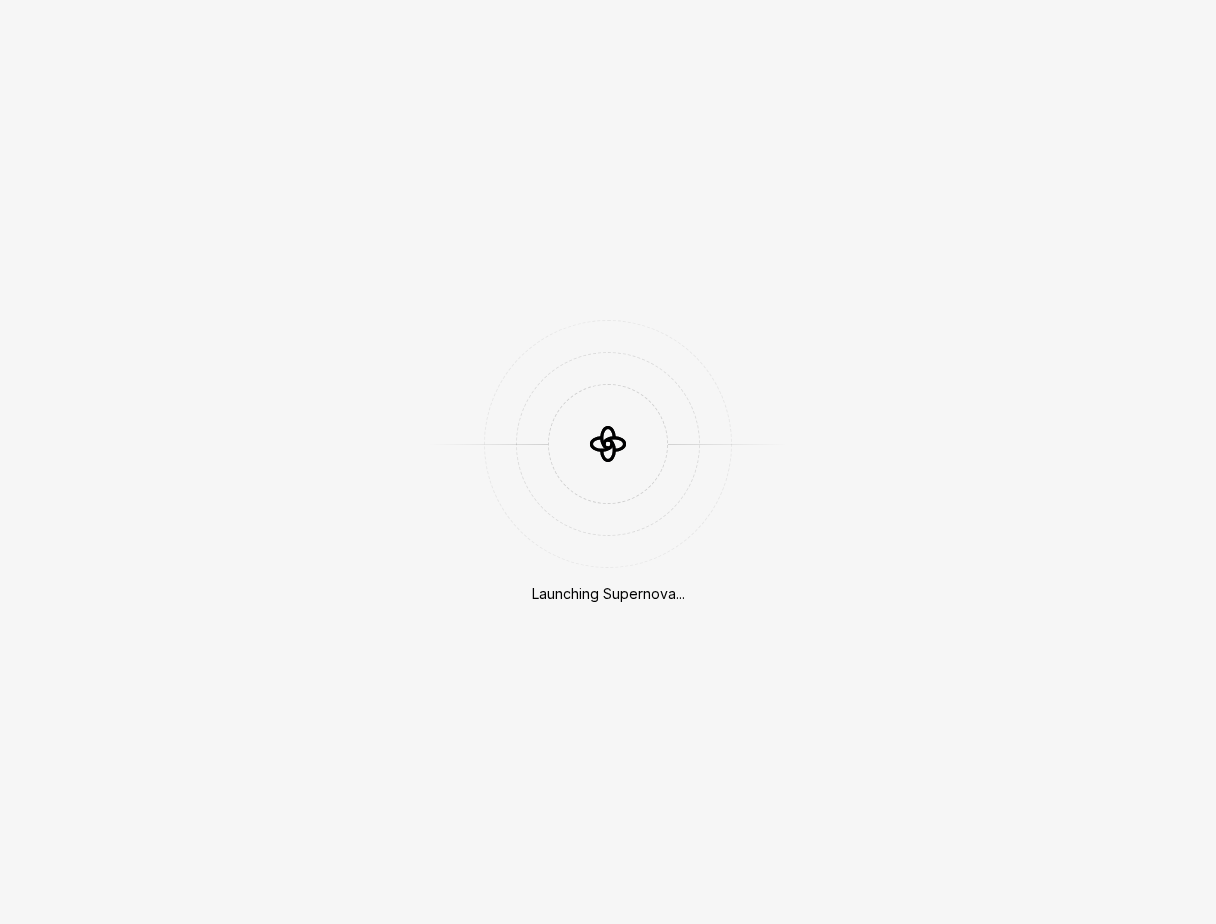 scroll, scrollTop: 0, scrollLeft: 0, axis: both 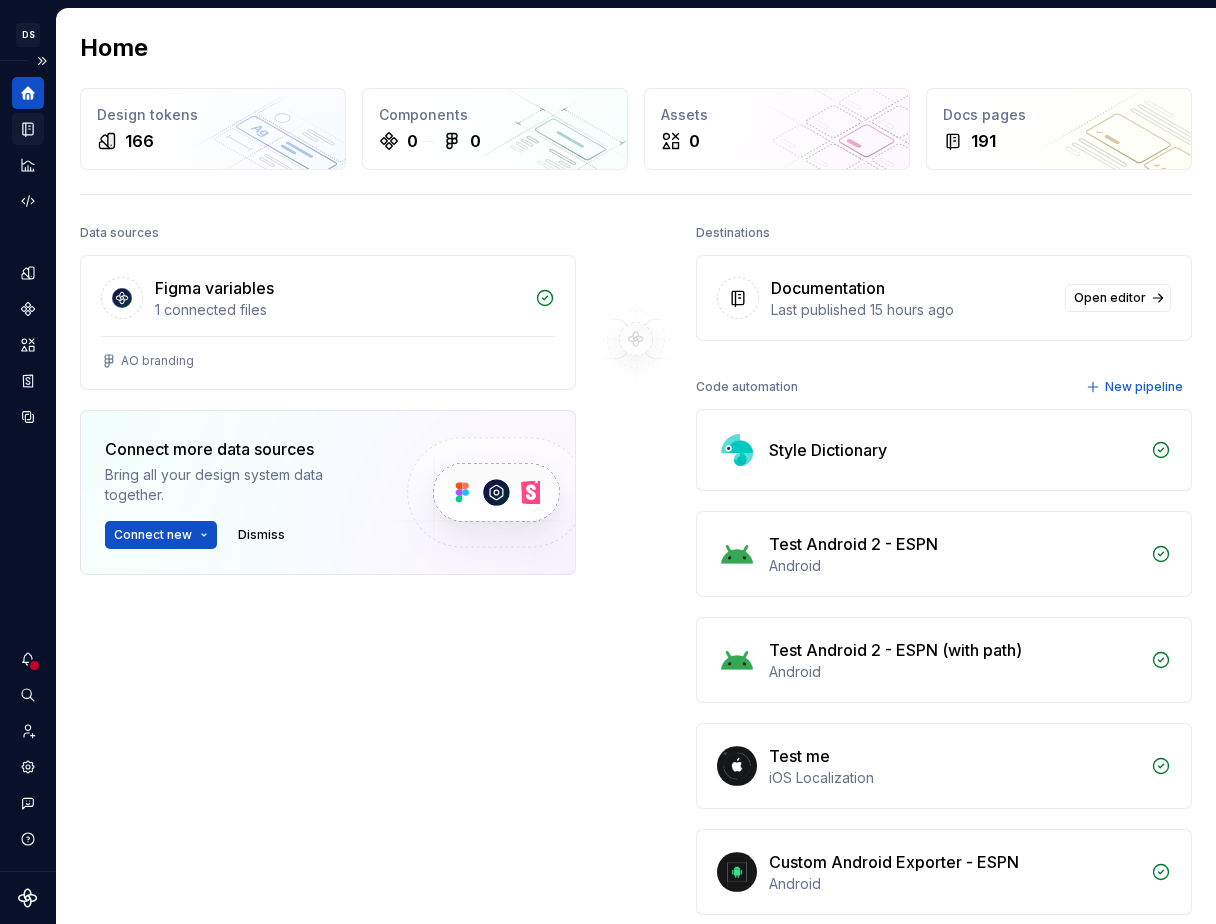 click 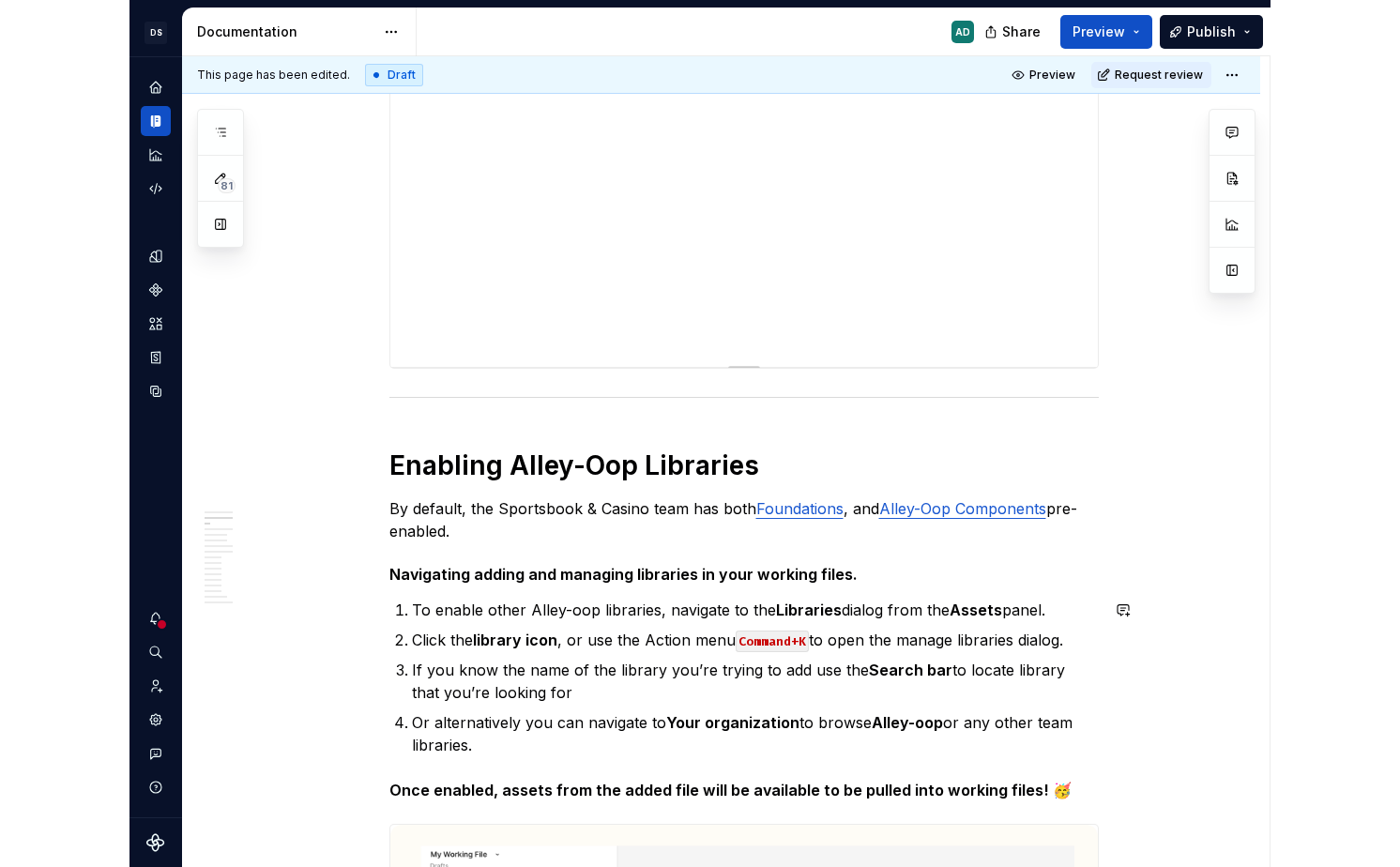 scroll, scrollTop: 228, scrollLeft: 0, axis: vertical 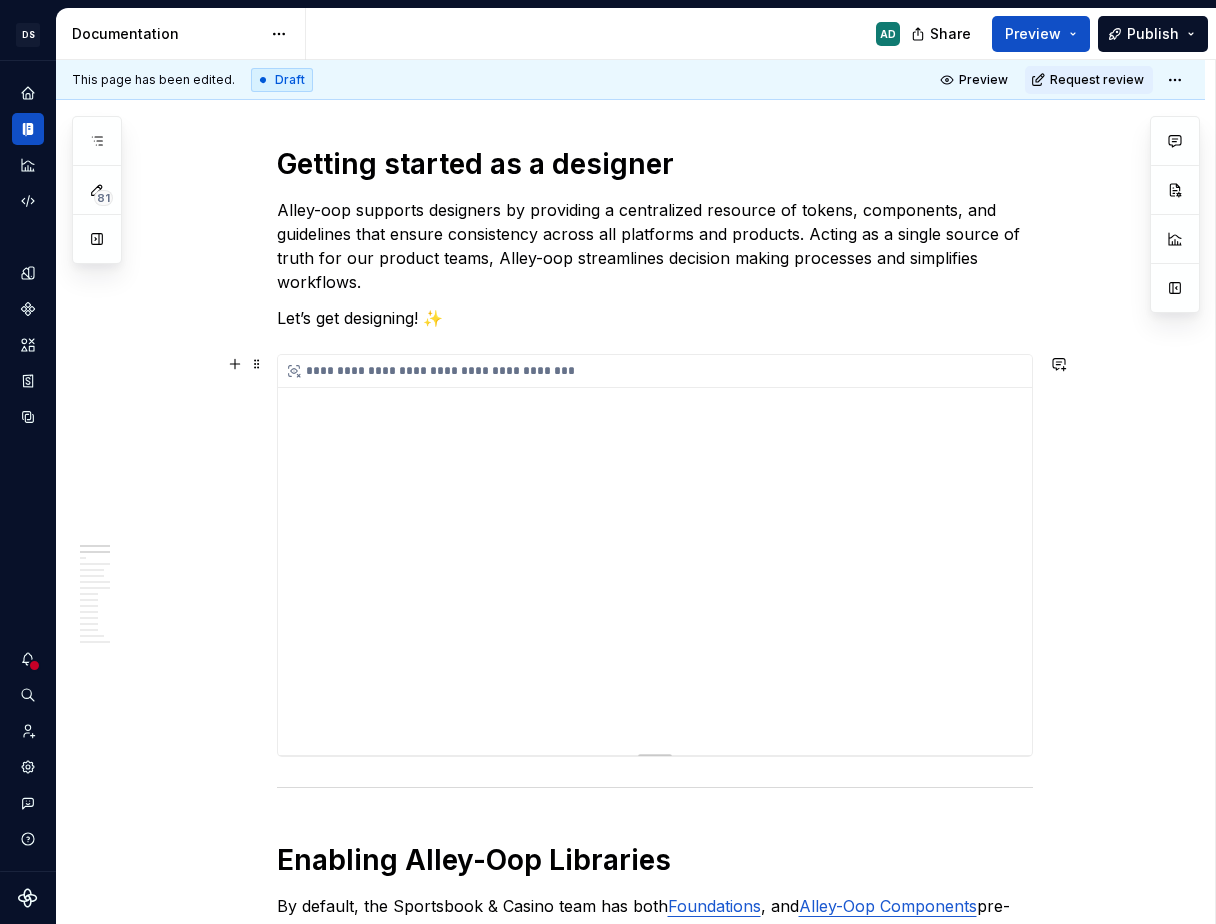 click on "**********" at bounding box center (655, 555) 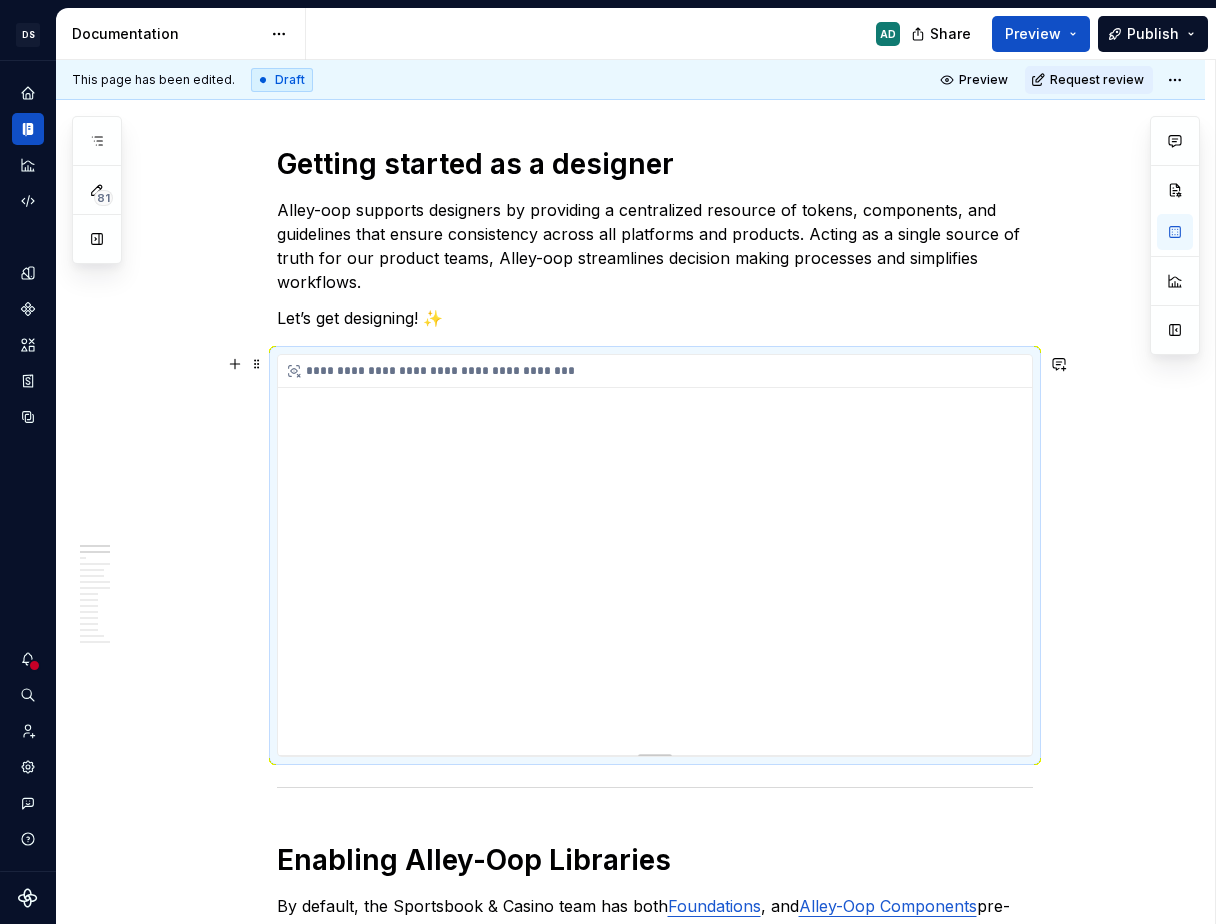 click on "**********" at bounding box center (655, 555) 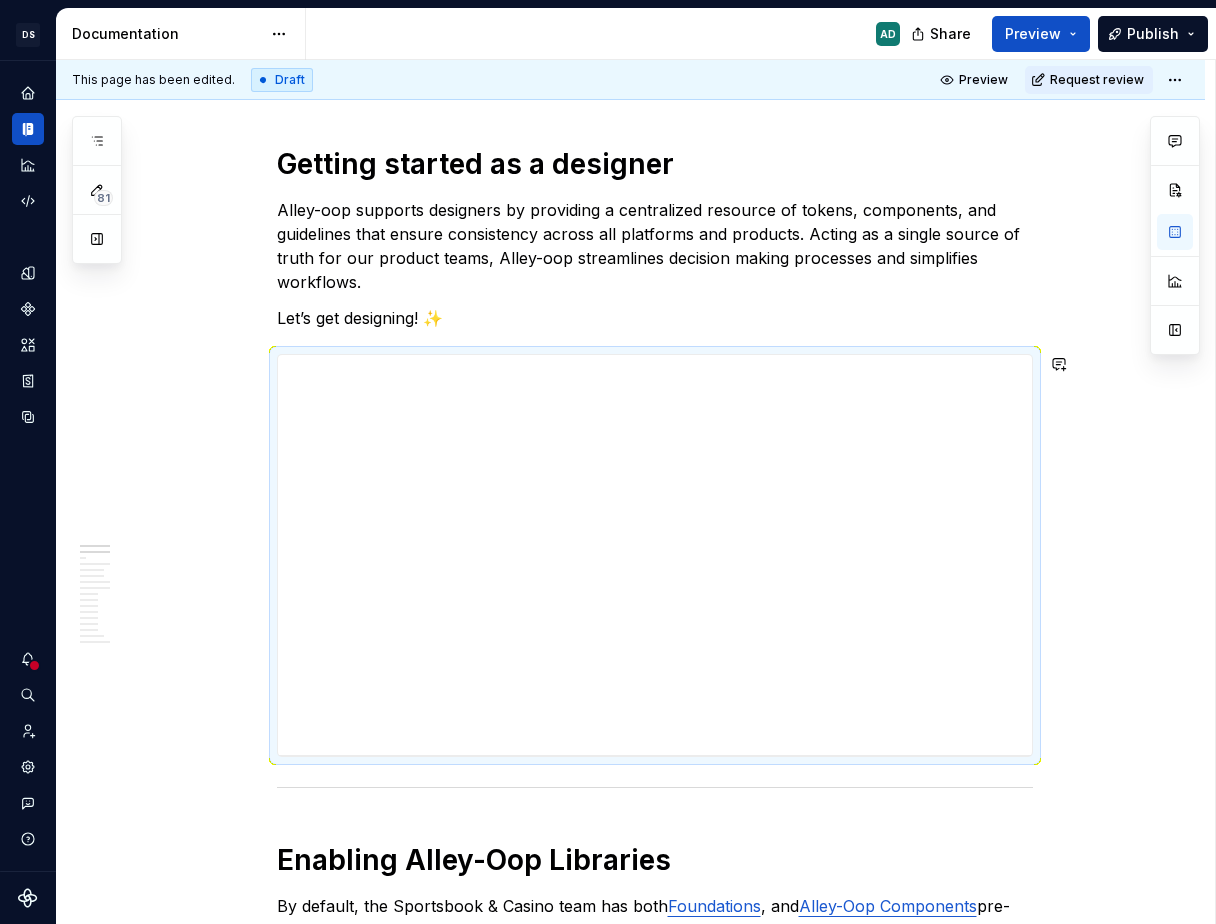 click on "**********" at bounding box center [655, 3042] 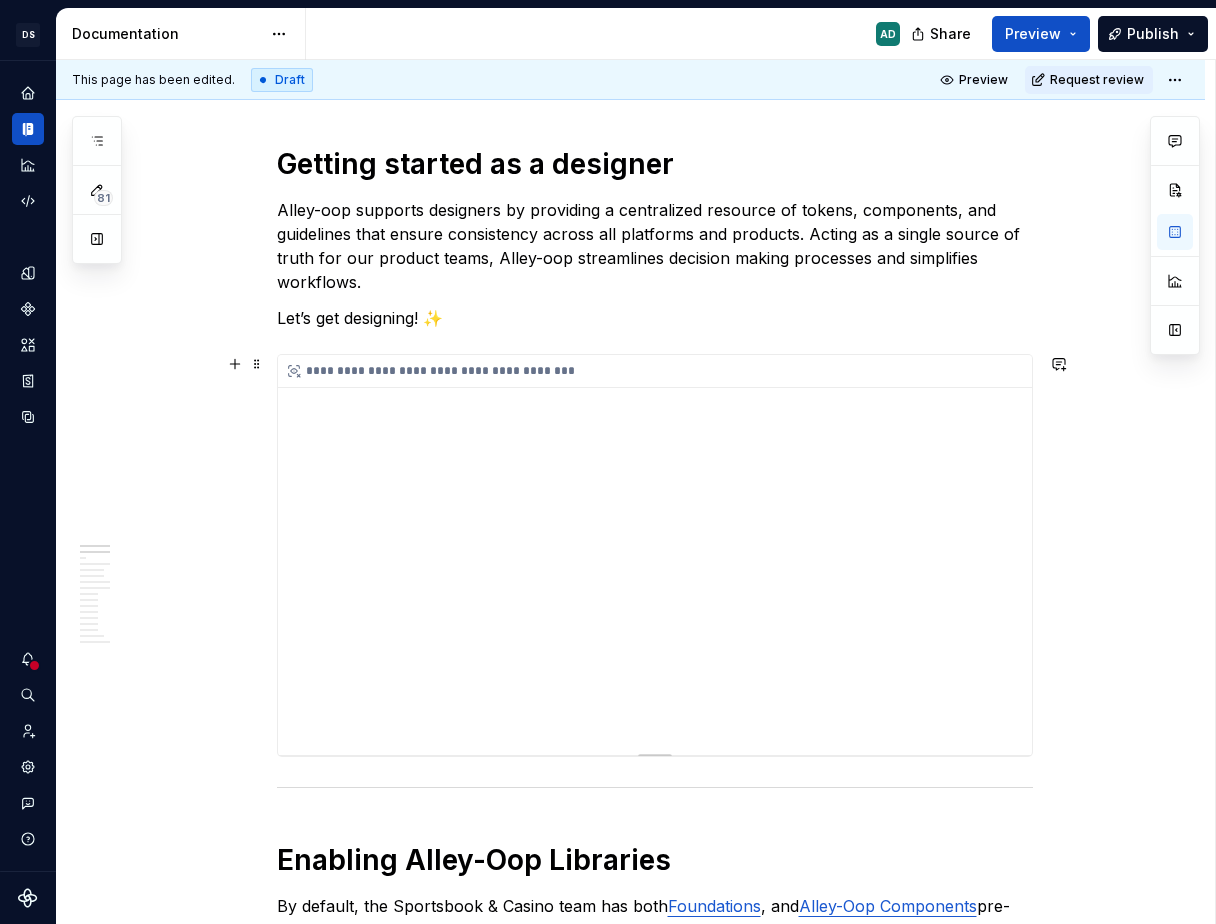 click on "**********" at bounding box center [655, 371] 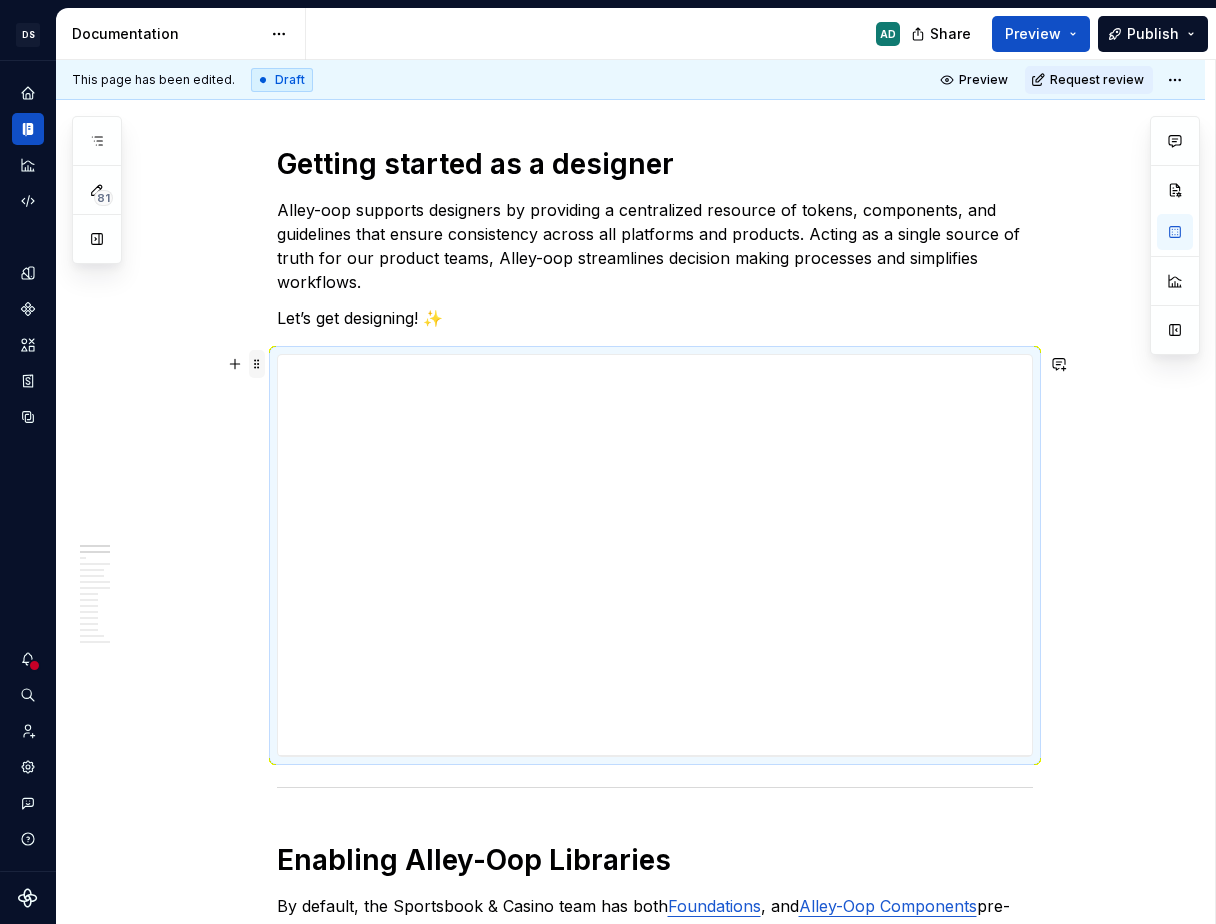 click at bounding box center [257, 364] 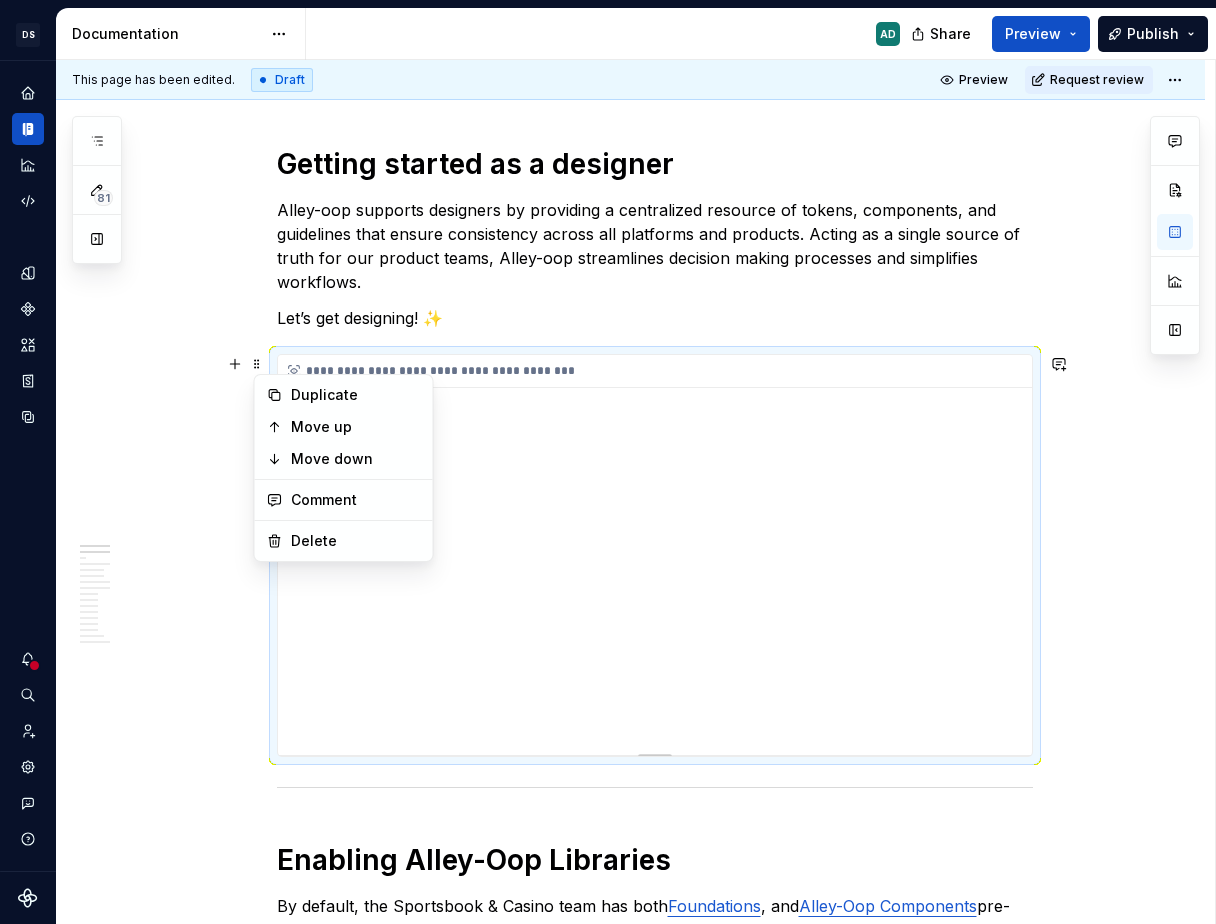 click on "**********" at bounding box center (655, 371) 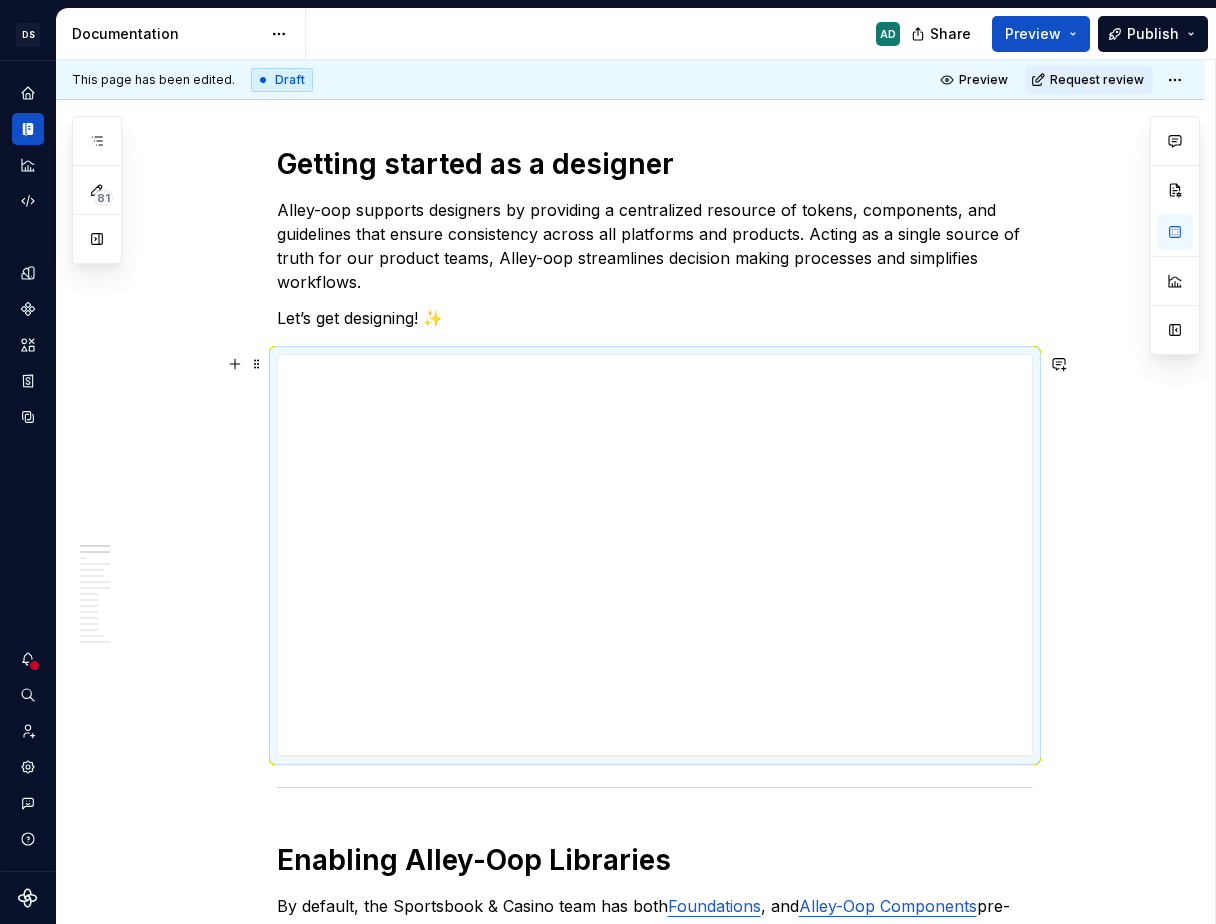 click on "**********" at bounding box center (655, 555) 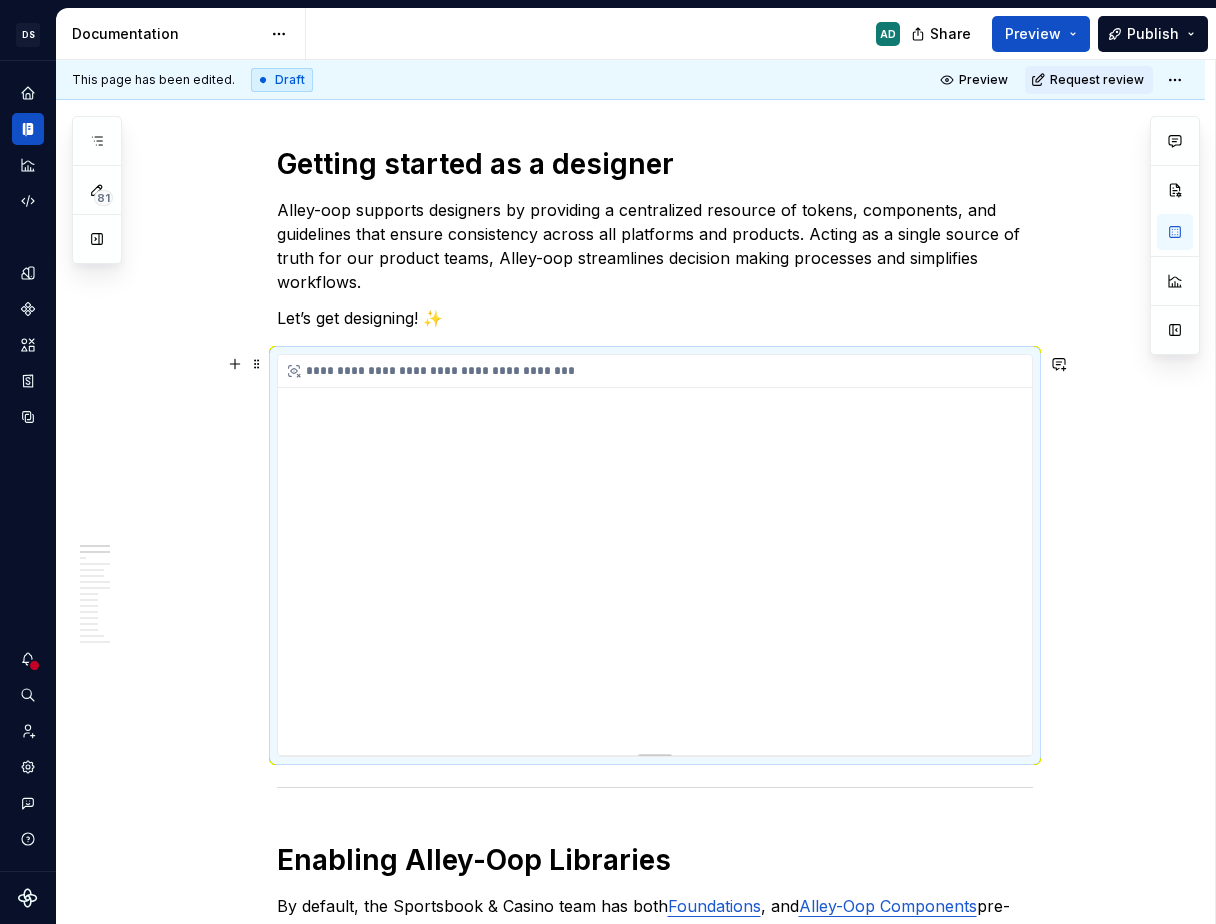 click on "**********" at bounding box center (655, 555) 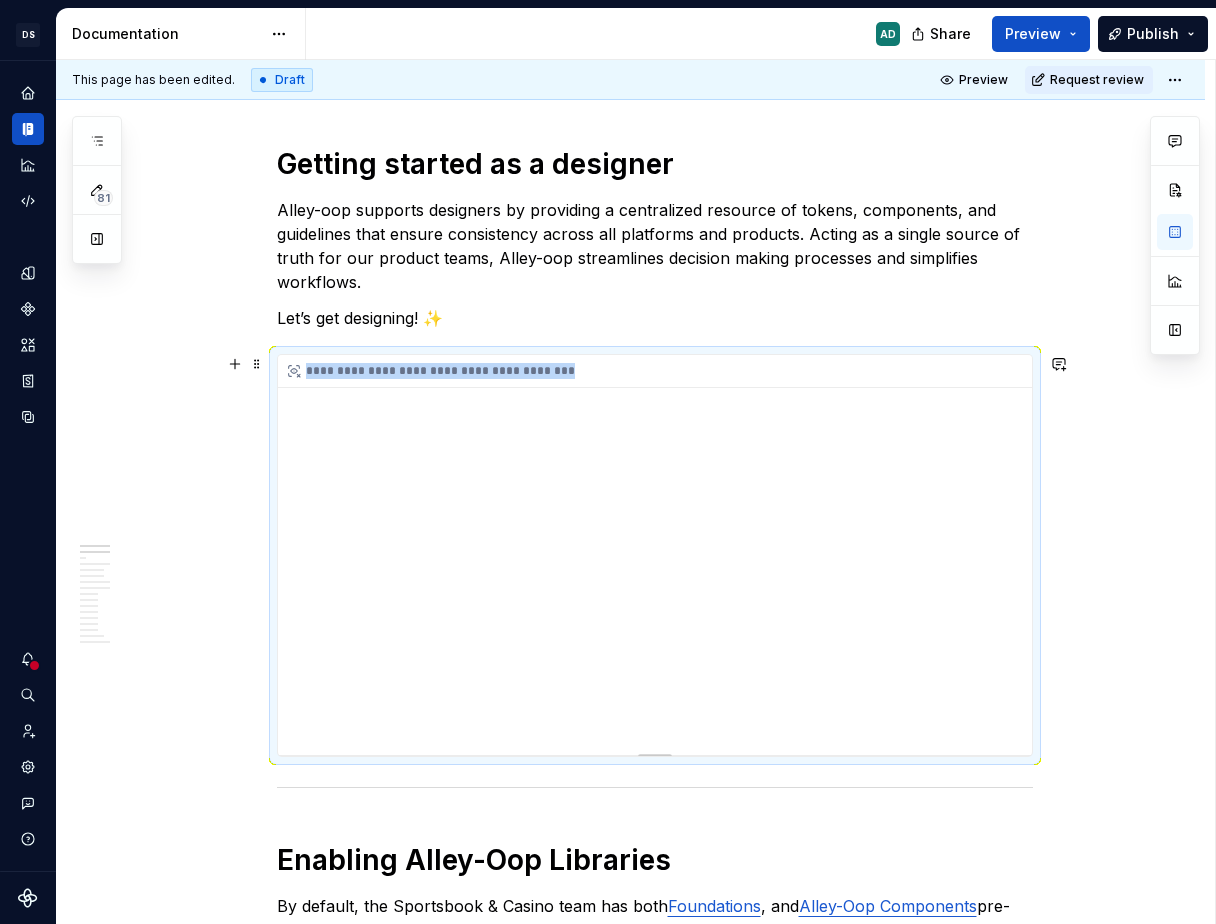 click on "**********" at bounding box center [655, 555] 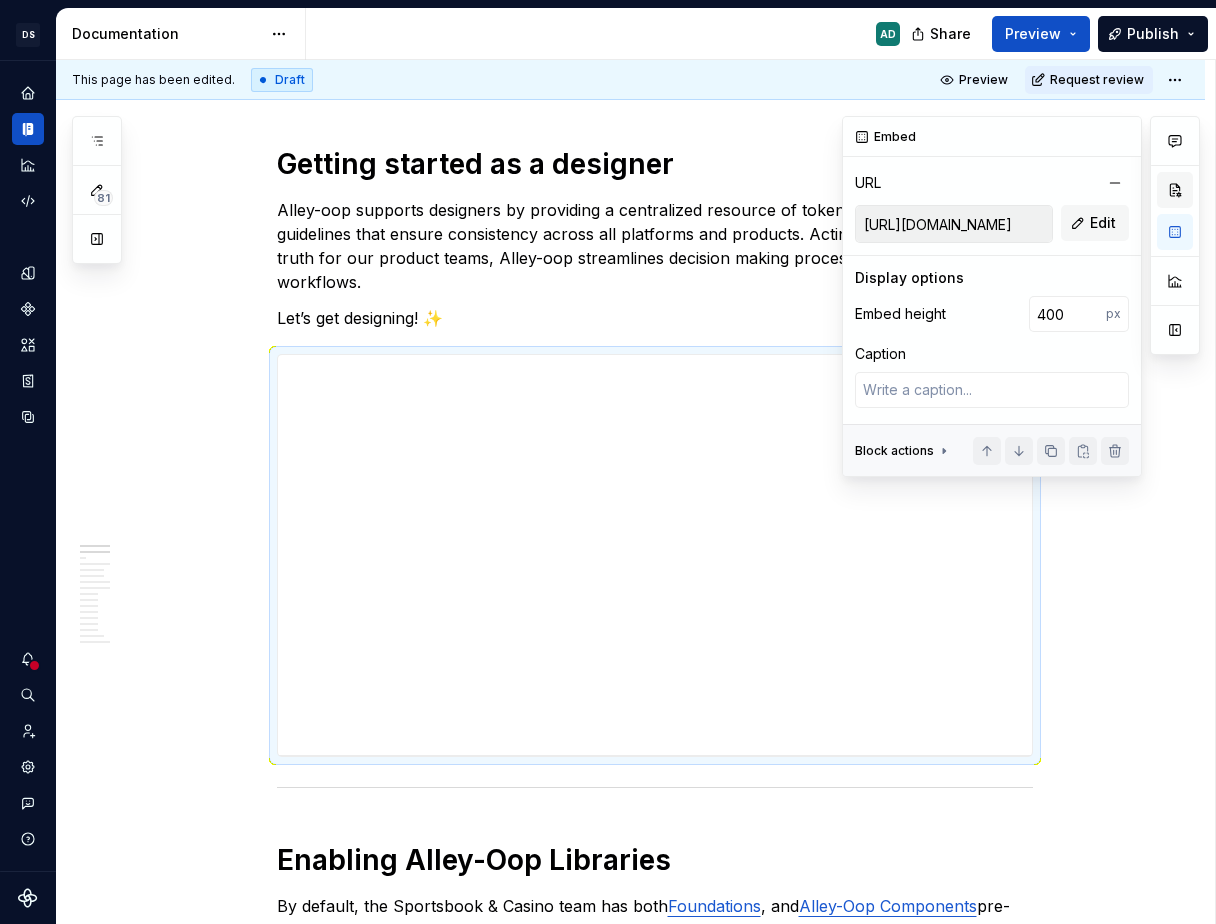 click at bounding box center (1175, 190) 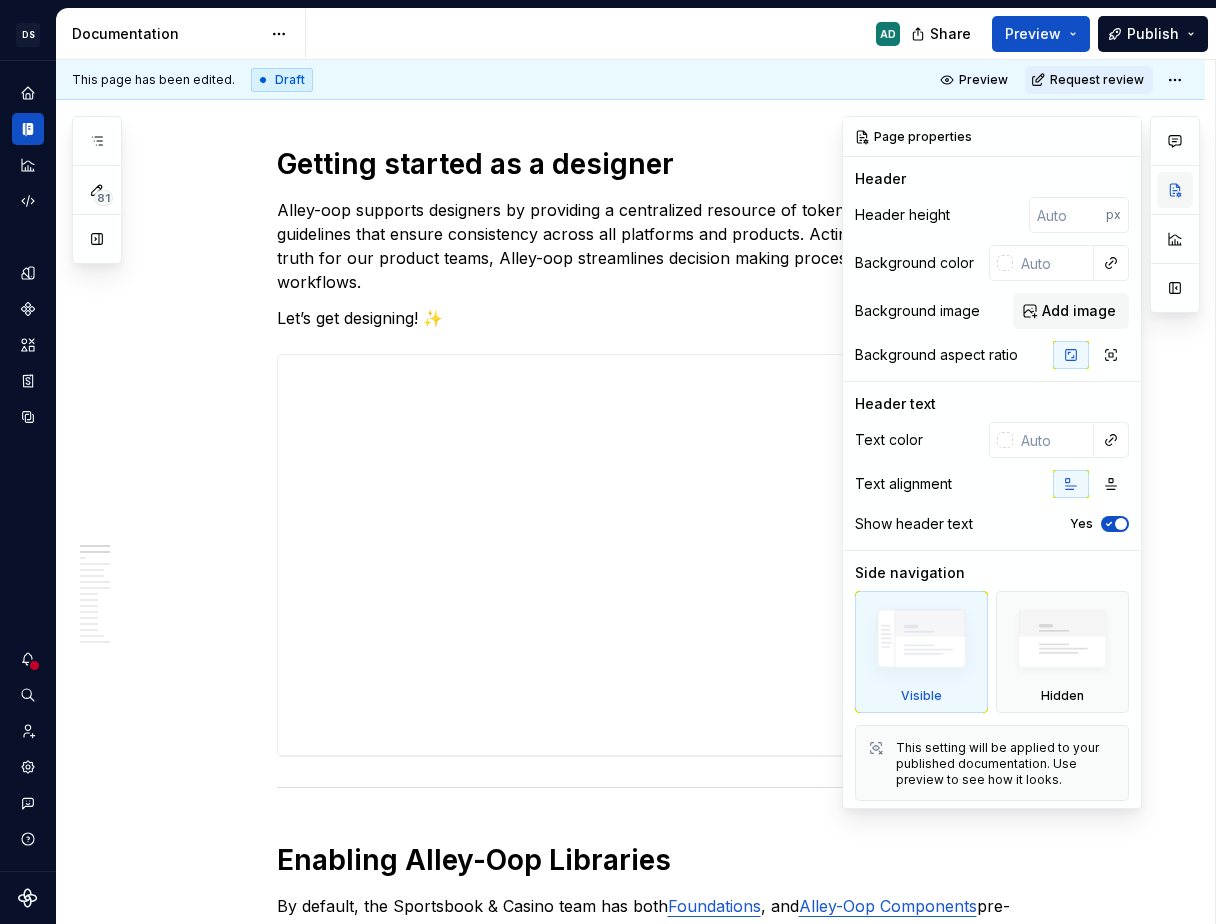 click at bounding box center [1175, 190] 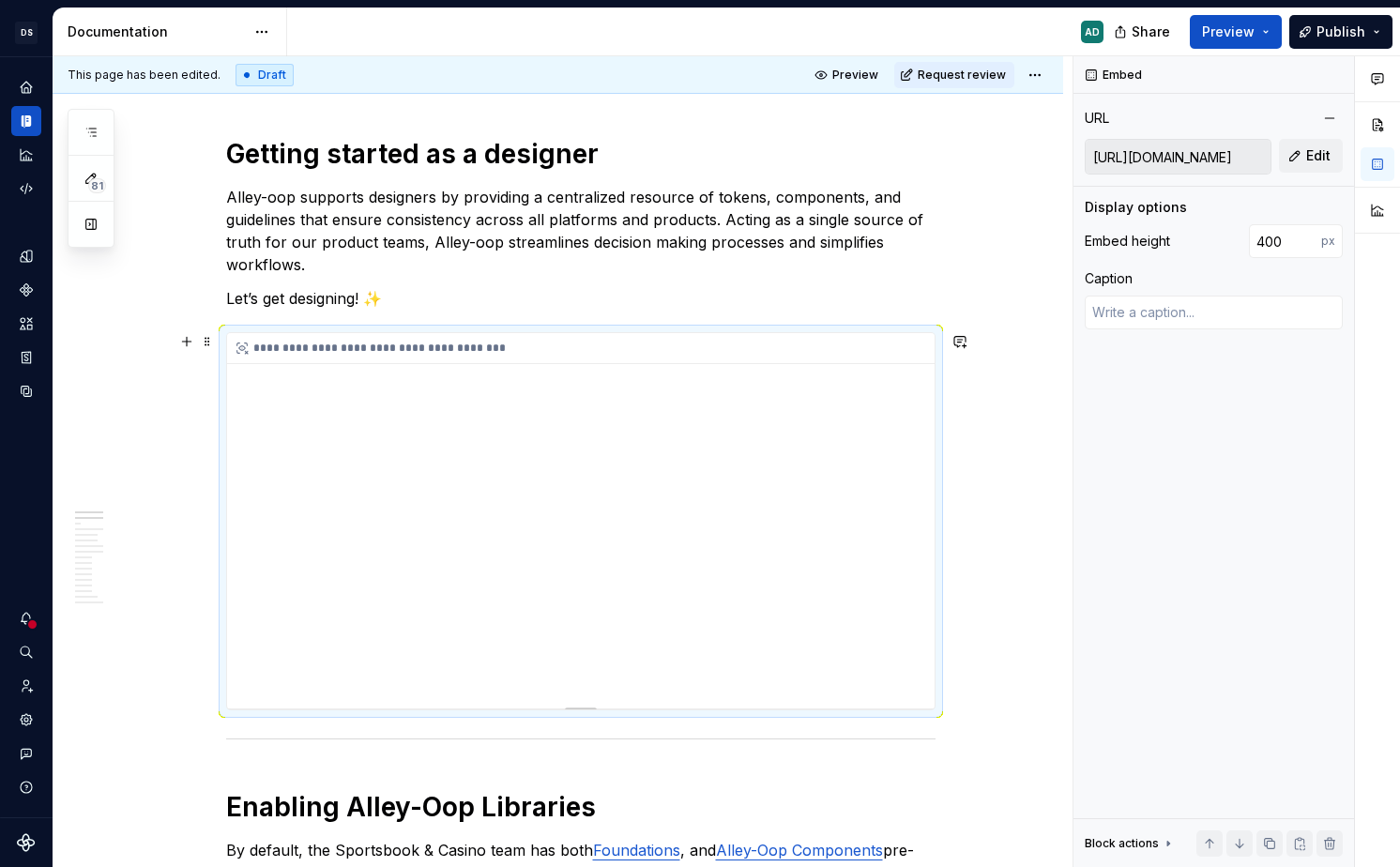 click on "**********" at bounding box center (581, 521) 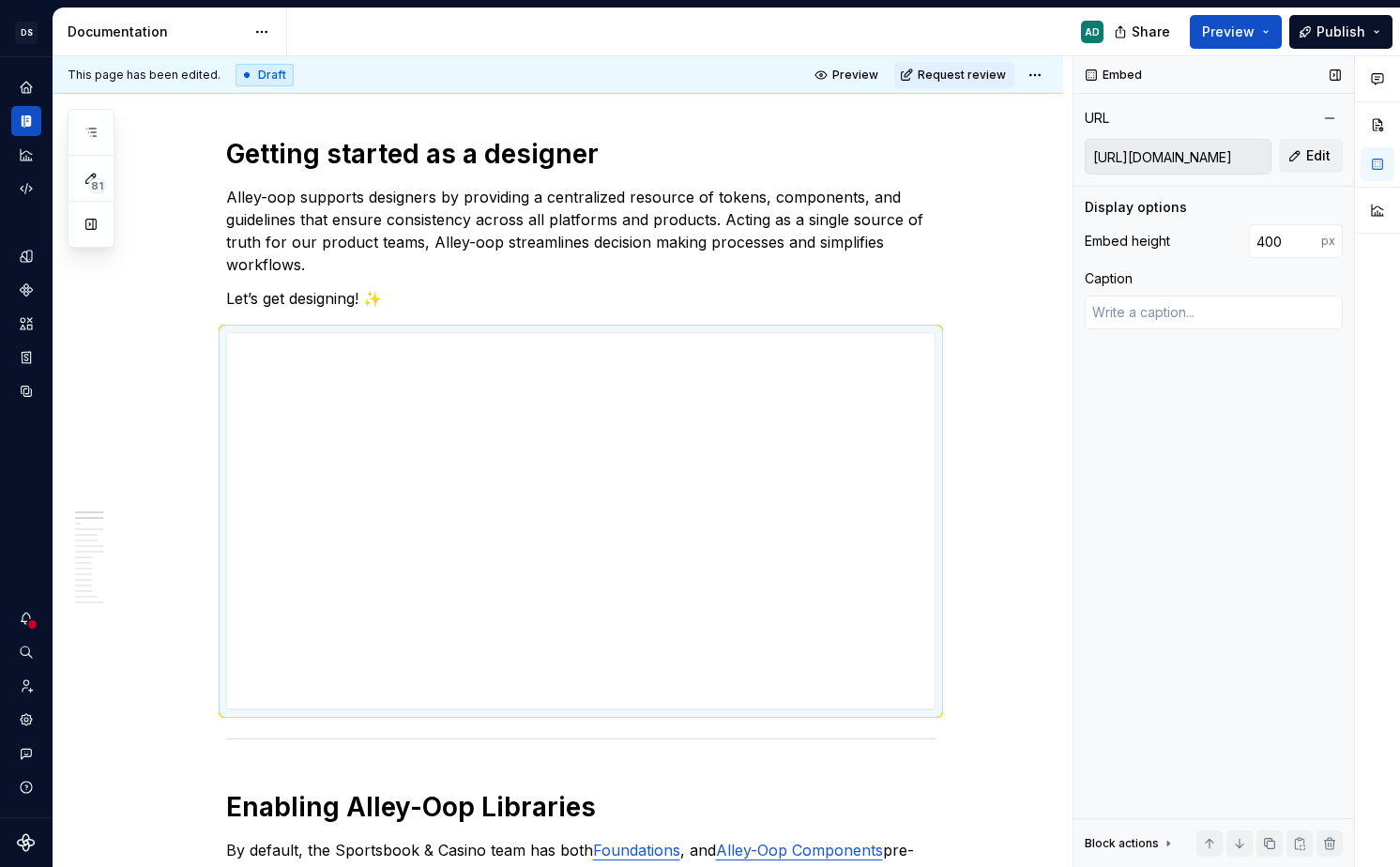 click on "https://www.loom.com/embed/294832534eee44e190e065aa5c0daa0c?sid=23e1206c-bd3e-4145-83c2-2bdfe907a310" at bounding box center [1178, 157] 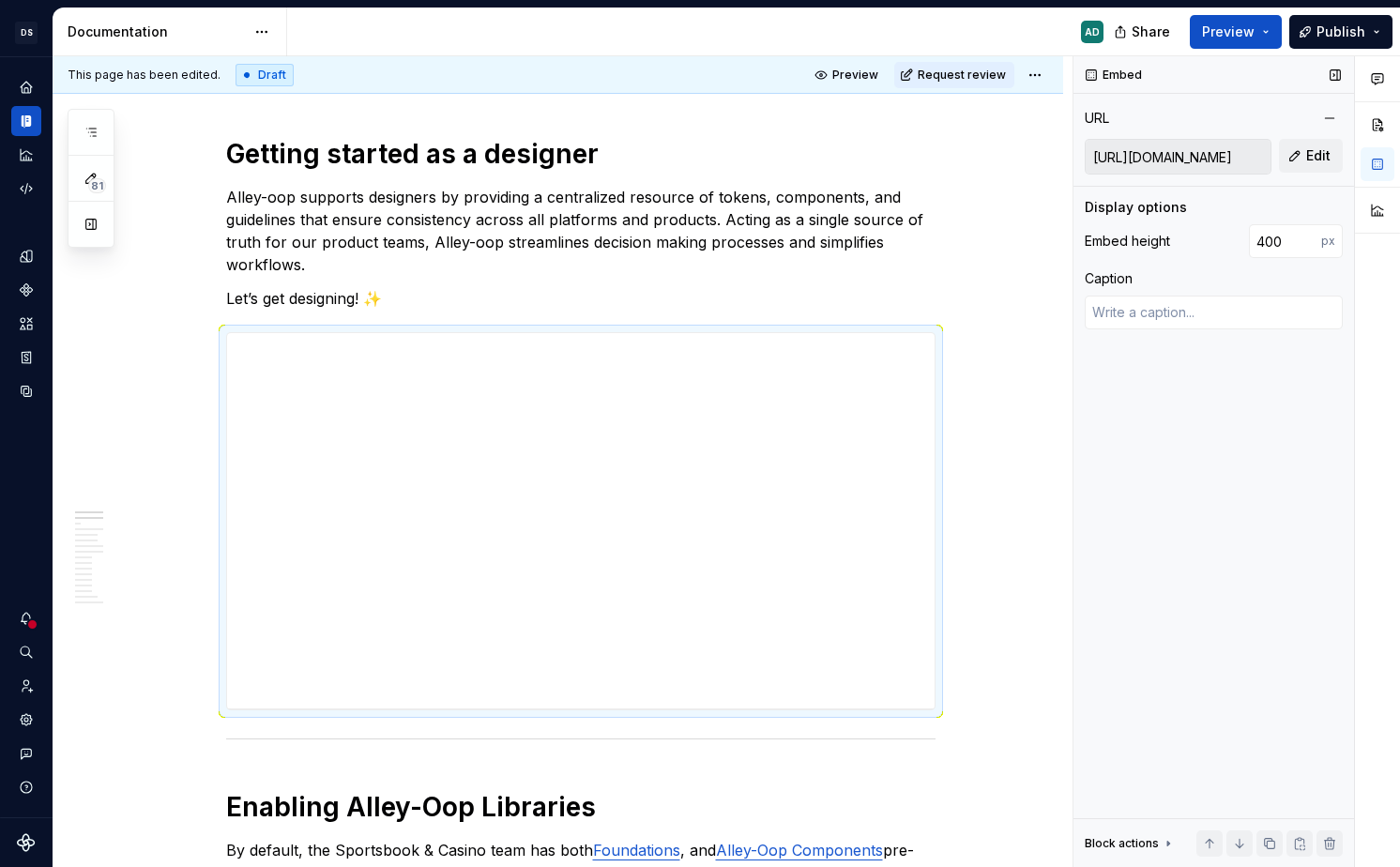 click on "https://www.loom.com/embed/294832534eee44e190e065aa5c0daa0c?sid=23e1206c-bd3e-4145-83c2-2bdfe907a310" at bounding box center (1178, 157) 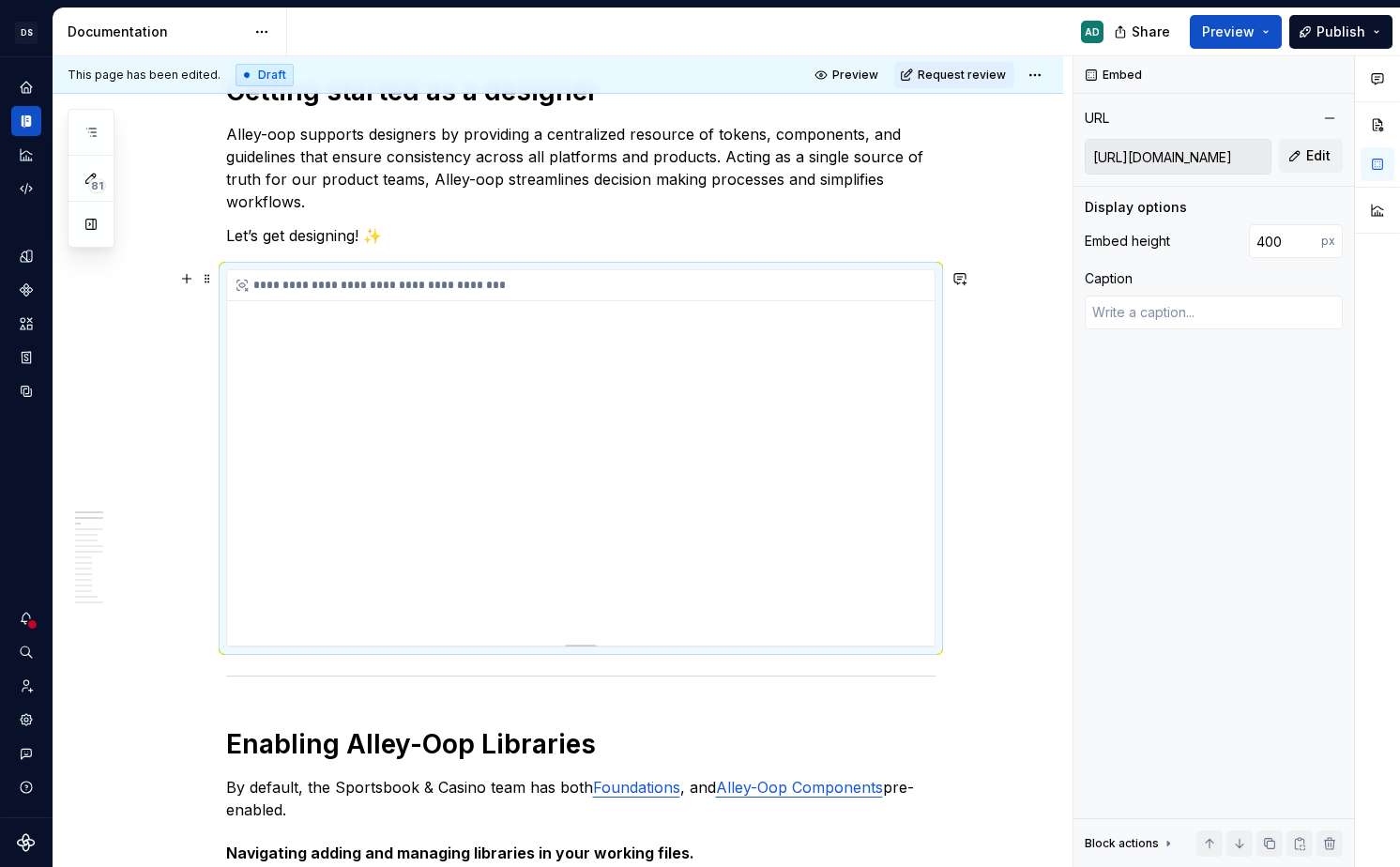 scroll, scrollTop: 308, scrollLeft: 0, axis: vertical 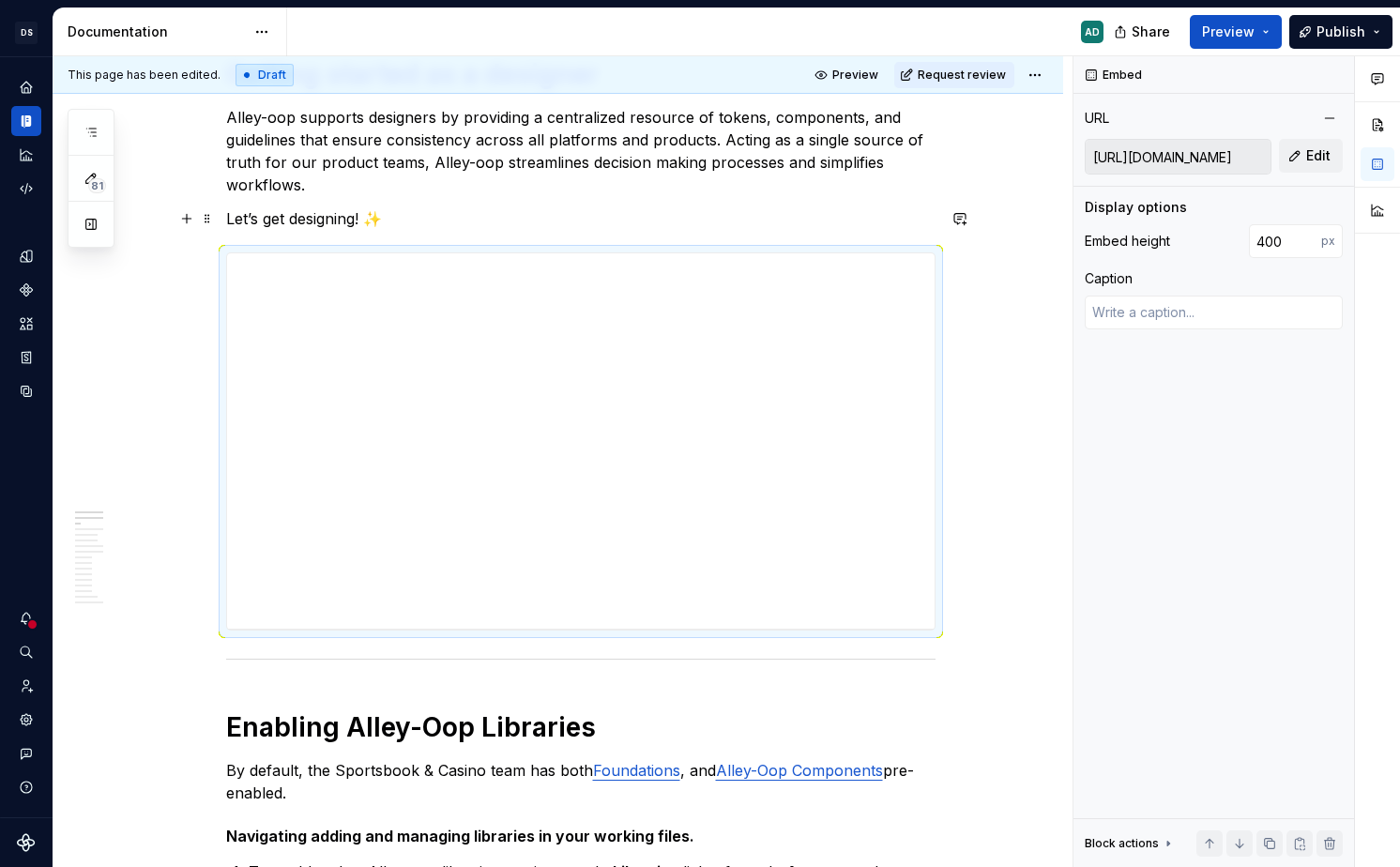 click on "Let’s get designing! ✨" at bounding box center [581, 219] 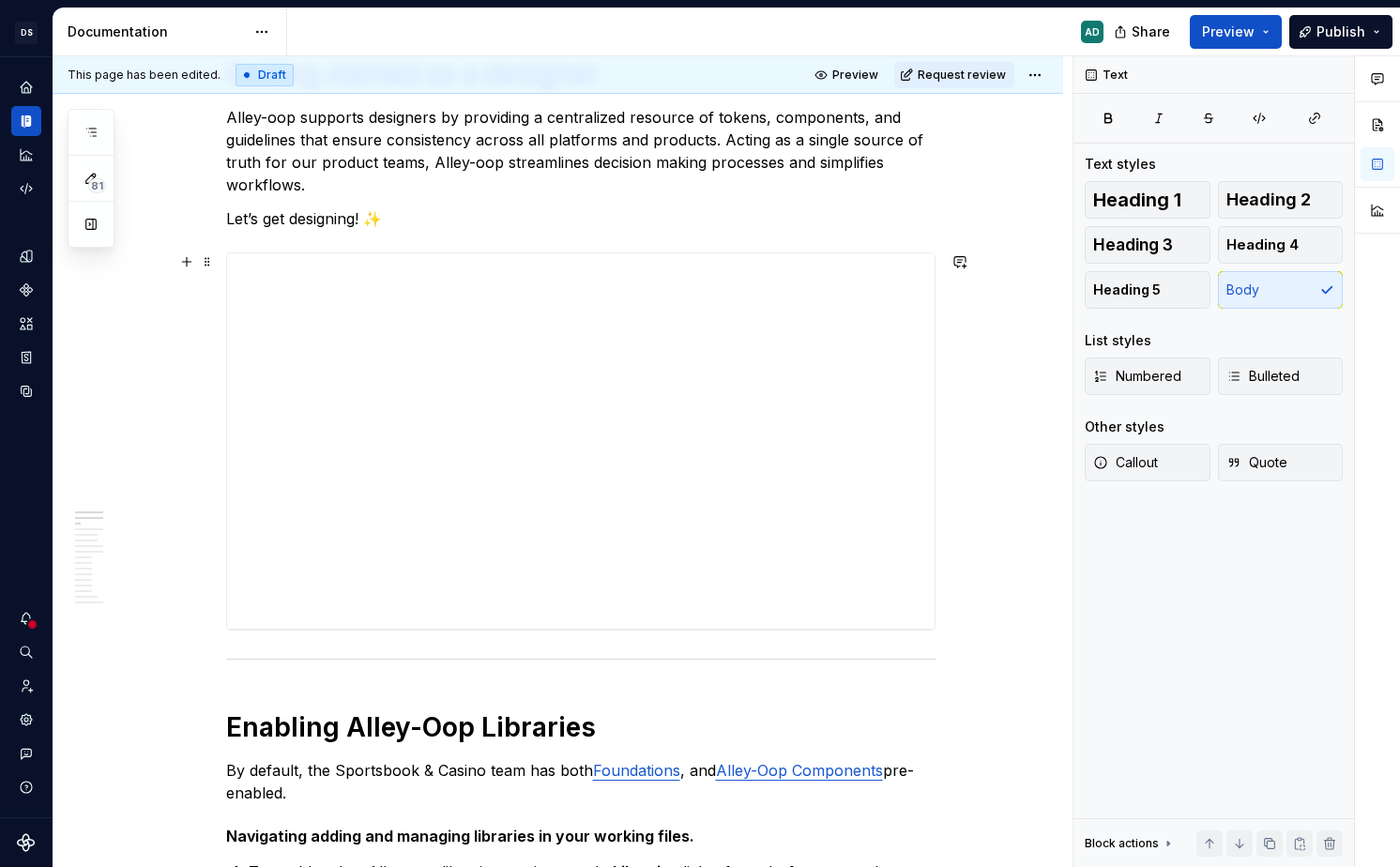 click on "**********" at bounding box center [581, 441] 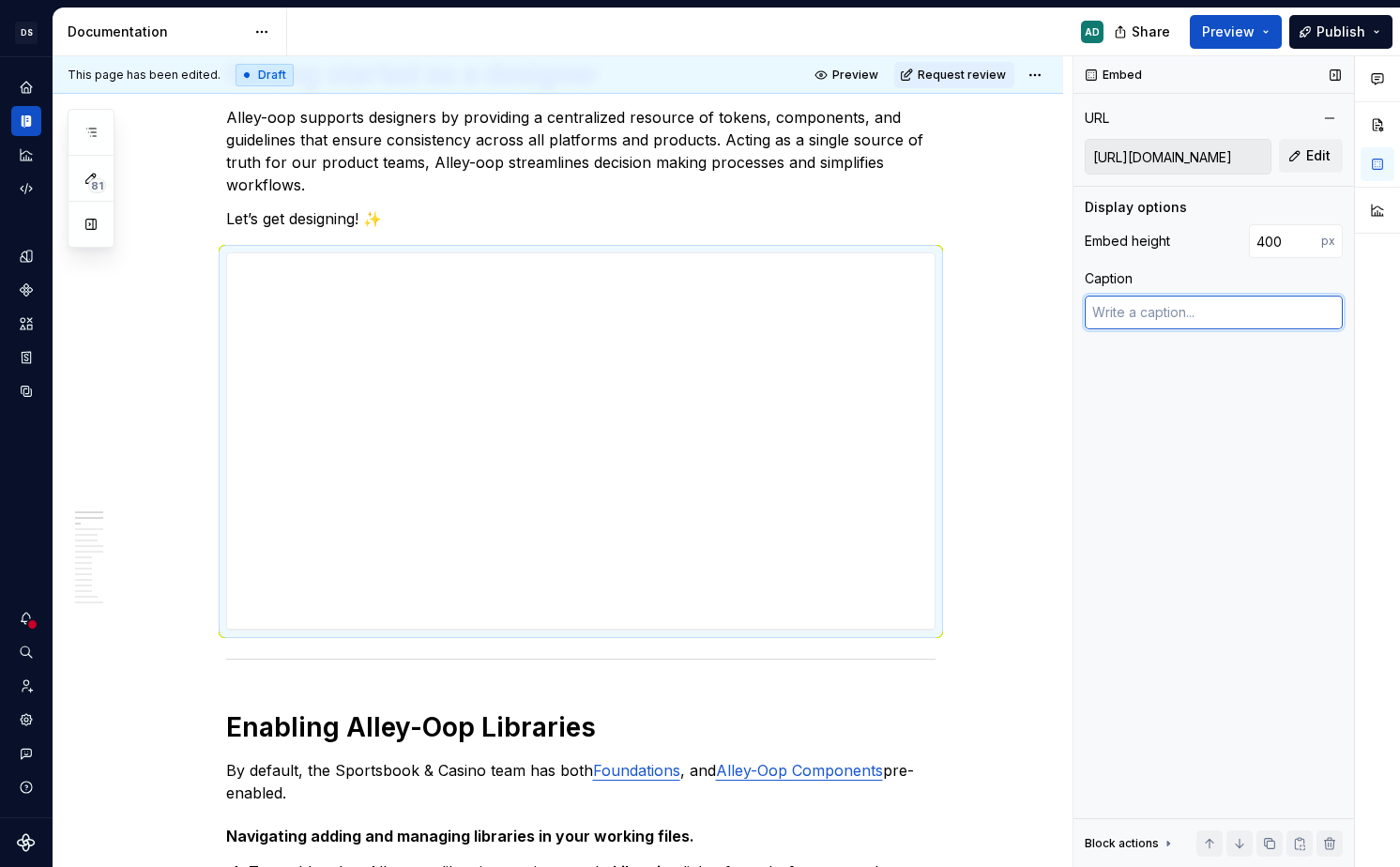 click at bounding box center [1213, 312] 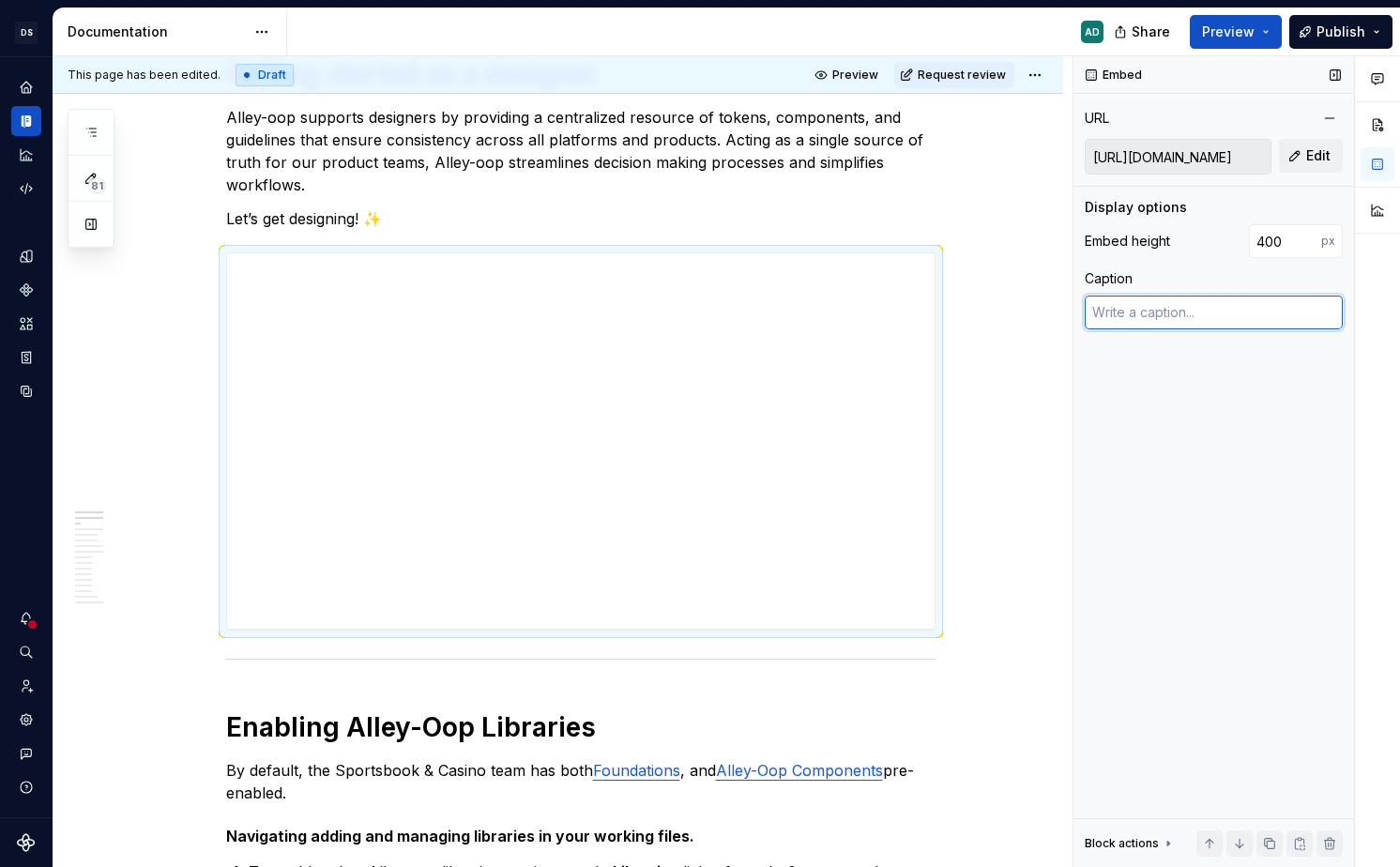 type on "*" 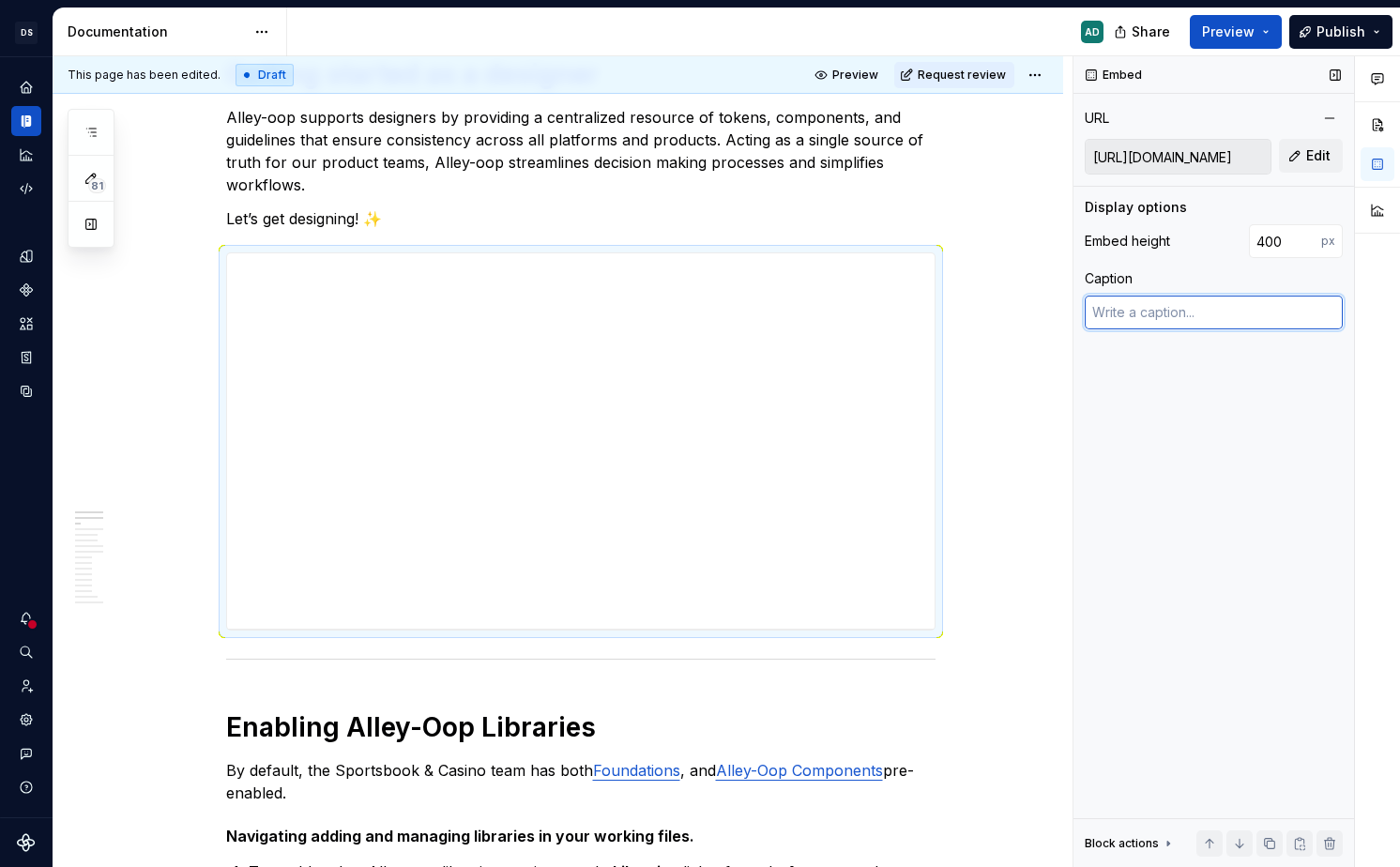 type on "T" 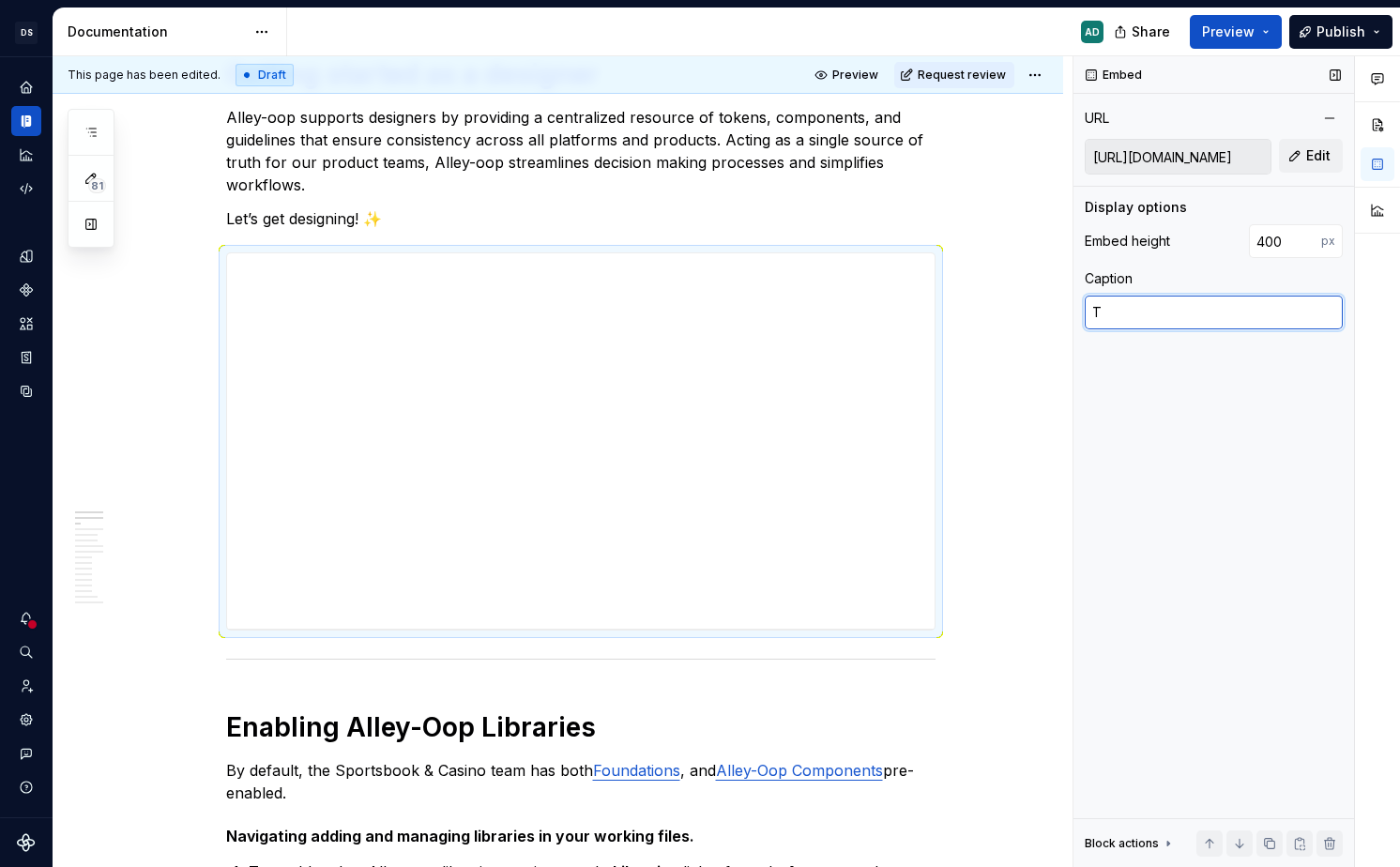 type on "*" 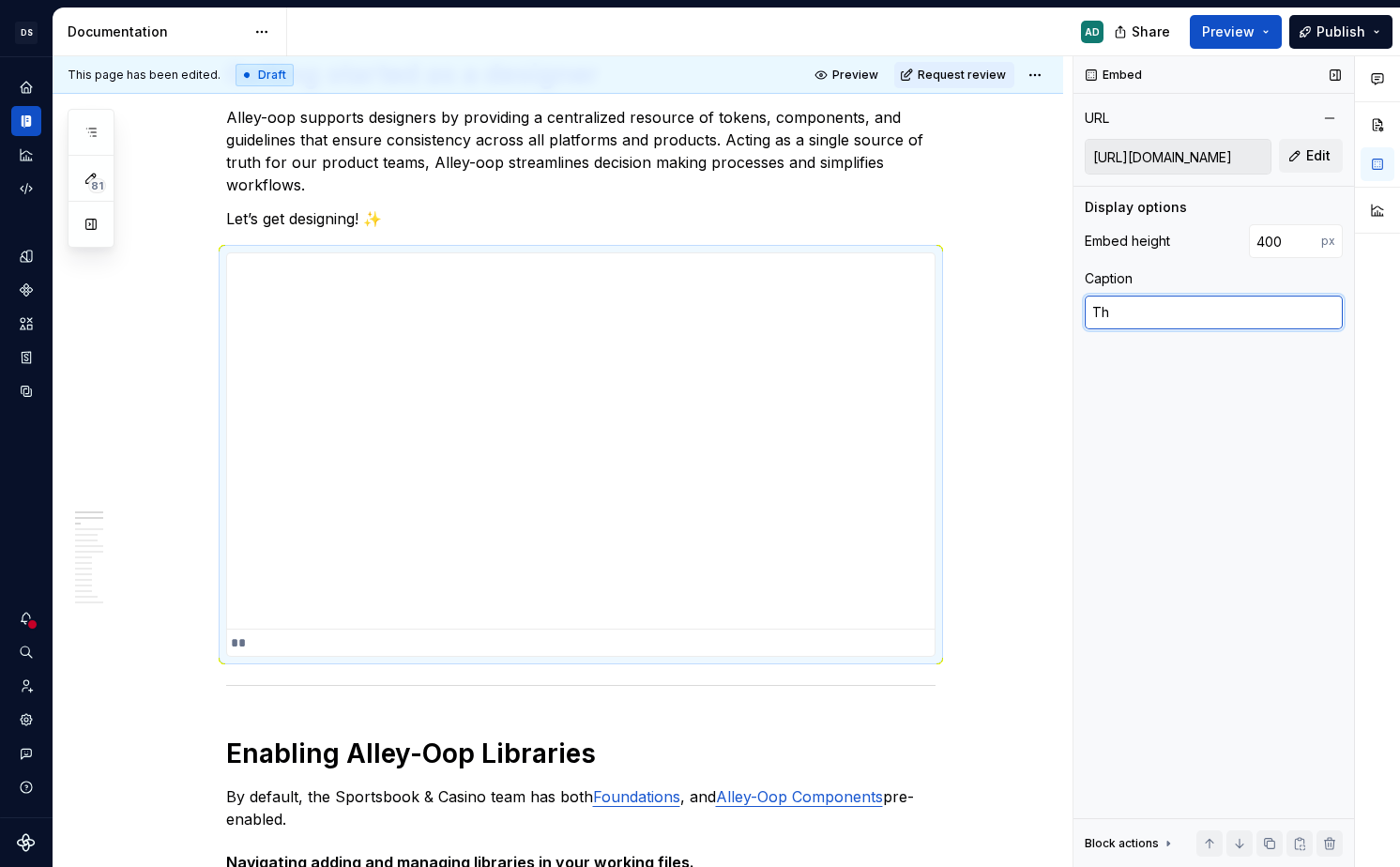 type on "*" 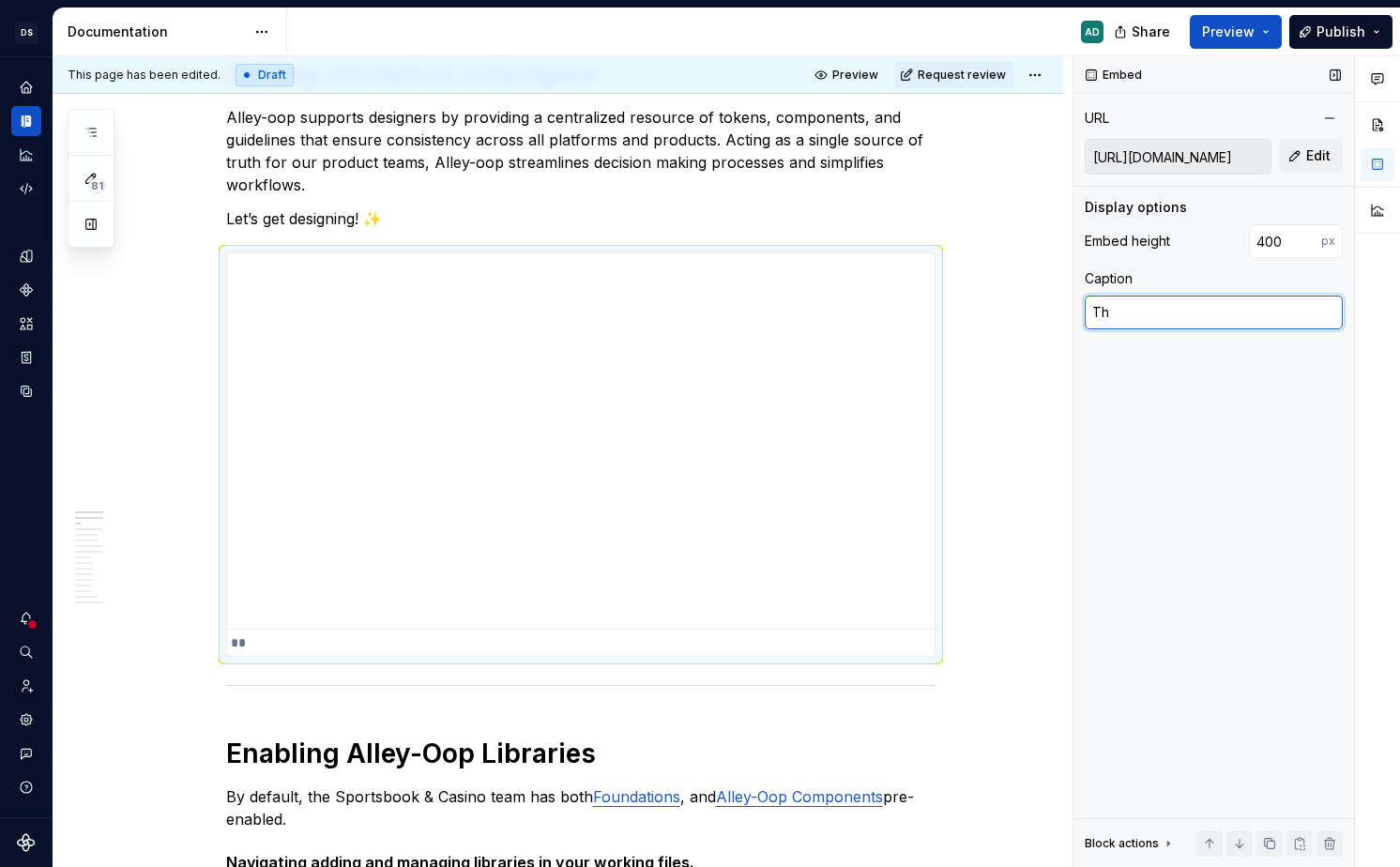 type on "Thi" 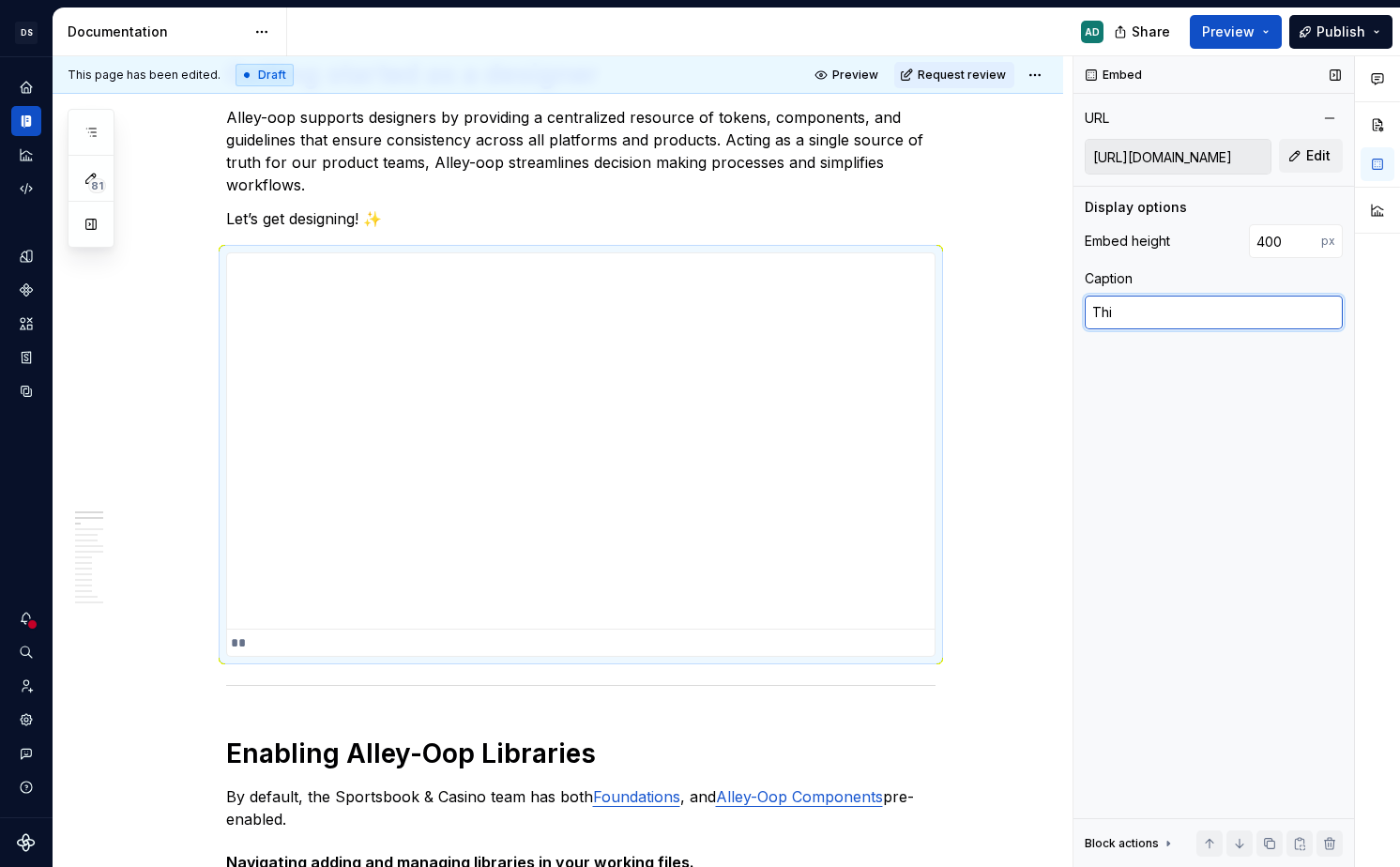 type on "*" 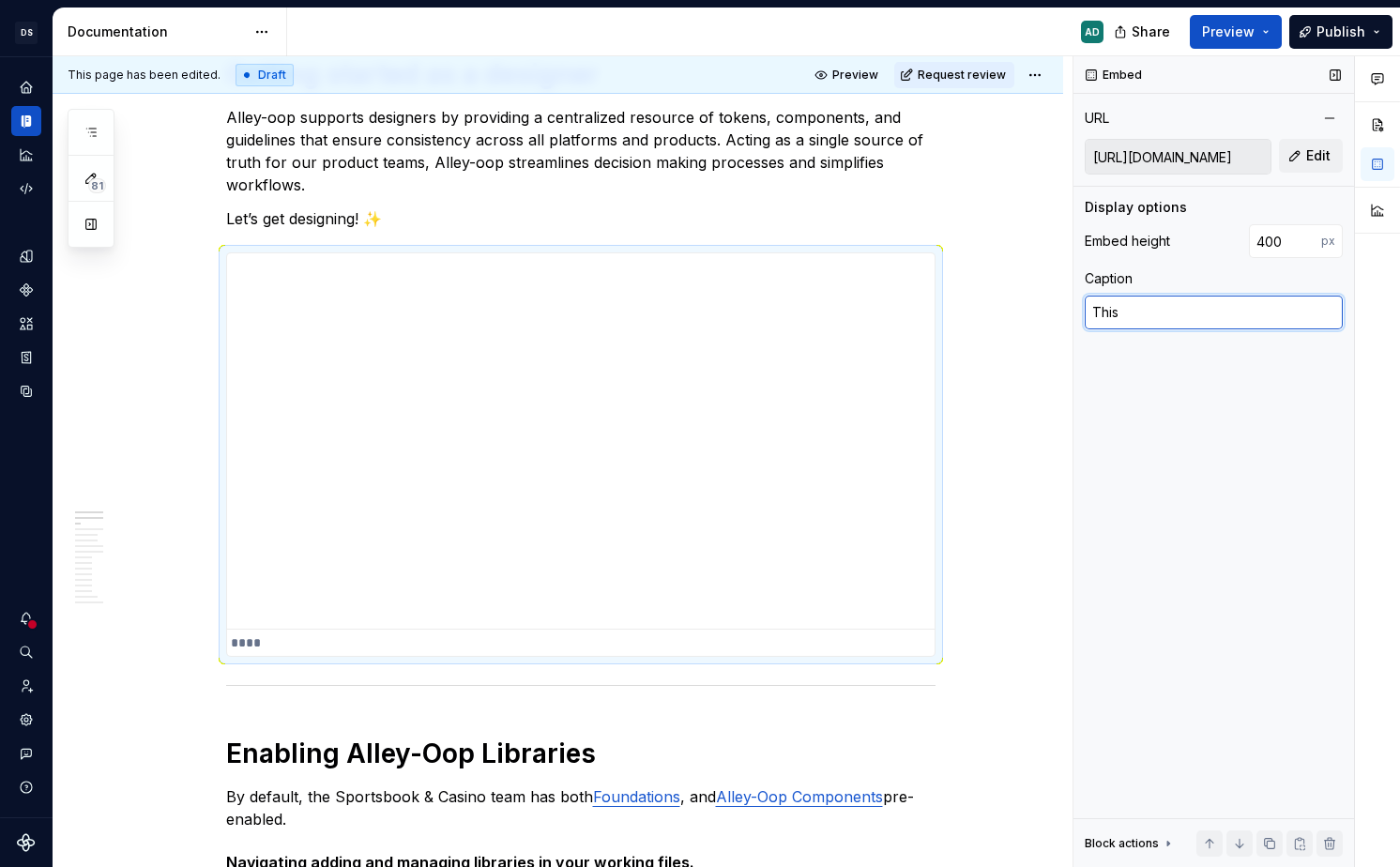 type on "*" 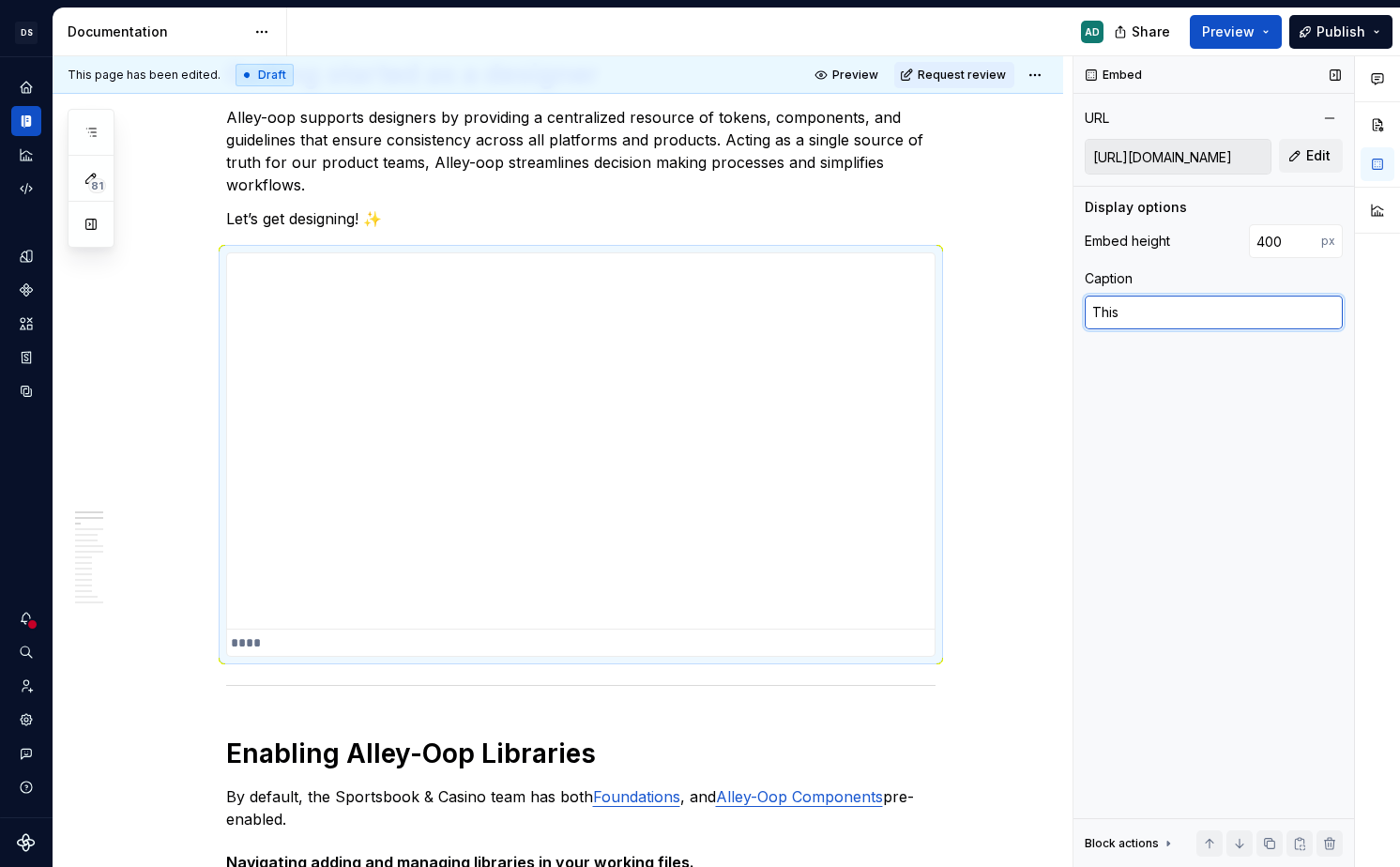 type on "This" 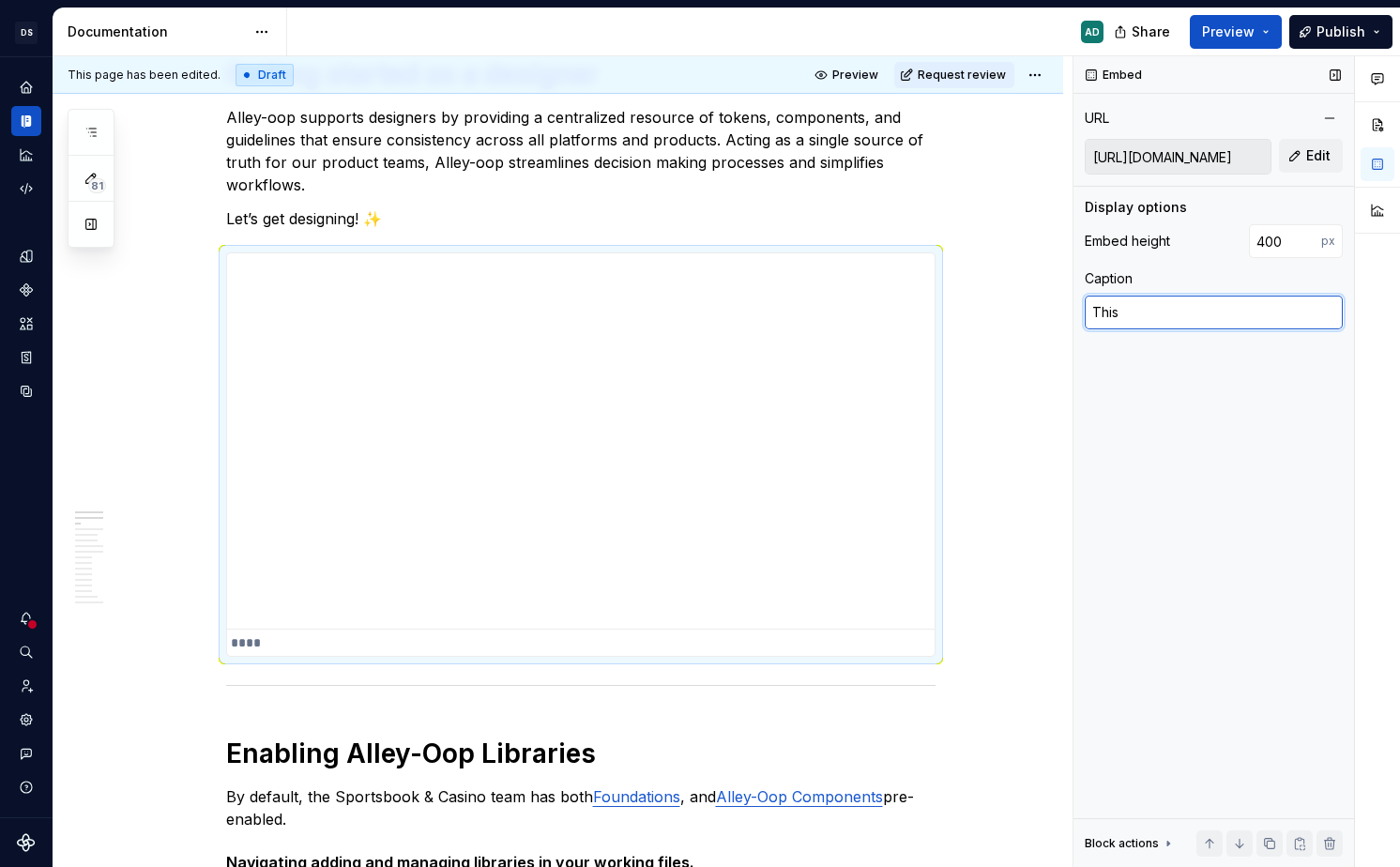 type on "*" 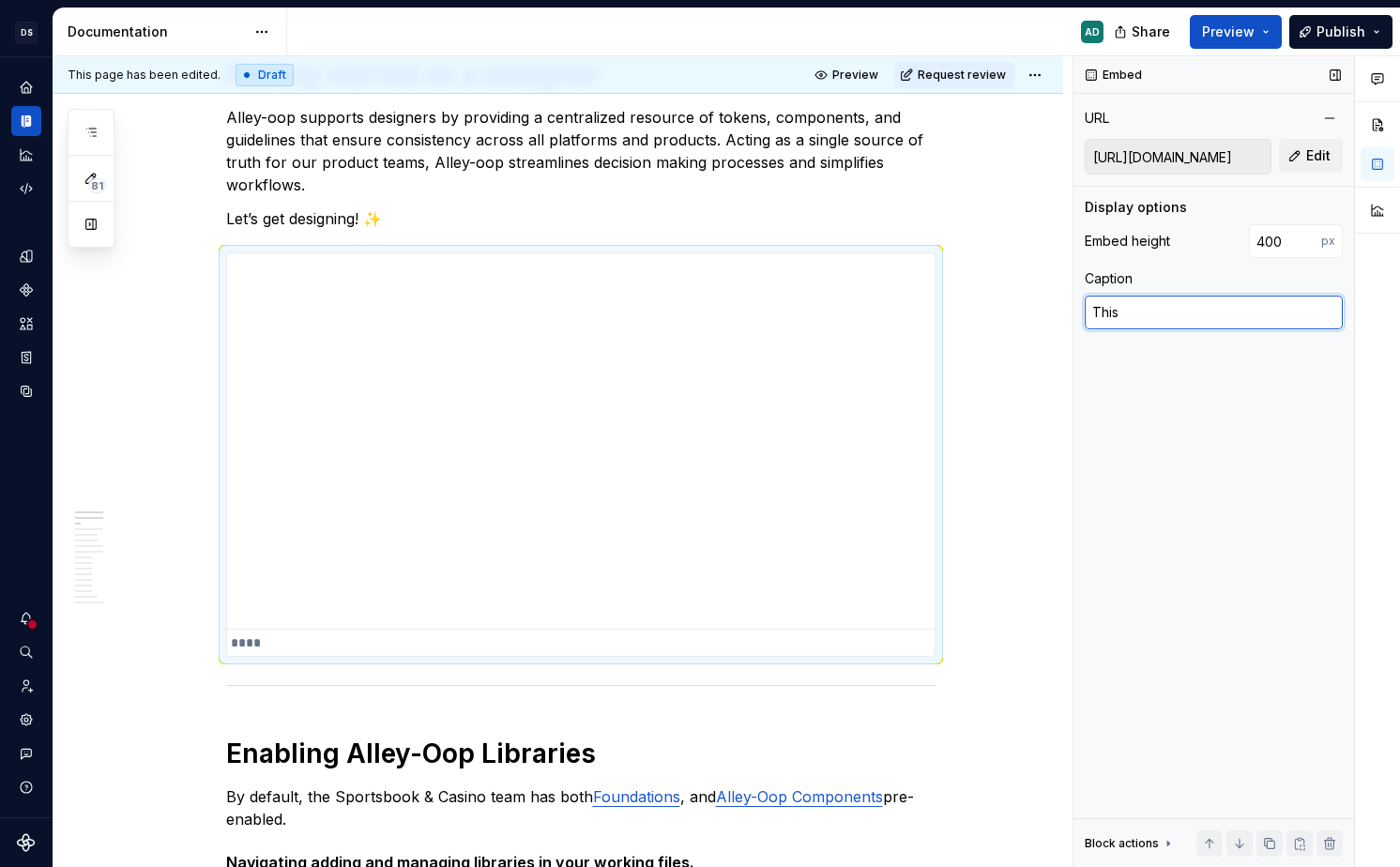 type on "This v" 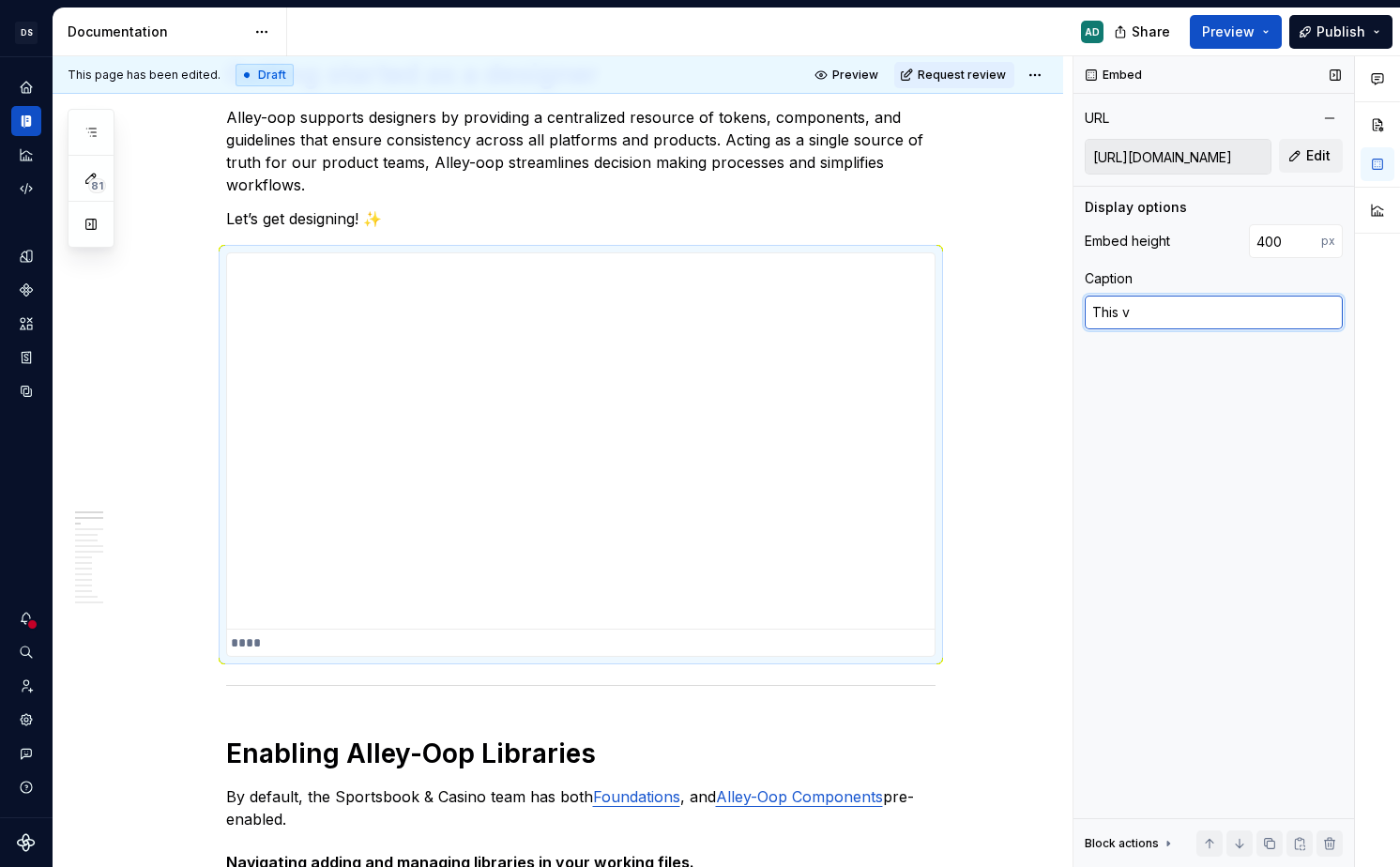 type on "*" 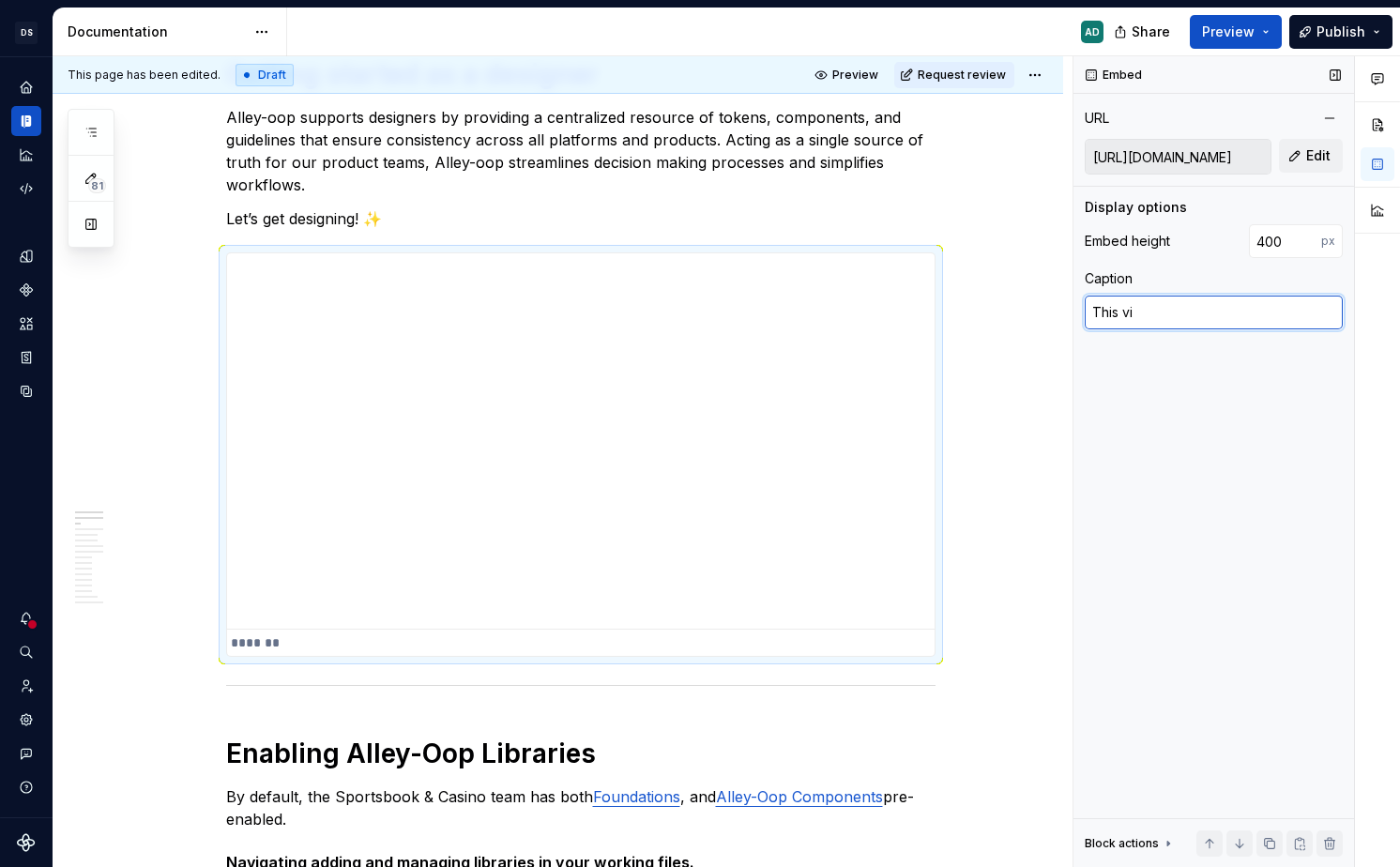type on "*" 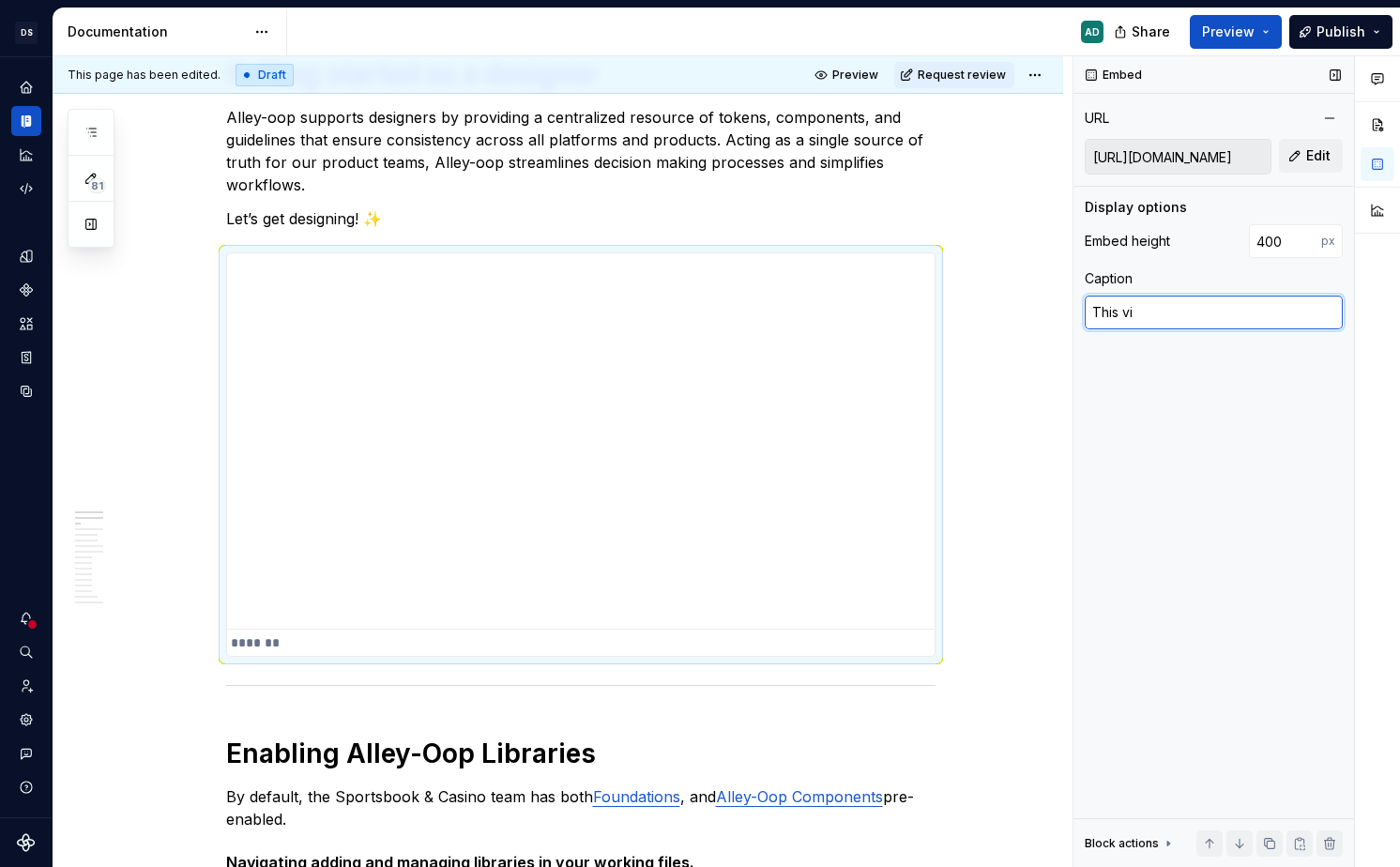 type on "This vie" 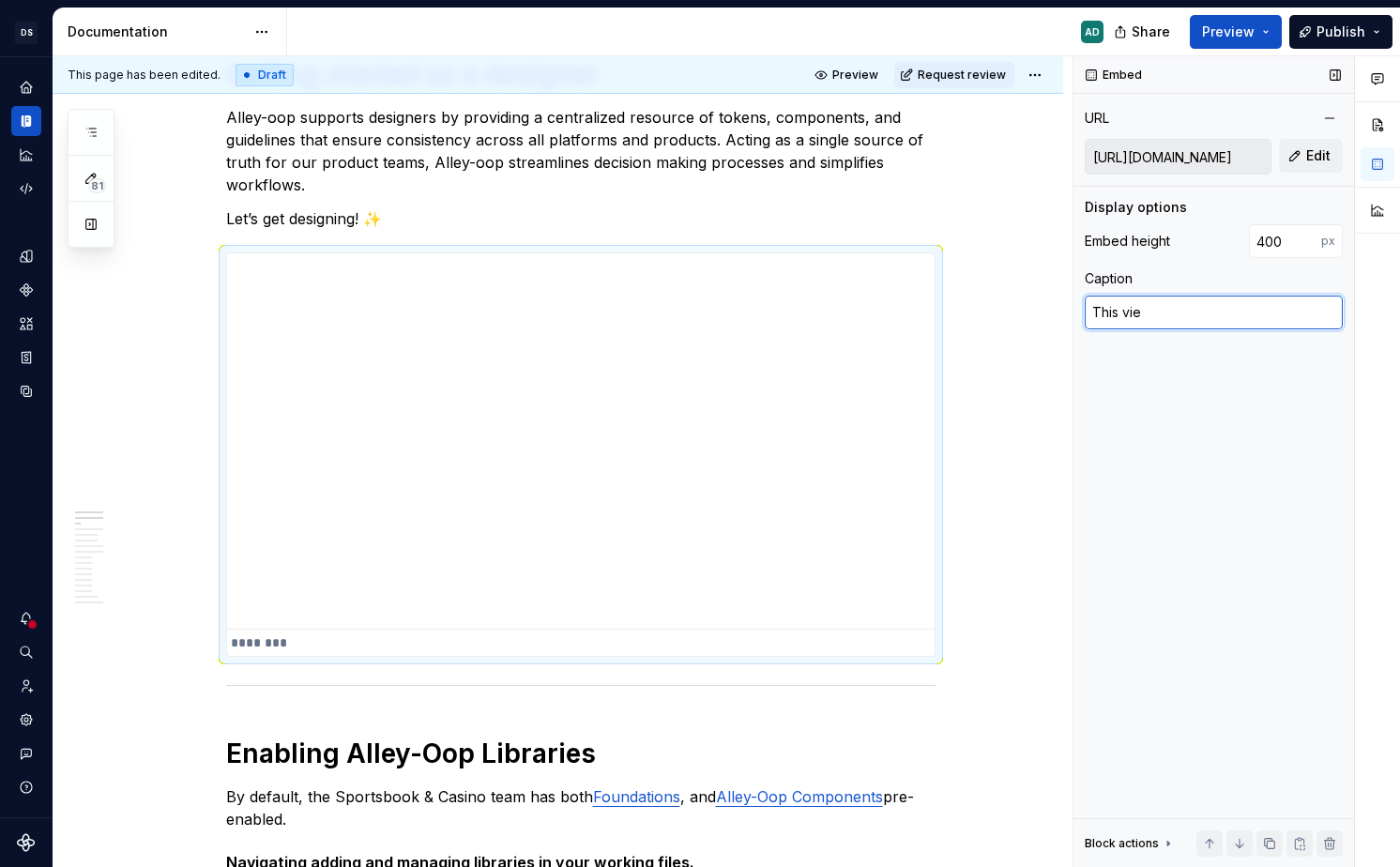 type on "*" 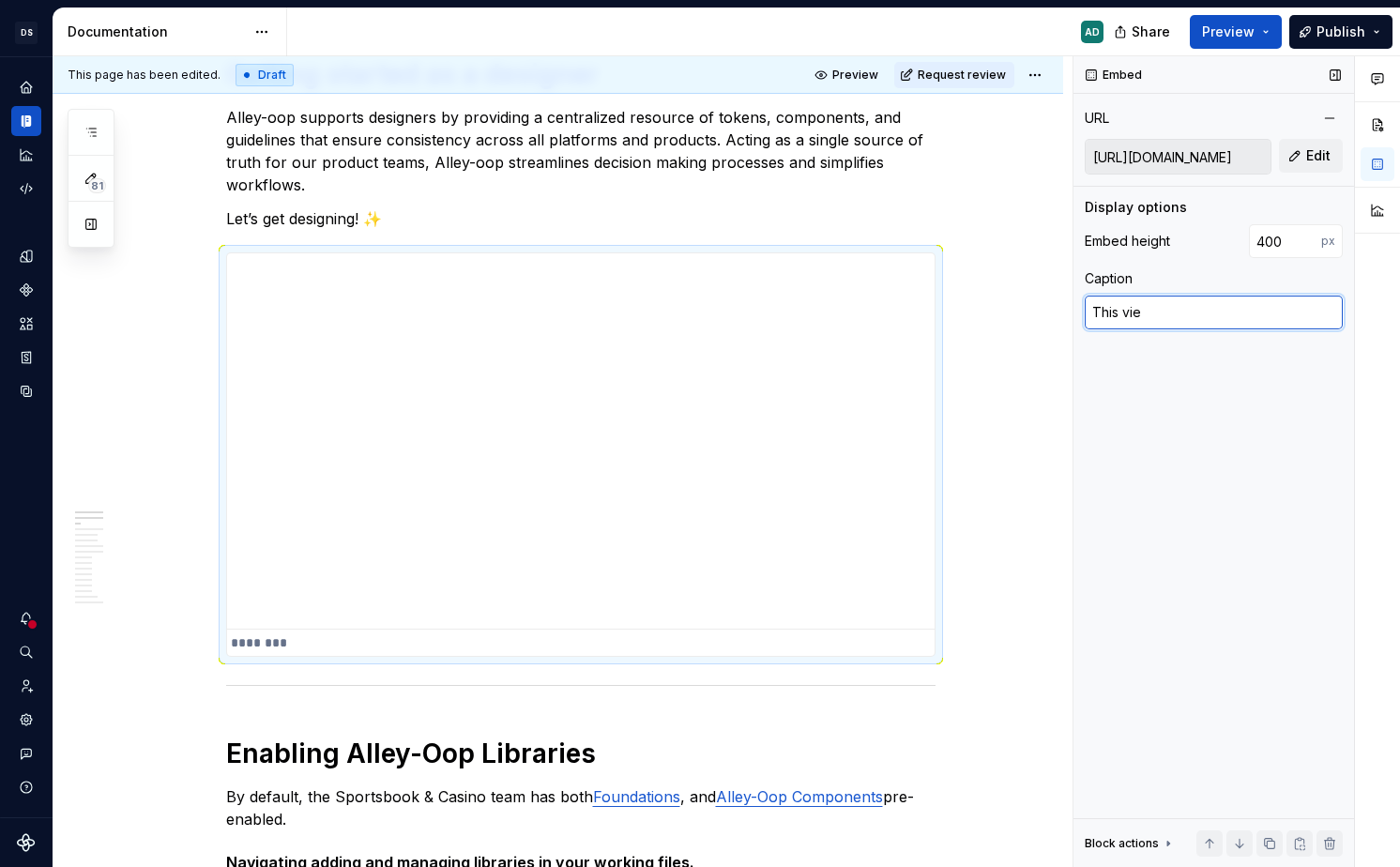 type on "This vi" 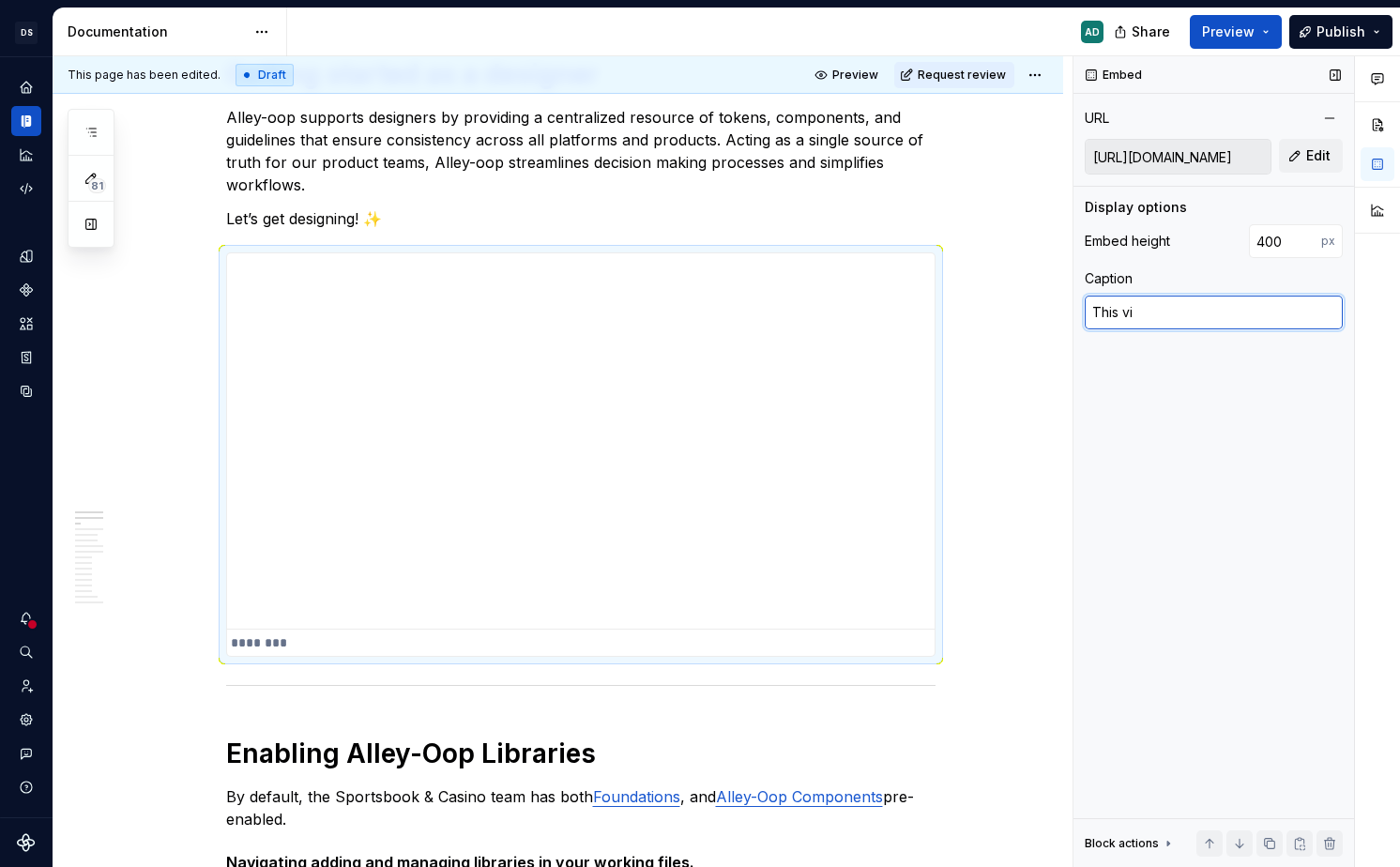 type on "*" 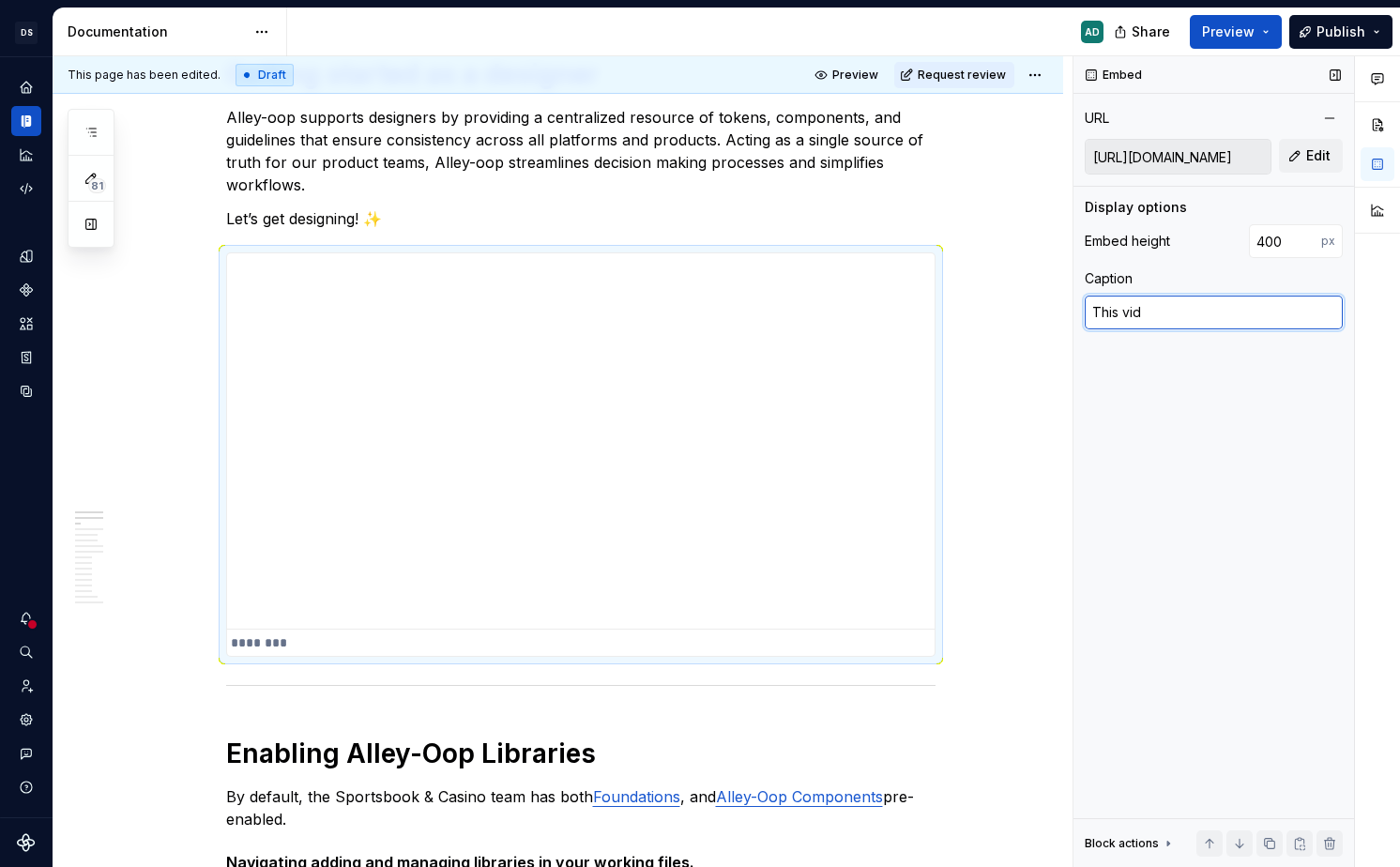 type on "*" 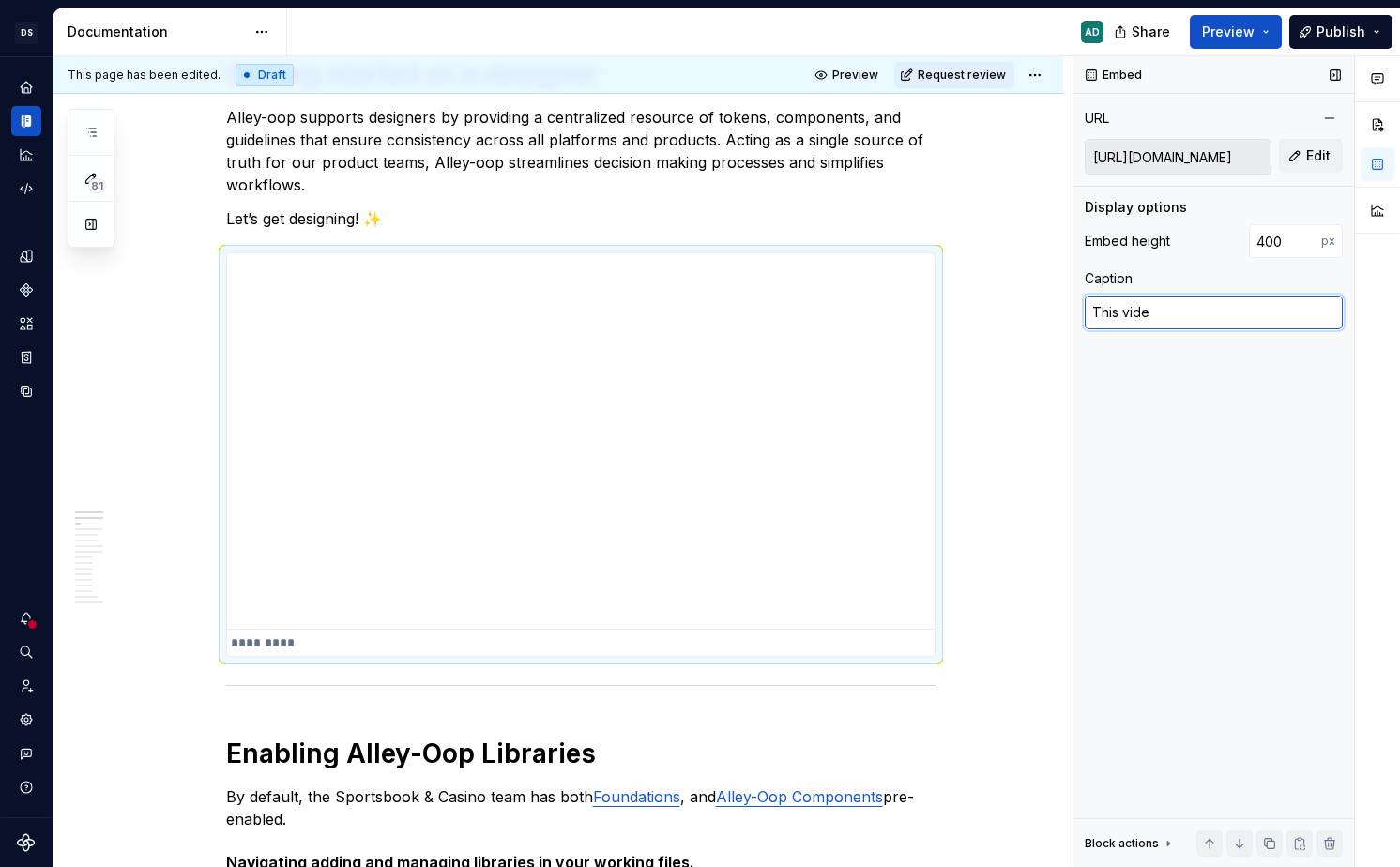 type on "*" 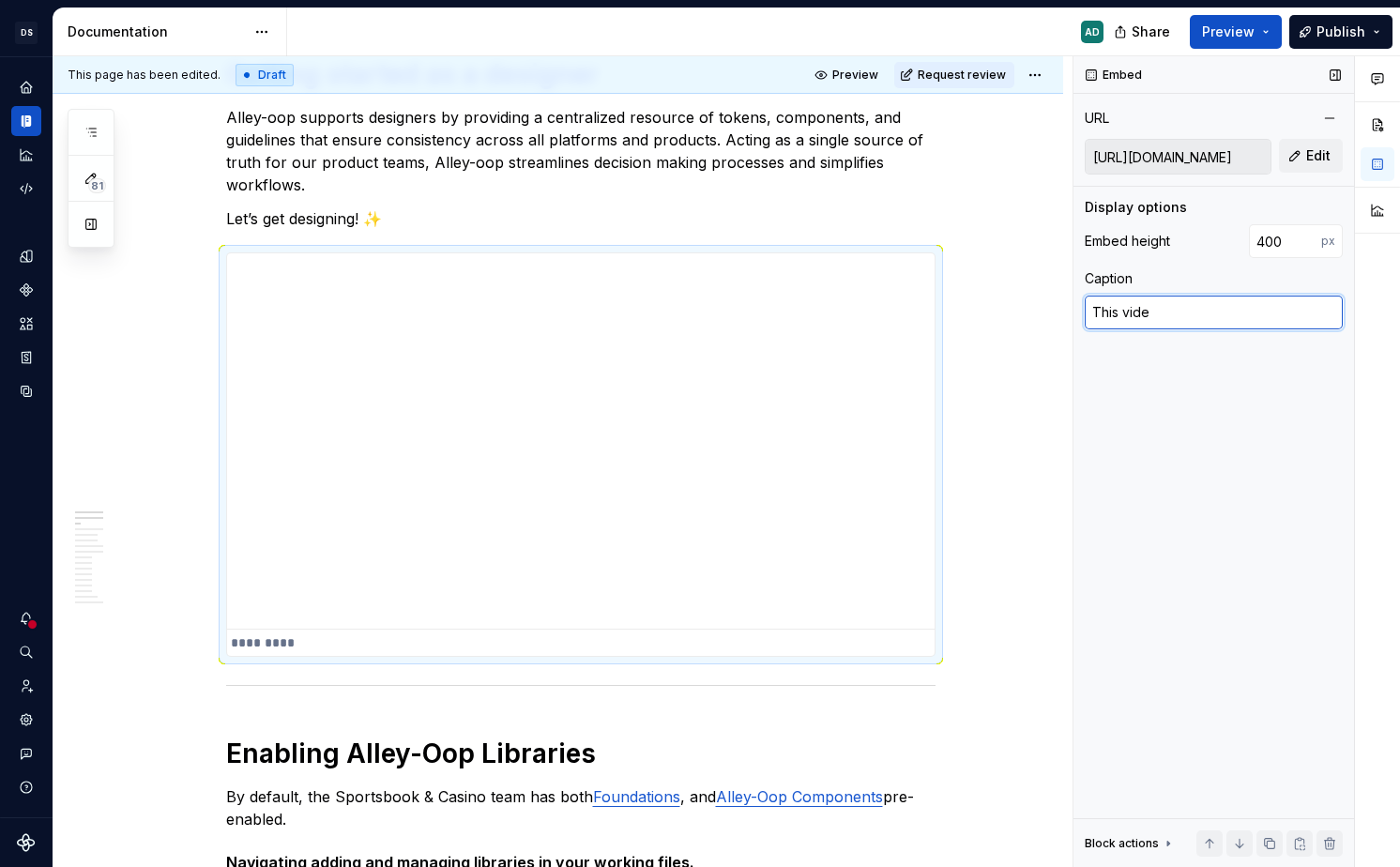 type on "This video" 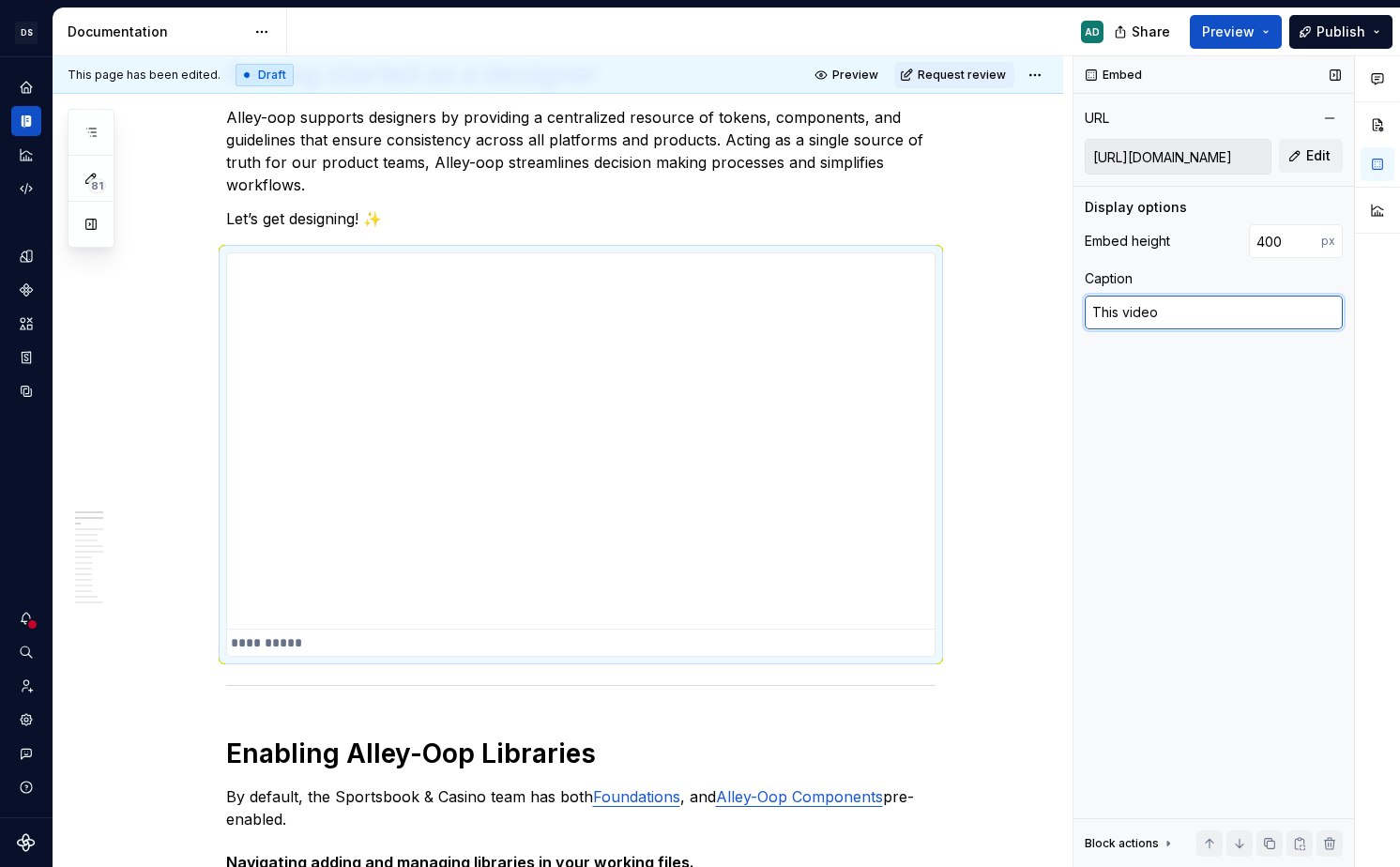 type on "*" 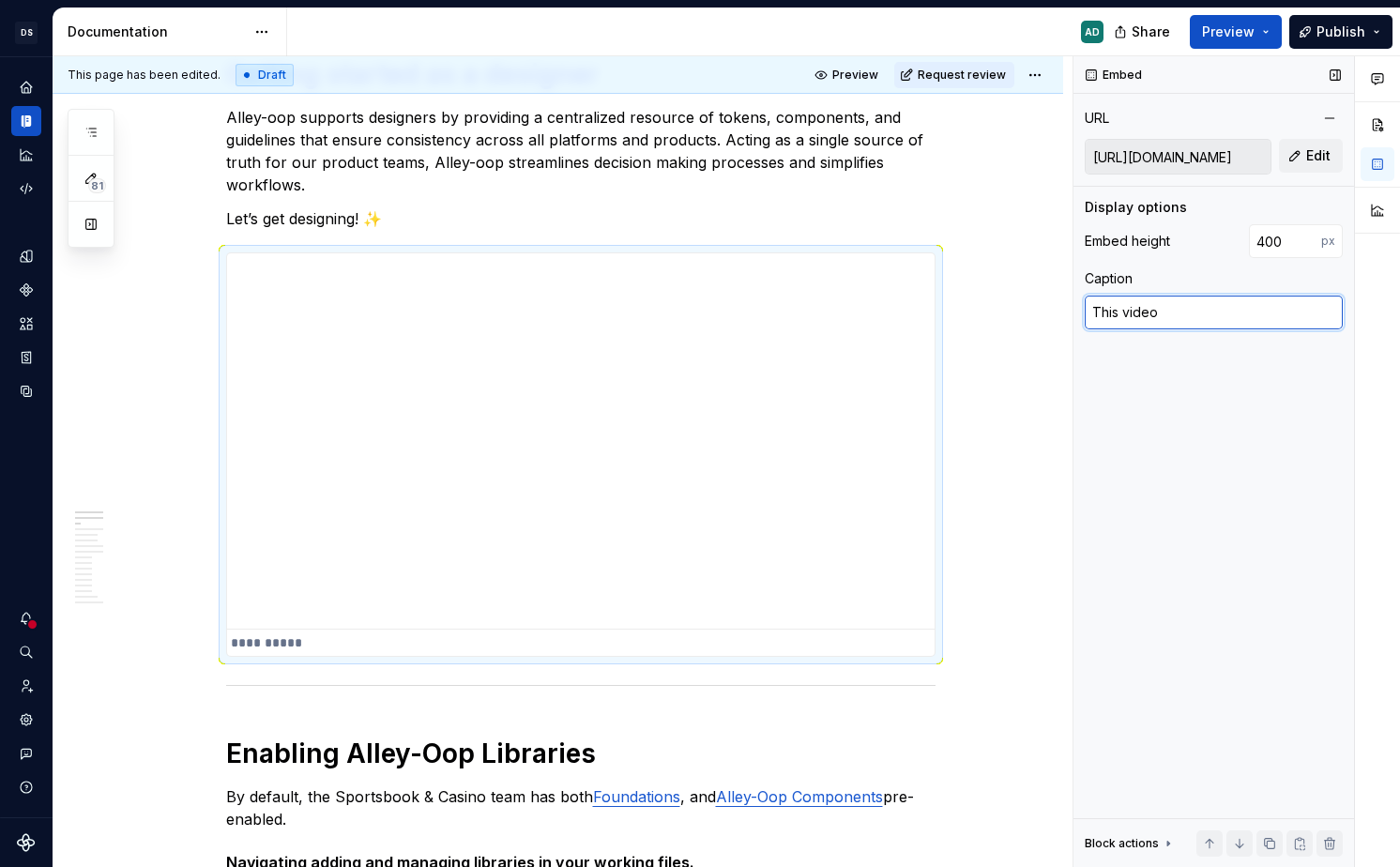 type on "This video" 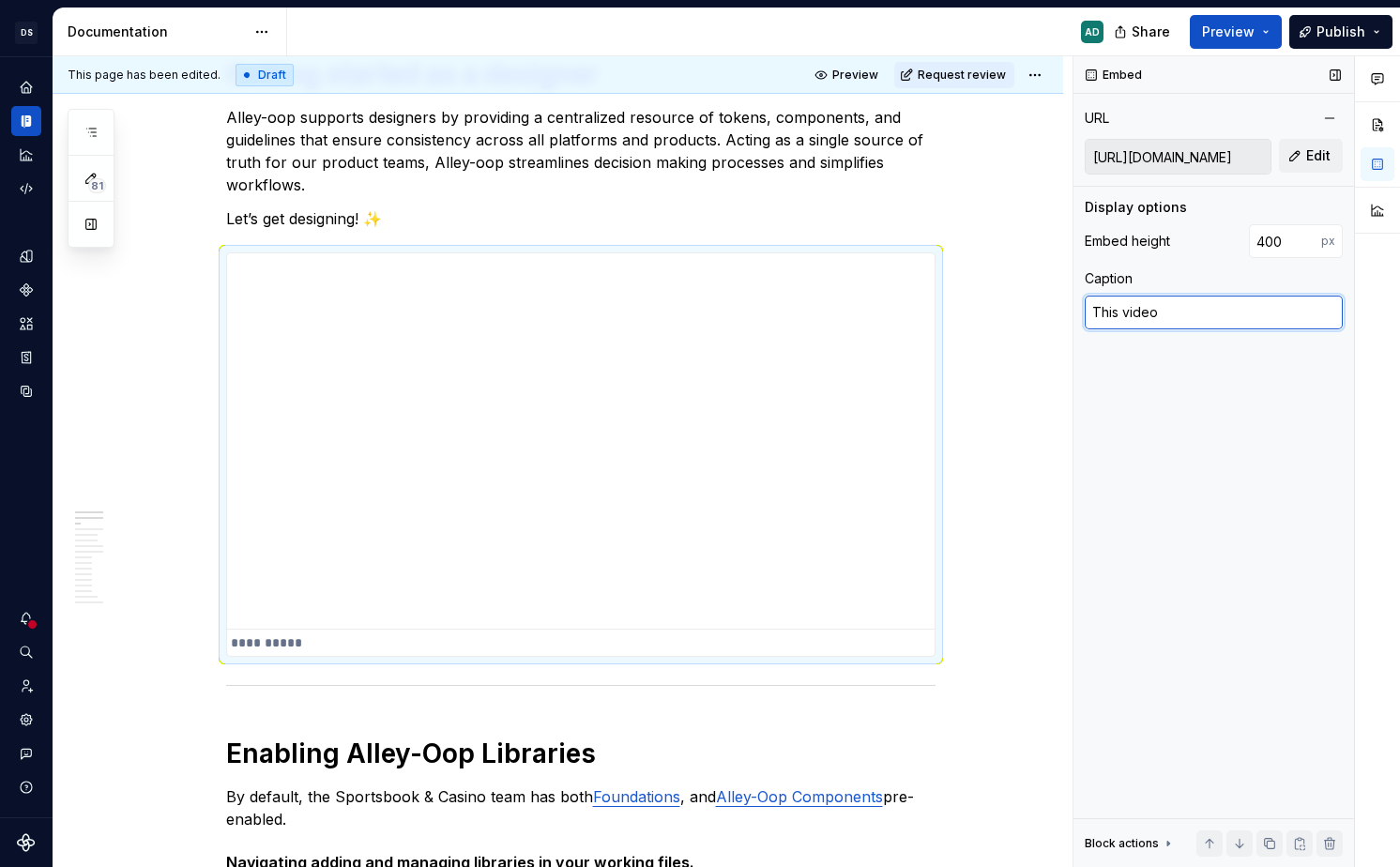 type on "*" 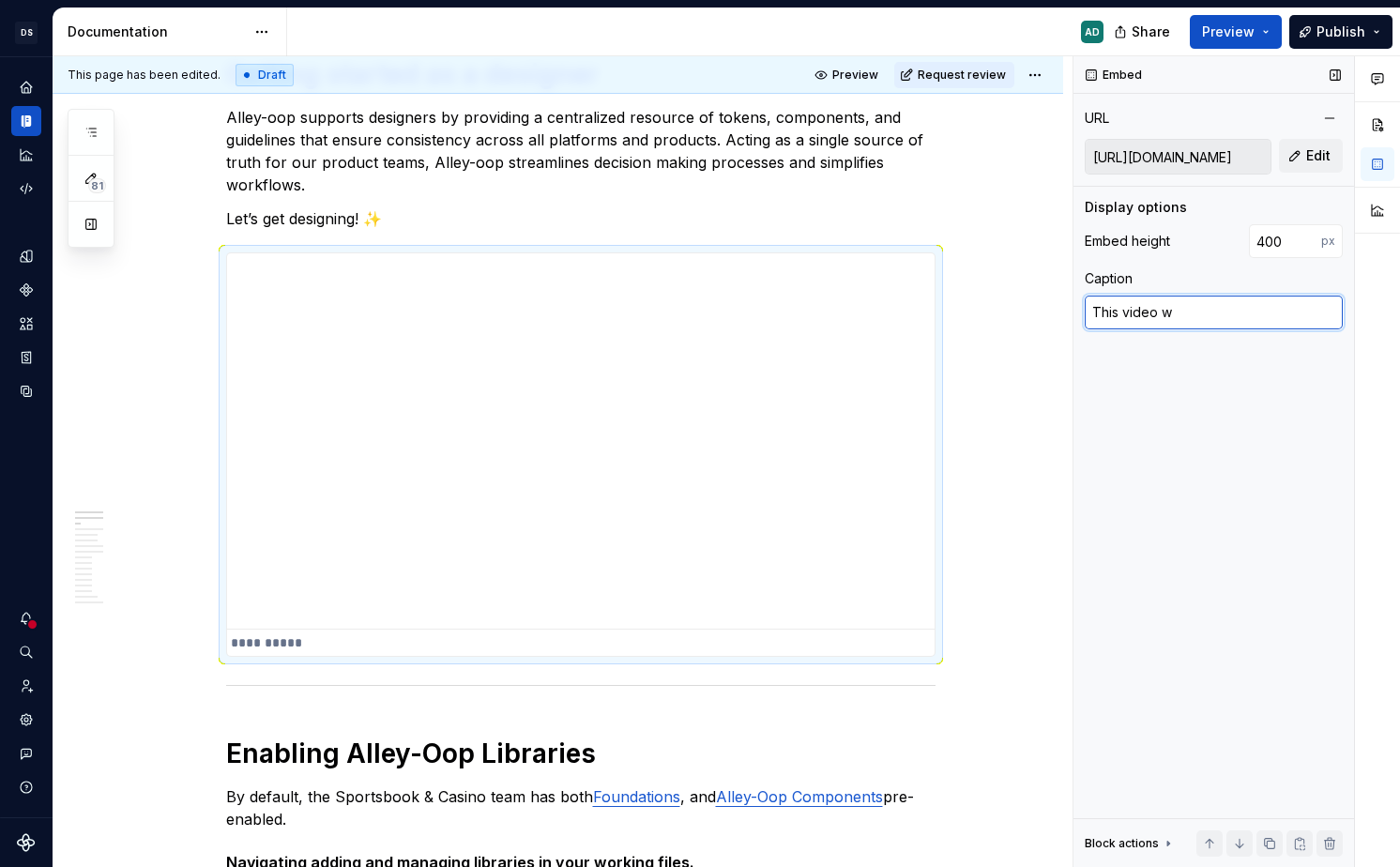 type on "*" 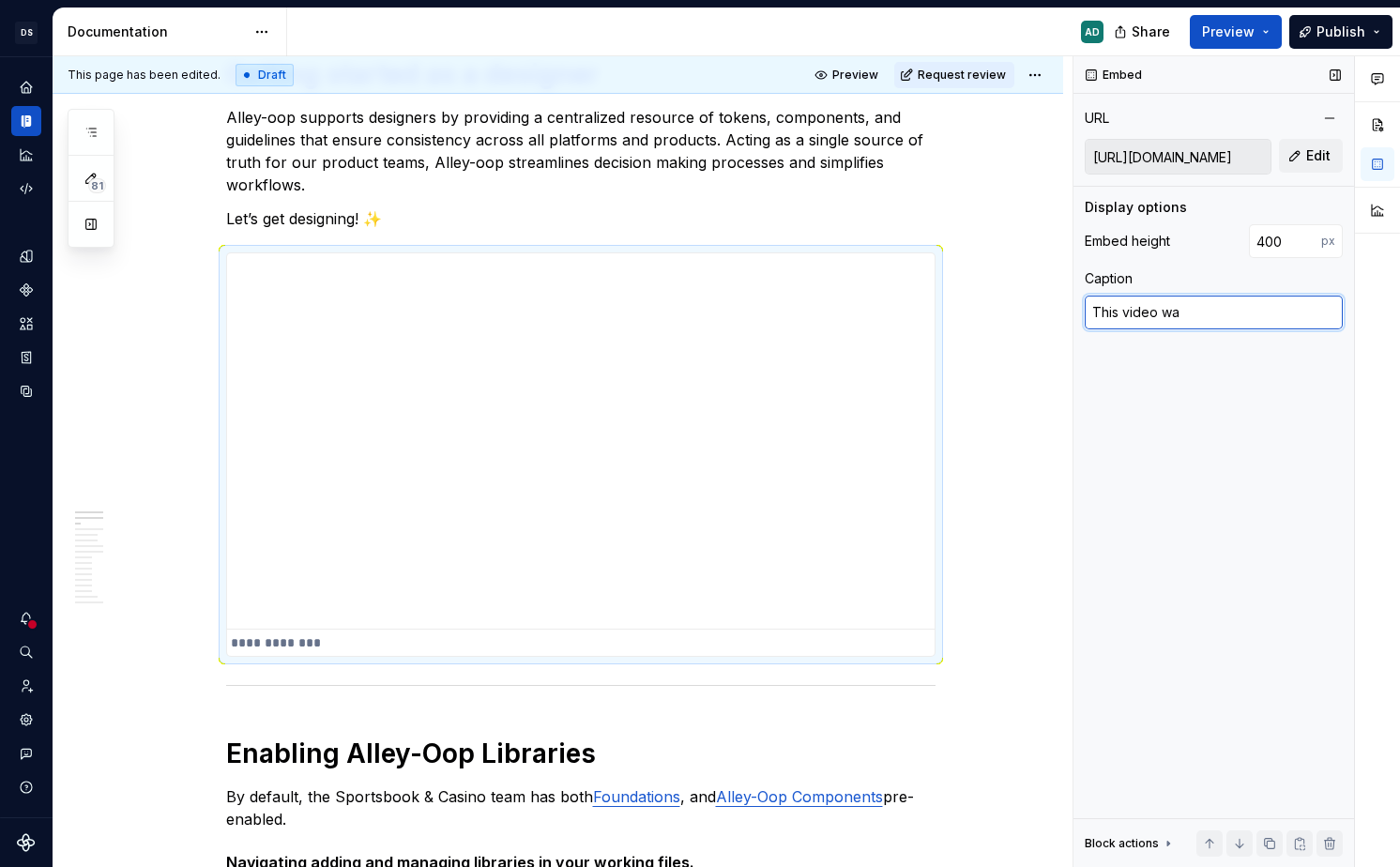 type on "*" 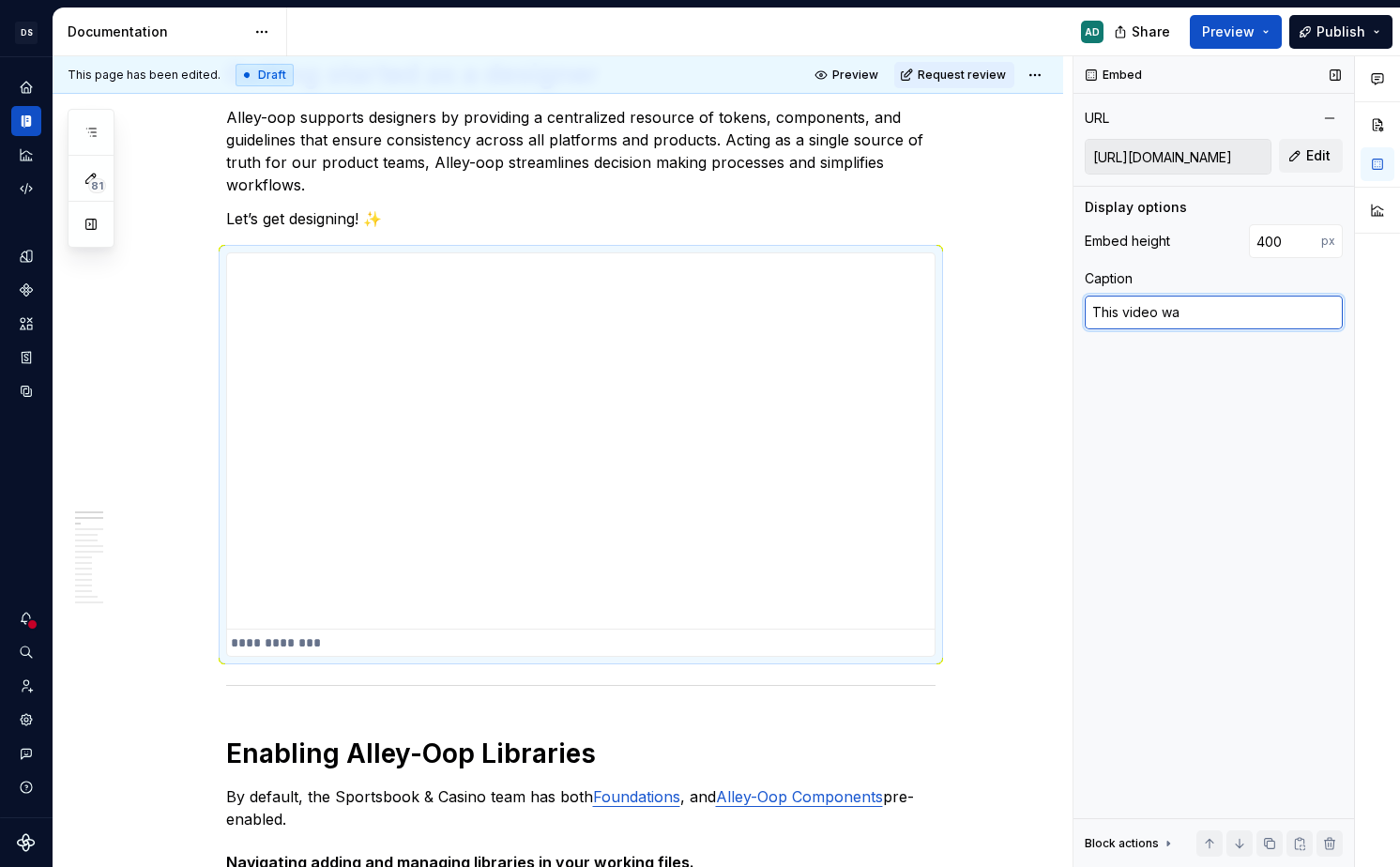type on "This video wal" 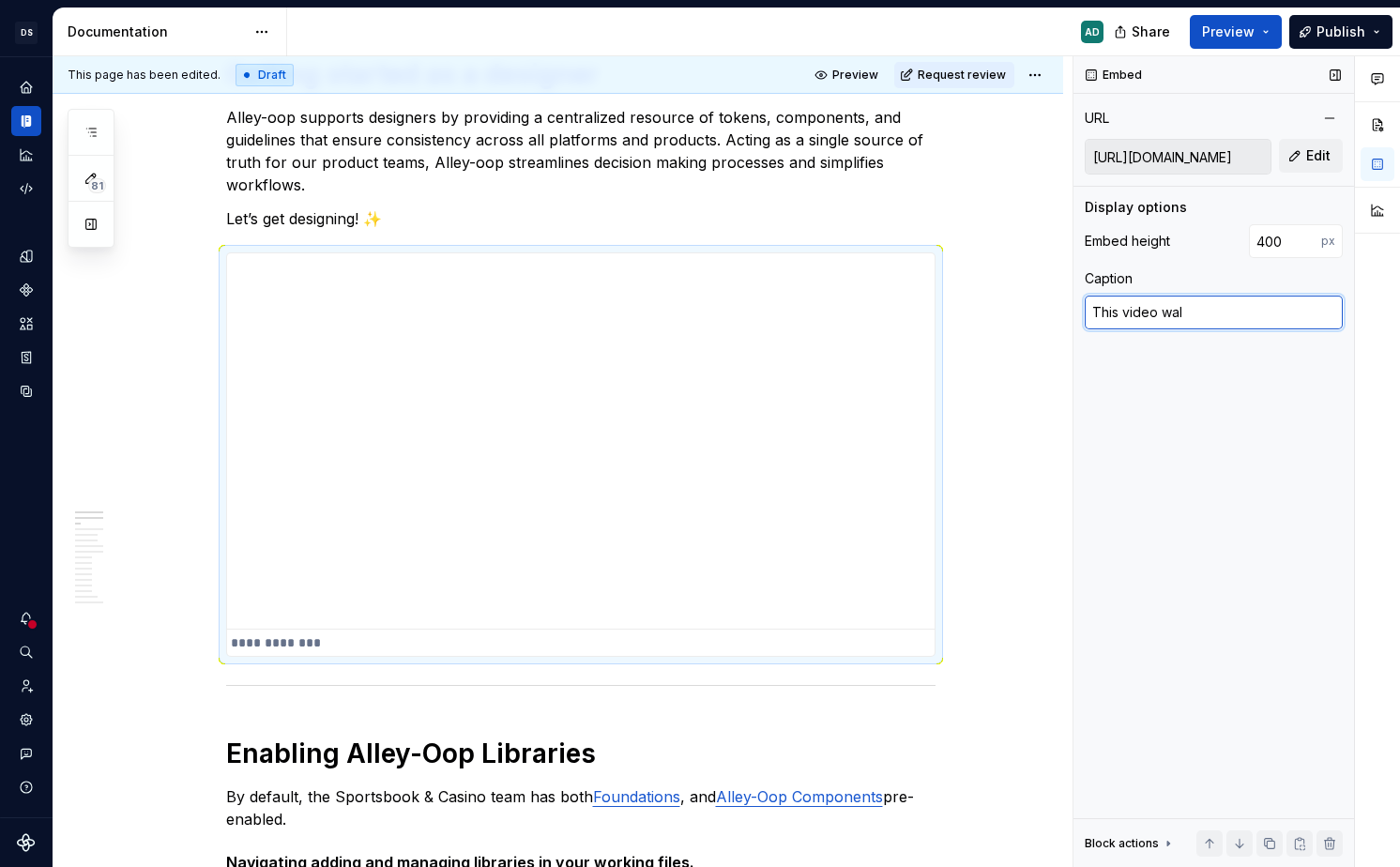 type on "*" 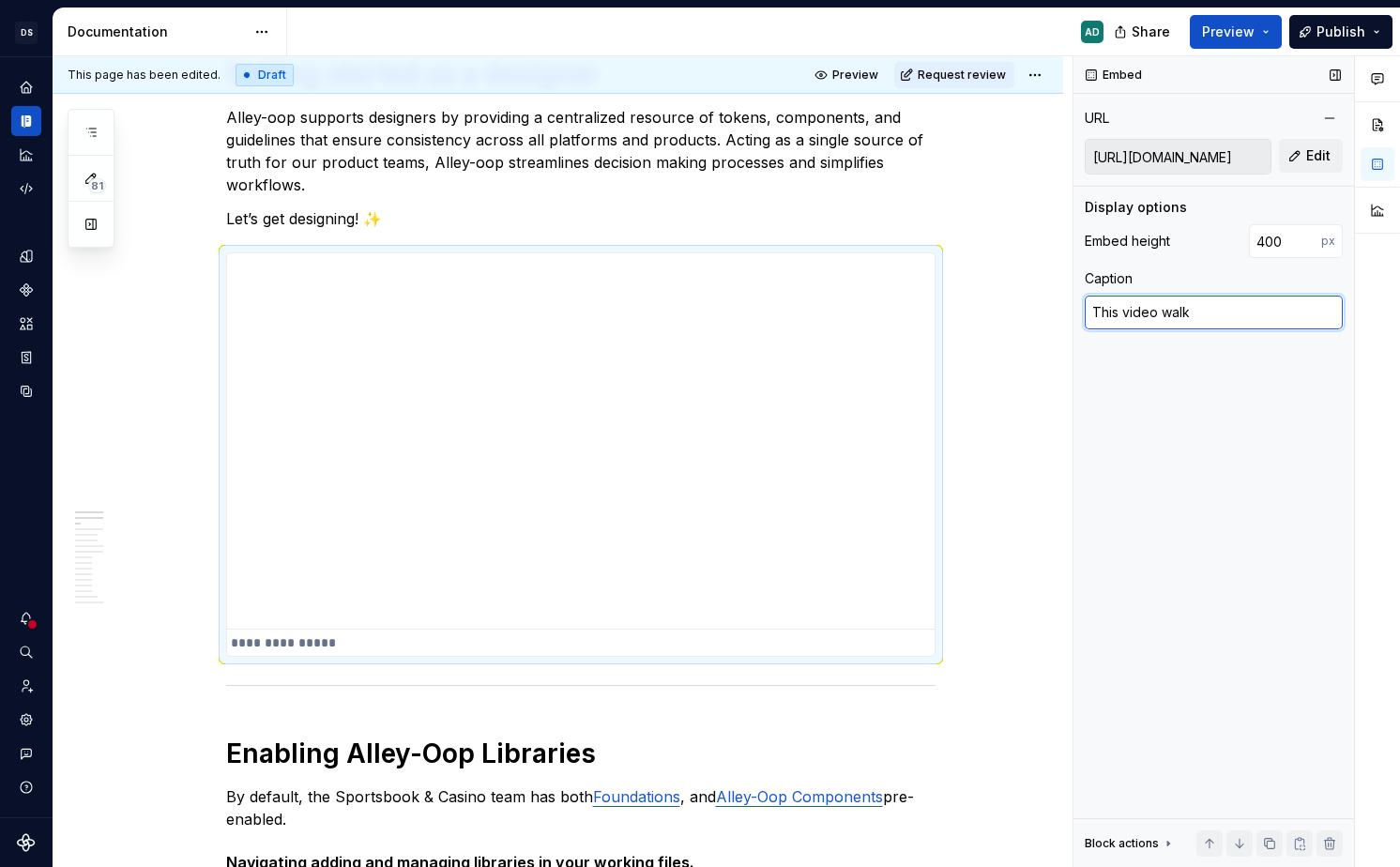 type on "*" 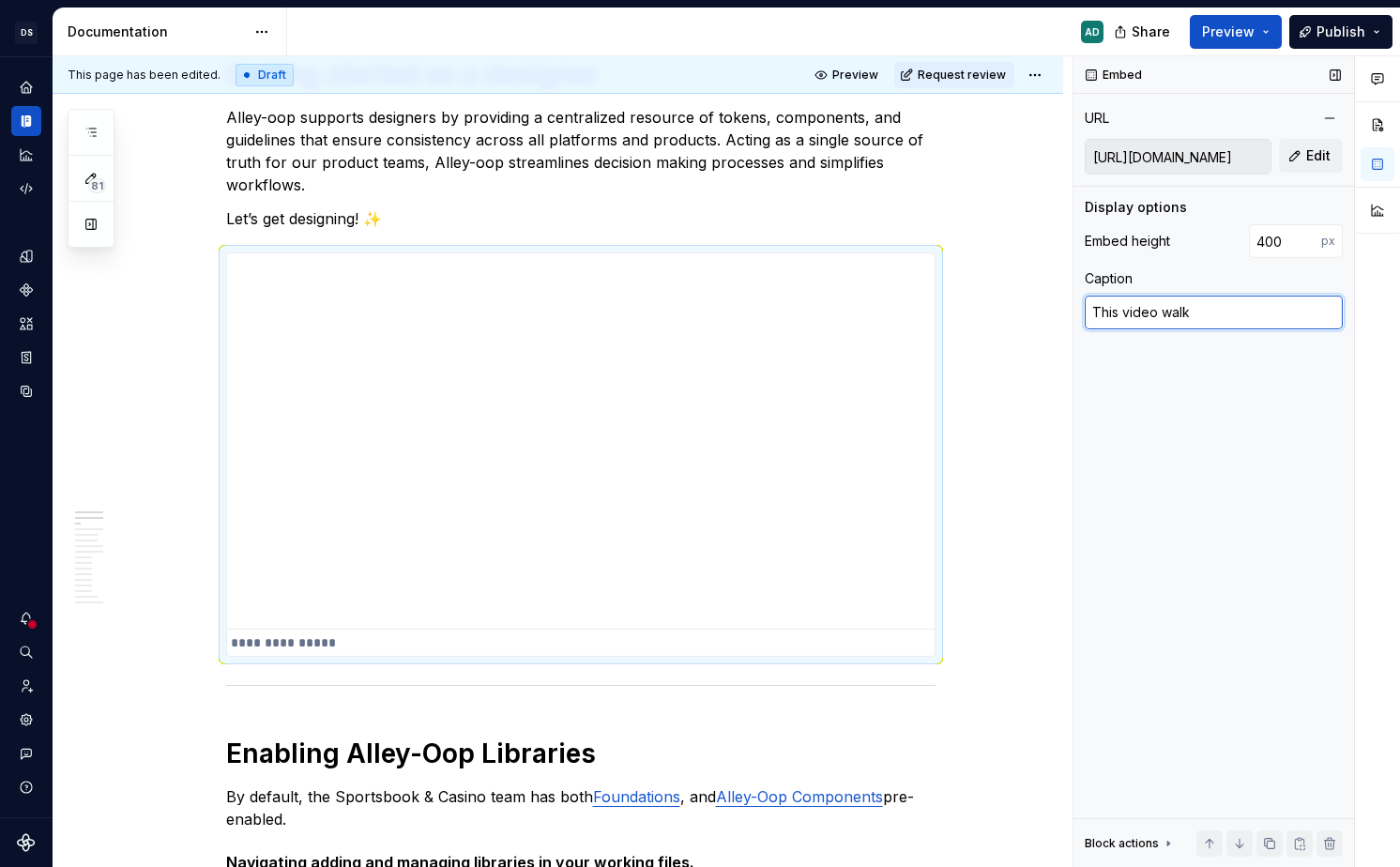 type on "This video walks" 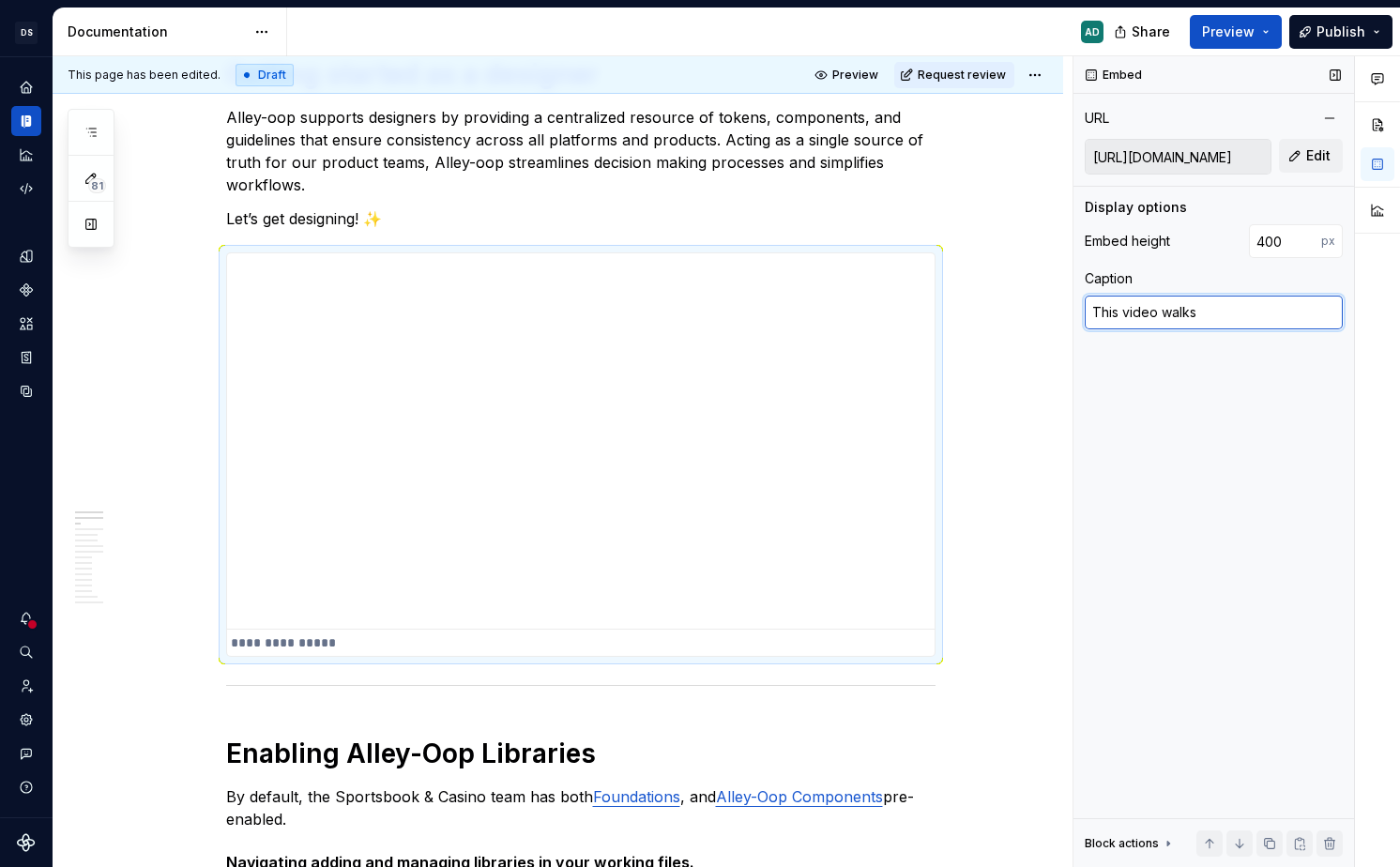type on "*" 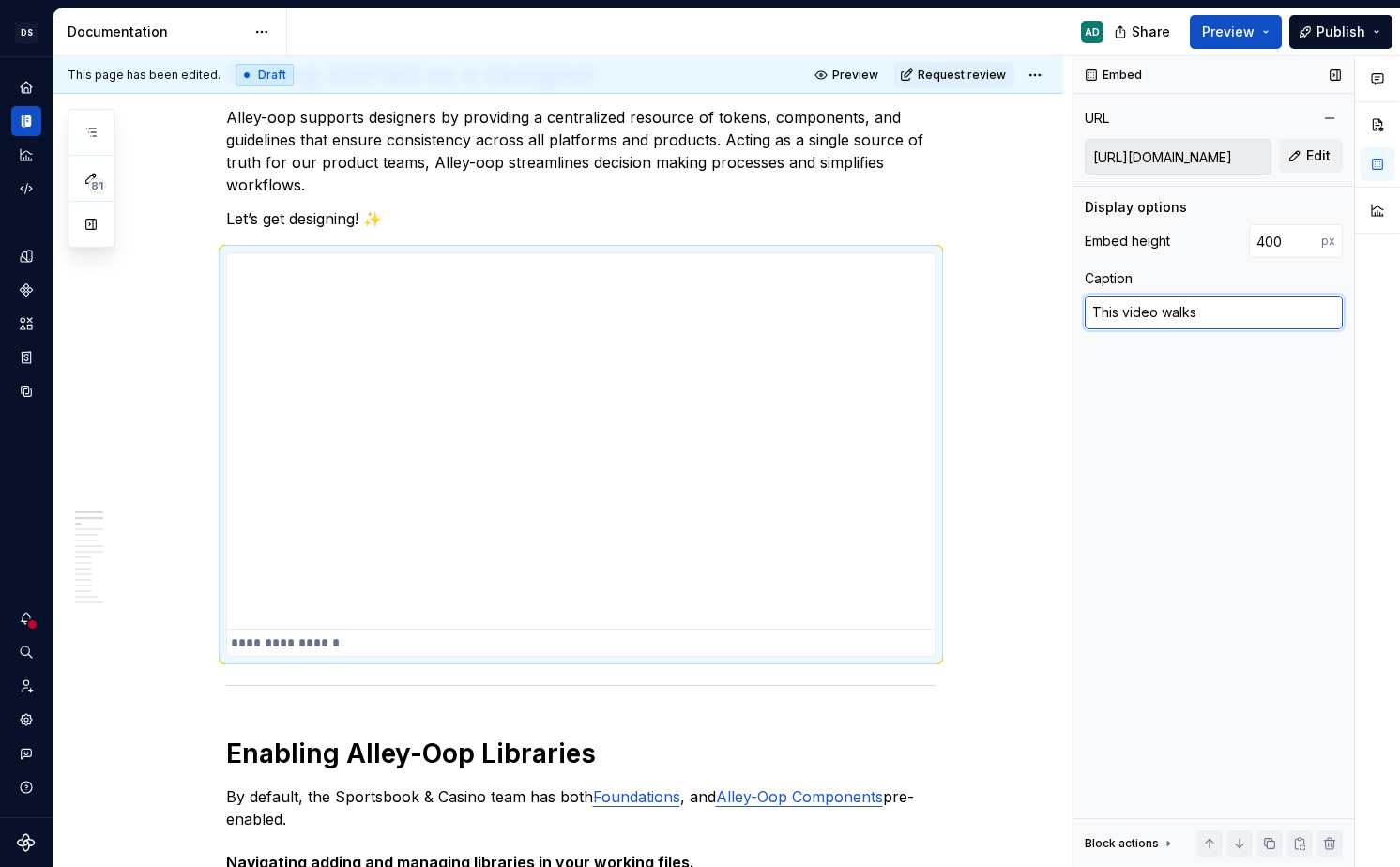 type on "*" 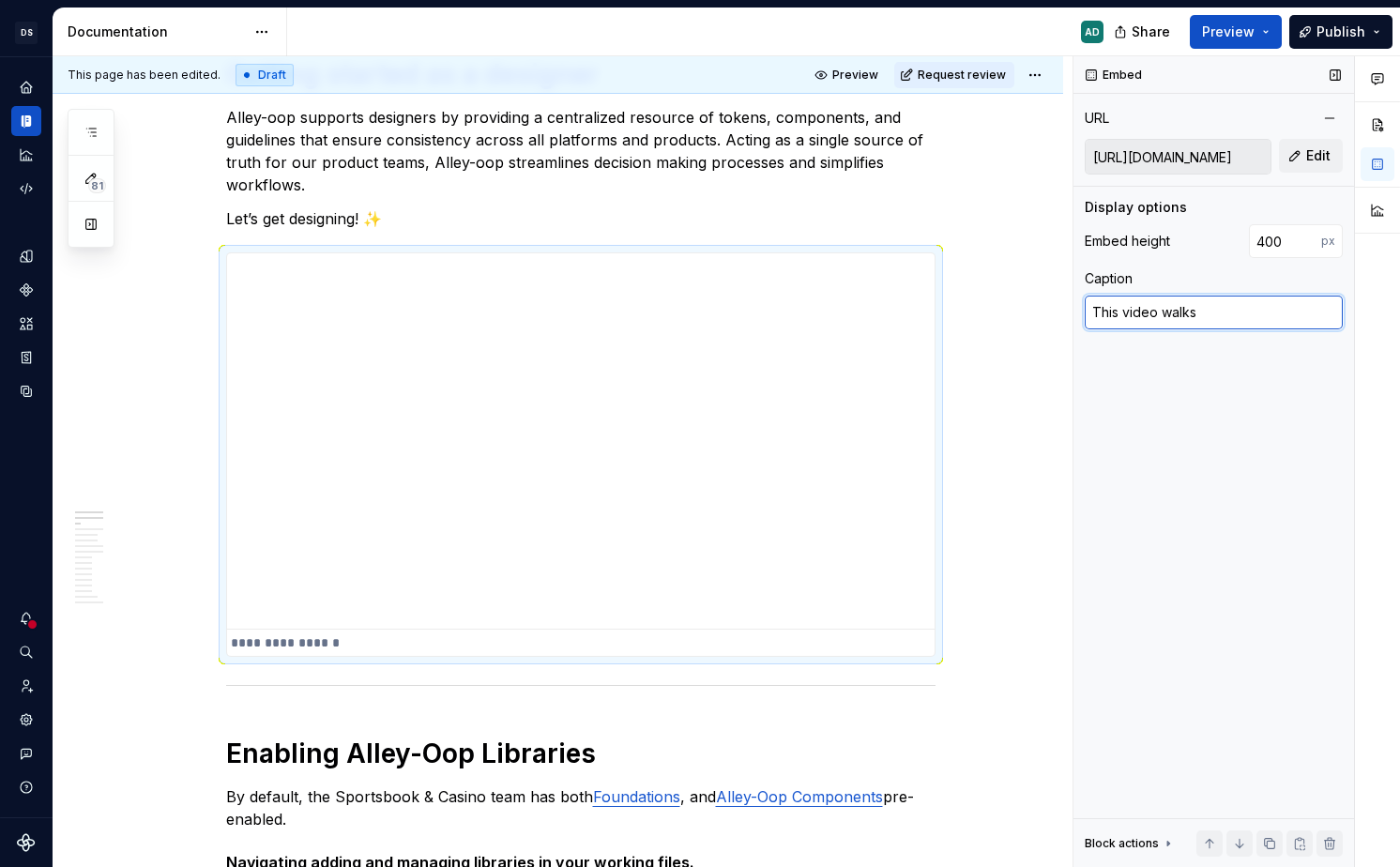 type on "This video walks t" 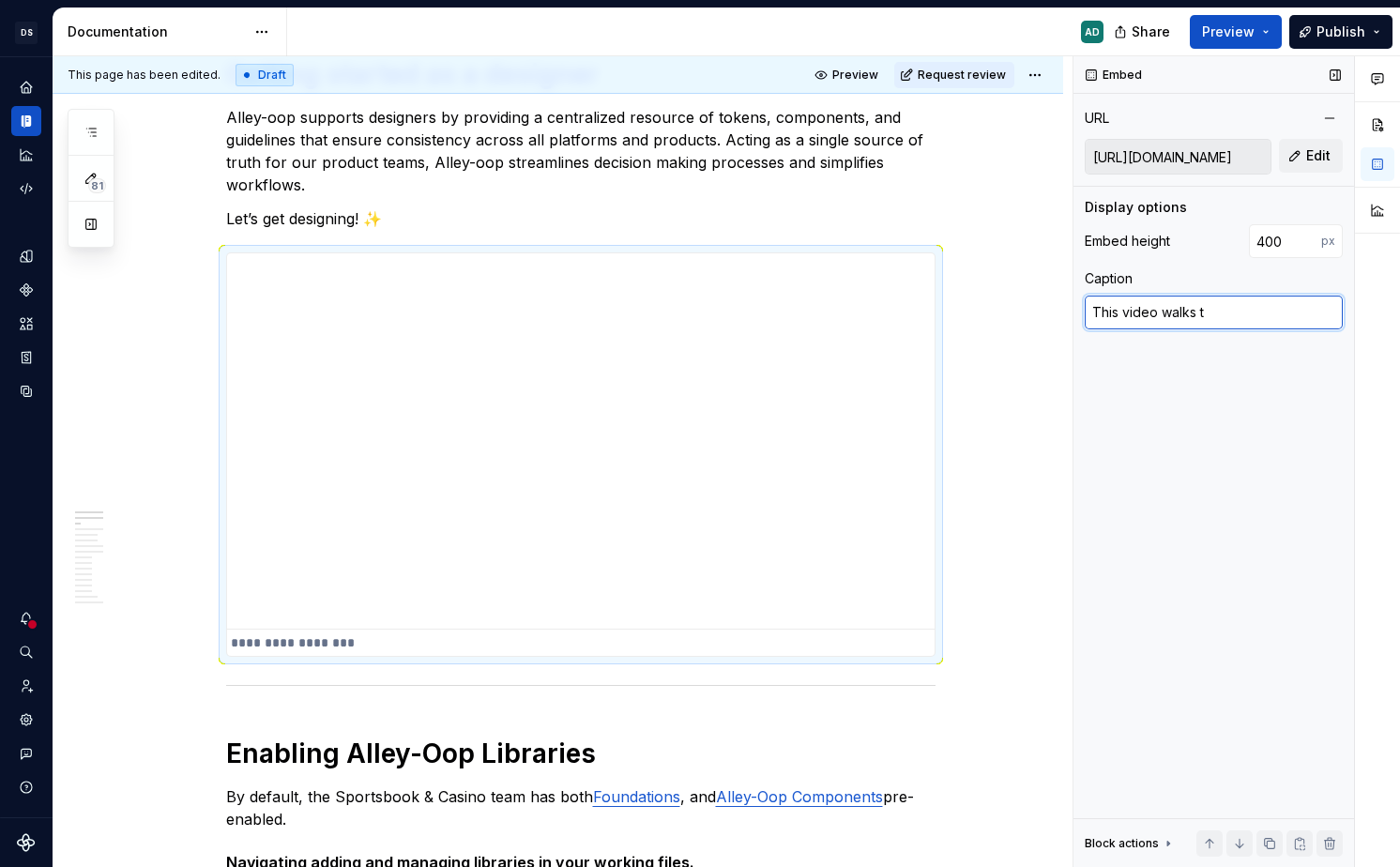 type on "*" 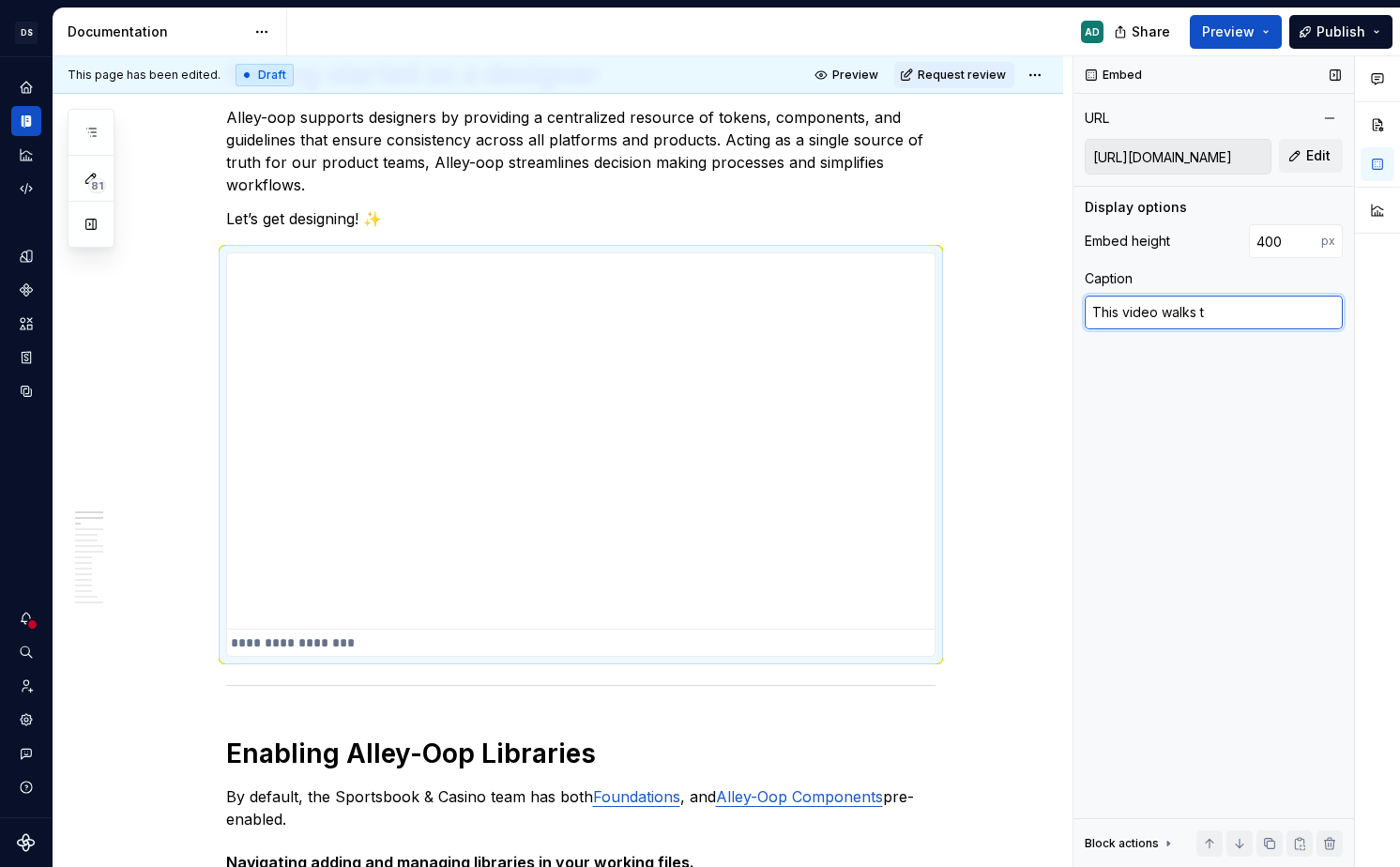 type on "This video walks th" 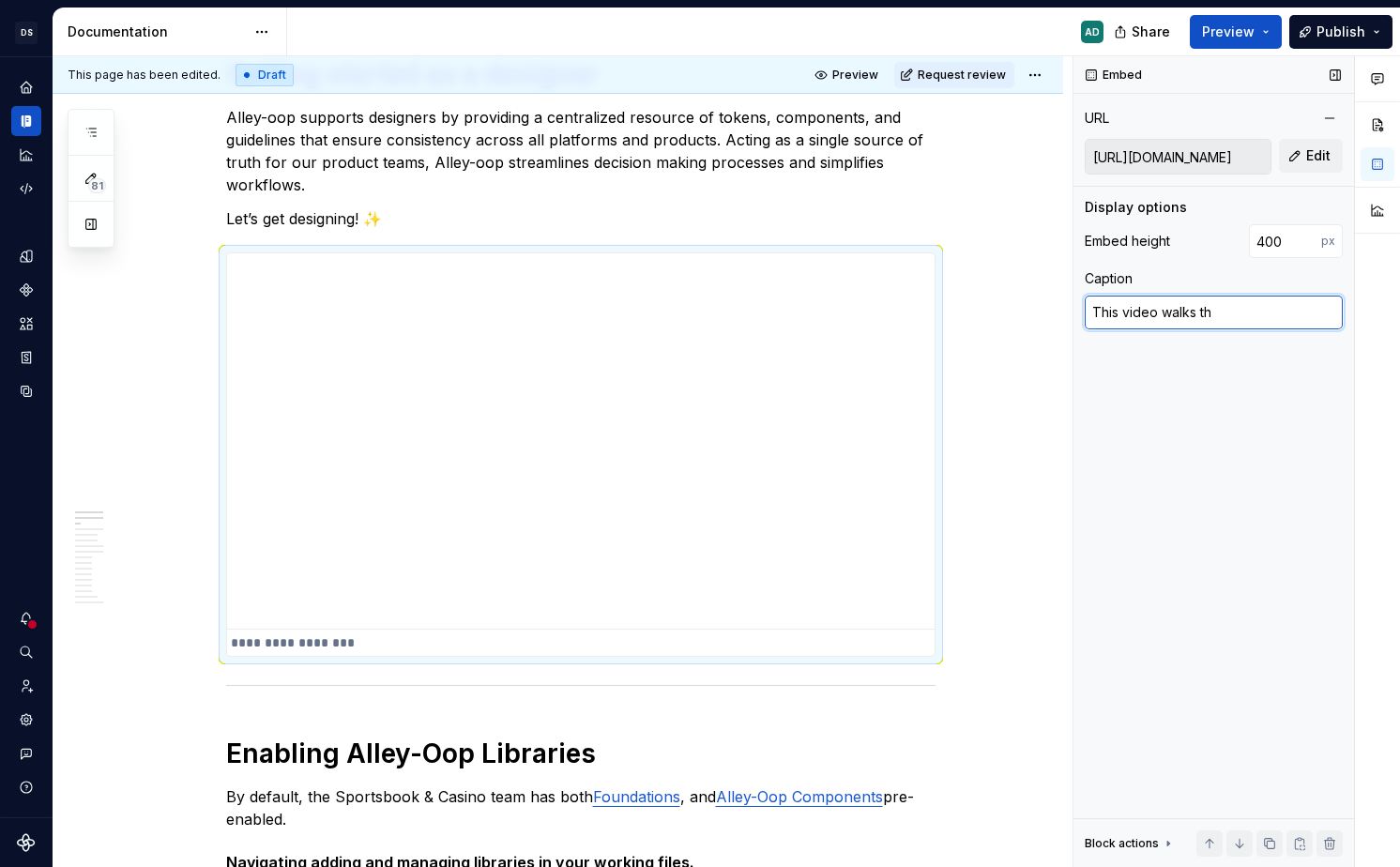type on "*" 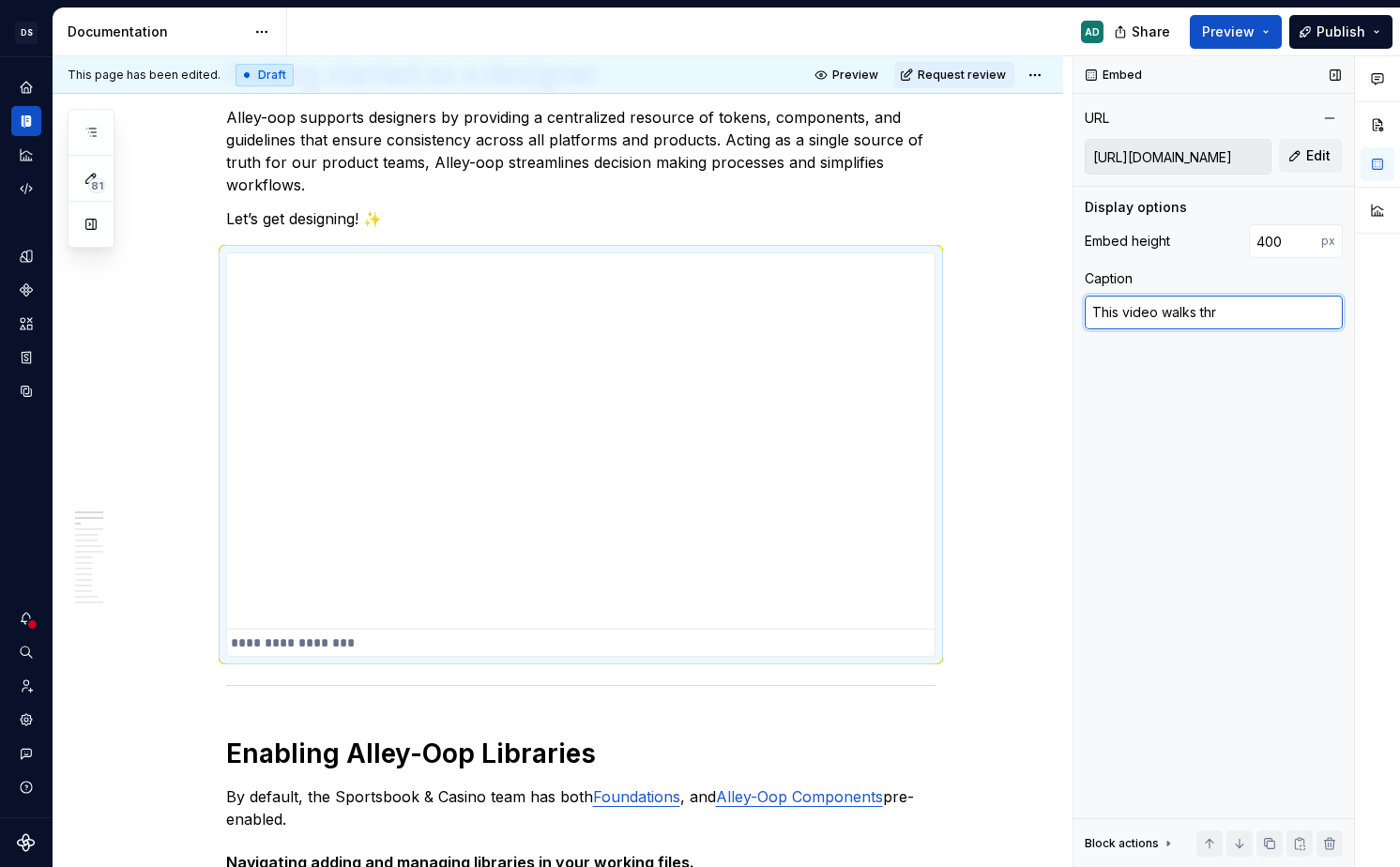 type on "*" 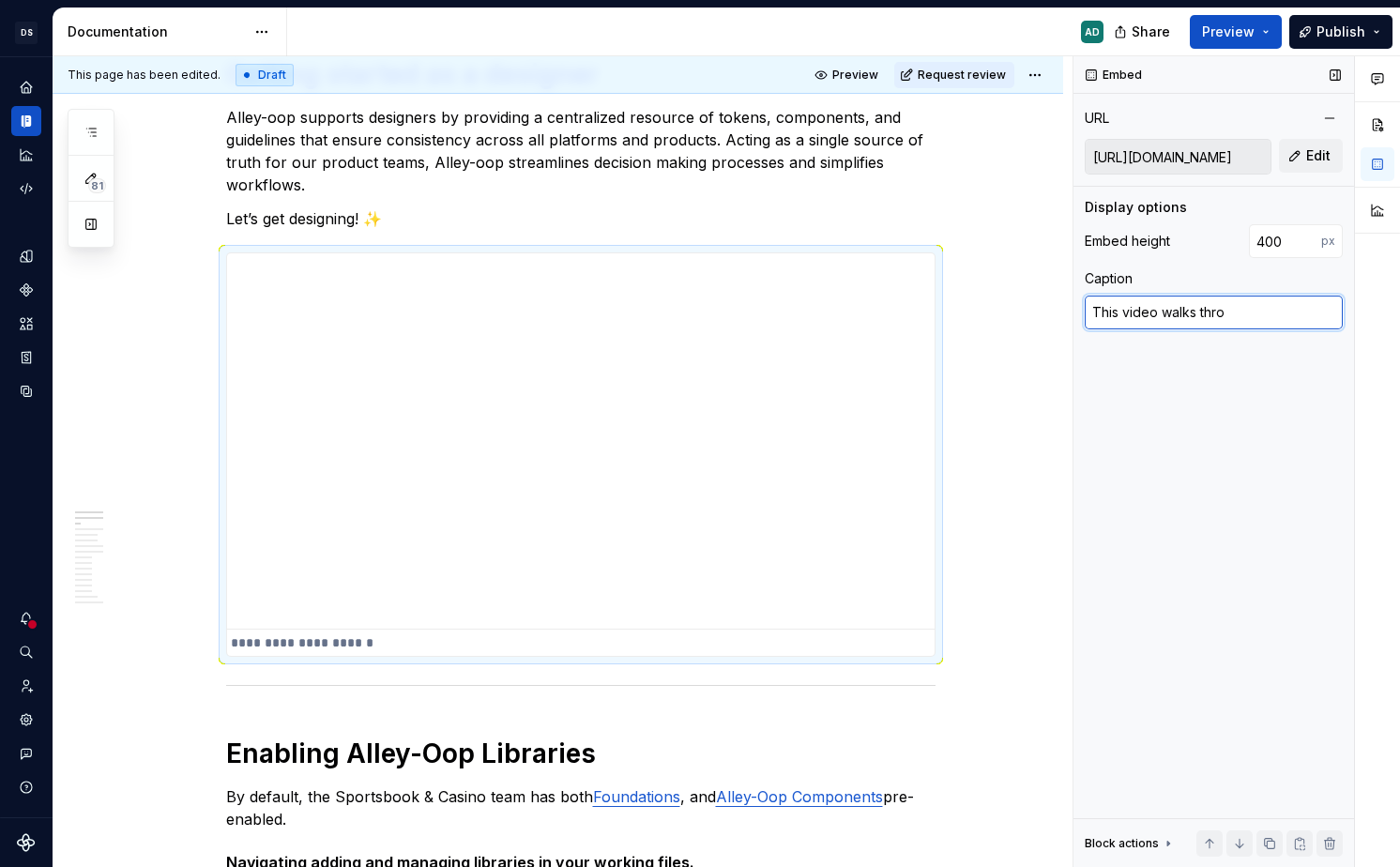 type on "*" 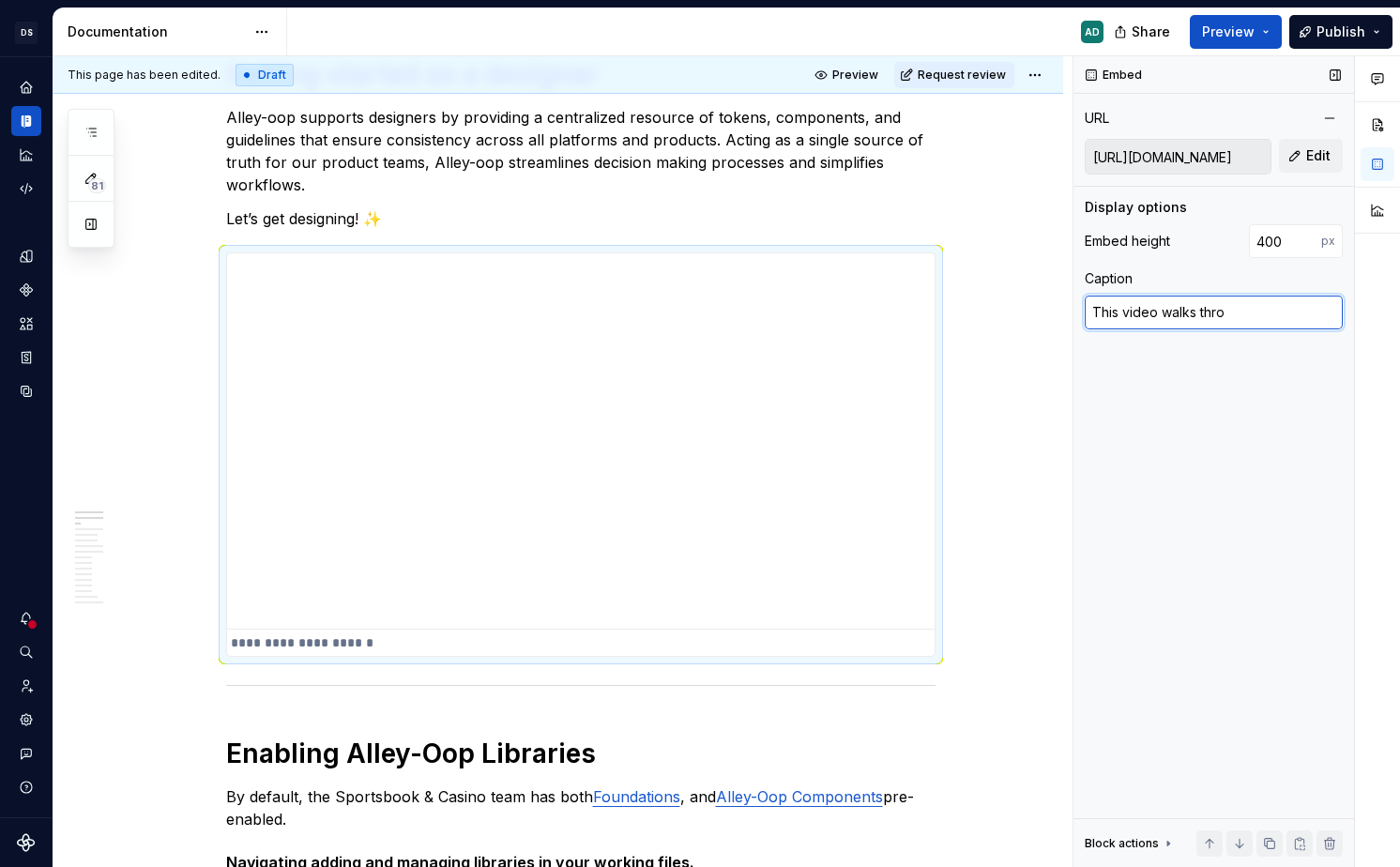 type on "This video walks throu" 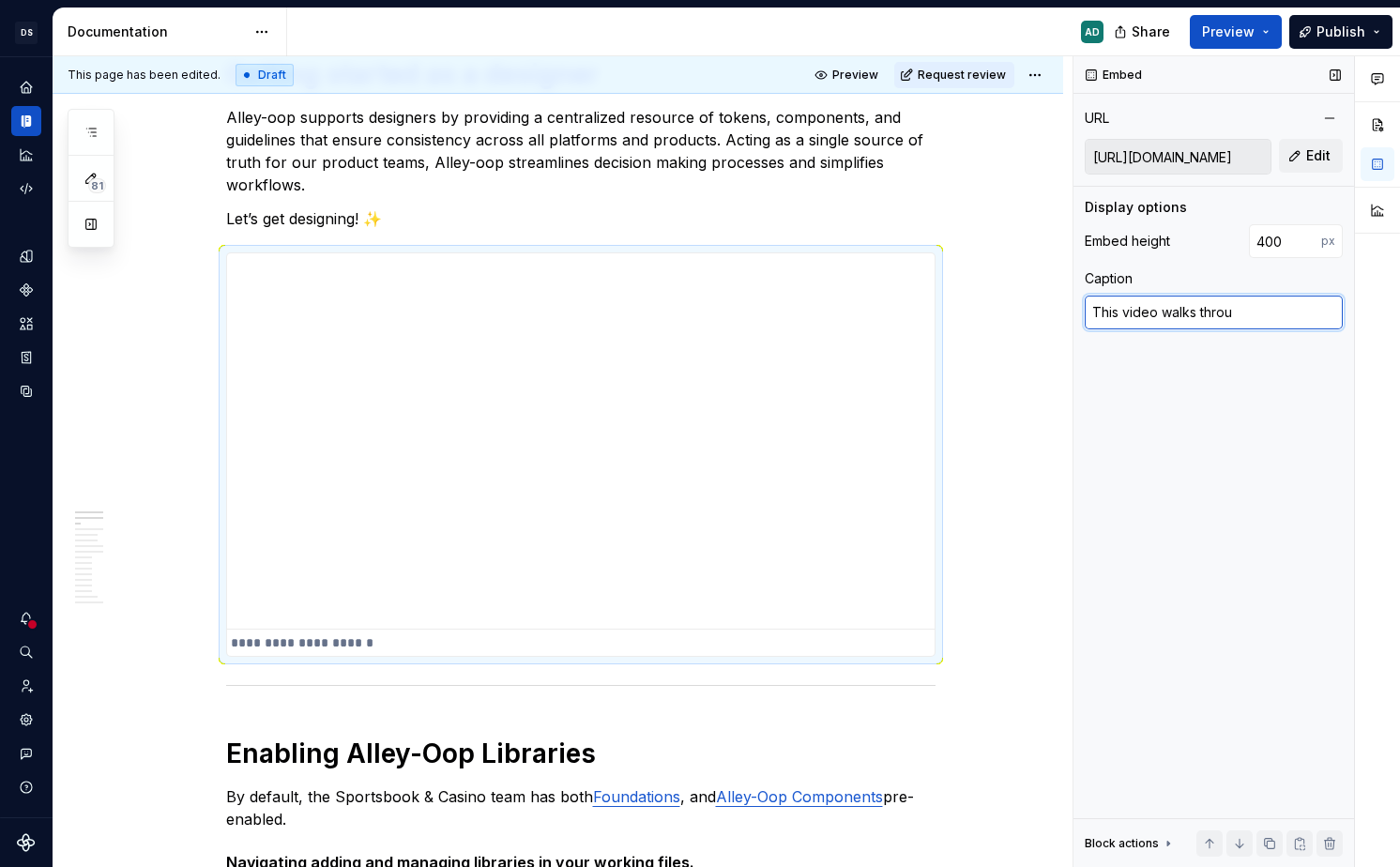 type on "*" 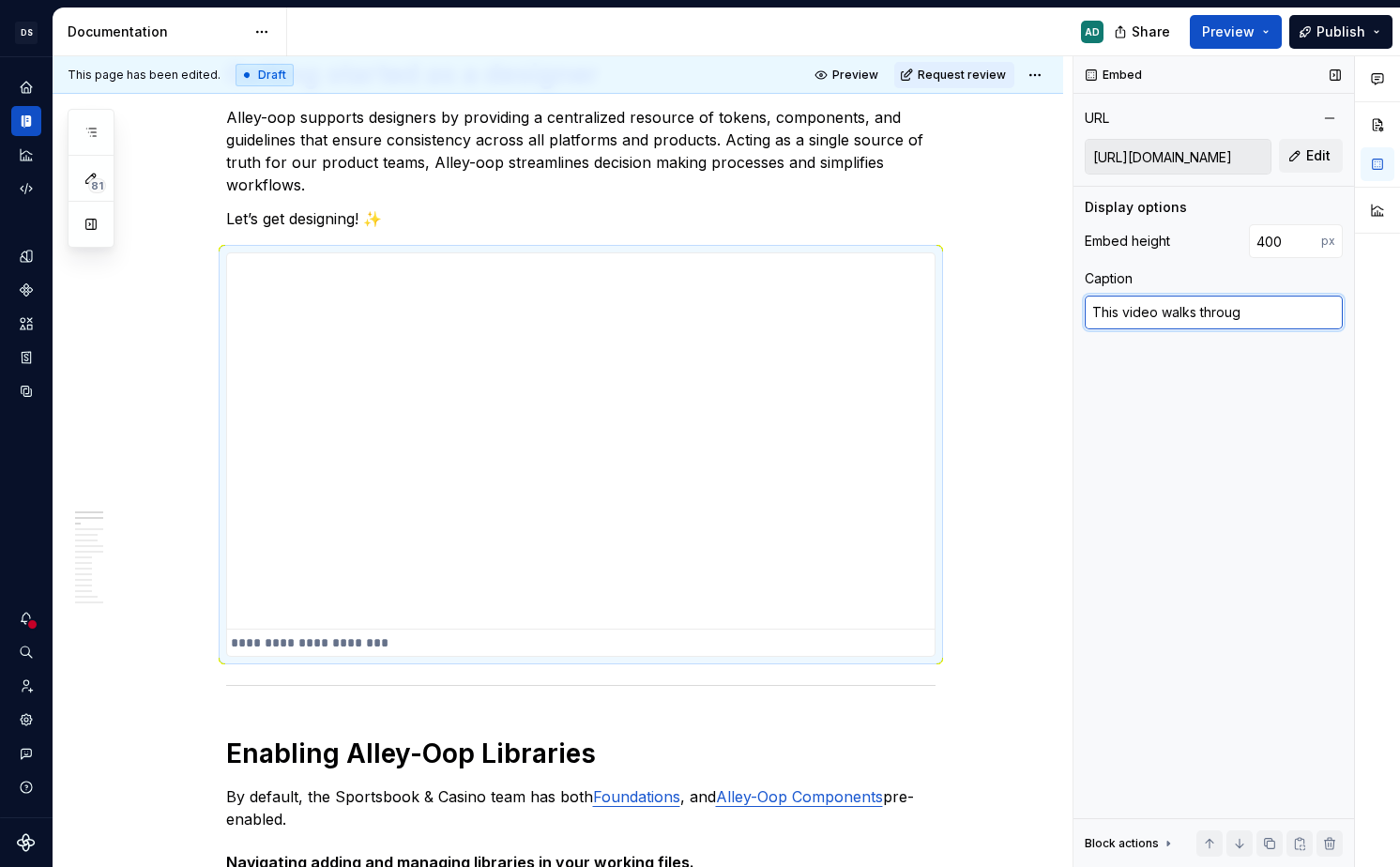 type on "*" 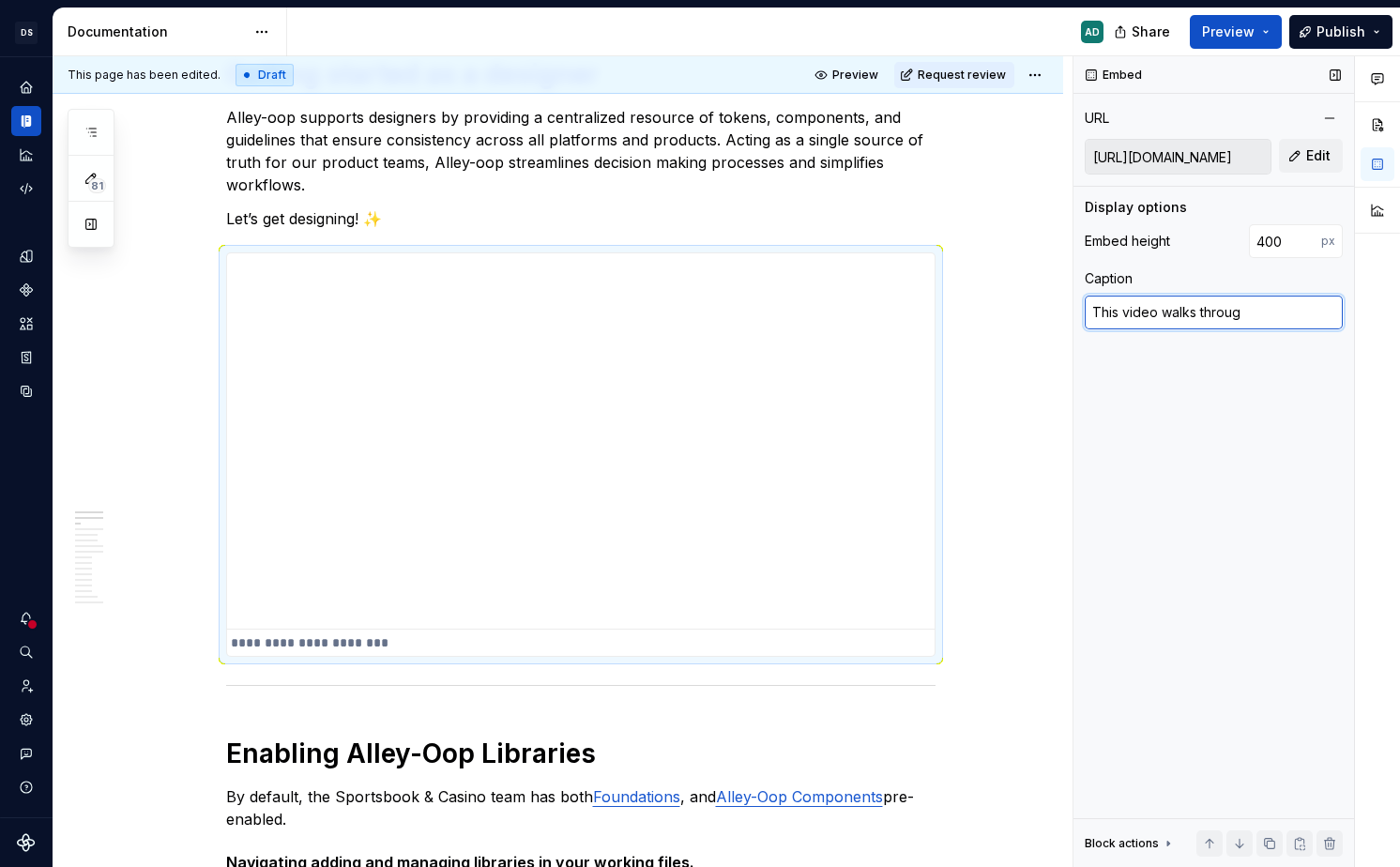 type on "This video walks through" 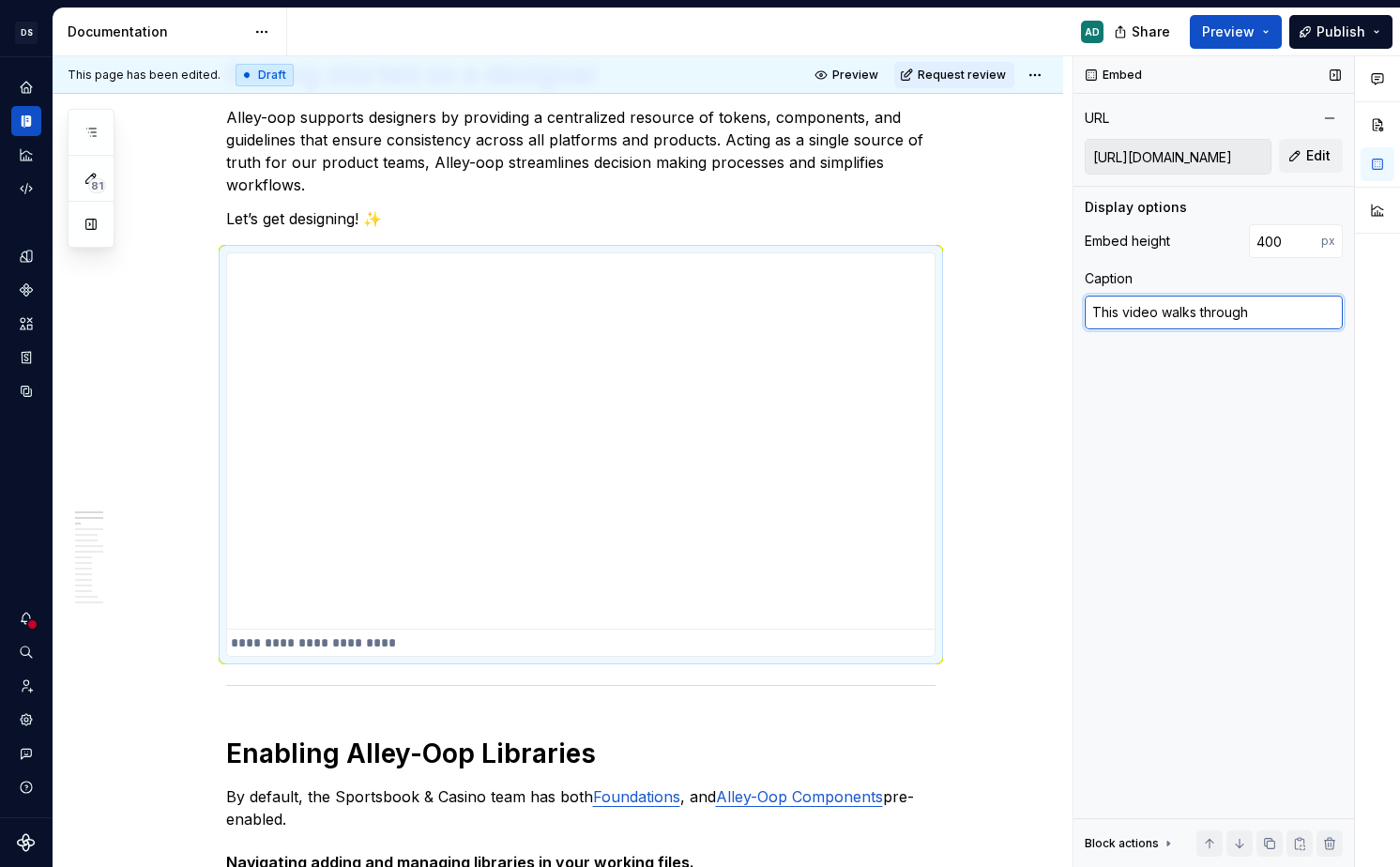 type on "*" 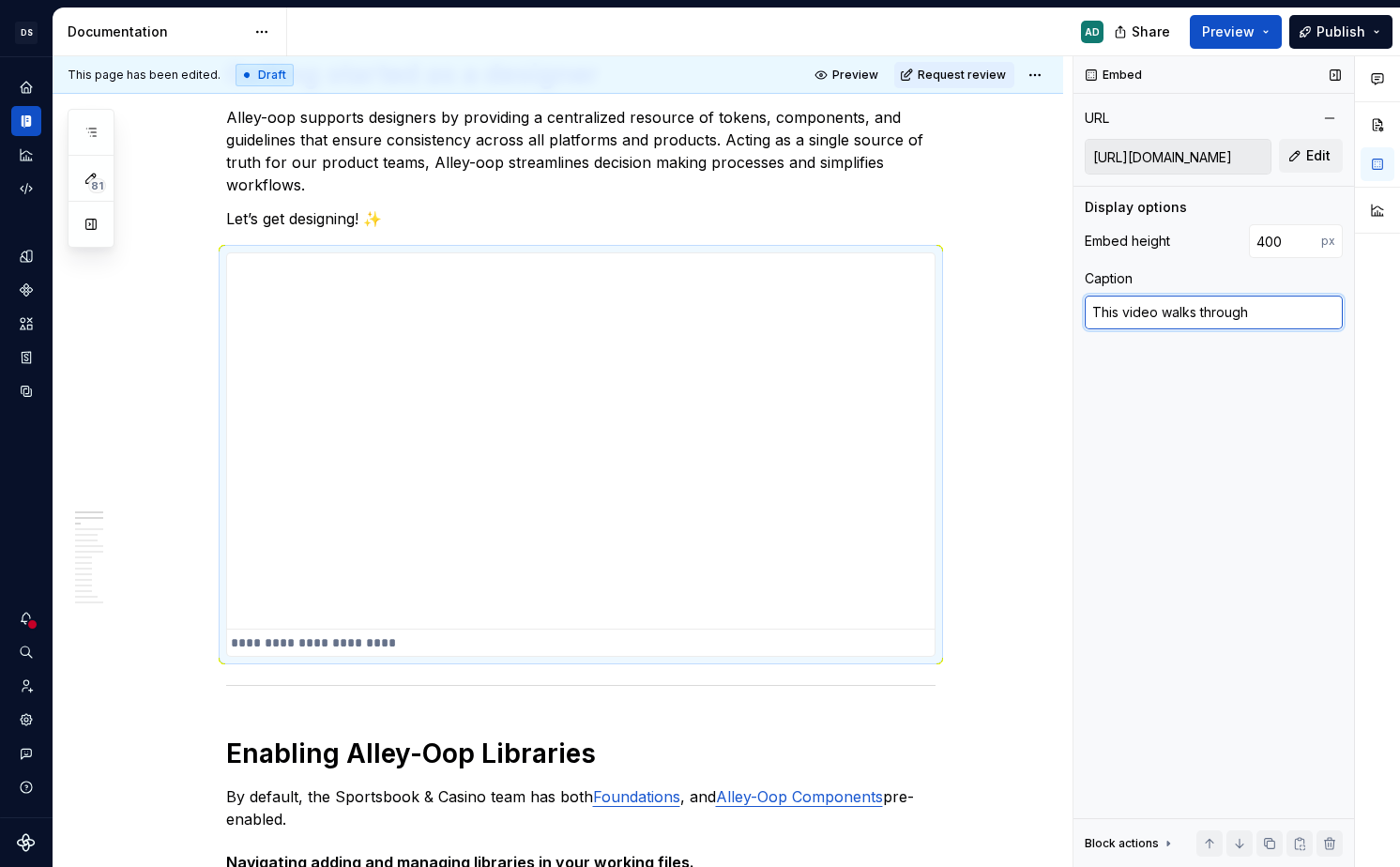 type on "This video walks through" 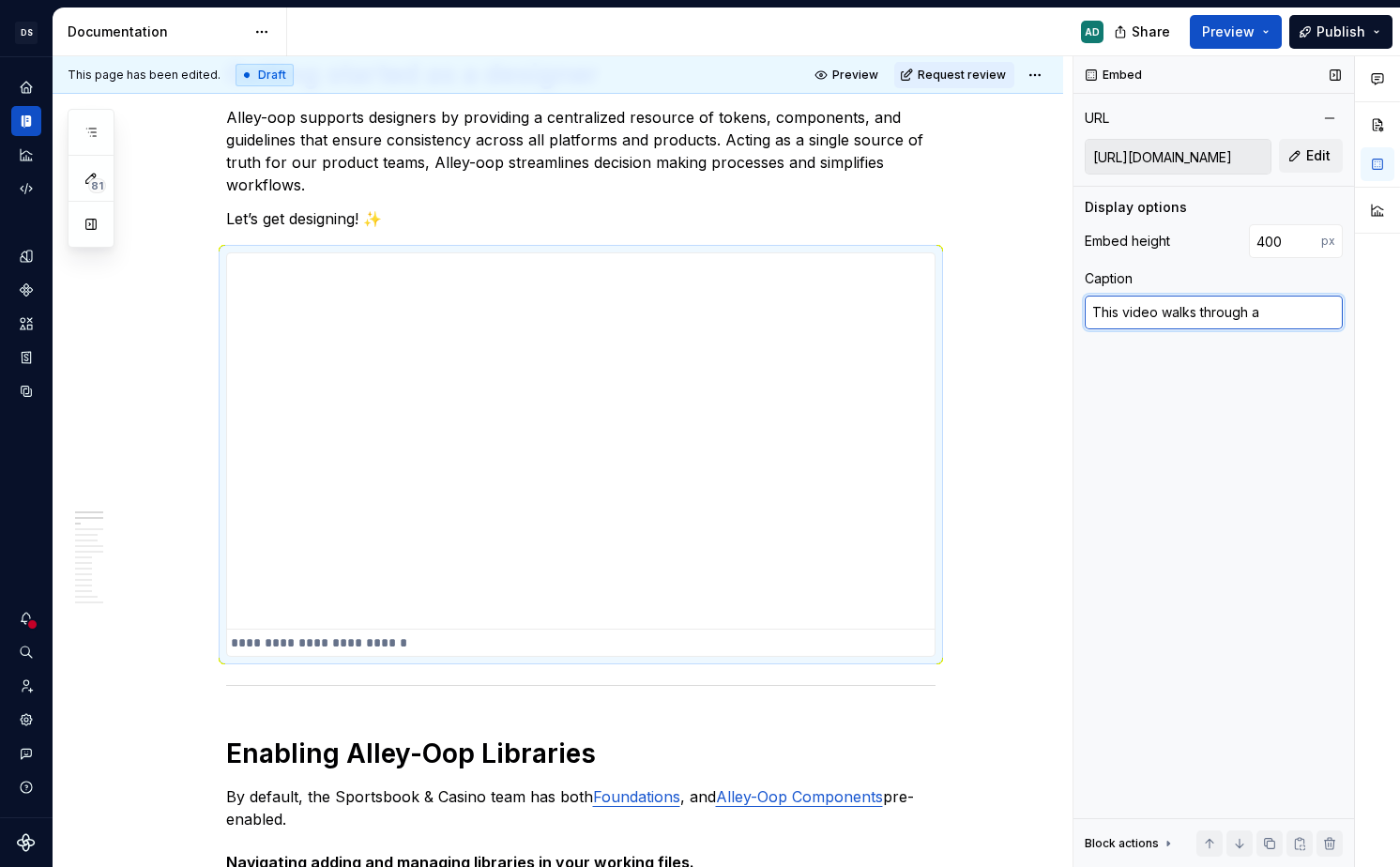 type on "*" 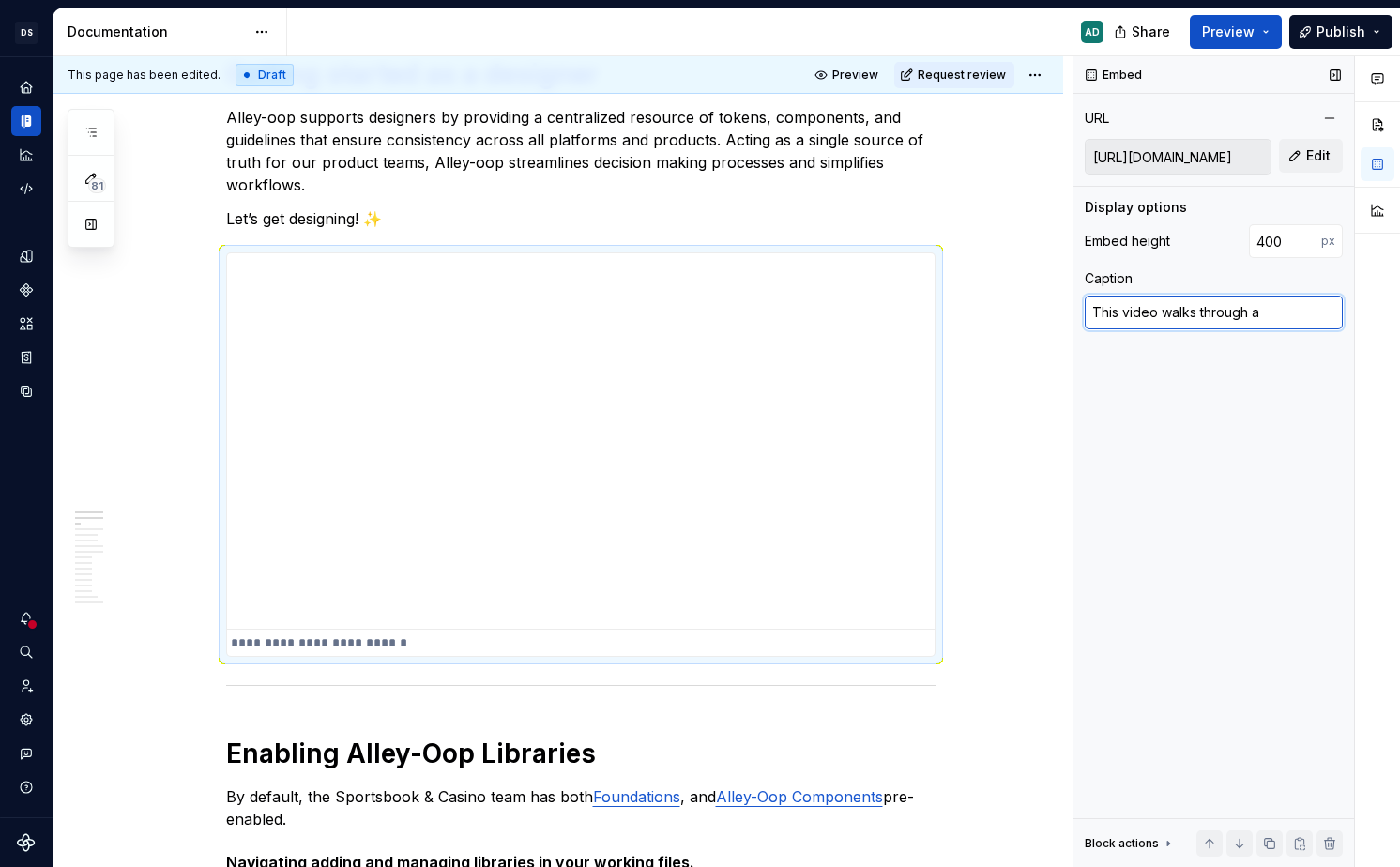 type on "This video walks through ad" 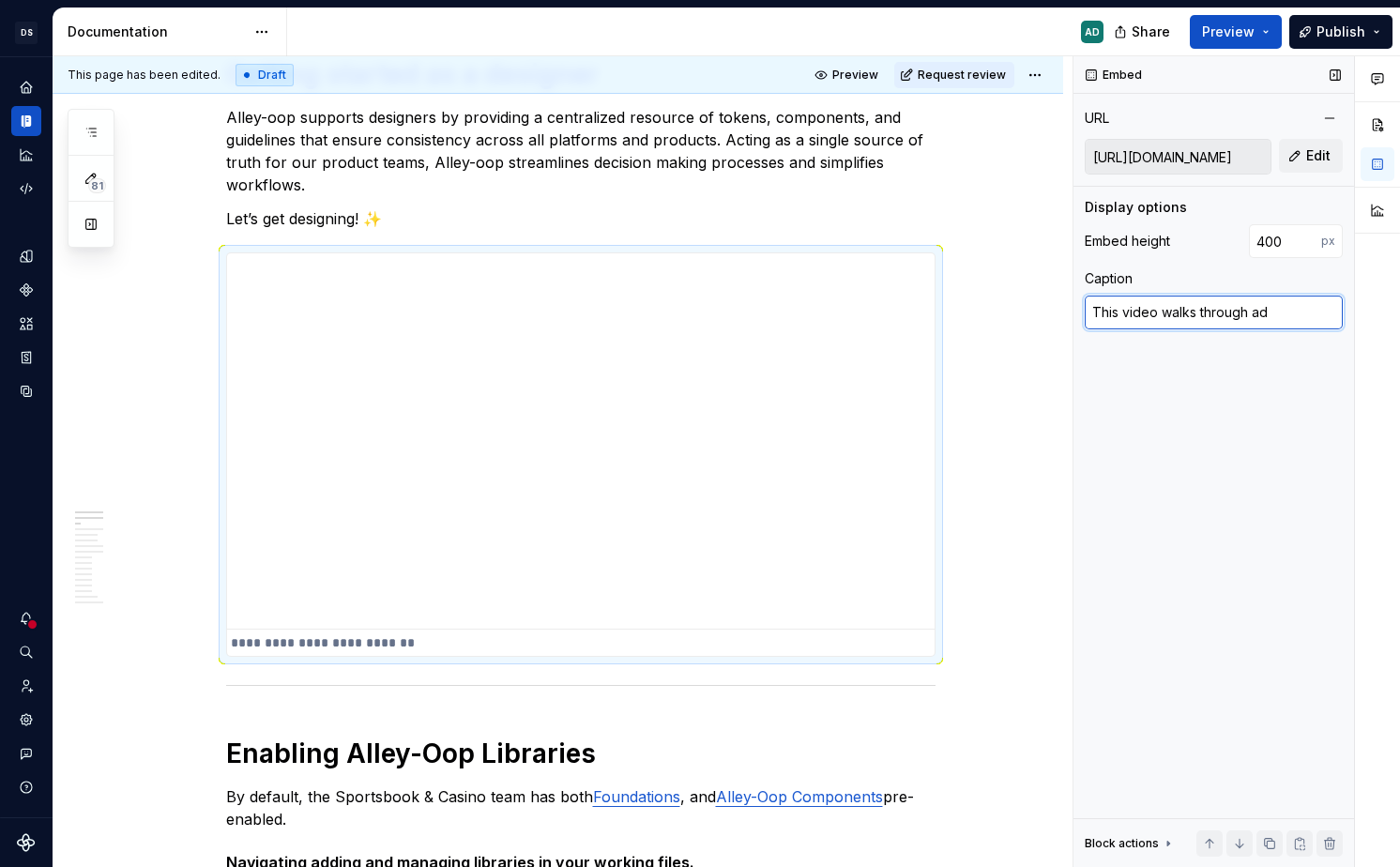type on "*" 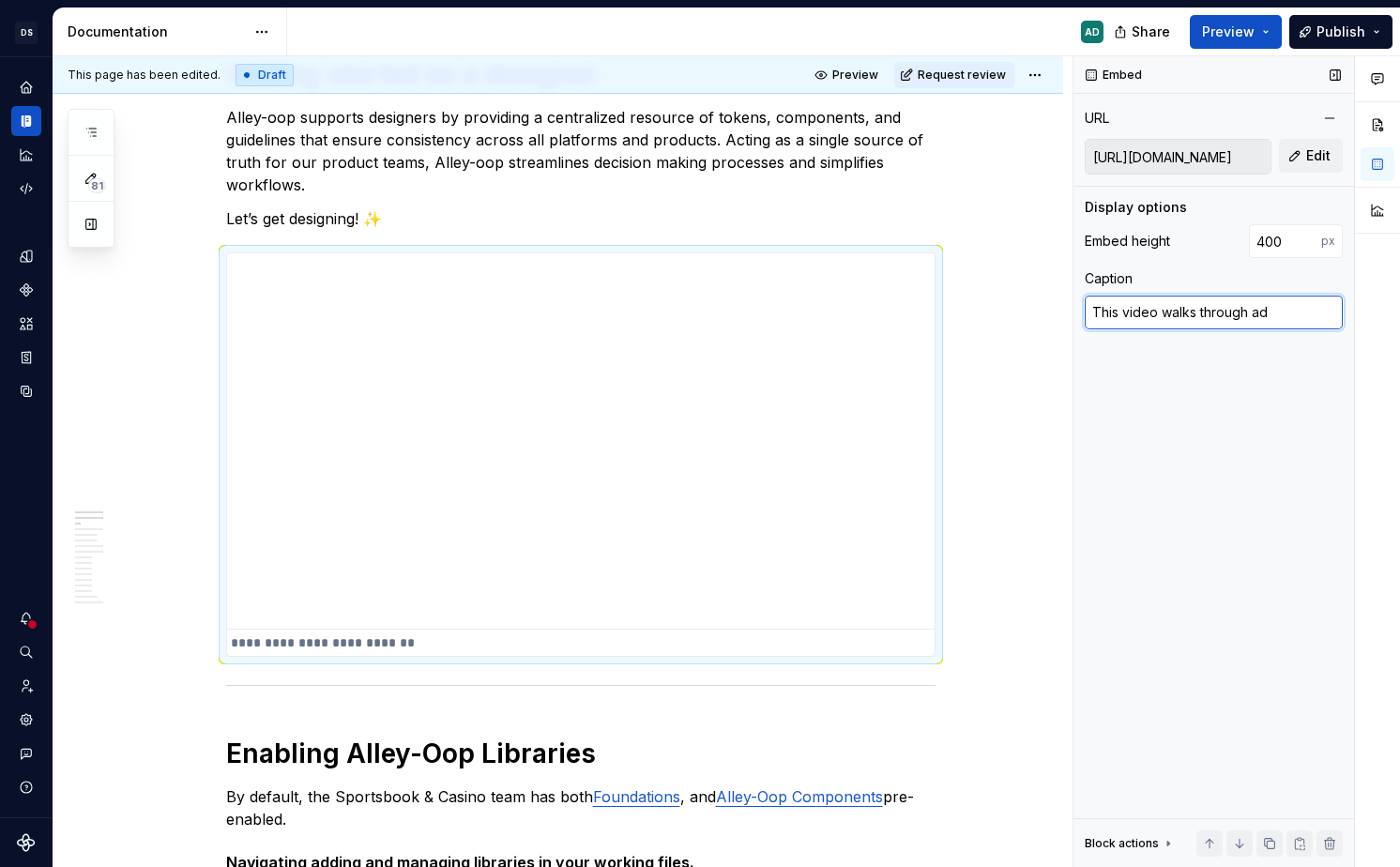 type on "This video walks through add" 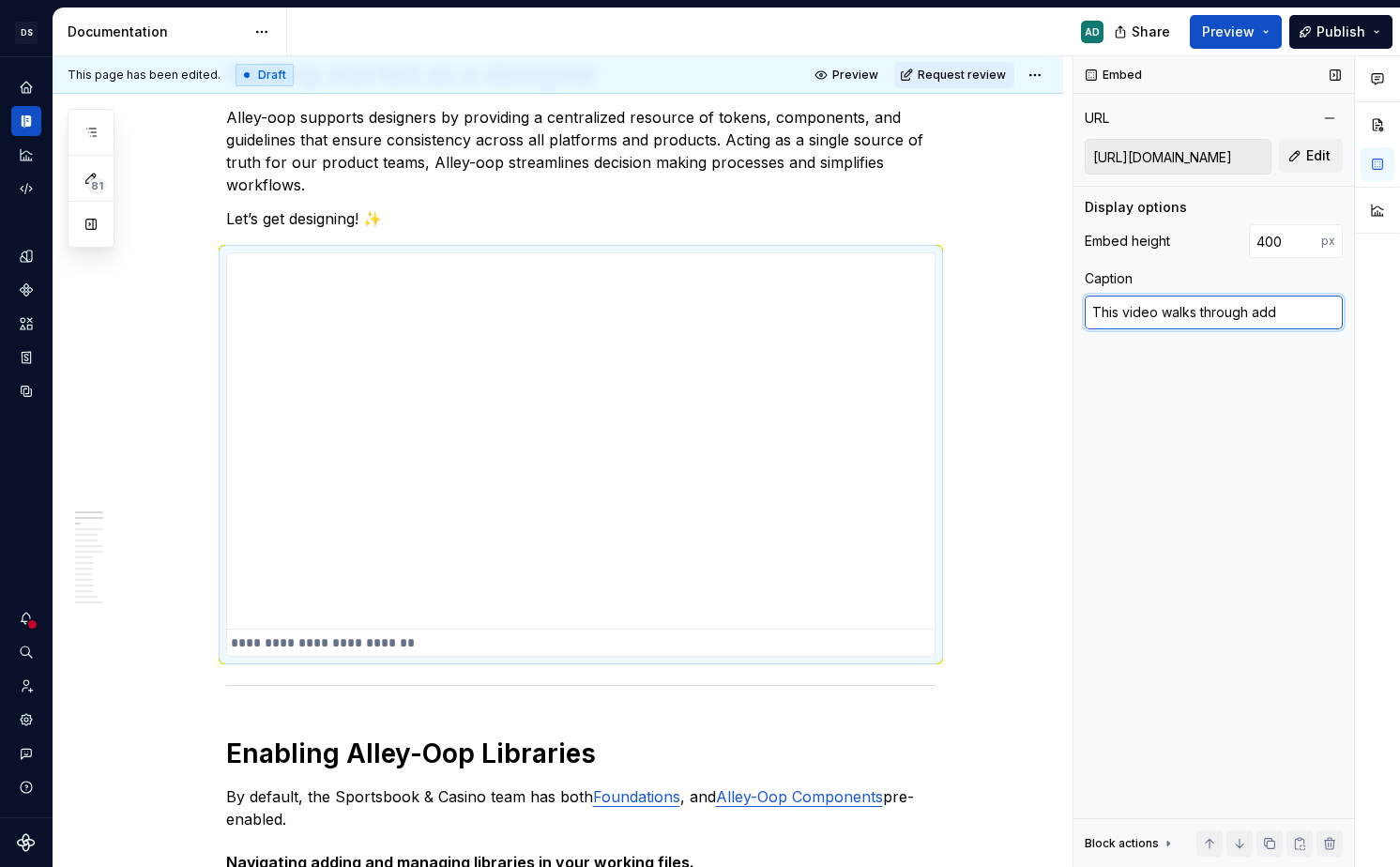 type on "*" 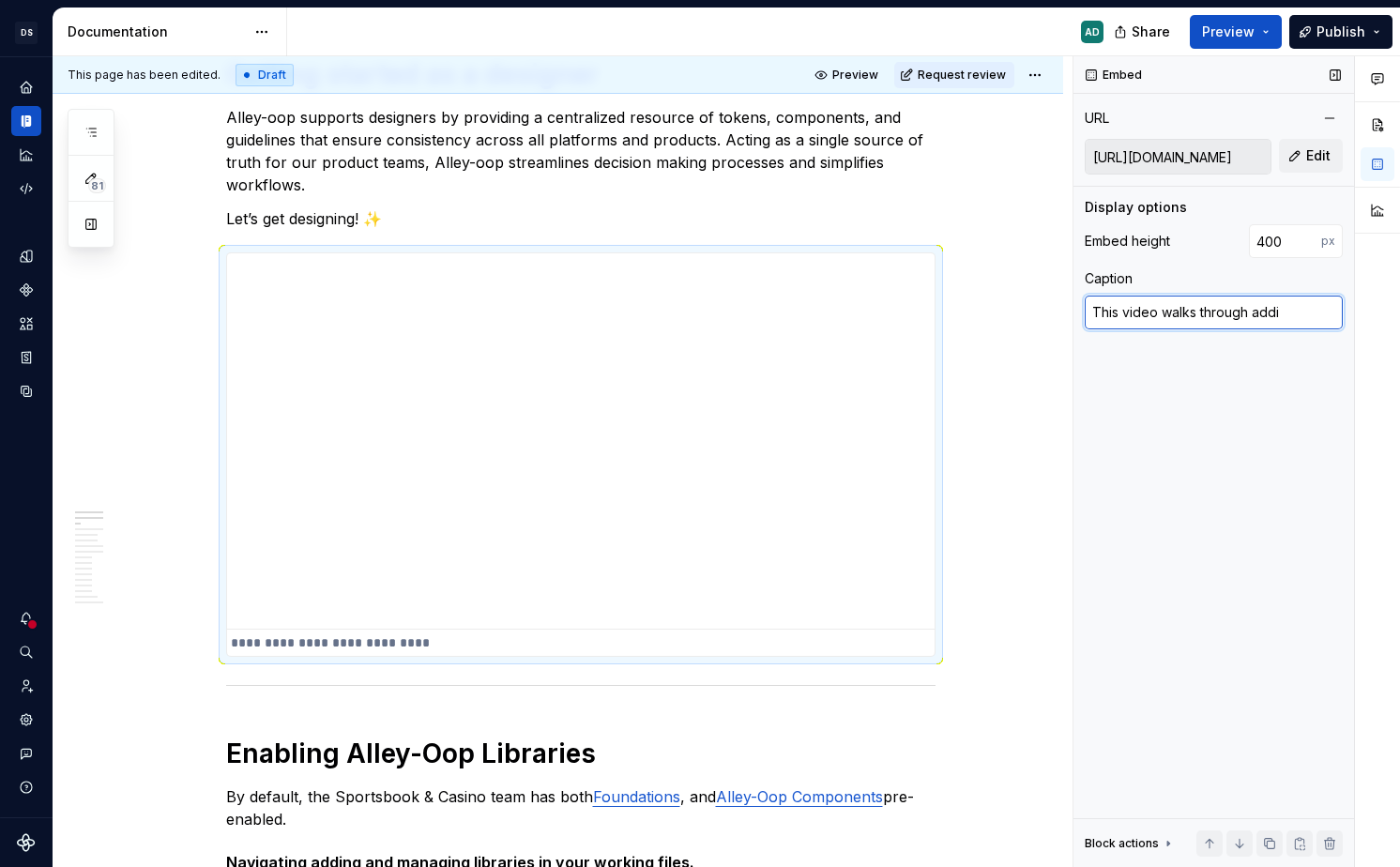 type on "*" 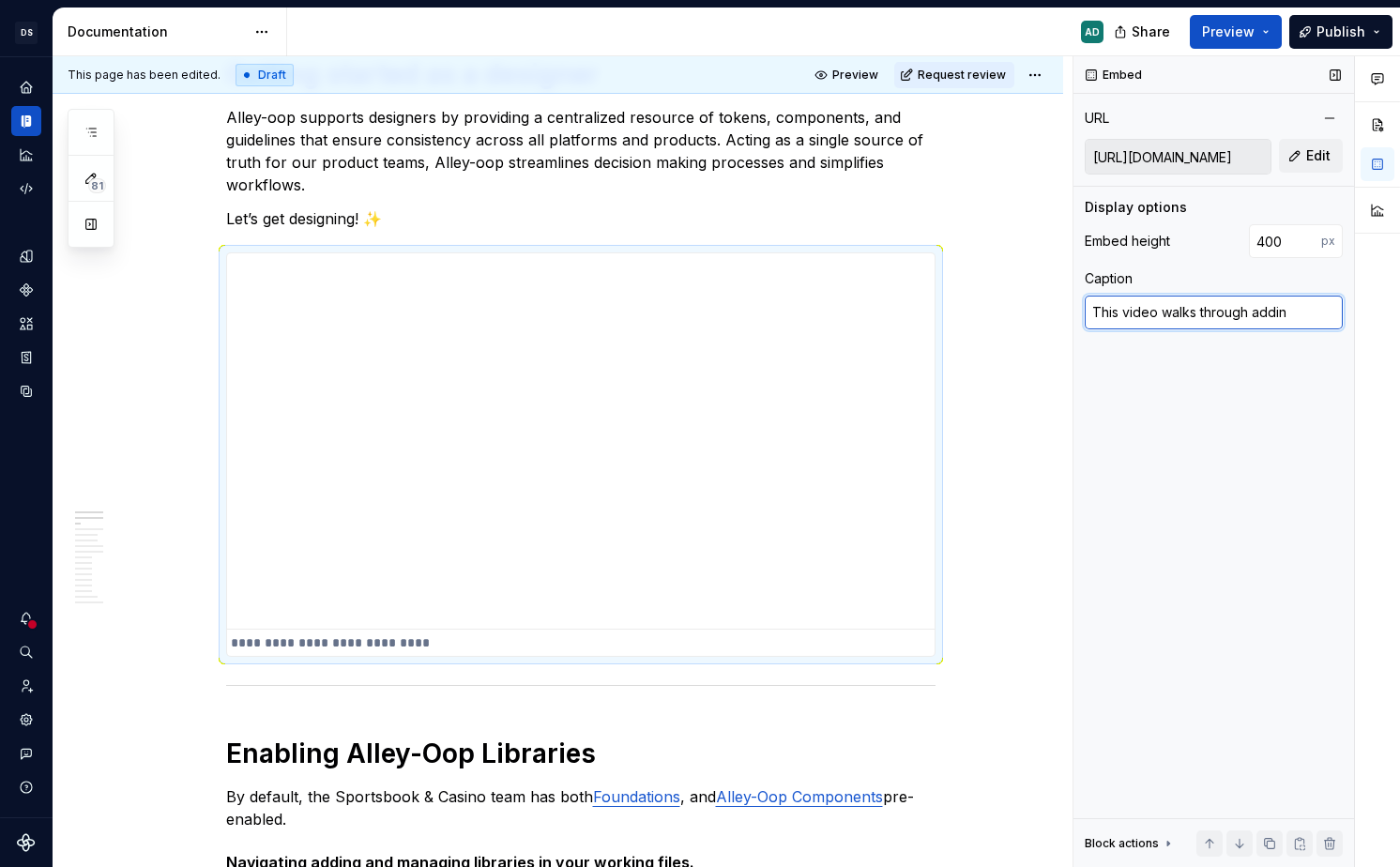 type on "This video walks through adding" 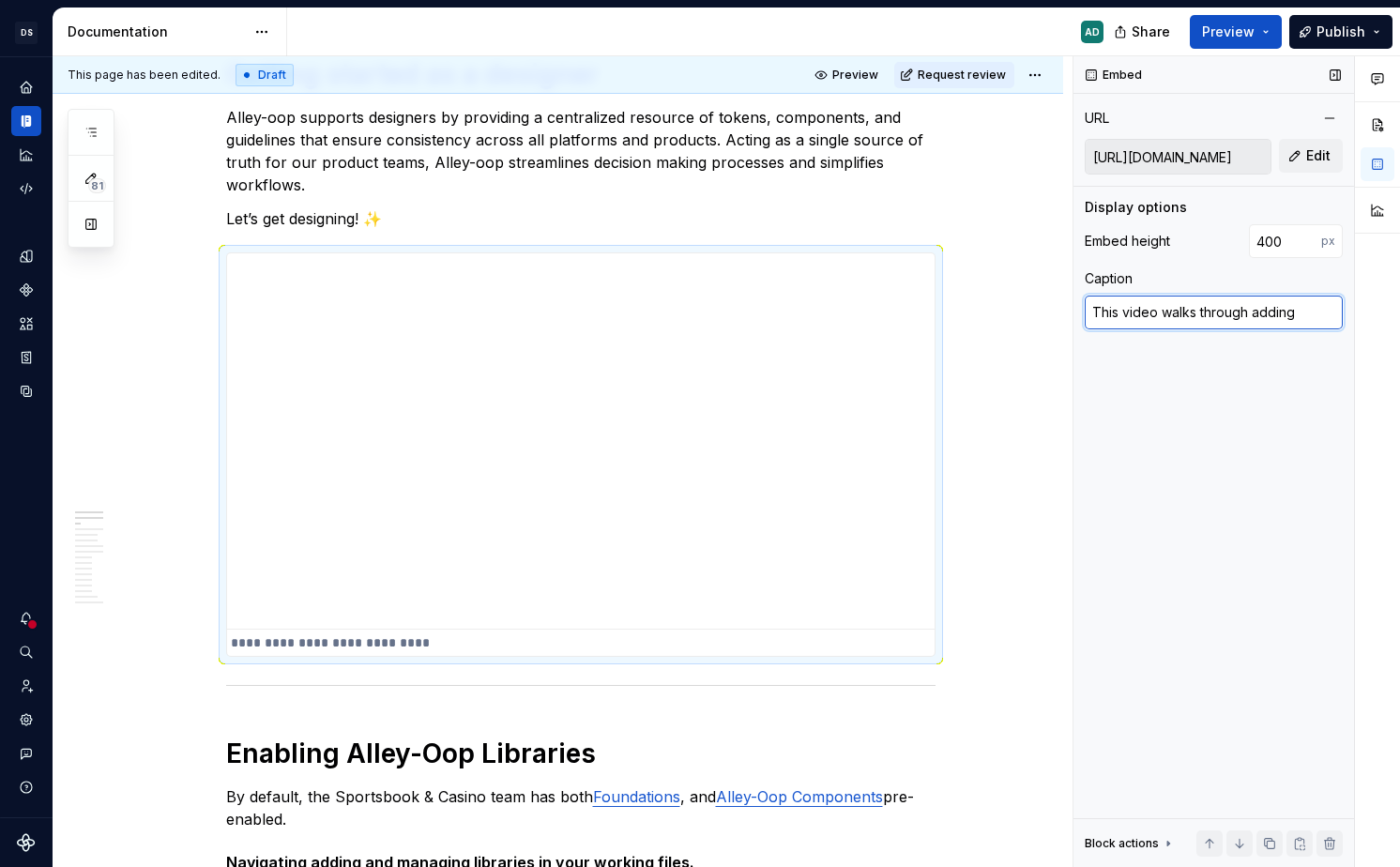 type on "*" 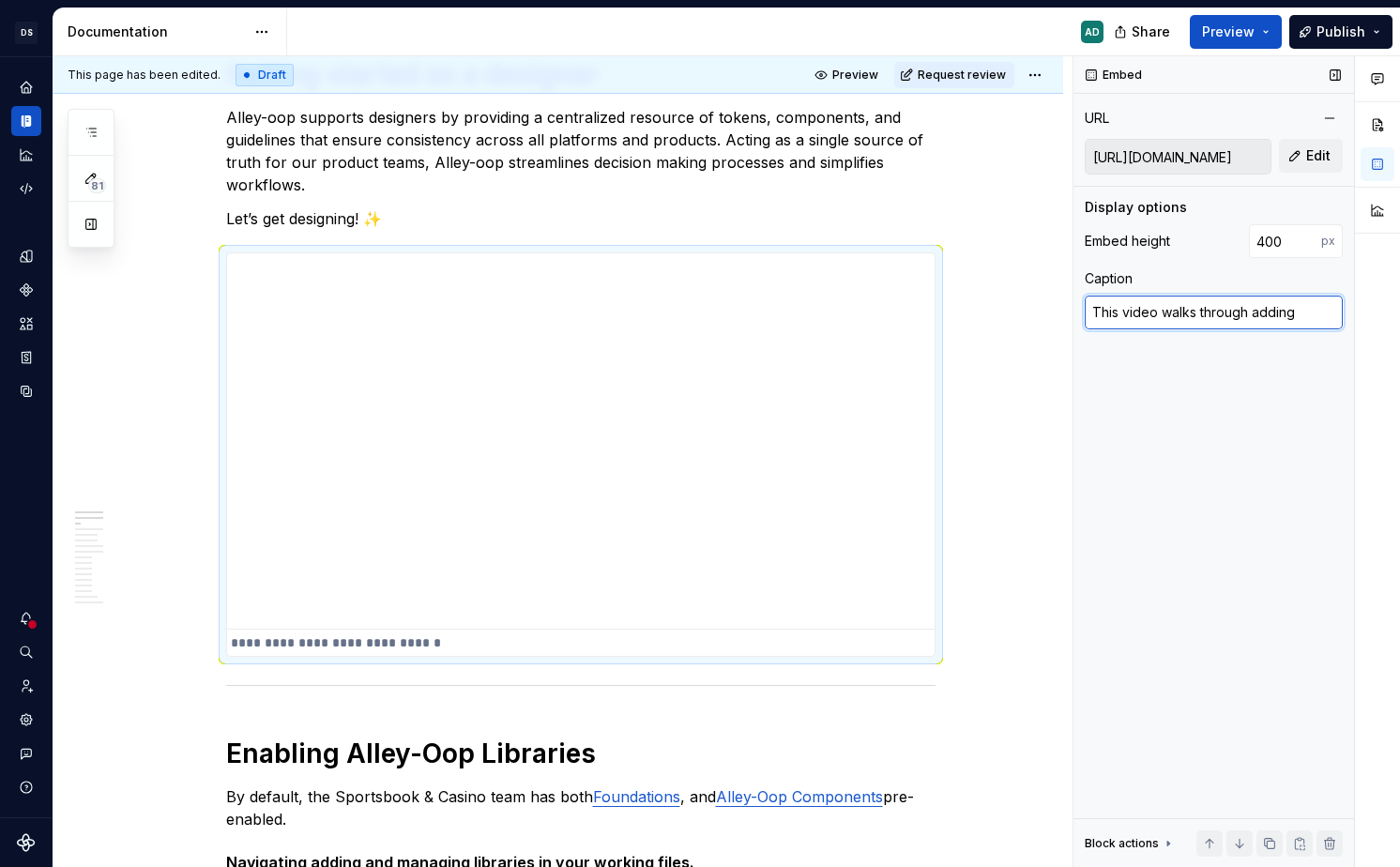 type on "*" 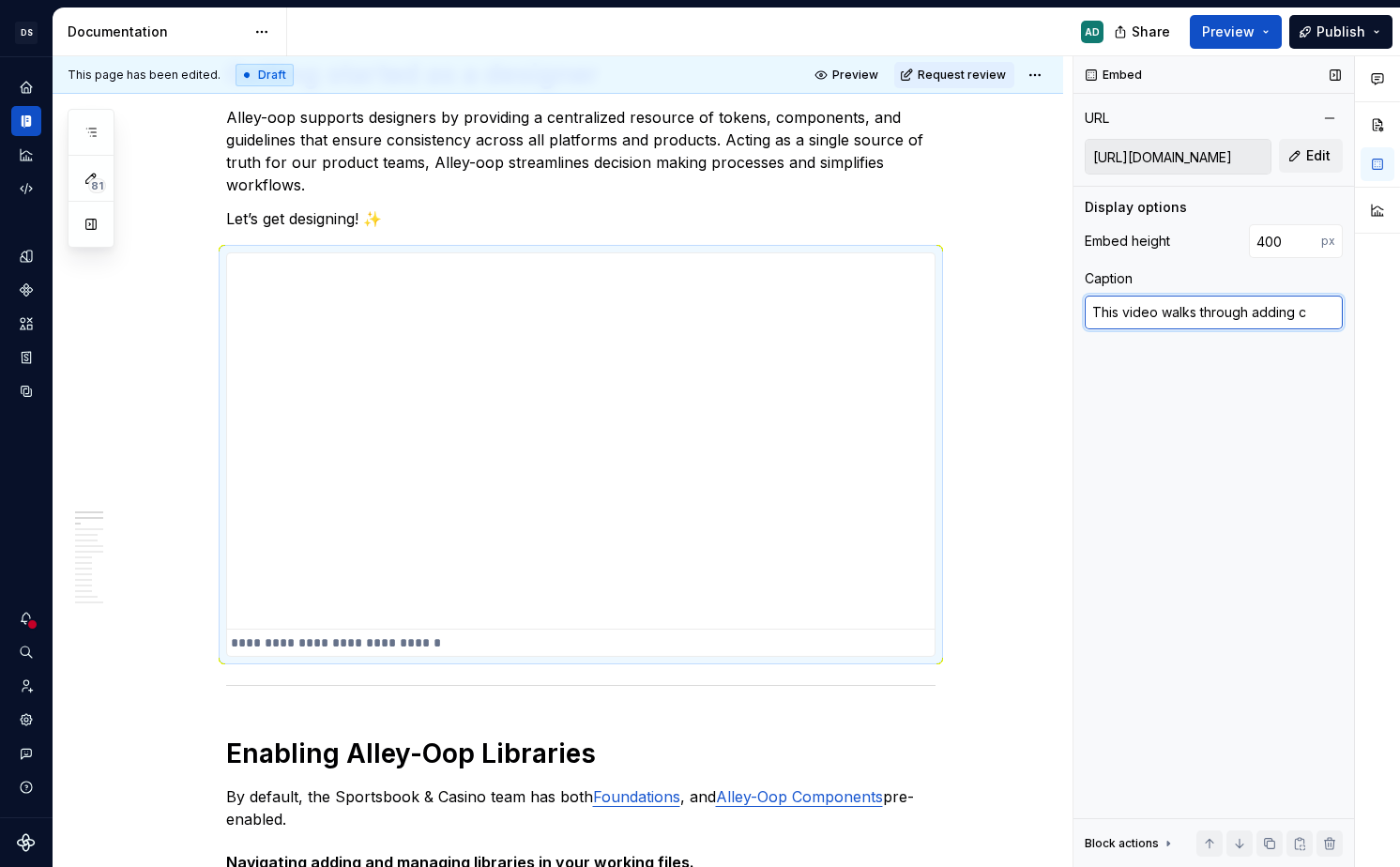type on "This video walks through adding co" 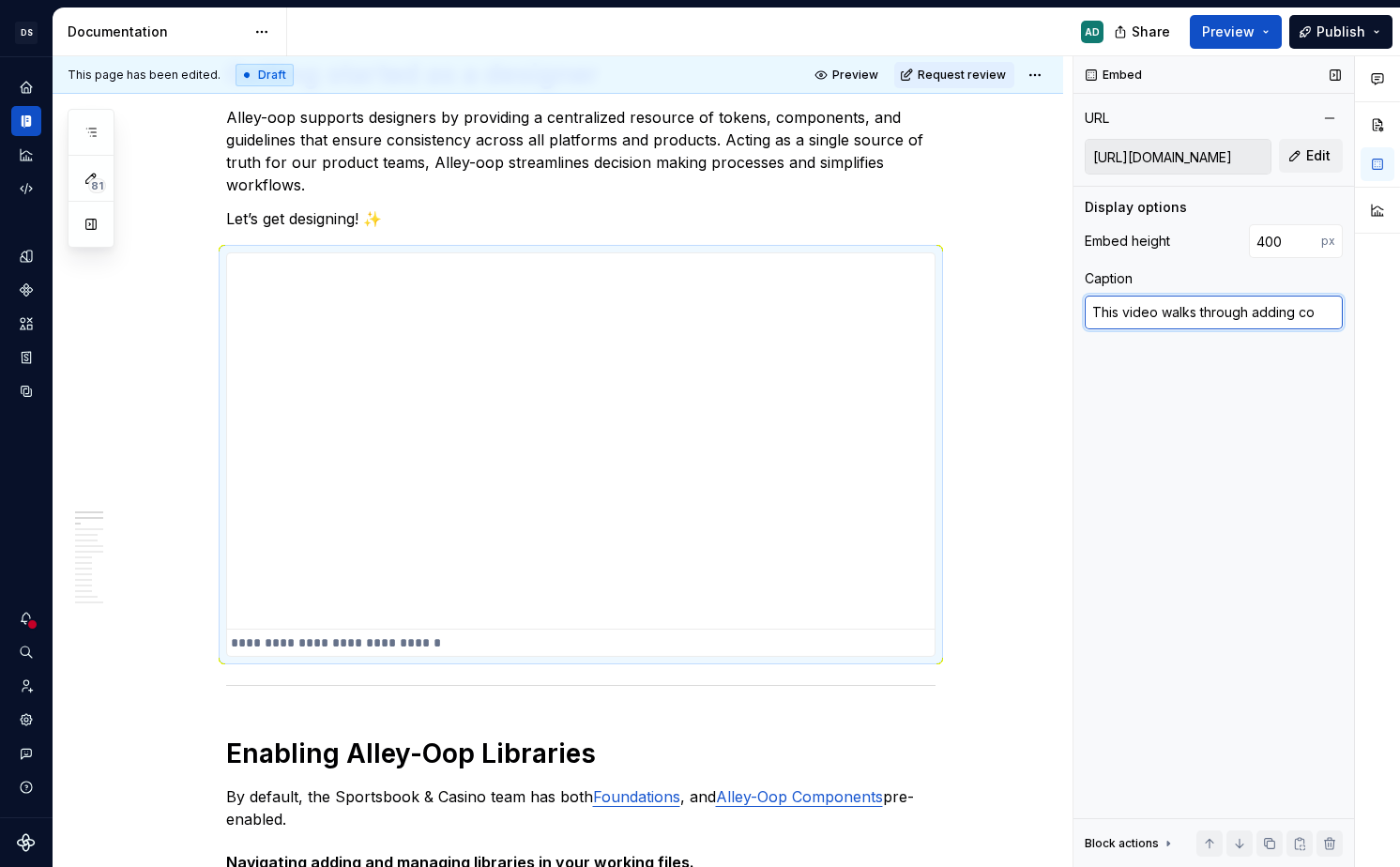 type on "*" 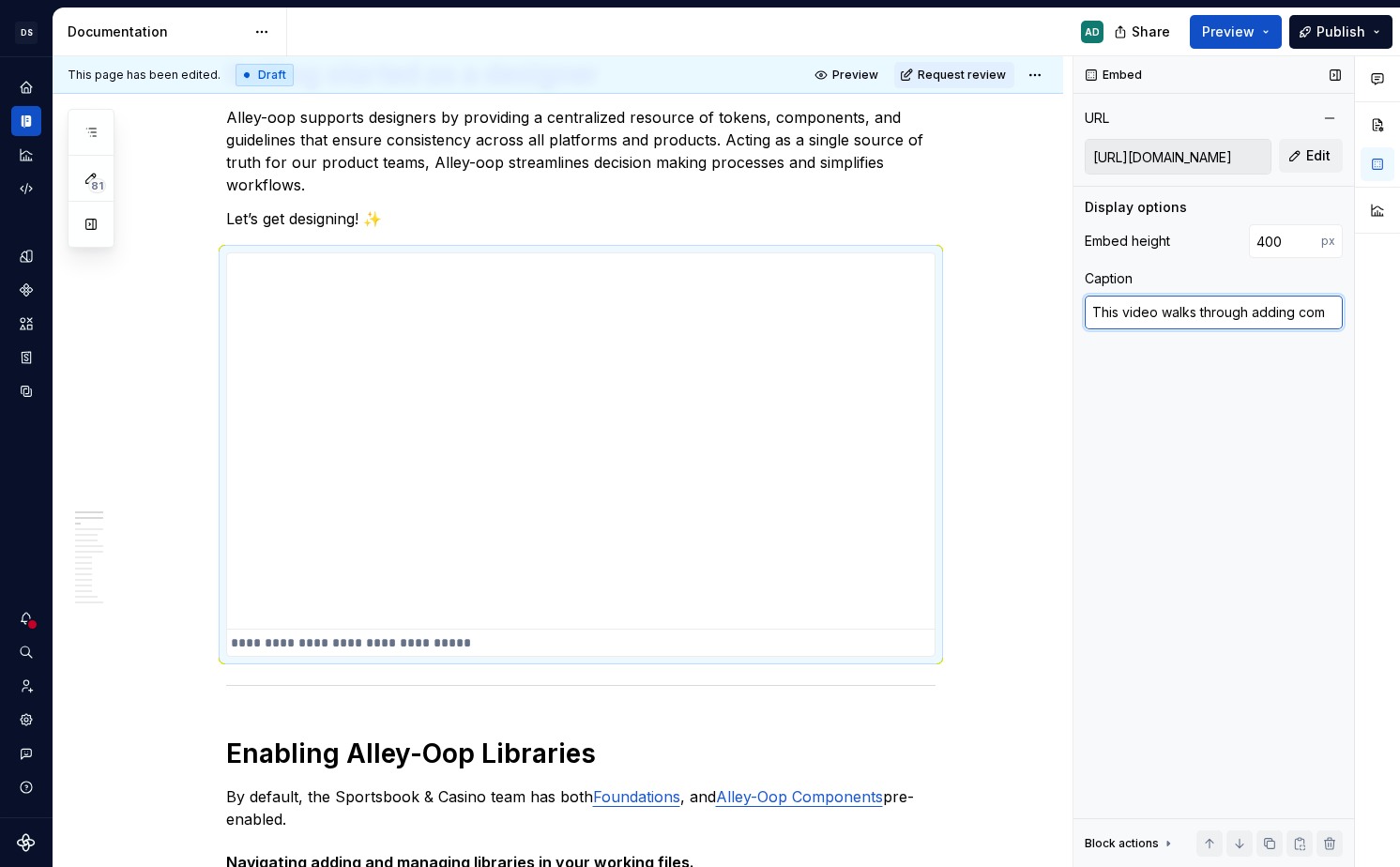 type on "*" 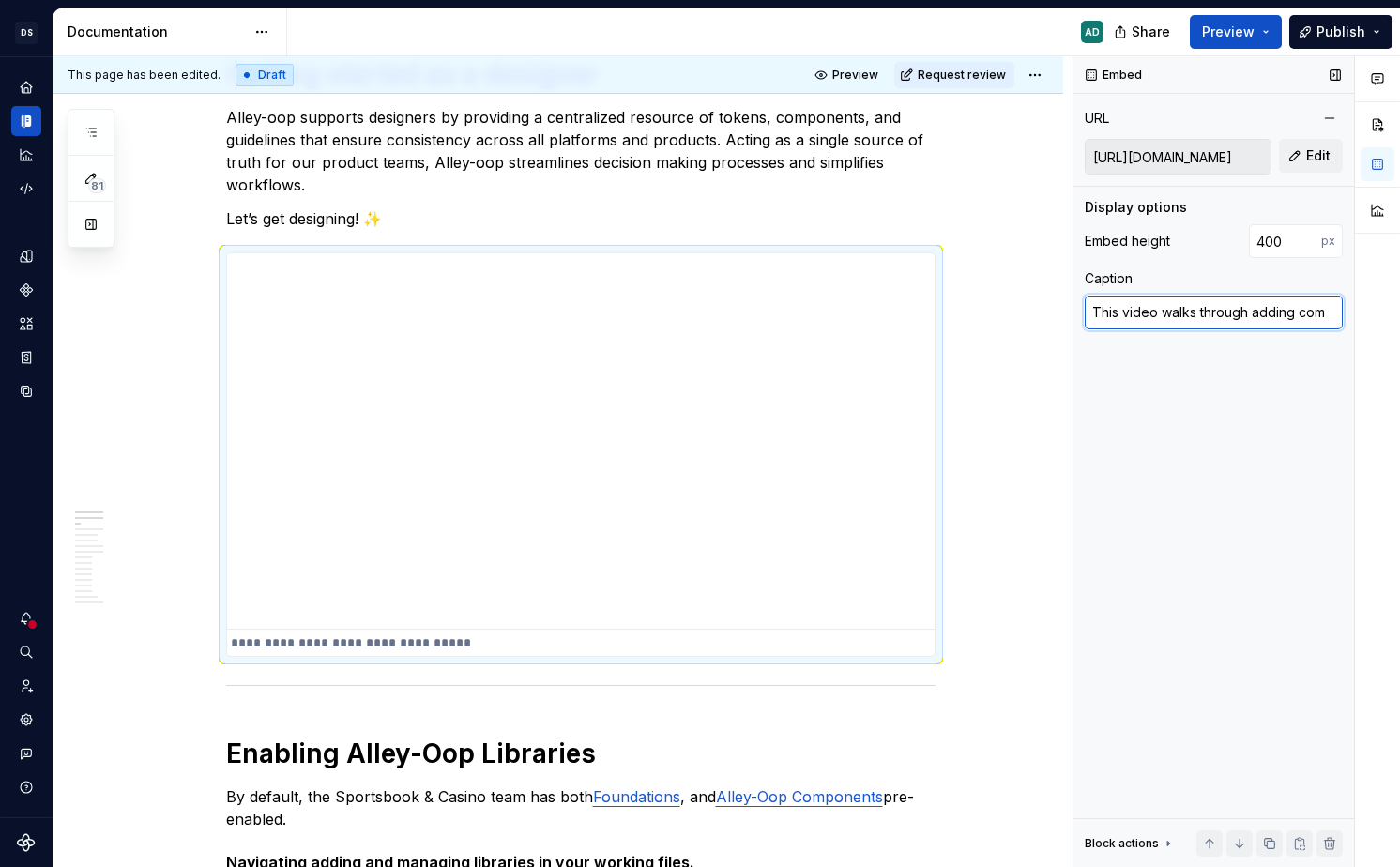 type on "This video walks through adding comp" 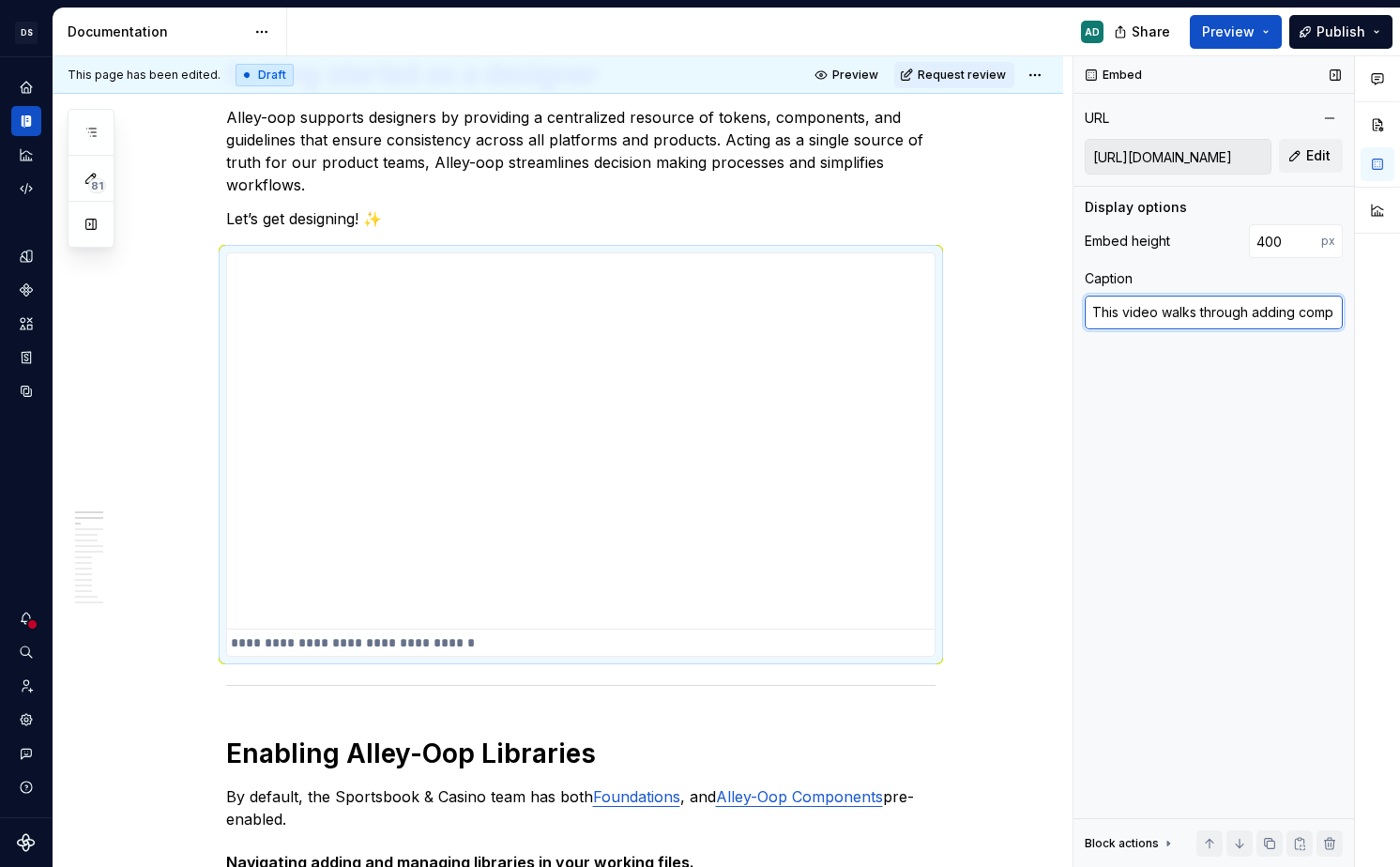type on "*" 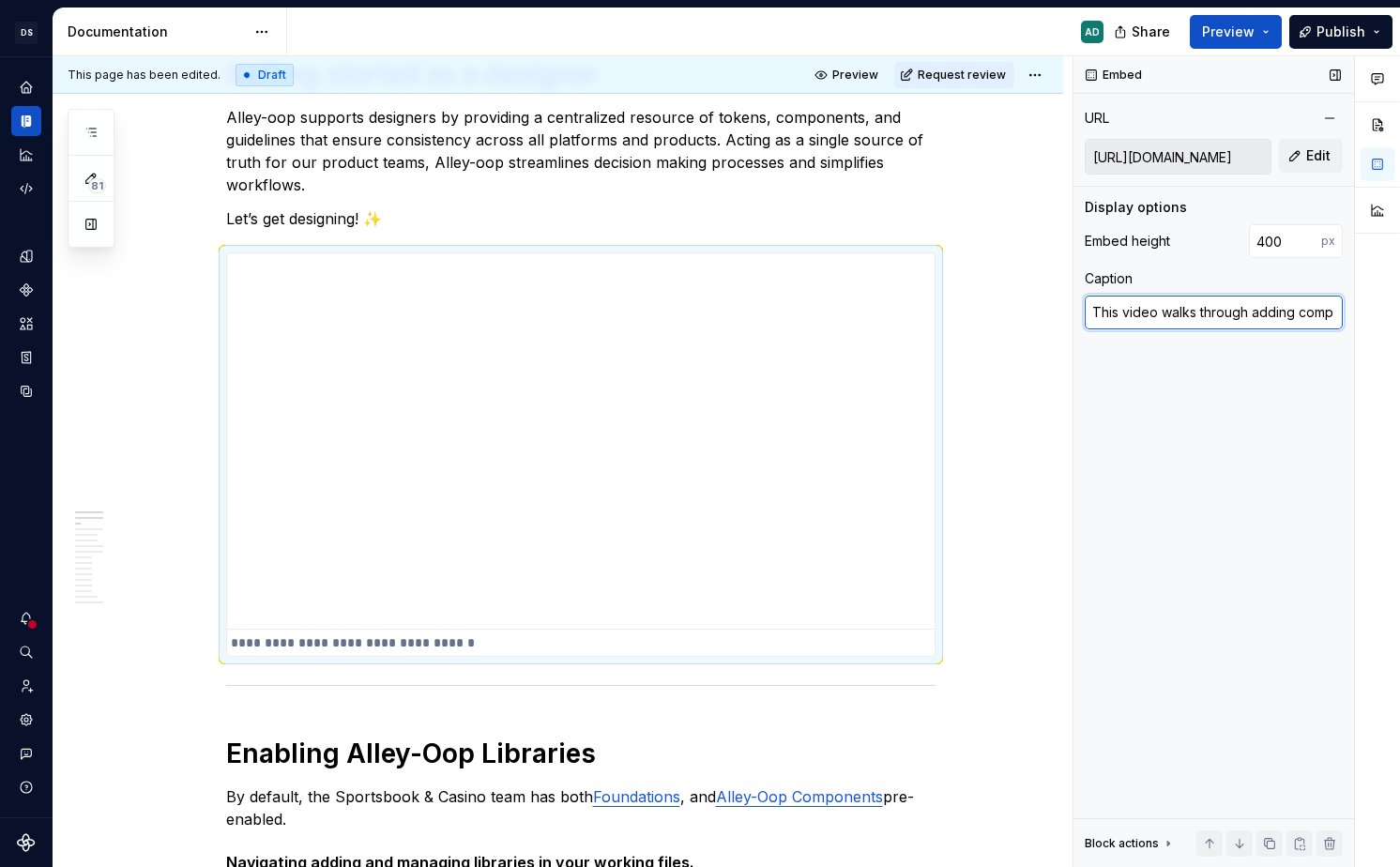 type on "This video walks through adding compo" 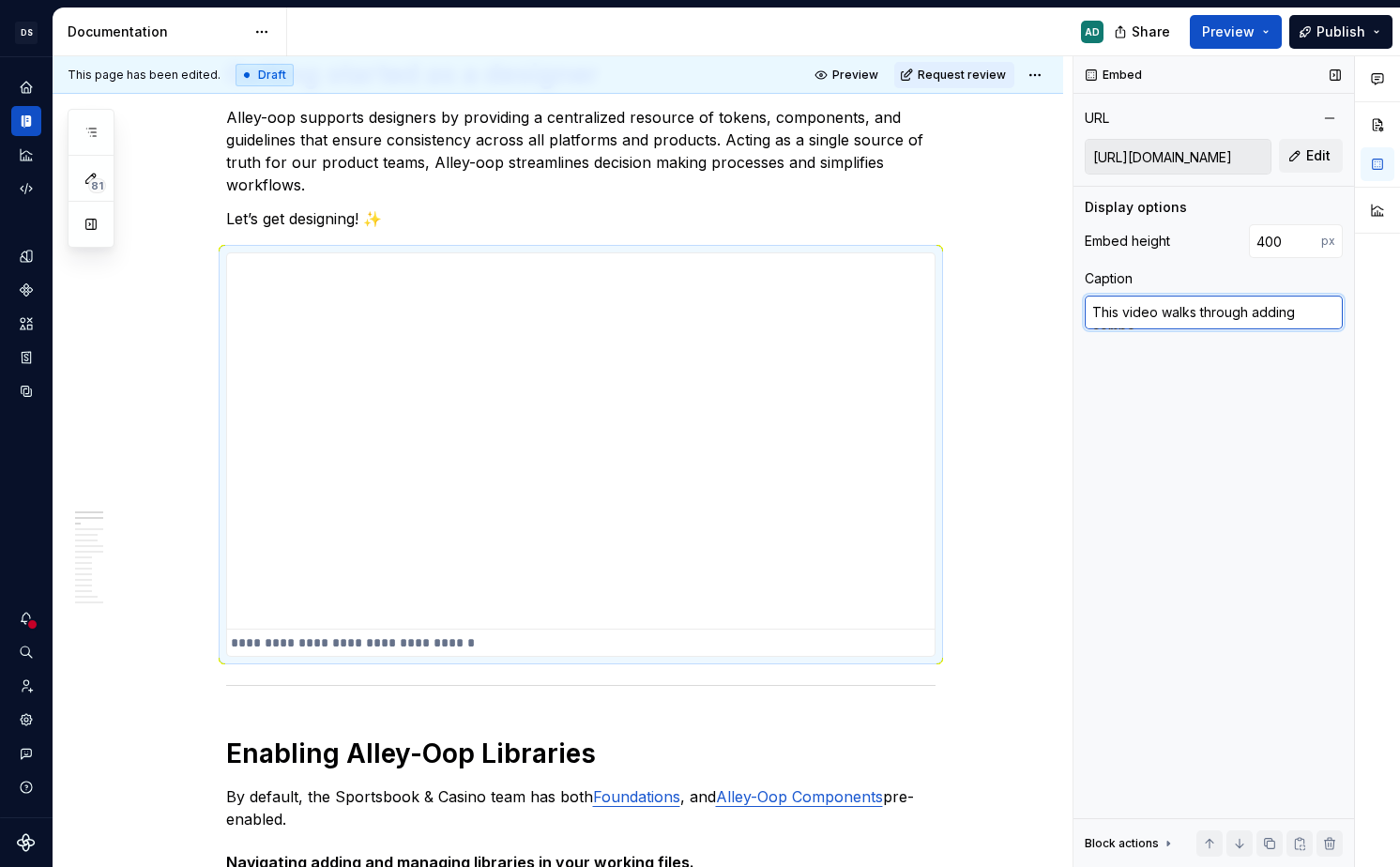 type on "*" 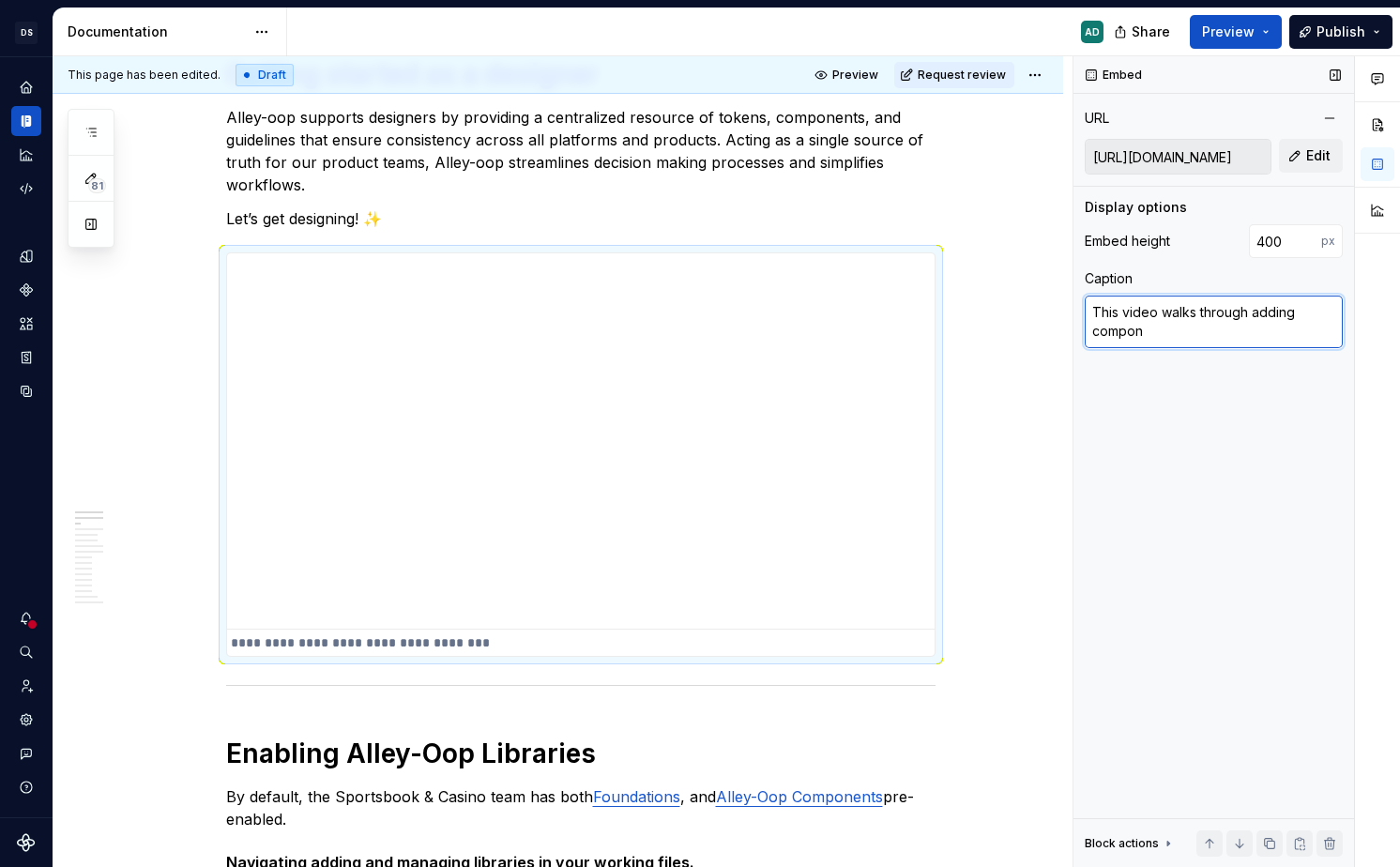 type on "*" 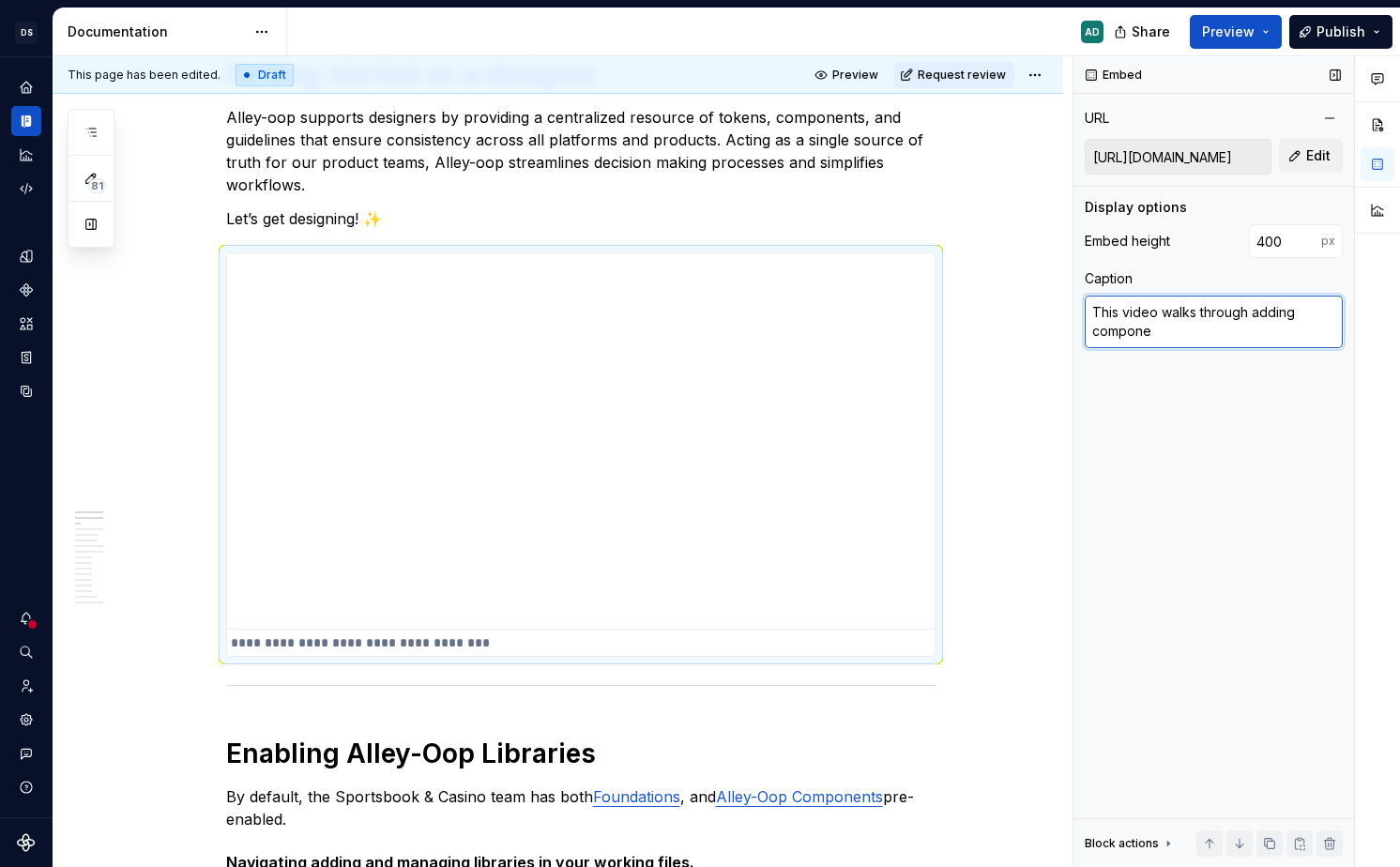 type on "This video walks through adding componen" 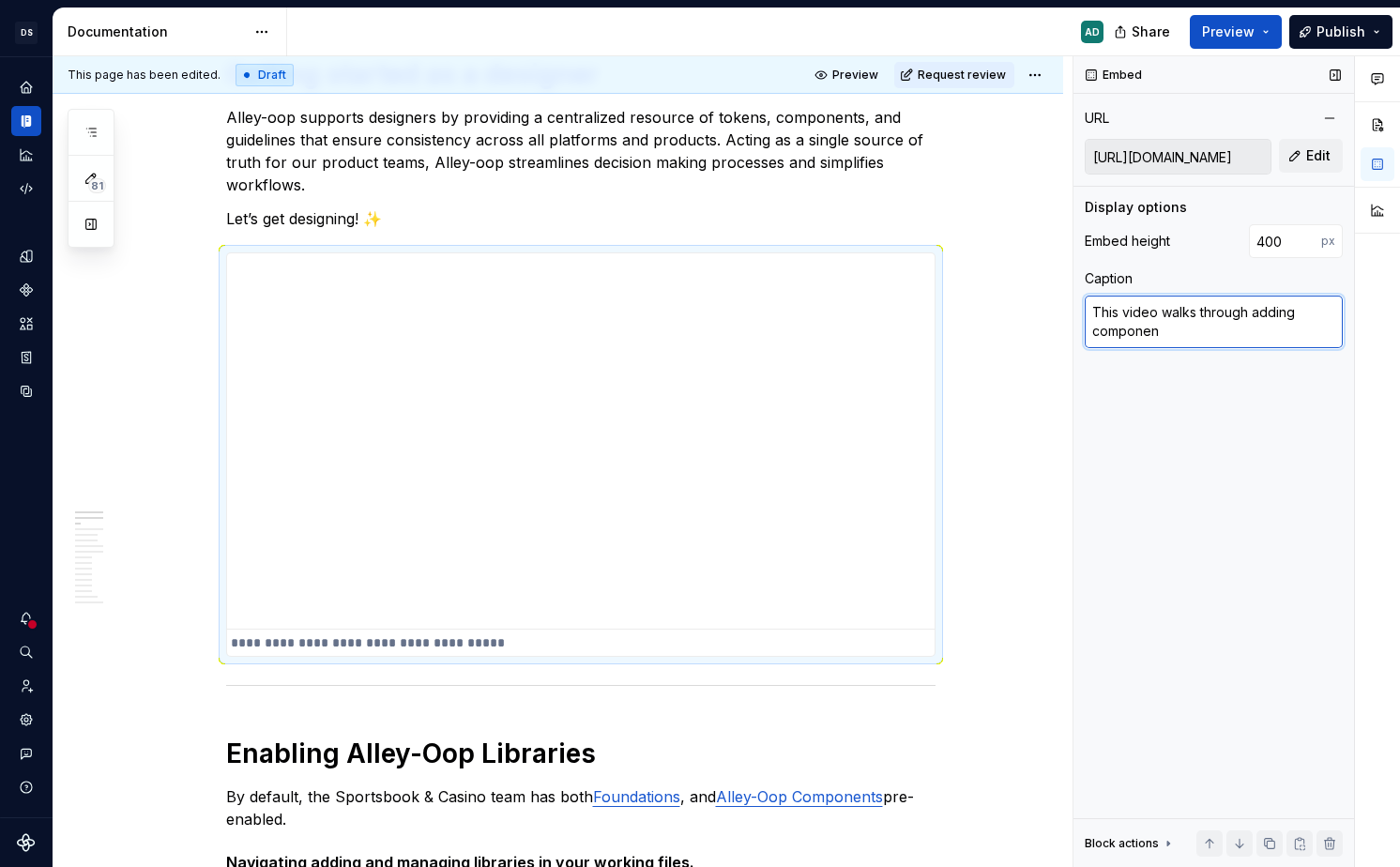 type on "*" 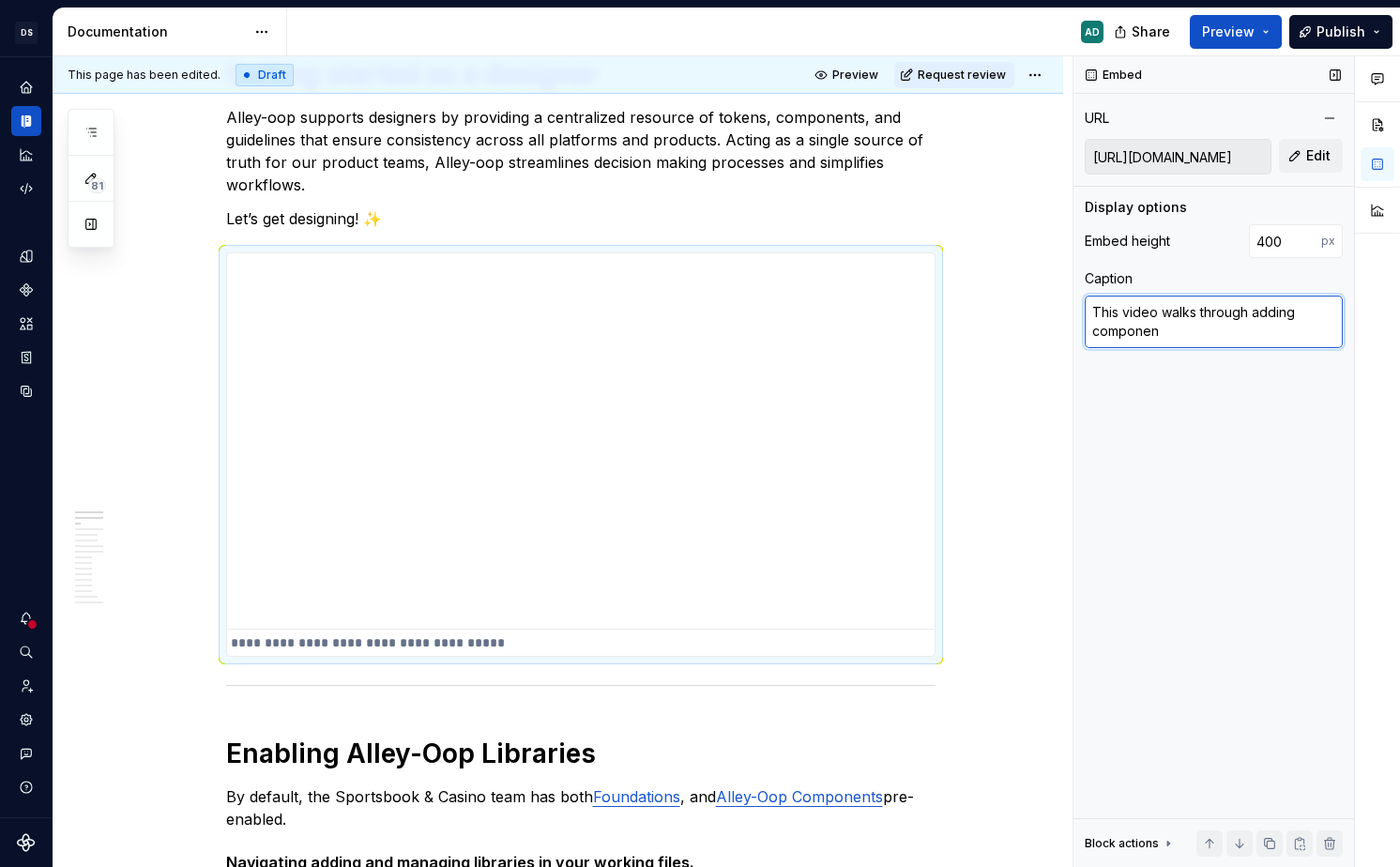 type on "This video walks through adding component" 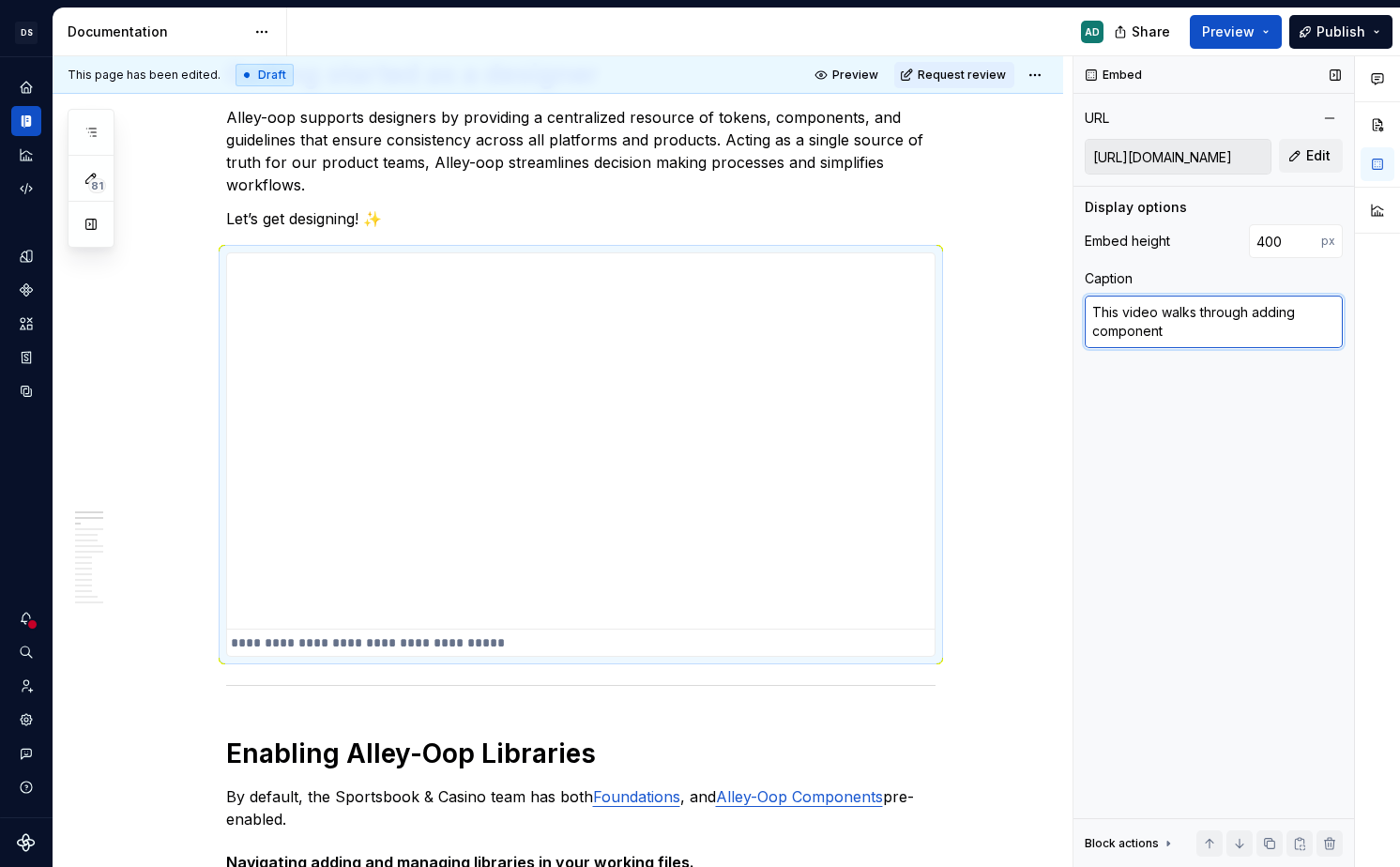 type on "*" 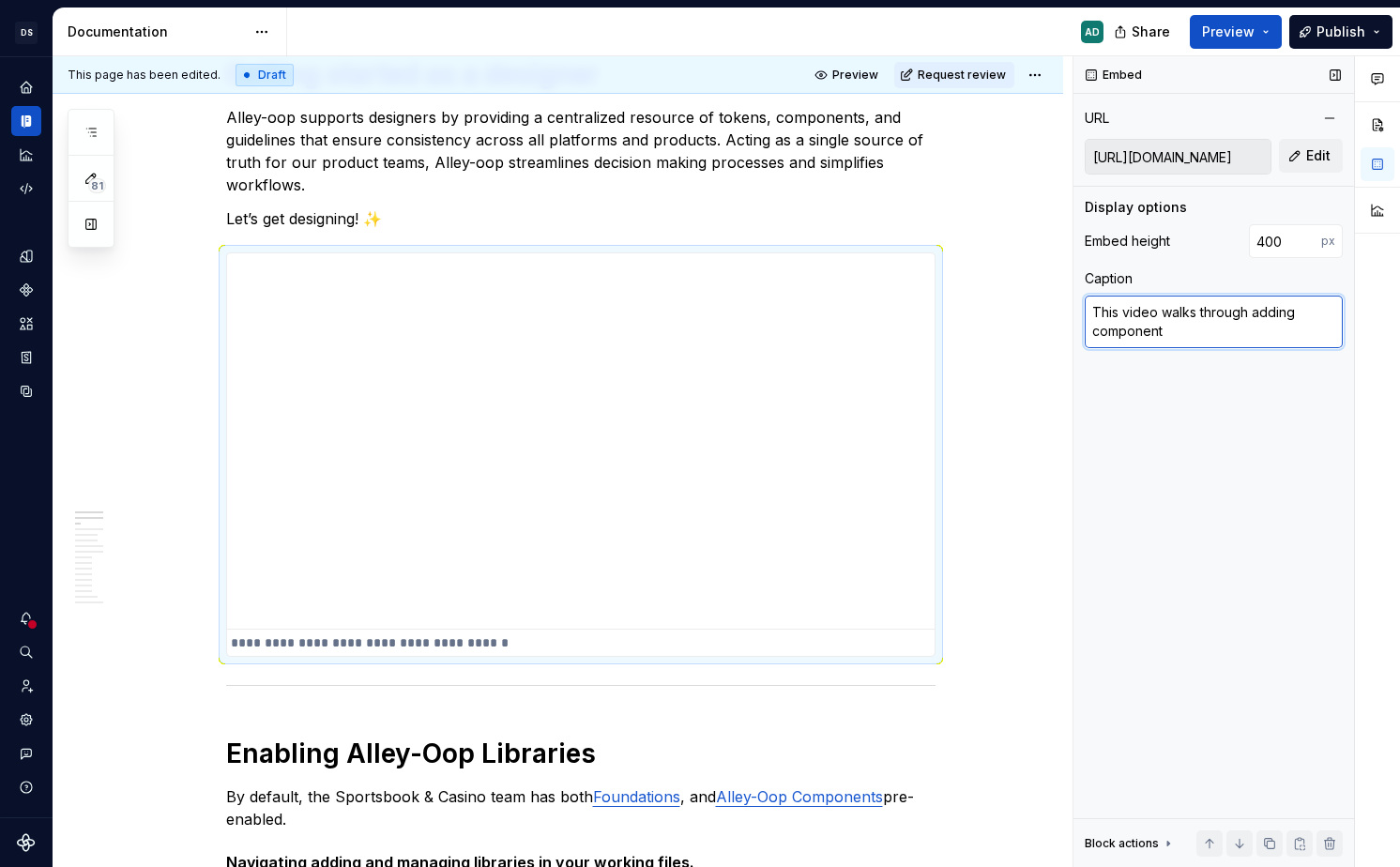 type on "*" 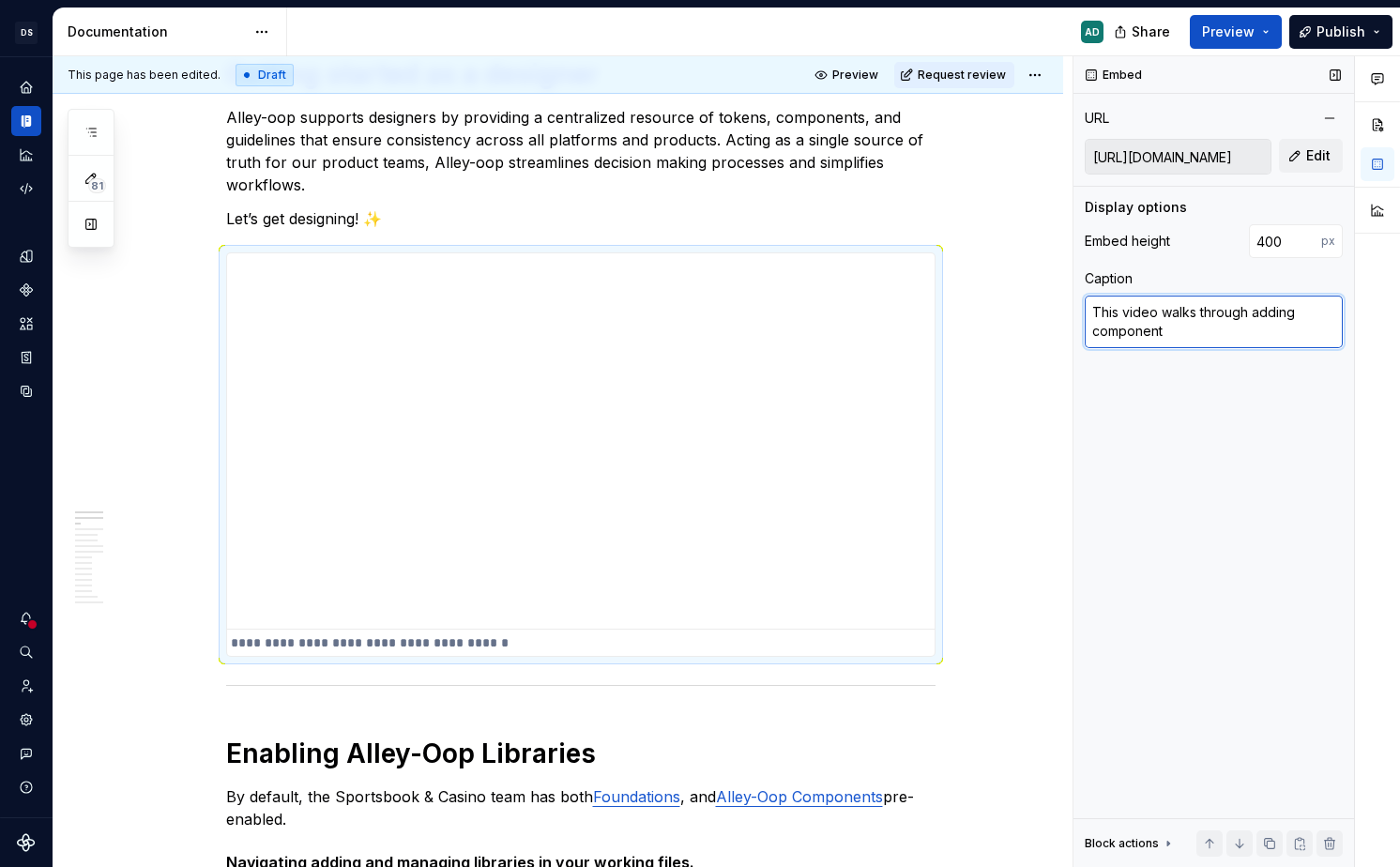 type on "This video walks through adding component" 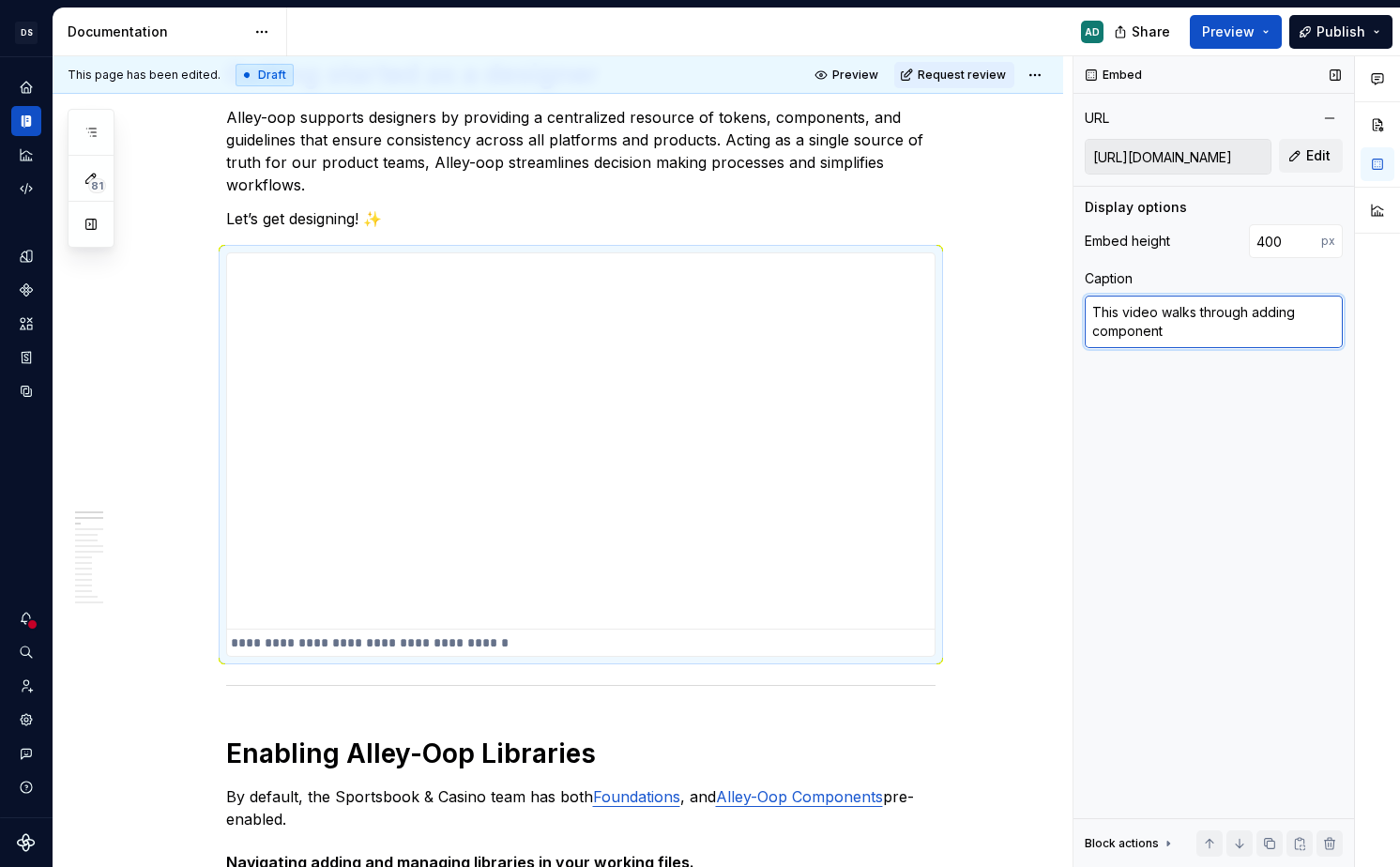 type on "*" 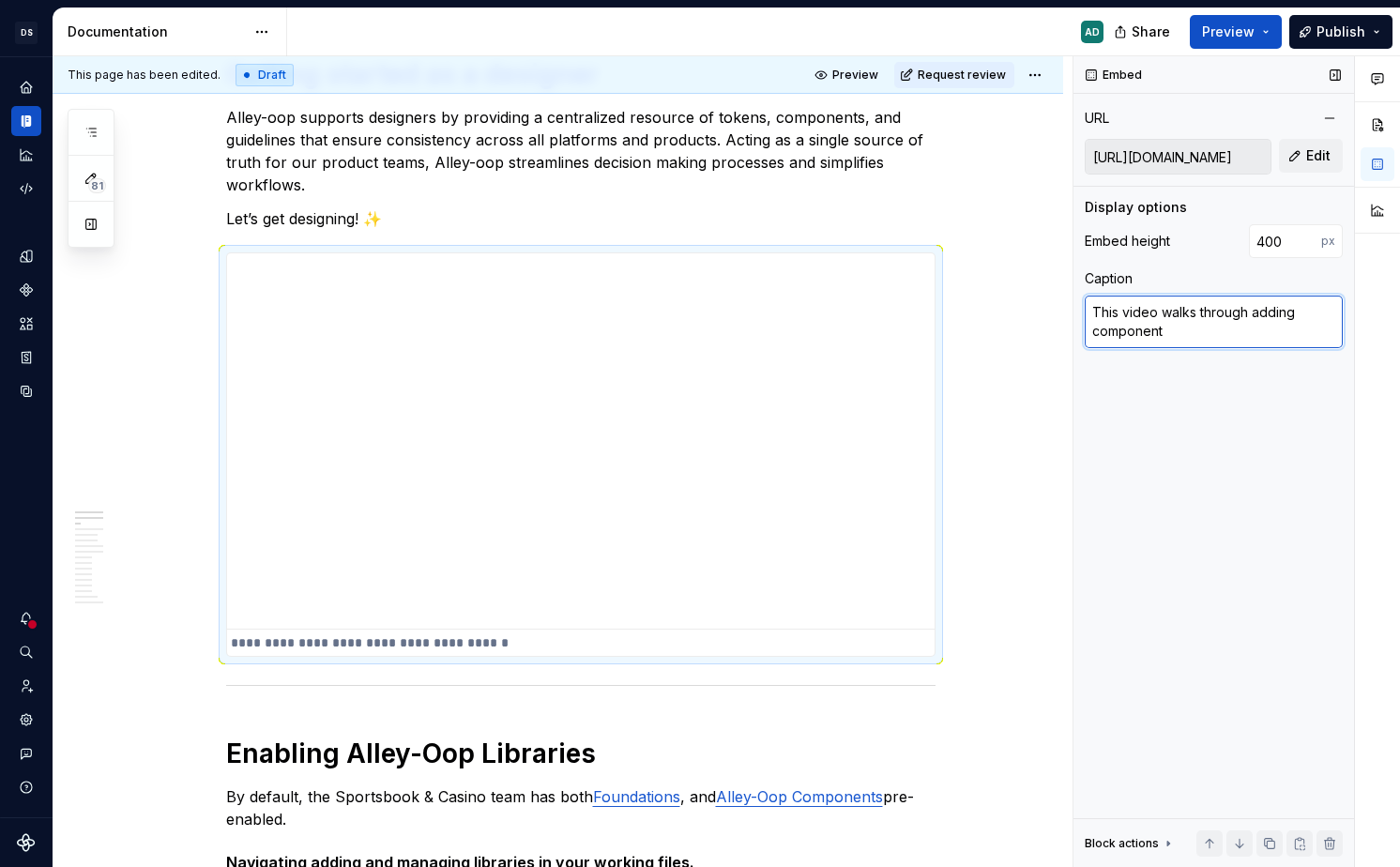 type on "This video walks through adding componen" 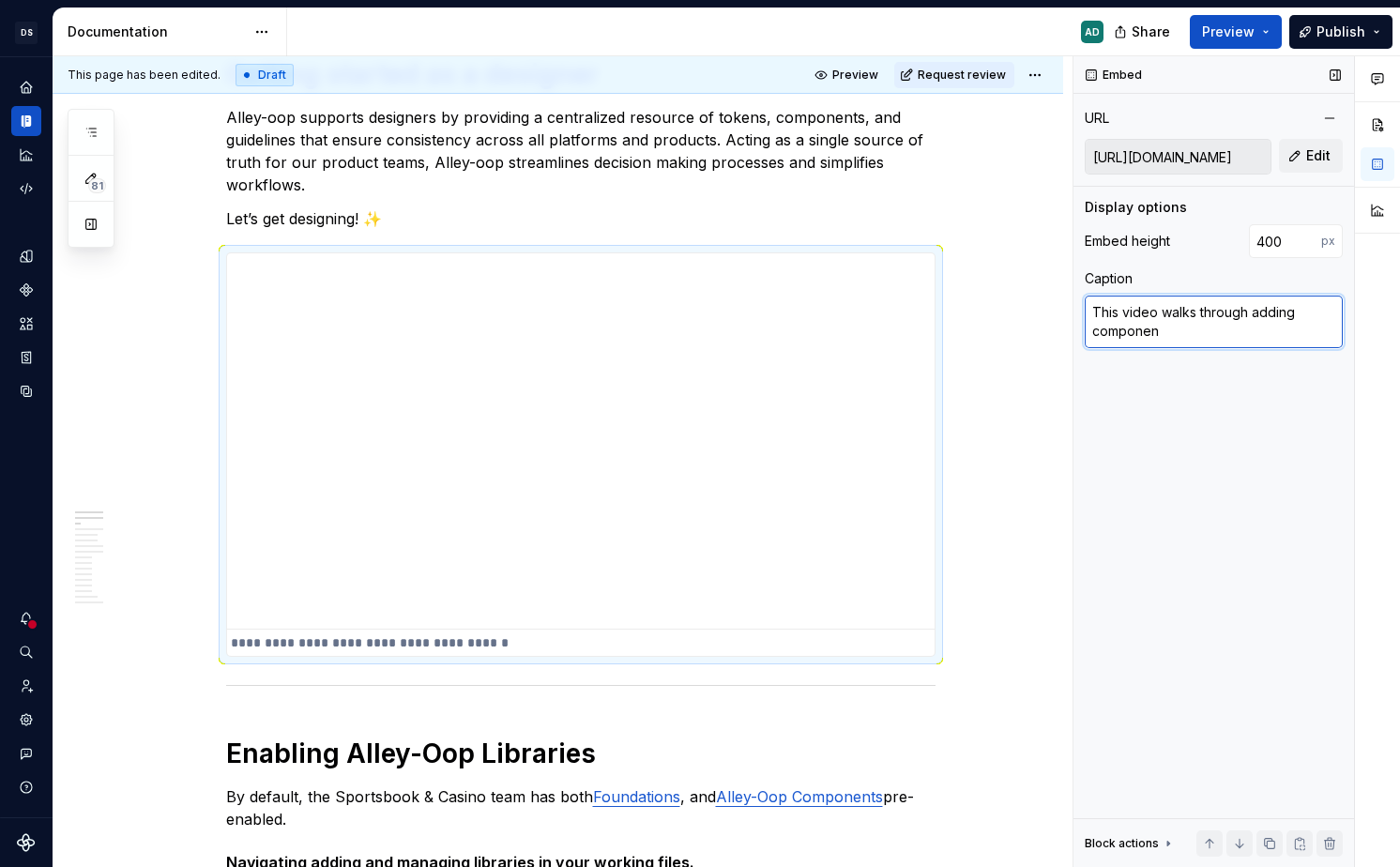 type on "*" 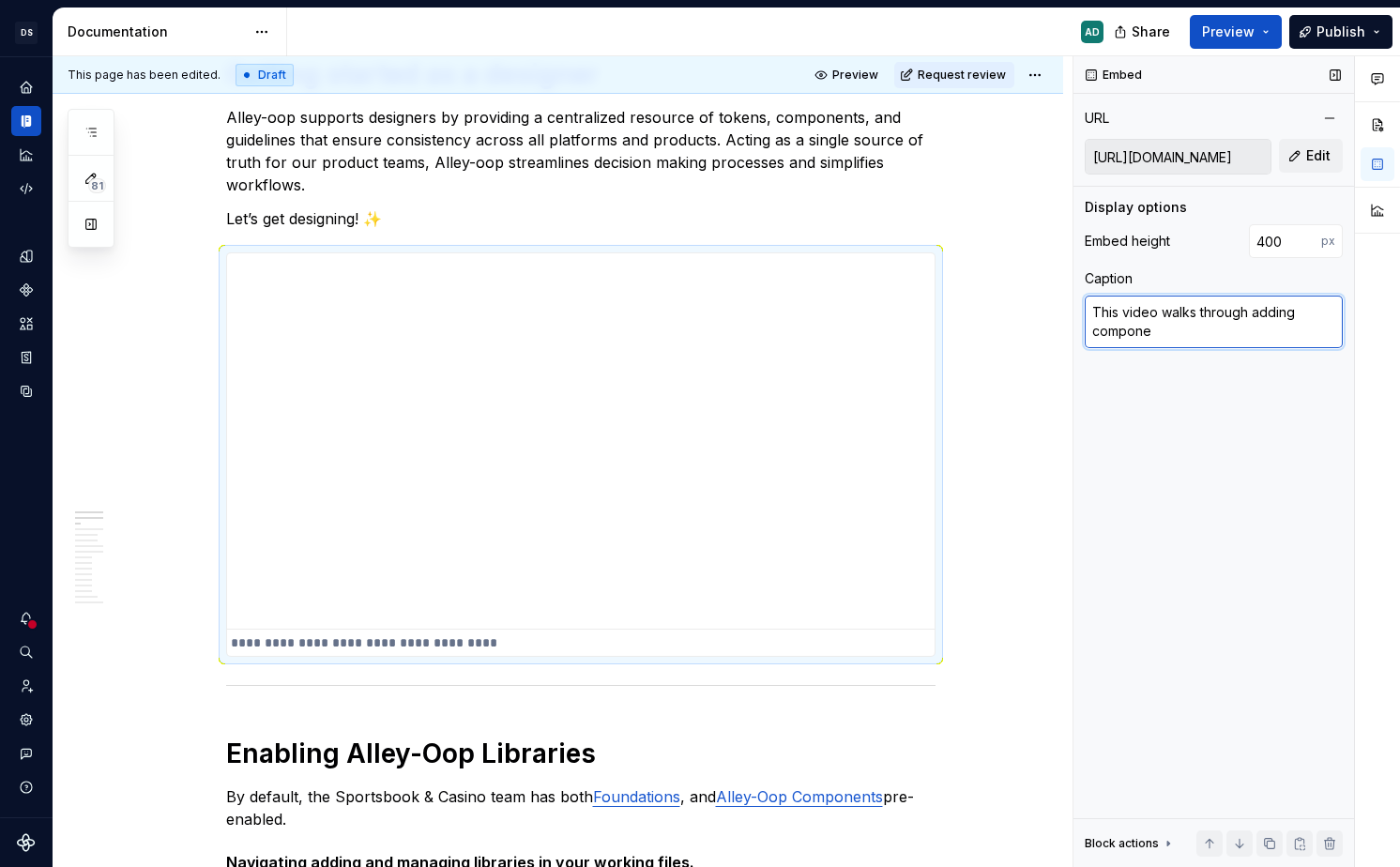type on "*" 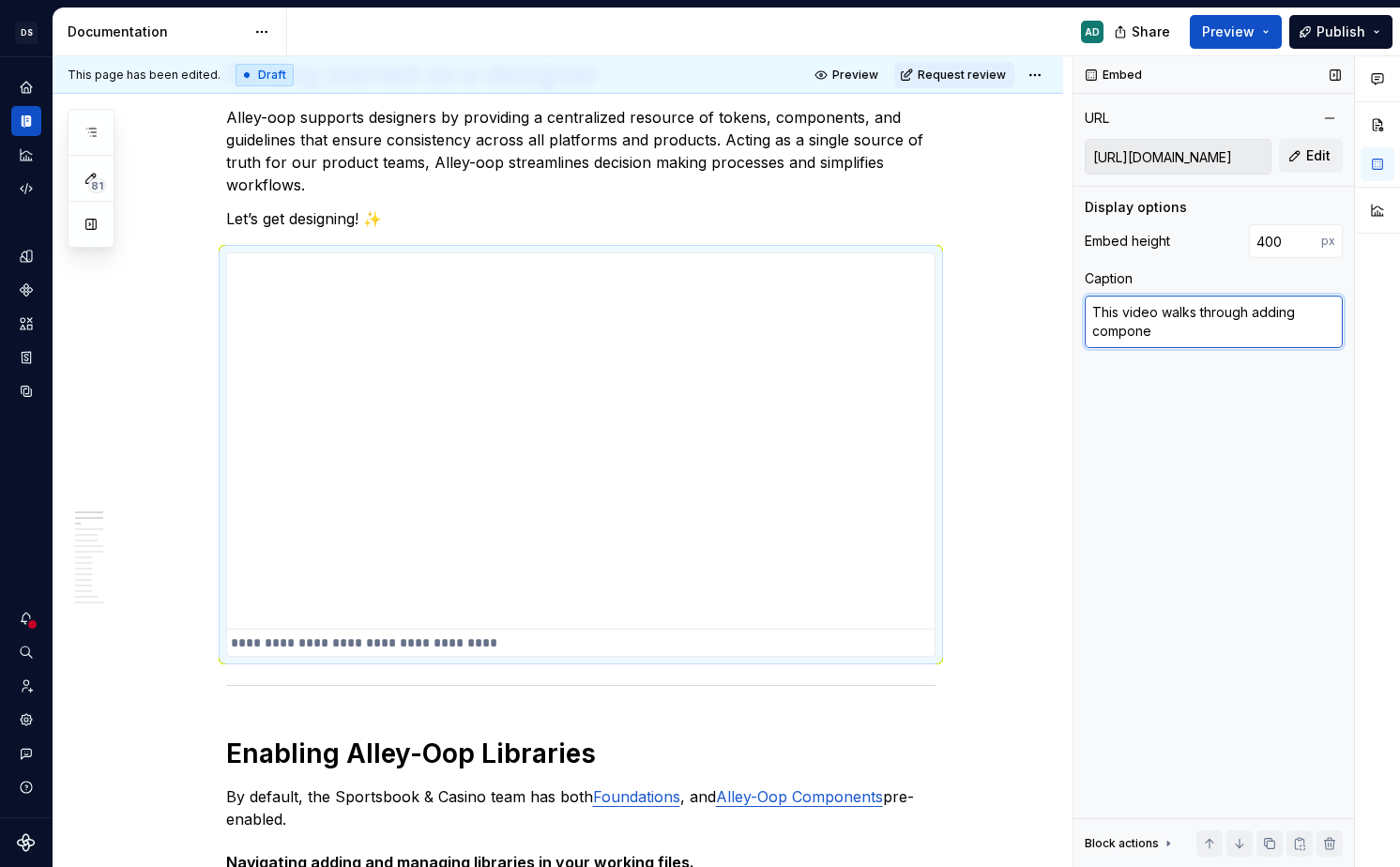 type on "This video walks through adding compon" 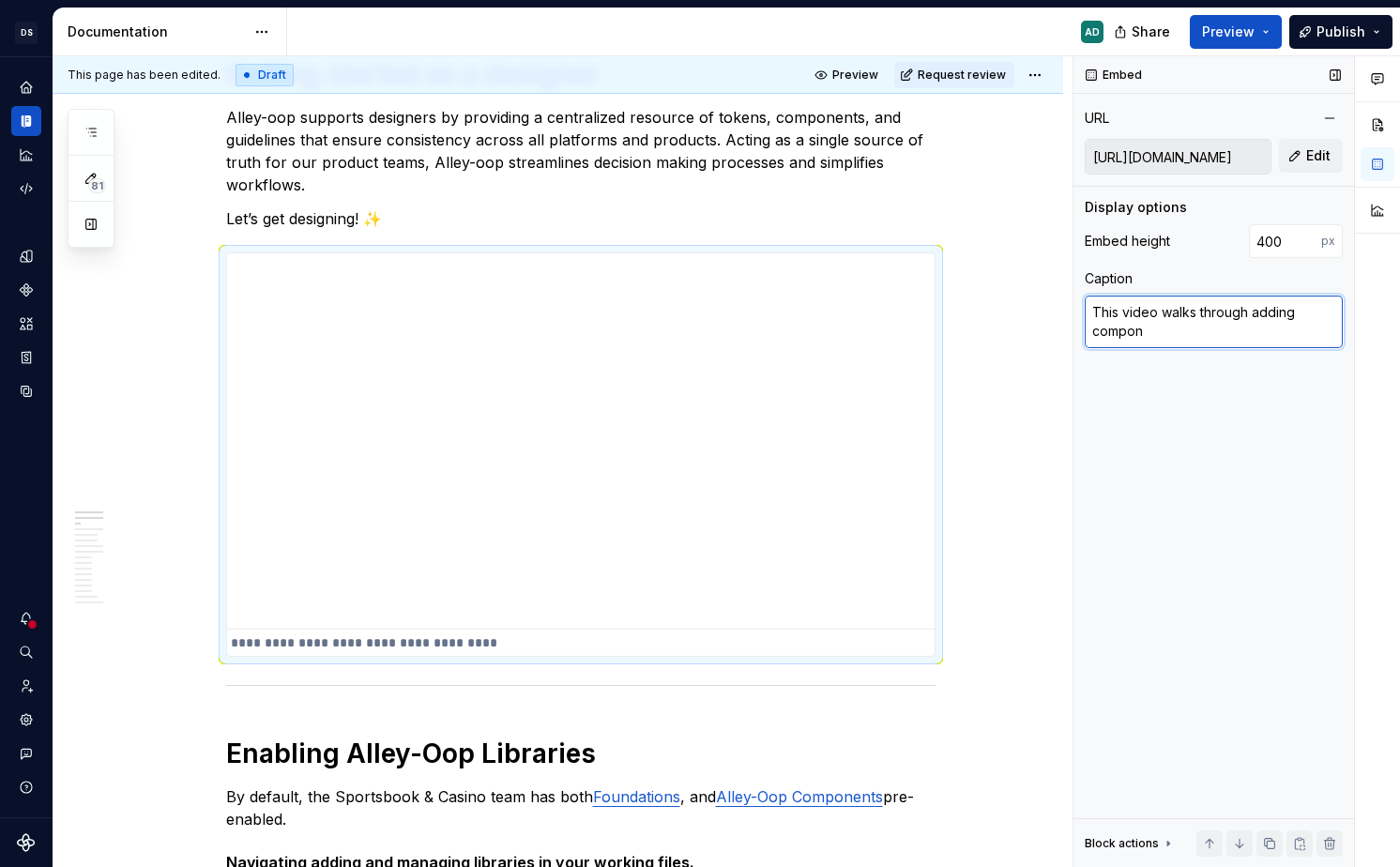 type on "*" 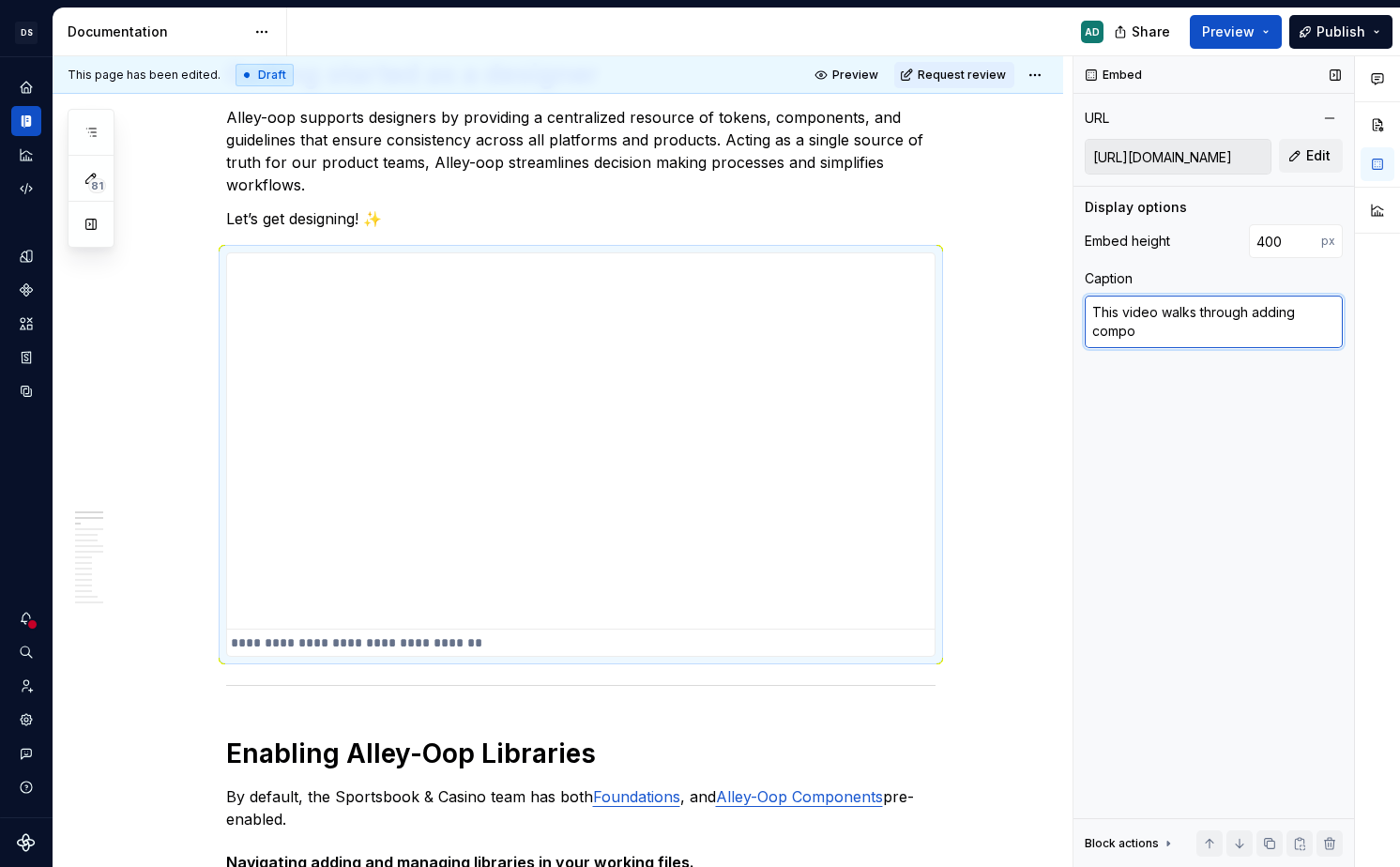 type on "*" 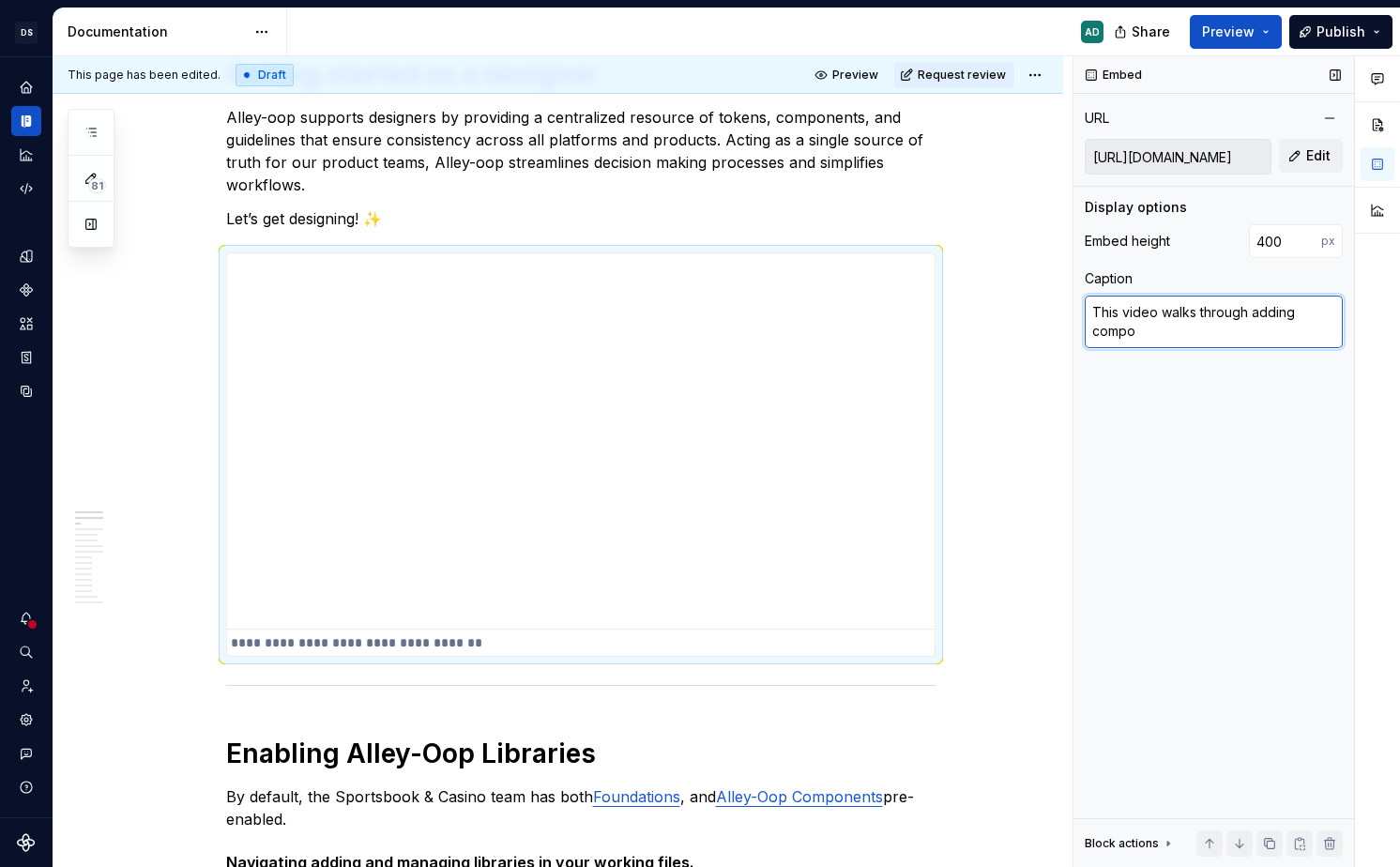 type on "This video walks through adding comp" 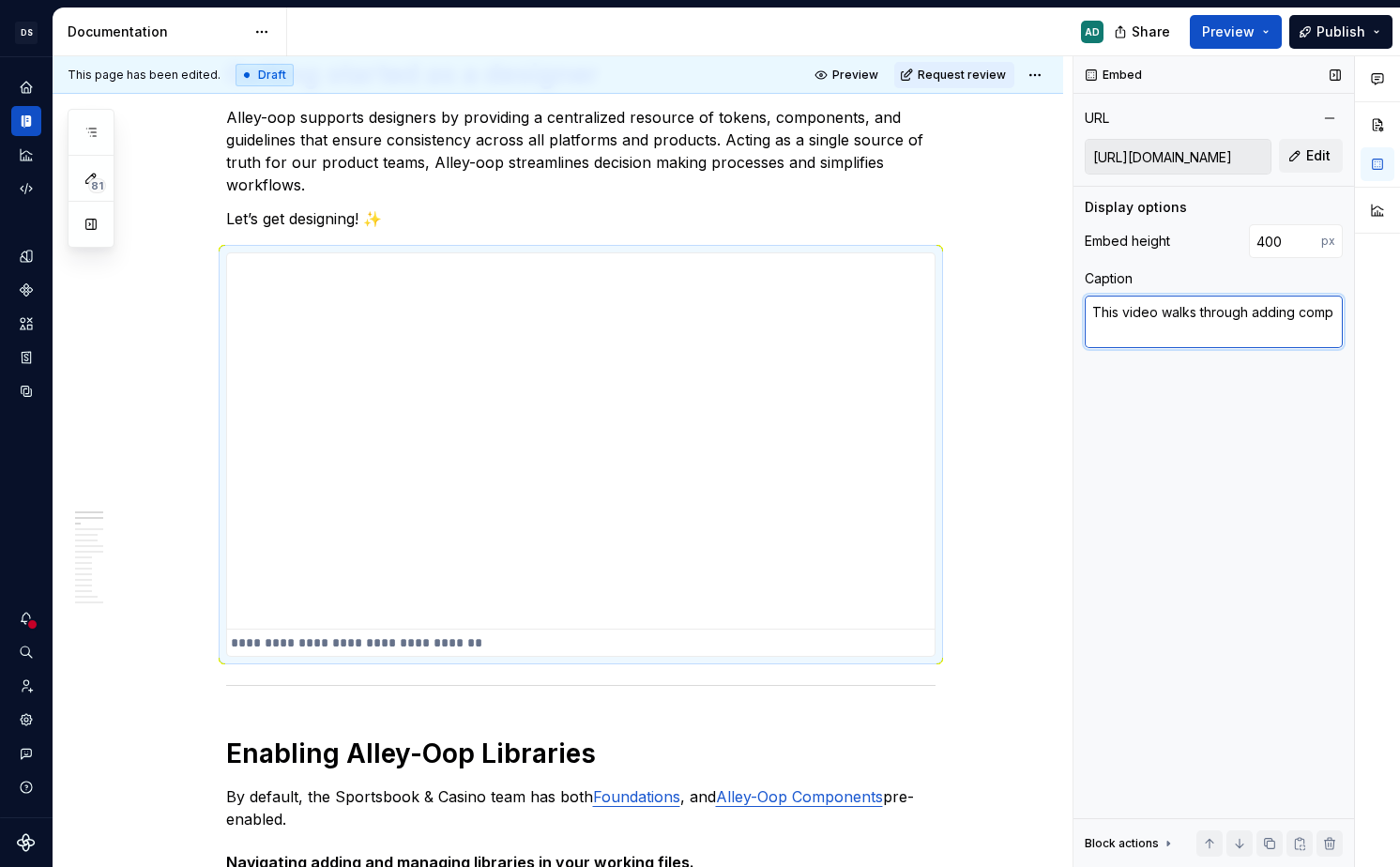 type on "*" 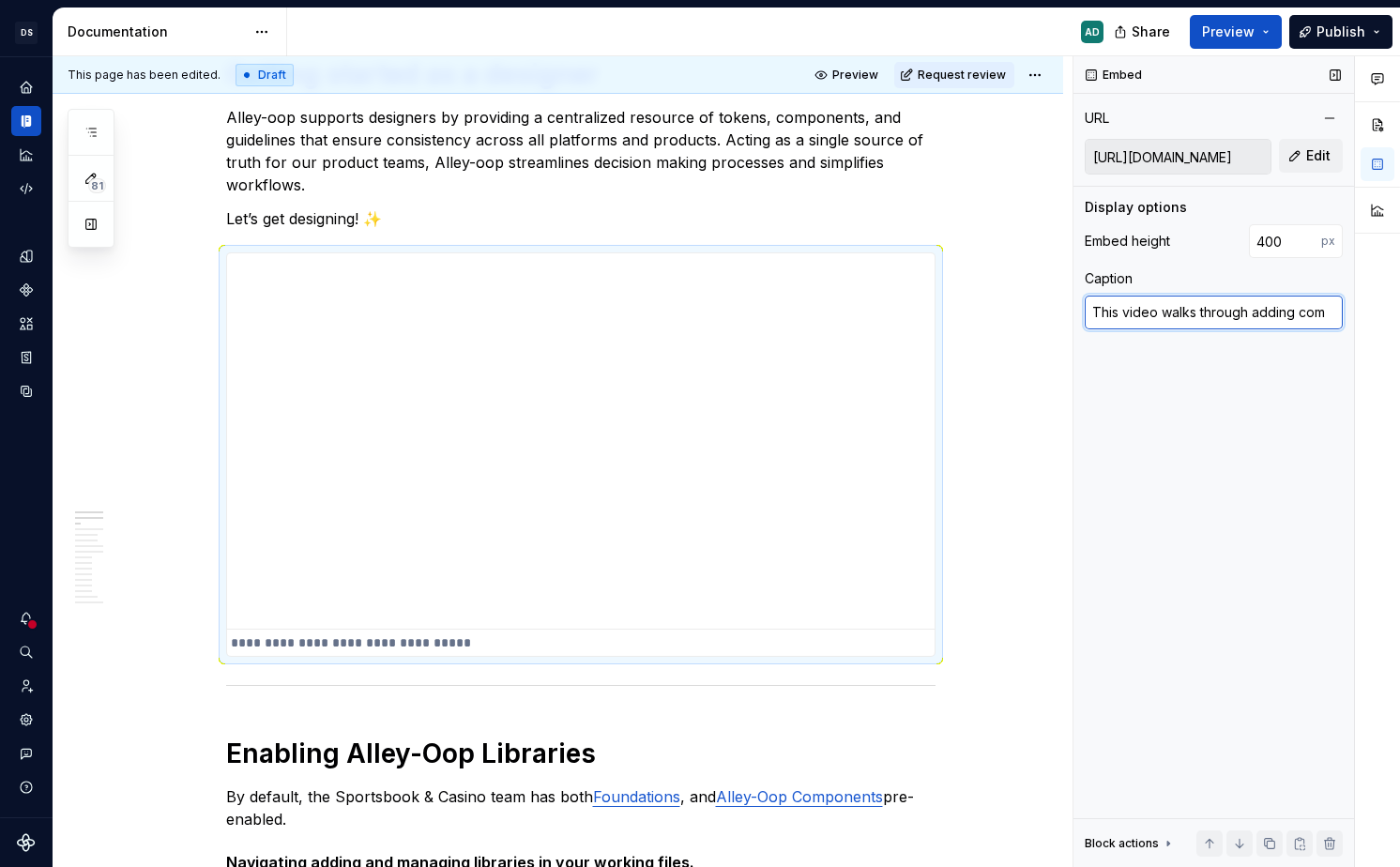type on "*" 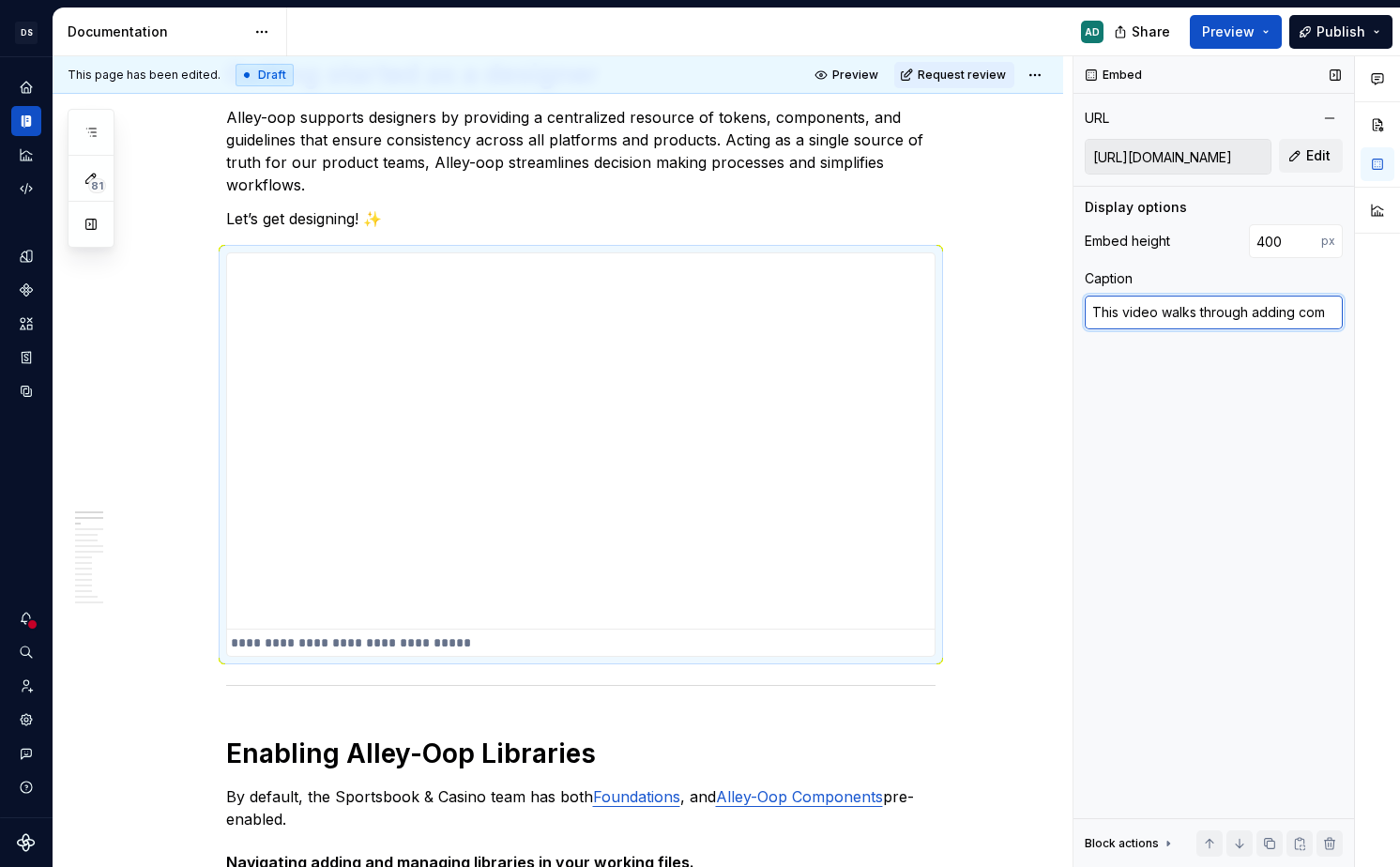 type on "This video walks through adding co" 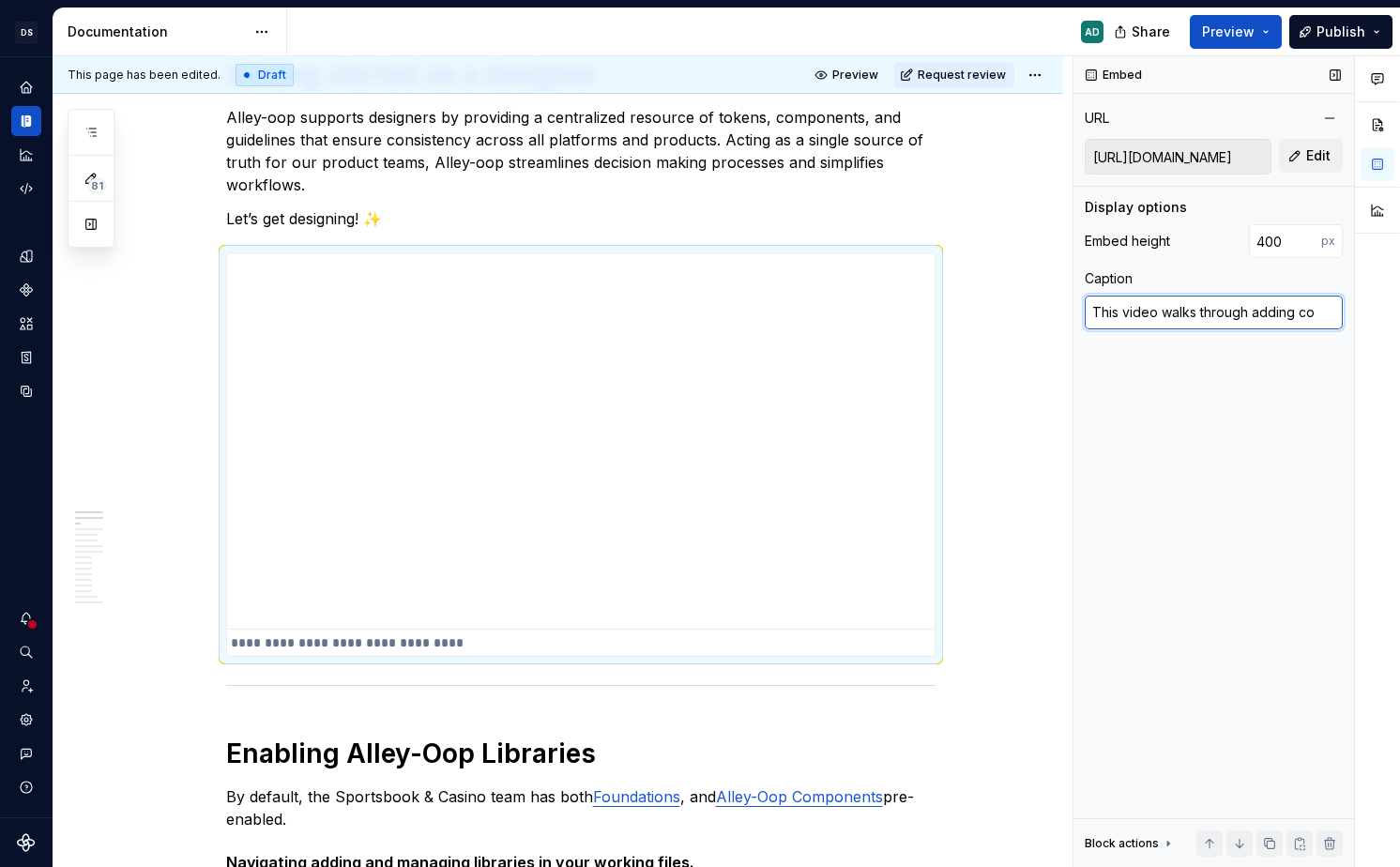 type on "*" 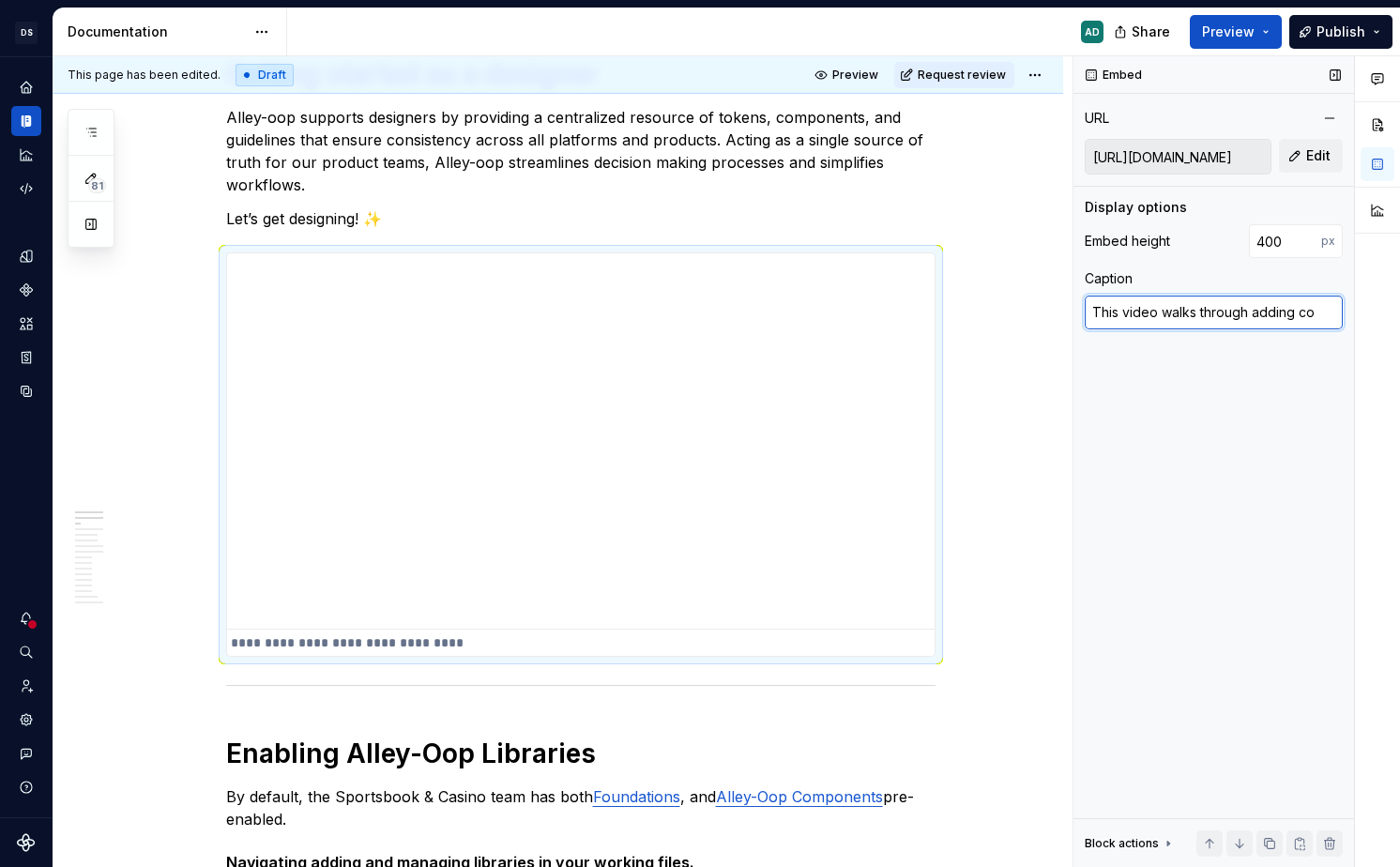 type on "This video walks through adding c" 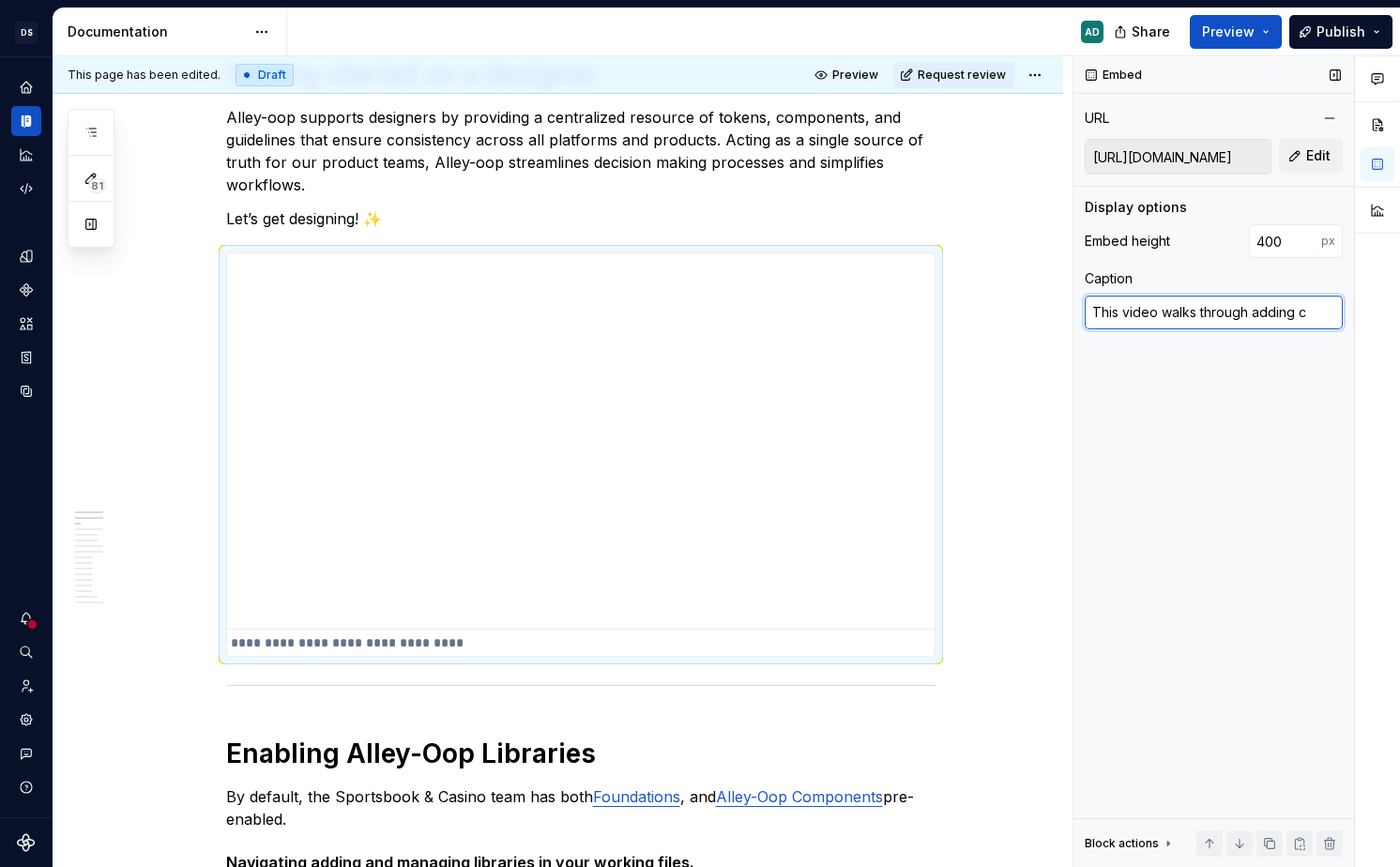 type on "*" 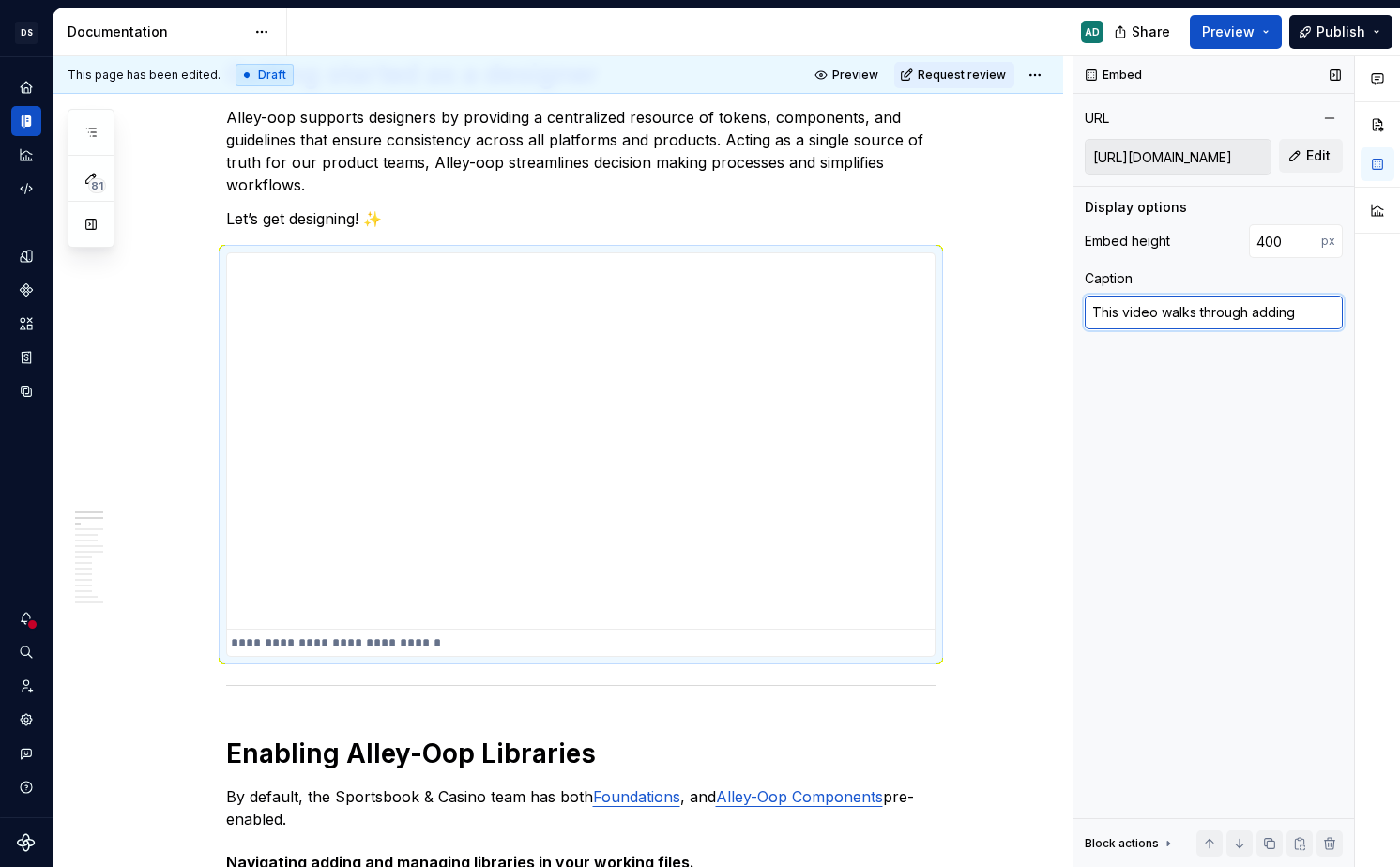 type on "*" 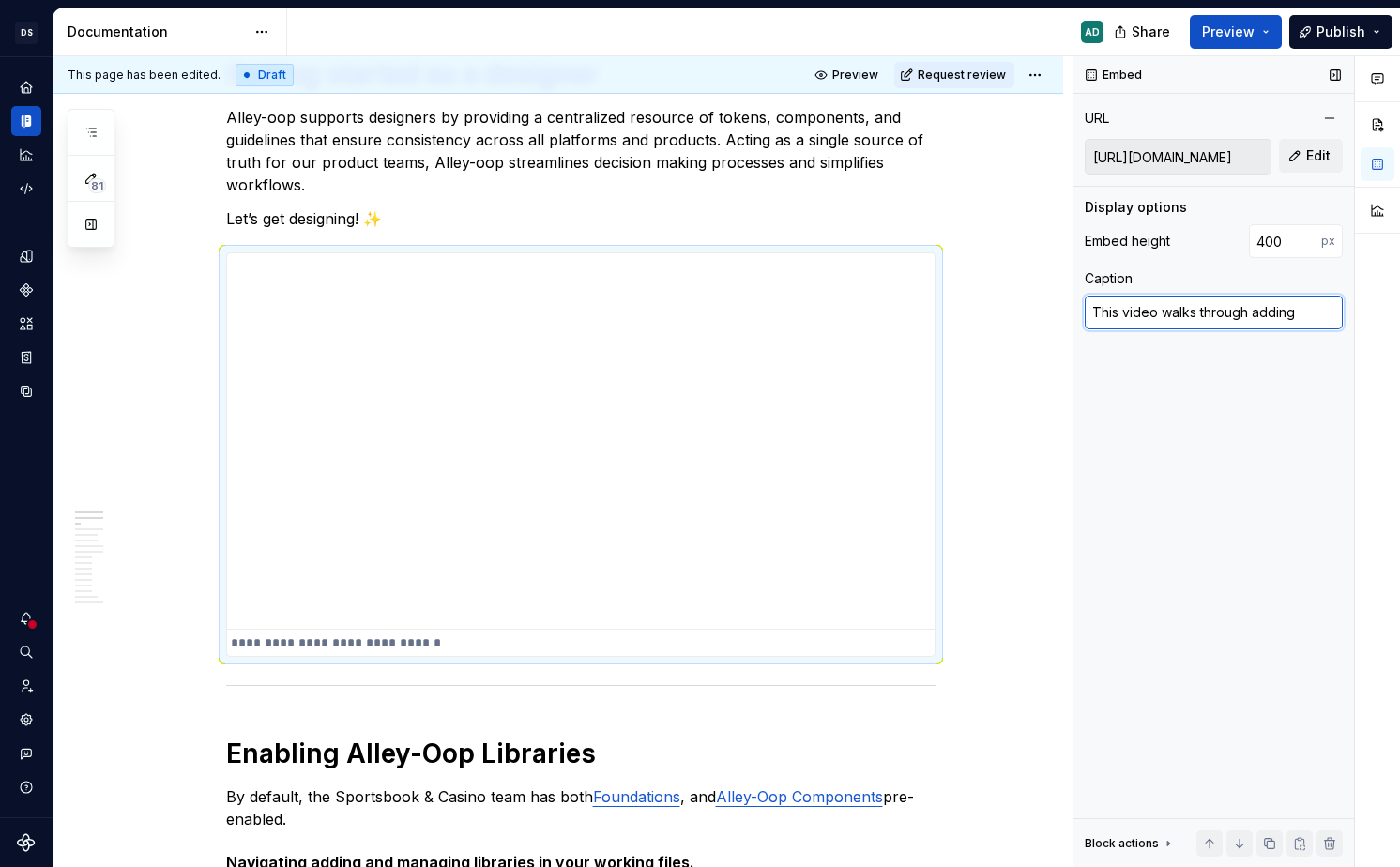 type on "This video walks through adding F" 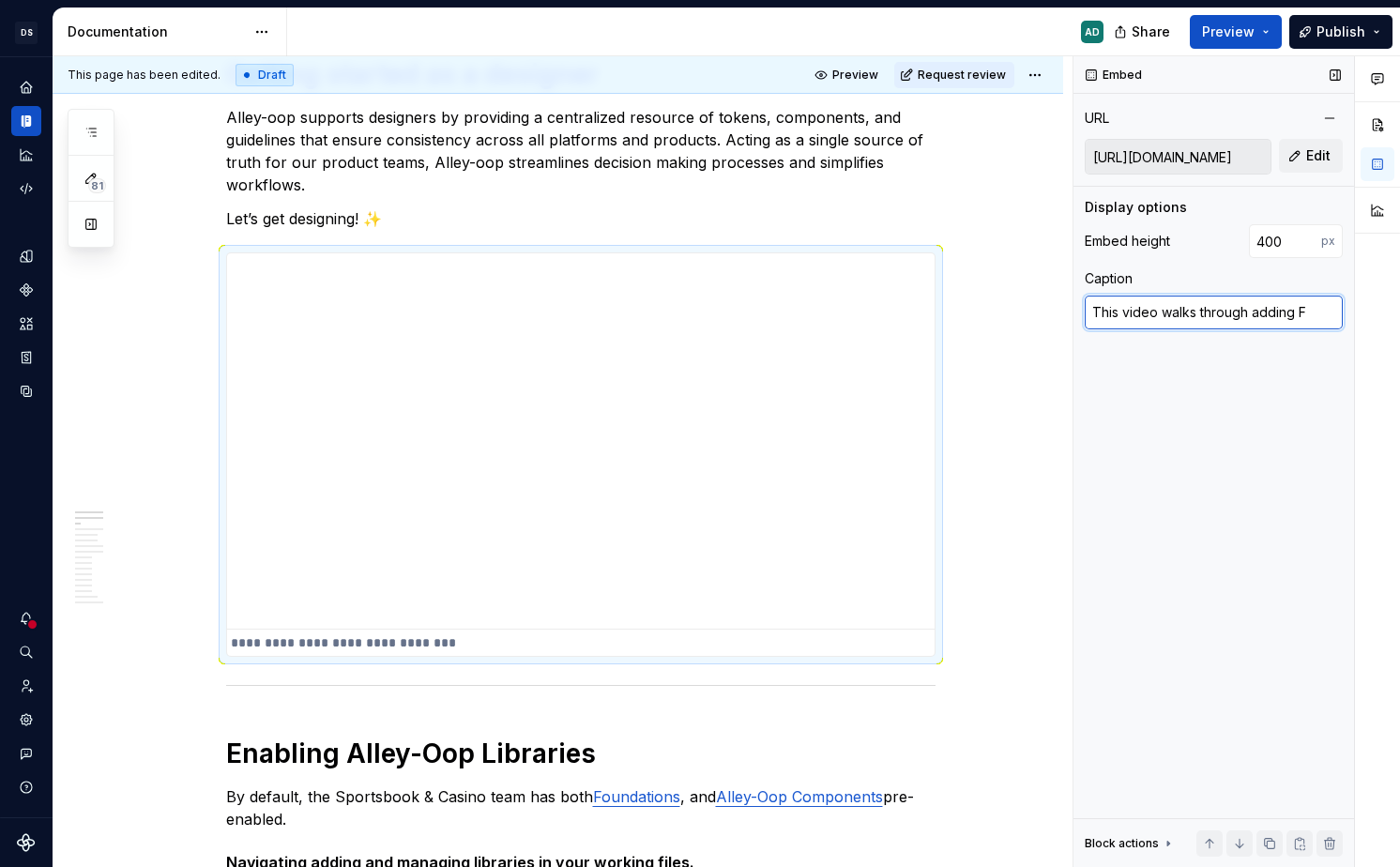 type on "*" 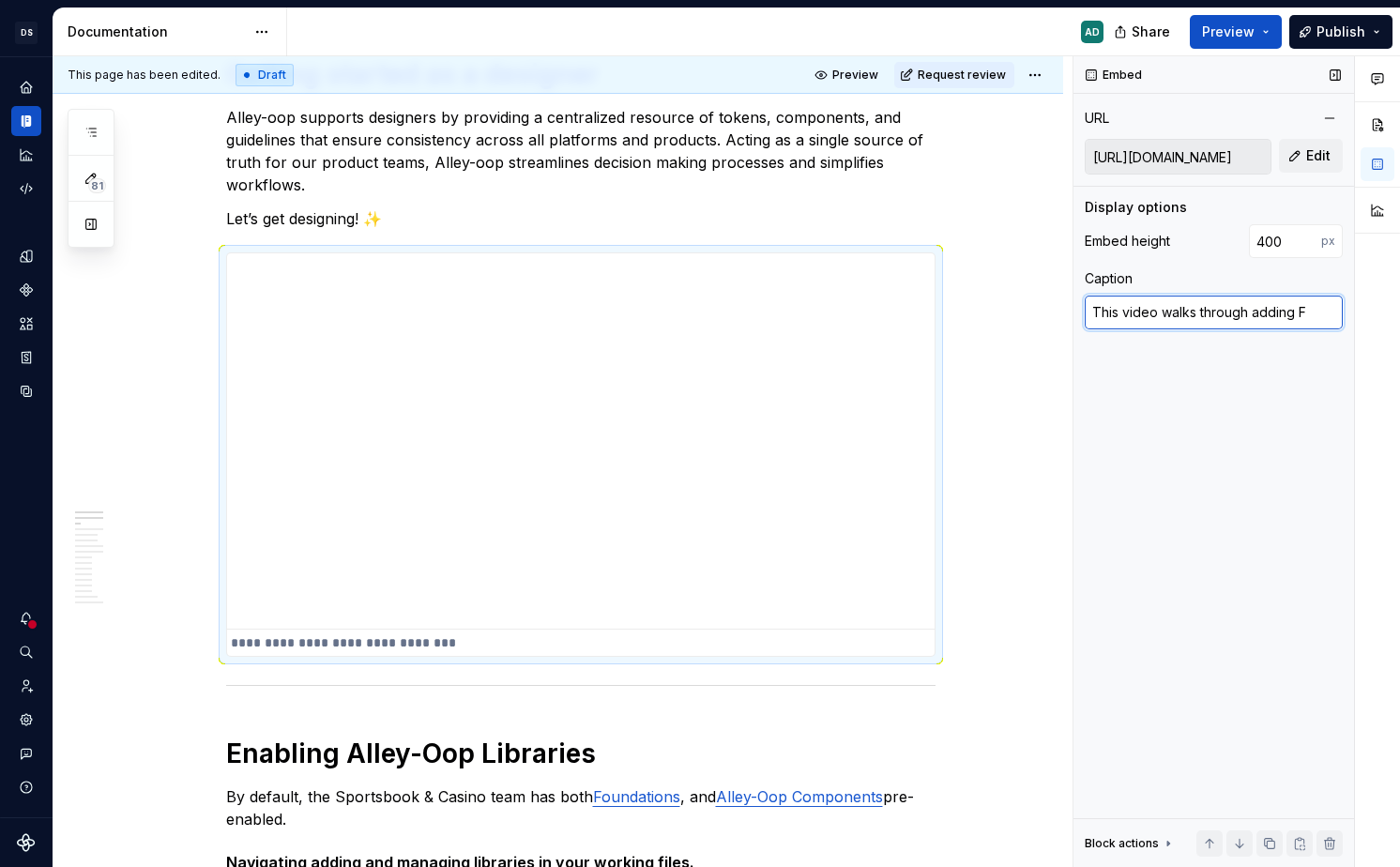 type on "This video walks through adding Fi" 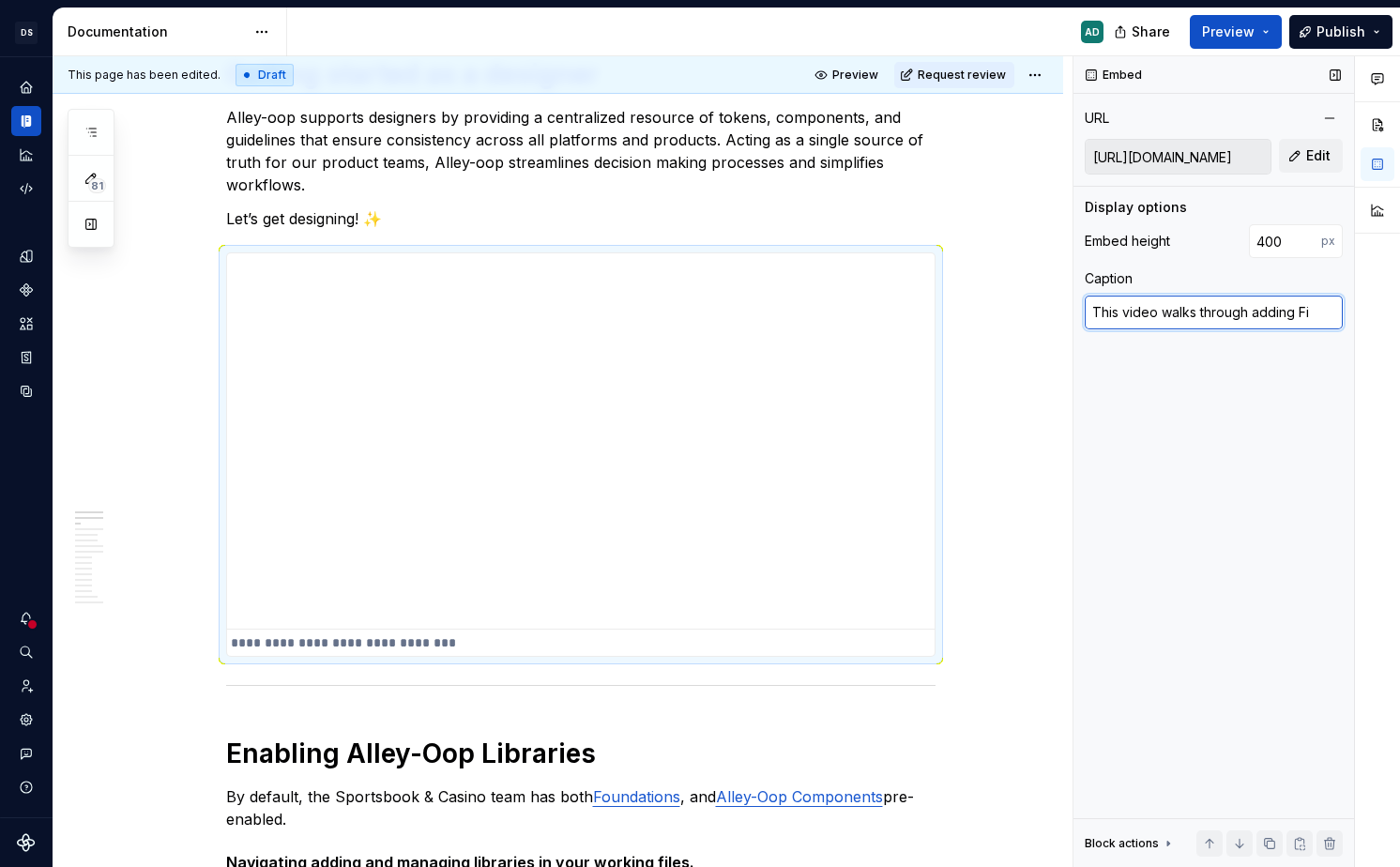 type on "*" 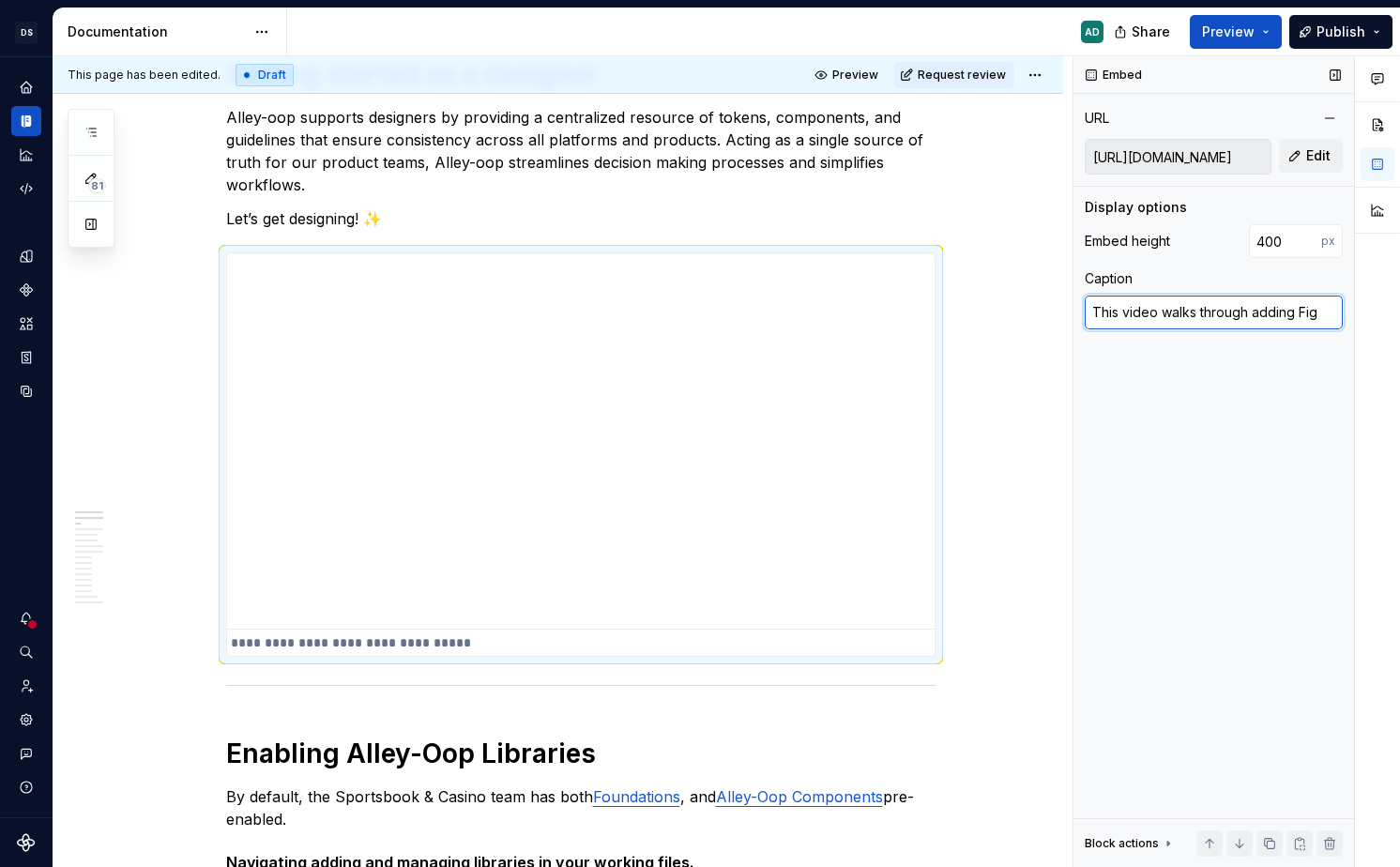 type on "*" 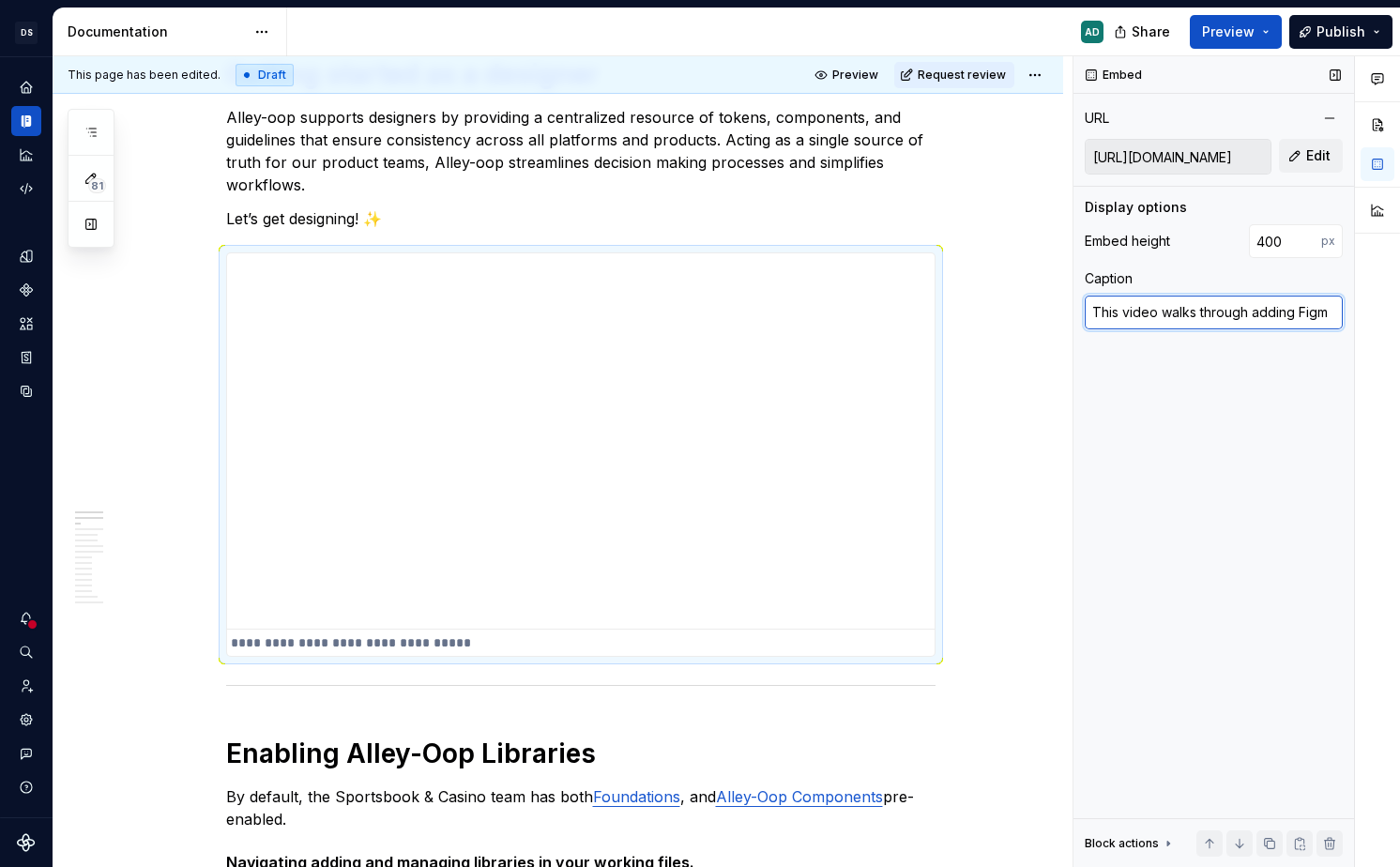 type on "This video walks through adding Figma" 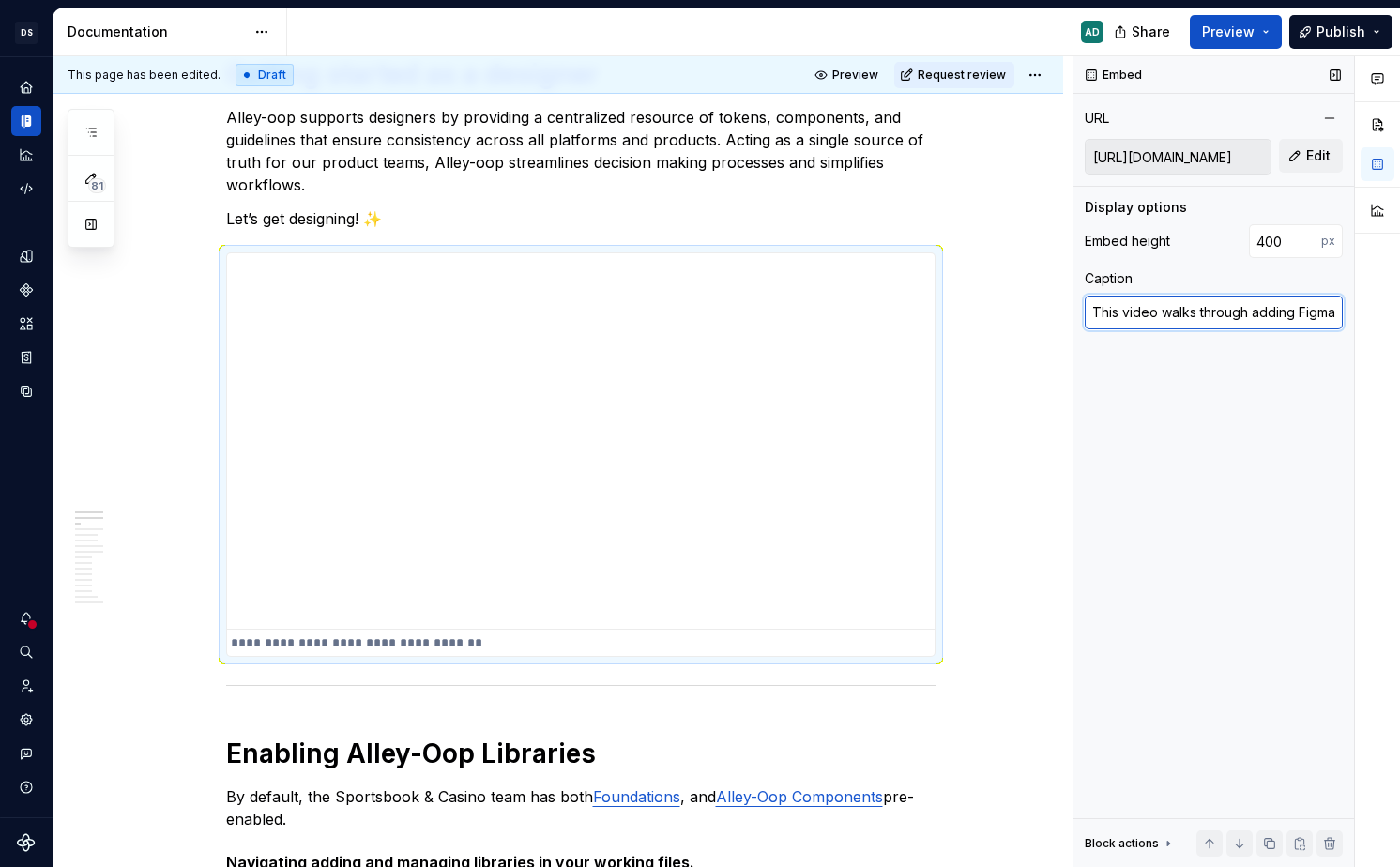 type on "*" 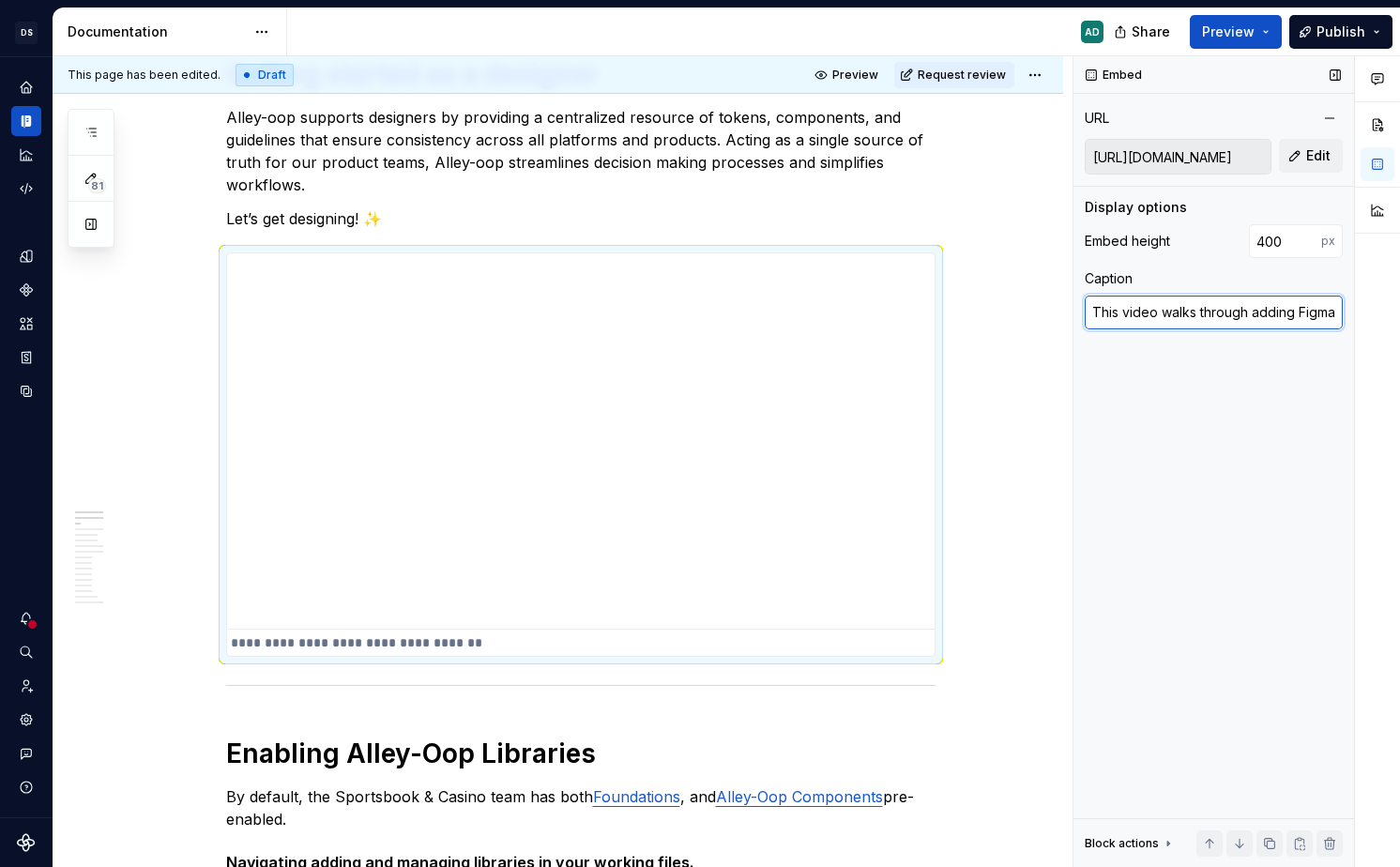 type on "This video walks through adding Figma" 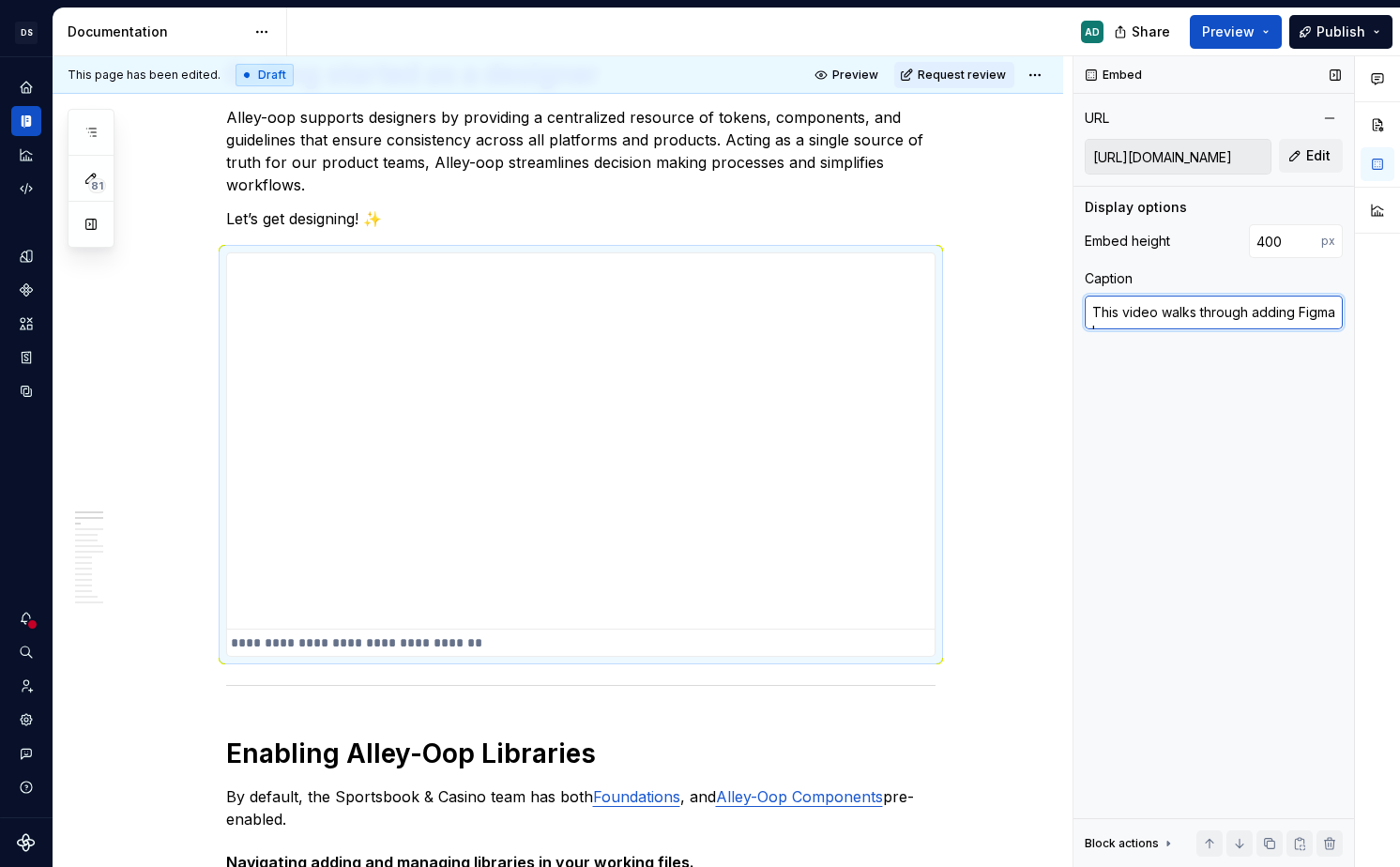 type on "*" 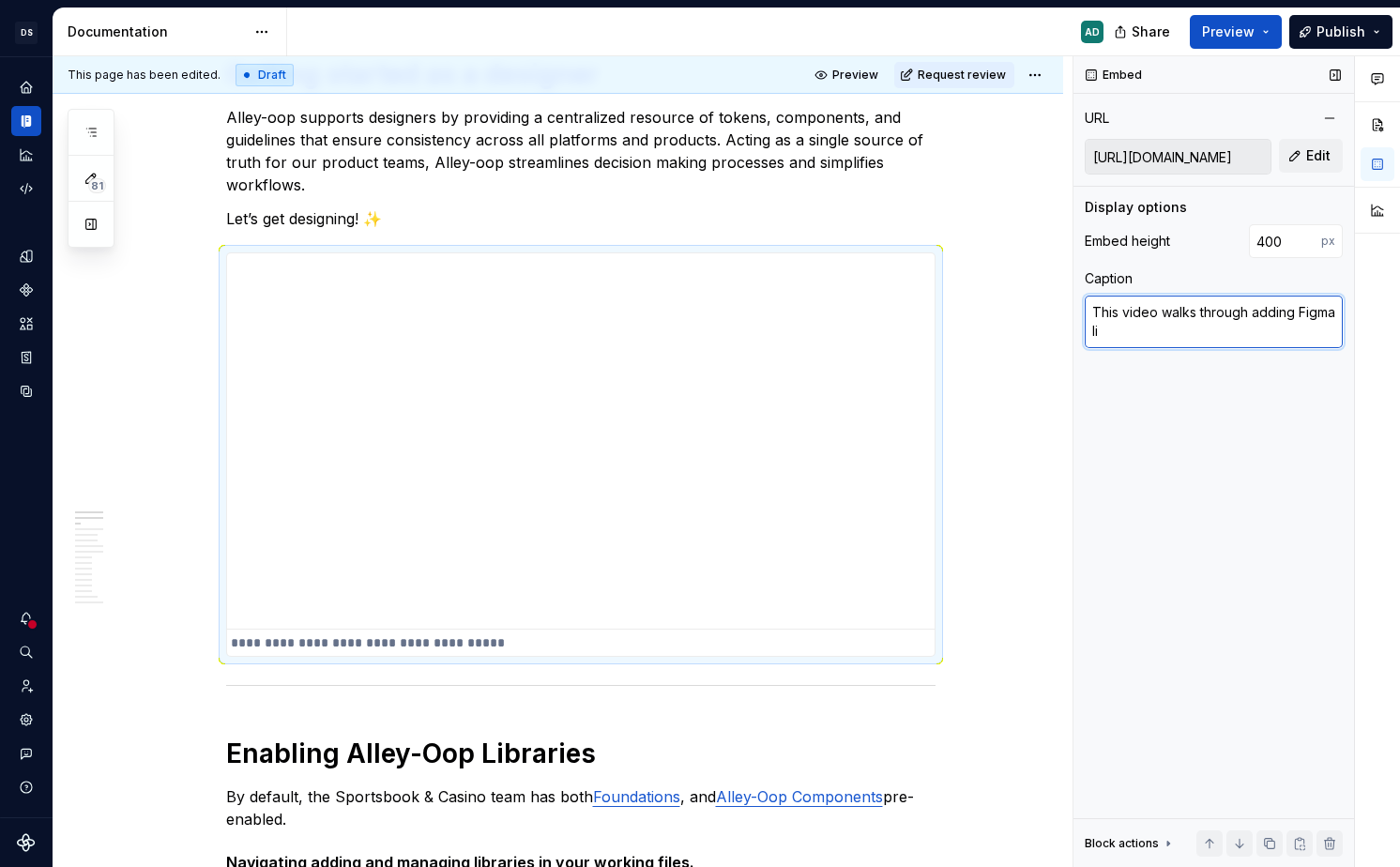 type on "*" 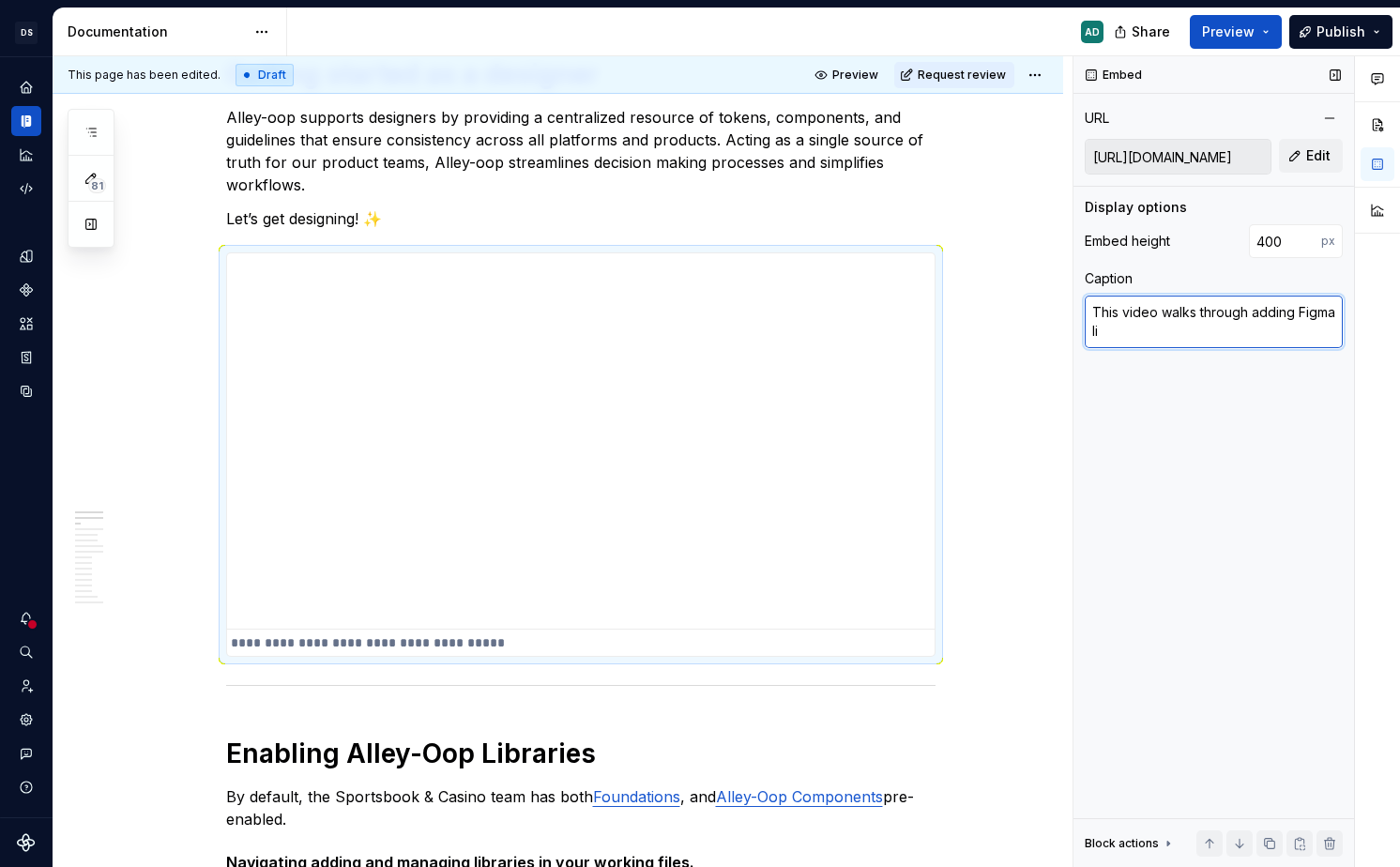 type on "This video walks through adding Figma lib" 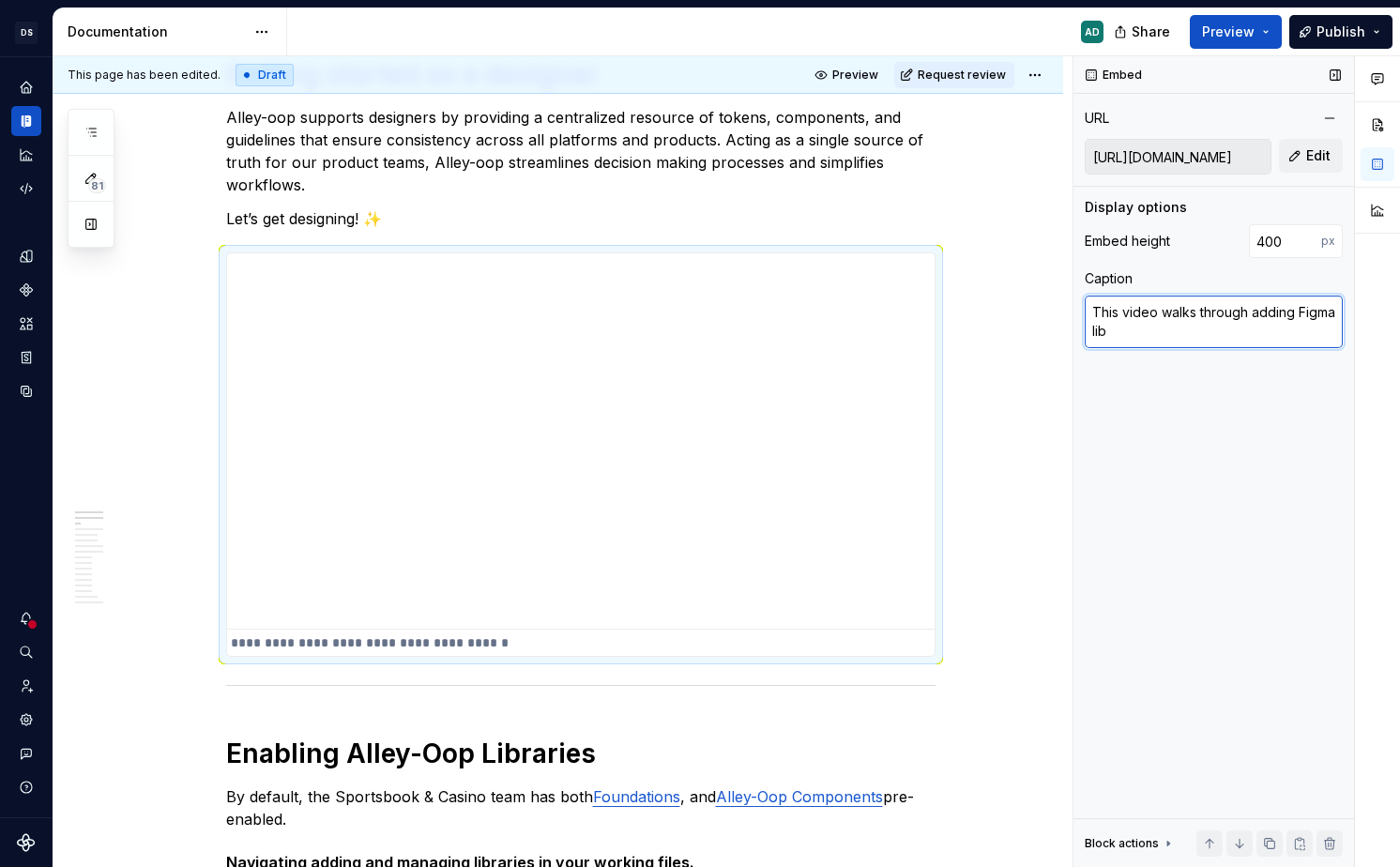 type on "*" 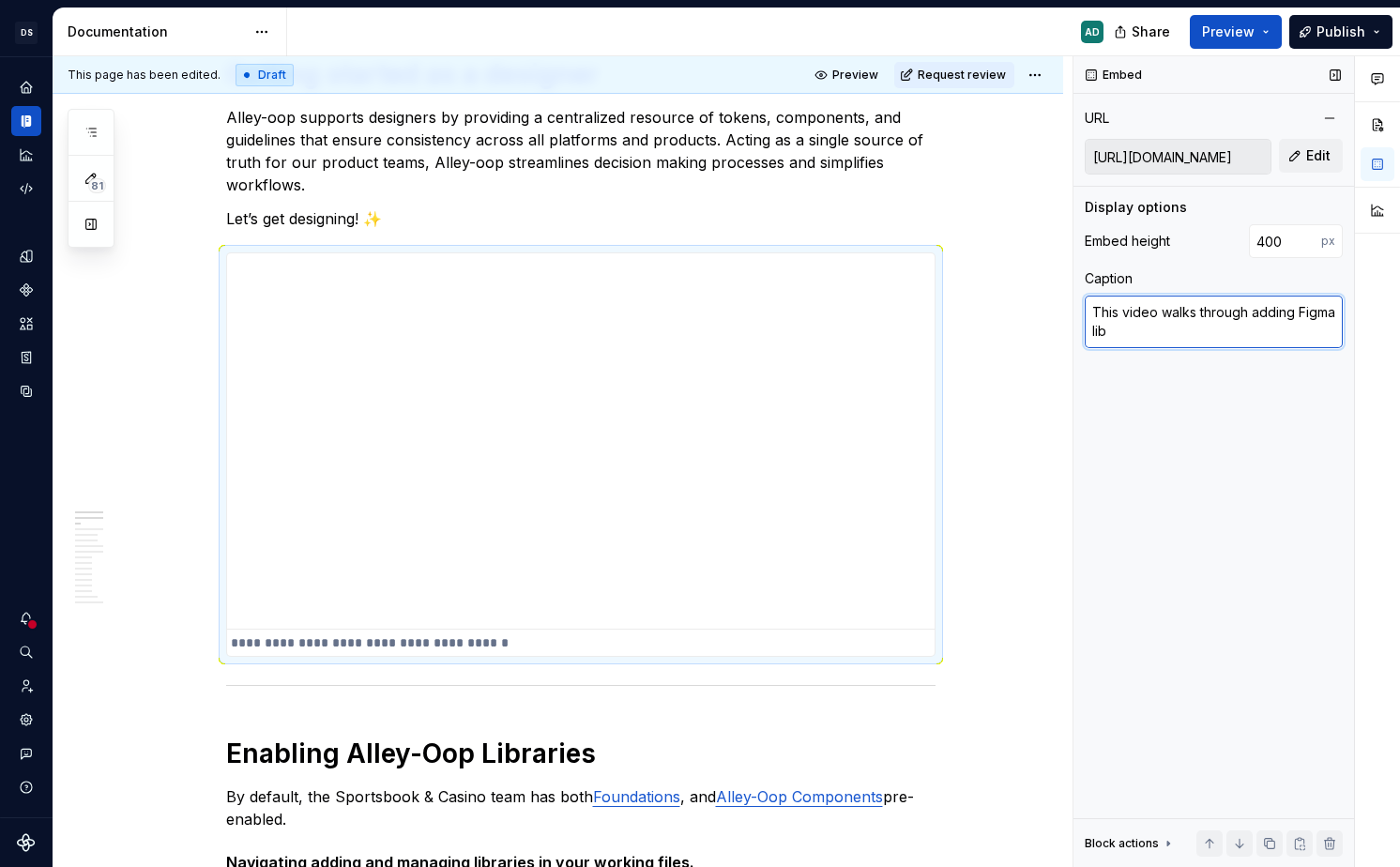 type on "This video walks through adding Figma libr" 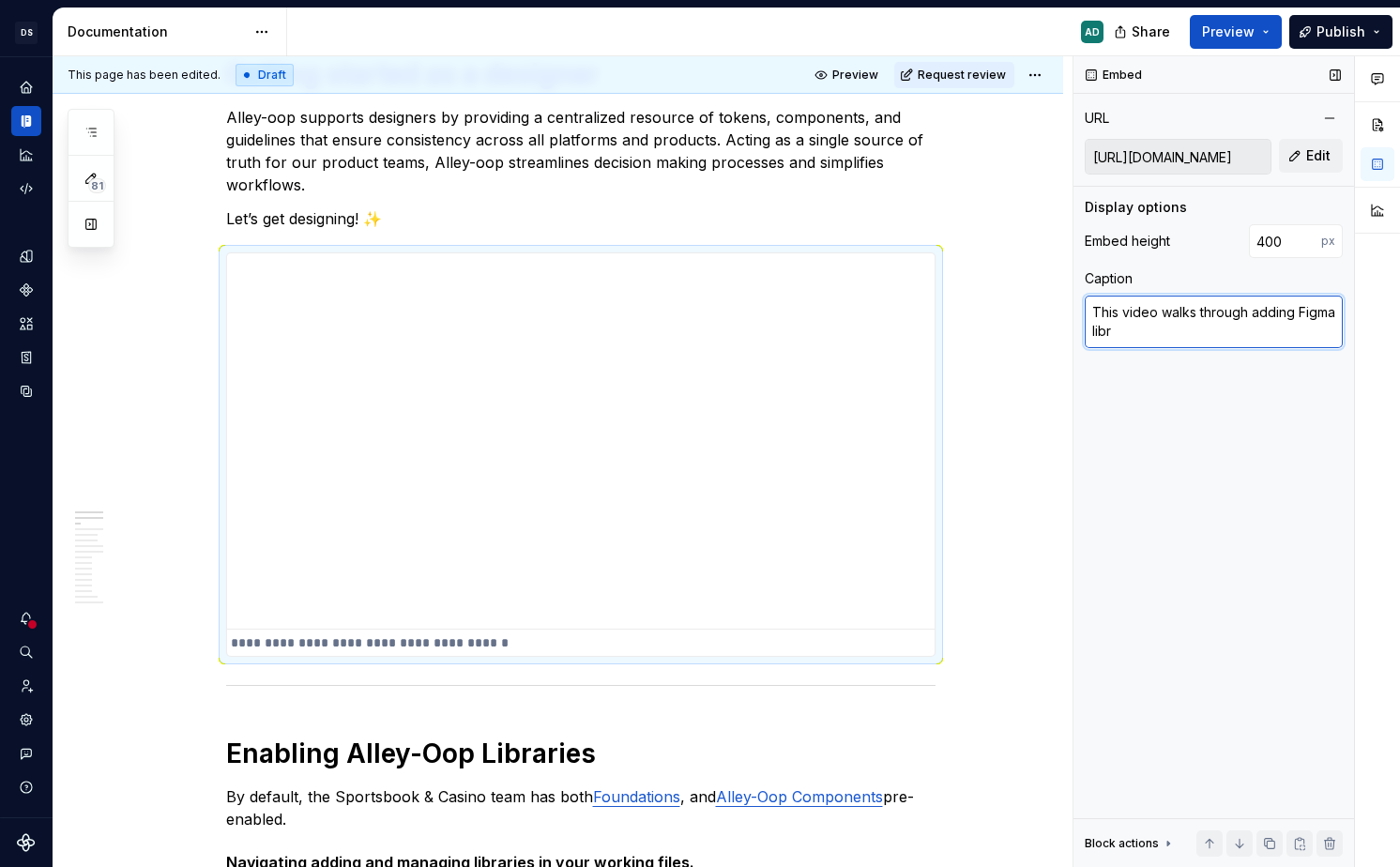 type on "*" 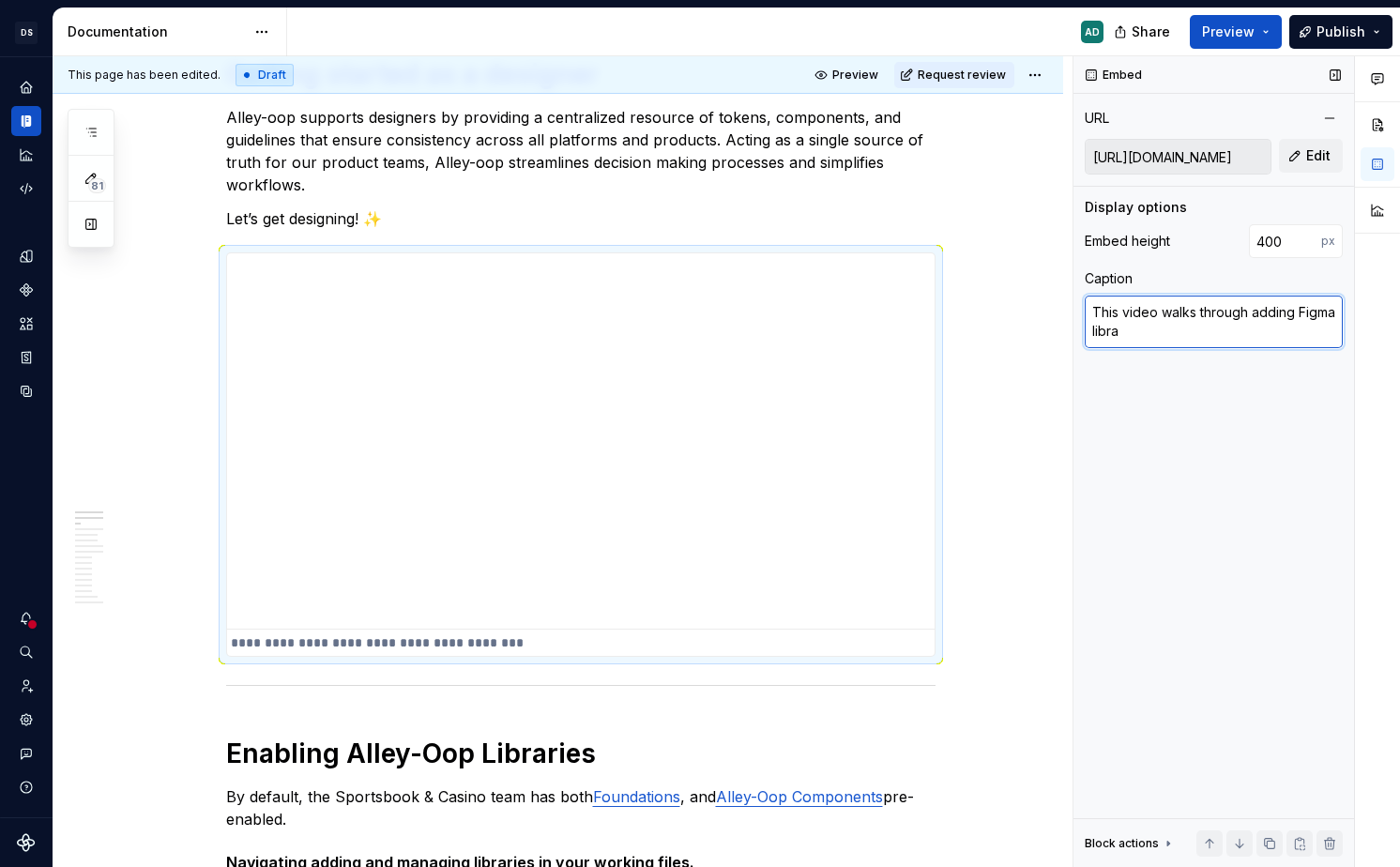 type on "*" 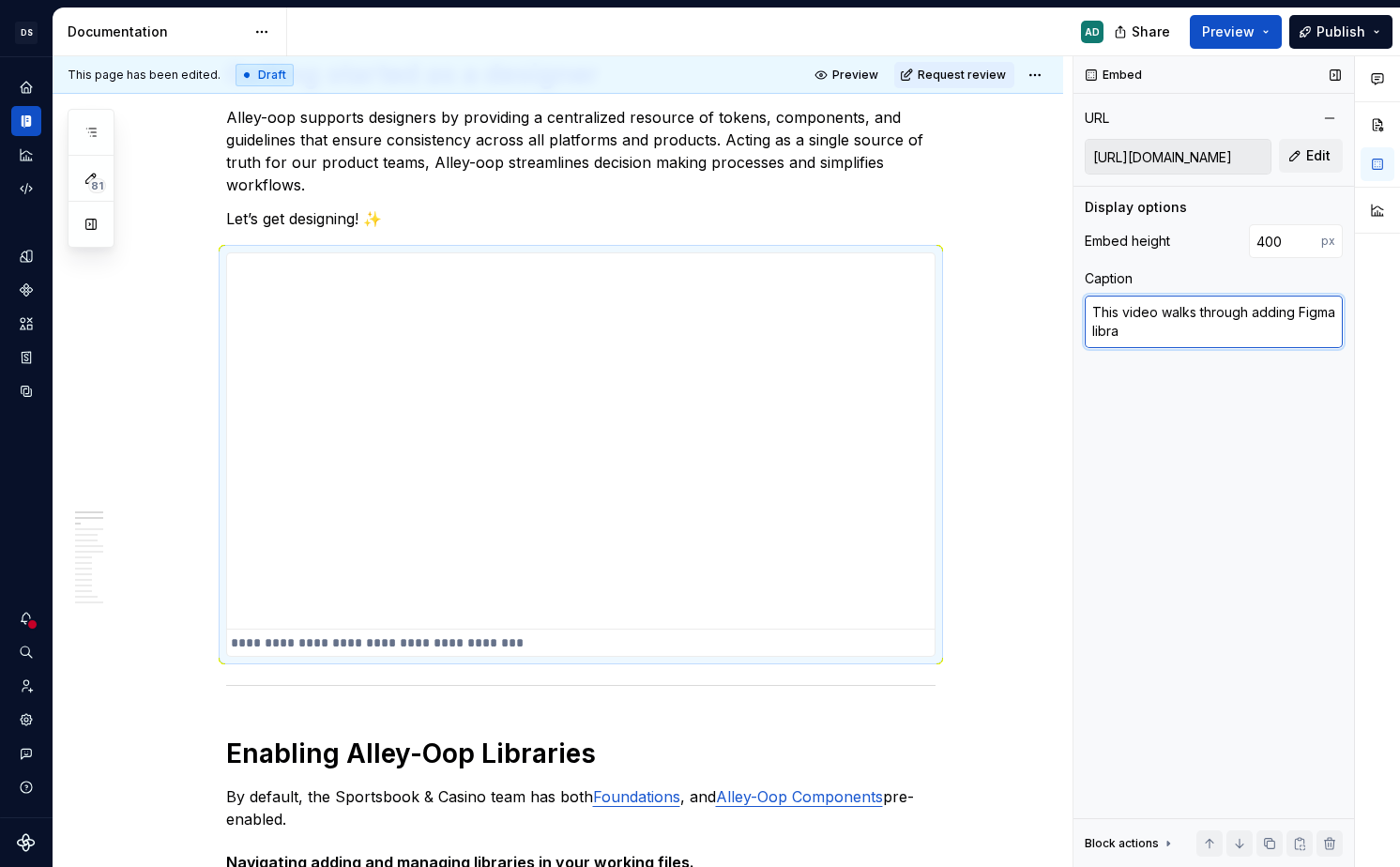 type on "This video walks through adding Figma librar" 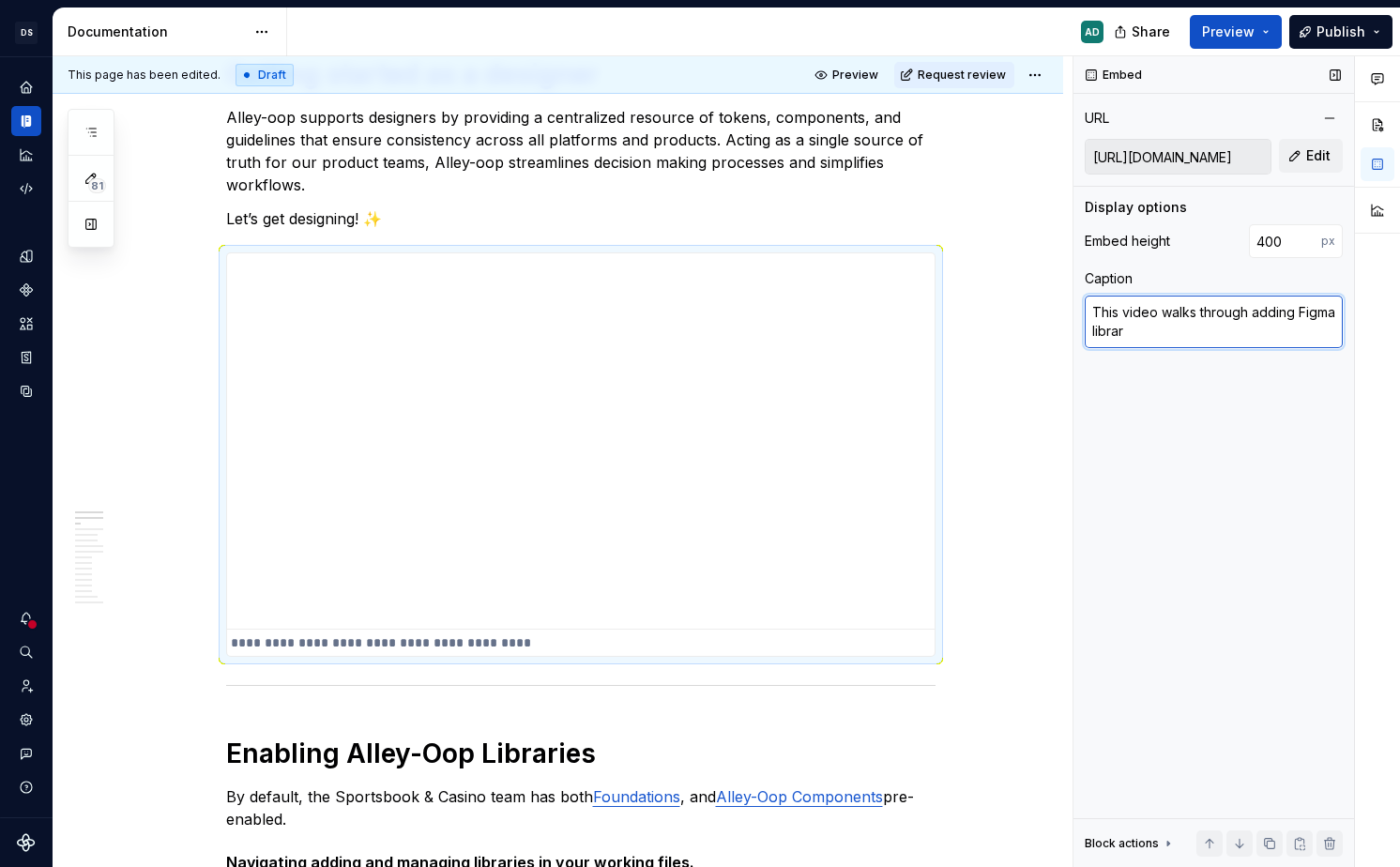 type on "*" 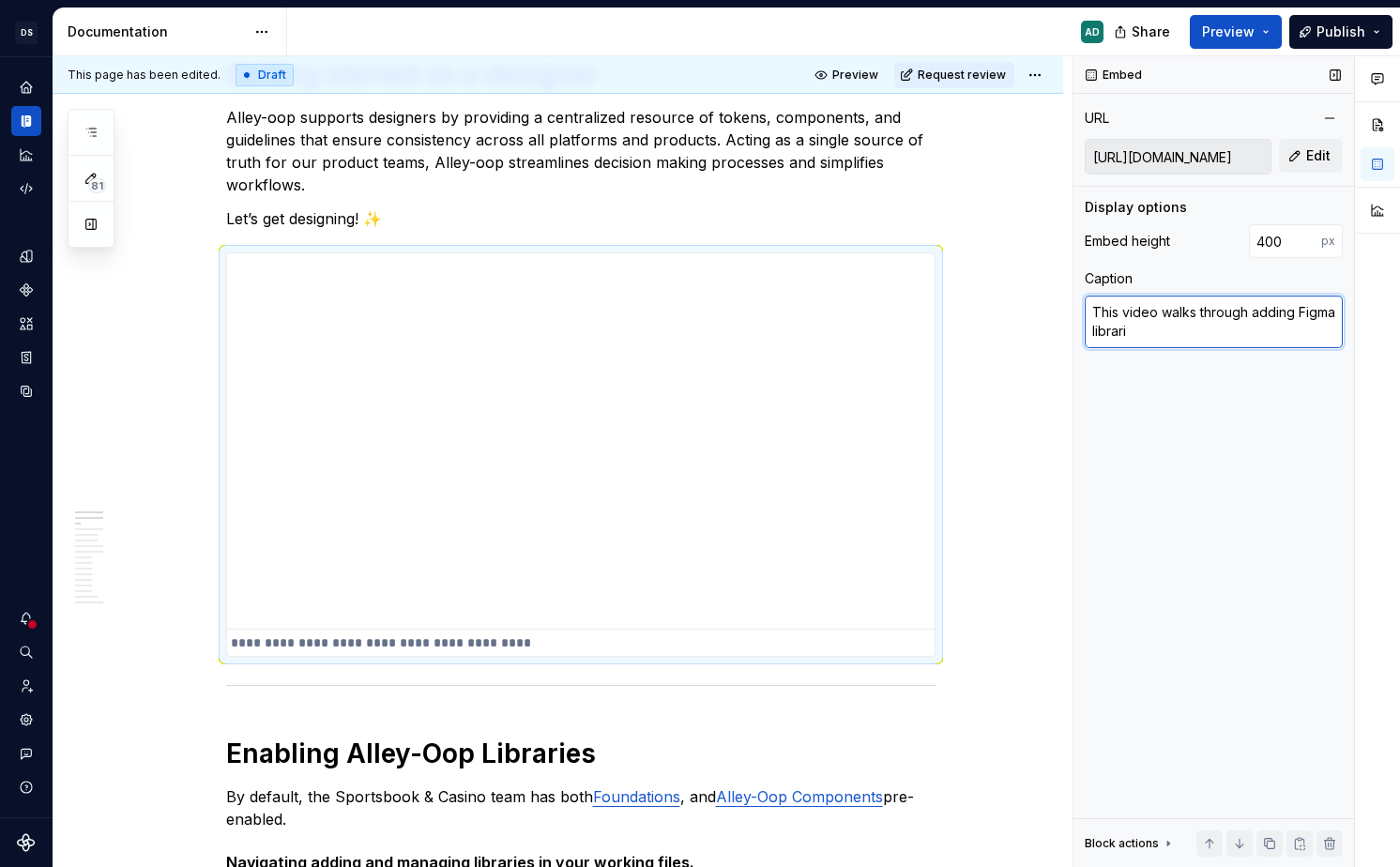 type on "*" 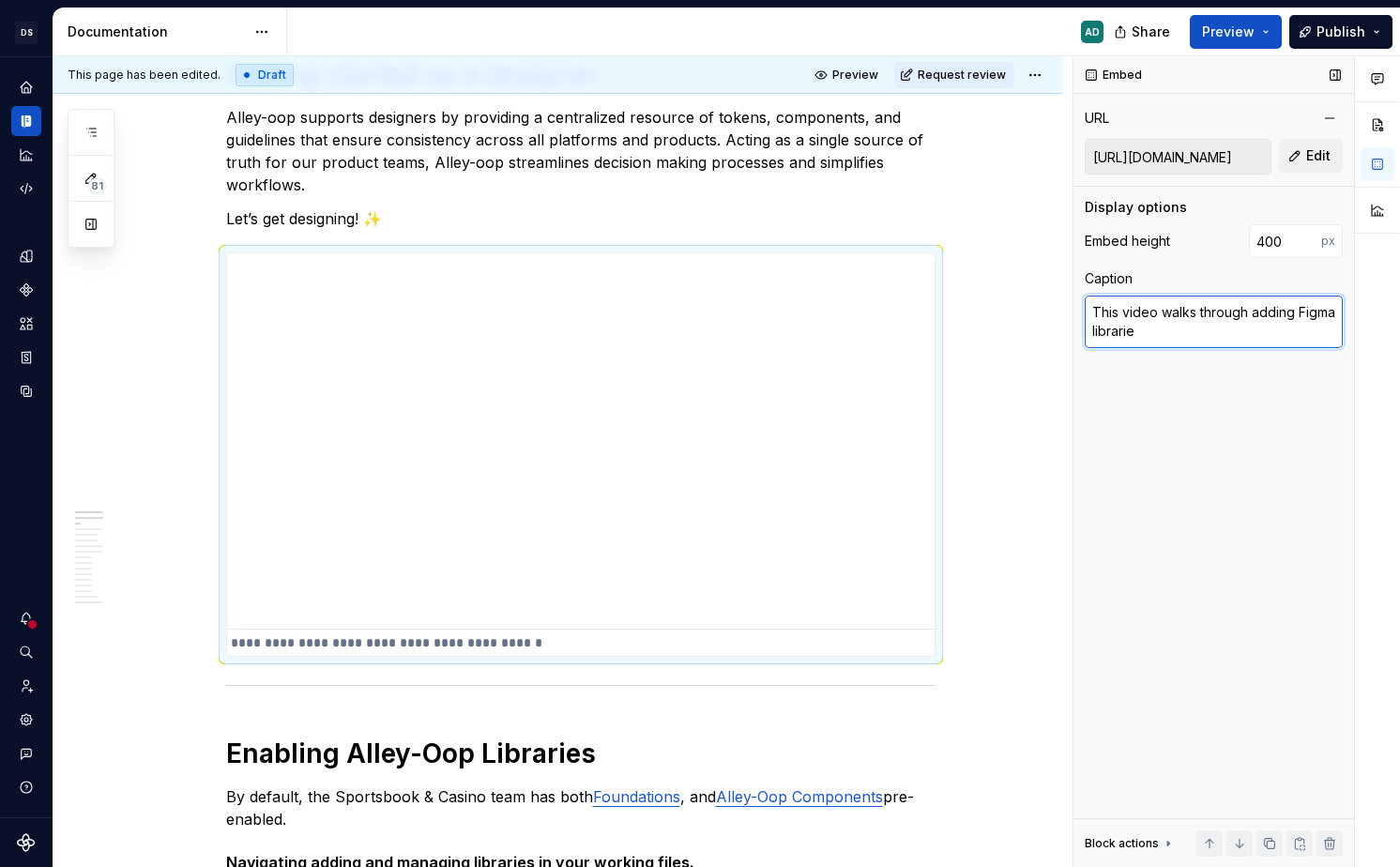 type on "*" 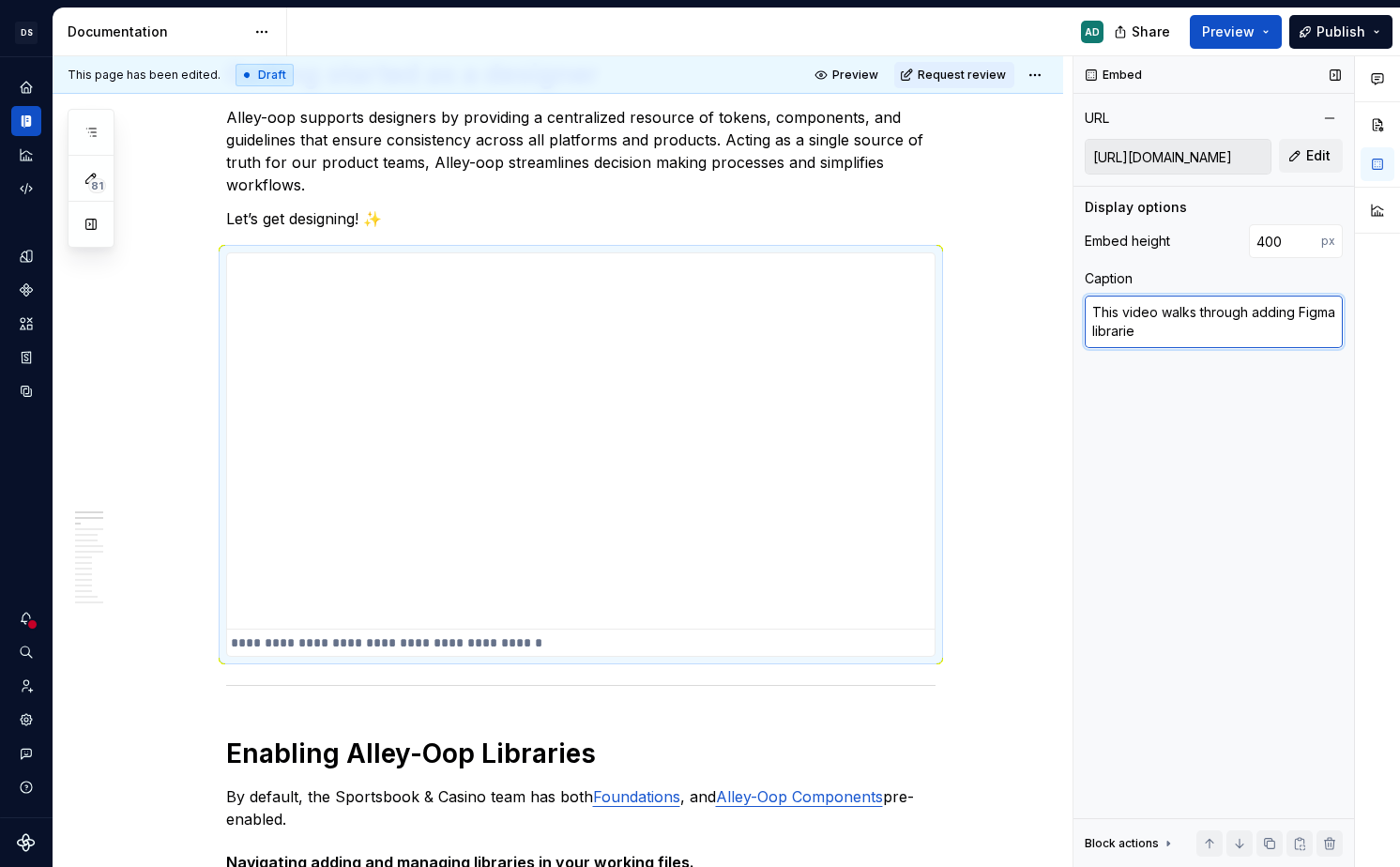 type on "This video walks through adding Figma libraries" 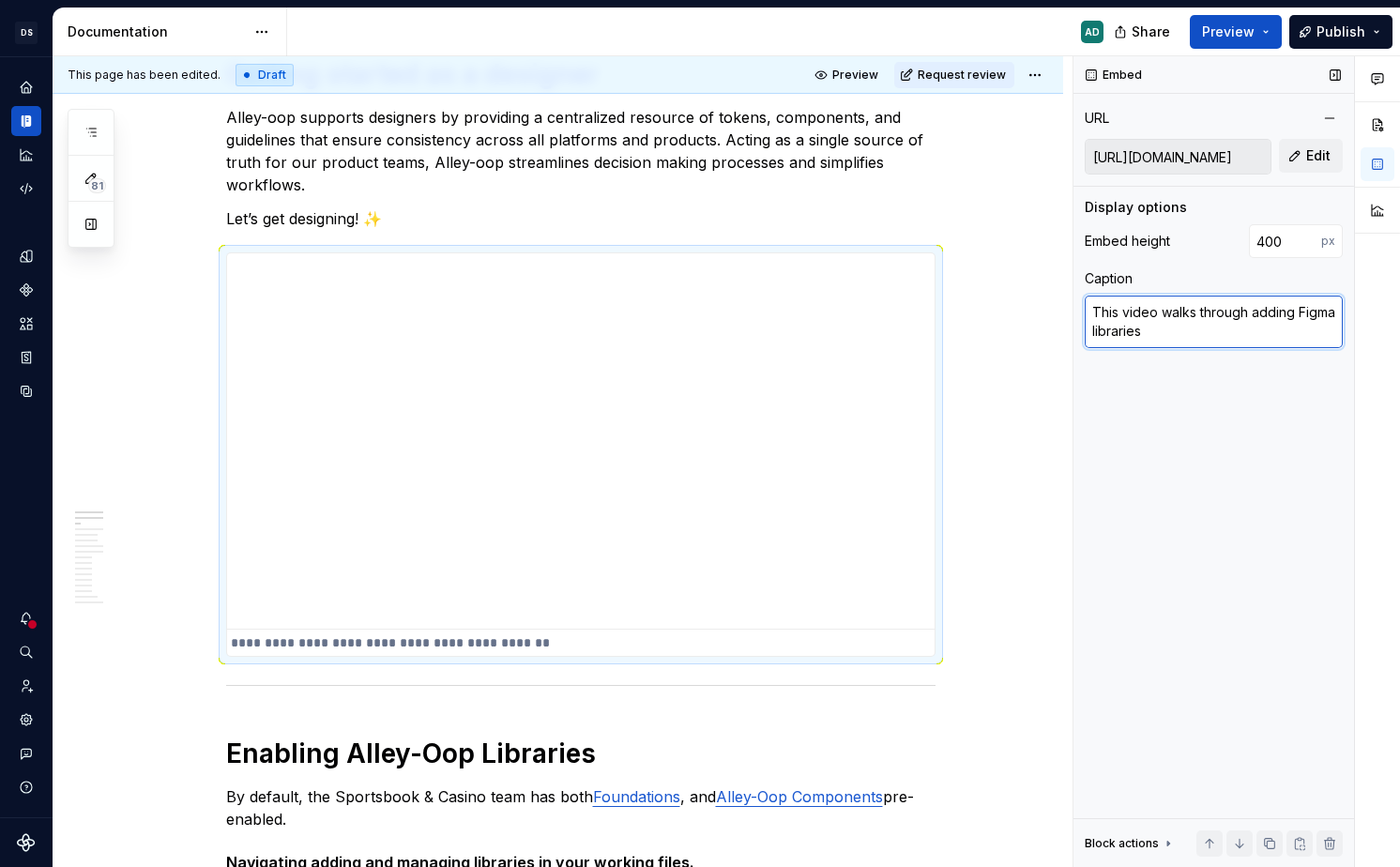 type on "*" 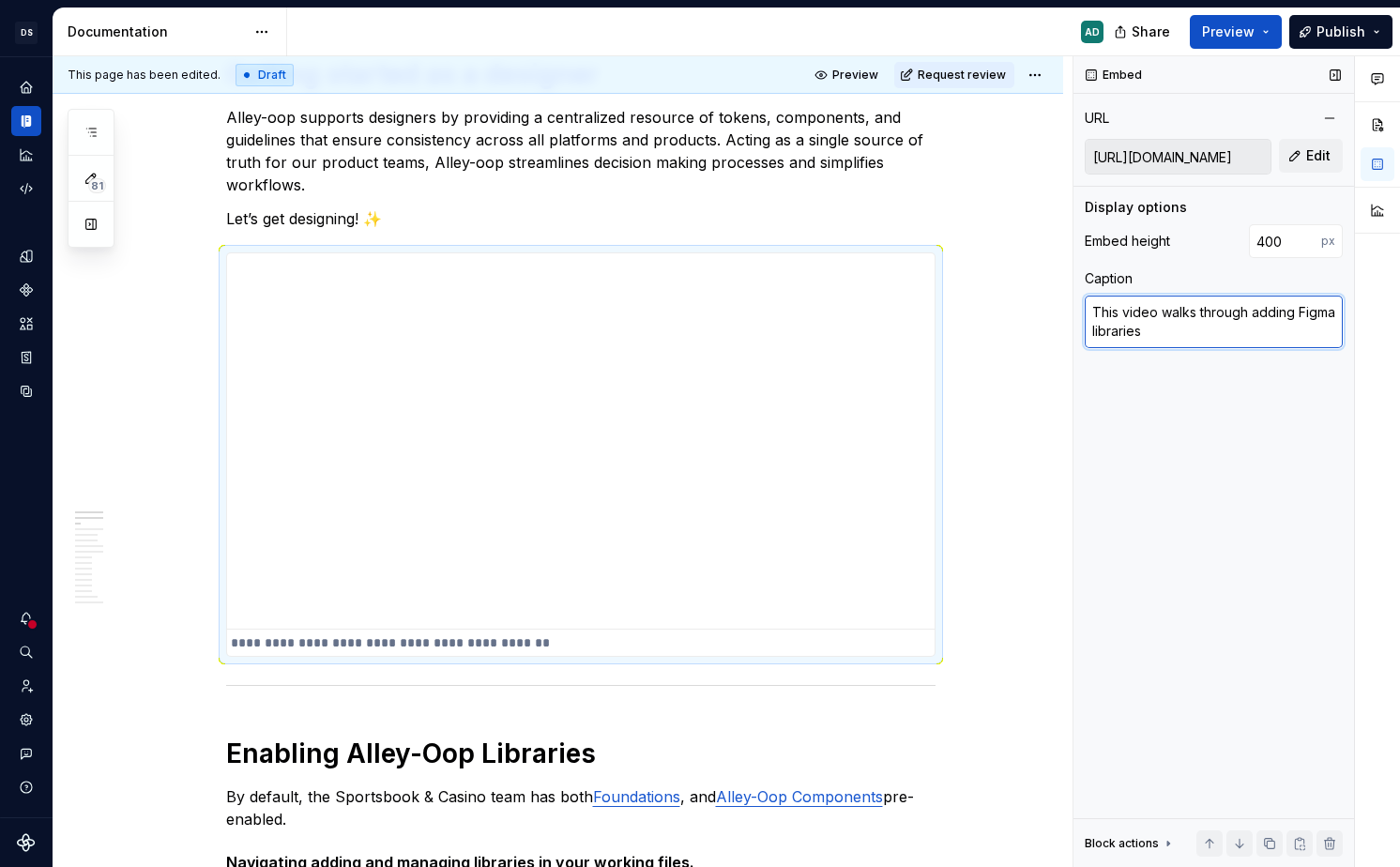 type on "This video walks through adding Figma libraries" 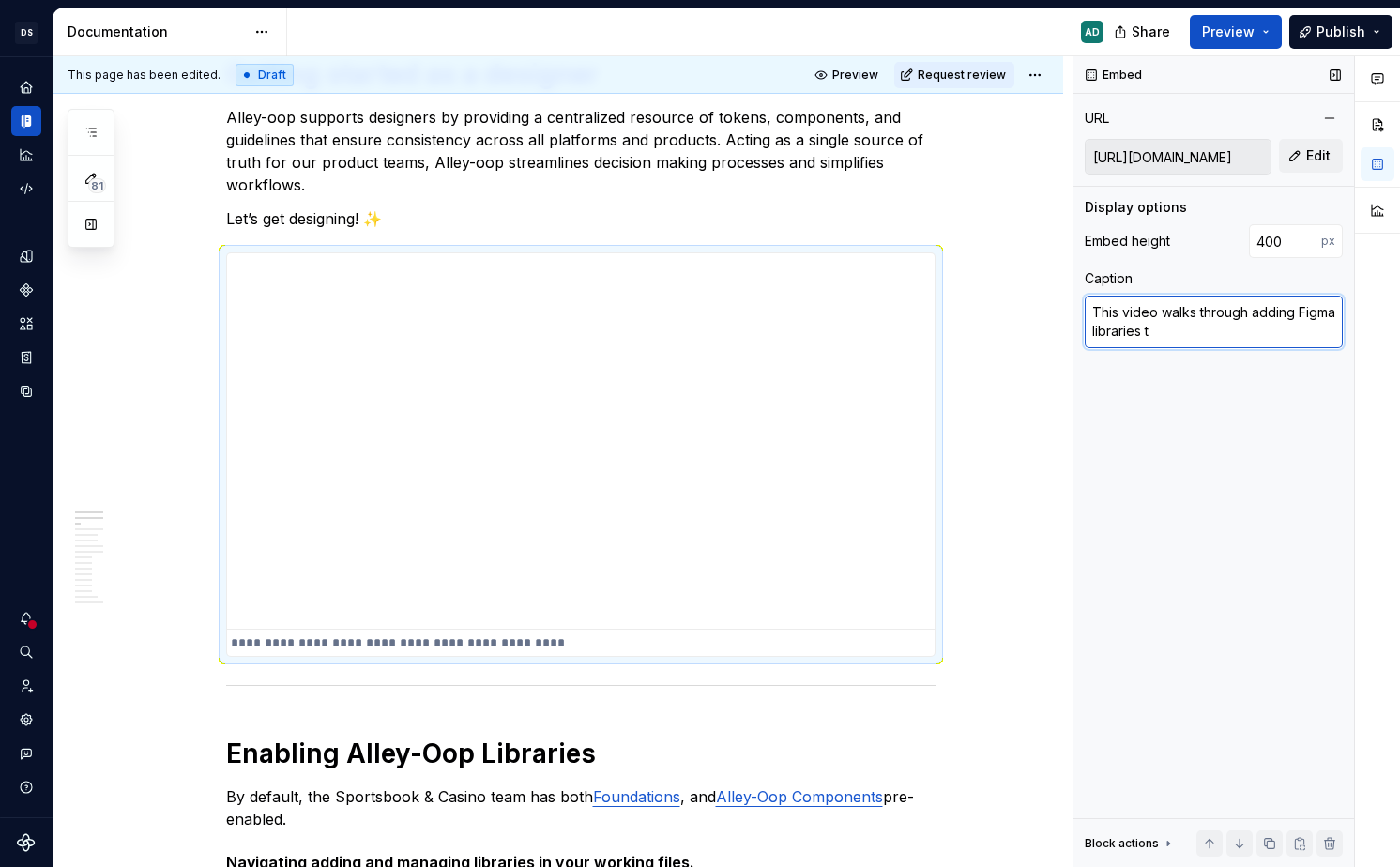 type on "*" 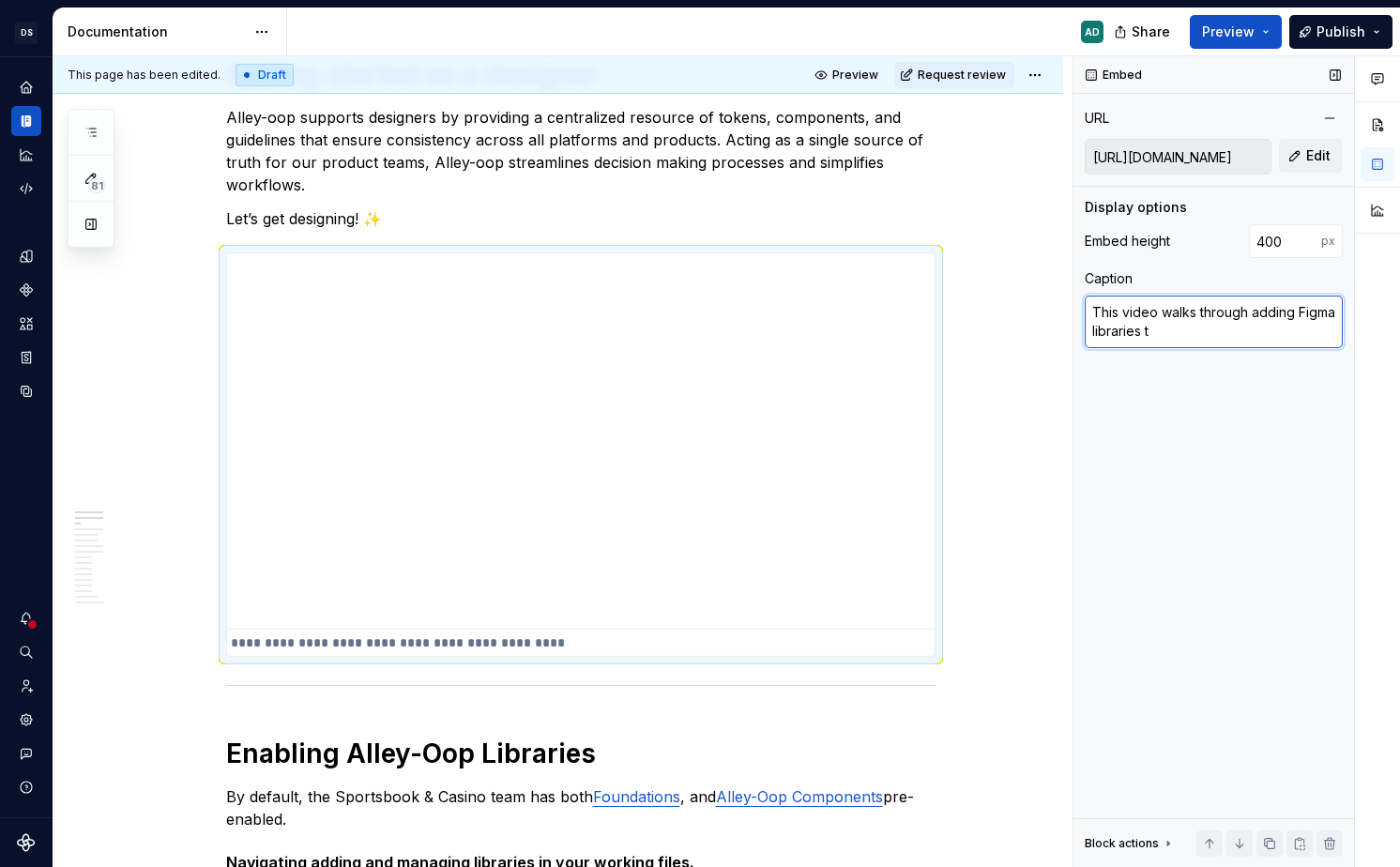 type on "This video walks through adding Figma libraries to" 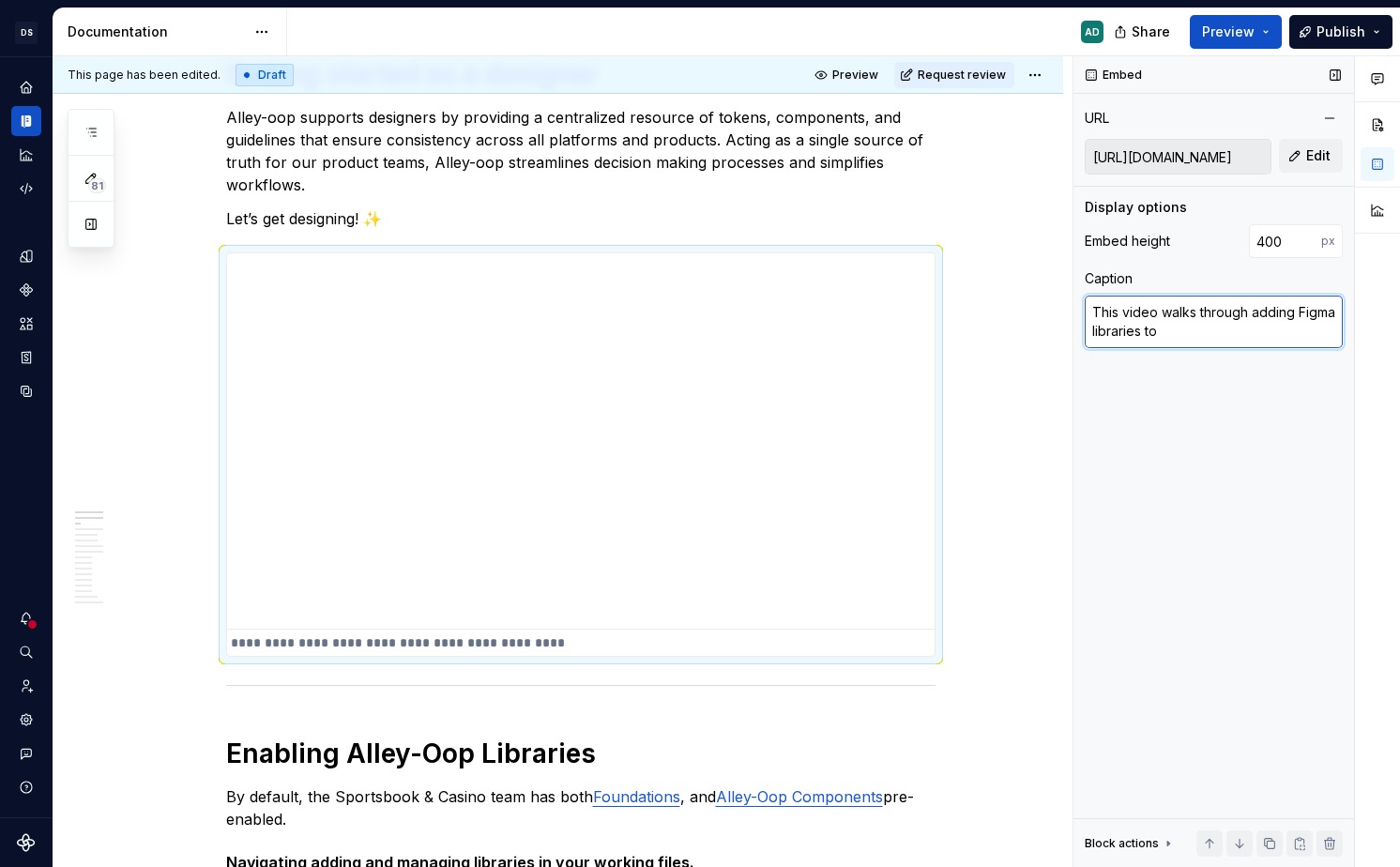 type on "*" 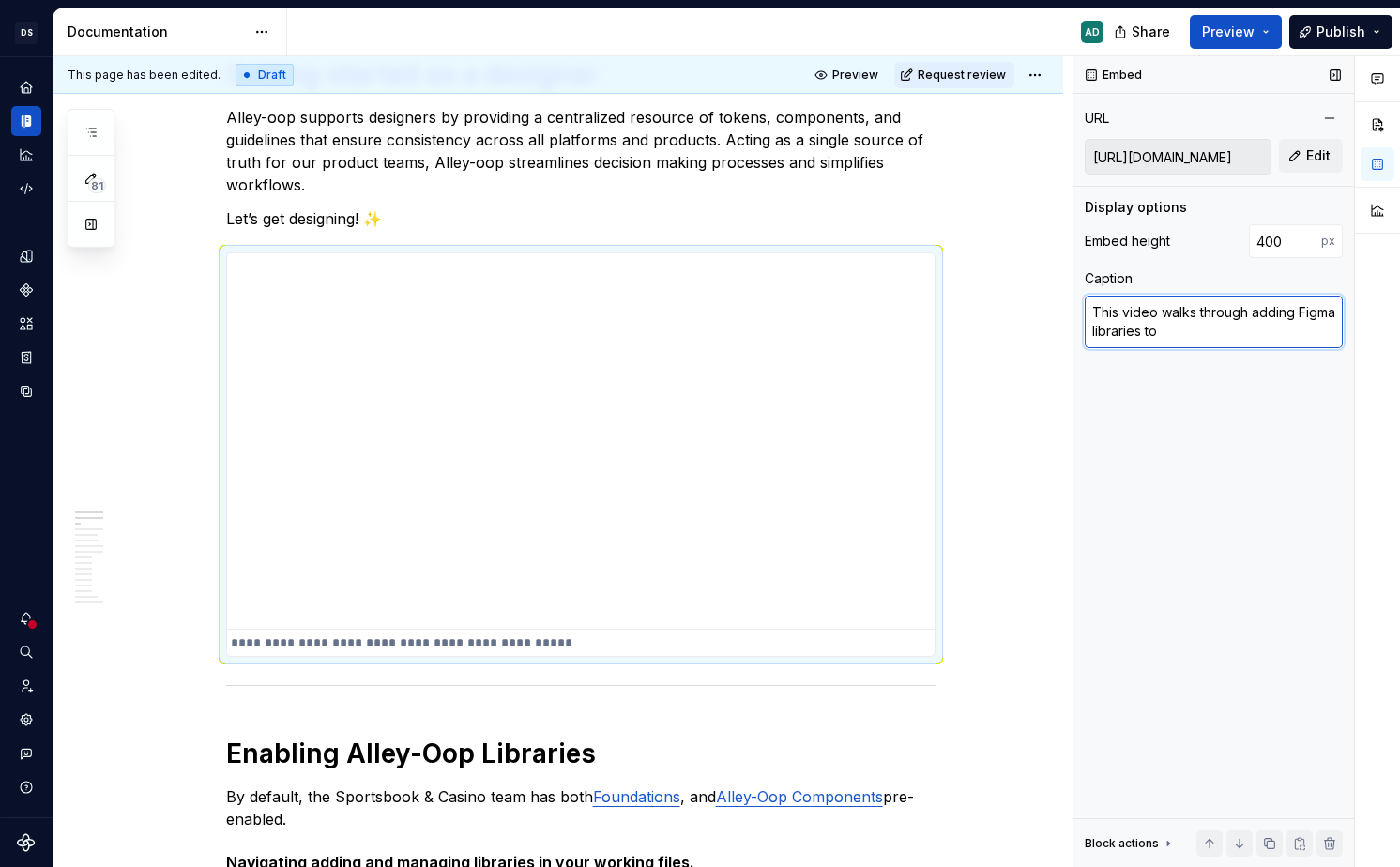 type on "*" 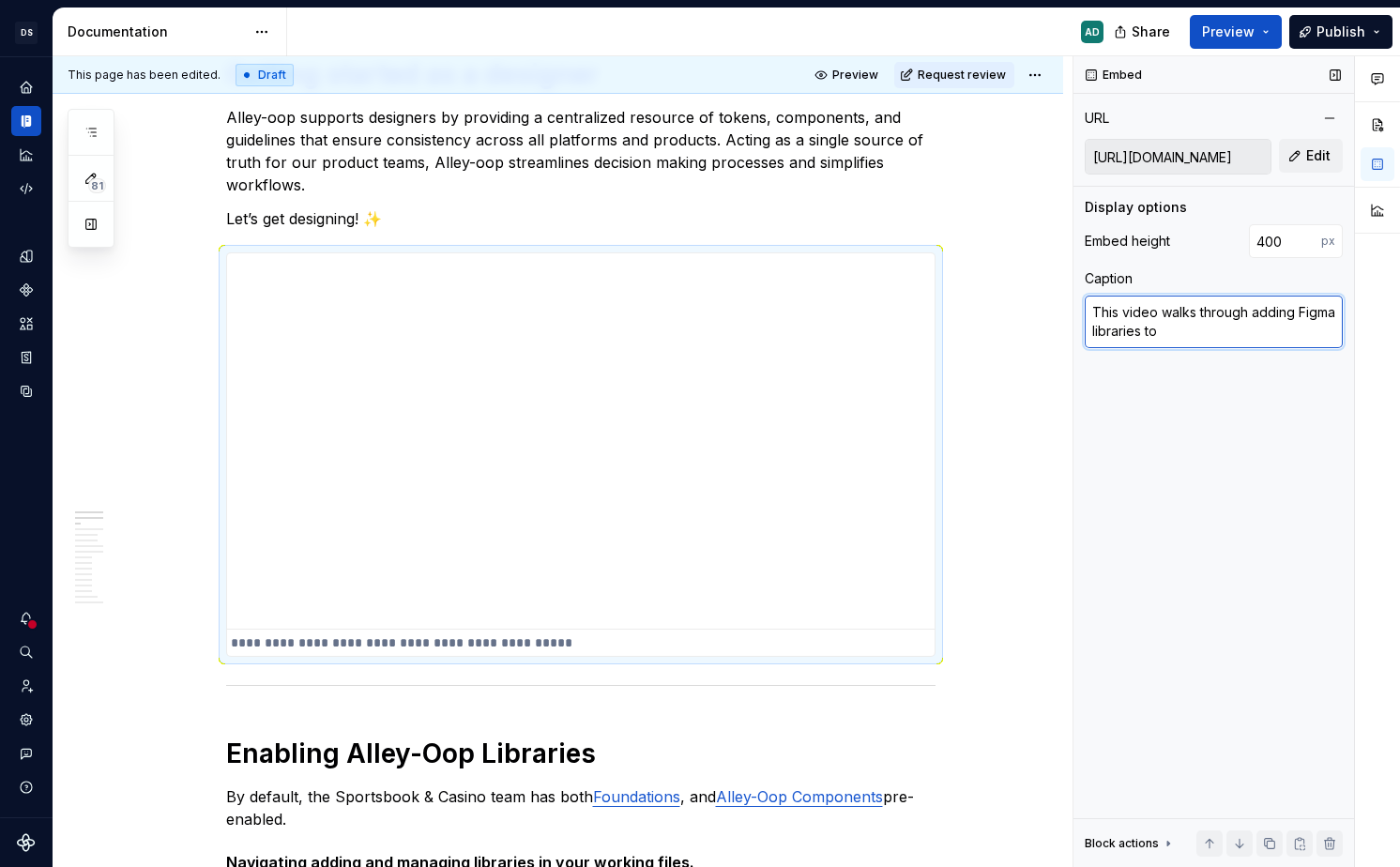 type on "This video walks through adding Figma libraries to a" 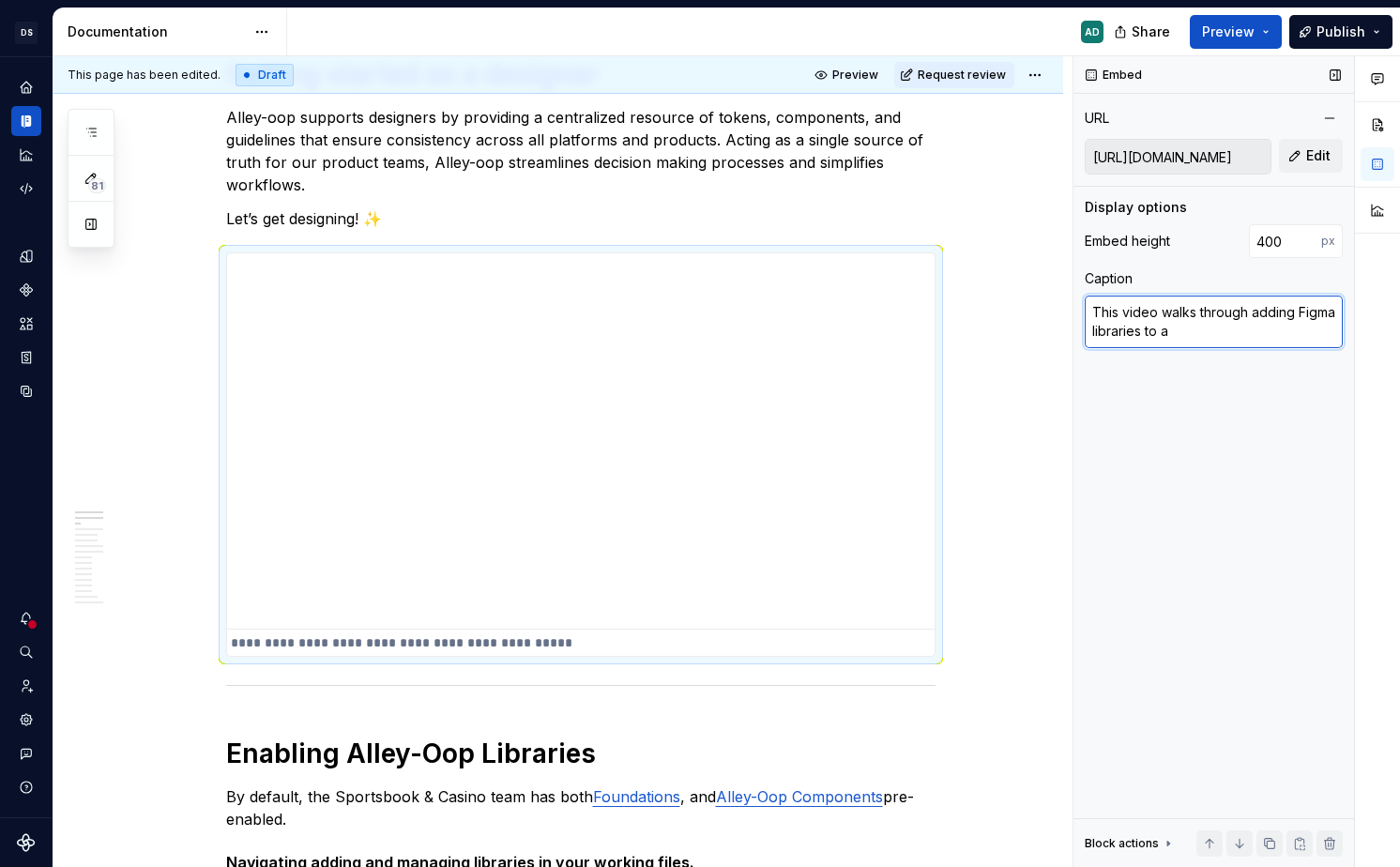 type on "*" 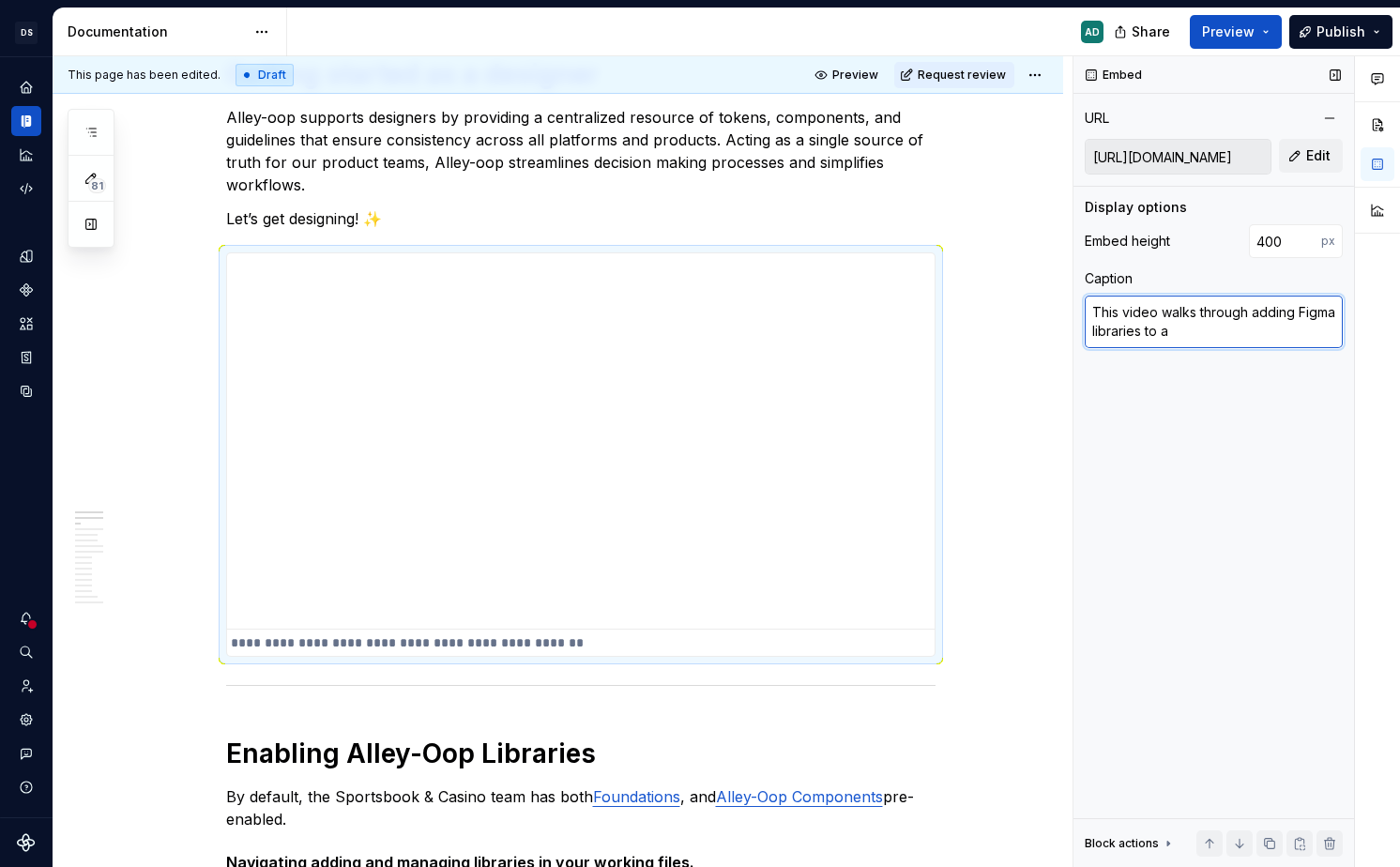 type on "*" 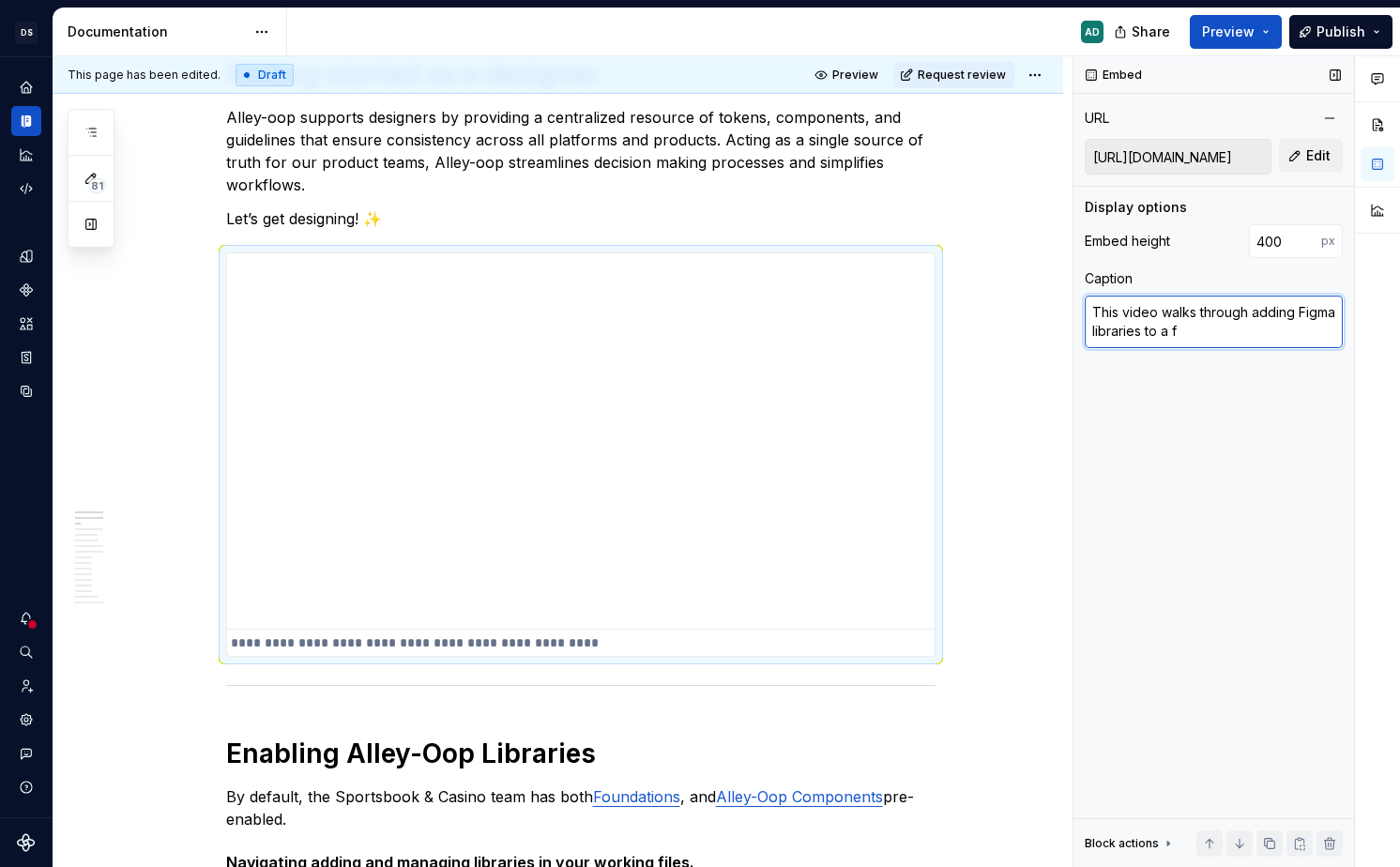 type on "This video walks through adding Figma libraries to a fi" 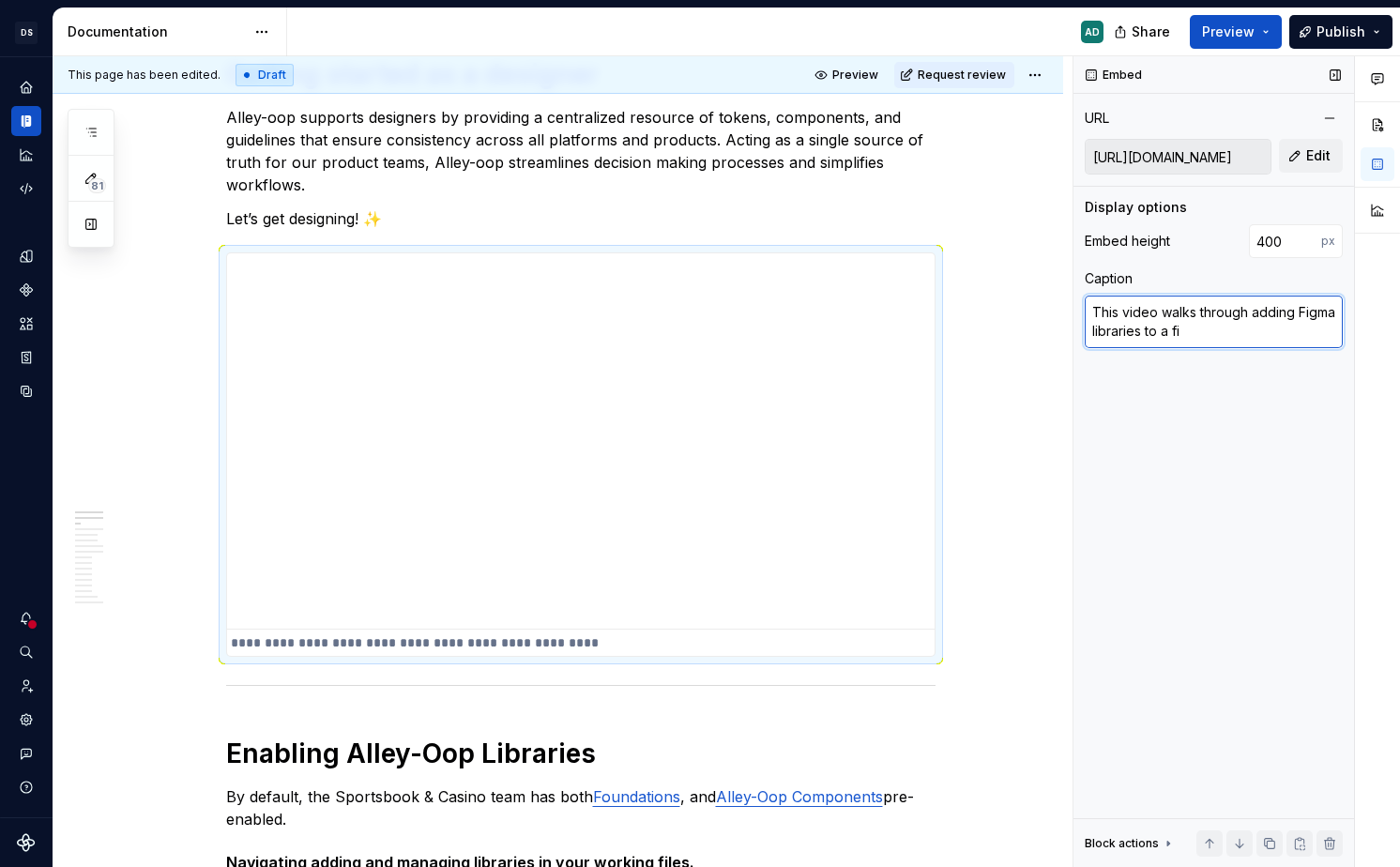 type on "*" 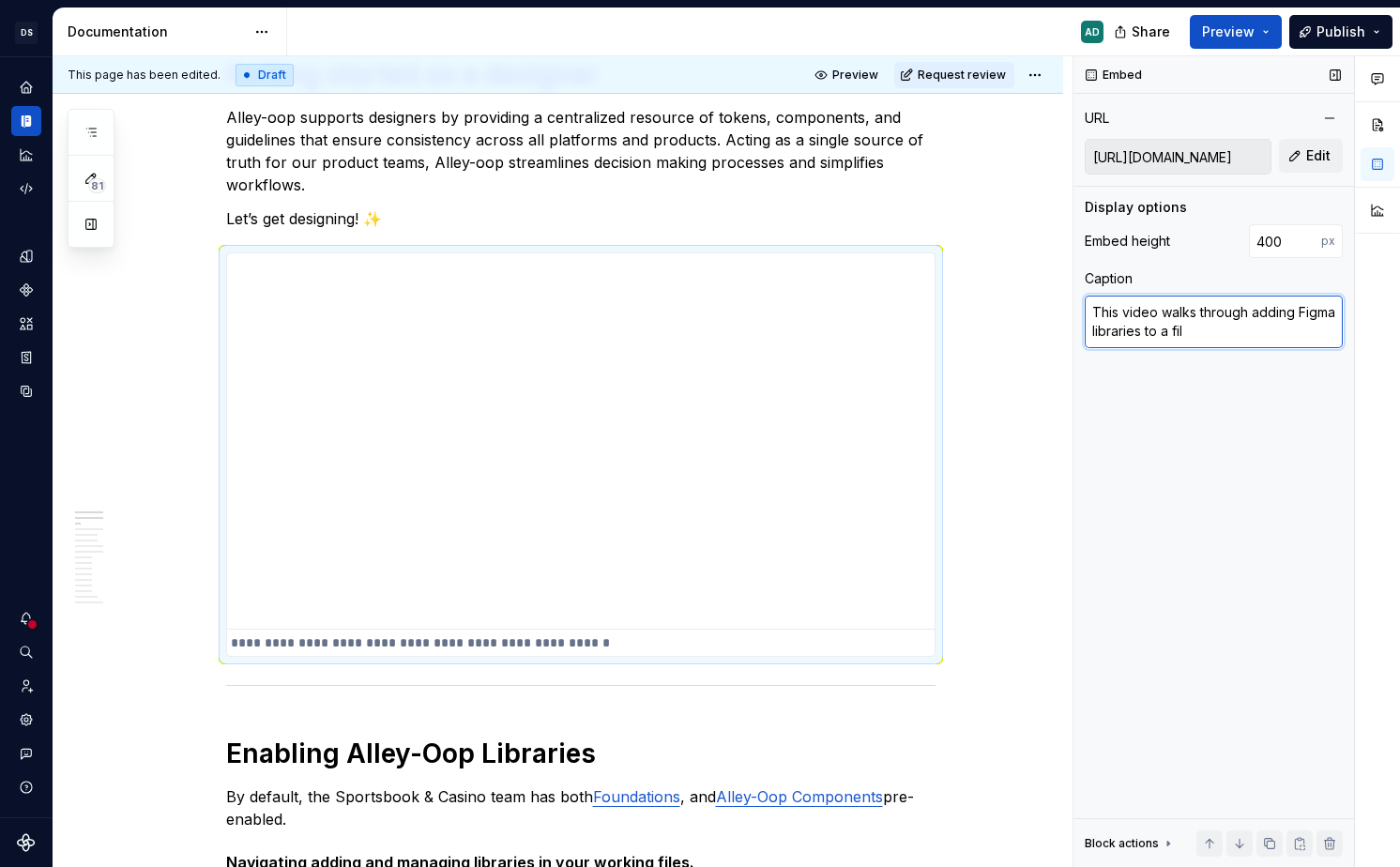 type on "*" 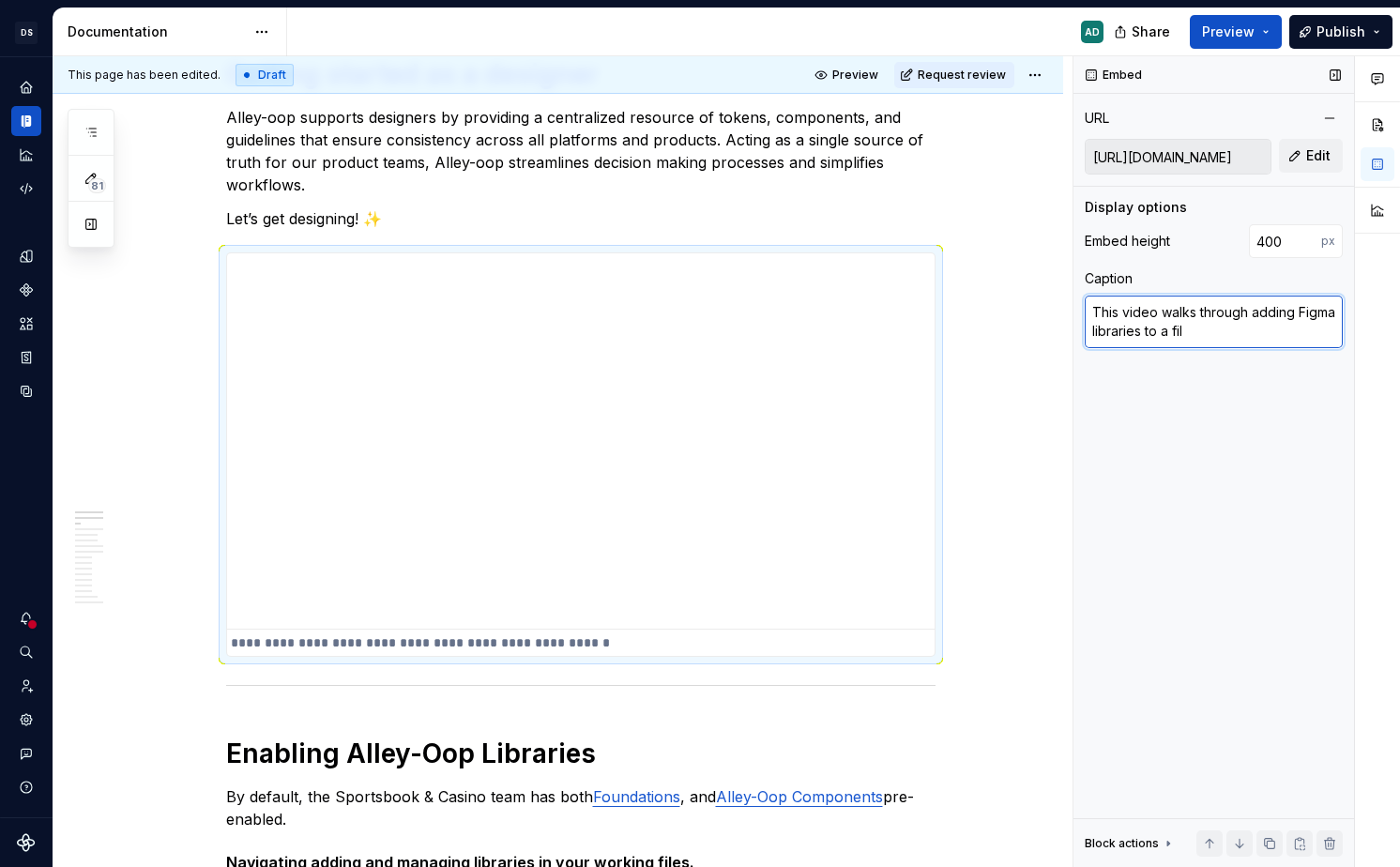 type on "This video walks through adding Figma libraries to a file" 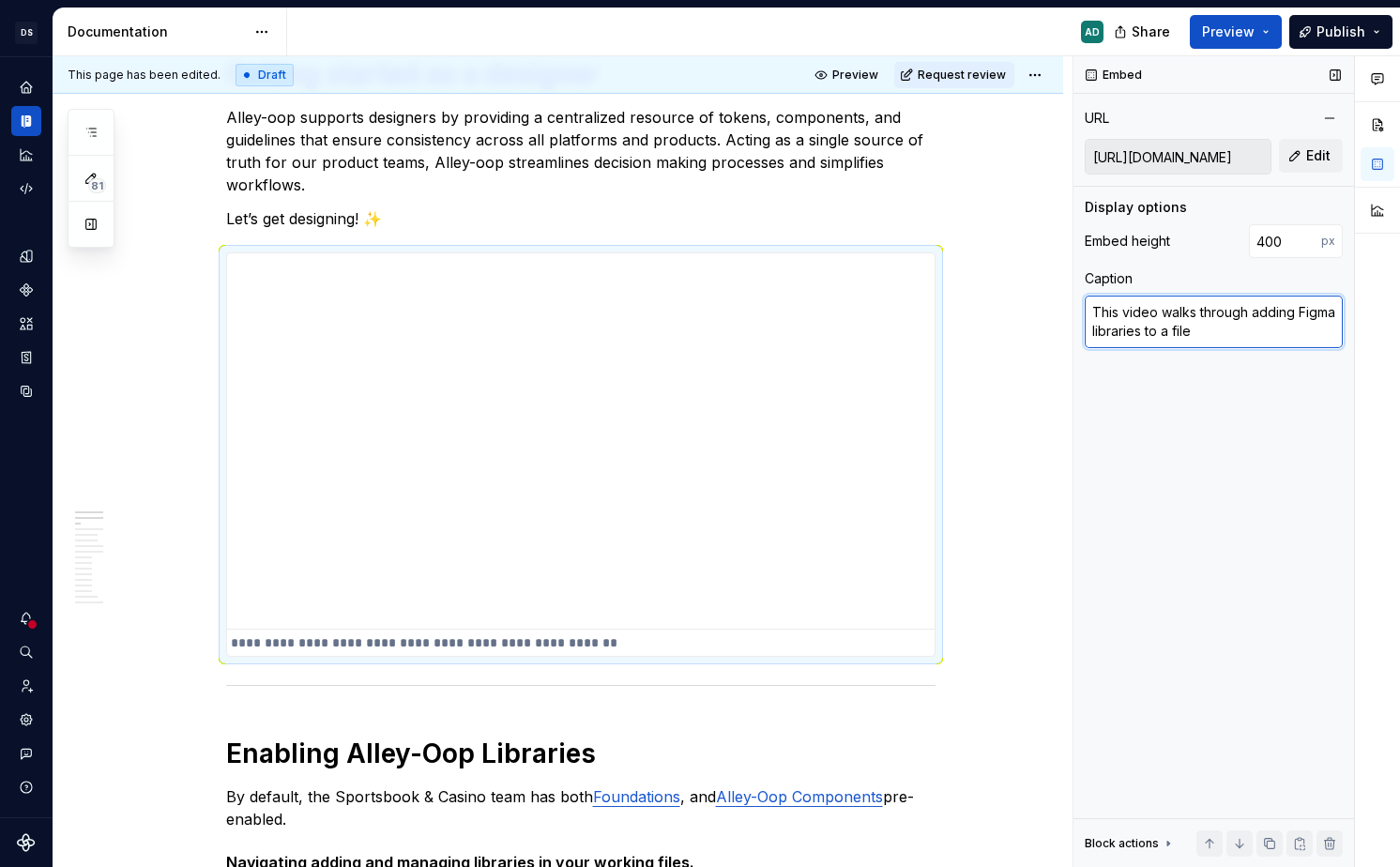 type on "*" 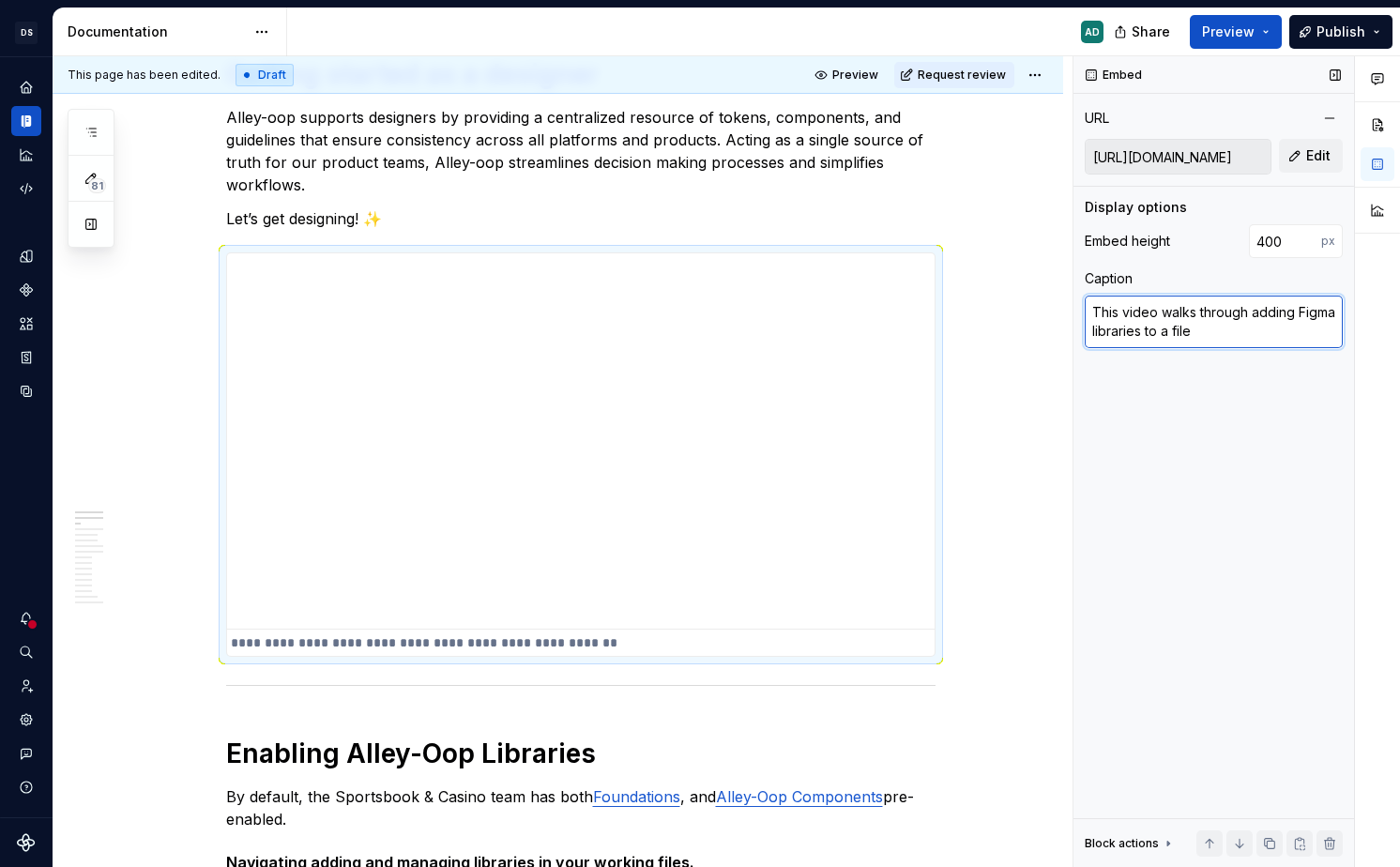 type on "This video walks through adding Figma libraries to a file," 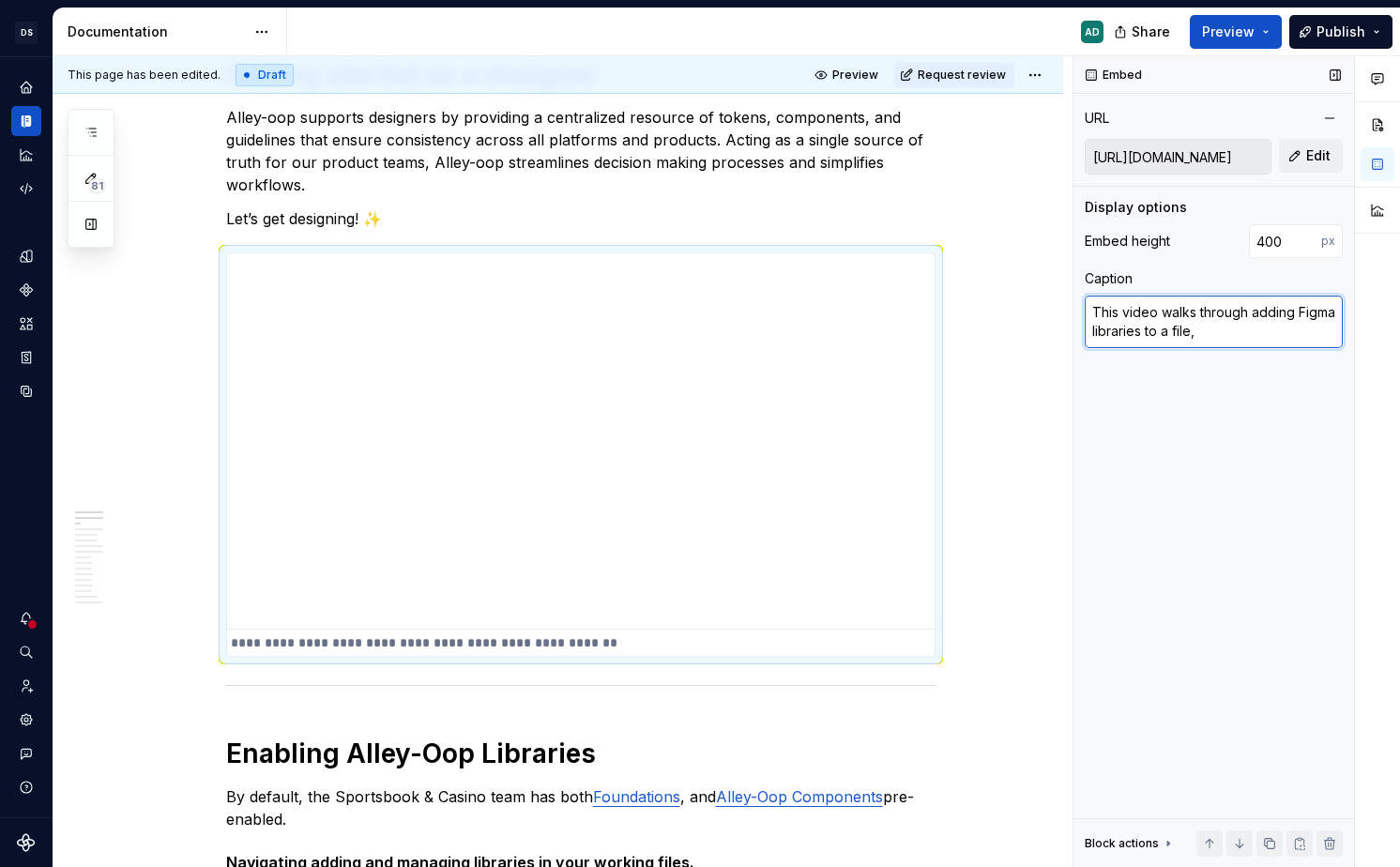 type on "*" 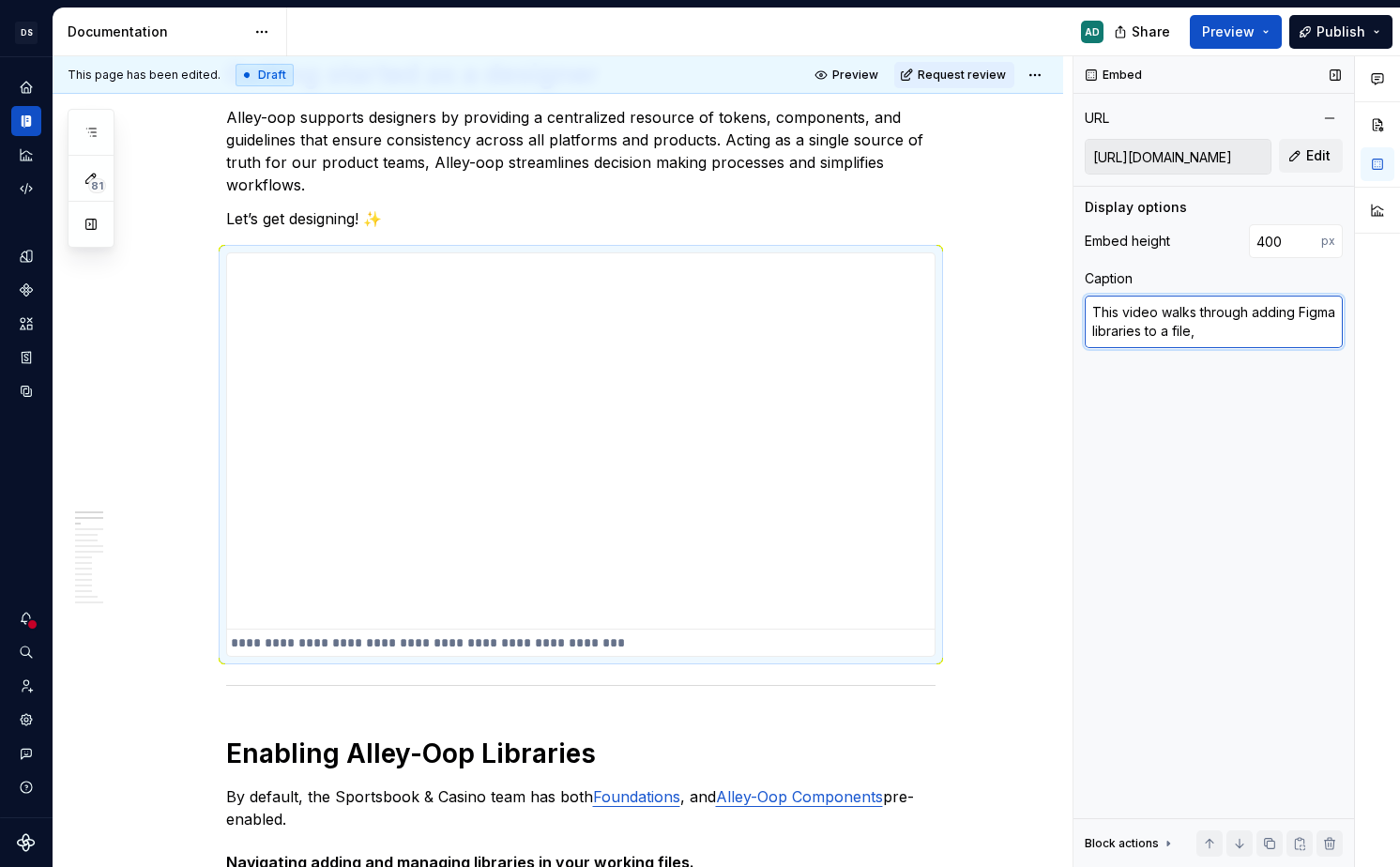 type on "*" 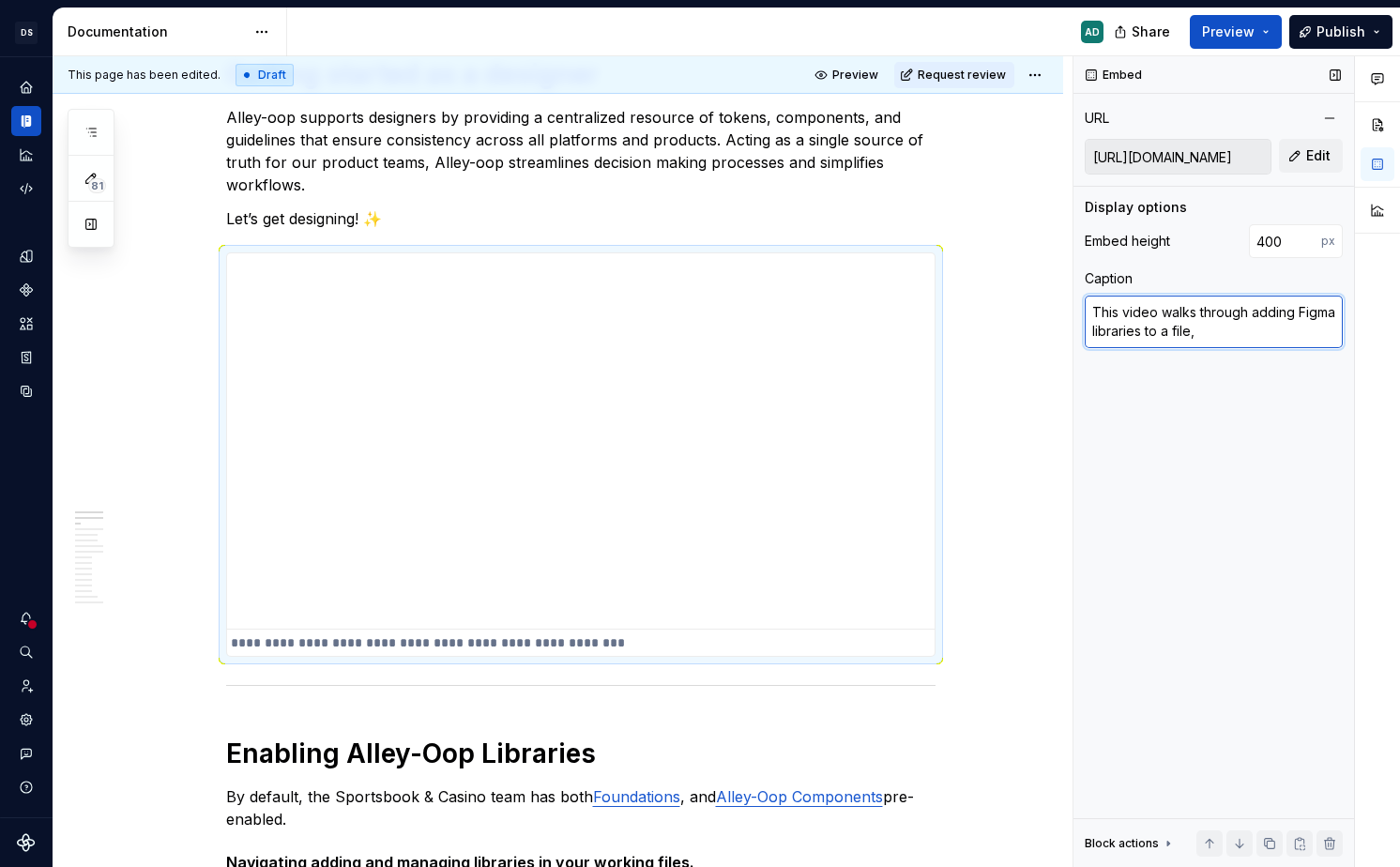 type on "This video walks through adding Figma libraries to a file, u" 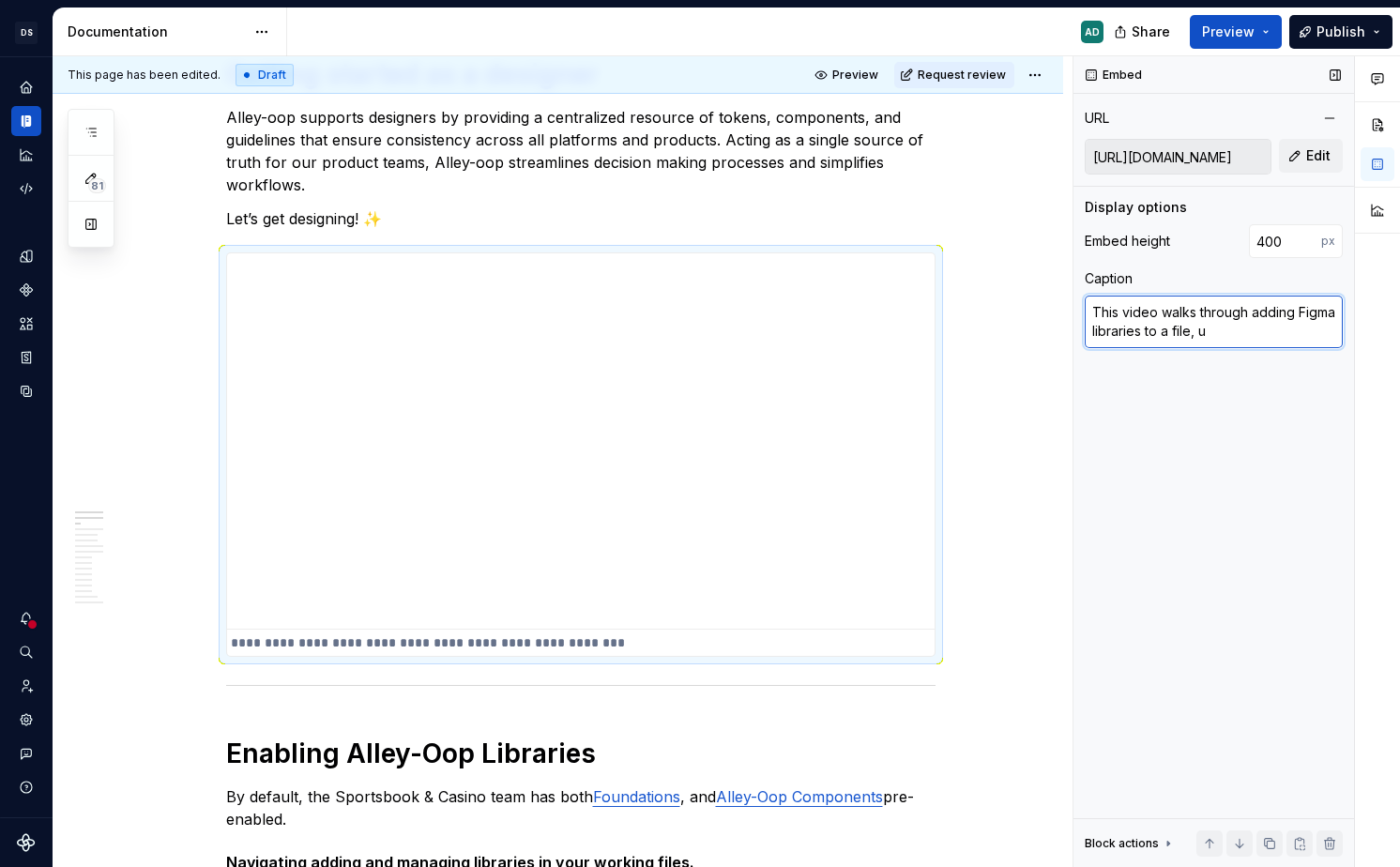 type on "*" 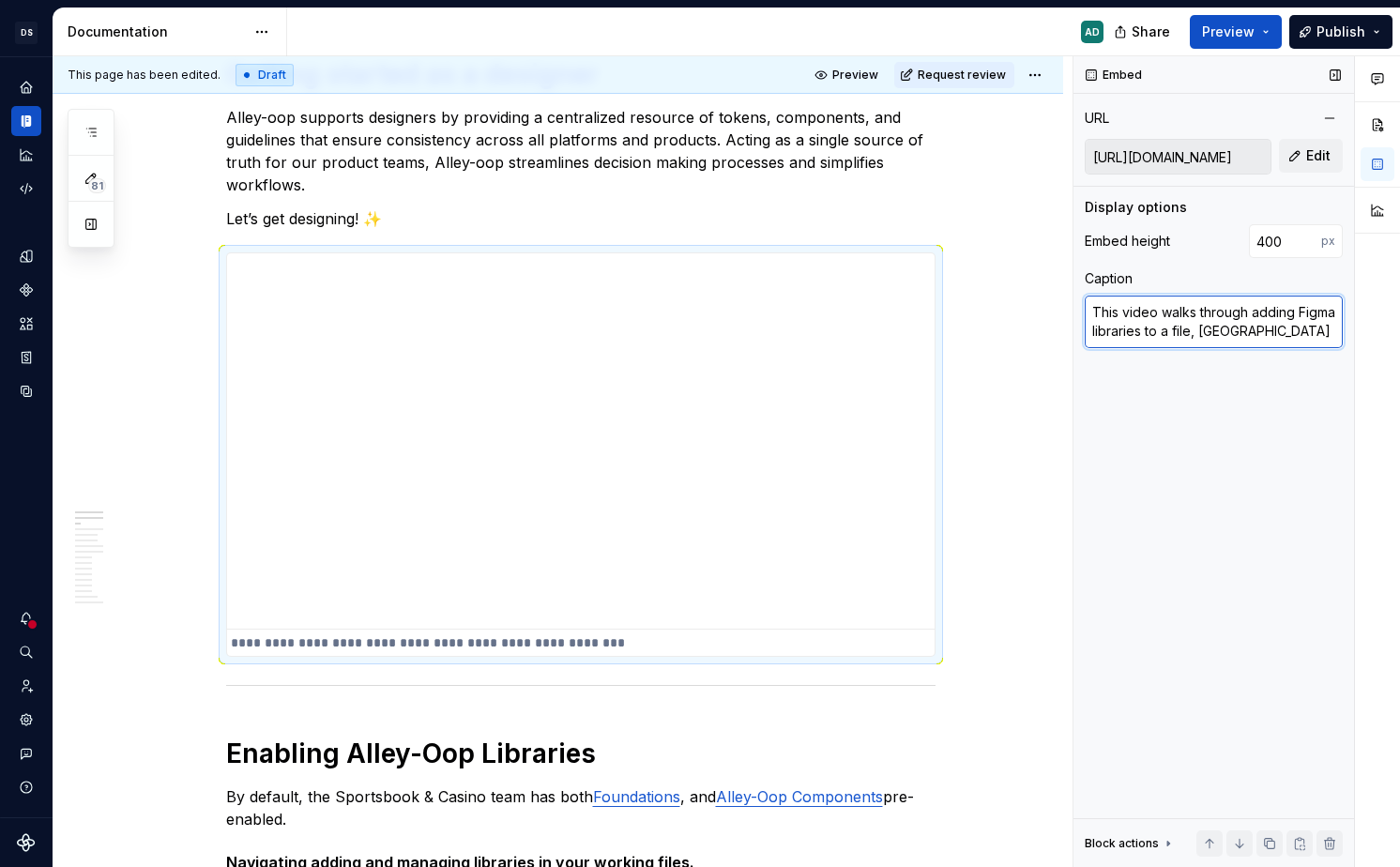 type on "*" 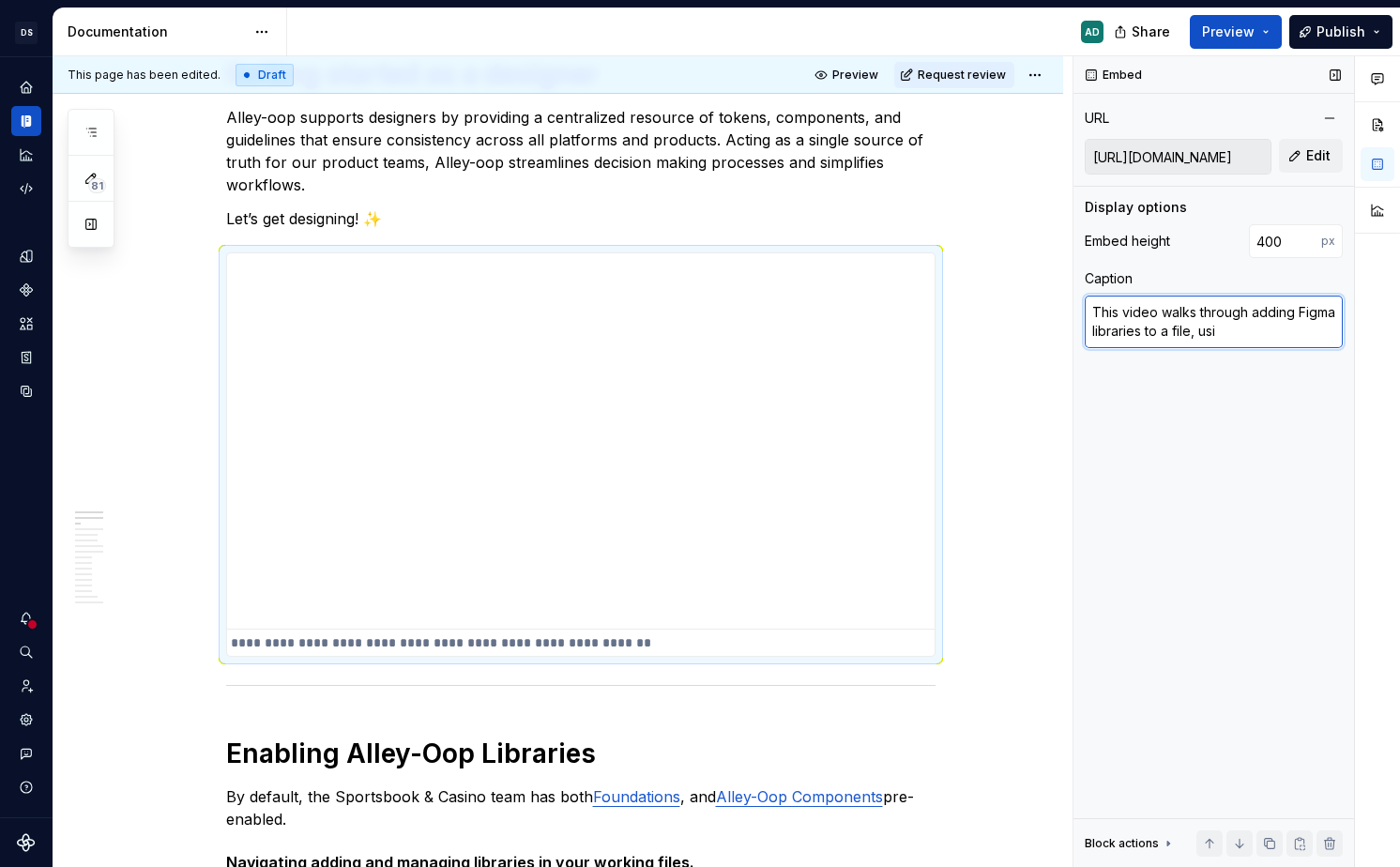 type on "*" 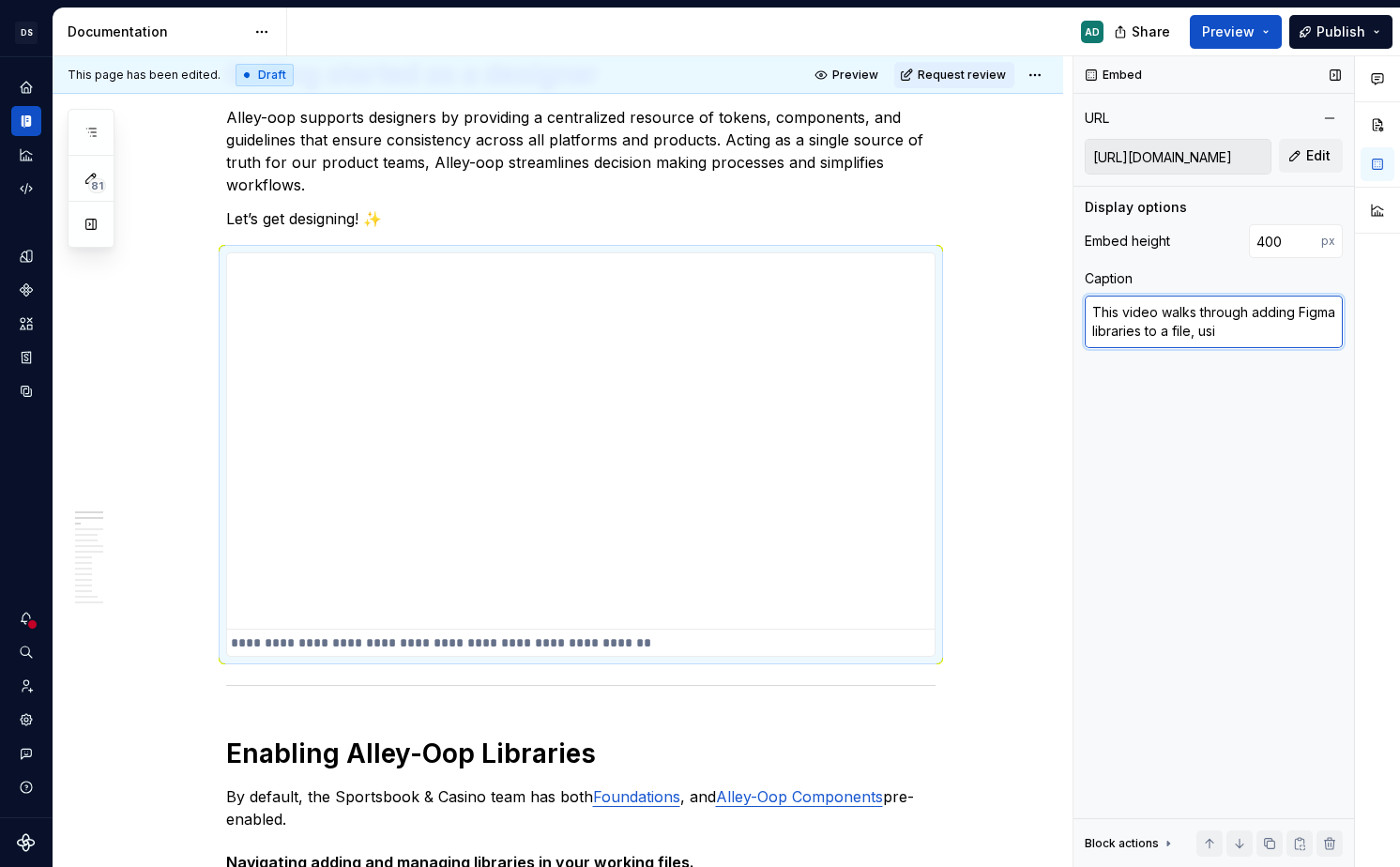 type on "This video walks through adding Figma libraries to a file, usin" 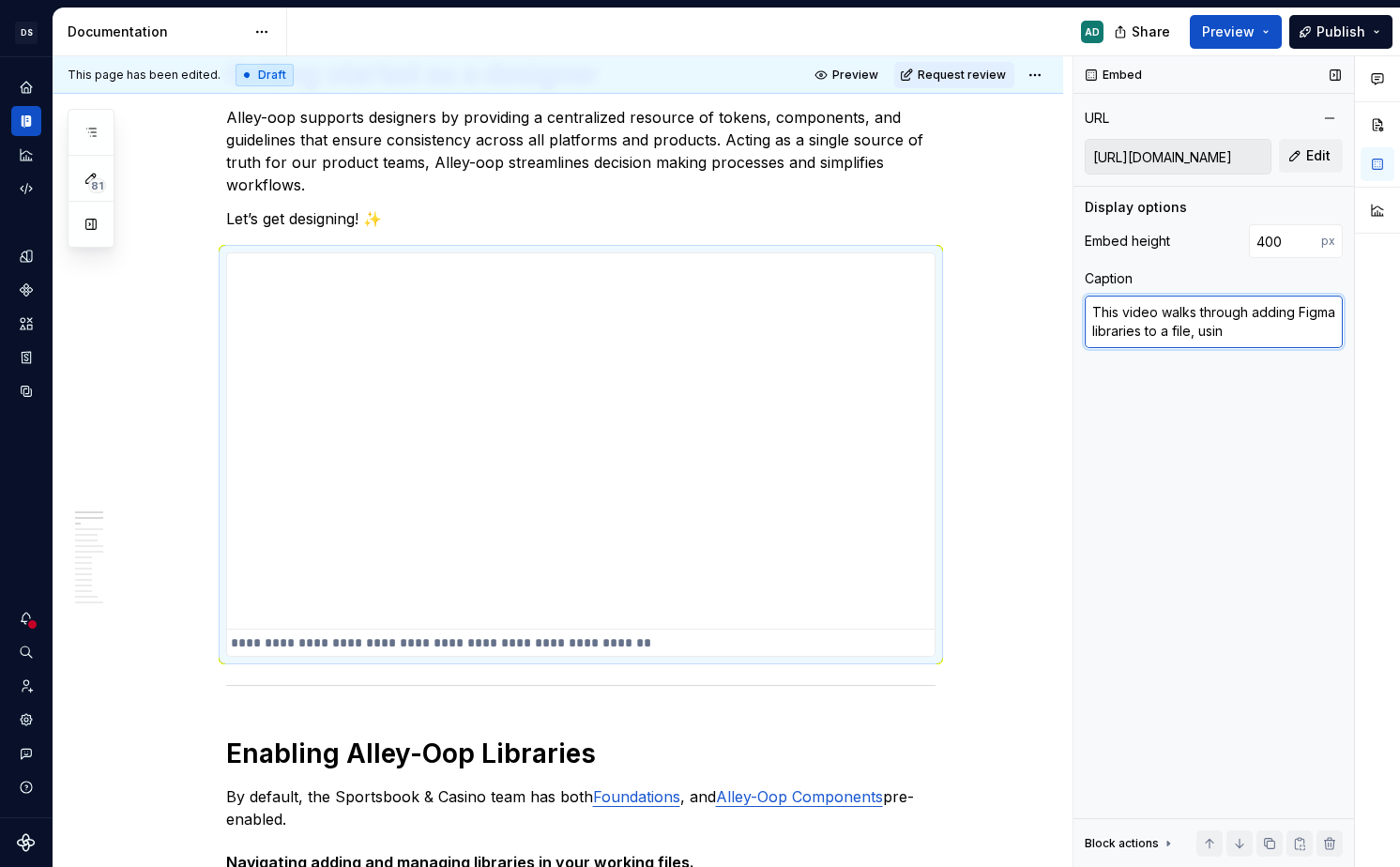type on "*" 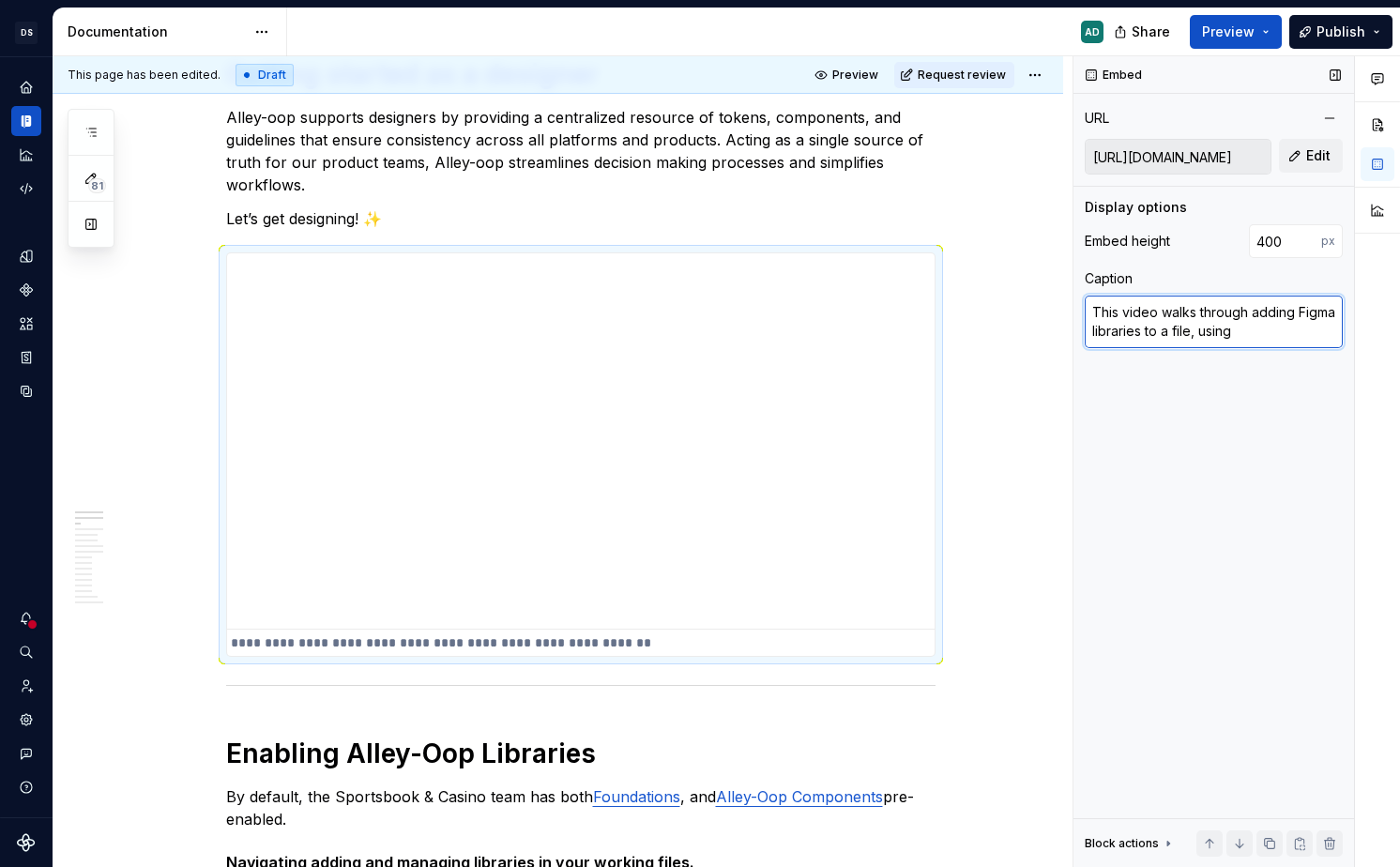 type on "*" 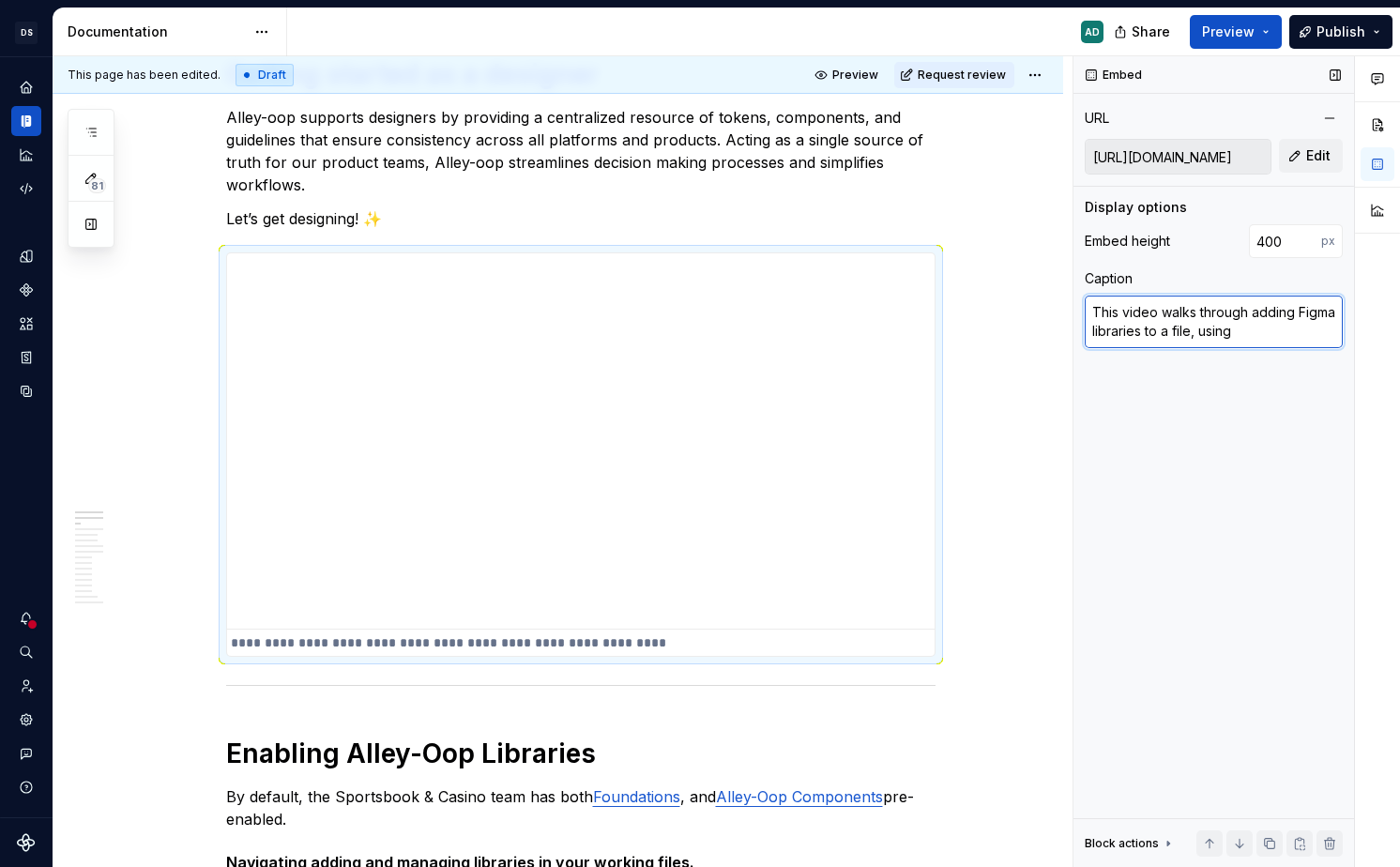 type on "*" 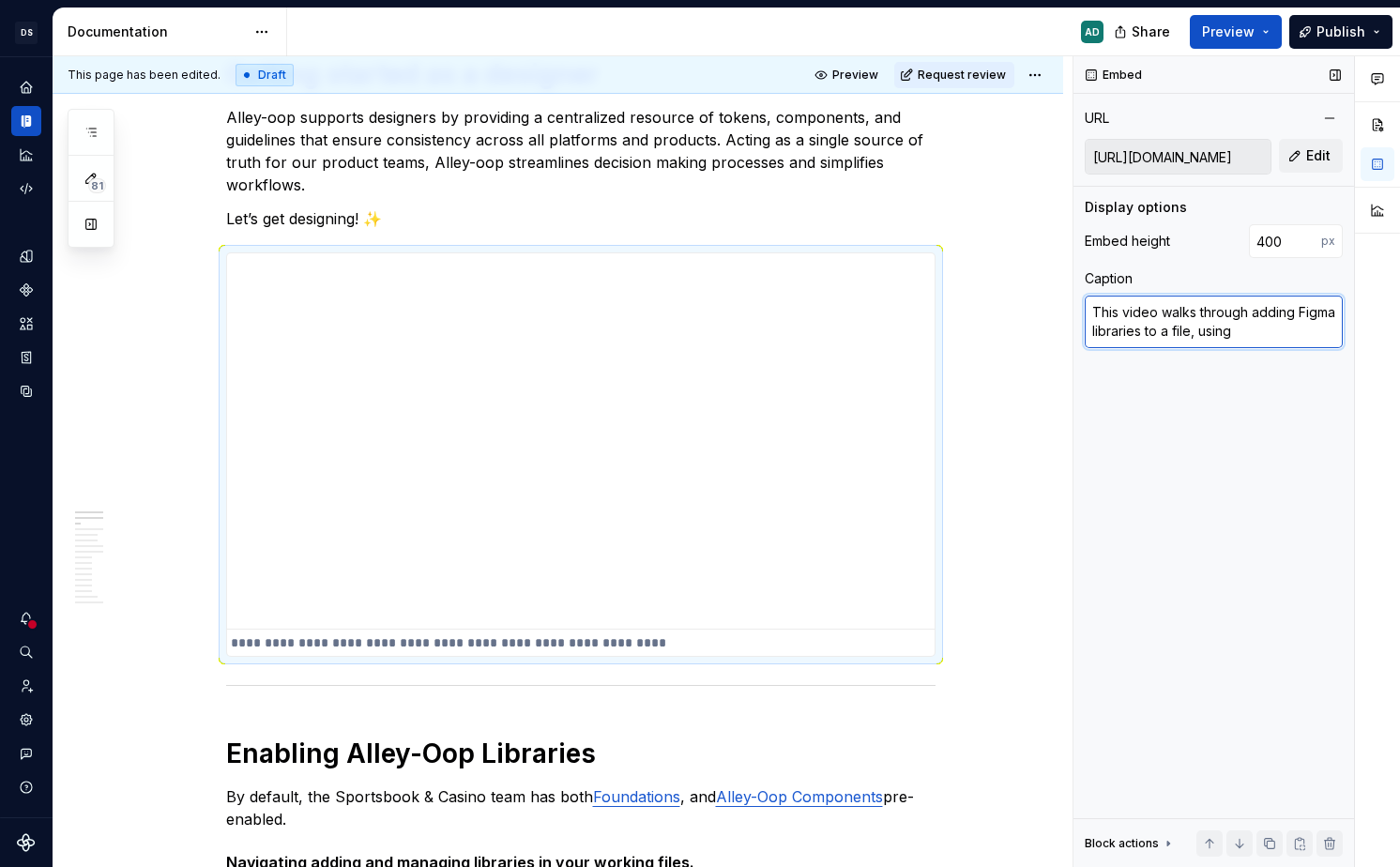 type on "This video walks through adding Figma libraries to a file, using d" 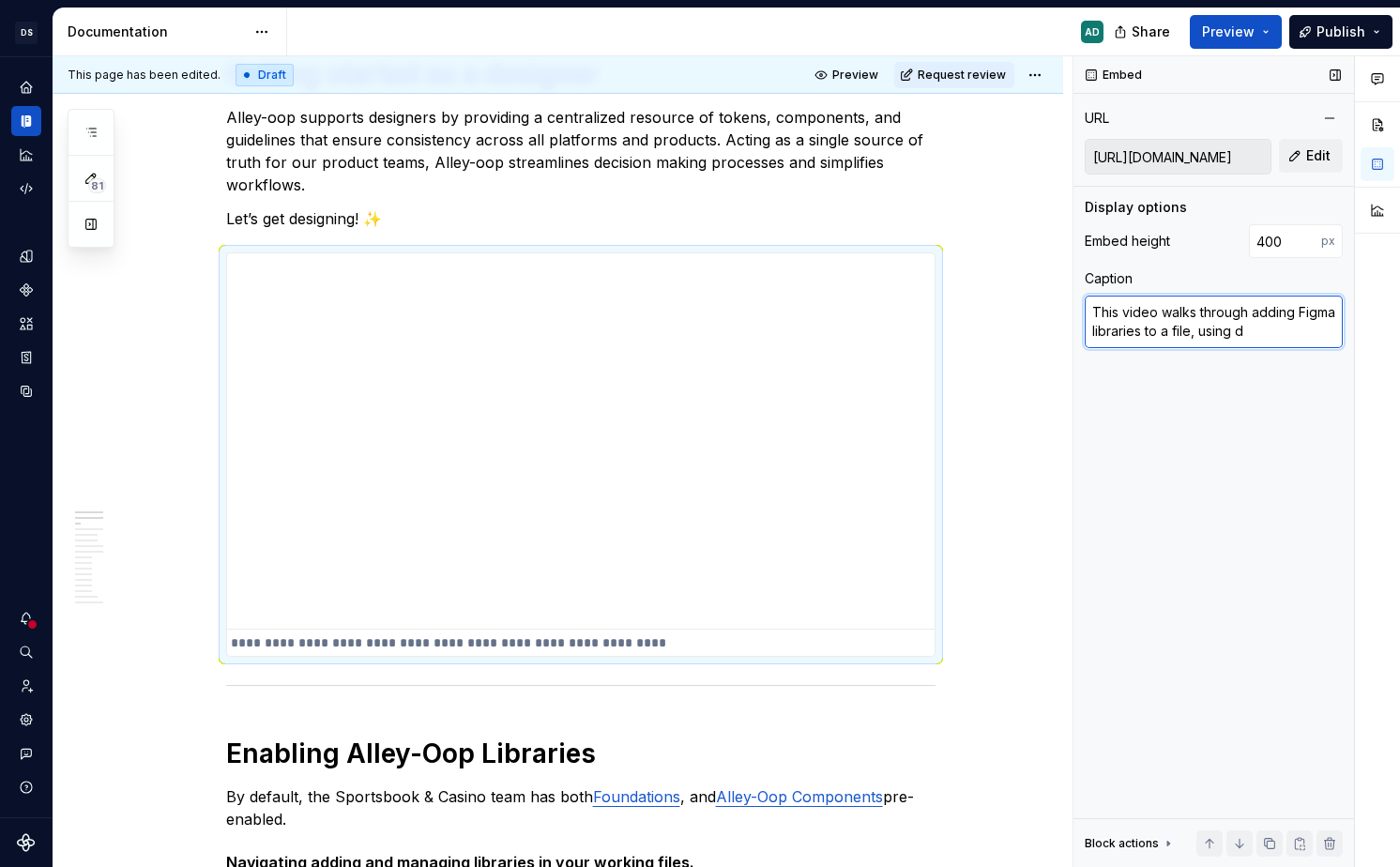 type on "*" 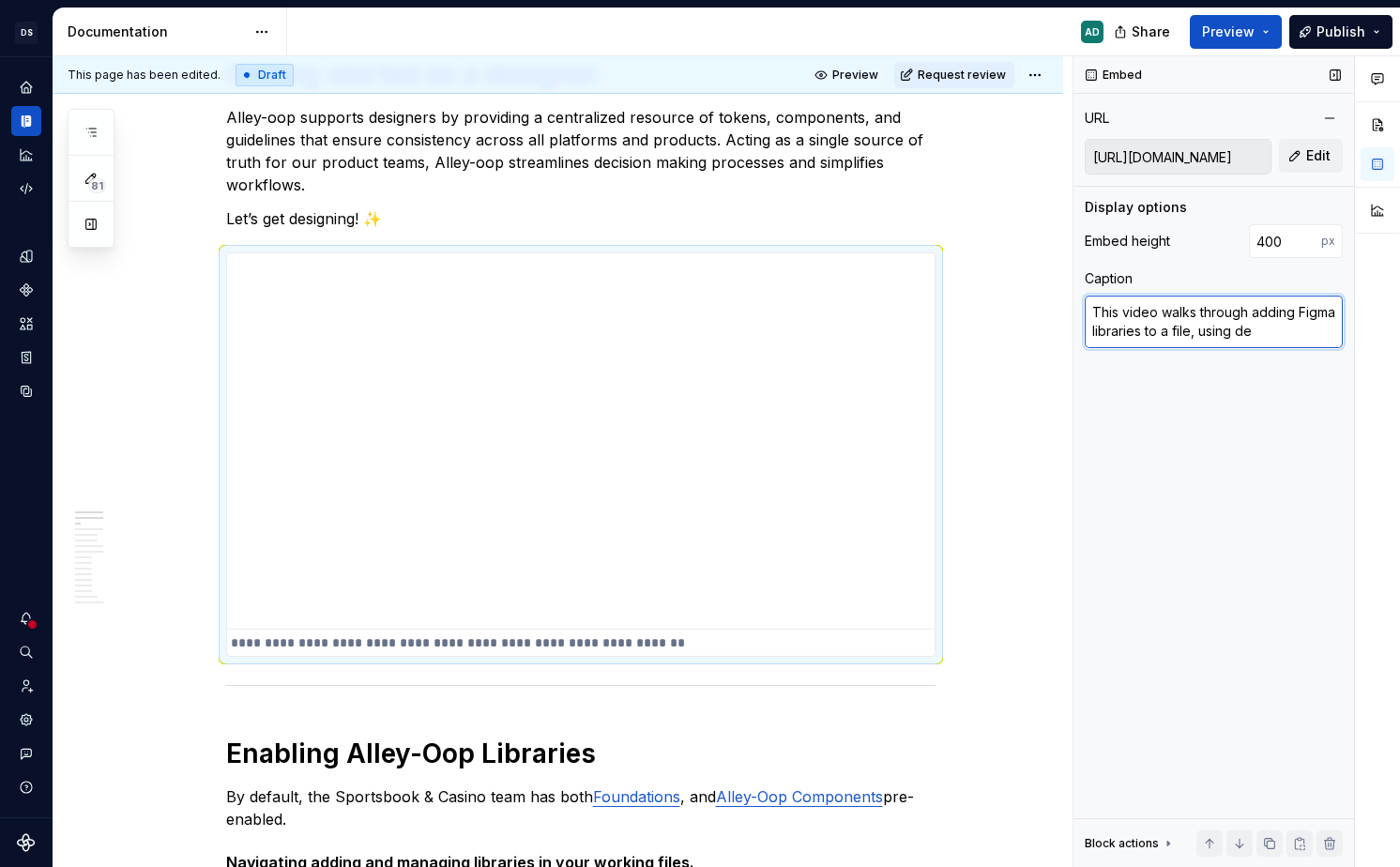 type on "This video walks through adding Figma libraries to a file, using des" 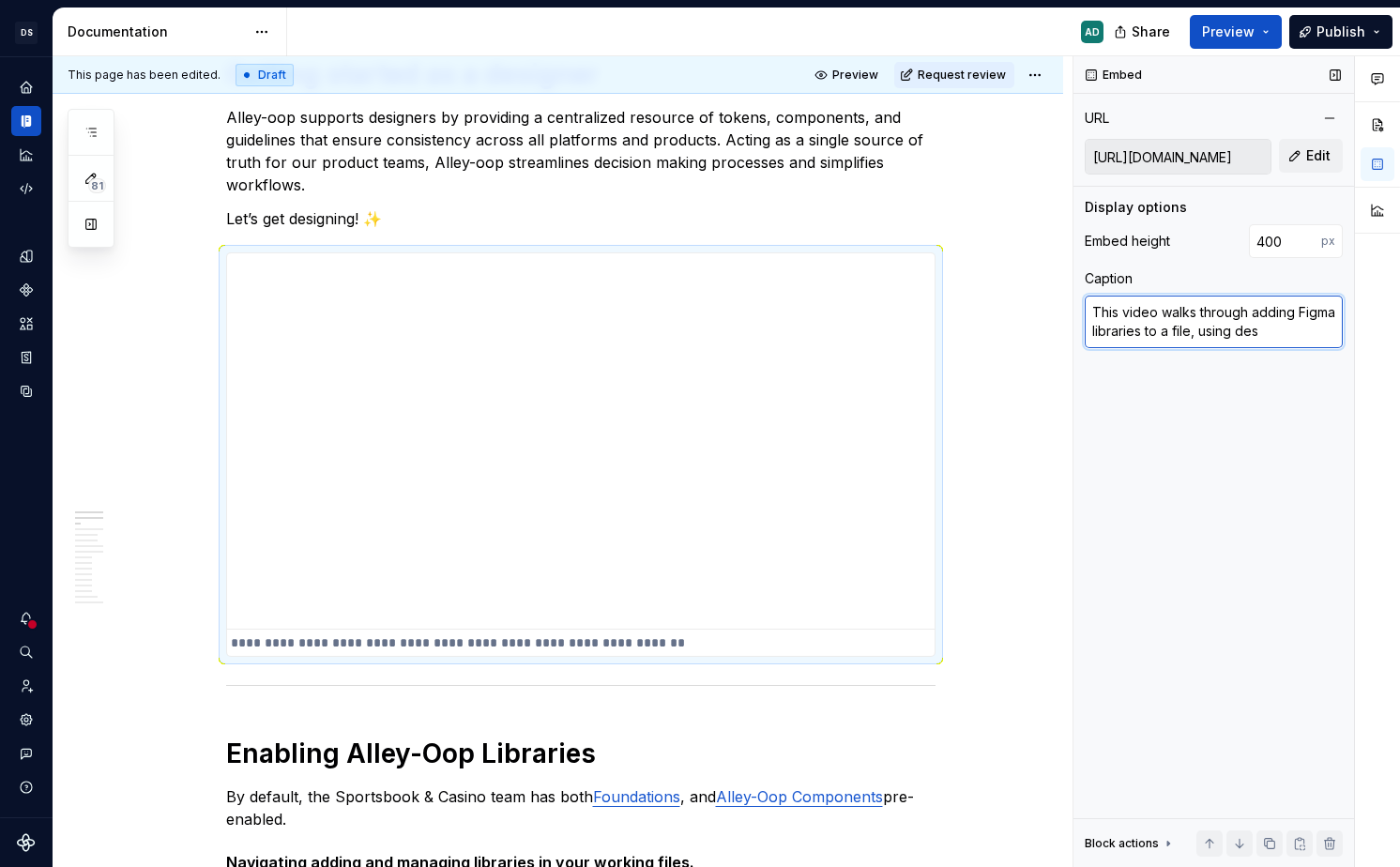 type on "*" 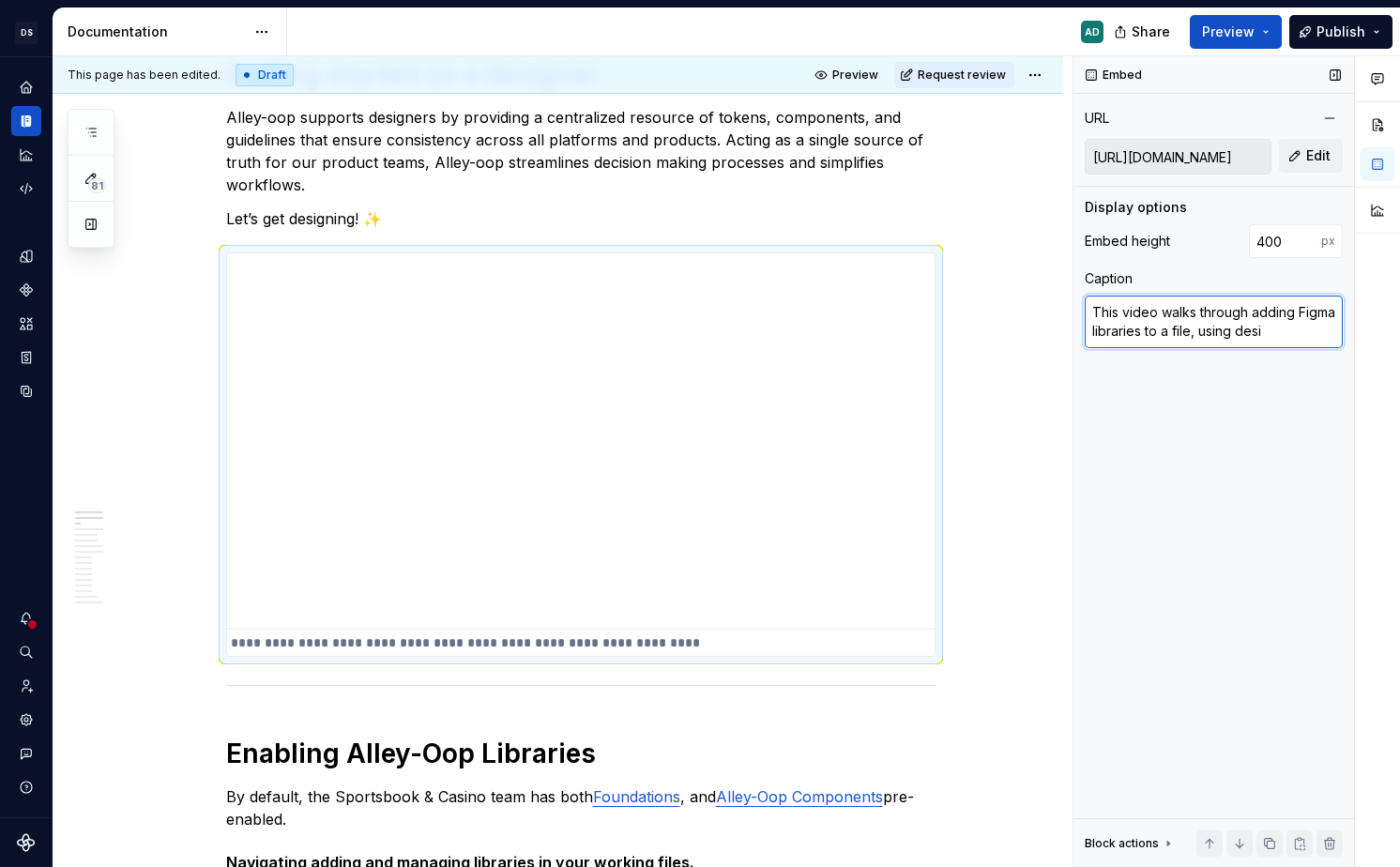 type on "*" 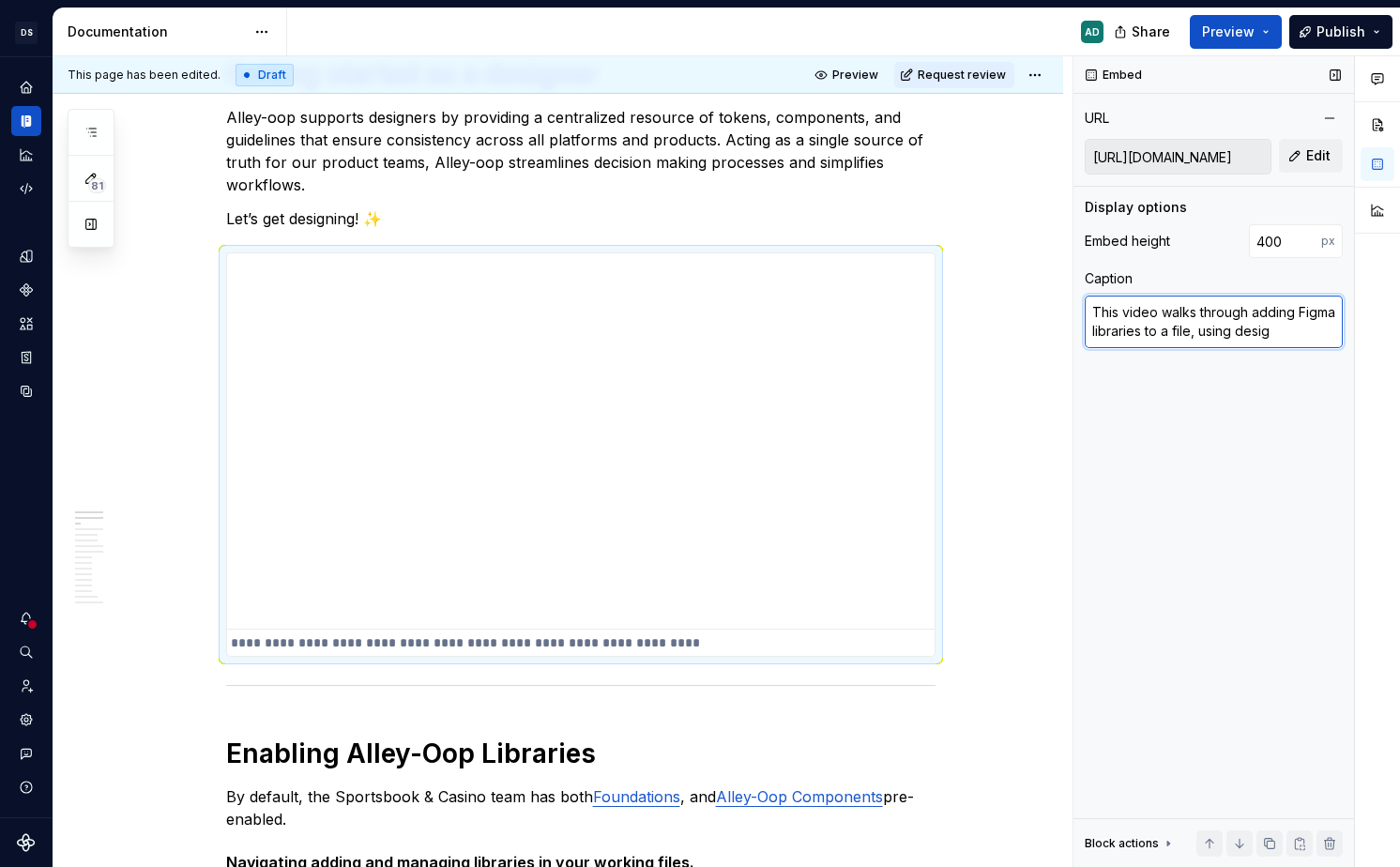 type on "*" 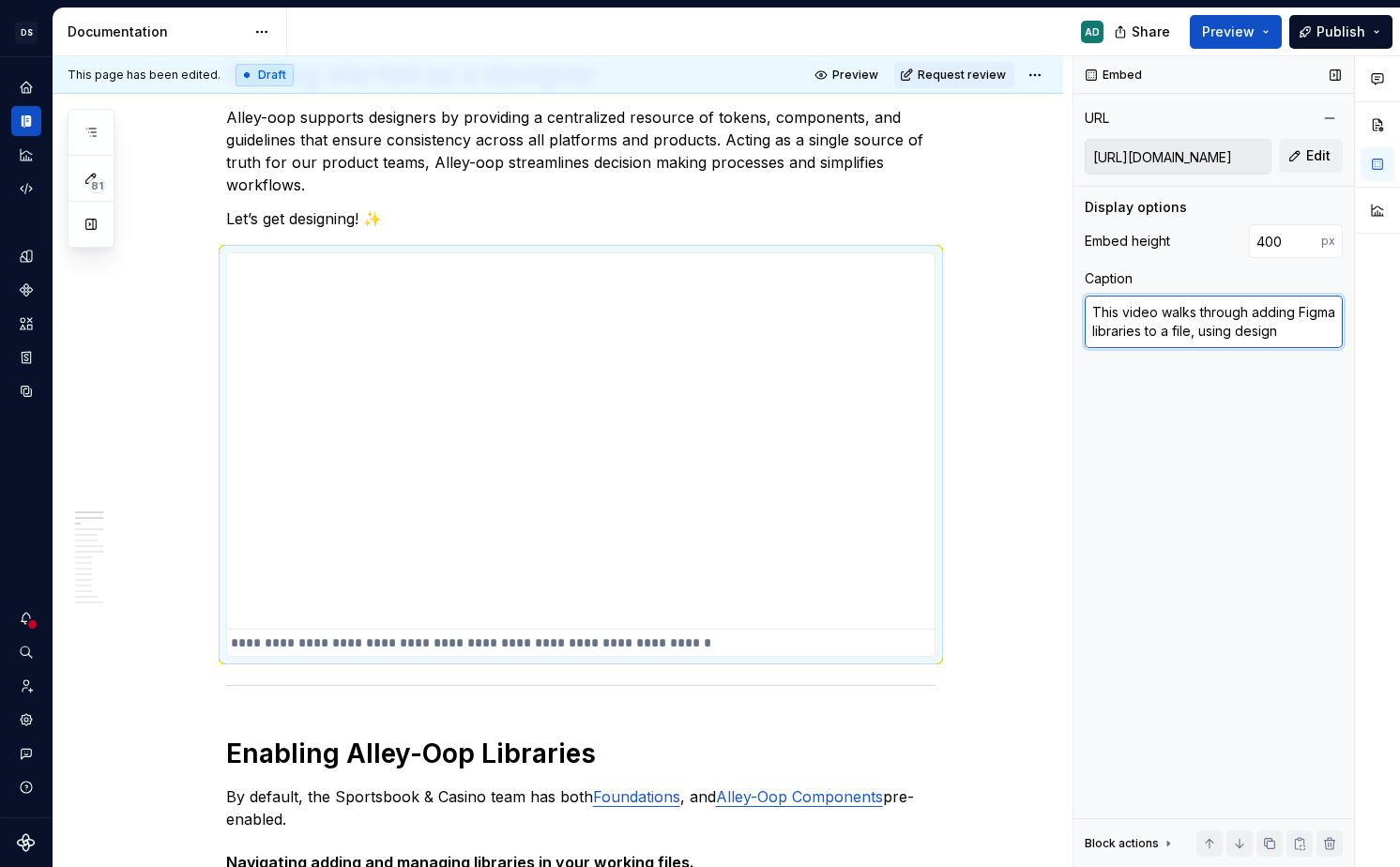 type on "*" 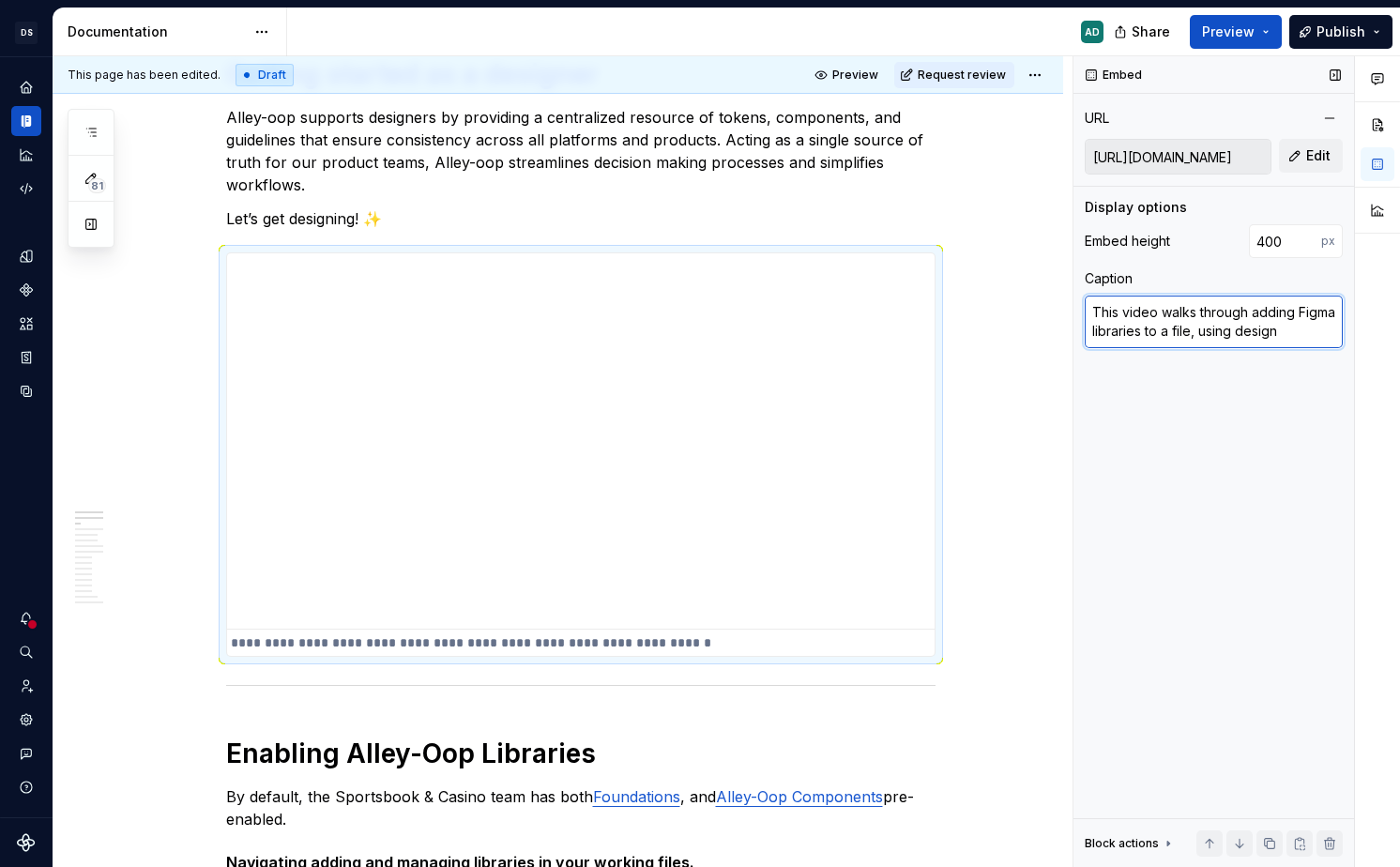 type on "This video walks through adding Figma libraries to a file, using design" 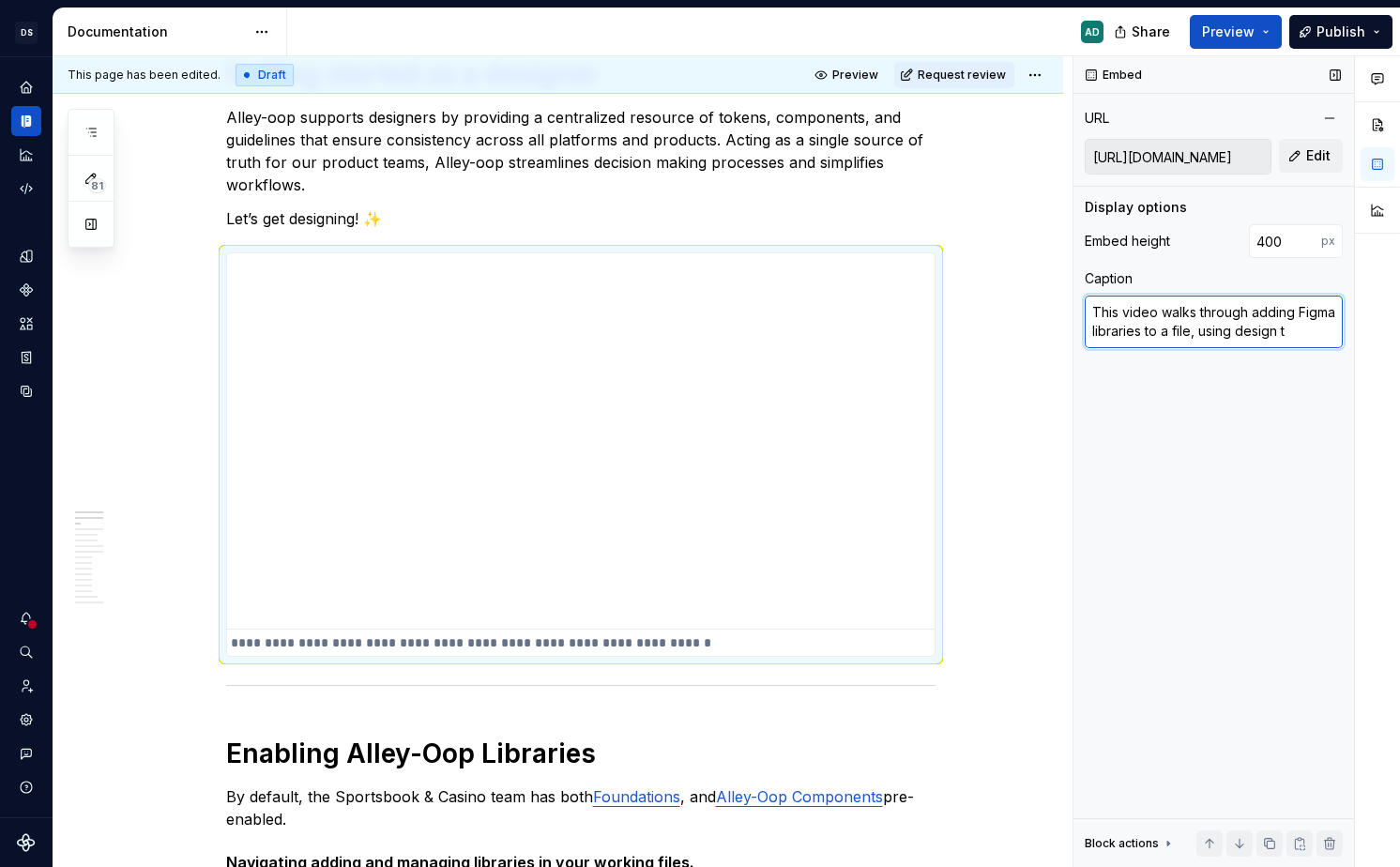 type on "This video walks through adding Figma libraries to a file, using design te" 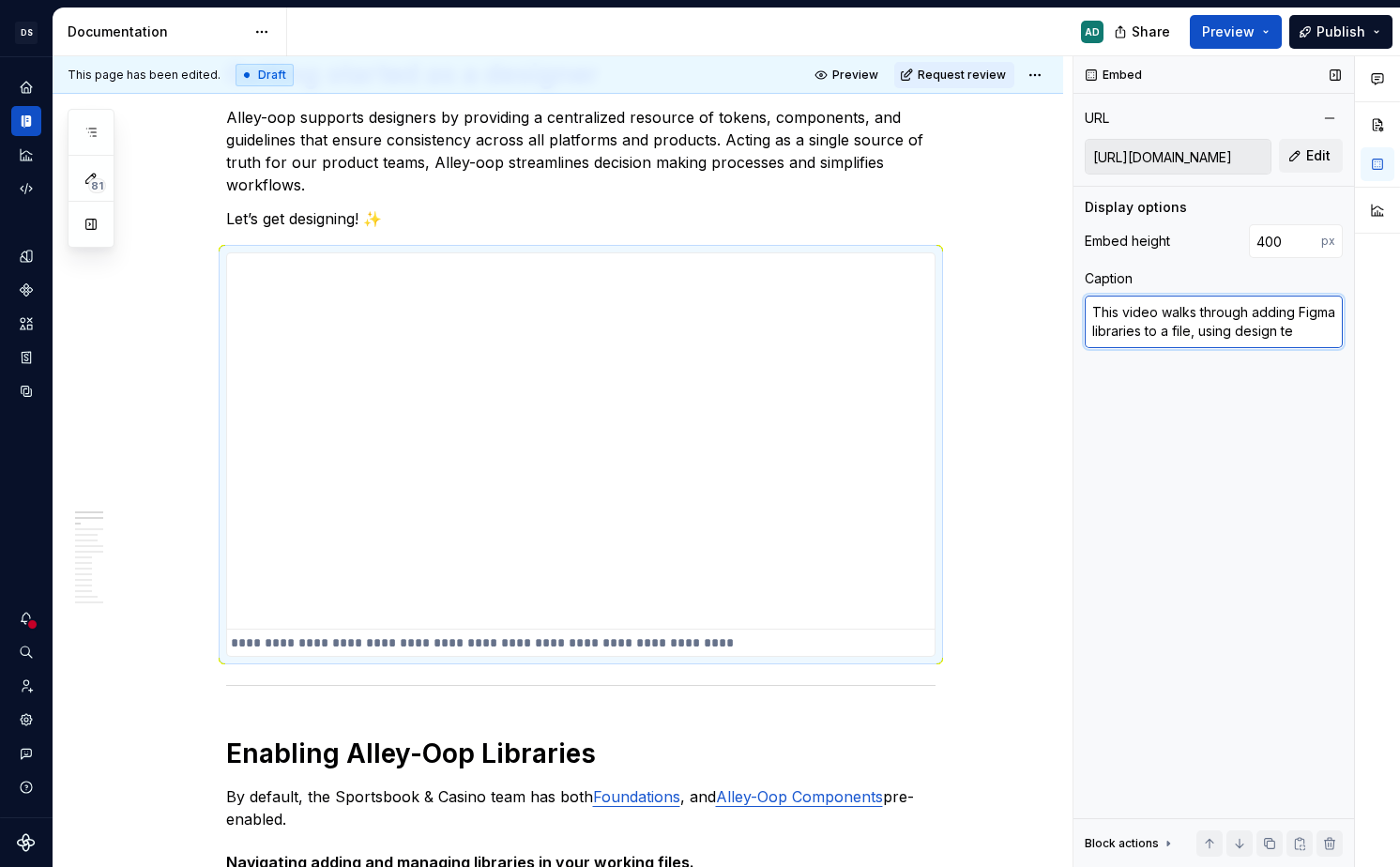 type on "*" 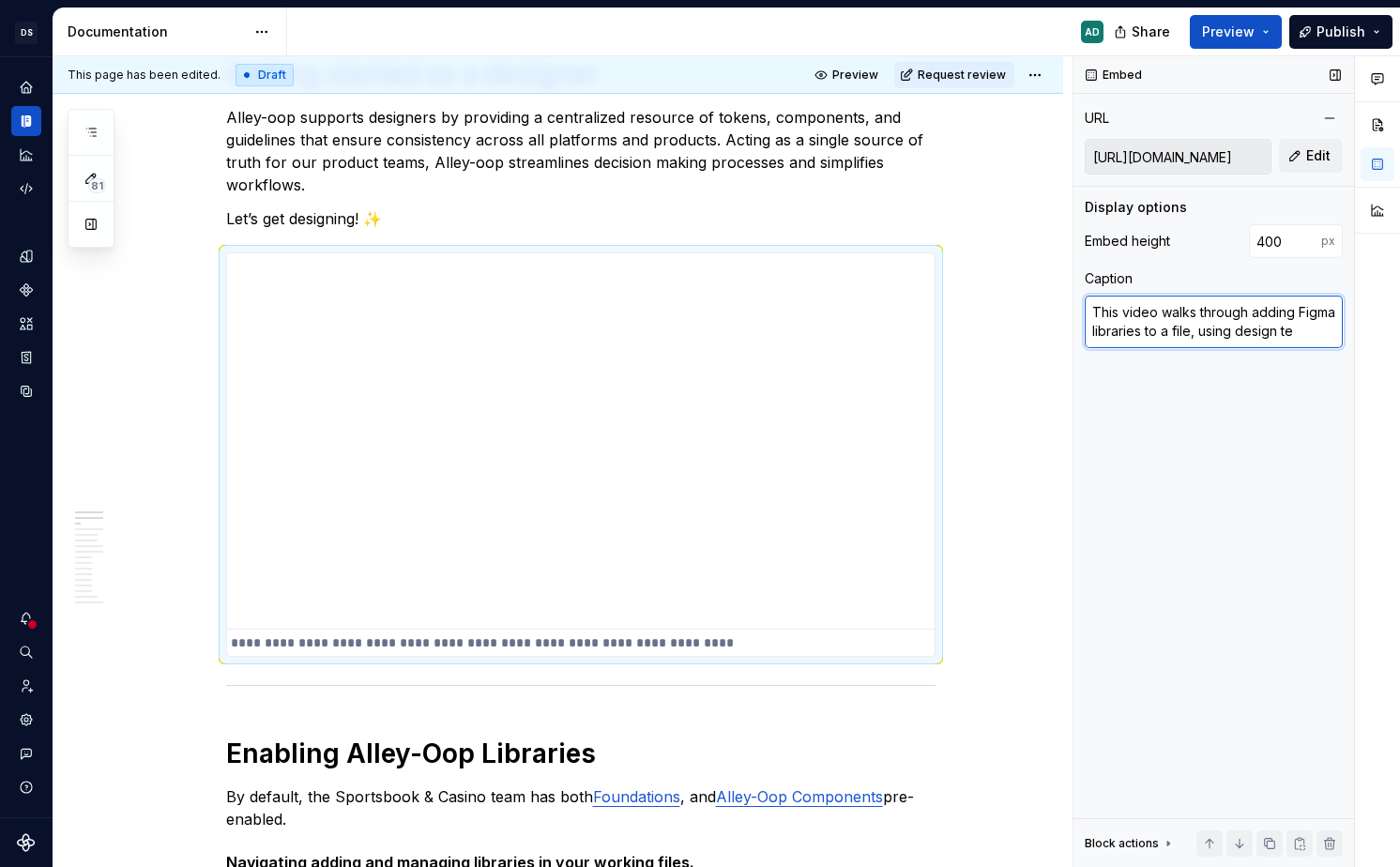 type on "This video walks through adding Figma libraries to a file, using design teo" 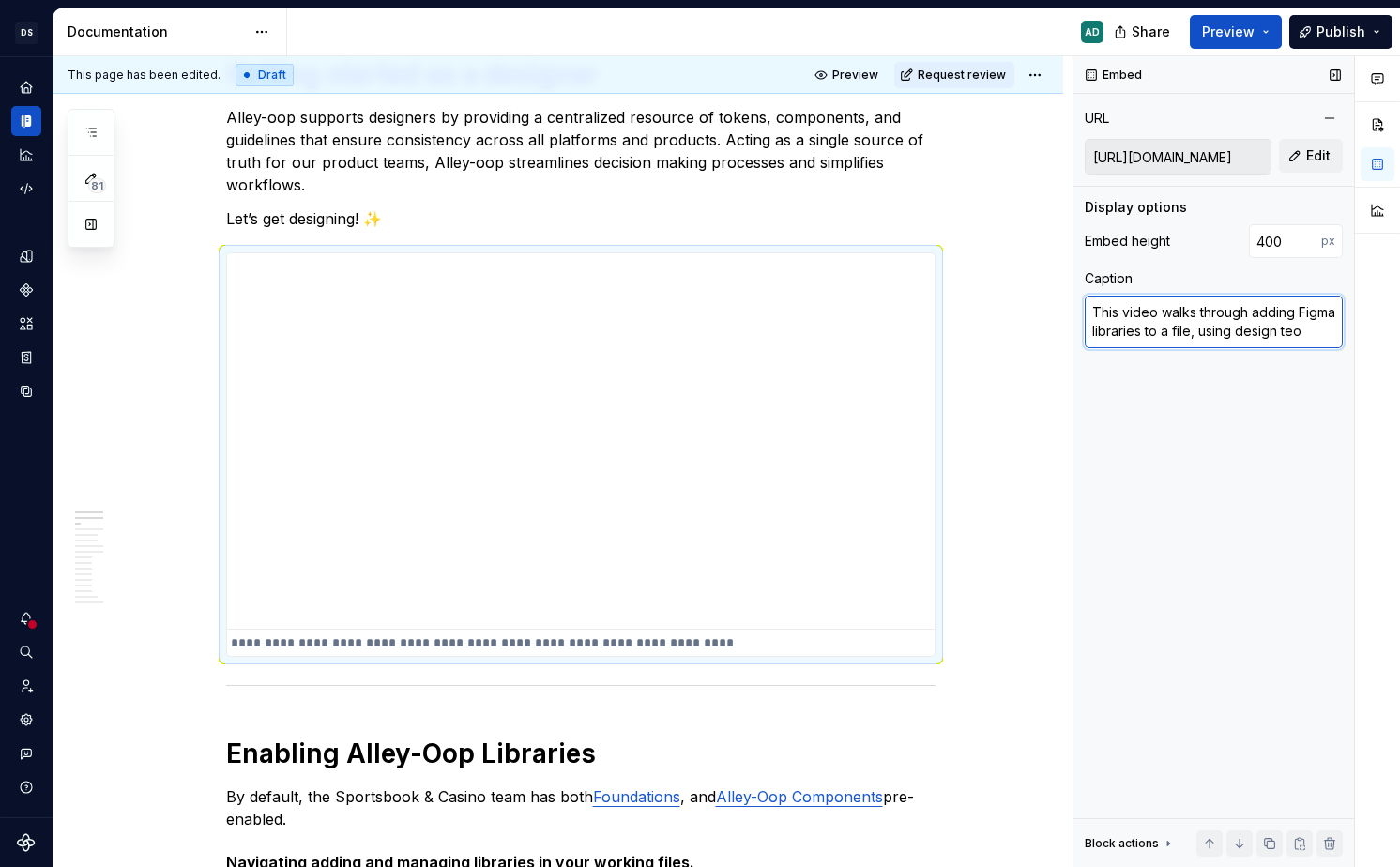 type on "*" 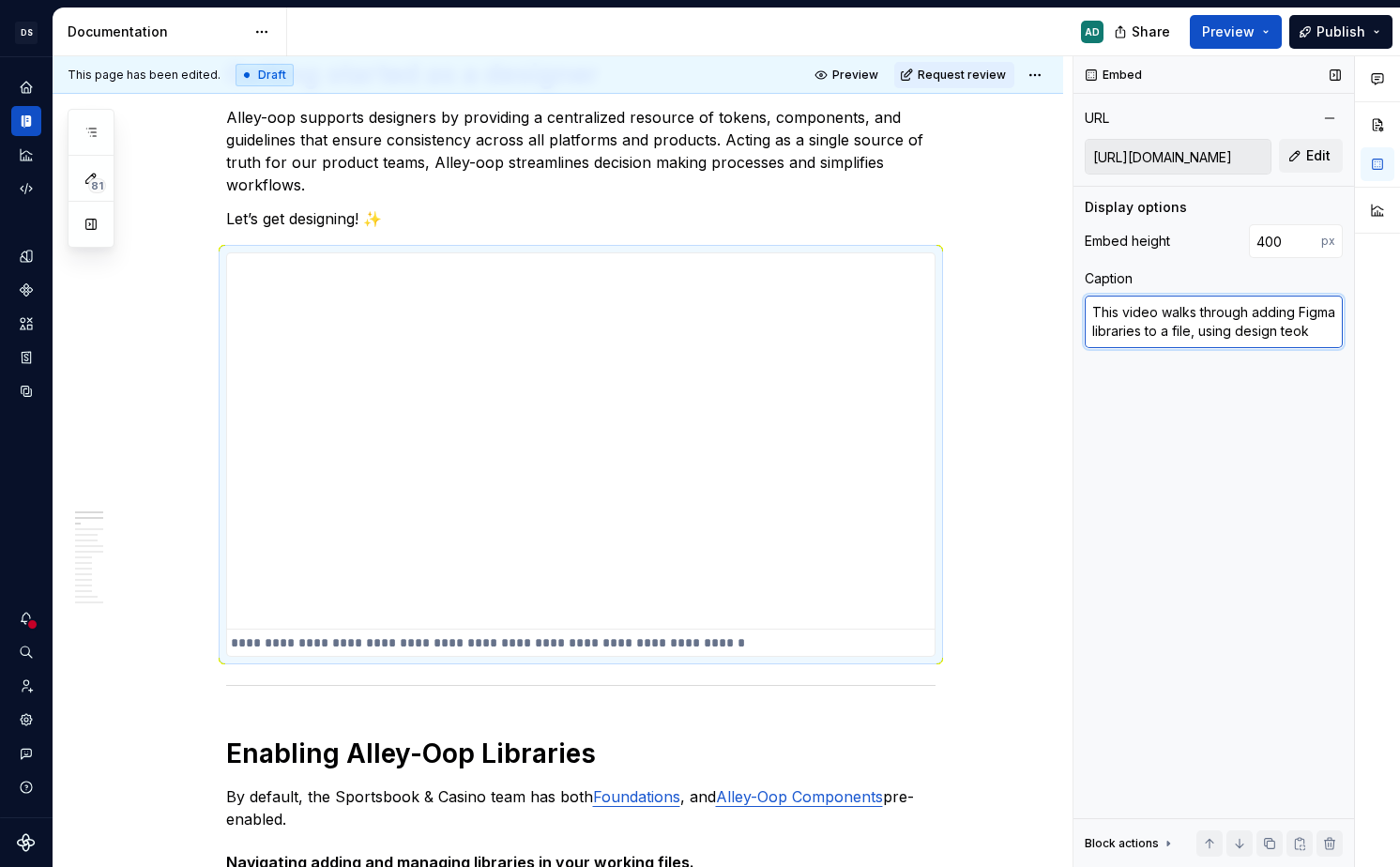 type on "*" 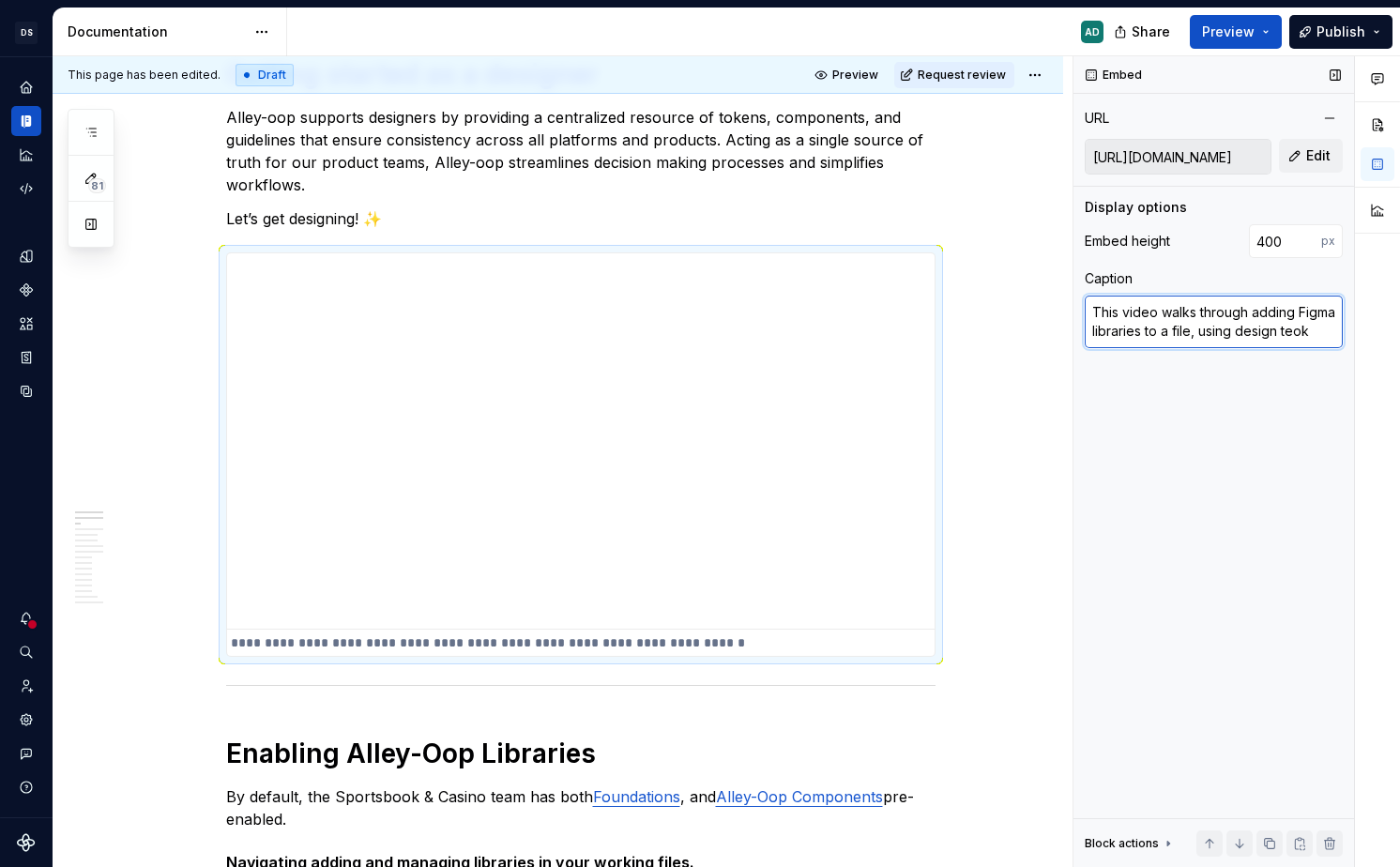 type on "This video walks through adding Figma libraries to a file, using design teo" 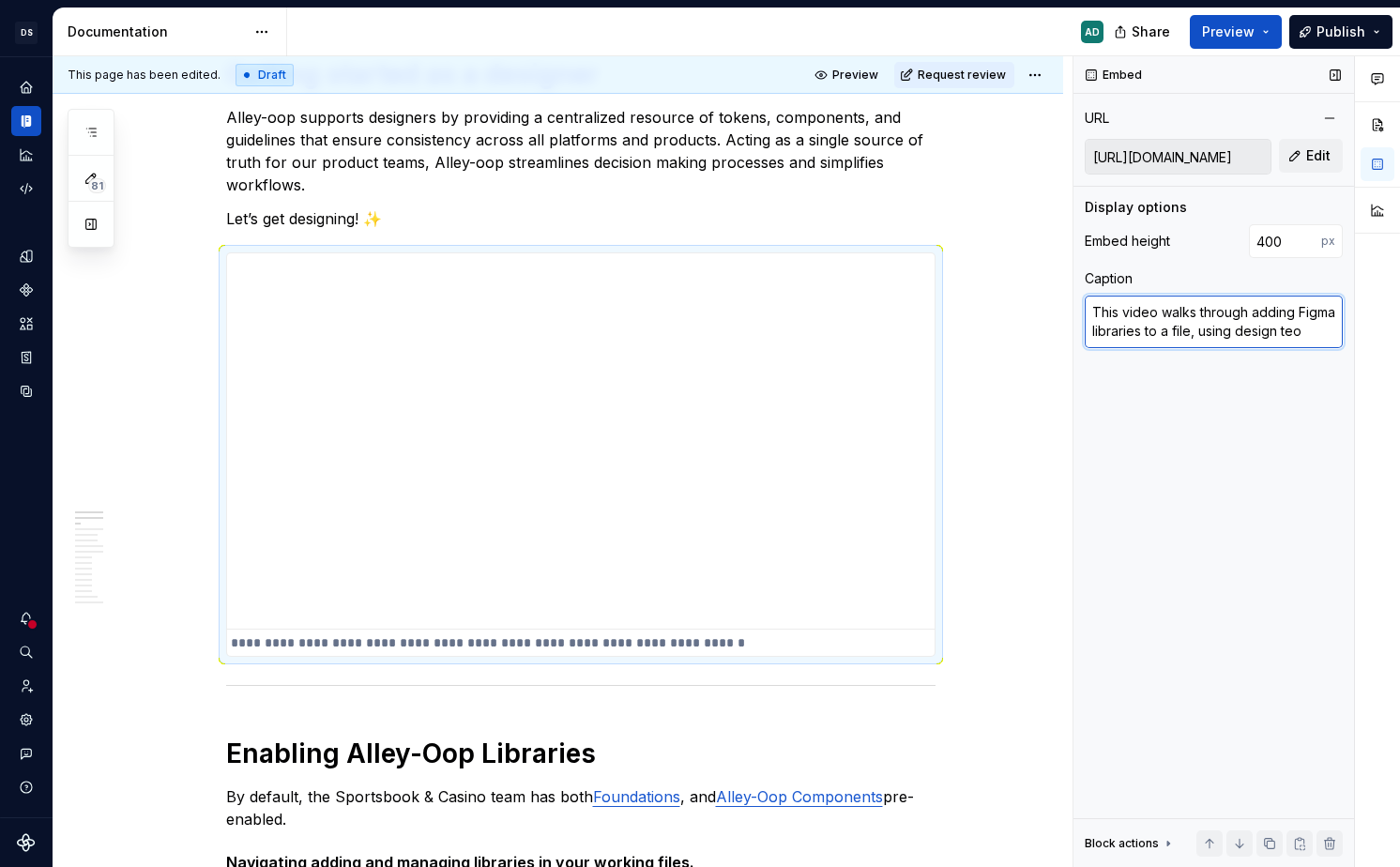 type on "*" 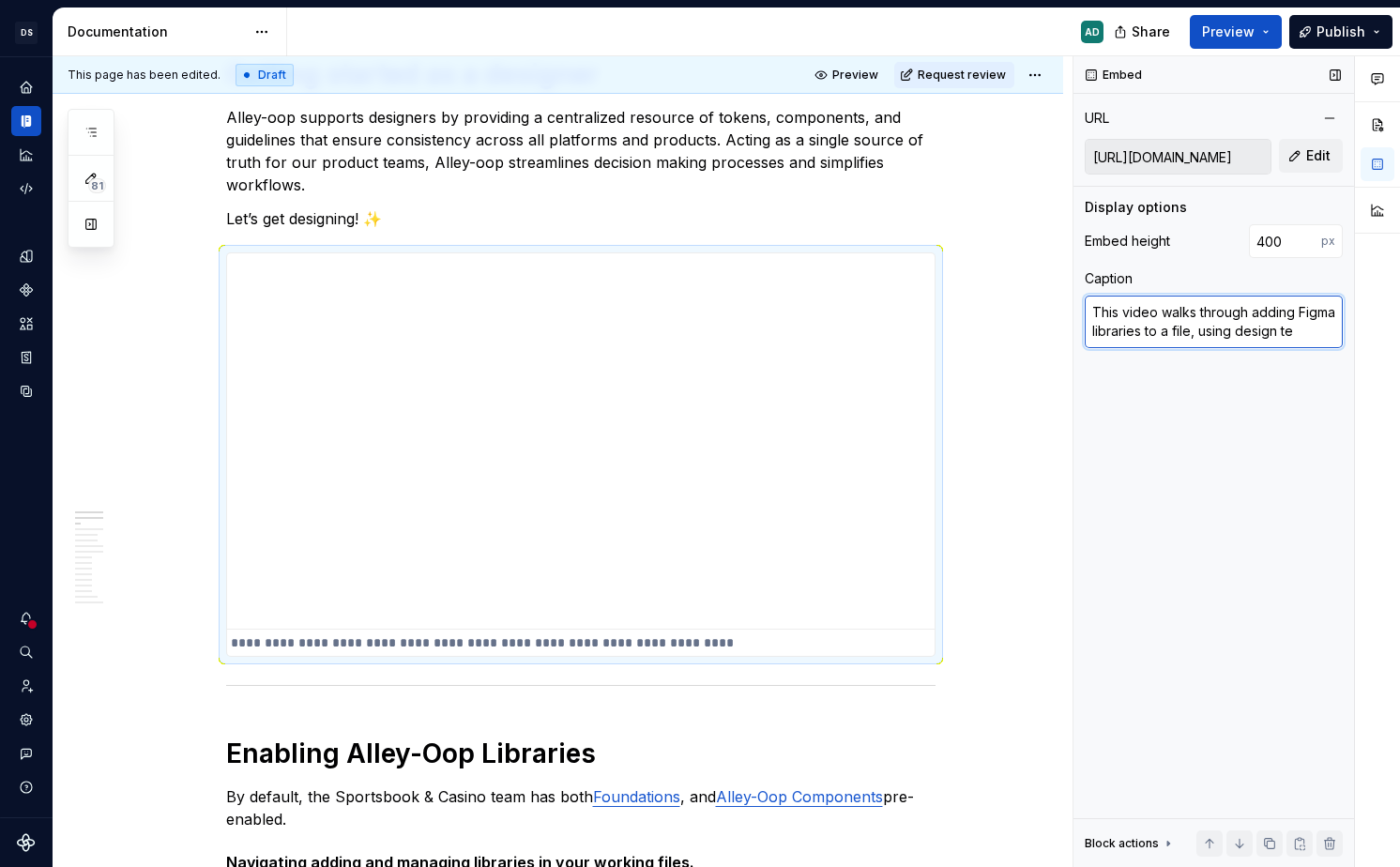 type on "*" 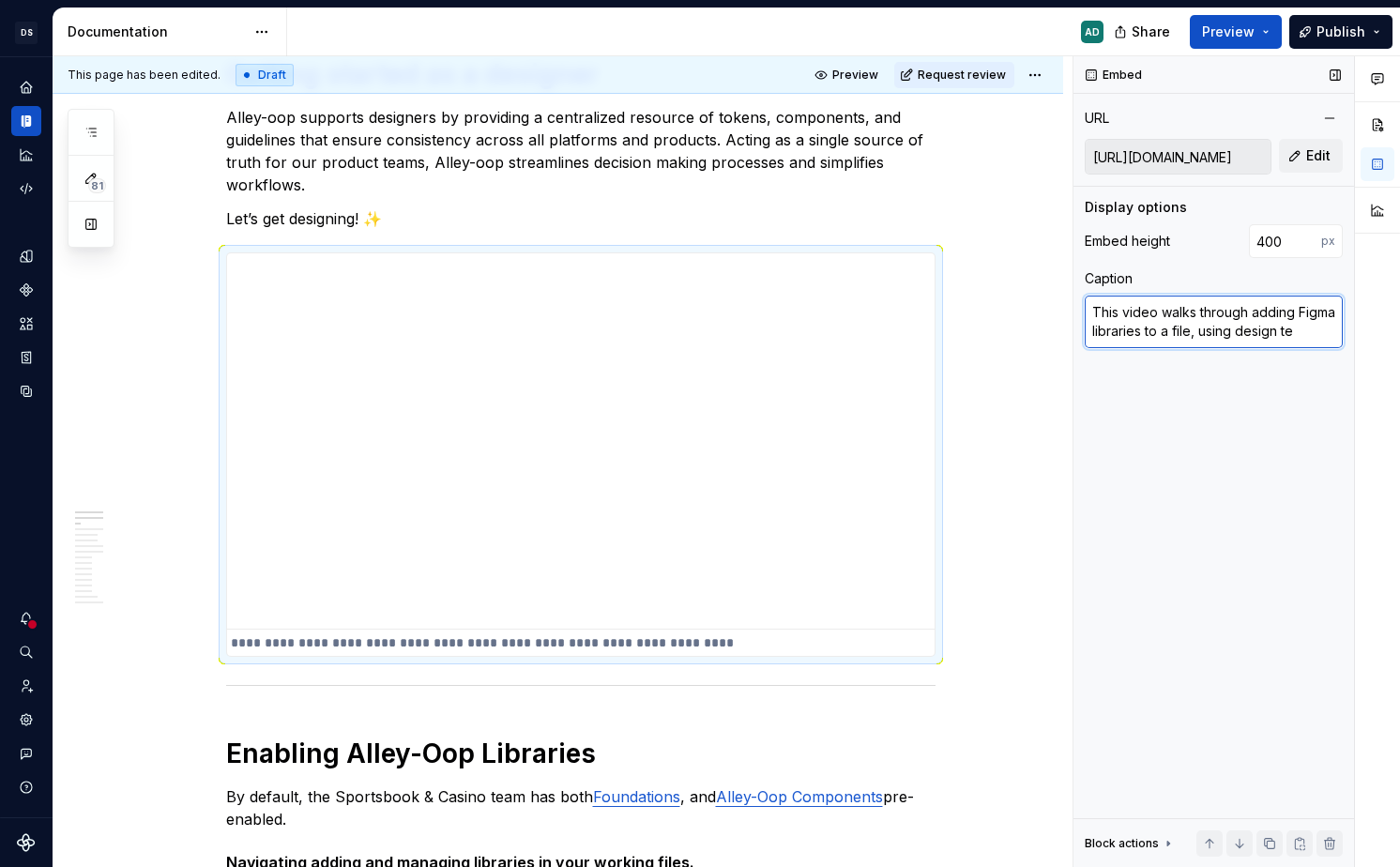 type on "This video walks through adding Figma libraries to a file, using design t" 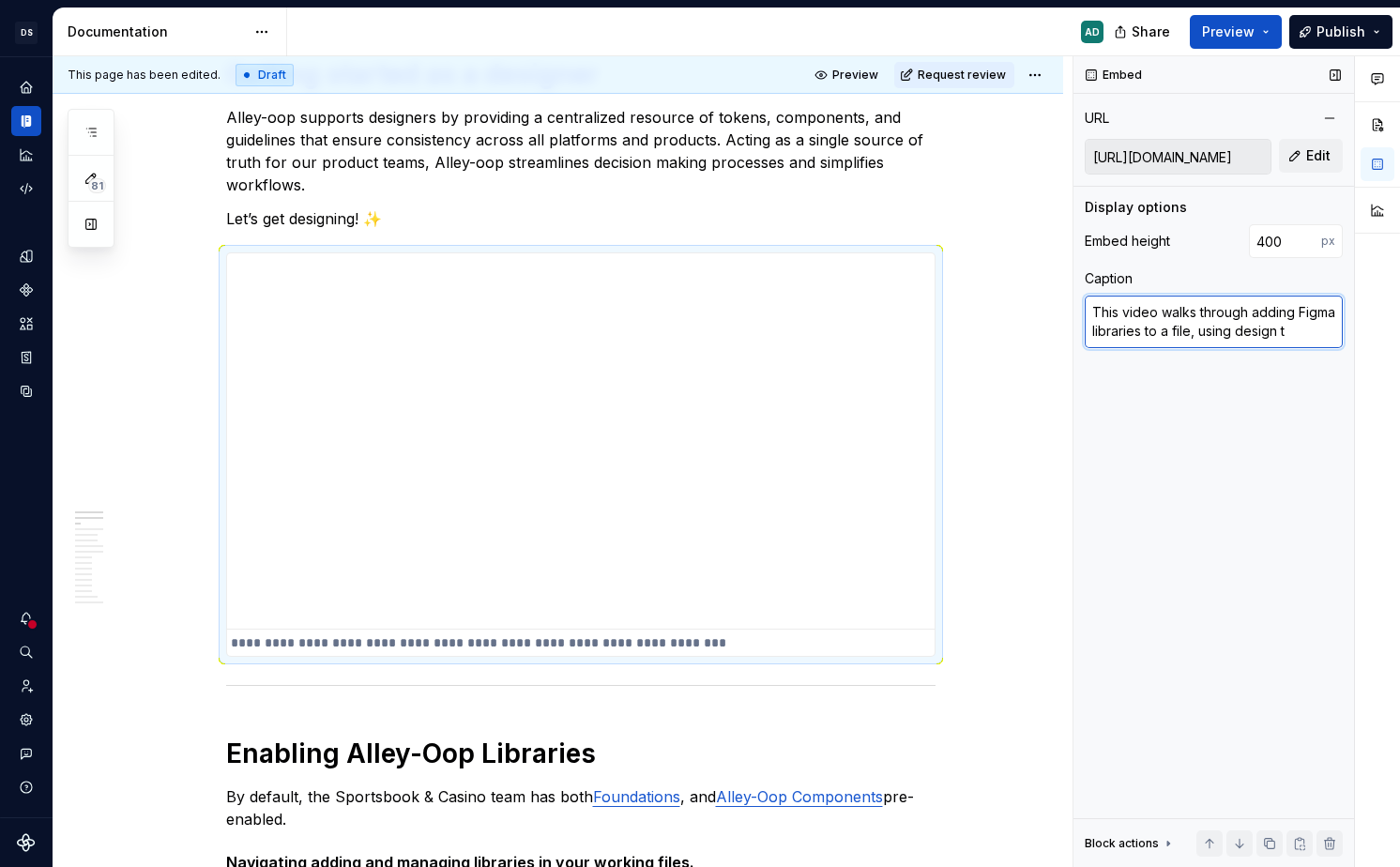 type on "*" 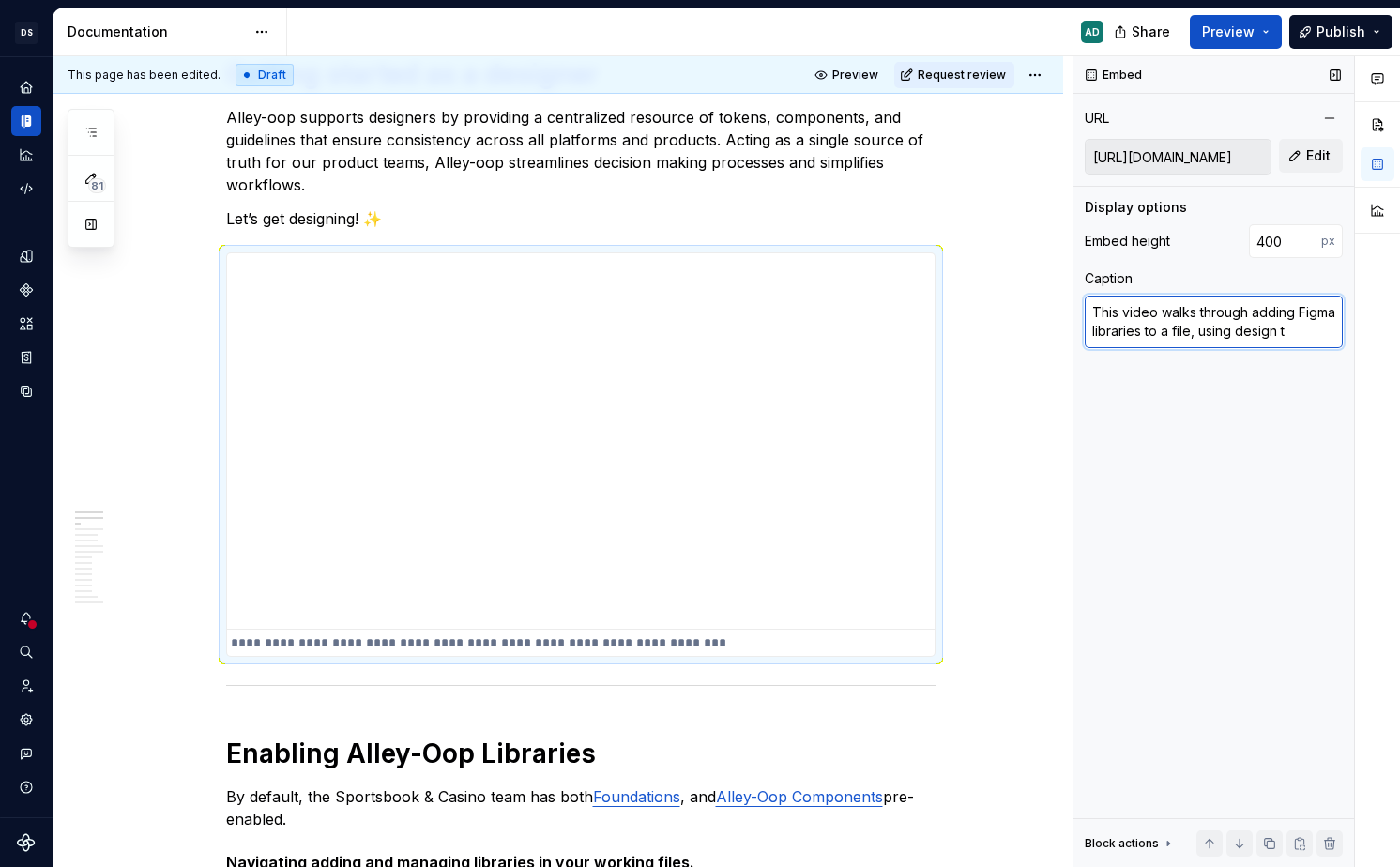 type on "This video walks through adding Figma libraries to a file, using design to" 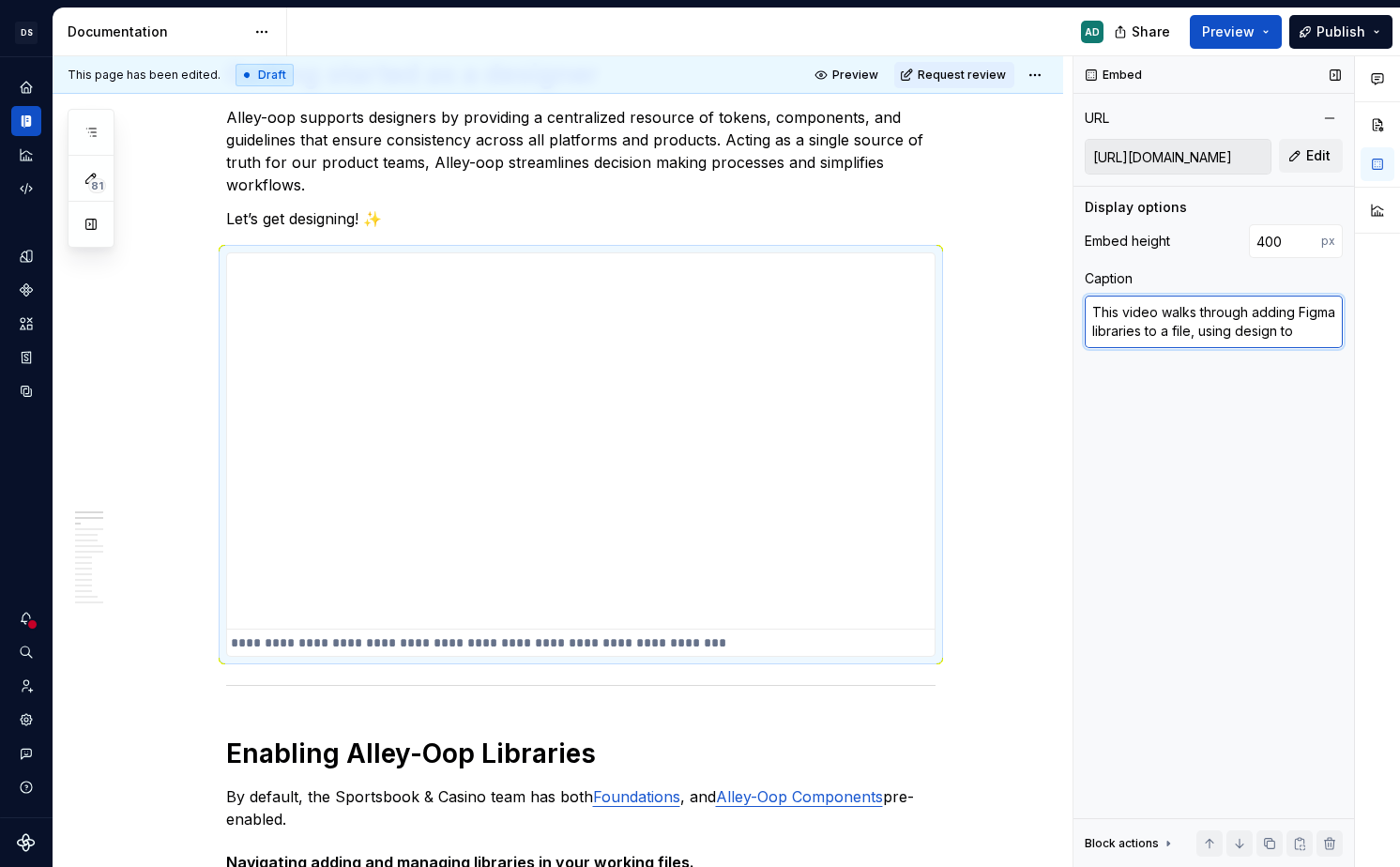 type on "*" 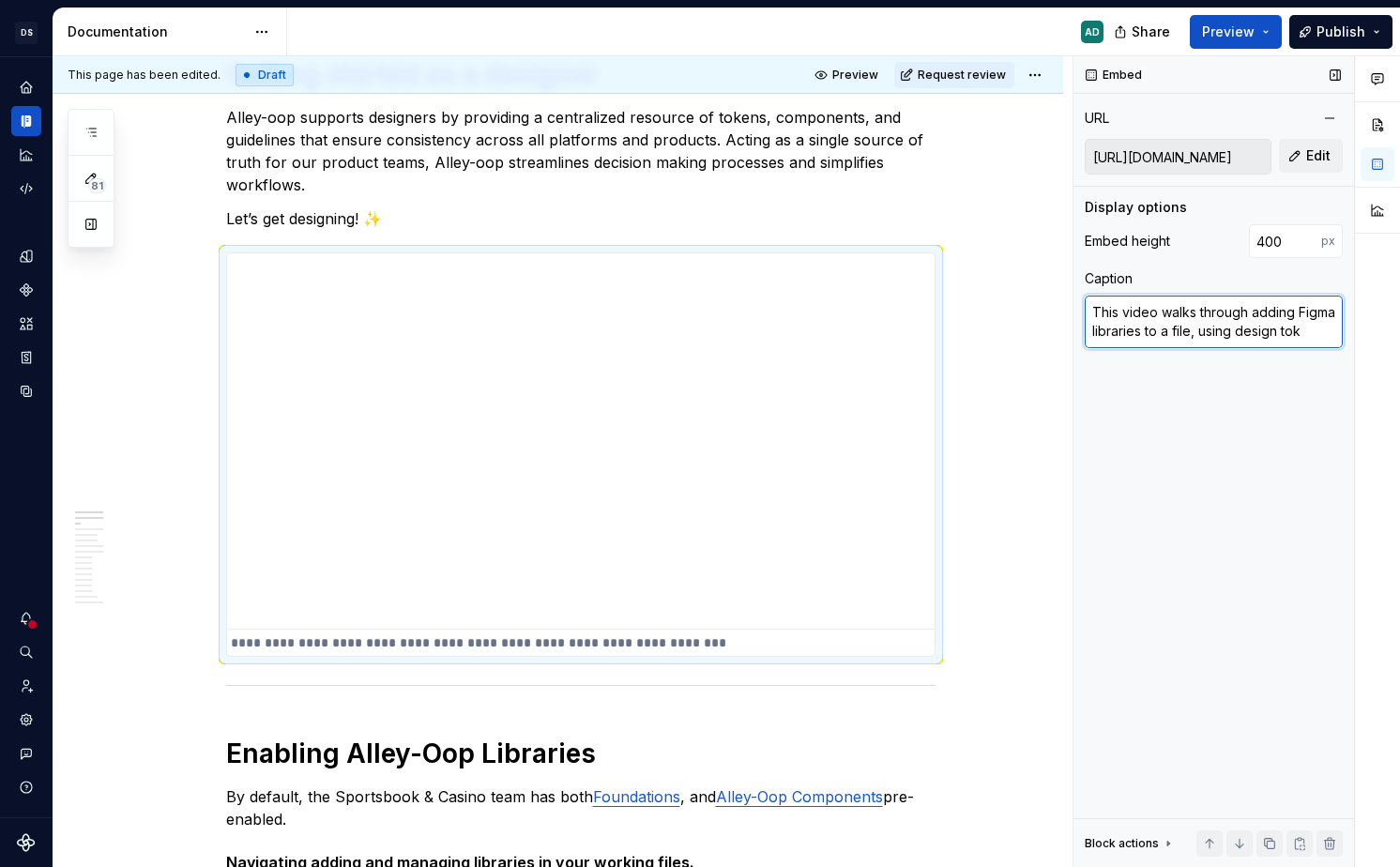type on "*" 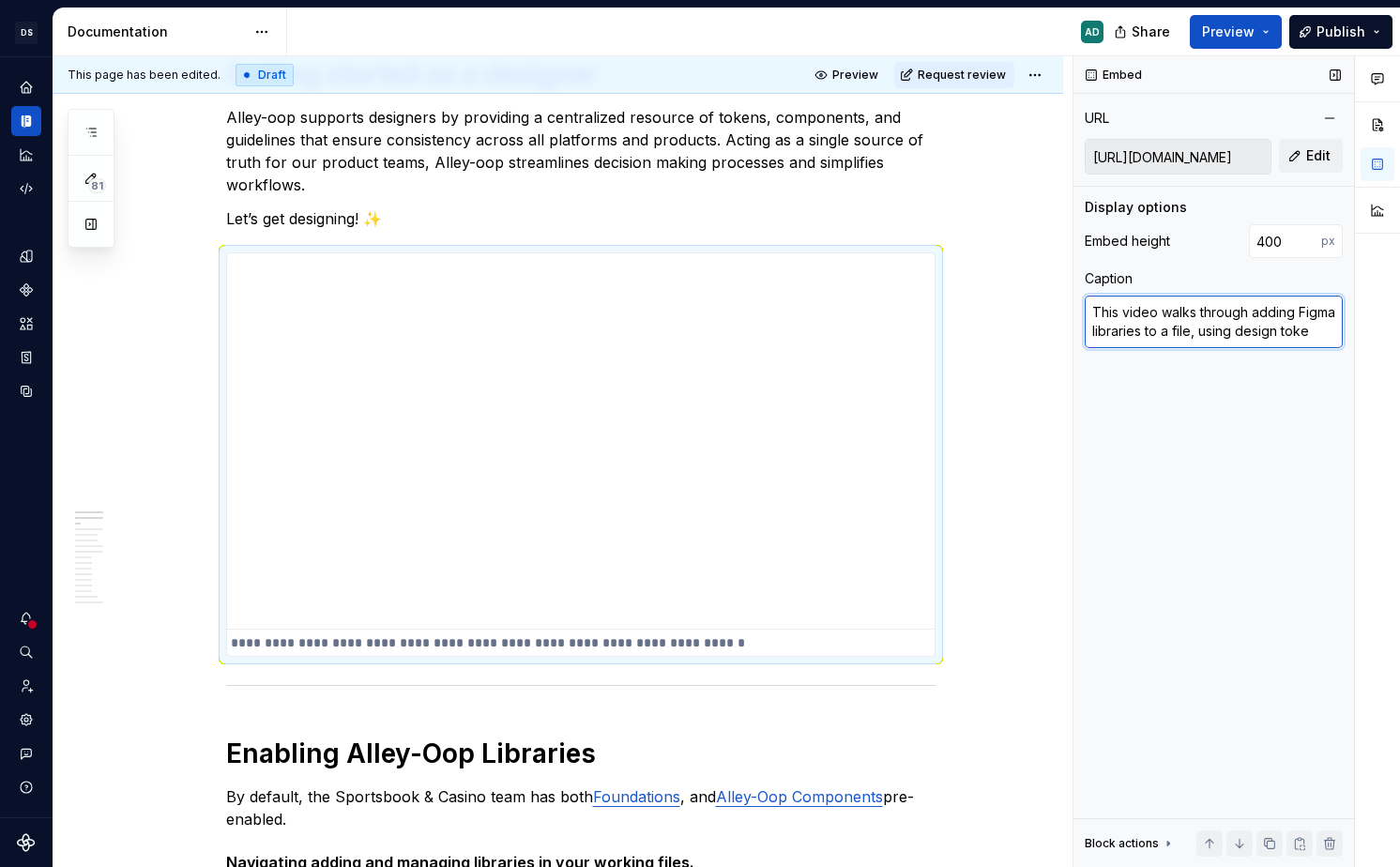 type on "*" 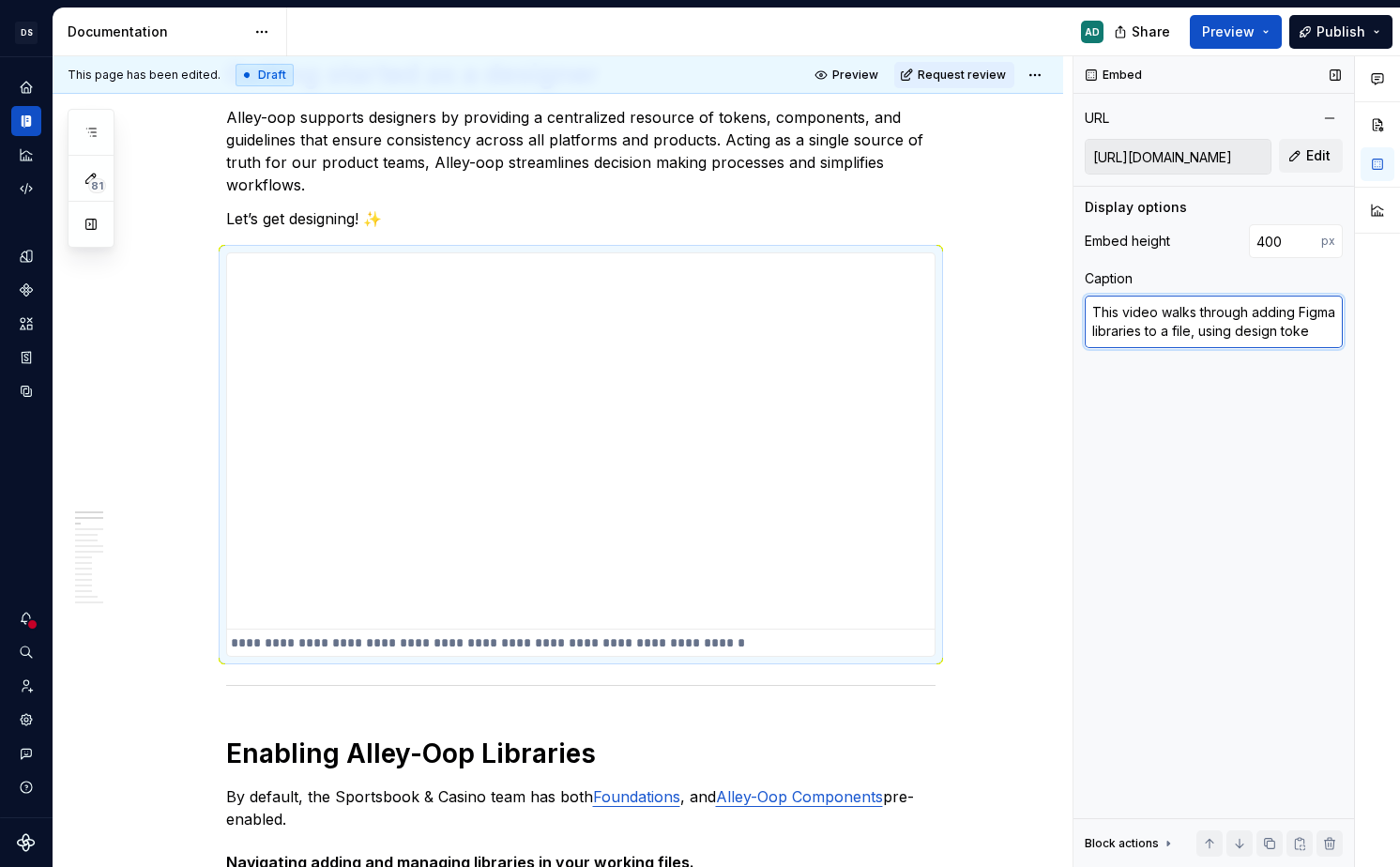 type on "This video walks through adding Figma libraries to a file, using design tokes" 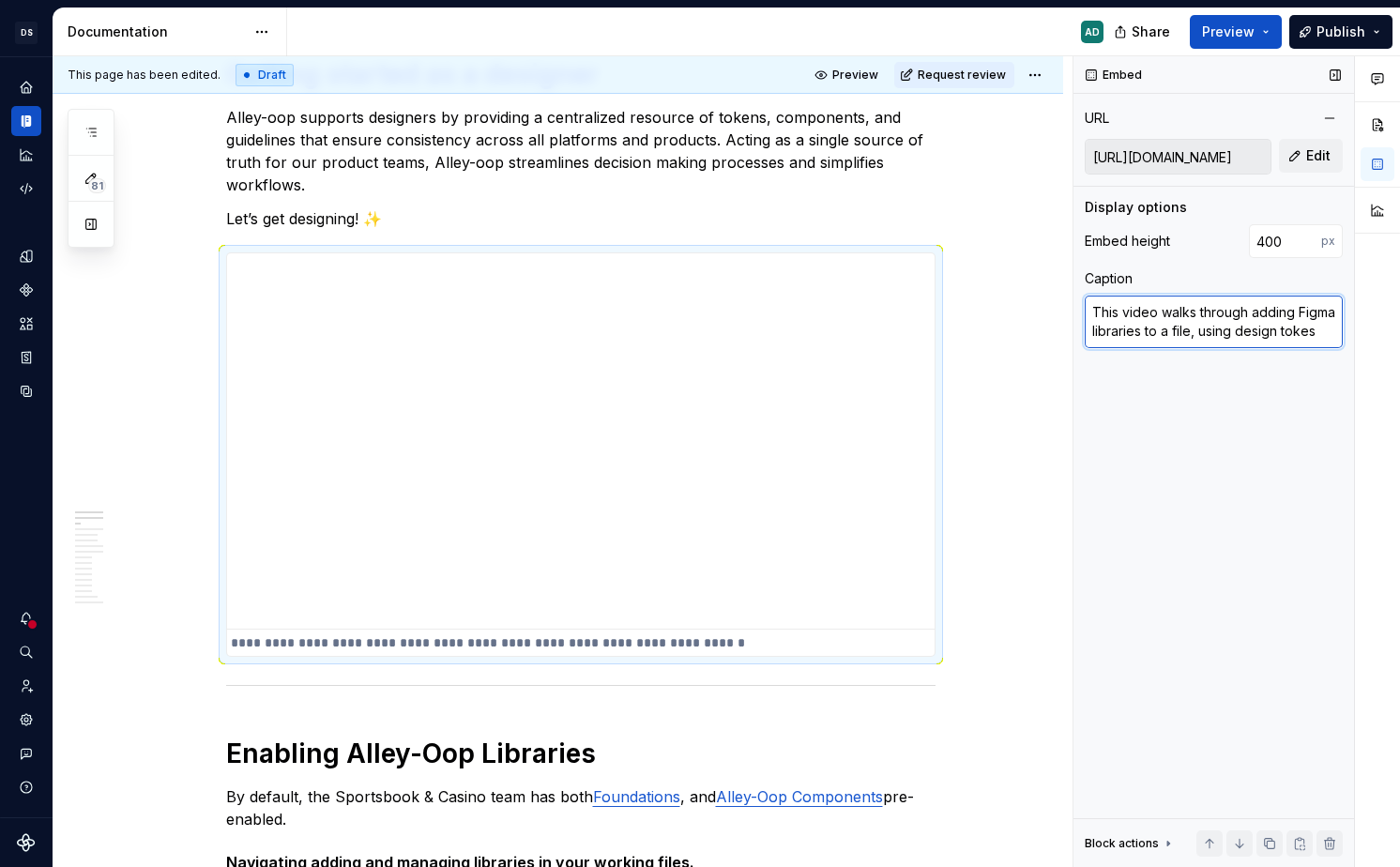type on "*" 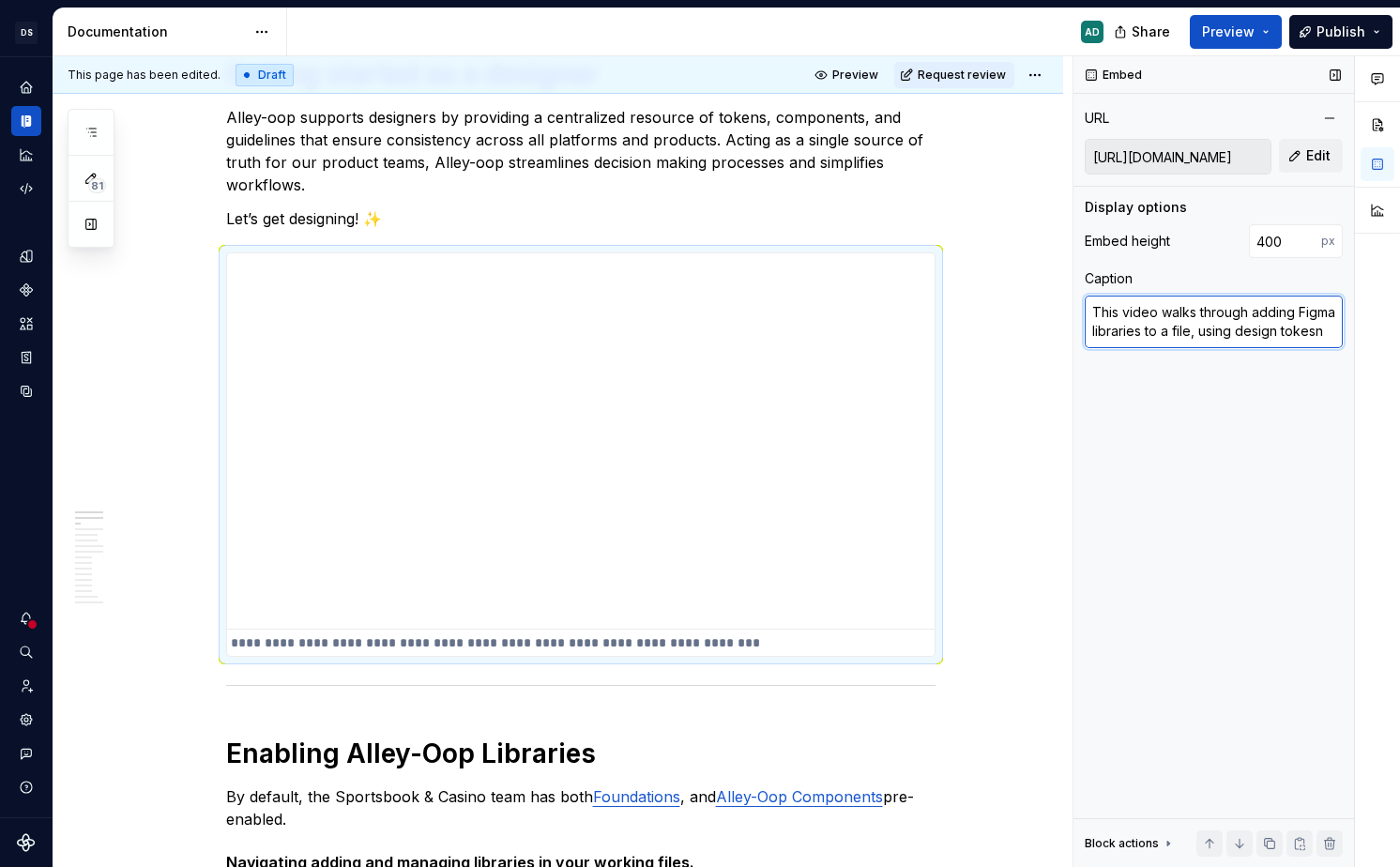 type on "*" 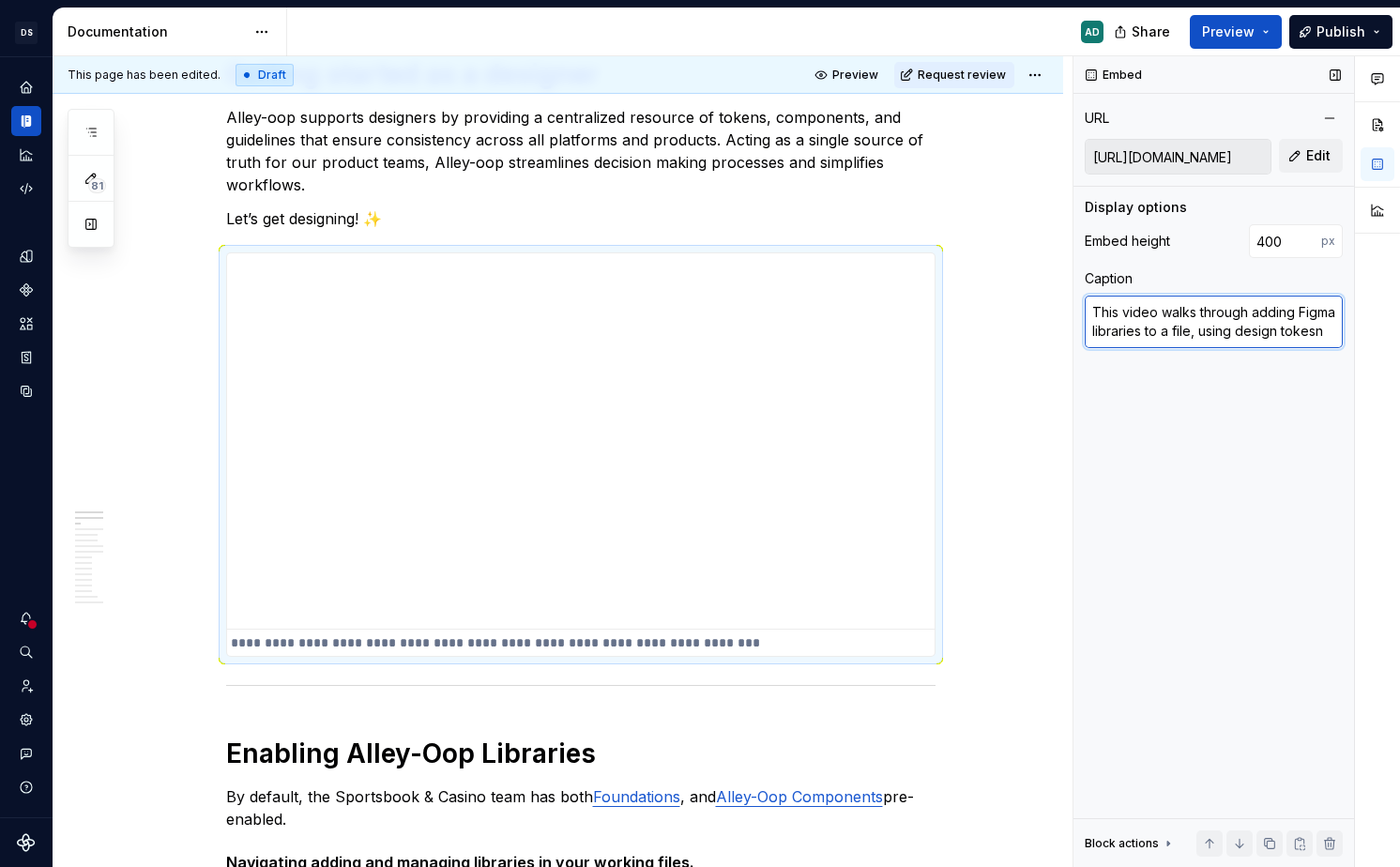 type on "This video walks through adding Figma libraries to a file, using design tokes" 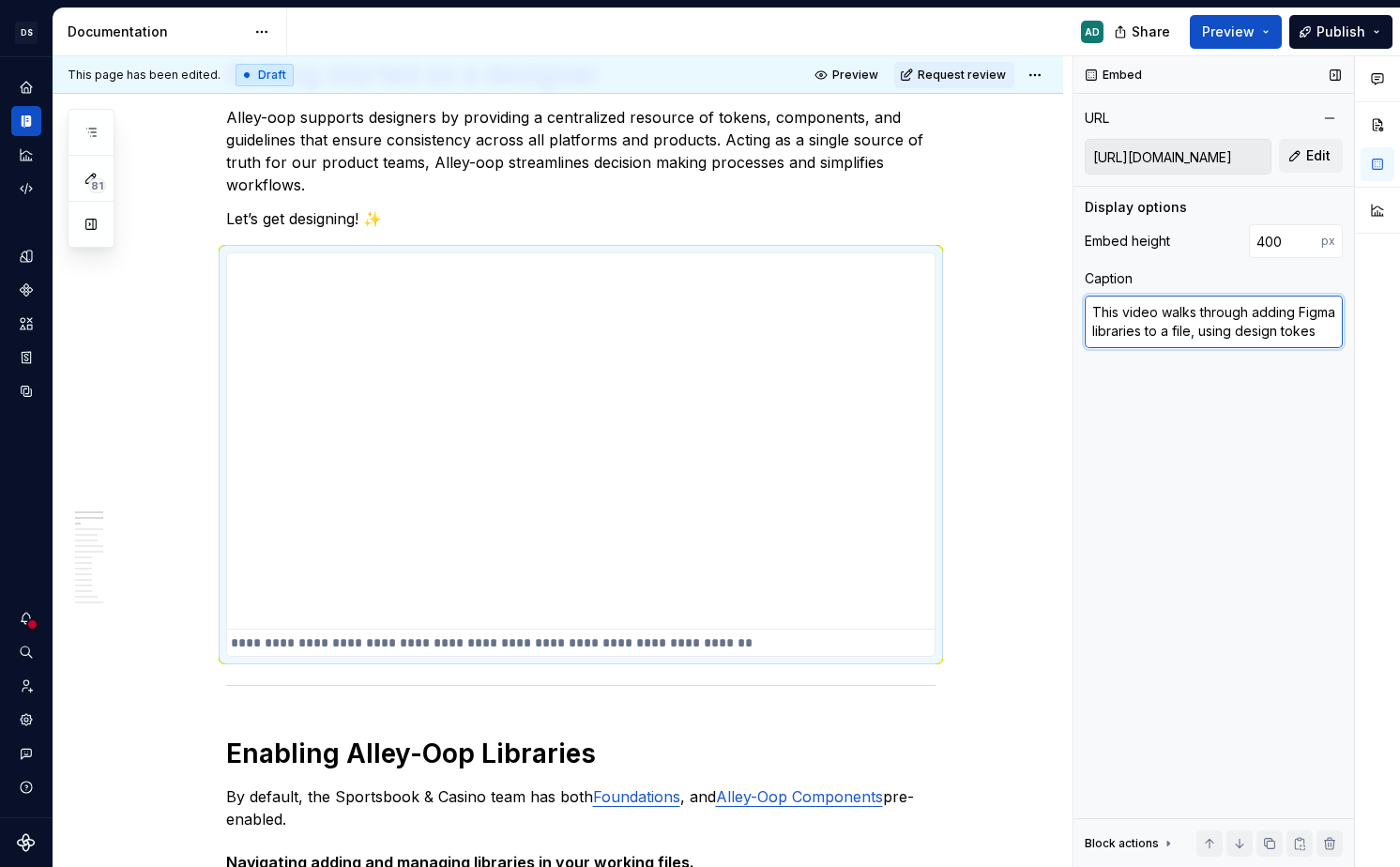 type 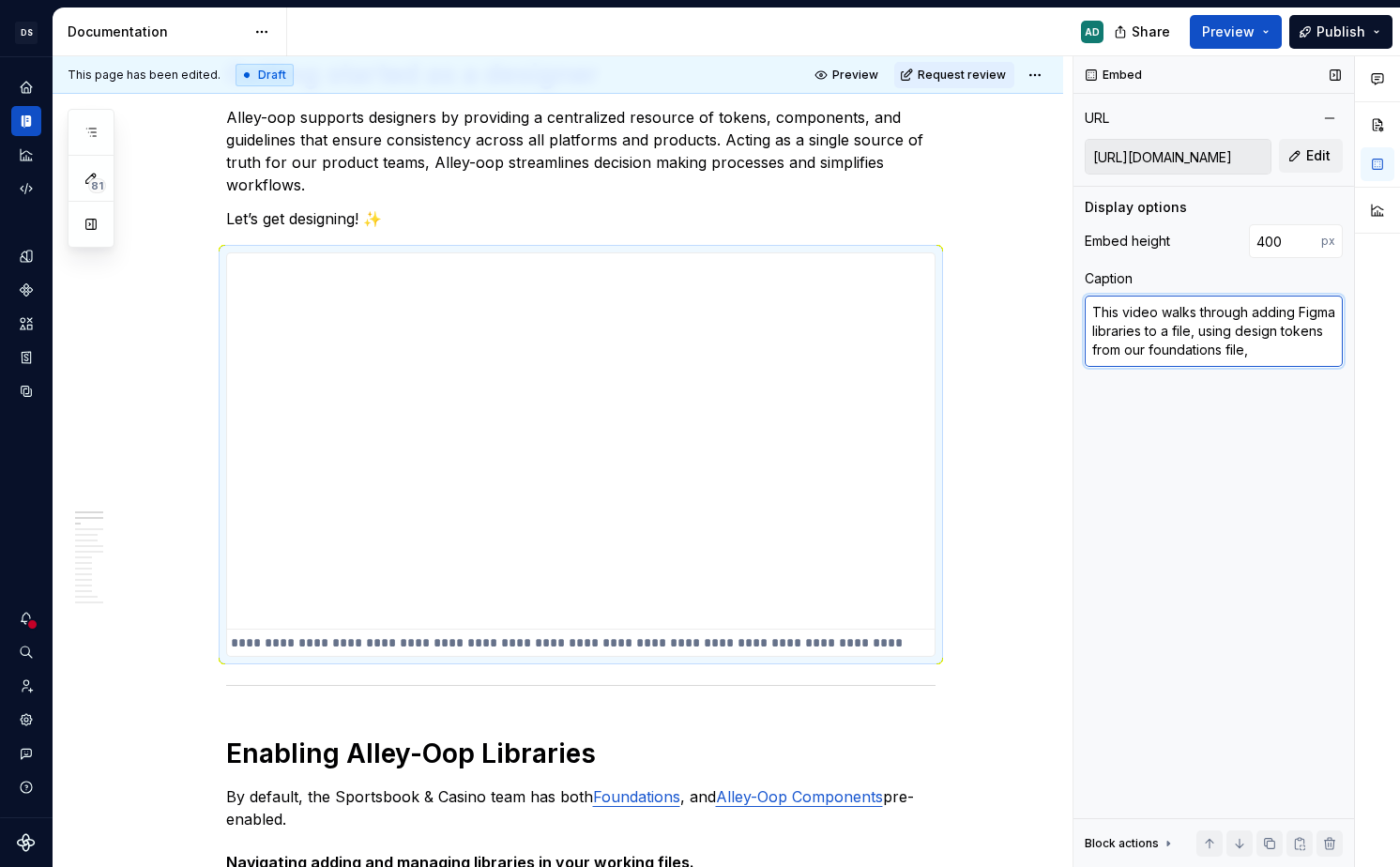 click on "This video walks through adding Figma libraries to a file, using design tokens from our foundations file," at bounding box center (1213, 331) 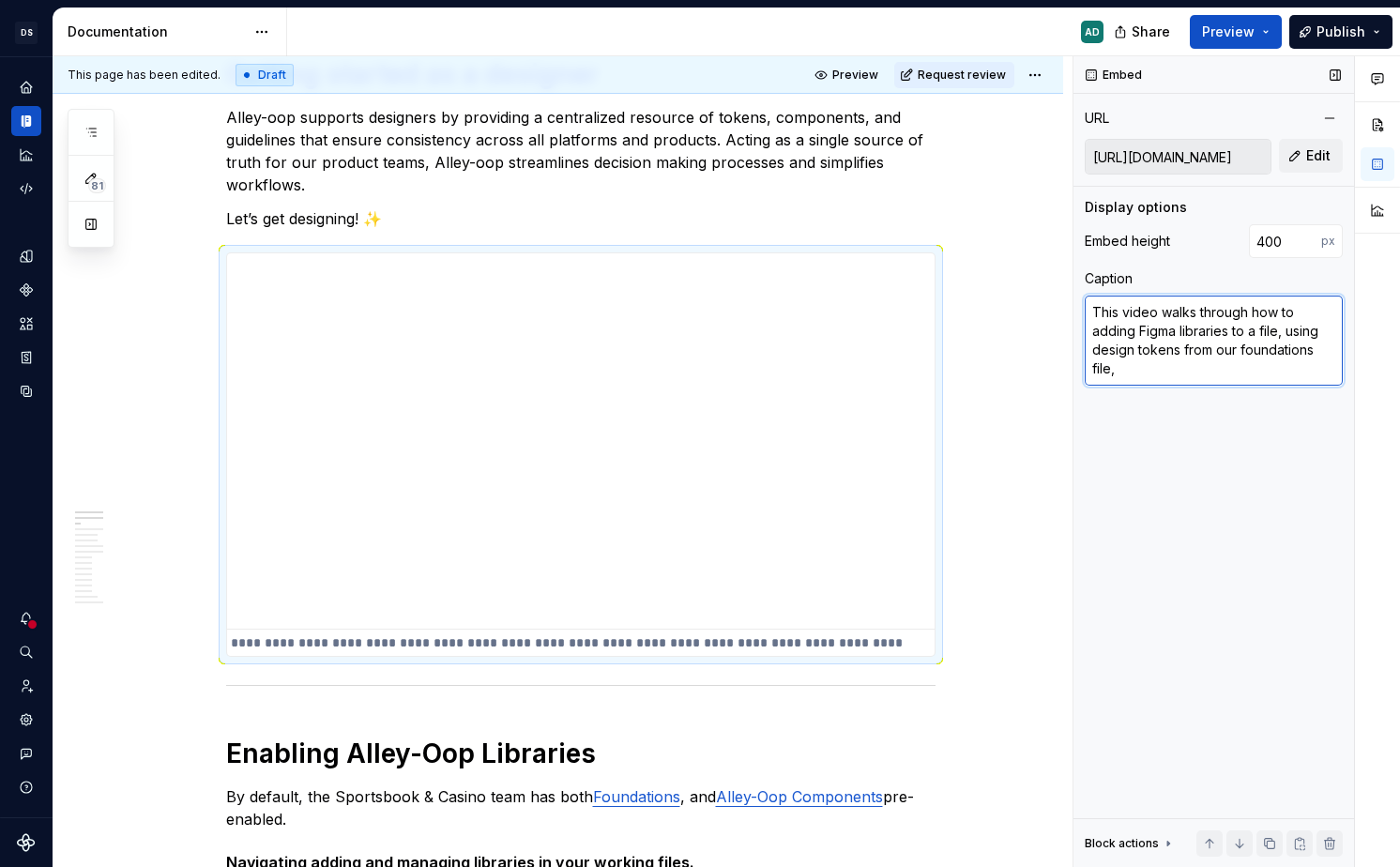 click on "This video walks through how to adding Figma libraries to a file, using design tokens from our foundations file," at bounding box center (1213, 341) 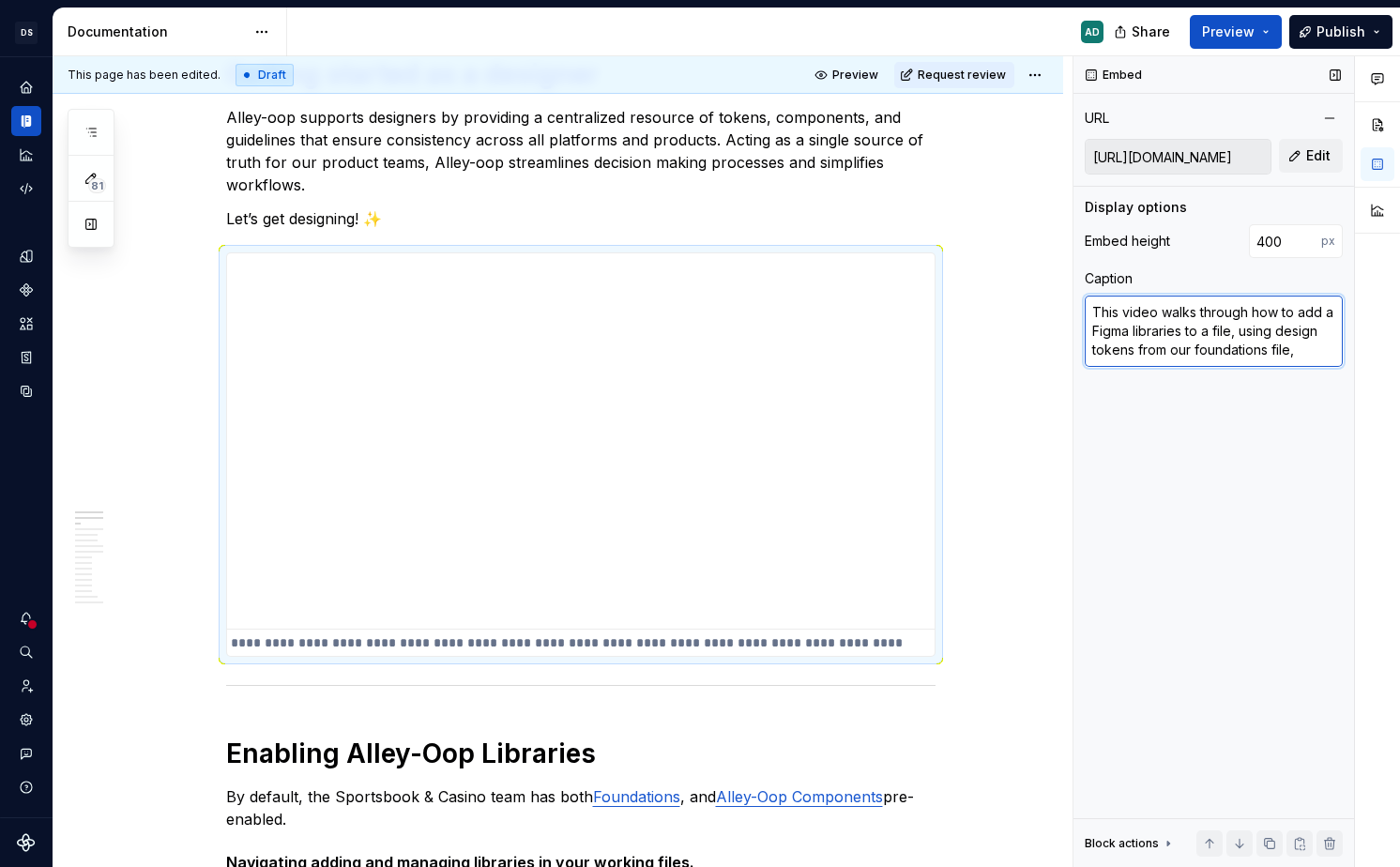 click on "This video walks through how to add a Figma libraries to a file, using design tokens from our foundations file," at bounding box center (1213, 331) 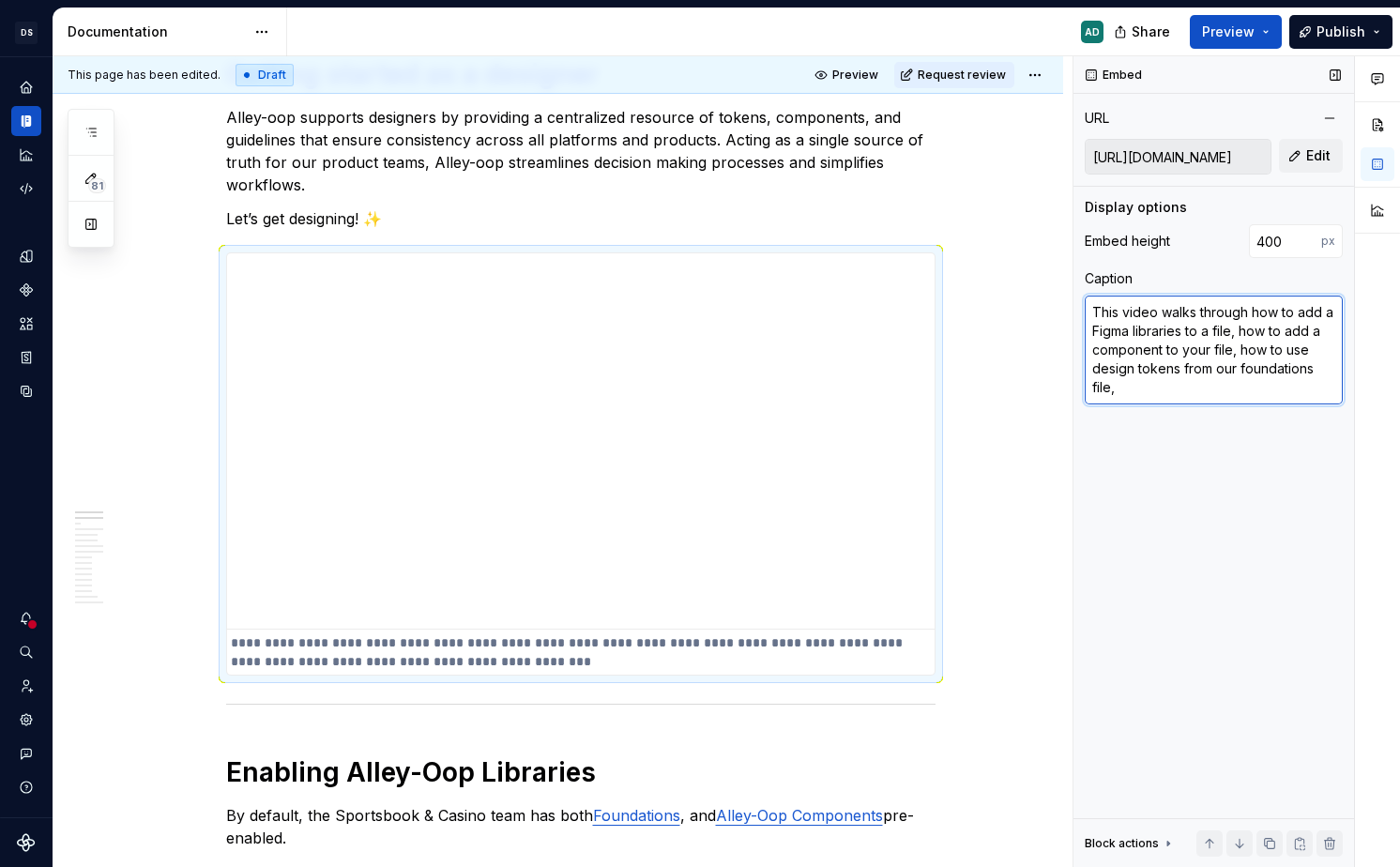 click on "This video walks through how to add a Figma libraries to a file, how to add a component to your file, how to use design tokens from our foundations file," at bounding box center (1213, 350) 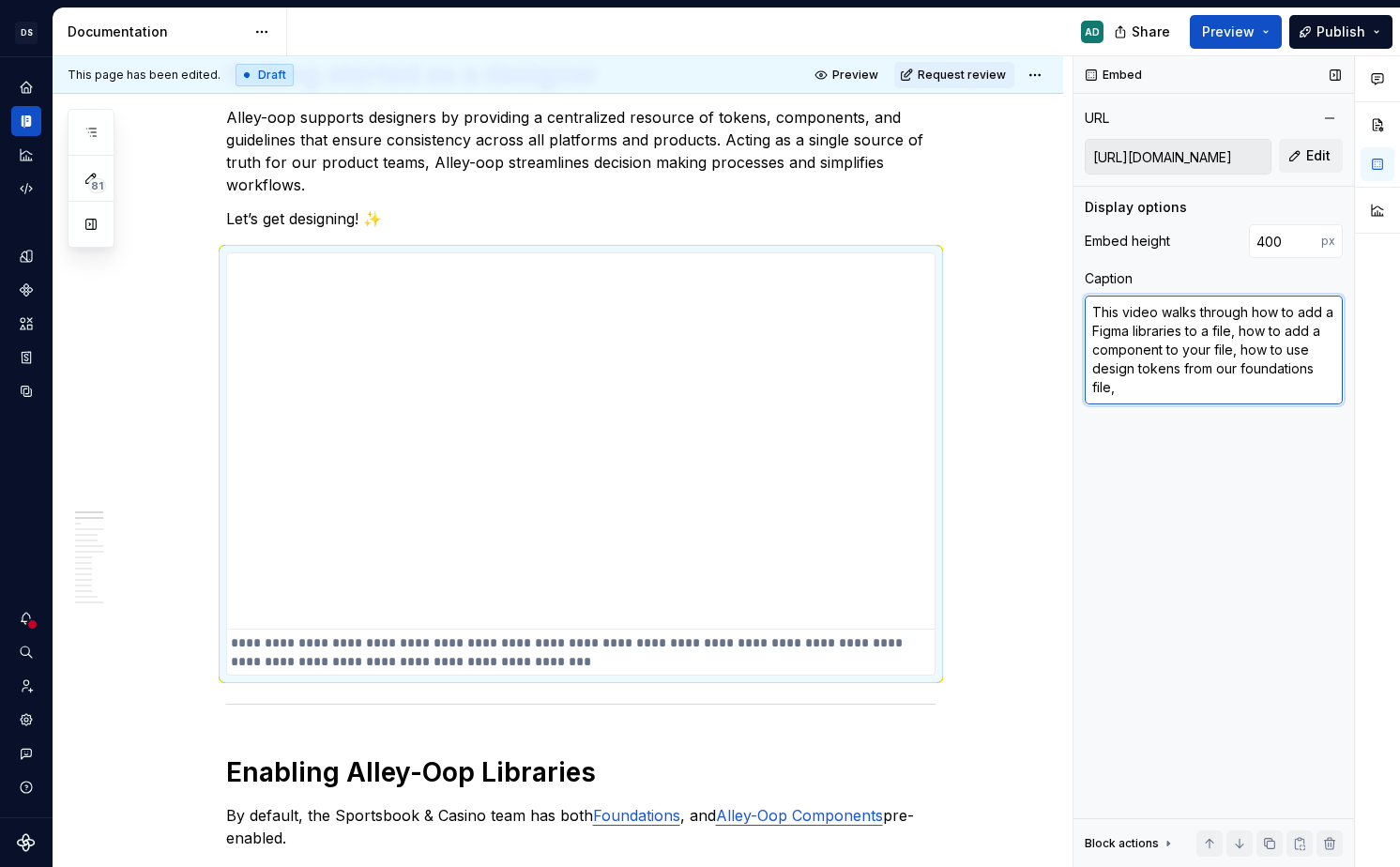 drag, startPoint x: 1101, startPoint y: 389, endPoint x: 1239, endPoint y: 365, distance: 140.07141 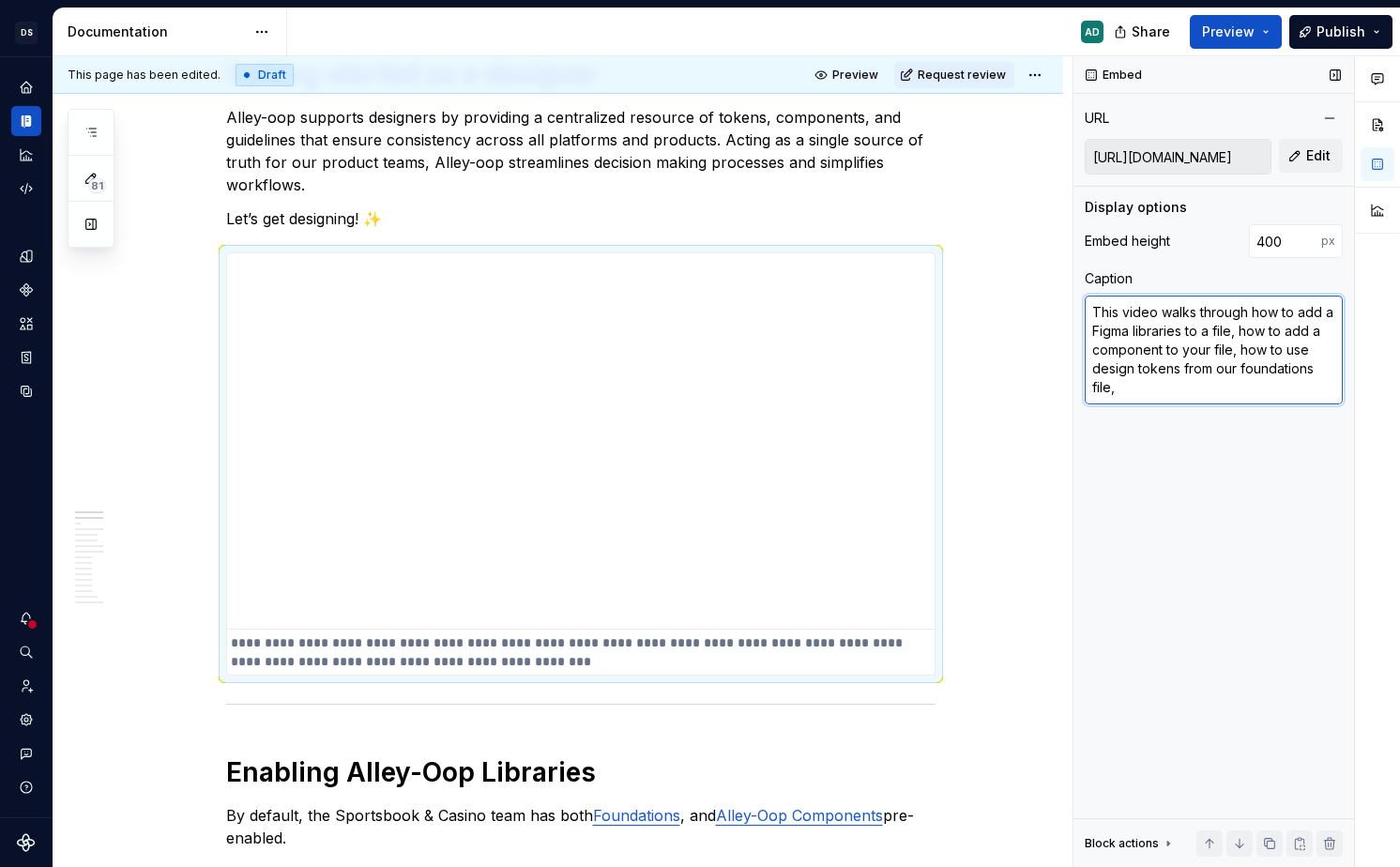 click on "This video walks through how to add a Figma libraries to a file, how to add a component to your file, how to use design tokens from our foundations file," at bounding box center [1213, 350] 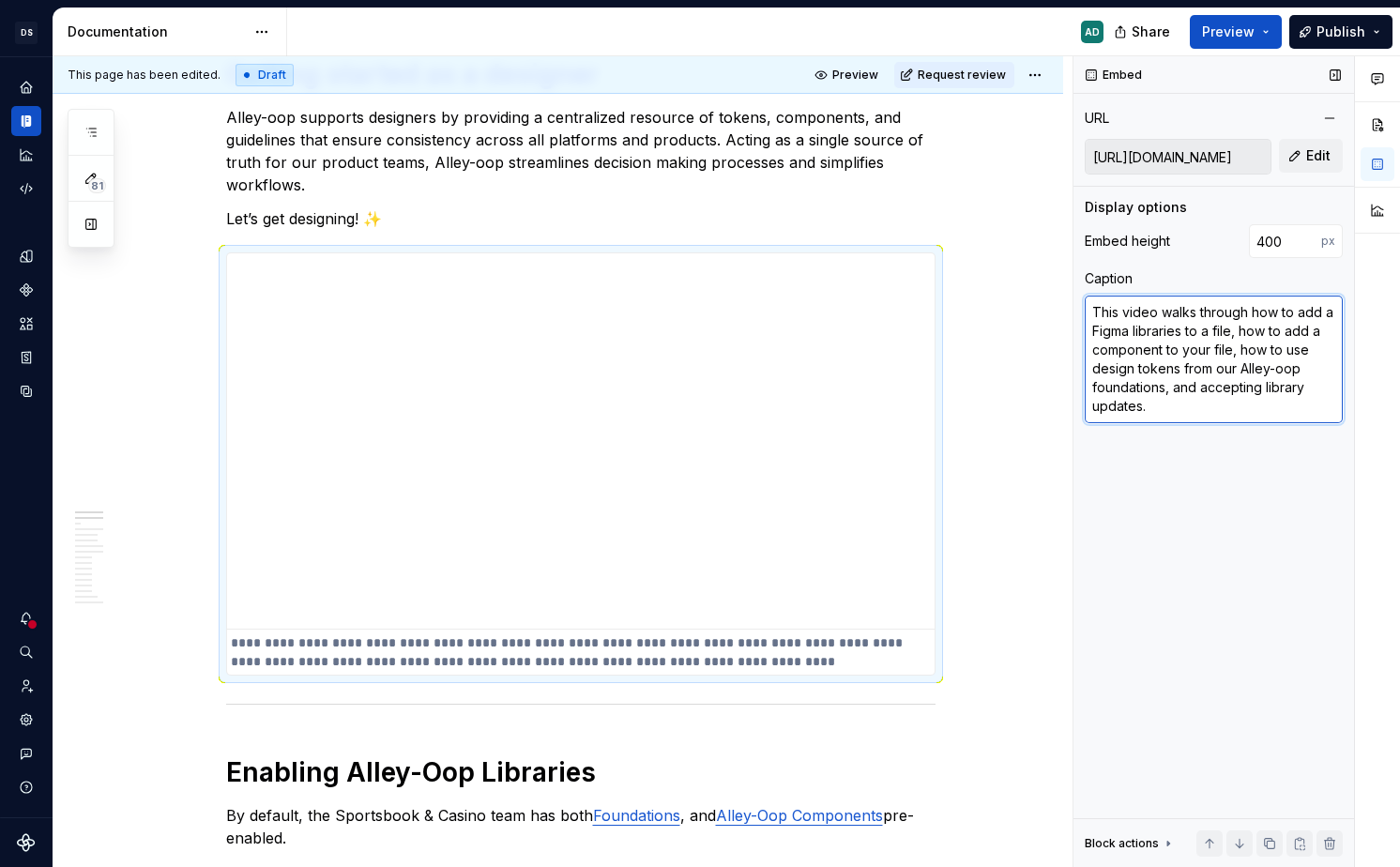 click on "This video walks through how to add a Figma libraries to a file, how to add a component to your file, how to use design tokens from our Alley-oop foundations, and accepting library updates." at bounding box center (1213, 359) 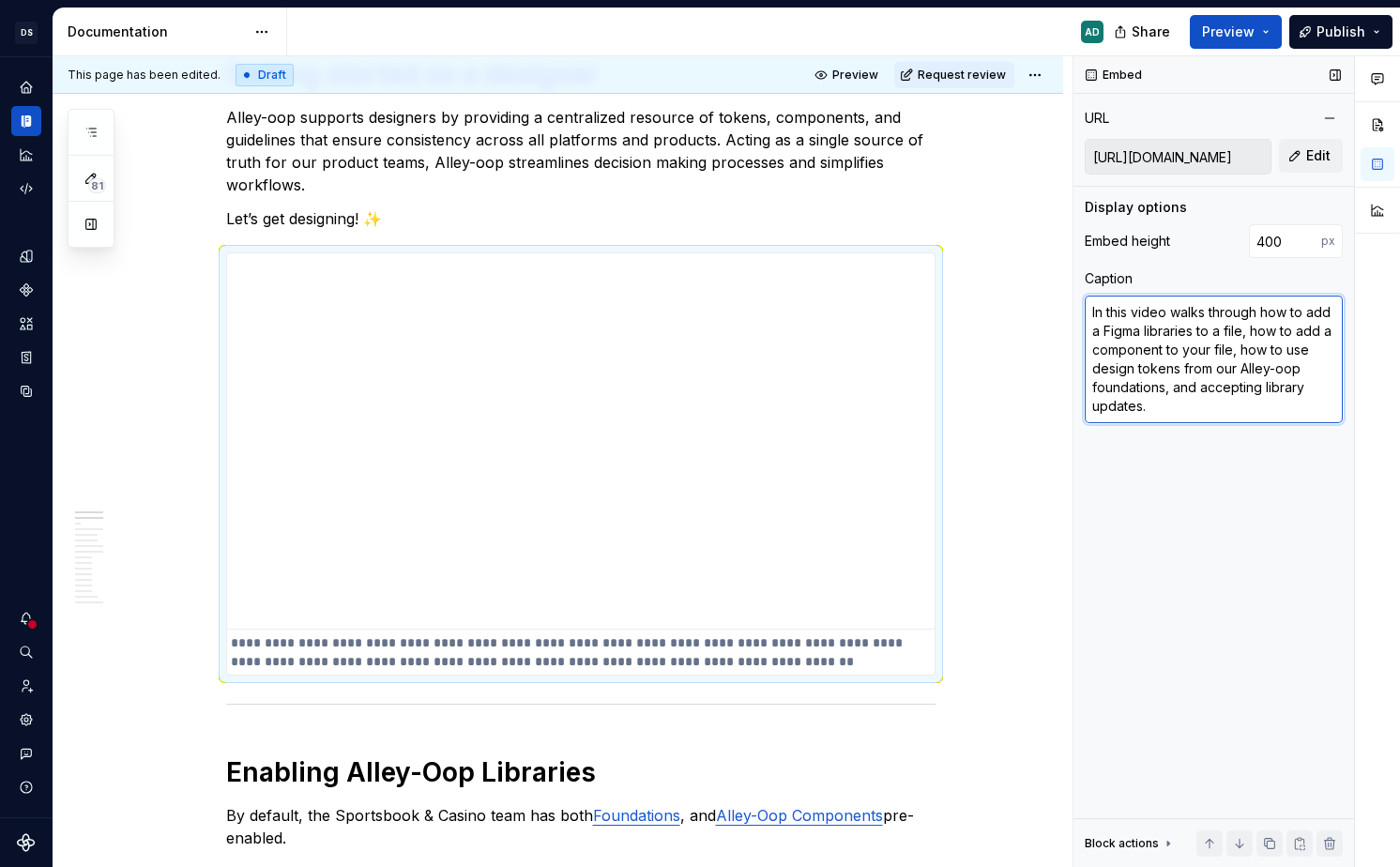 click on "In this video walks through how to add a Figma libraries to a file, how to add a component to your file, how to use design tokens from our Alley-oop foundations, and accepting library updates." at bounding box center (1213, 359) 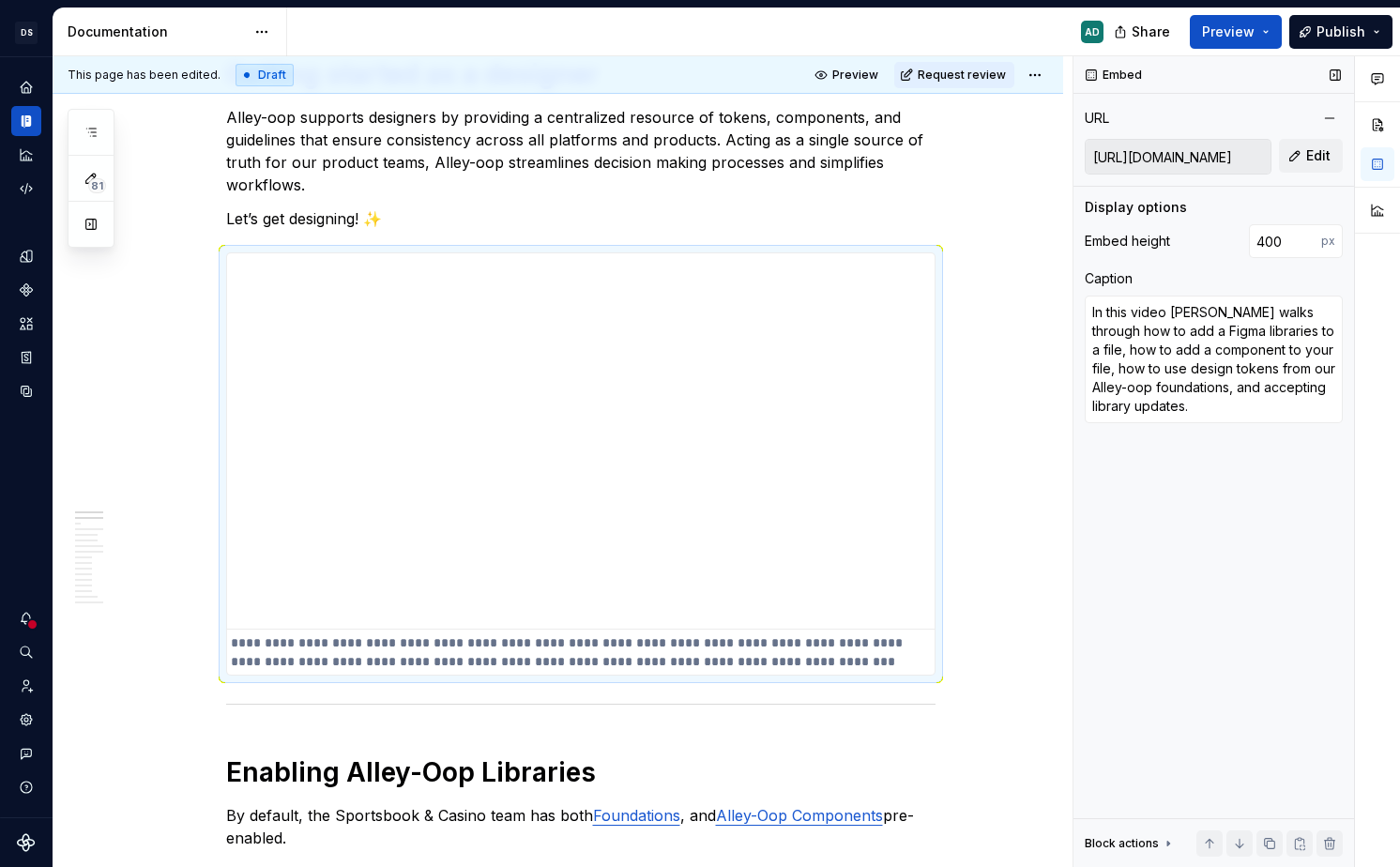 click on "Embed URL https://www.loom.com/embed/294832534eee44e190e065aa5c0daa0c?sid=23e1206c-bd3e-4145-83c2-2bdfe907a310 Edit Display options Embed height 400 px Caption In this video Julia walks through how to add a Figma libraries to a file, how to add a component to your file, how to use design tokens from our Alley-oop foundations, and accepting library updates.  Block actions Move up Move down Duplicate Copy (⌘C) Cut (⌘X) Delete" at bounding box center (1213, 462) 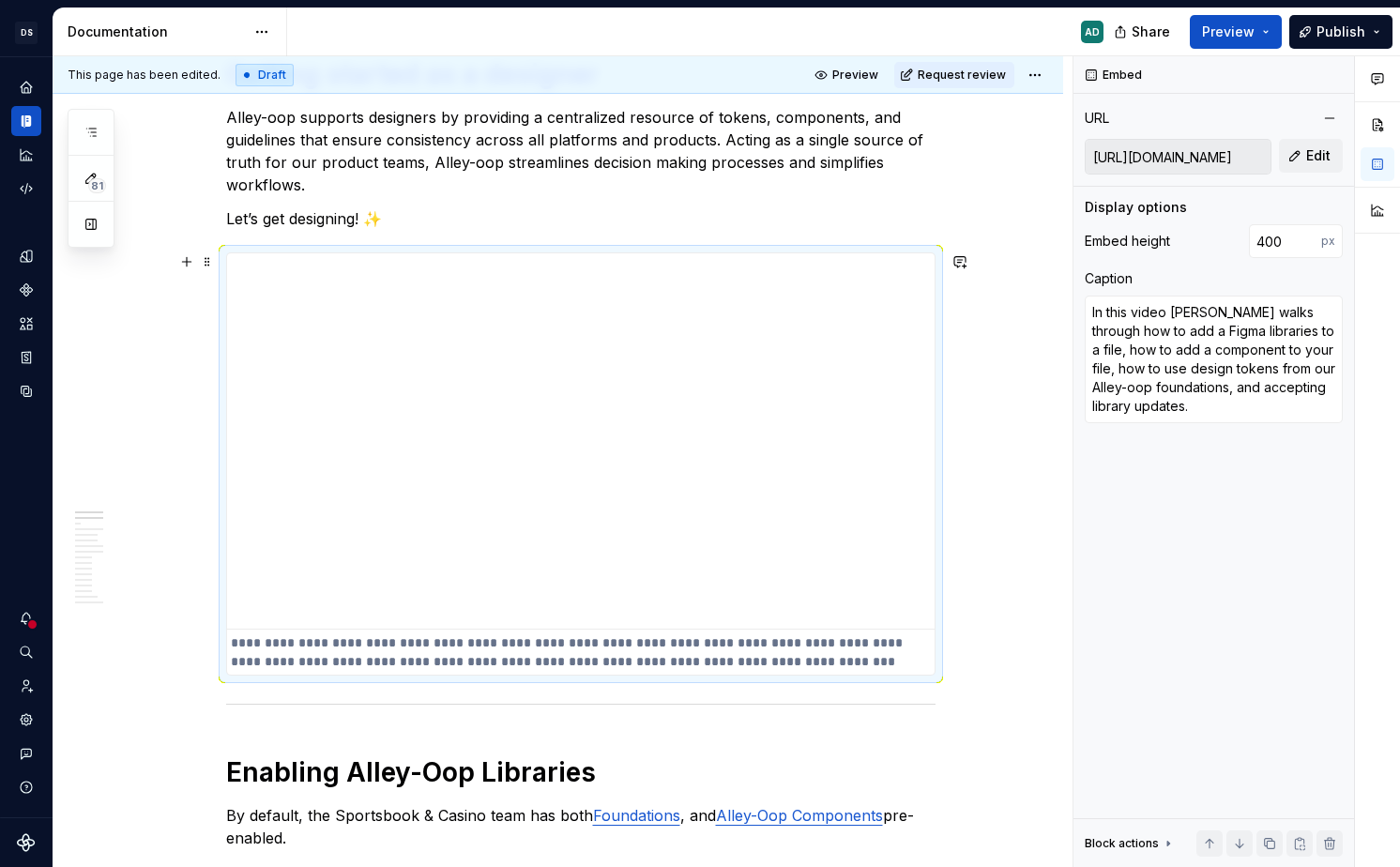click on "**********" at bounding box center (581, 464) 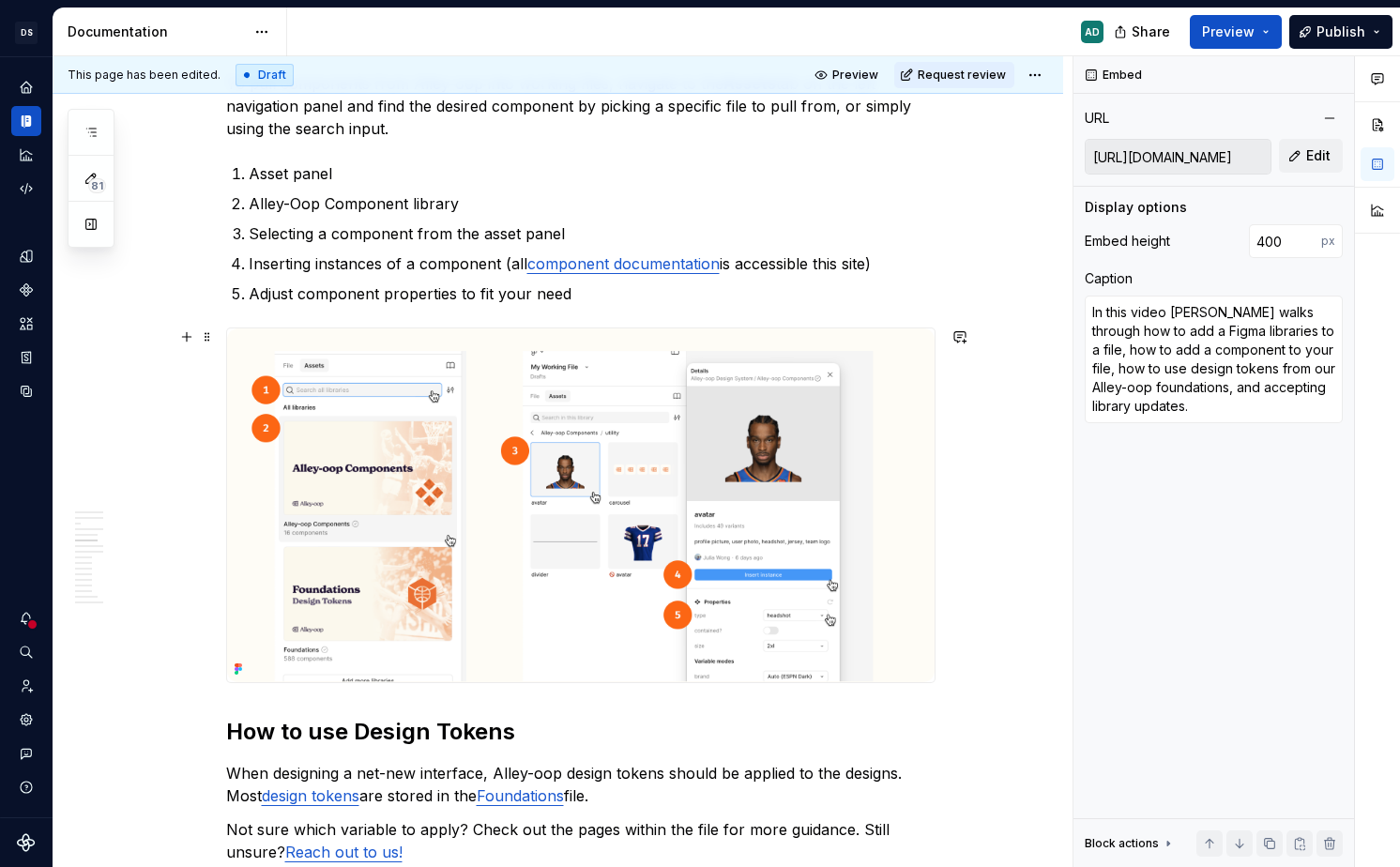 scroll, scrollTop: 1899, scrollLeft: 0, axis: vertical 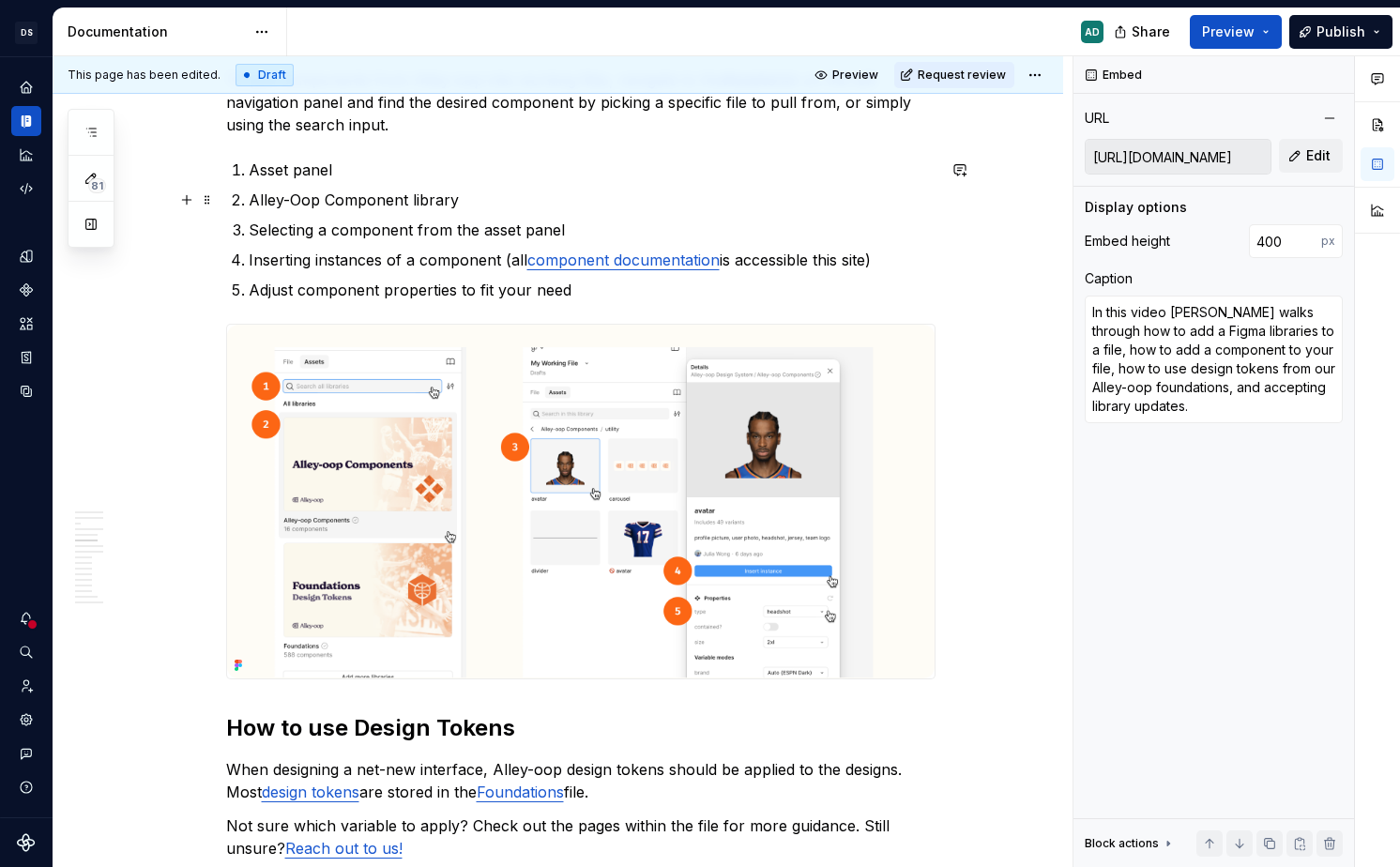 click on "Alley-Oop Component library" at bounding box center [592, 200] 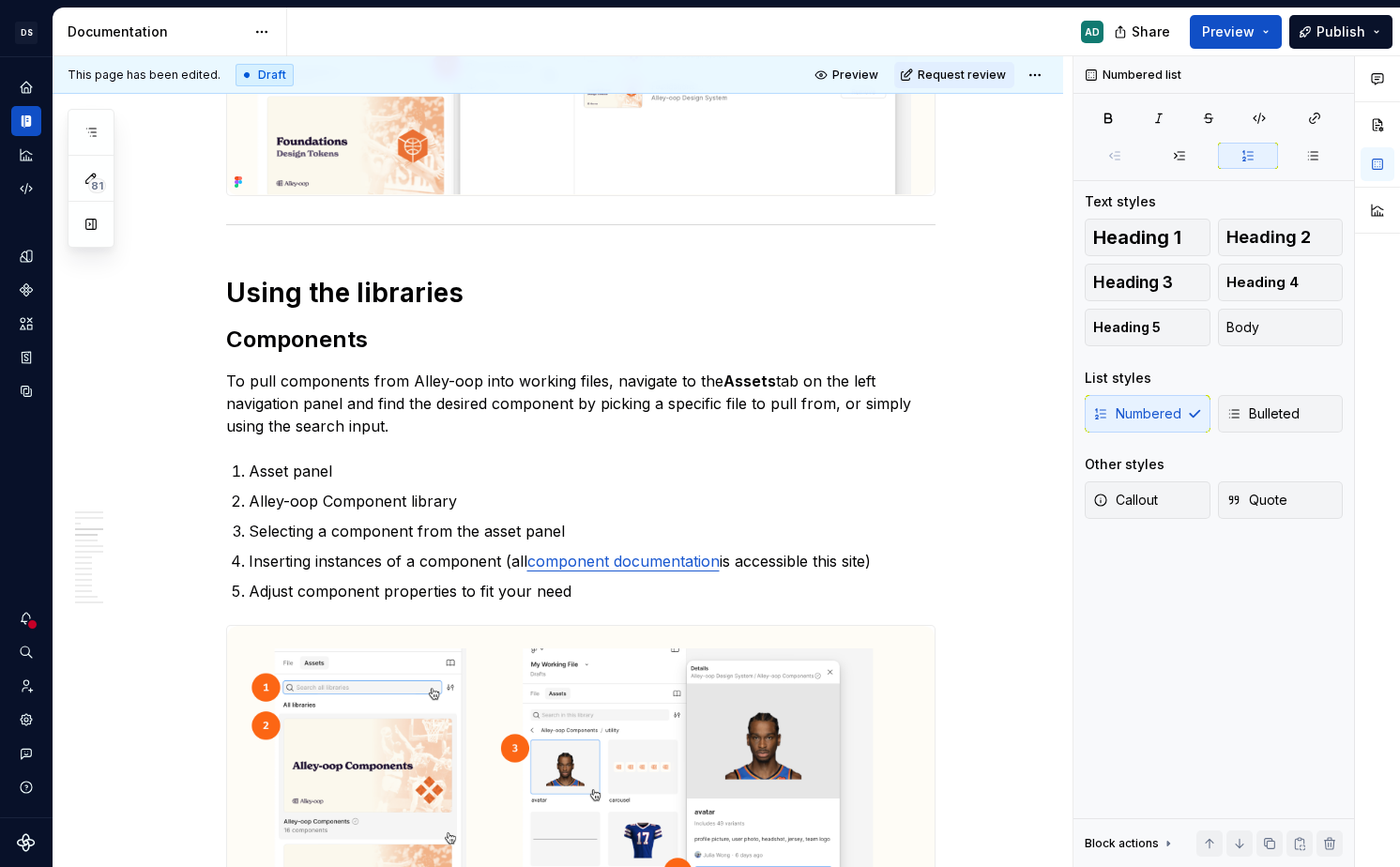 scroll, scrollTop: 1826, scrollLeft: 0, axis: vertical 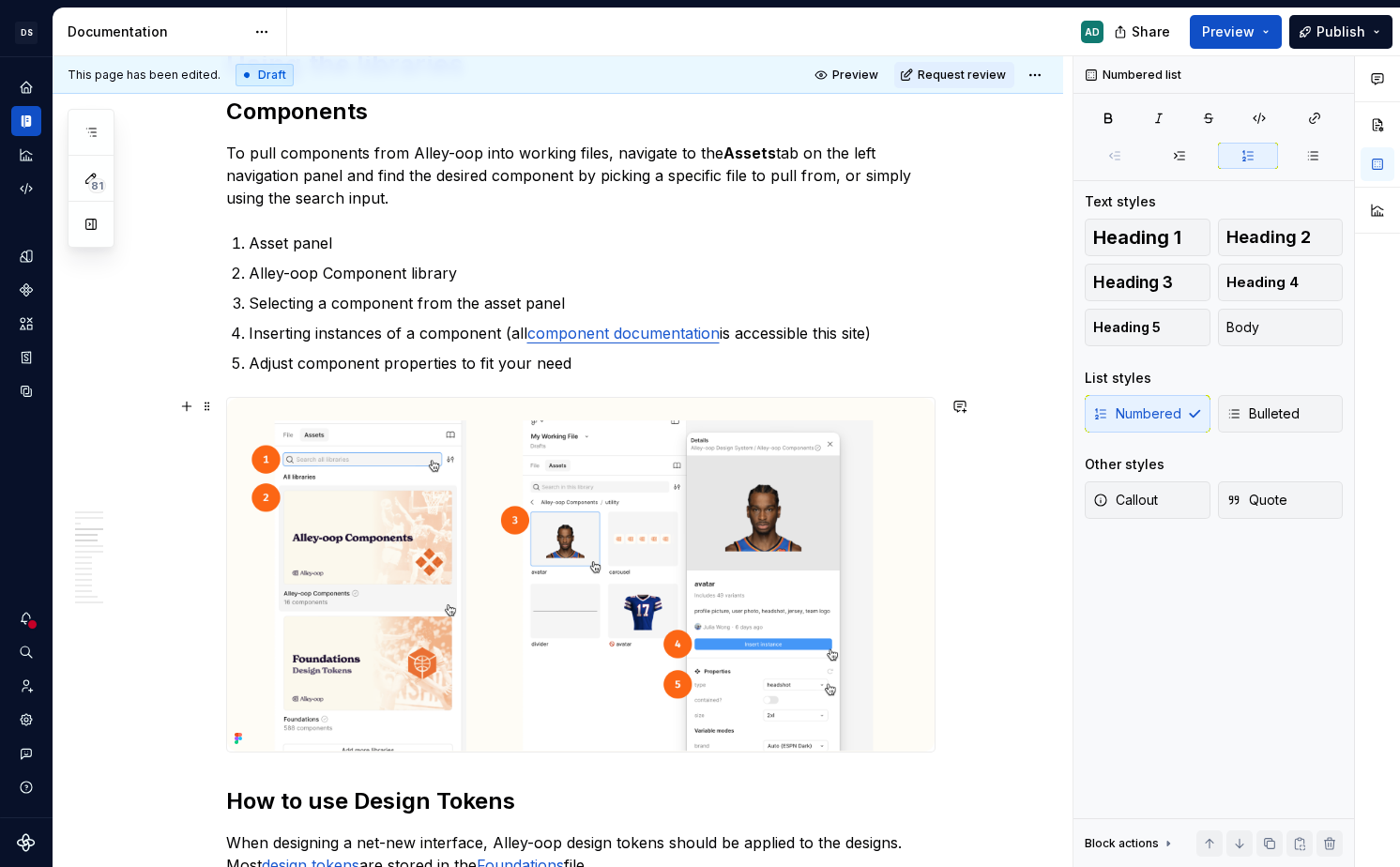 click at bounding box center [581, 574] 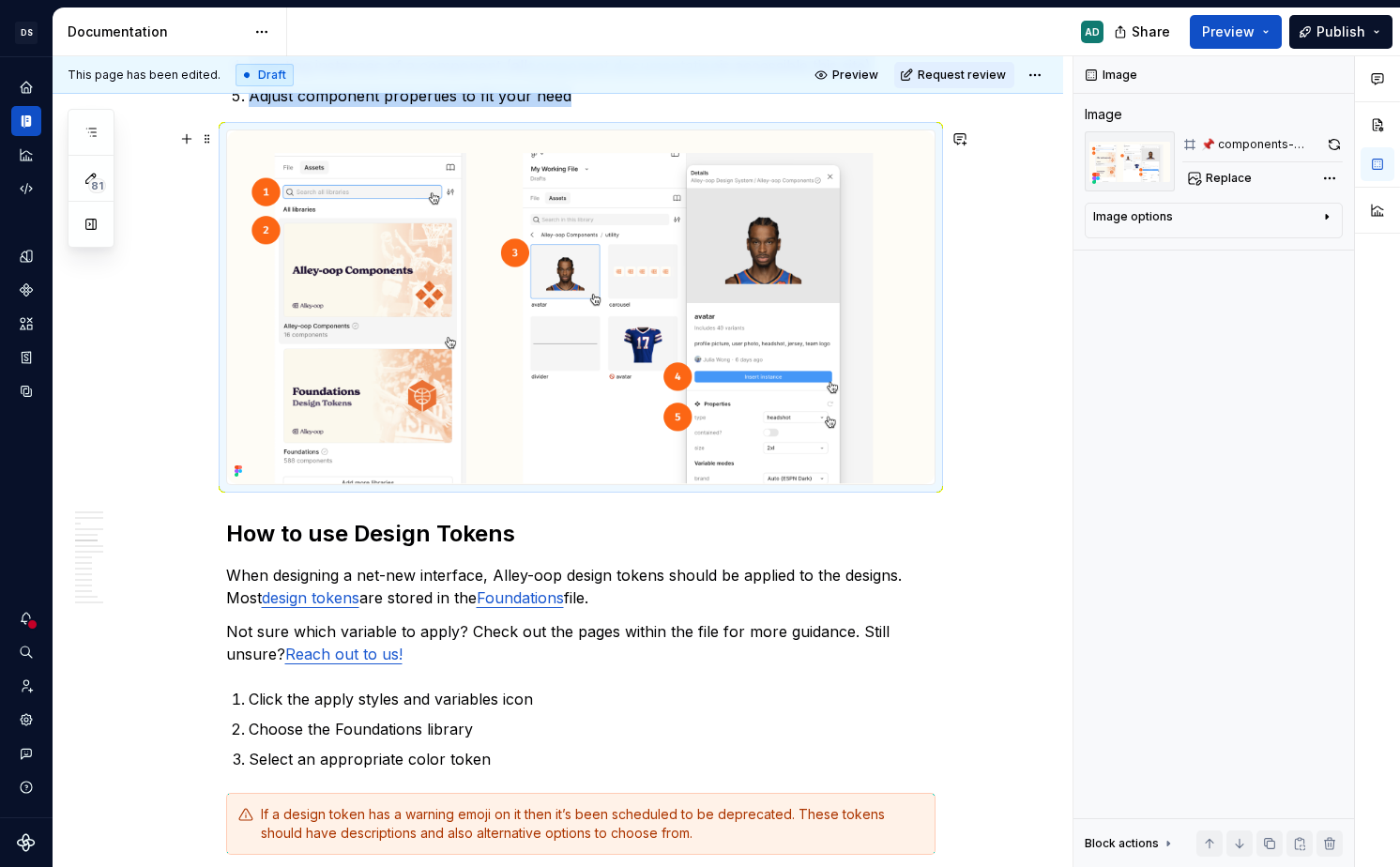 scroll, scrollTop: 2094, scrollLeft: 0, axis: vertical 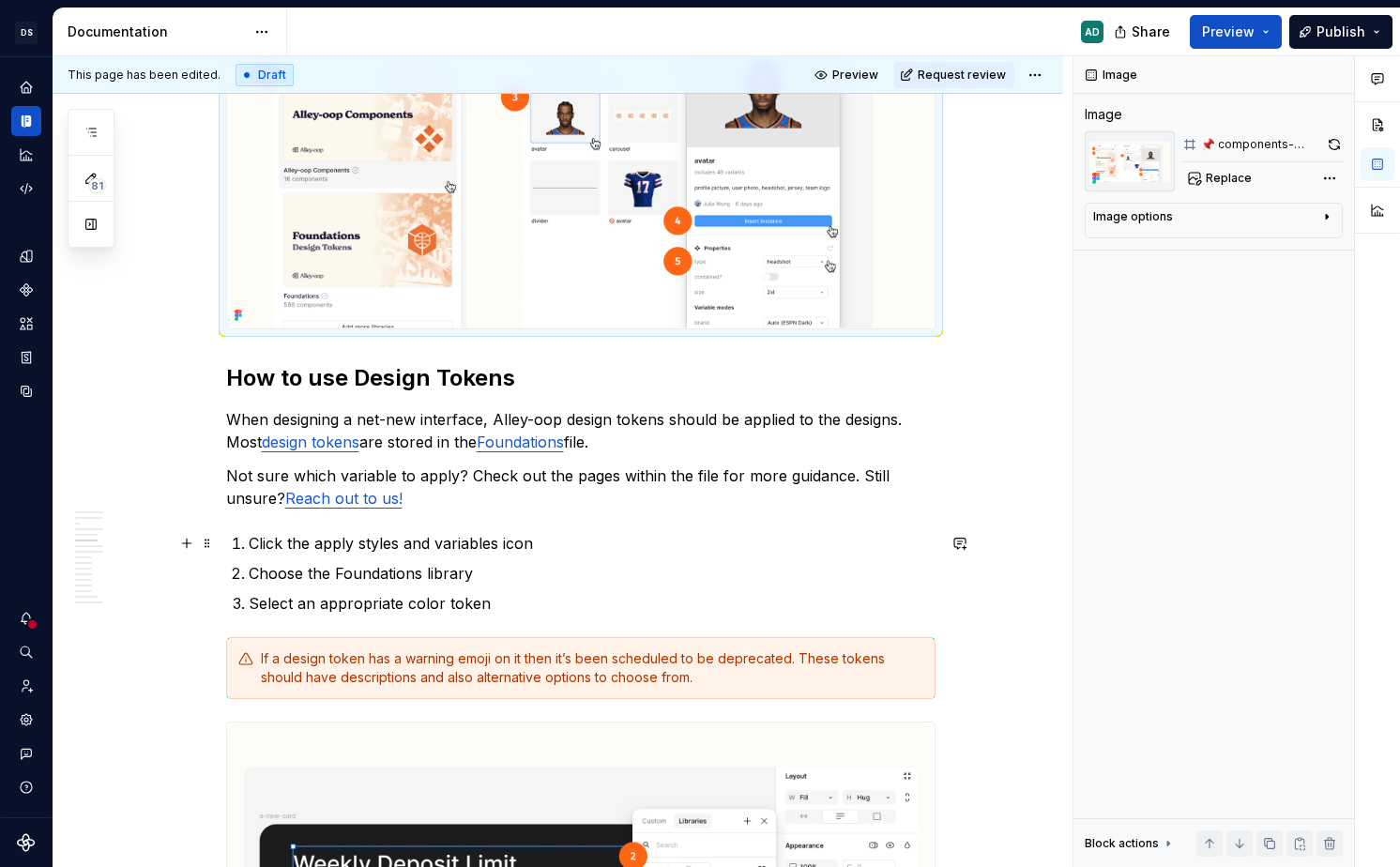 click on "Click the apply styles and variables icon Choose the Foundations library Select an appropriate color token" at bounding box center [592, 573] 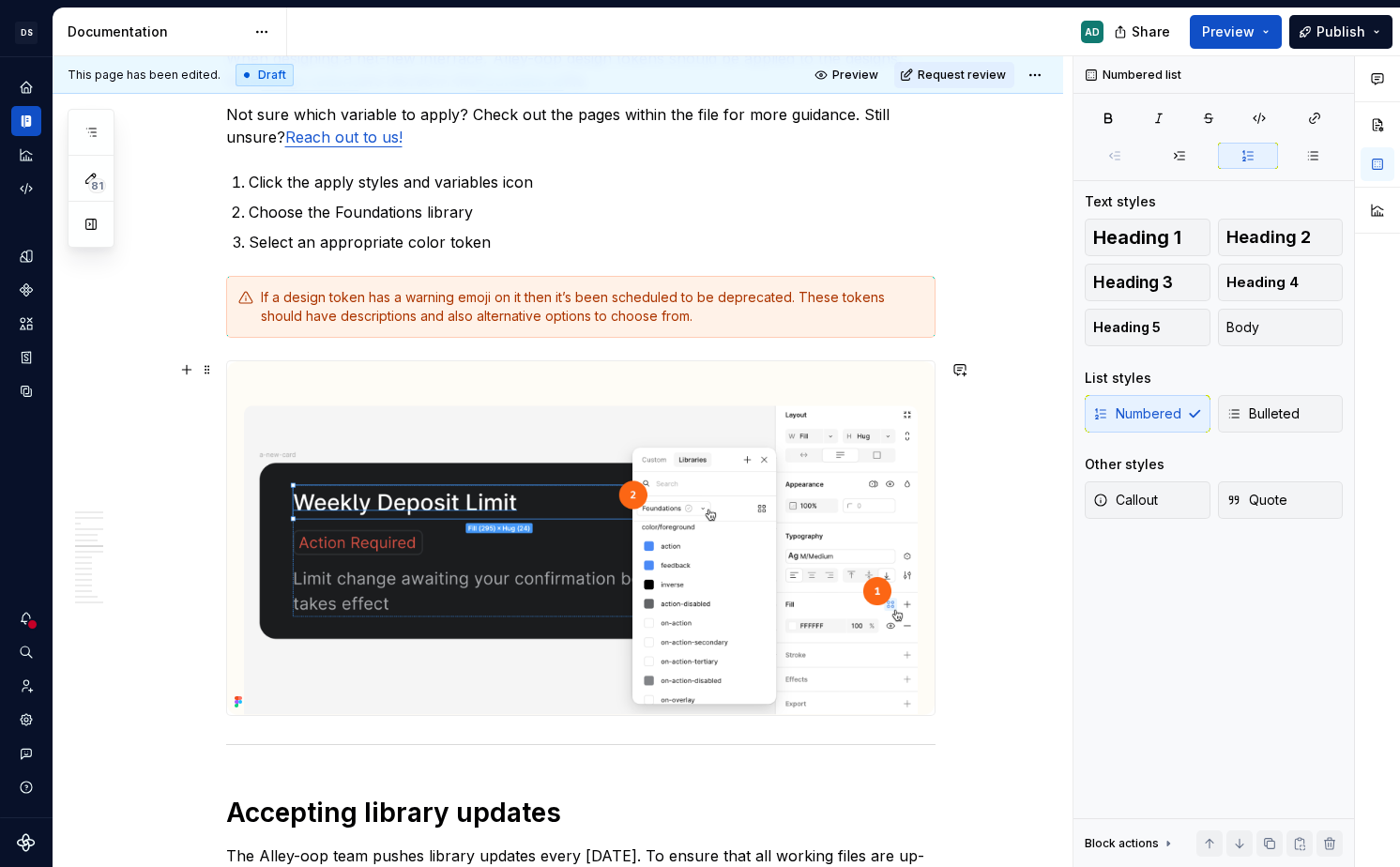 scroll, scrollTop: 2615, scrollLeft: 0, axis: vertical 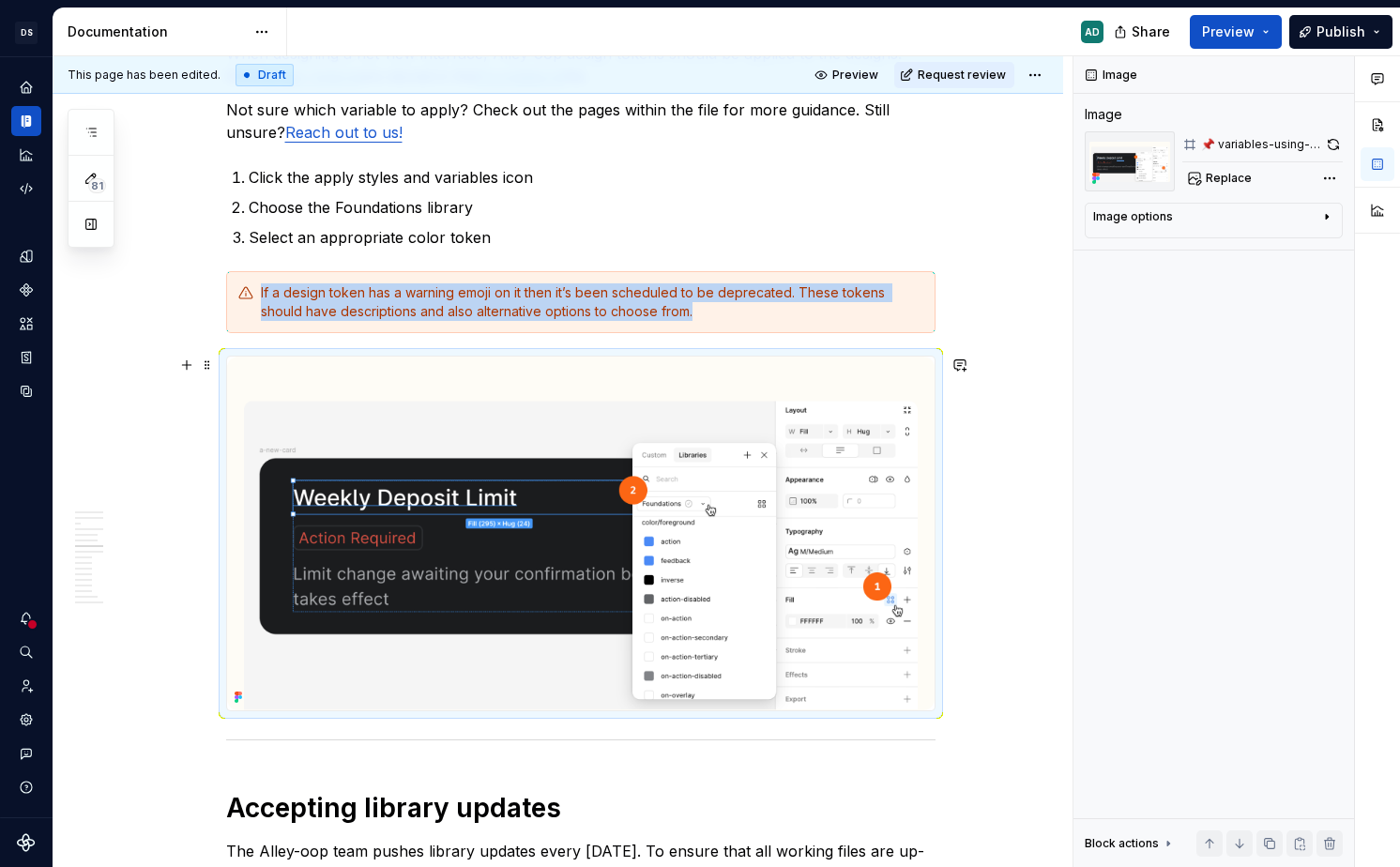 click at bounding box center (581, 533) 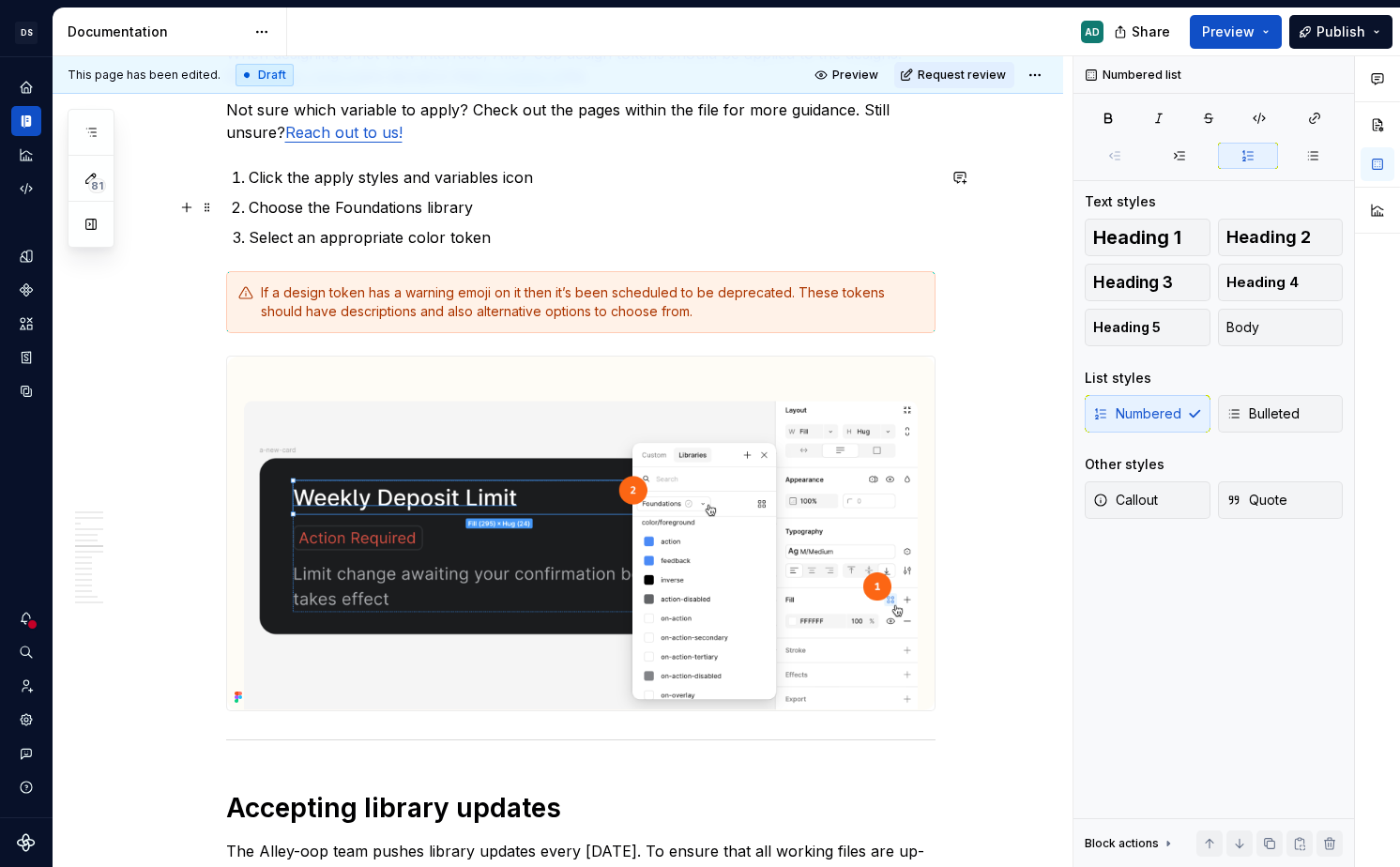 click on "Choose the Foundations library" at bounding box center (592, 207) 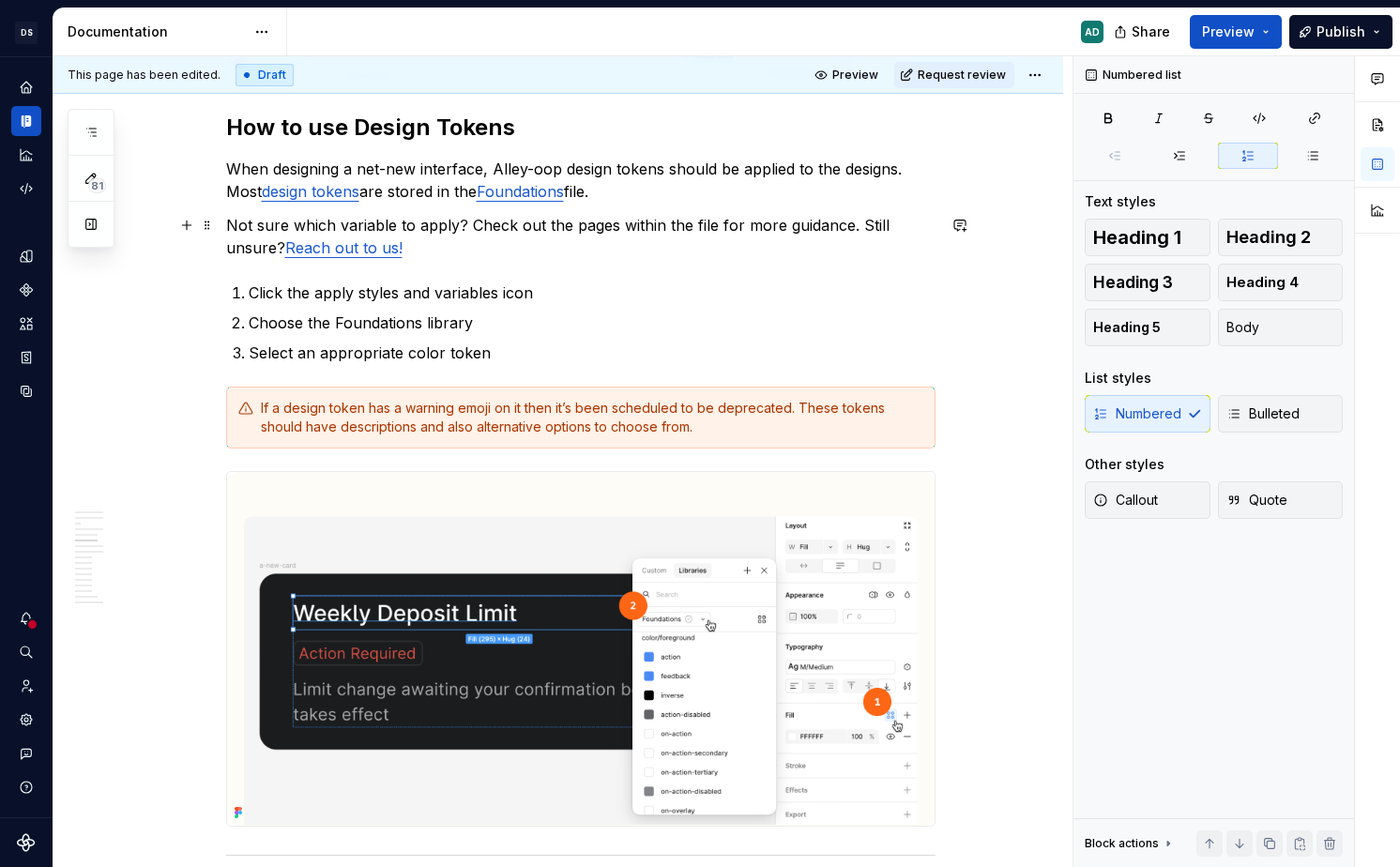 scroll, scrollTop: 2503, scrollLeft: 0, axis: vertical 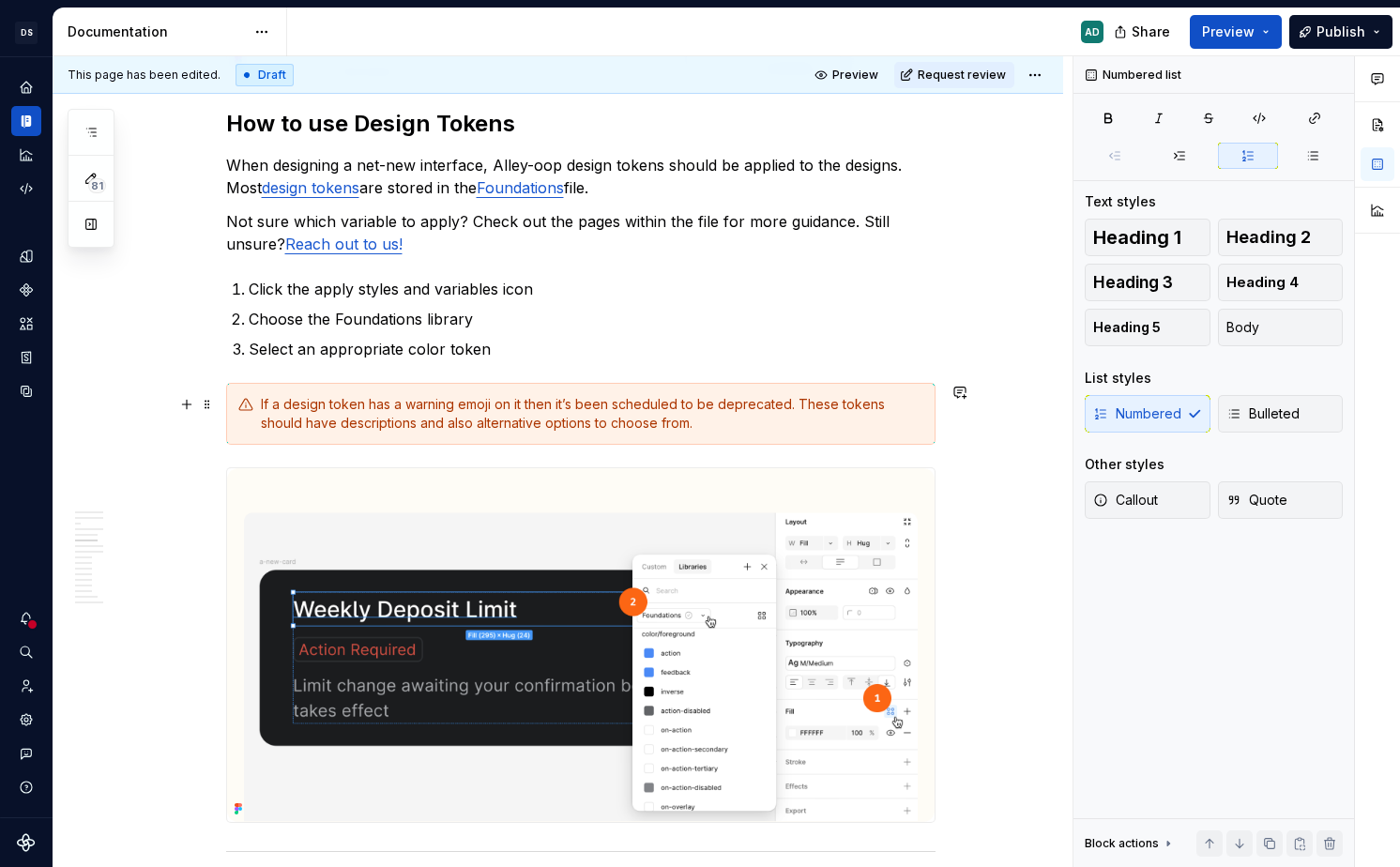 click on "If a design token has a warning emoji on it then it’s been scheduled to be deprecated. These tokens should have descriptions and also alternative options to choose from." at bounding box center [592, 414] 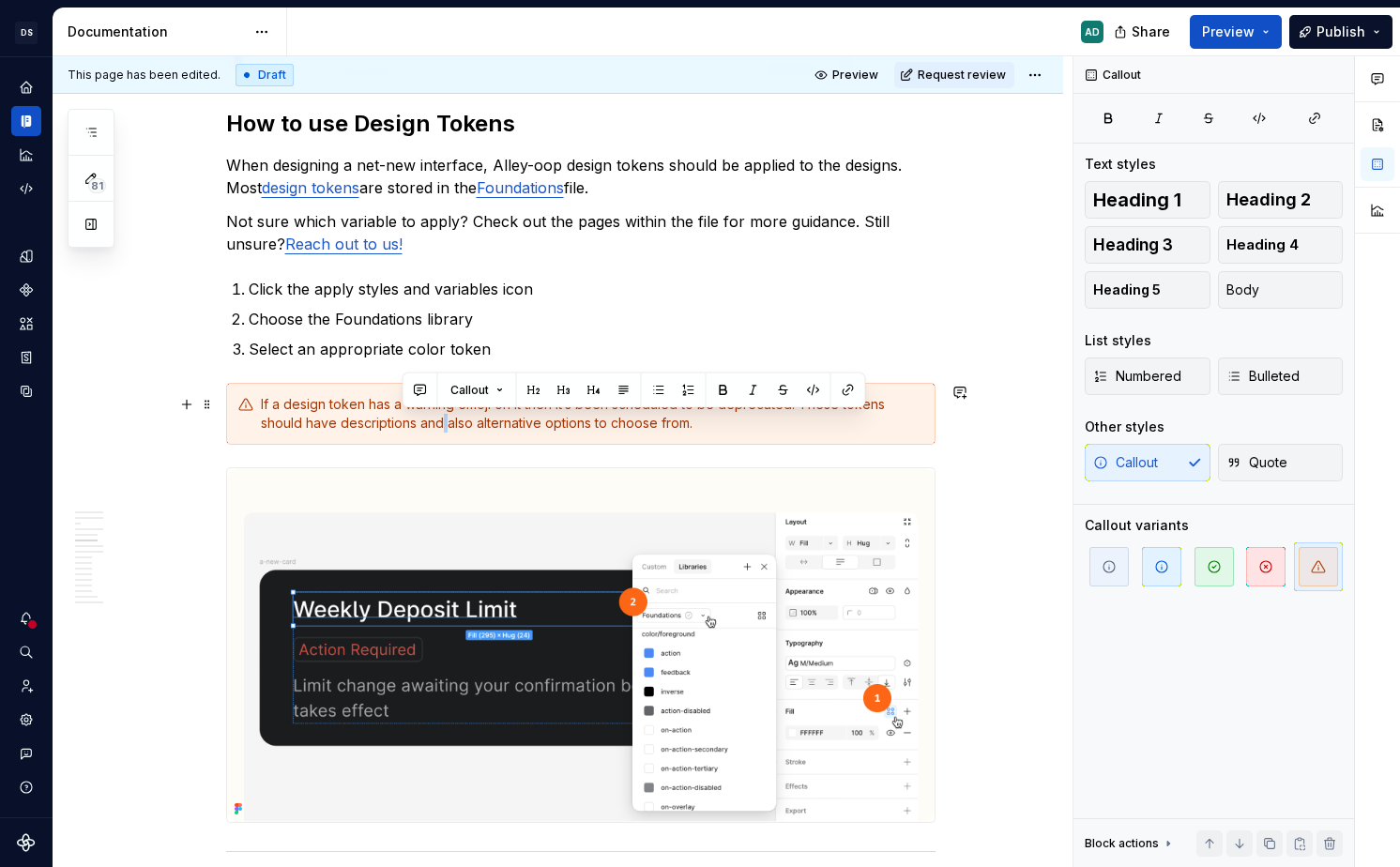 click on "If a design token has a warning emoji on it then it’s been scheduled to be deprecated. These tokens should have descriptions and also alternative options to choose from." at bounding box center [592, 414] 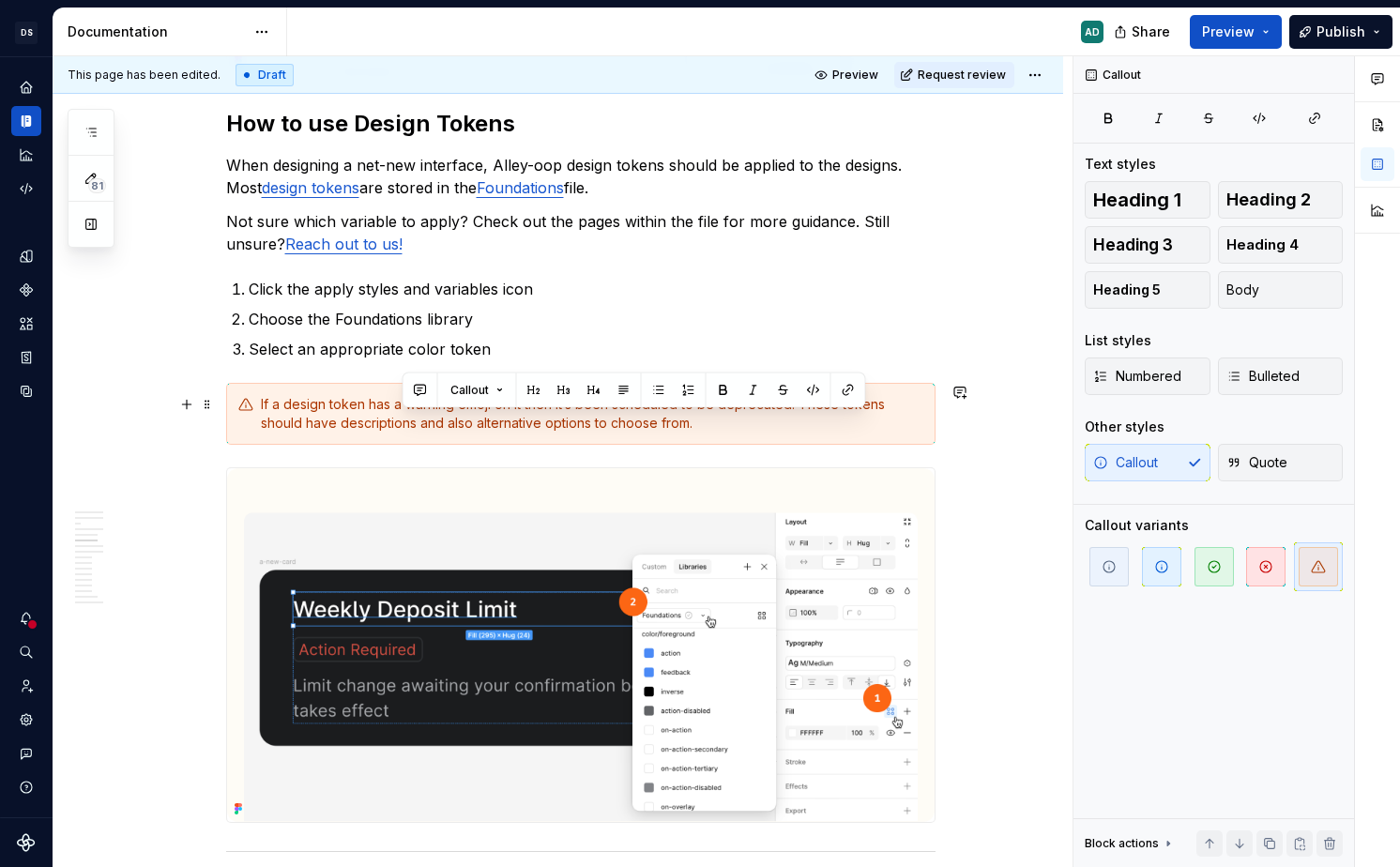 click on "If a design token has a warning emoji on it then it’s been scheduled to be deprecated. These tokens should have descriptions and also alternative options to choose from." at bounding box center [592, 414] 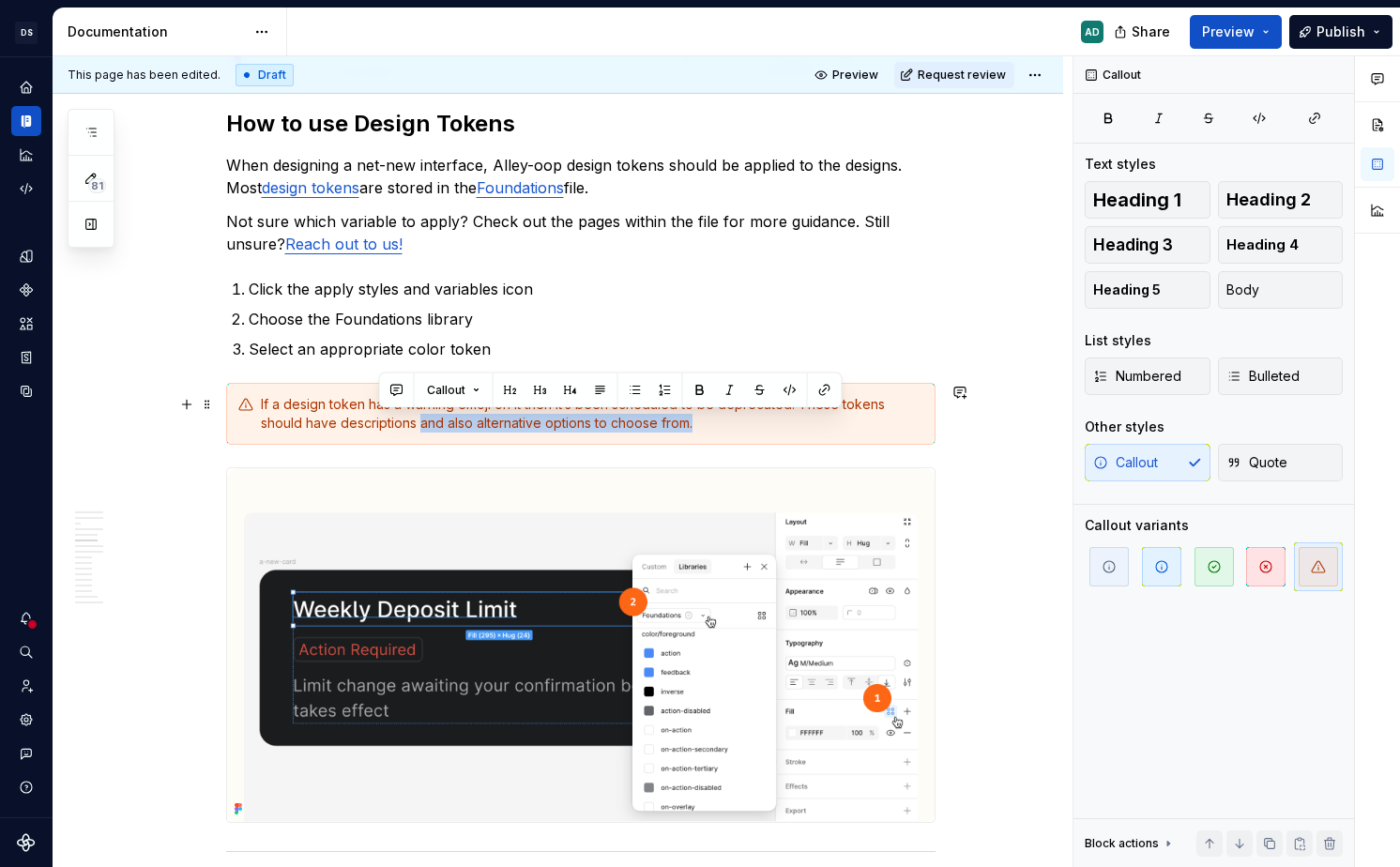 drag, startPoint x: 391, startPoint y: 421, endPoint x: 648, endPoint y: 427, distance: 257.07003 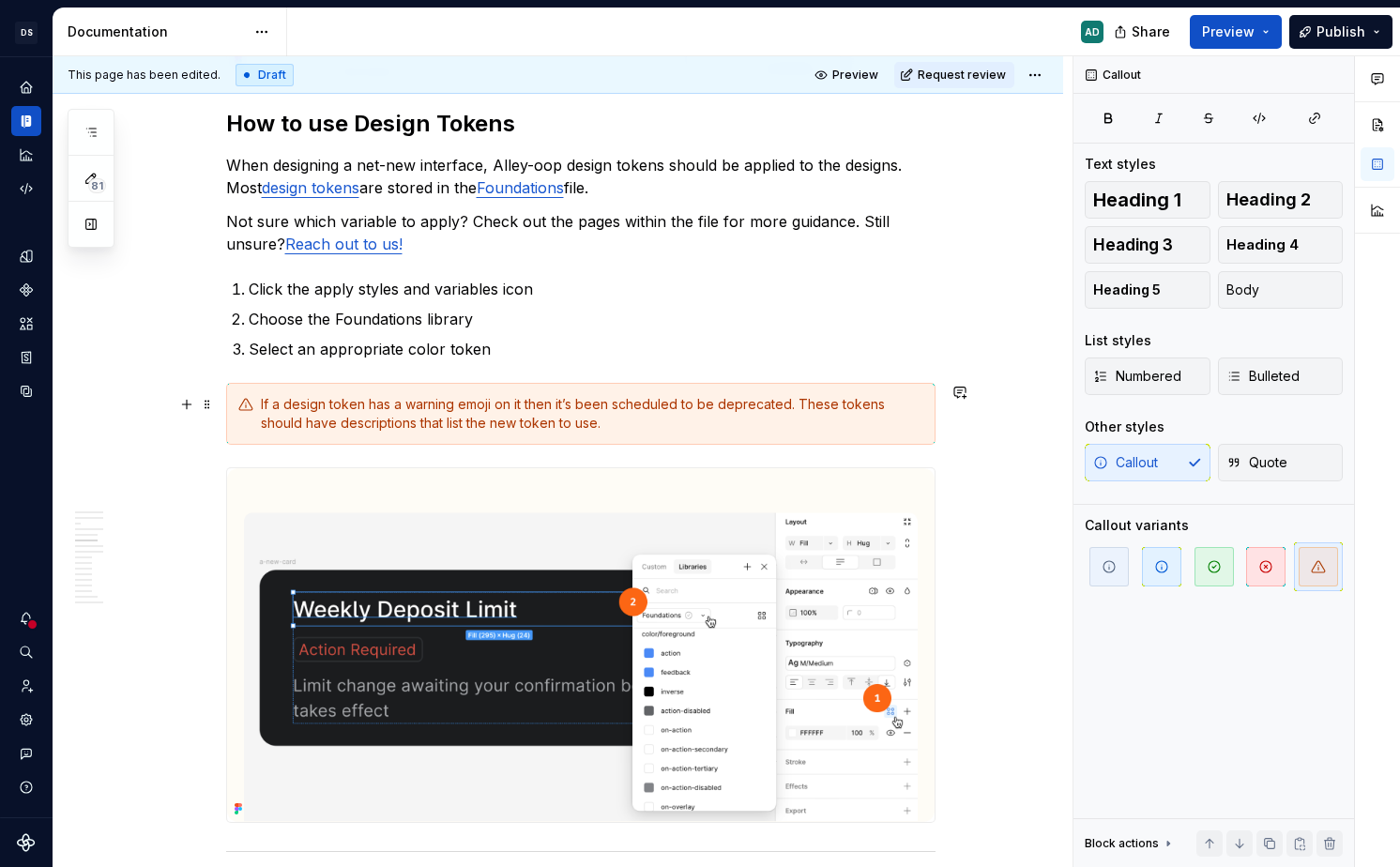 click on "If a design token has a warning emoji on it then it’s been scheduled to be deprecated. These tokens should have descriptions that list the new token to use." at bounding box center (592, 414) 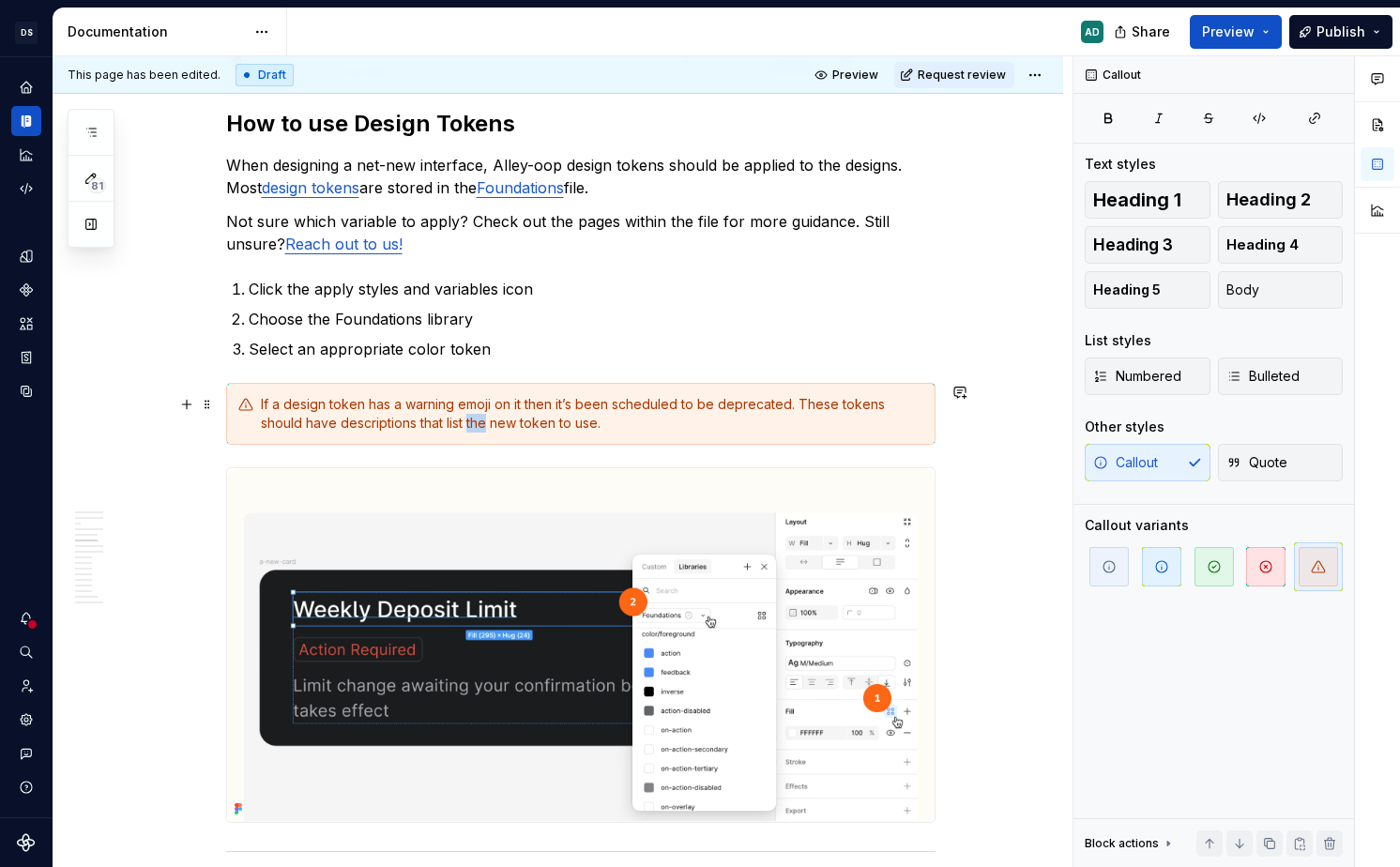 click on "If a design token has a warning emoji on it then it’s been scheduled to be deprecated. These tokens should have descriptions that list the new token to use." at bounding box center [592, 414] 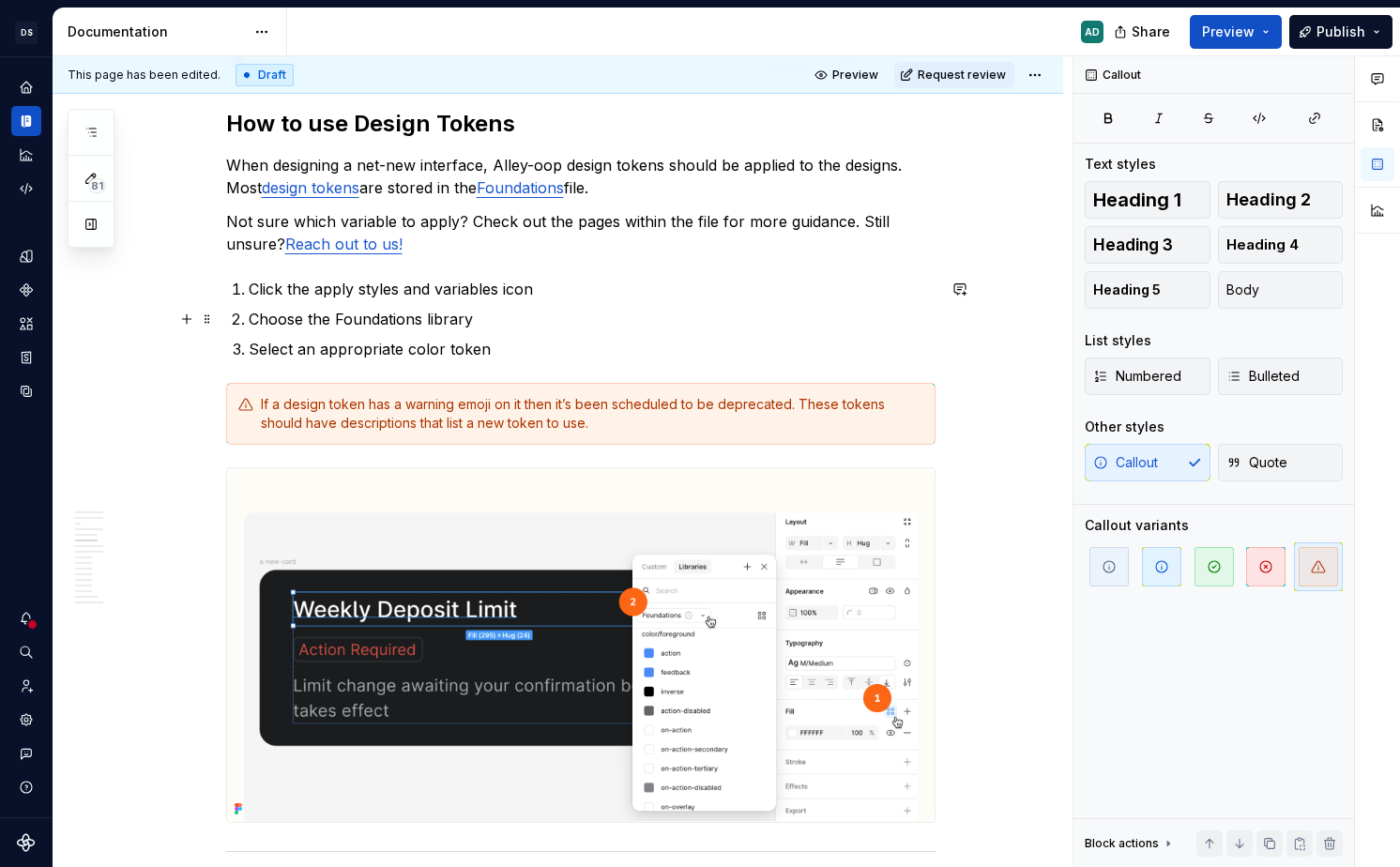 click on "Choose the Foundations library" at bounding box center (592, 319) 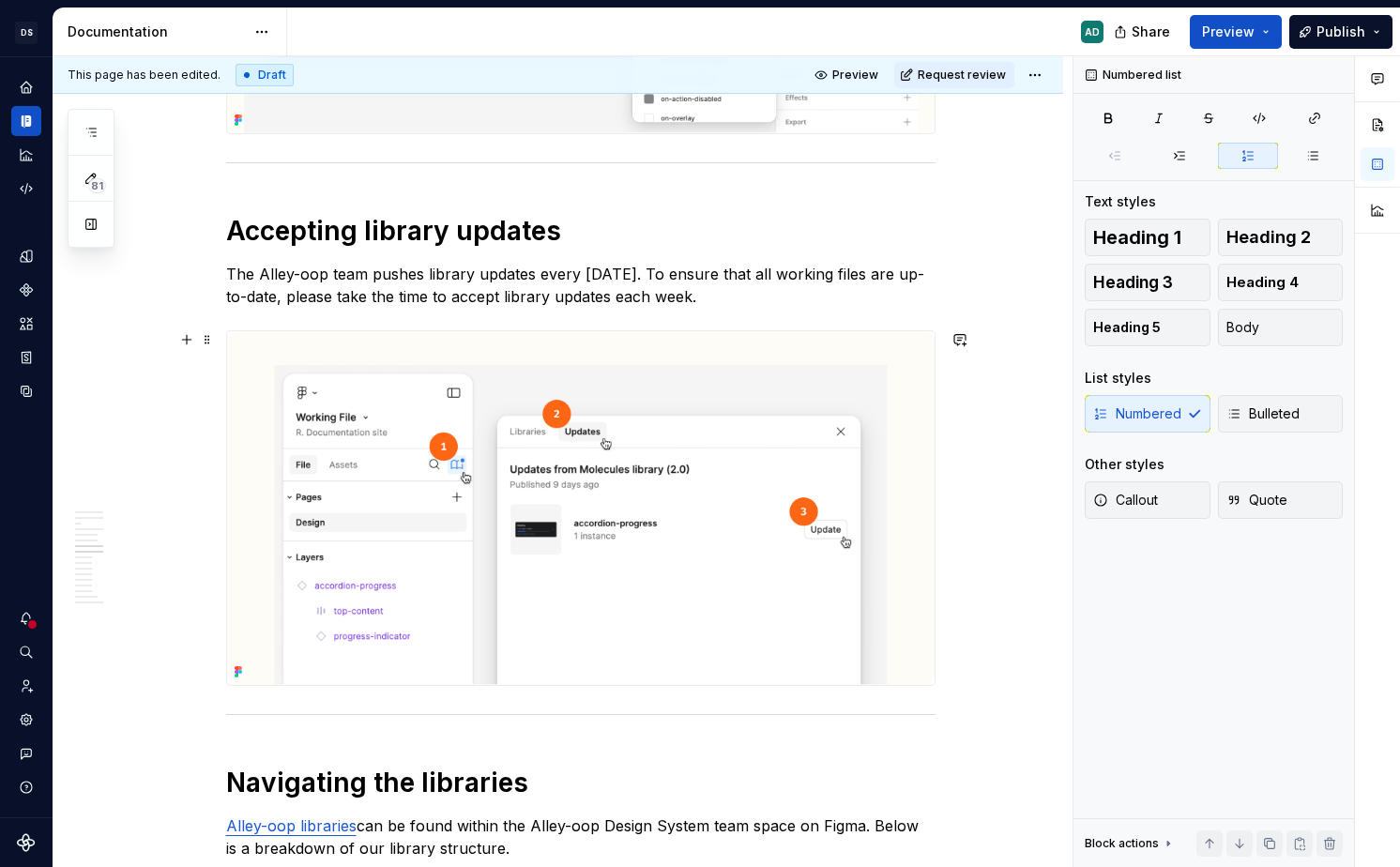 scroll, scrollTop: 3191, scrollLeft: 0, axis: vertical 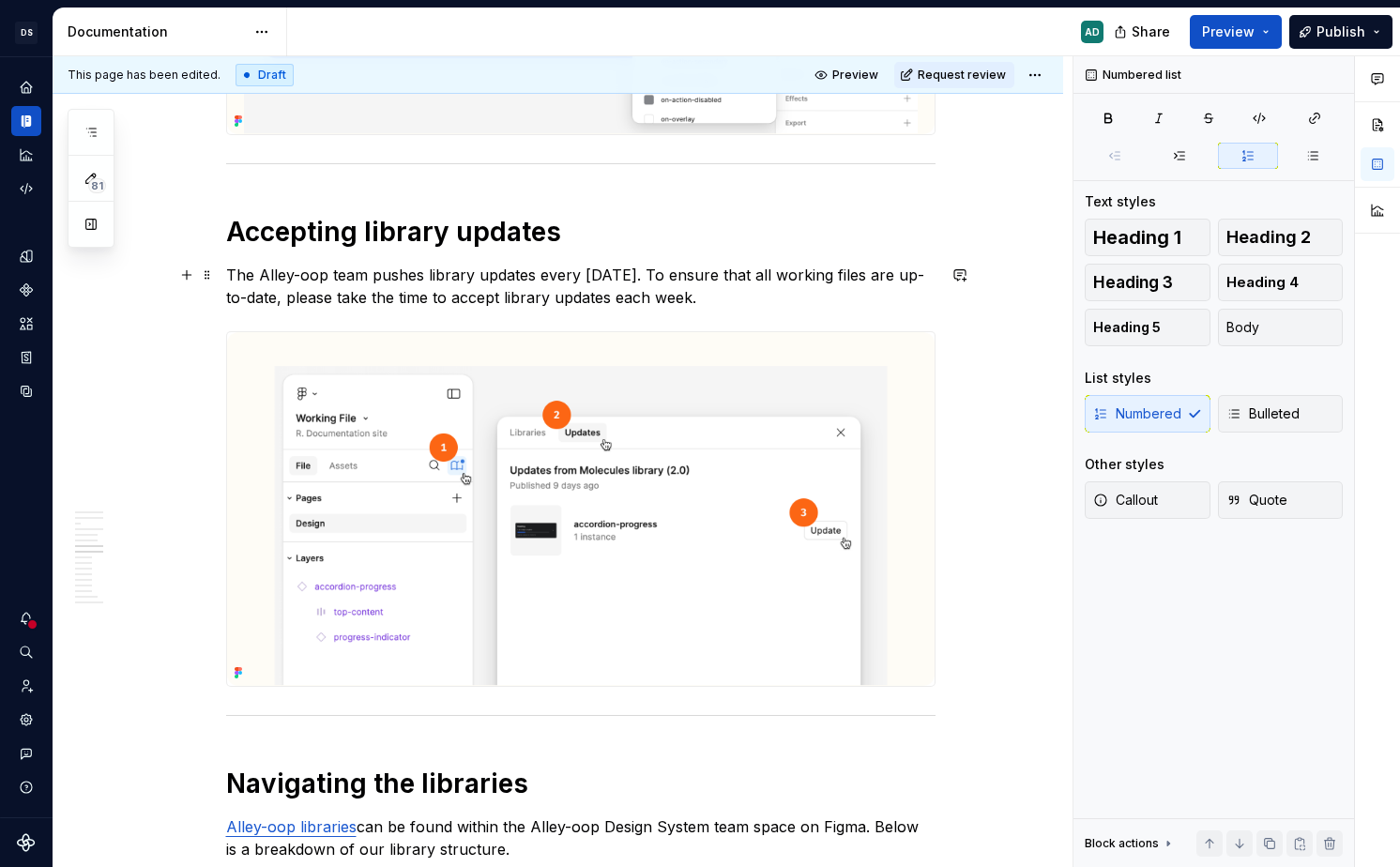 click on "The Alley-oop team pushes library updates every Wednesday. To ensure that all working files are up-to-date, please take the time to accept library updates each week." at bounding box center [581, 286] 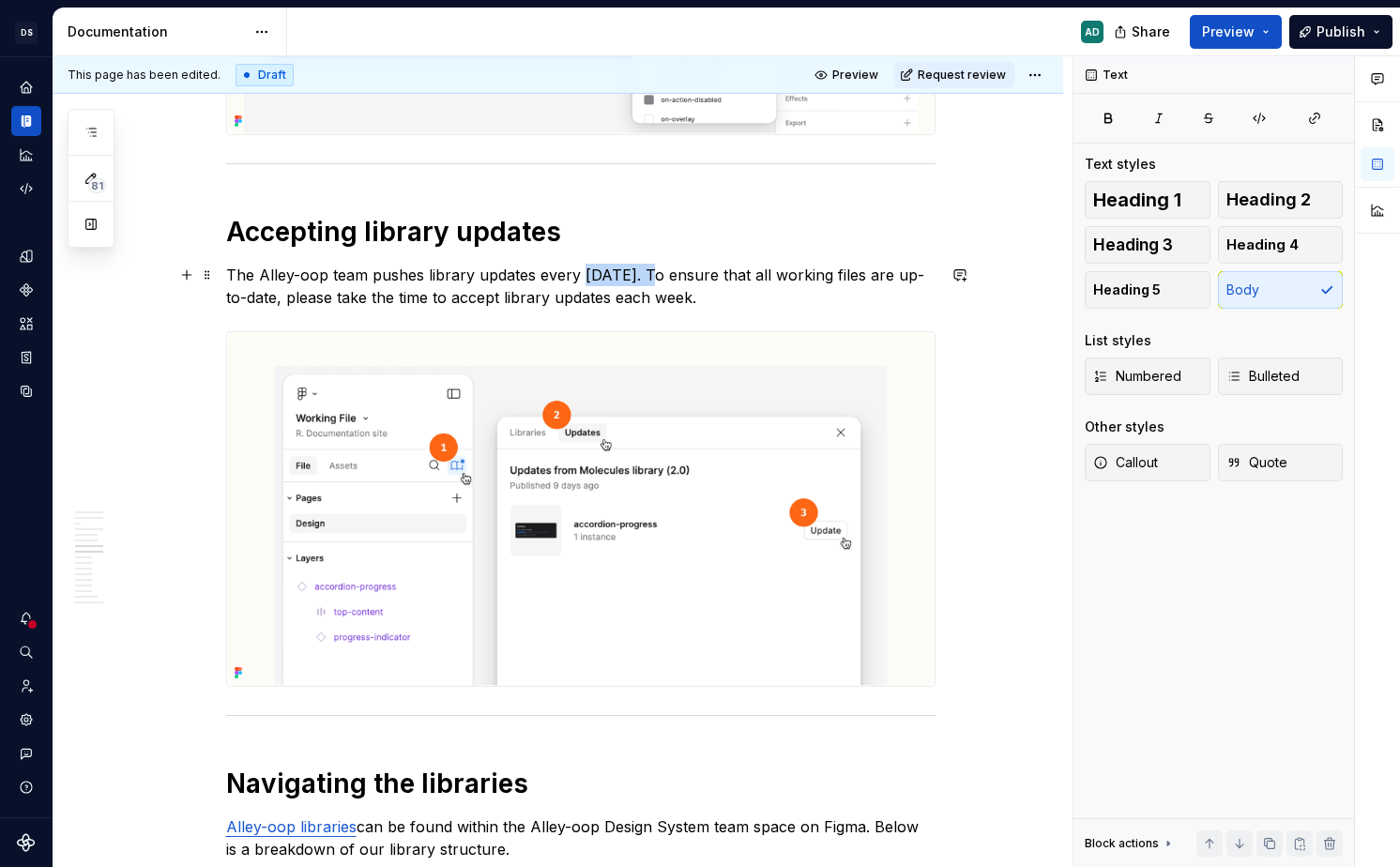 click on "The Alley-oop team pushes library updates every Wednesday. To ensure that all working files are up-to-date, please take the time to accept library updates each week." at bounding box center [581, 286] 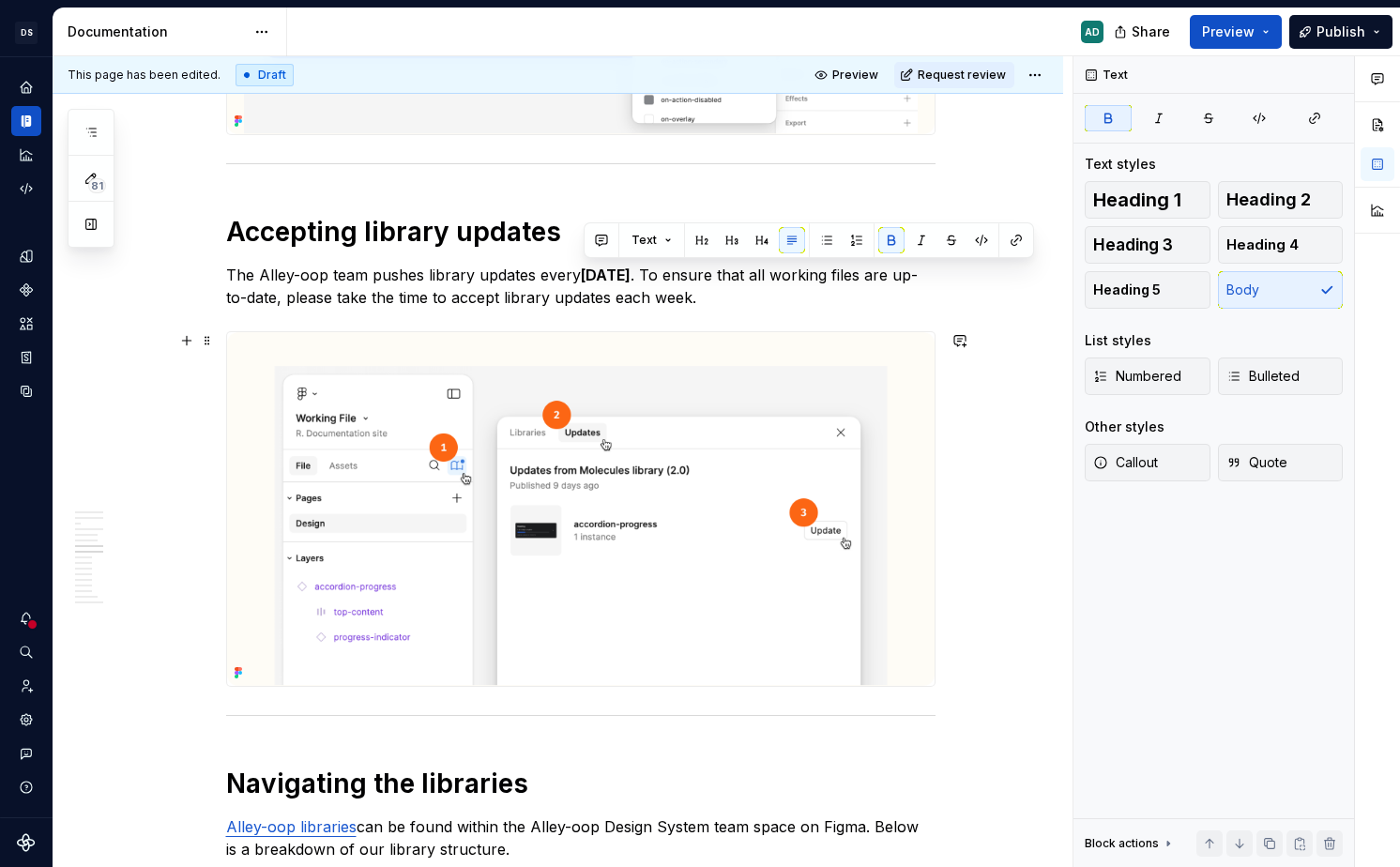 click at bounding box center (581, 509) 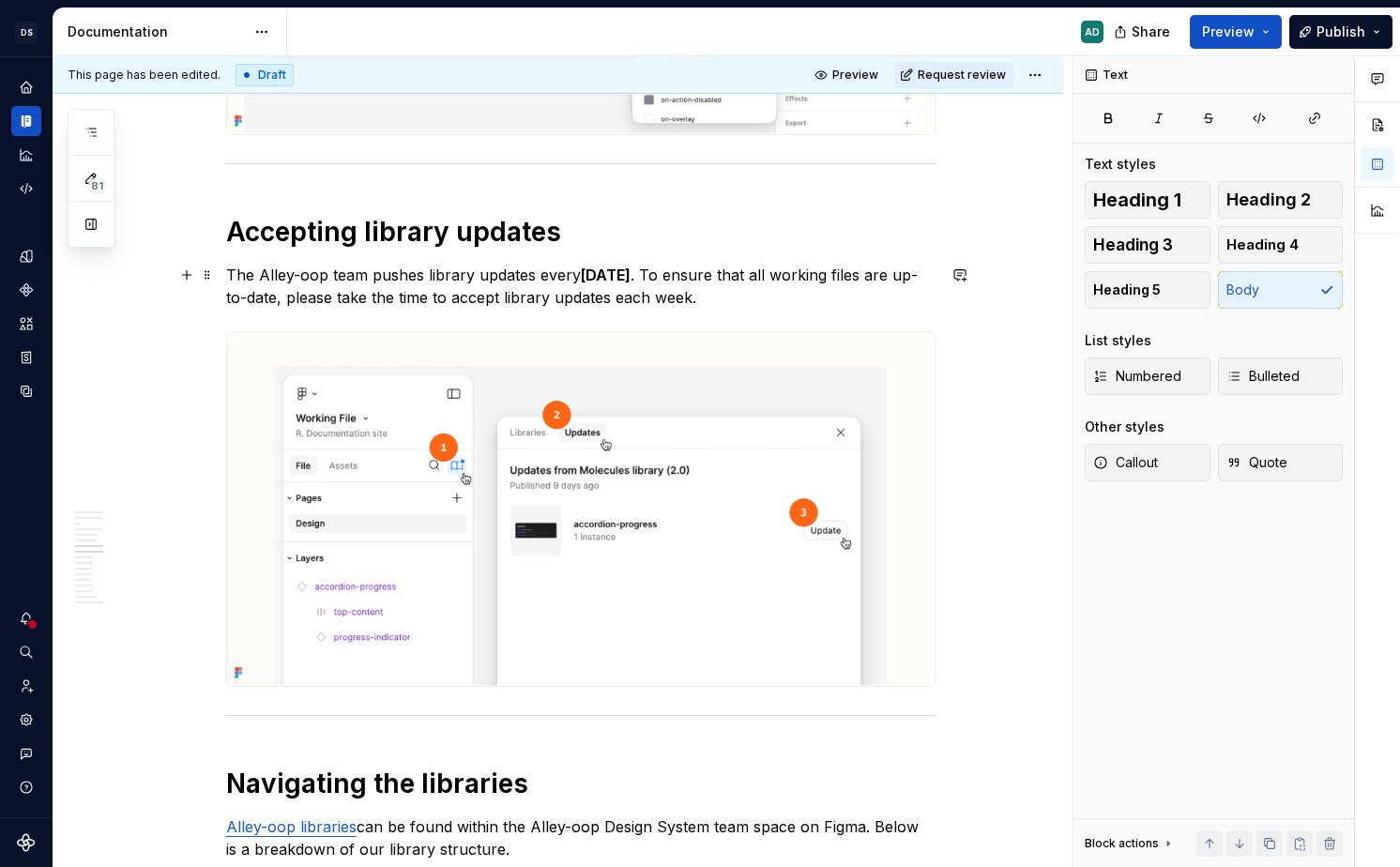 click on "The Alley-oop team pushes library updates every  Wednesday . To ensure that all working files are up-to-date, please take the time to accept library updates each week." at bounding box center [581, 286] 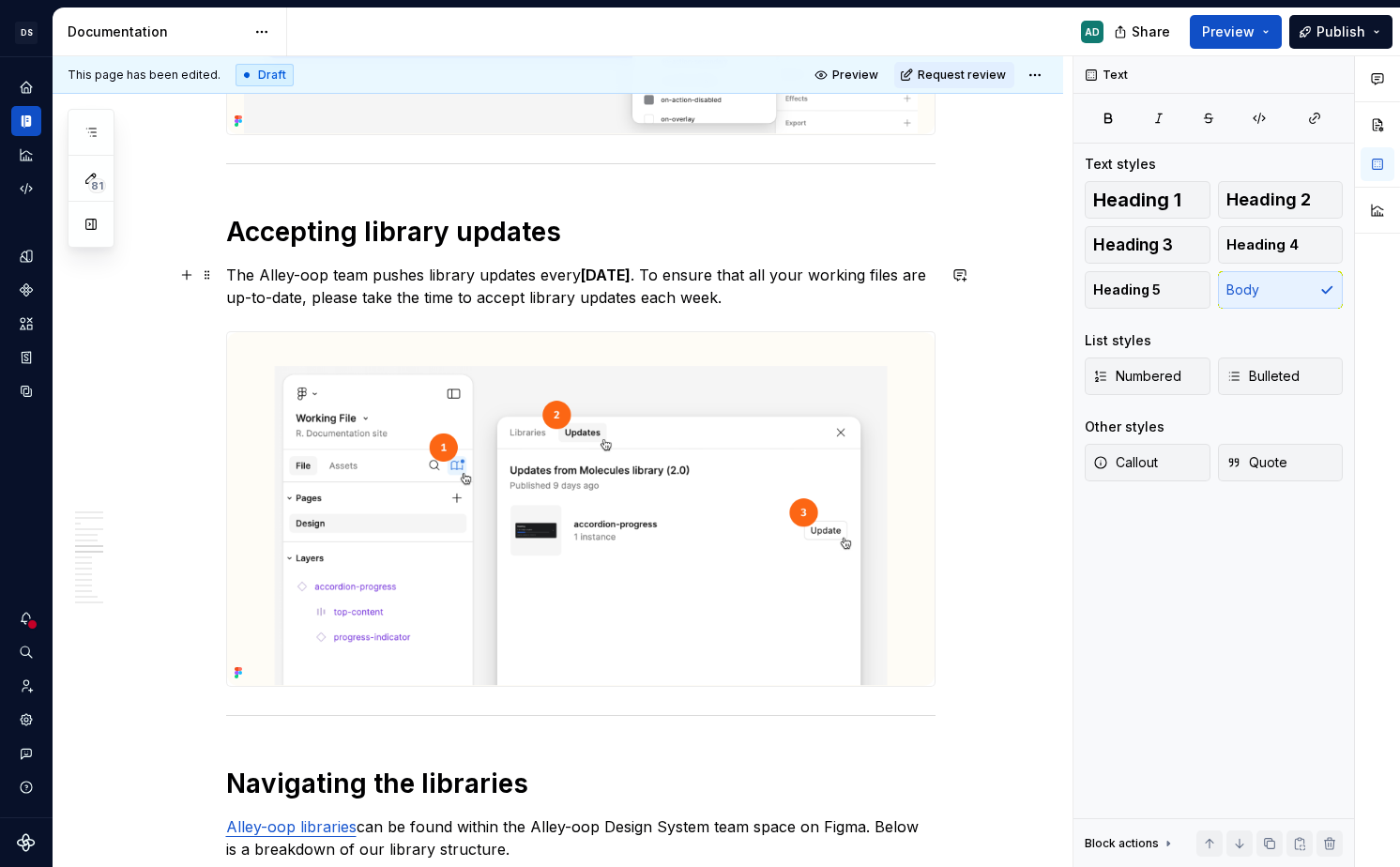 click on "The Alley-oop team pushes library updates every  Wednesday . To ensure that all your working files are up-to-date, please take the time to accept library updates each week." at bounding box center (581, 286) 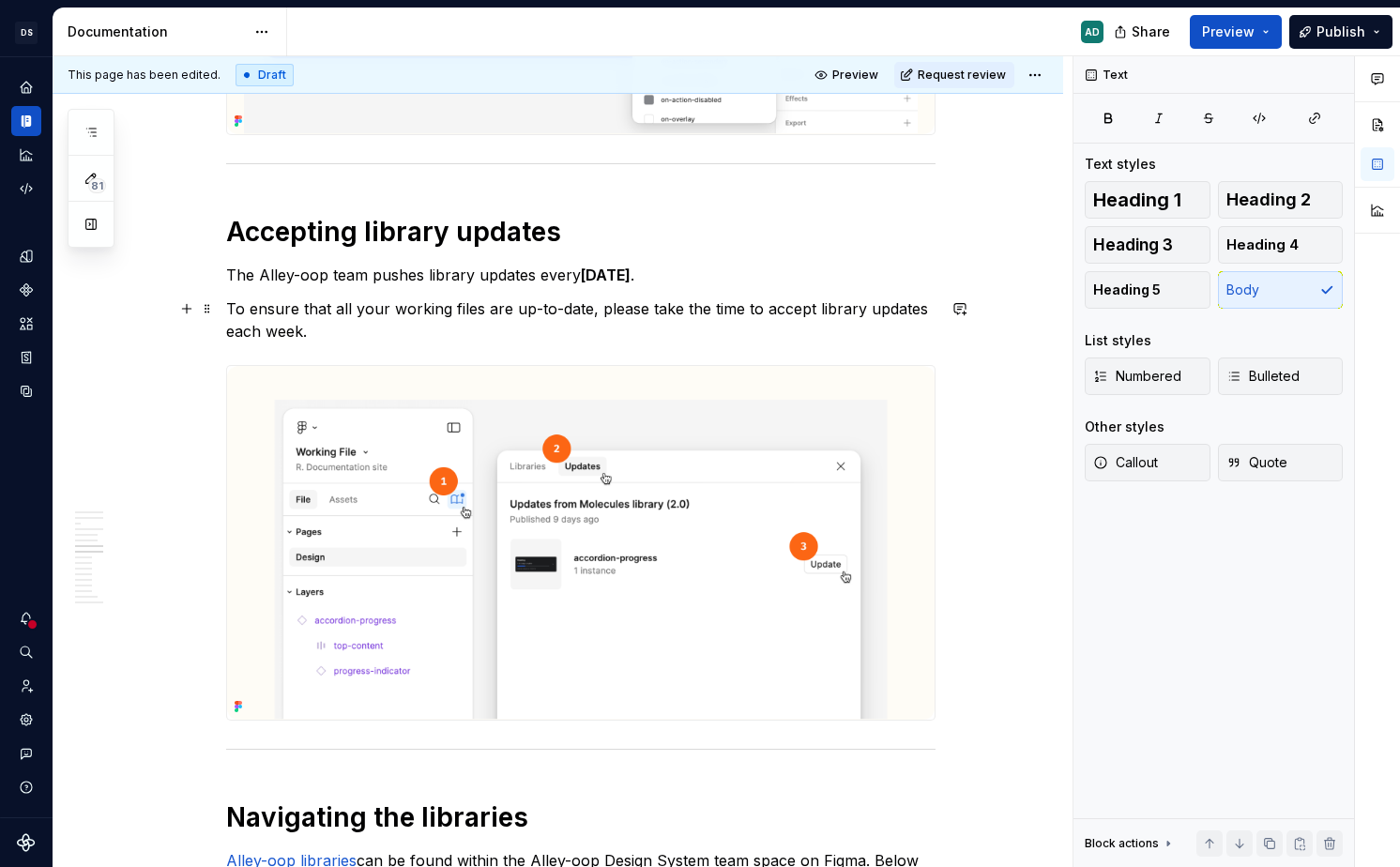 click on "To ensure that all your working files are up-to-date, please take the time to accept library updates each week." at bounding box center [581, 320] 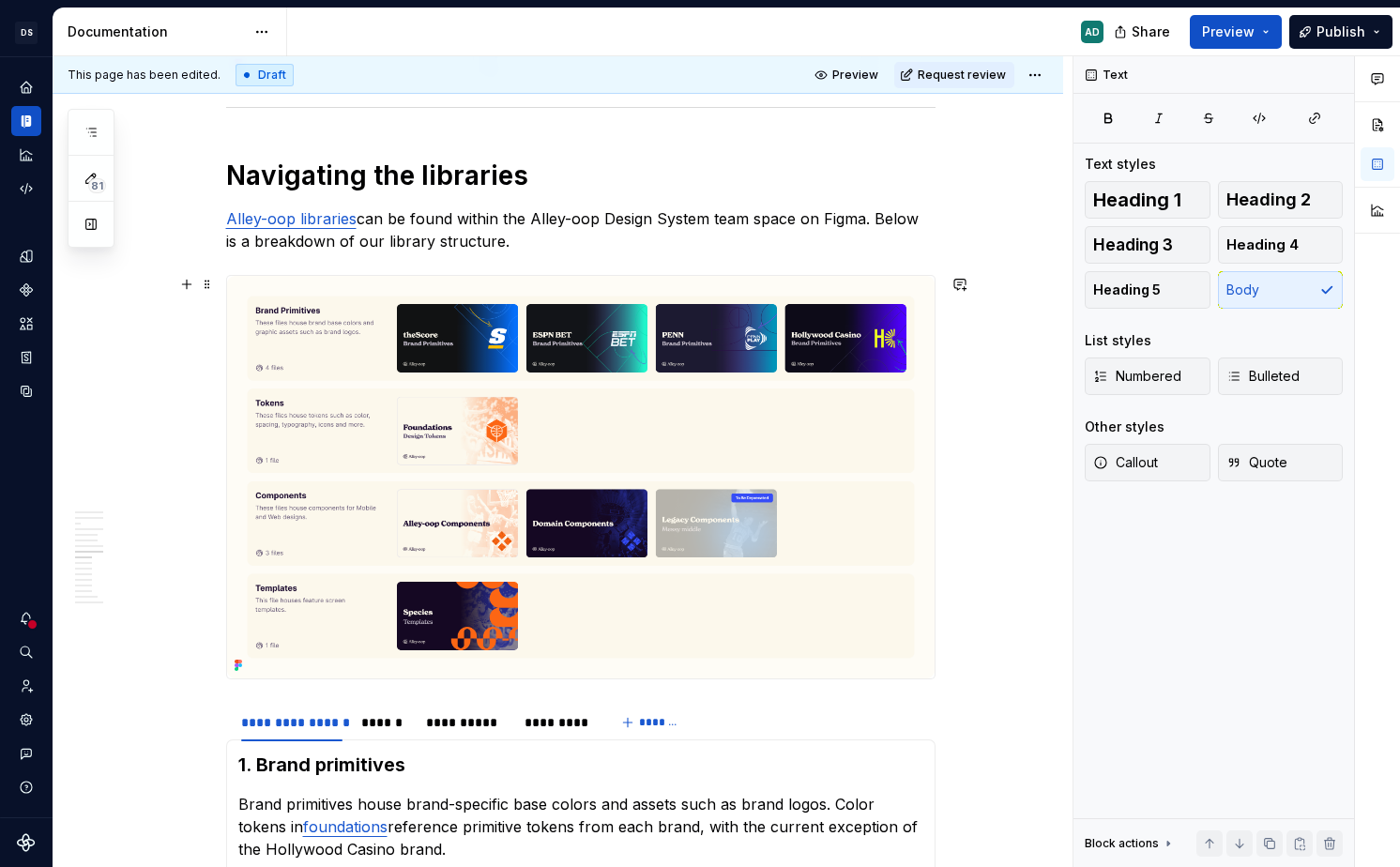 scroll, scrollTop: 3840, scrollLeft: 0, axis: vertical 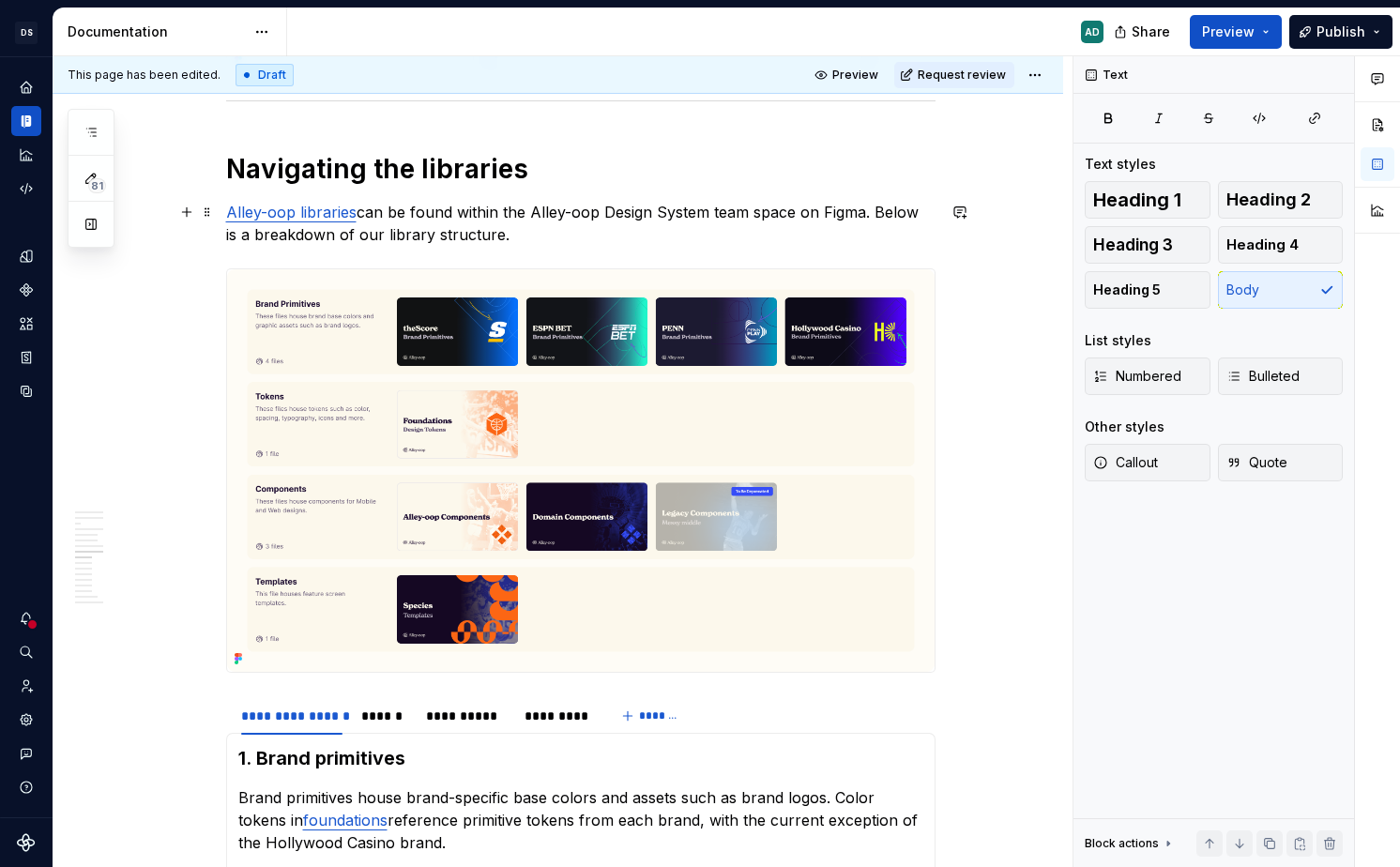 click on "Alley-oop libraries" at bounding box center (291, 212) 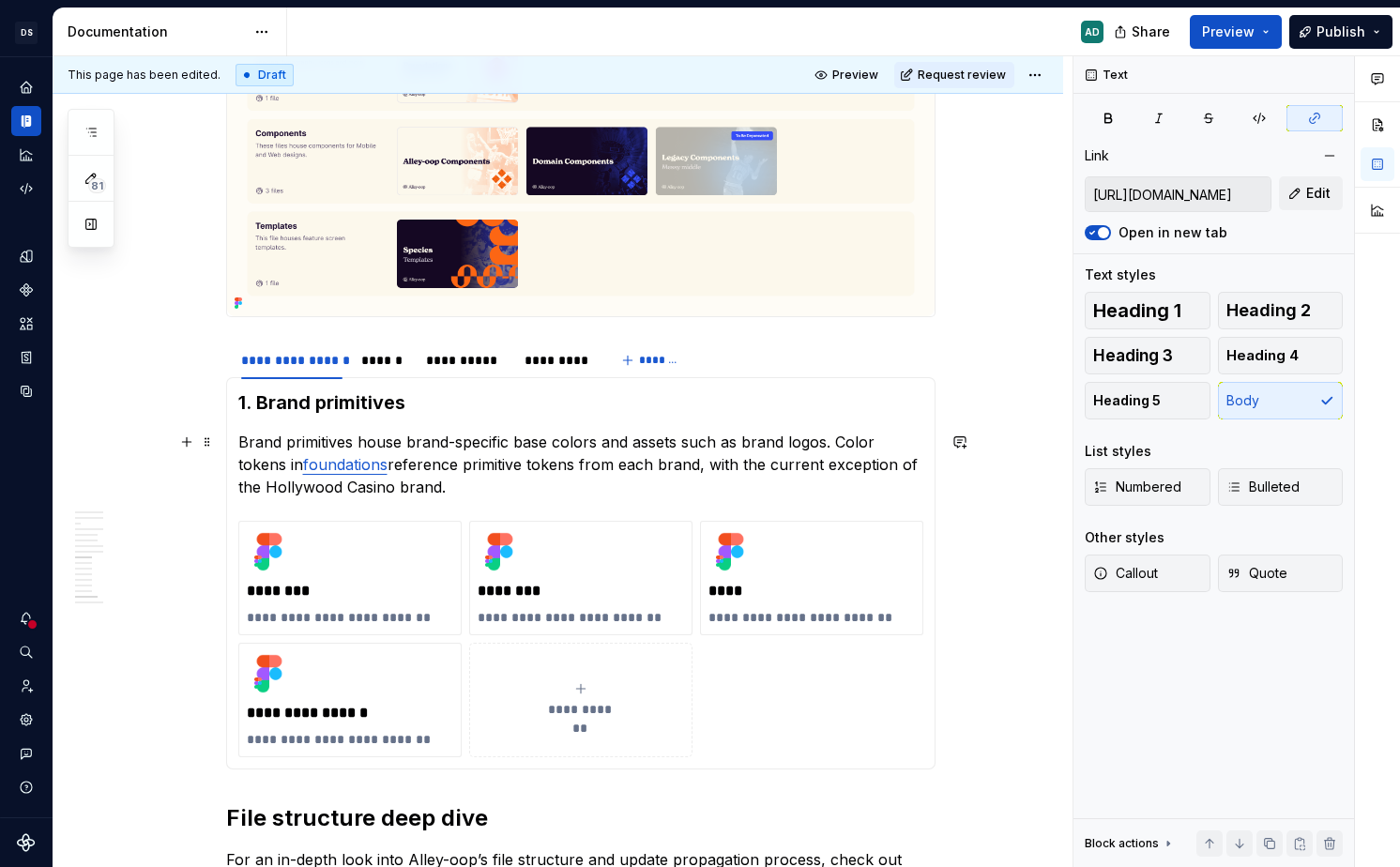 scroll, scrollTop: 4201, scrollLeft: 0, axis: vertical 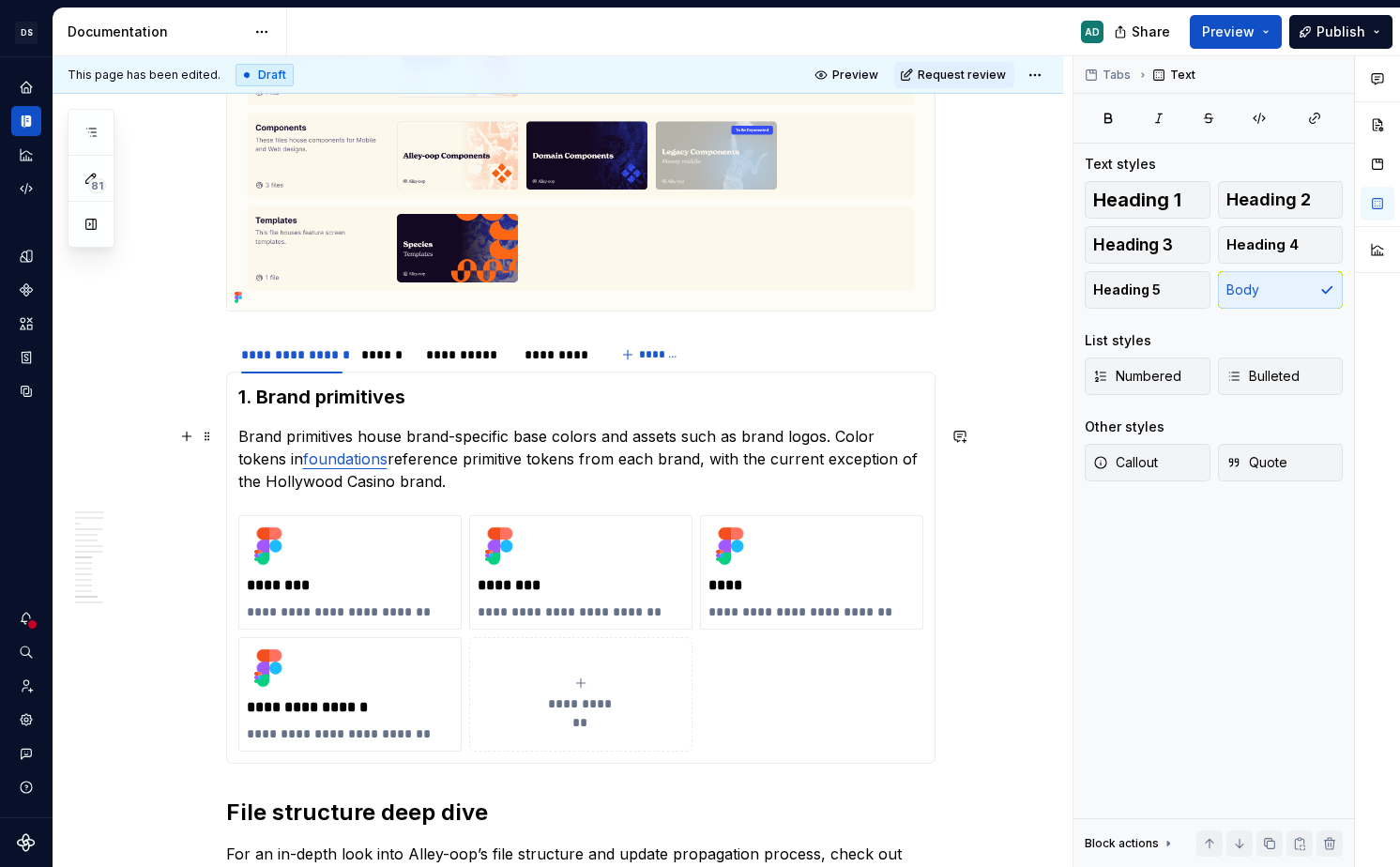 click on "Brand primitives house brand-specific base colors and assets such as brand logos. Color tokens in  foundations  reference primitive tokens from each brand, with the current exception of the Hollywood Casino brand." at bounding box center [581, 459] 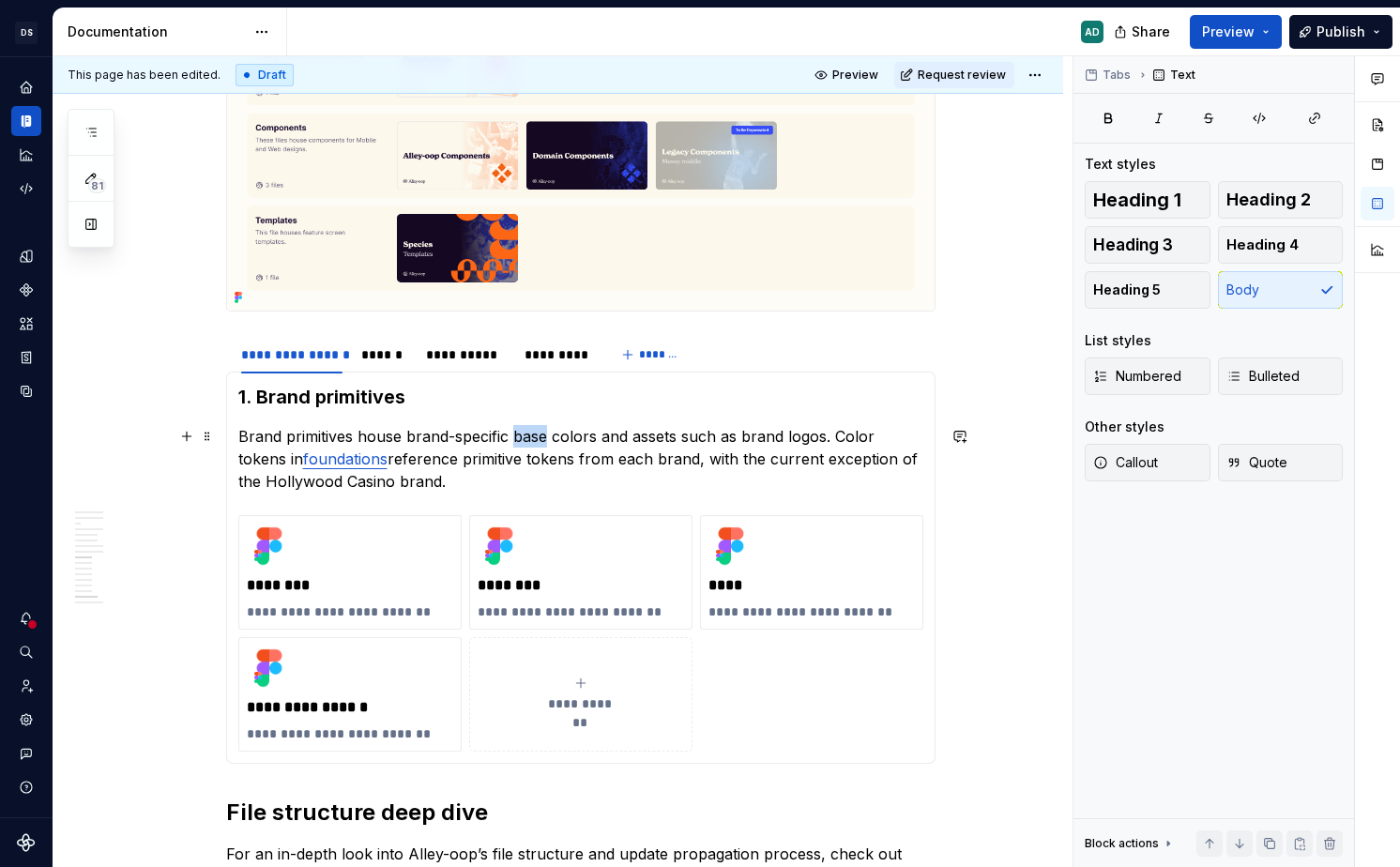 click on "Brand primitives house brand-specific base colors and assets such as brand logos. Color tokens in  foundations  reference primitive tokens from each brand, with the current exception of the Hollywood Casino brand." at bounding box center (581, 459) 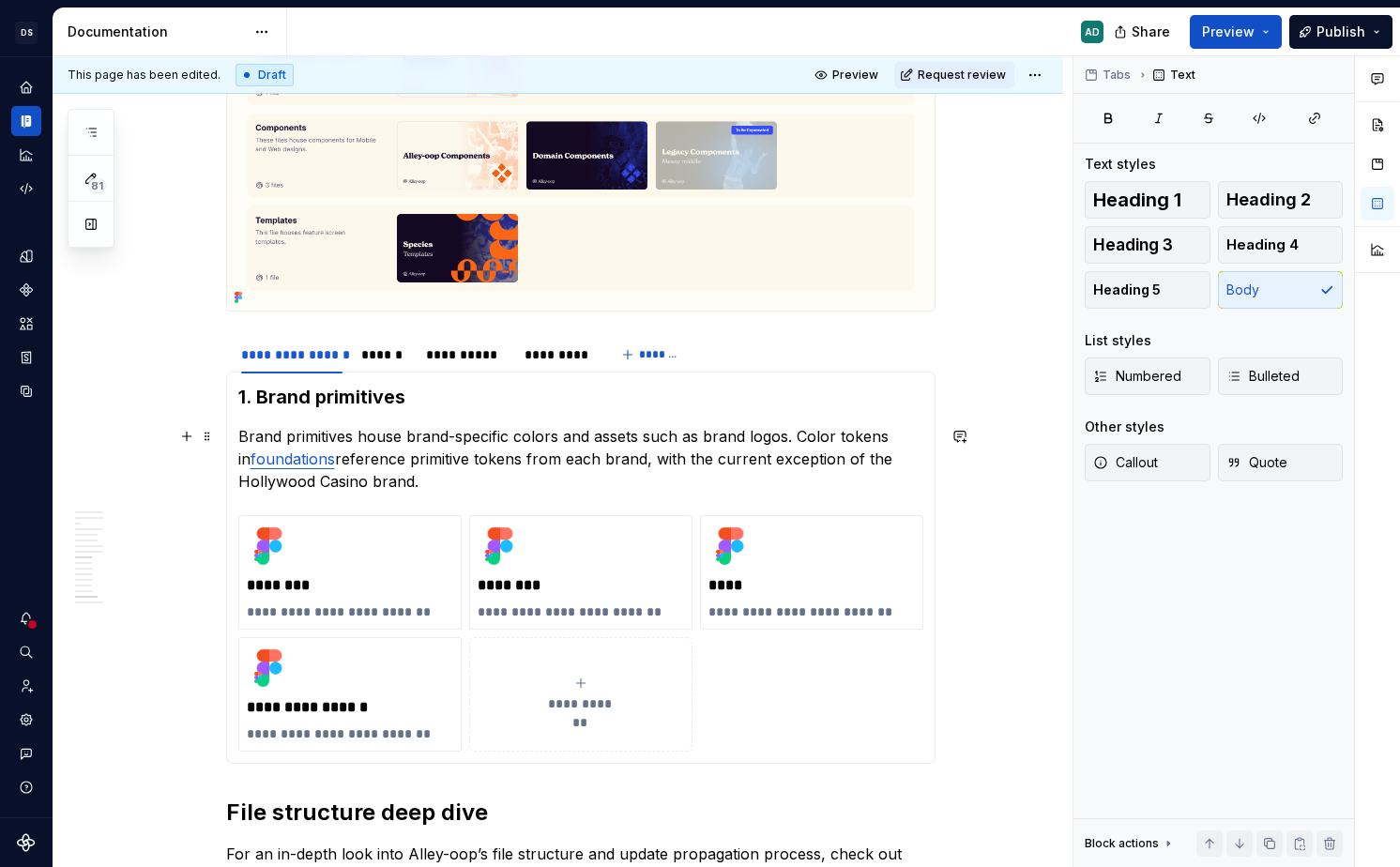 click on "Brand primitives house brand-specific colors and assets such as brand logos. Color tokens in  foundations  reference primitive tokens from each brand, with the current exception of the Hollywood Casino brand." at bounding box center (581, 459) 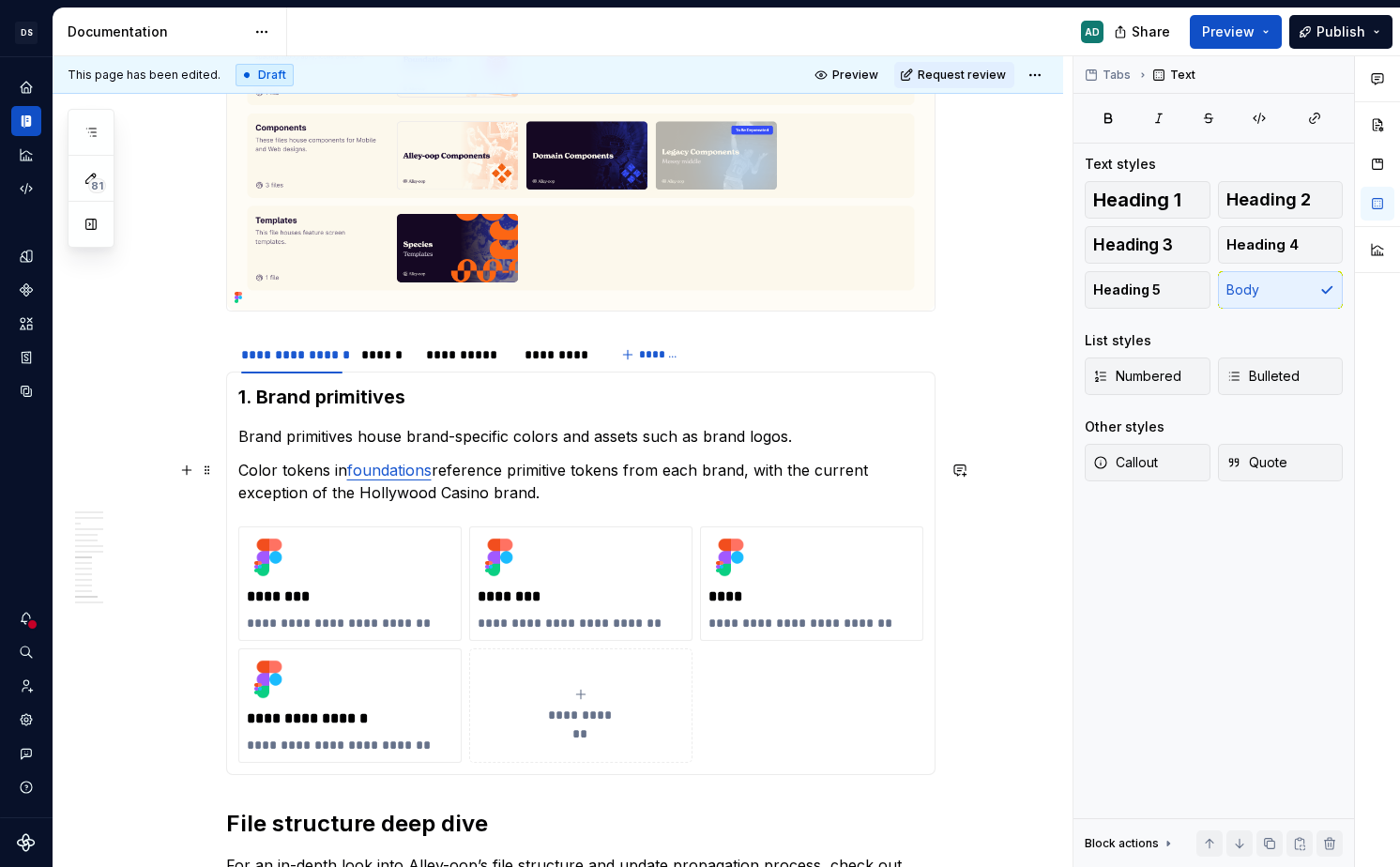 click on "Color tokens in  foundations  reference primitive tokens from each brand, with the current exception of the Hollywood Casino brand." at bounding box center [581, 481] 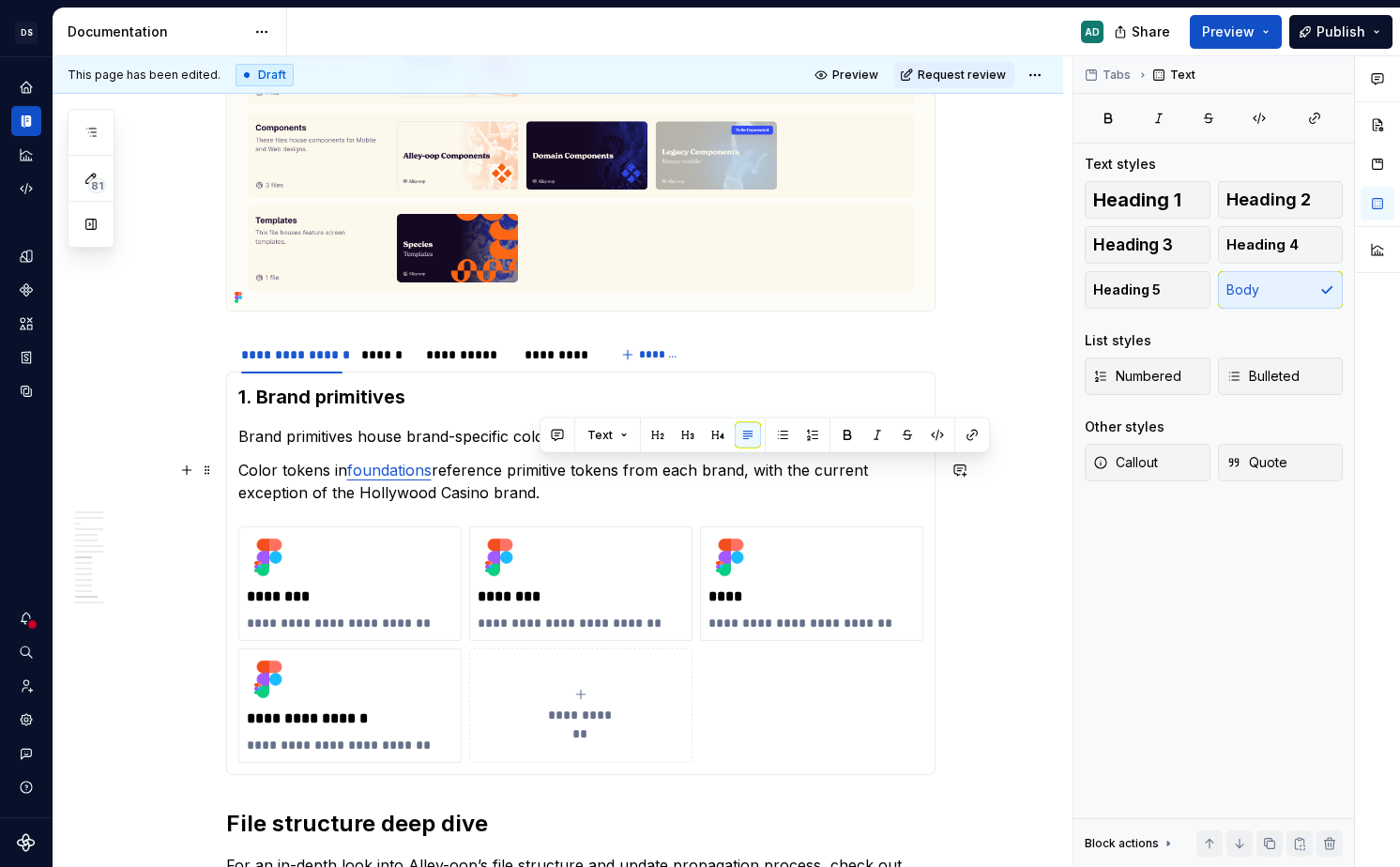 drag, startPoint x: 764, startPoint y: 465, endPoint x: 750, endPoint y: 497, distance: 34.928498 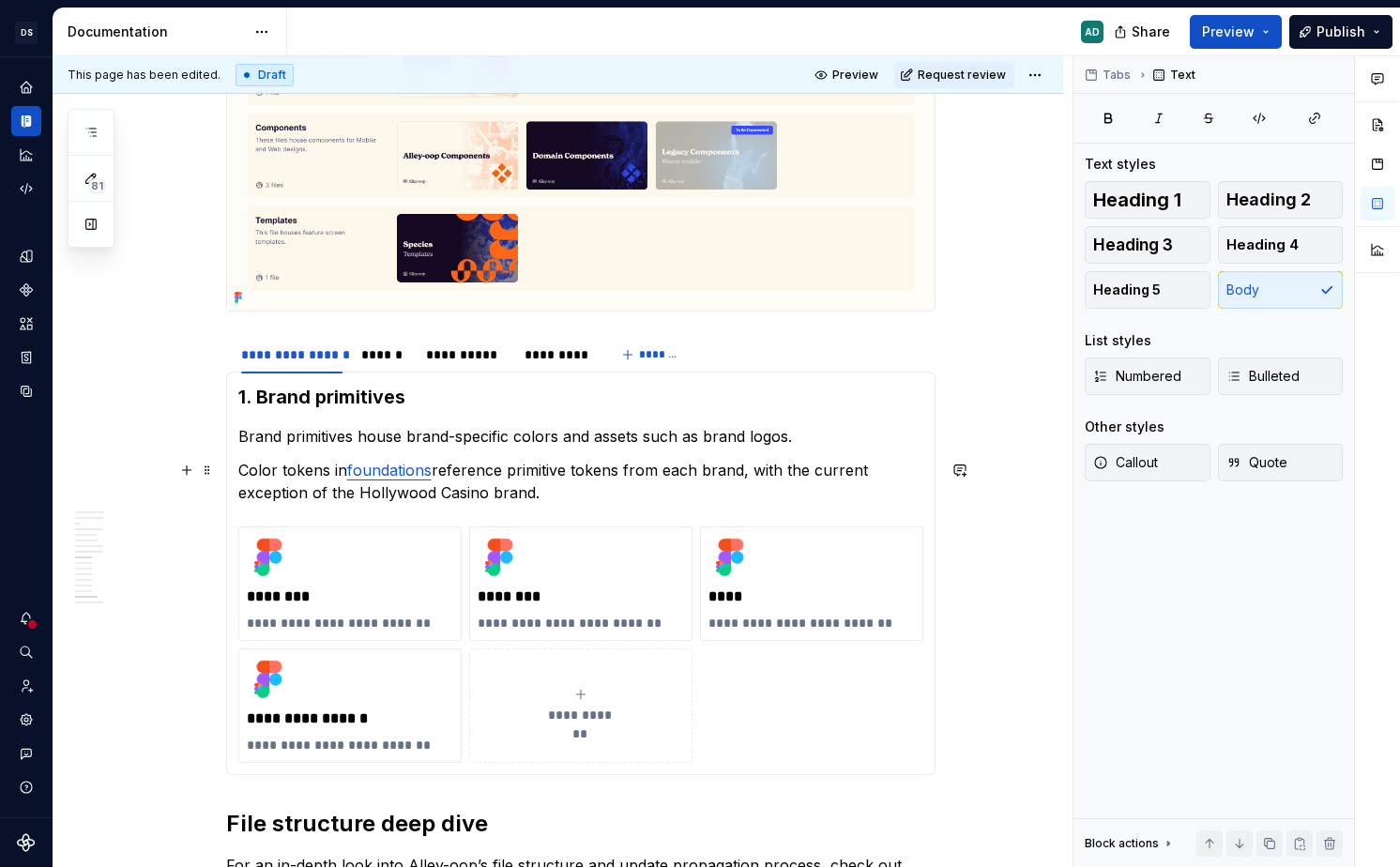 click on "Color tokens in  foundations  reference primitive tokens from each brand, with the current exception of the Hollywood Casino brand." at bounding box center [581, 481] 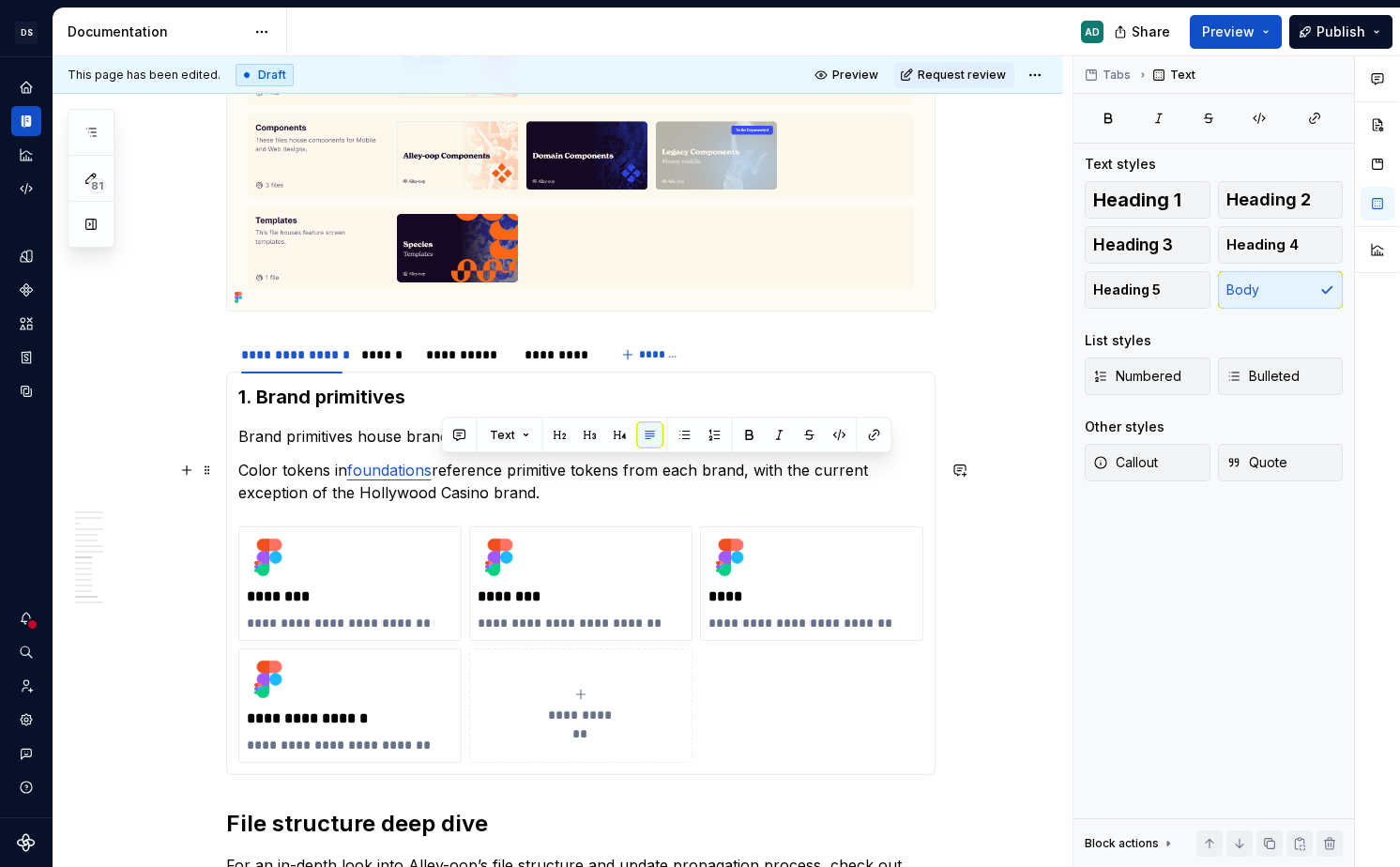 drag, startPoint x: 714, startPoint y: 491, endPoint x: 443, endPoint y: 466, distance: 272.1507 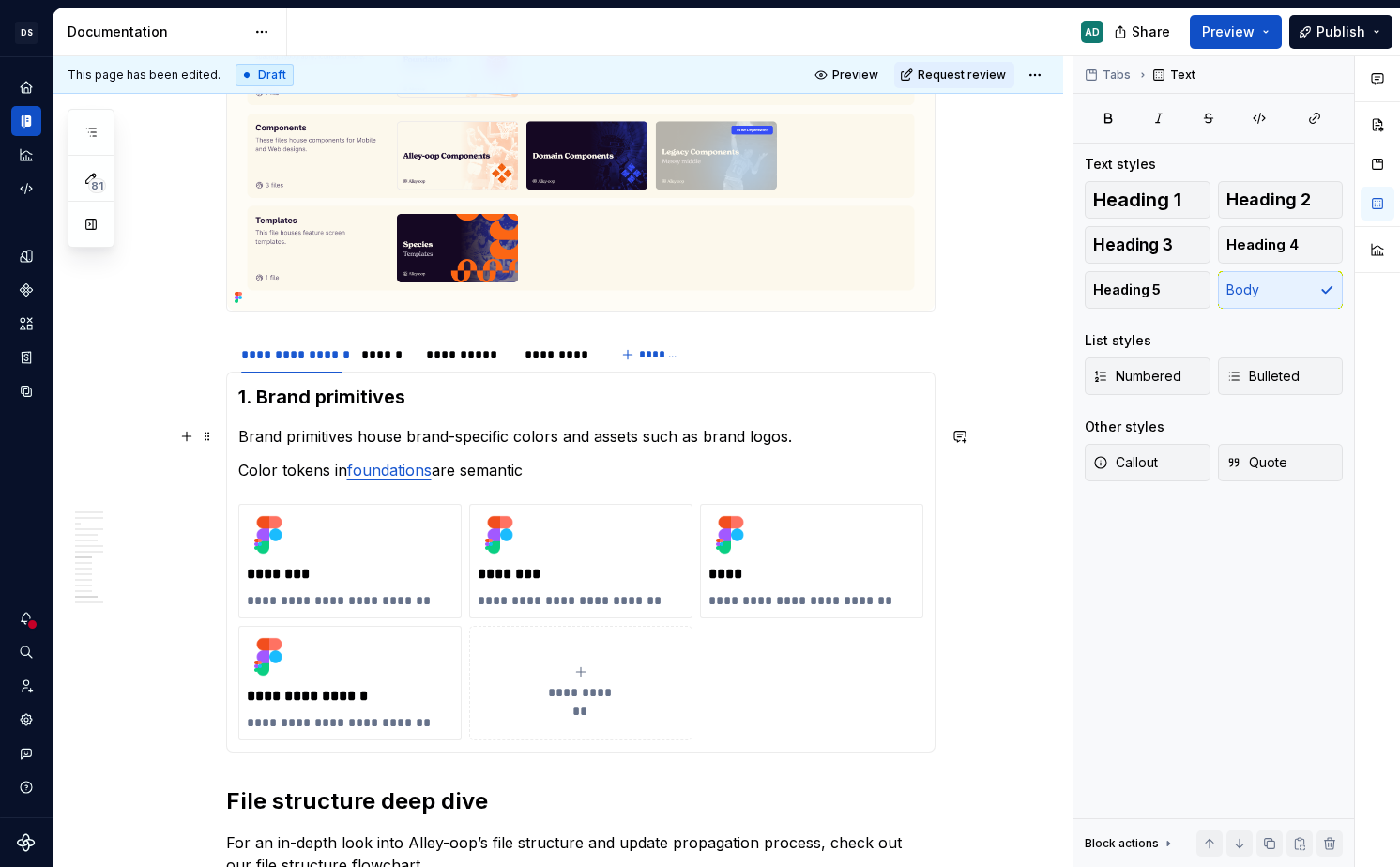click on "Brand primitives house brand-specific colors and assets such as brand logos." at bounding box center [581, 436] 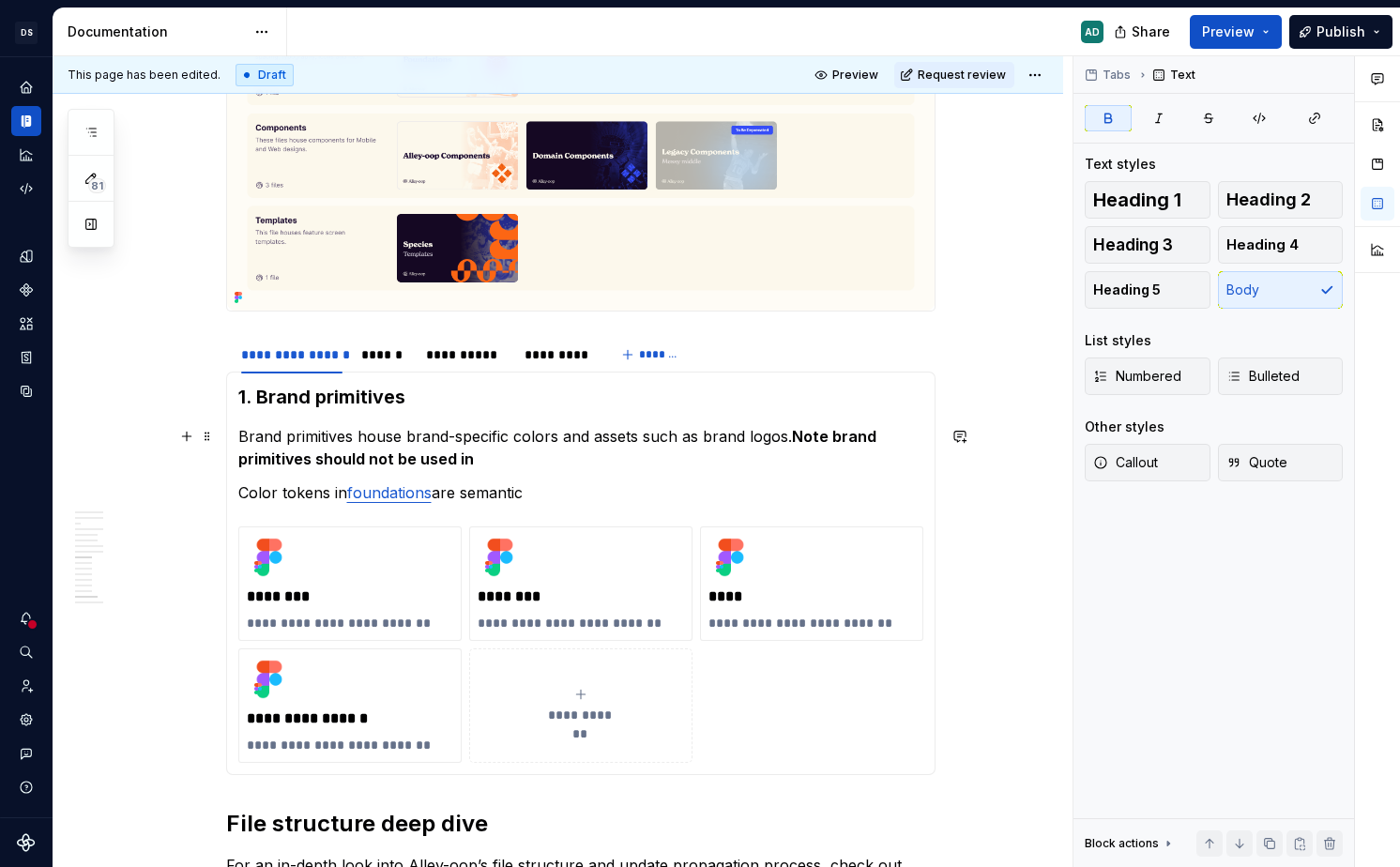 click on "Note brand primitives should not be used in" at bounding box center [559, 448] 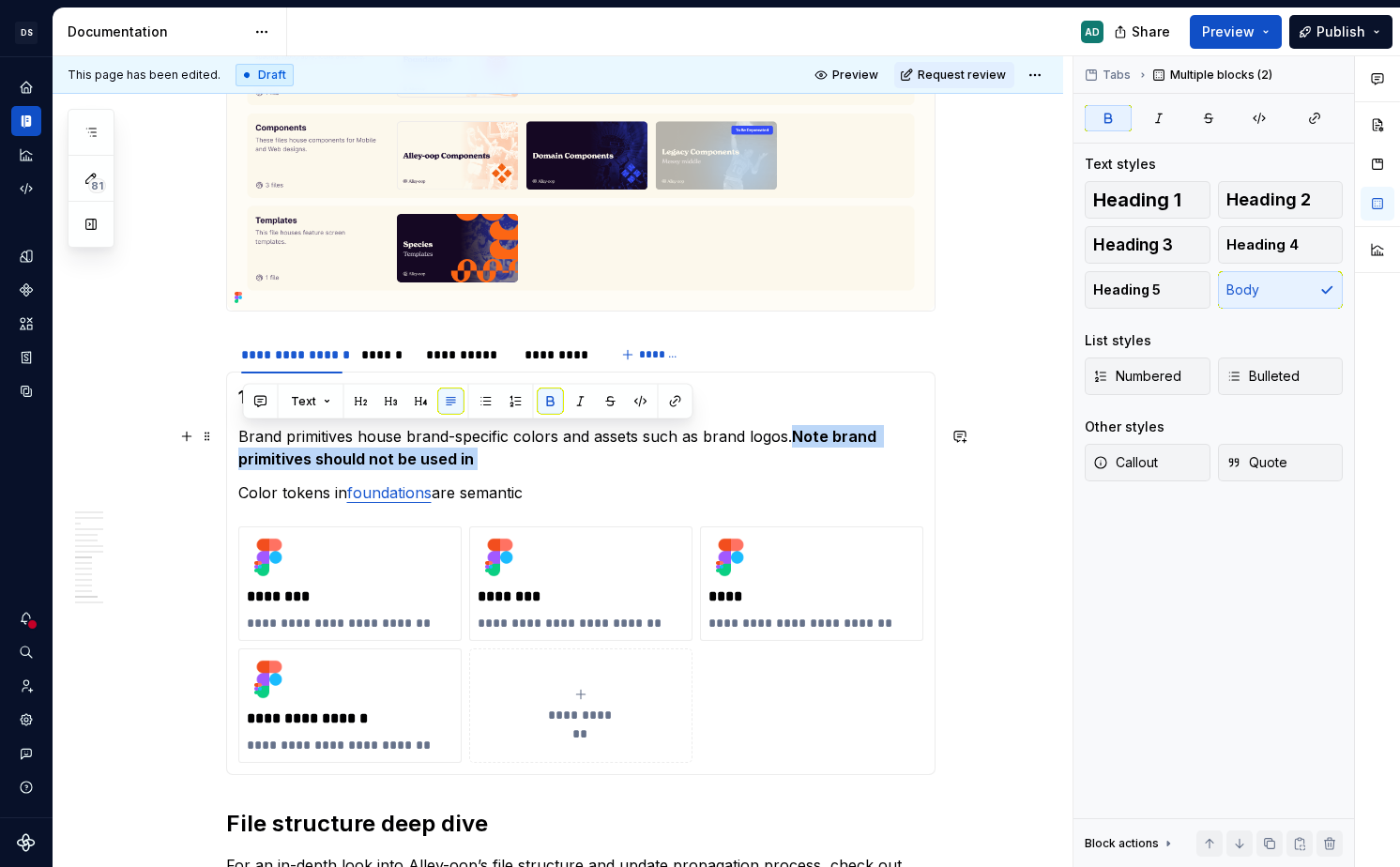 drag, startPoint x: 822, startPoint y: 439, endPoint x: 869, endPoint y: 455, distance: 49.648766 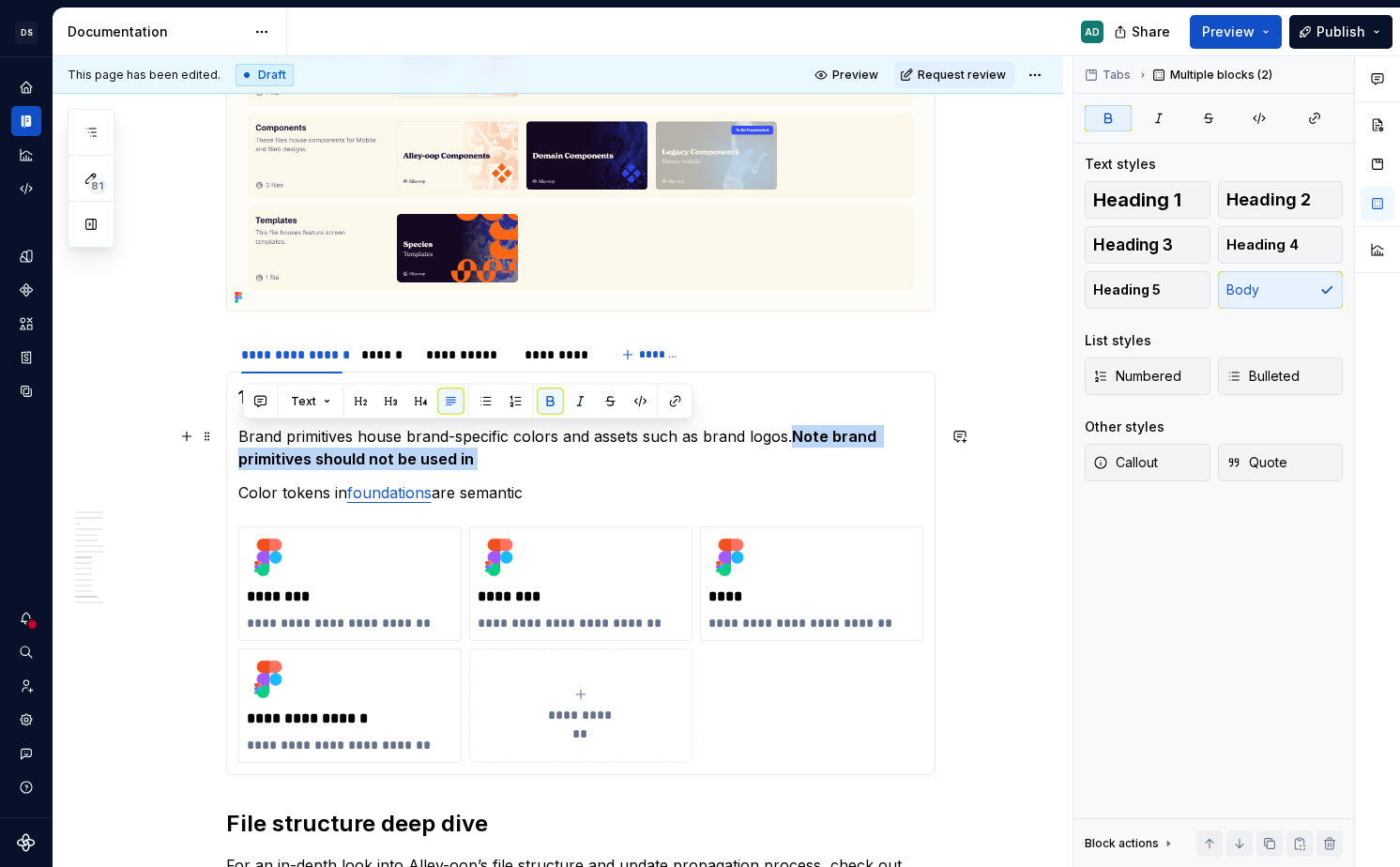 click on "Brand primitives house brand-specific colors and assets such as brand logos.  Note brand primitives should not be used in" at bounding box center (581, 448) 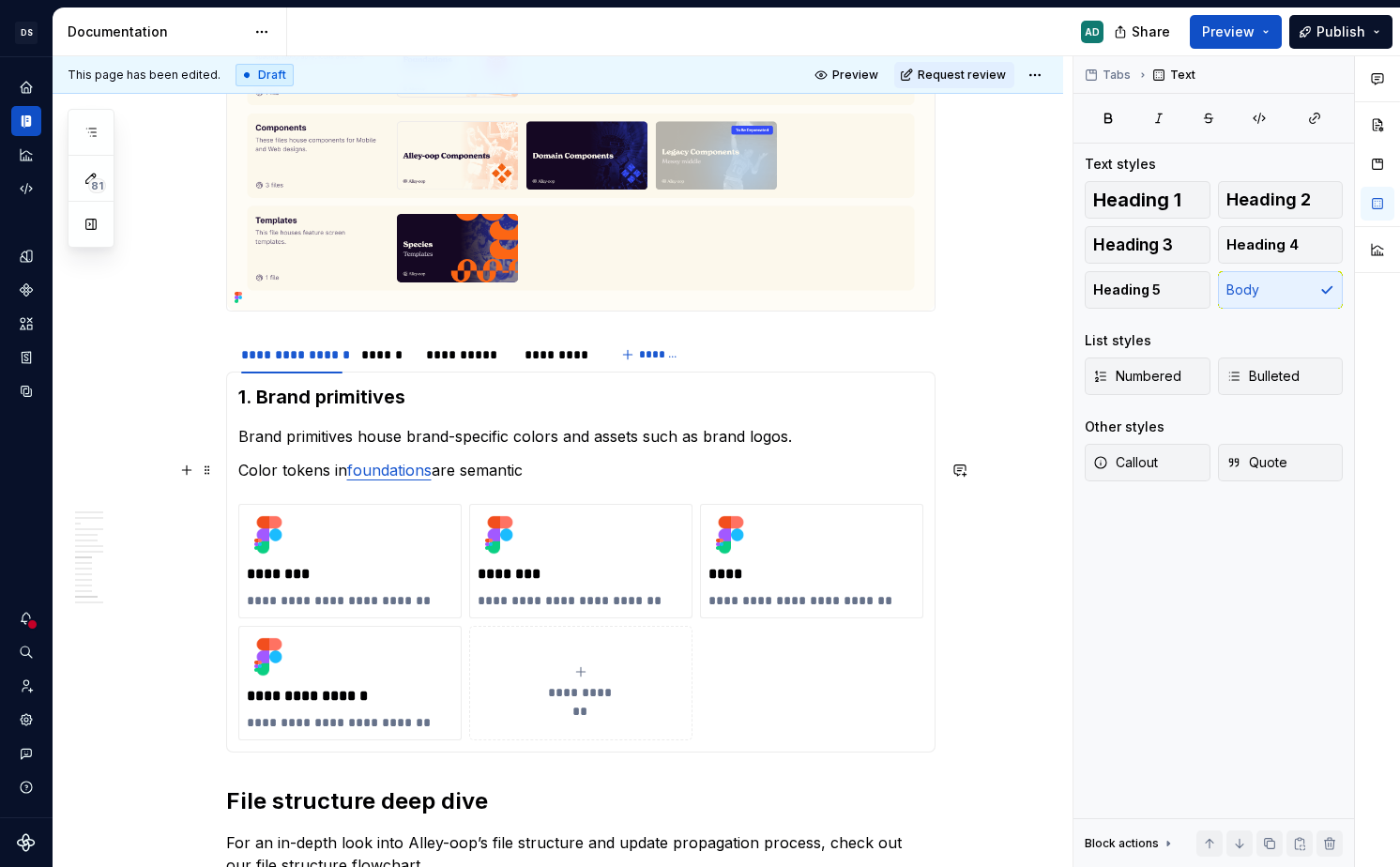 click on "Color tokens in  foundations  are semantic" at bounding box center [581, 470] 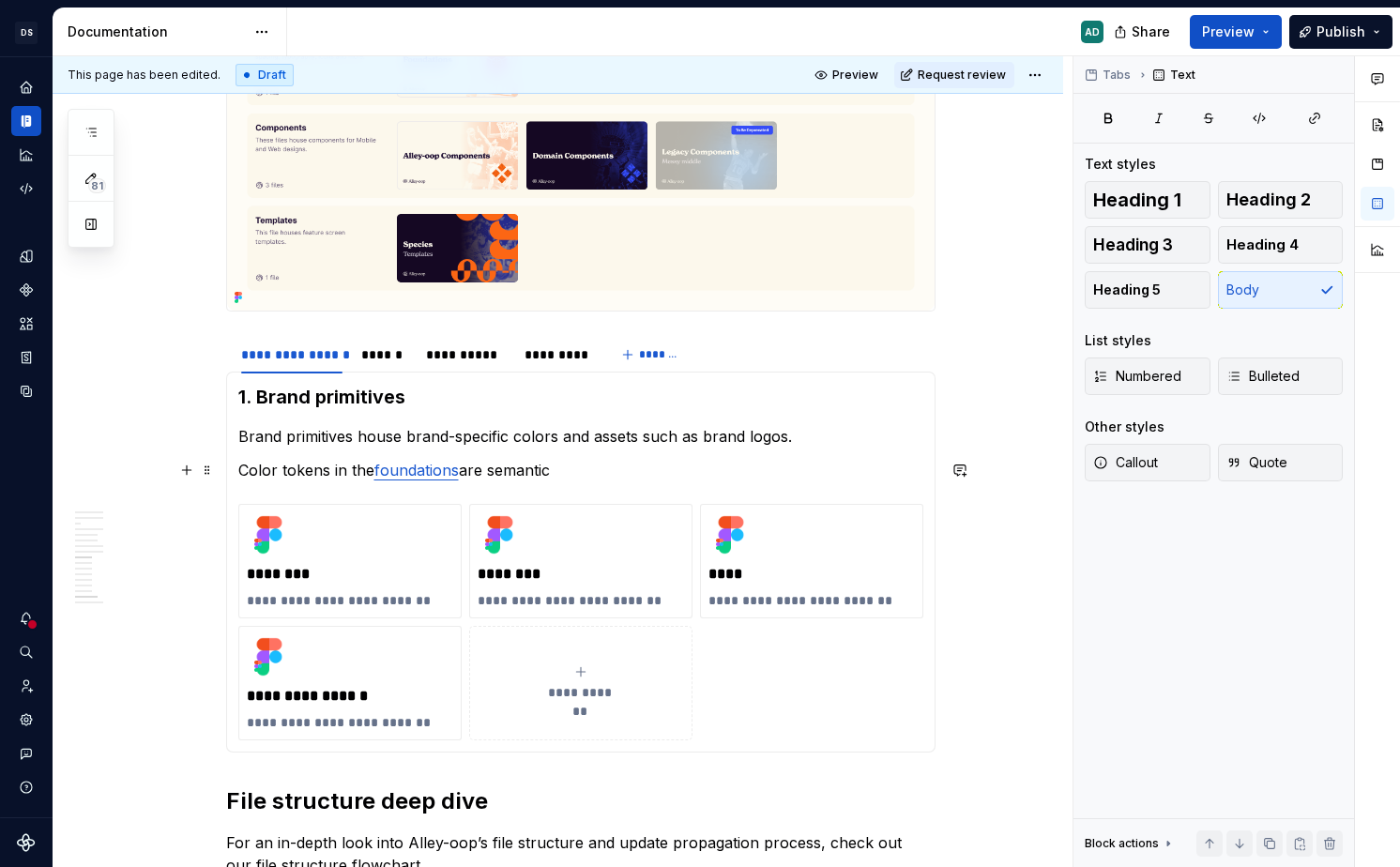 click on "Color tokens in the  foundations  are semantic" at bounding box center [581, 470] 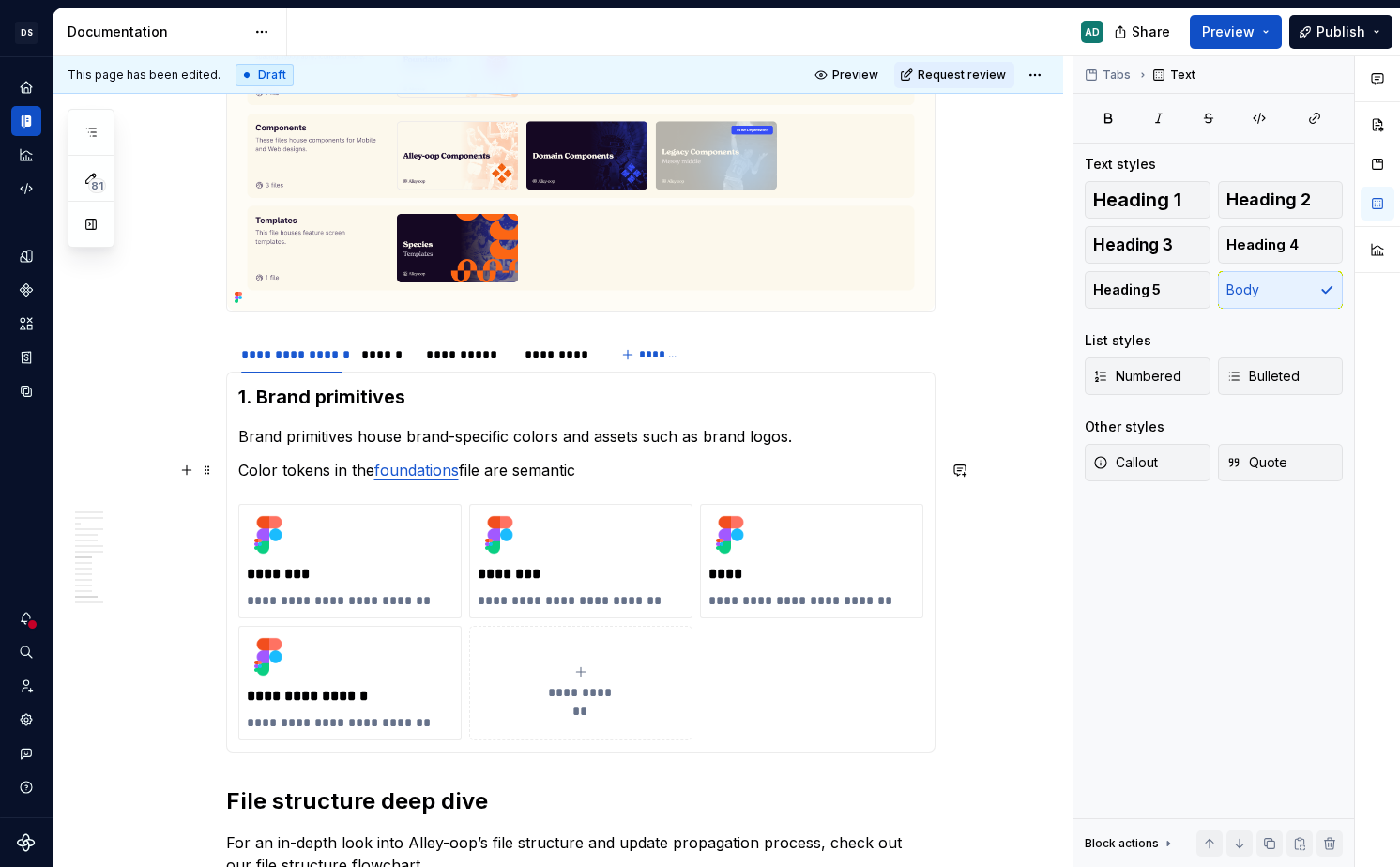 click on "**********" at bounding box center [581, 562] 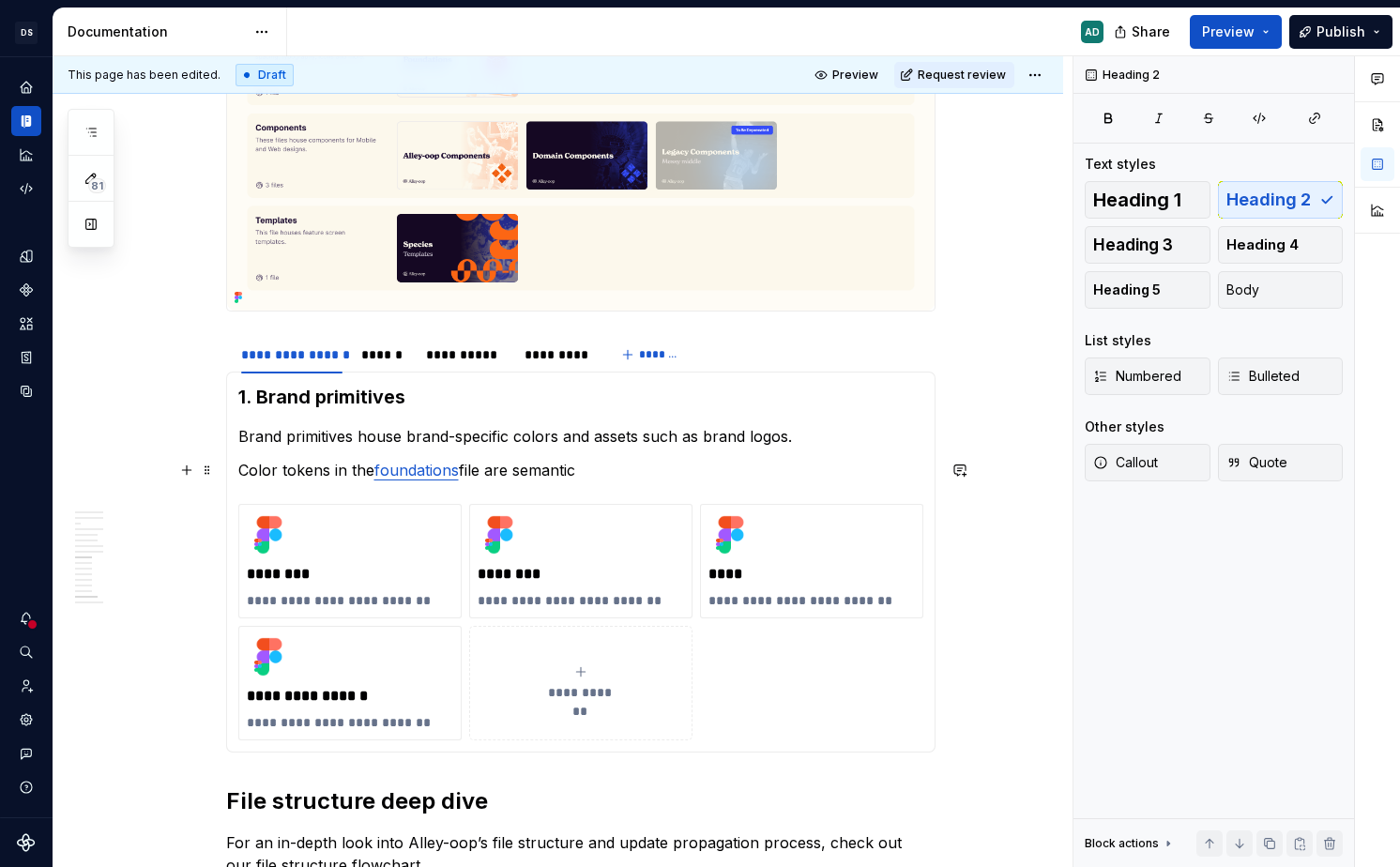 click on "Color tokens in the  foundations  file are semantic" at bounding box center [581, 470] 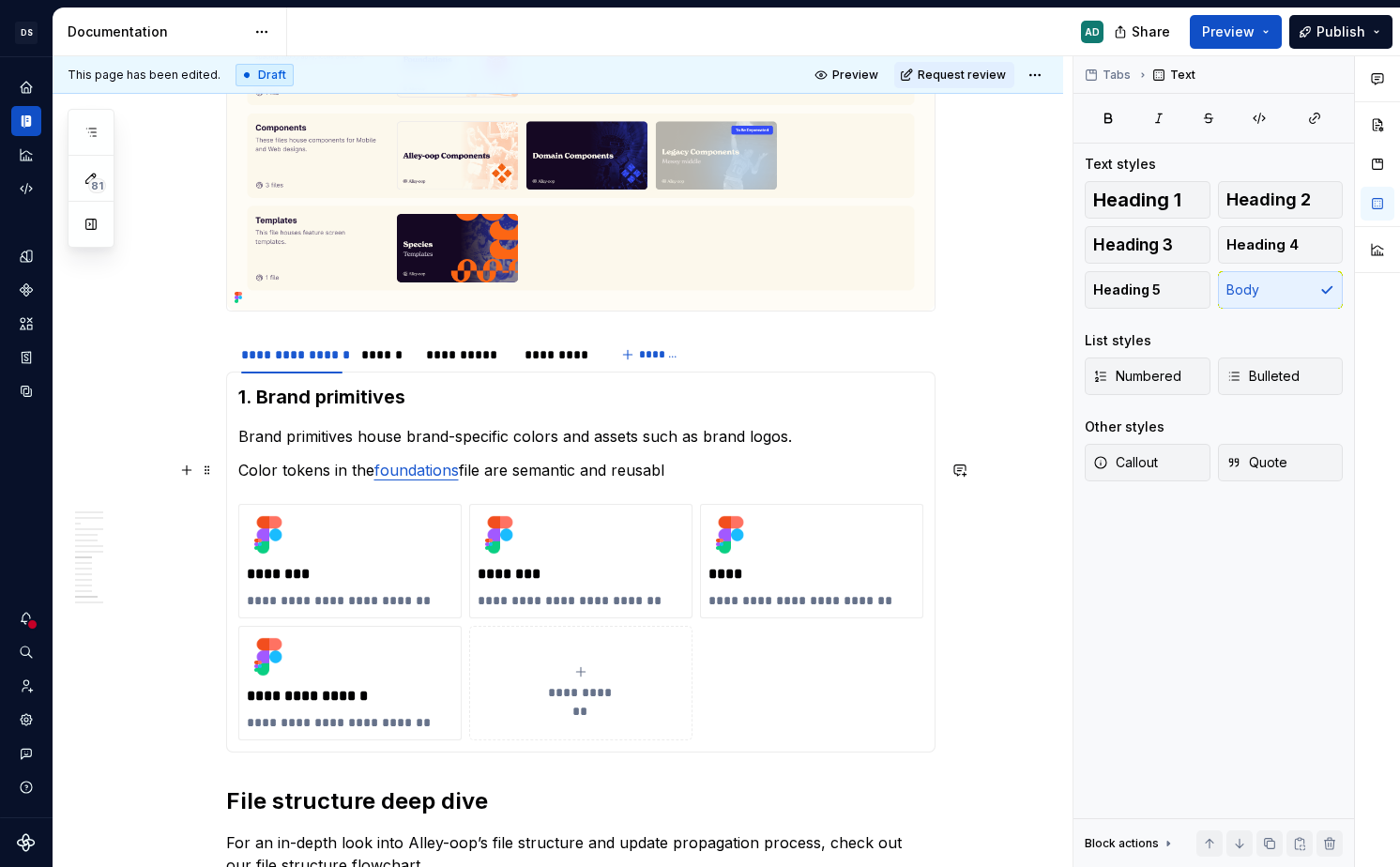click on "Color tokens in the  foundations  file are semantic and reusabl" at bounding box center (581, 470) 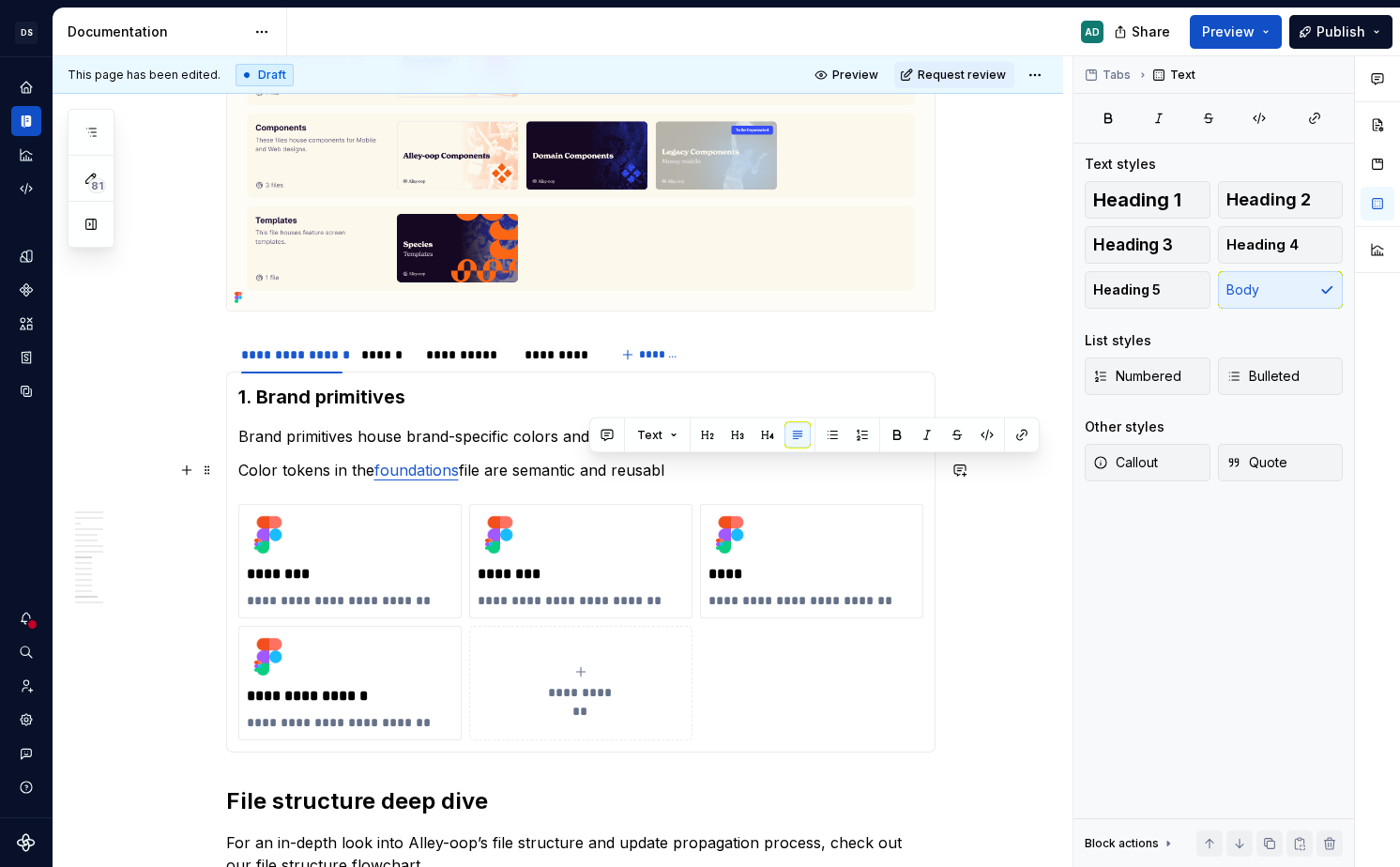 drag, startPoint x: 597, startPoint y: 470, endPoint x: 743, endPoint y: 469, distance: 146.0034 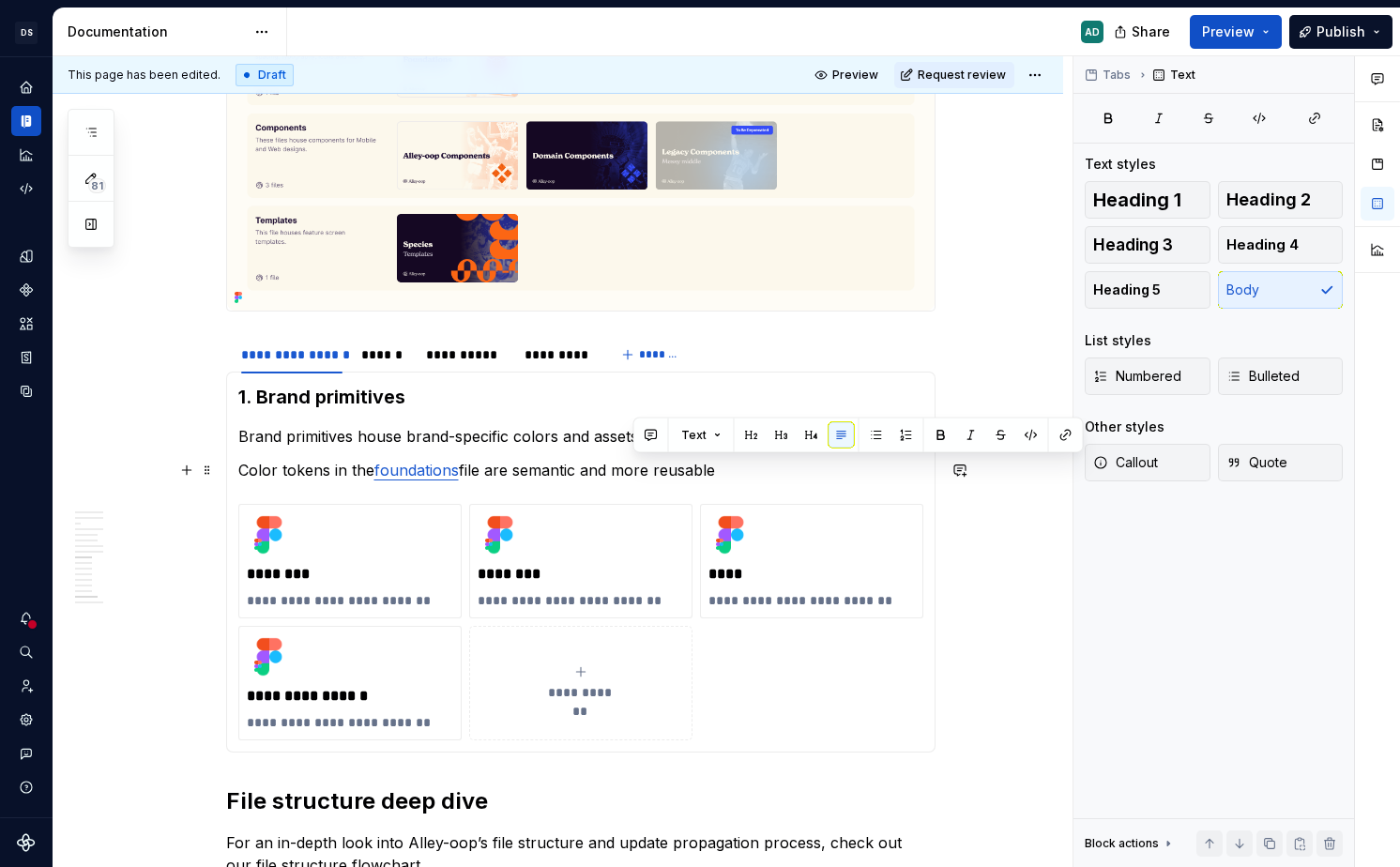 drag, startPoint x: 738, startPoint y: 465, endPoint x: 632, endPoint y: 468, distance: 106.04244 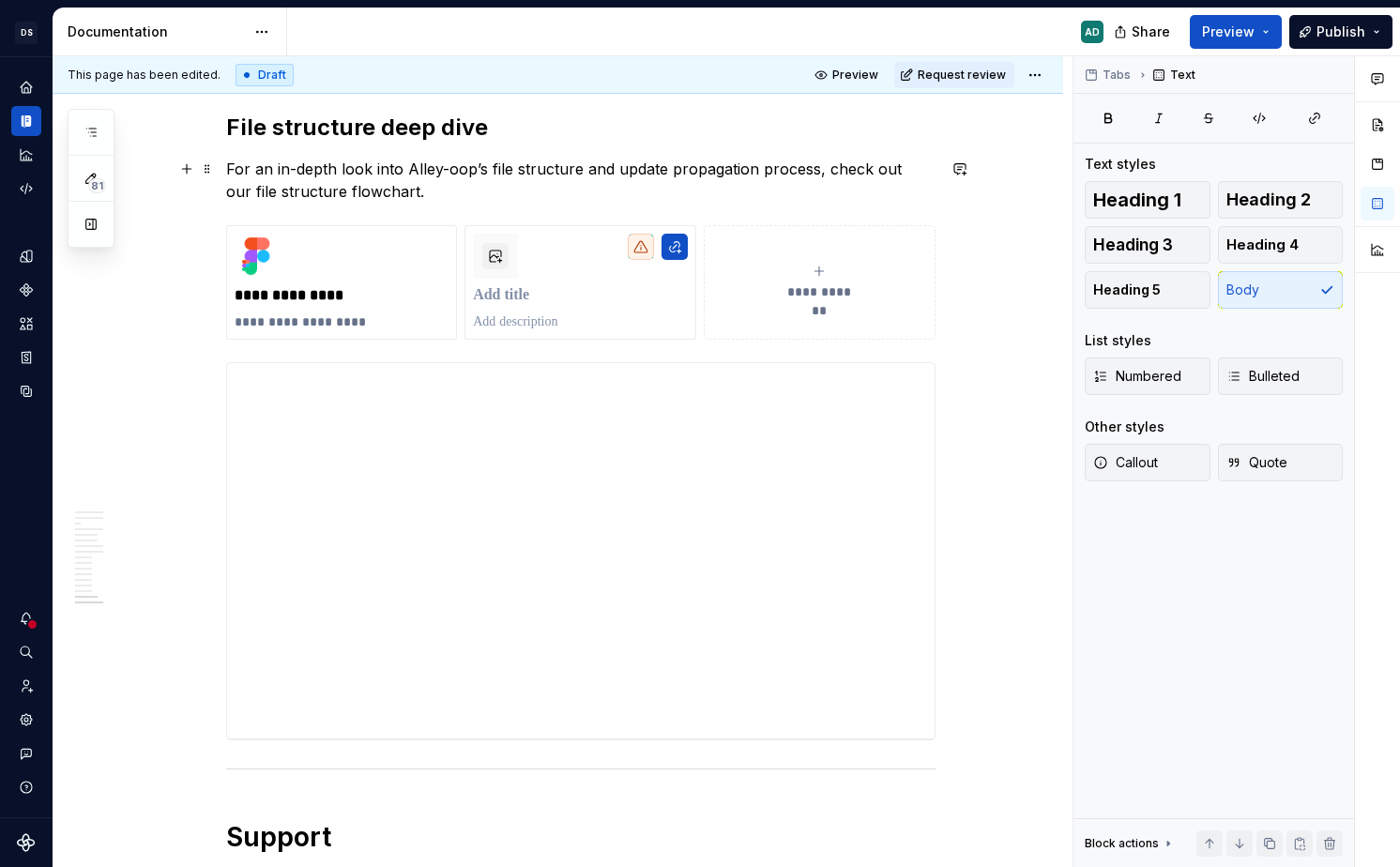 scroll, scrollTop: 4824, scrollLeft: 0, axis: vertical 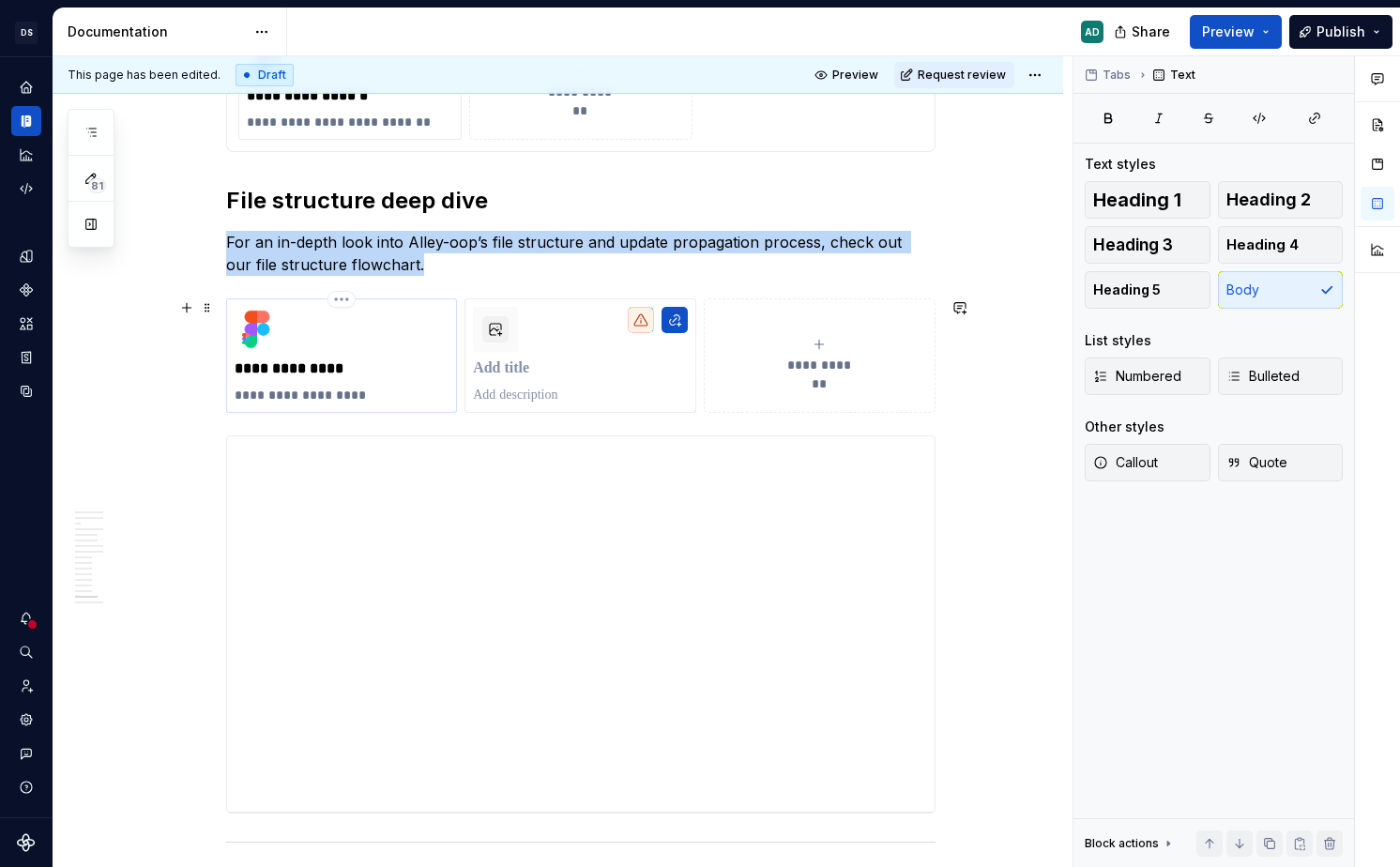 click on "**********" at bounding box center [342, 356] 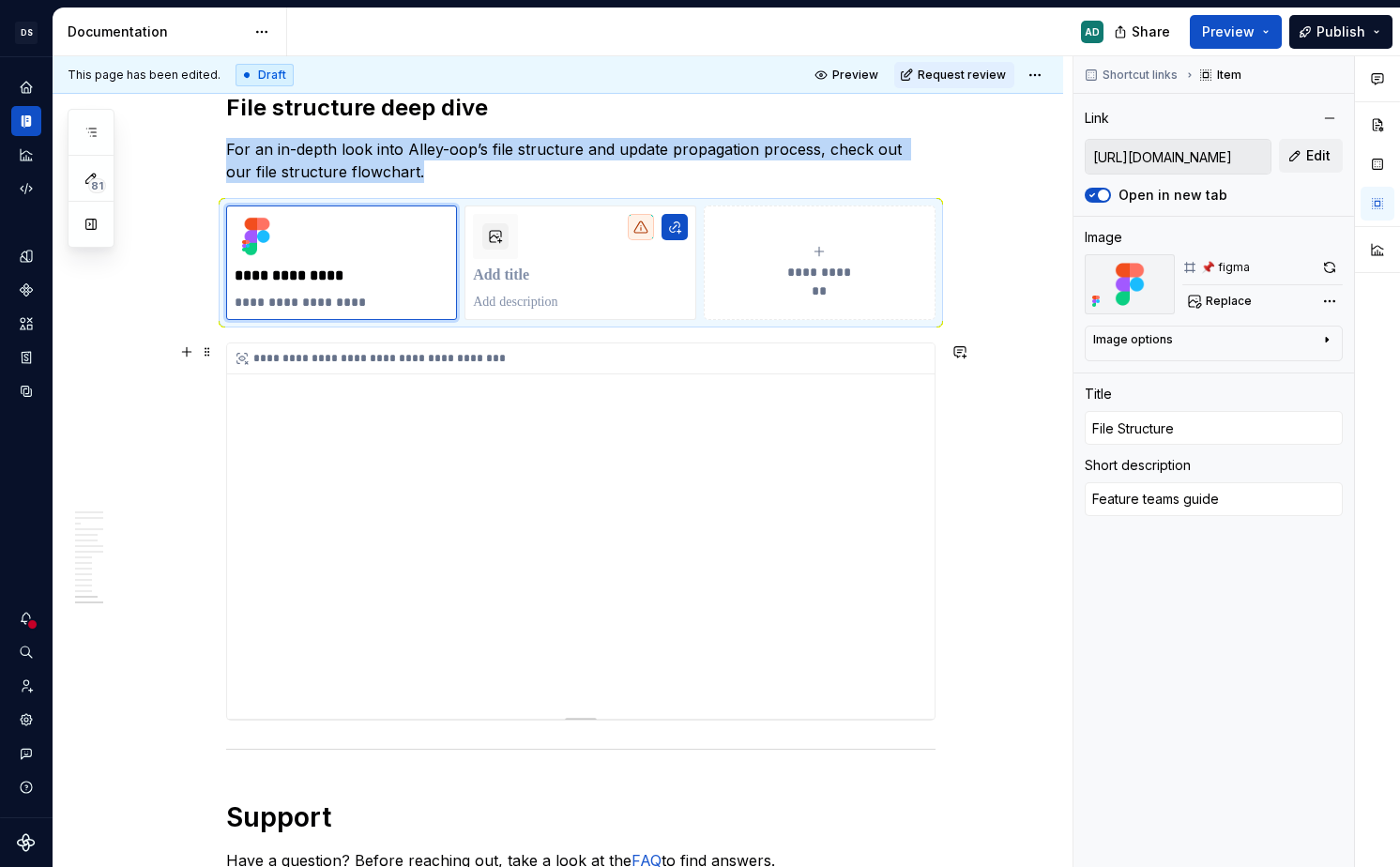 scroll, scrollTop: 4918, scrollLeft: 0, axis: vertical 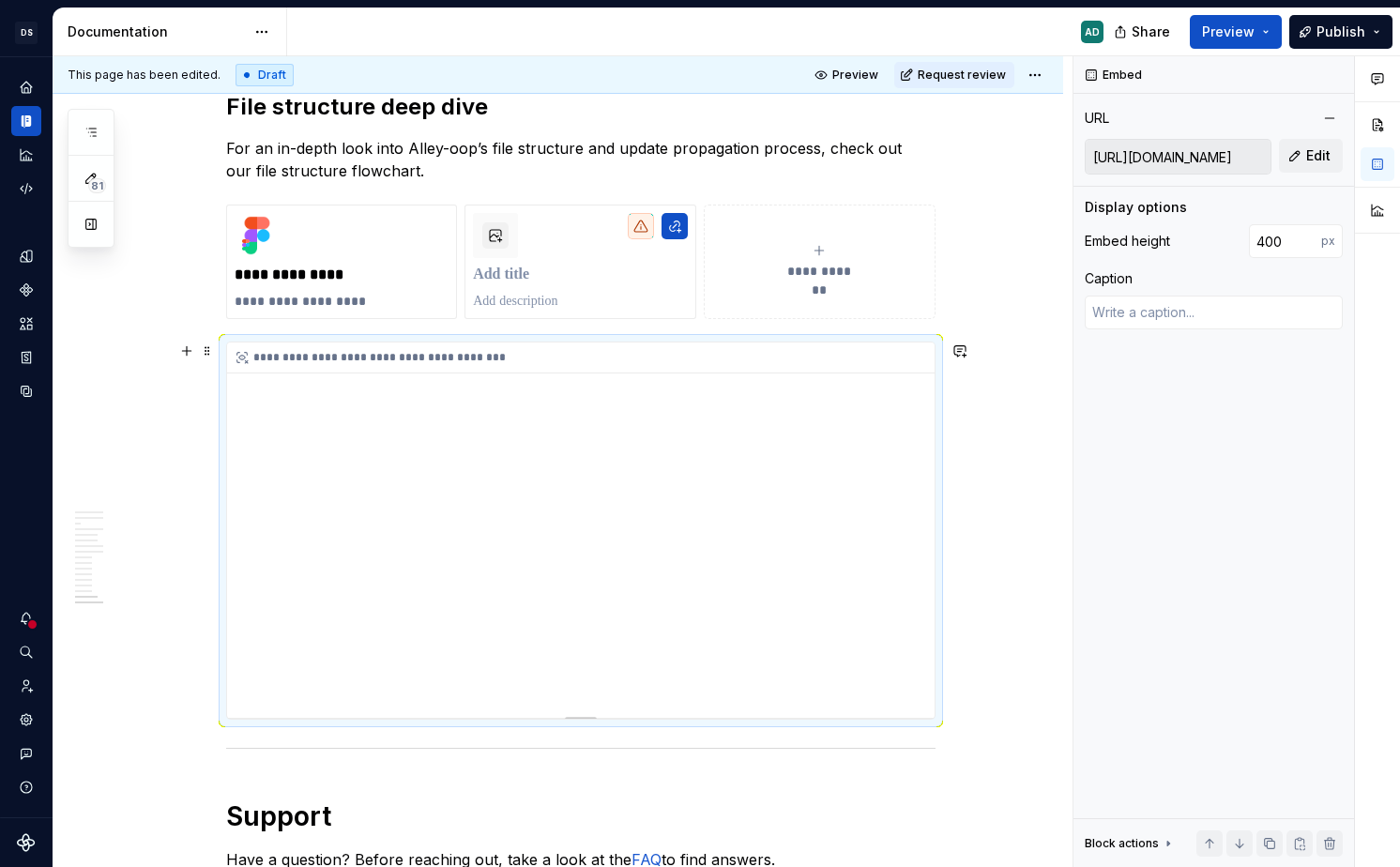 click on "**********" at bounding box center [581, 530] 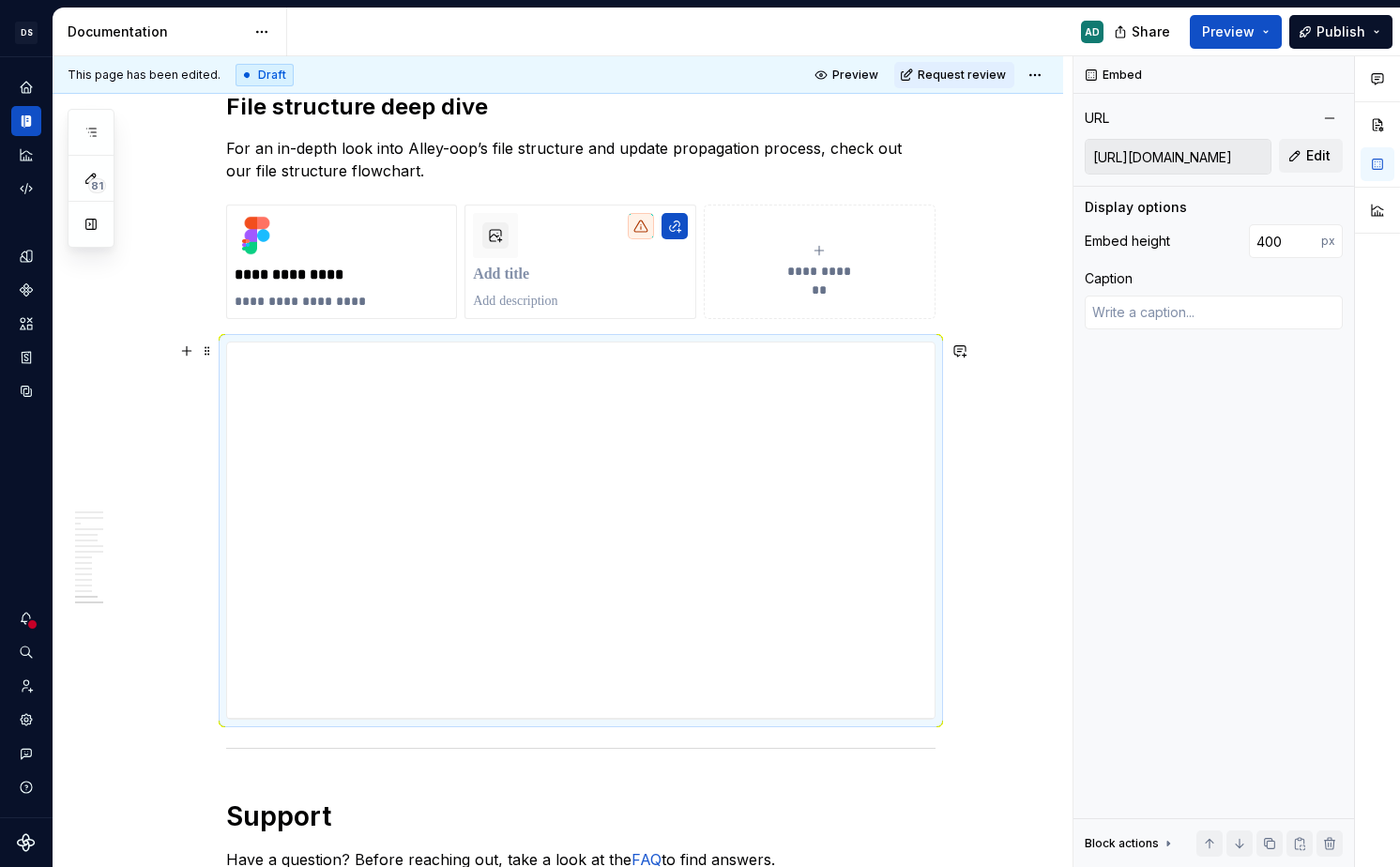 click on "**********" at bounding box center (557, -1672) 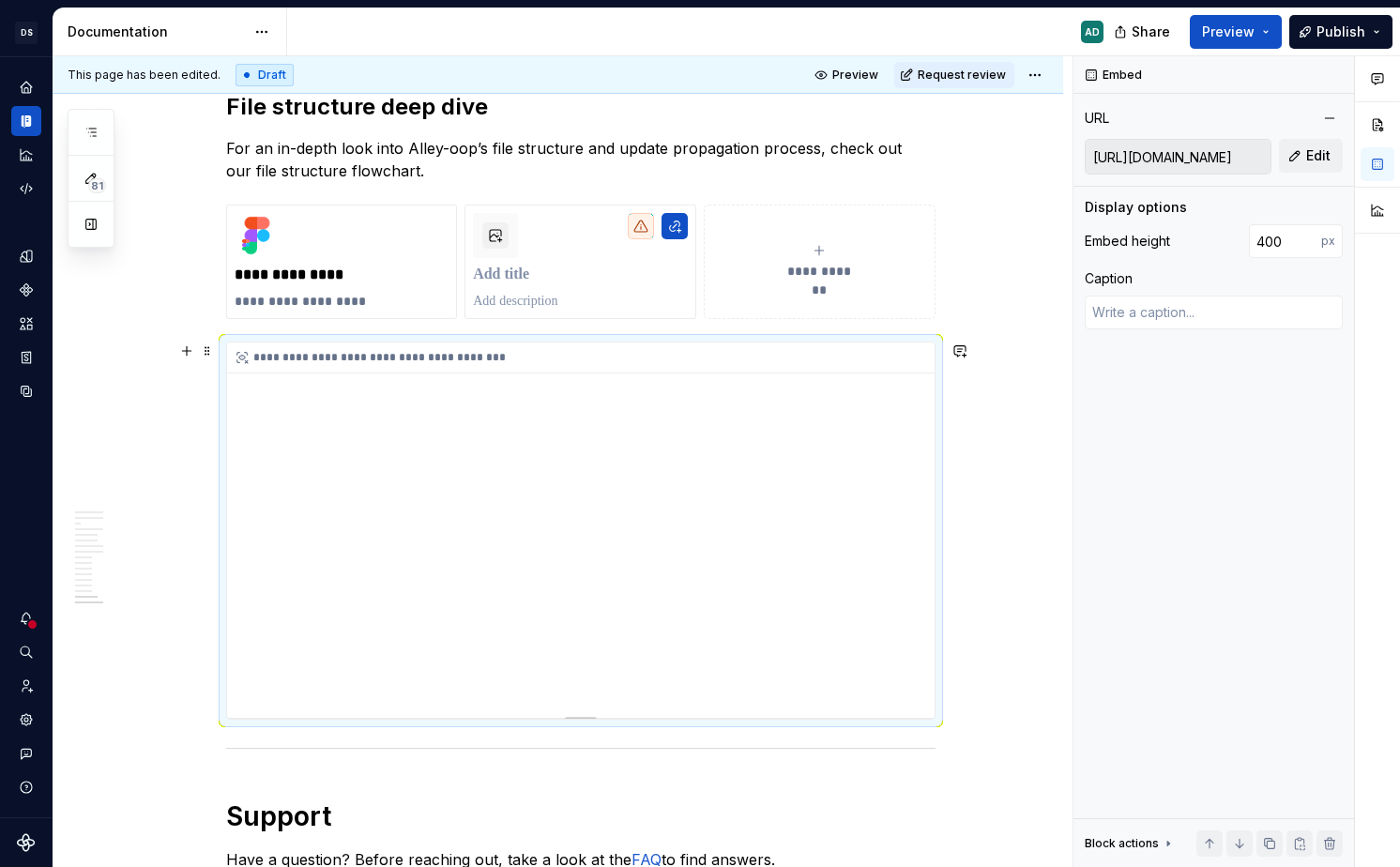click on "**********" at bounding box center (581, 530) 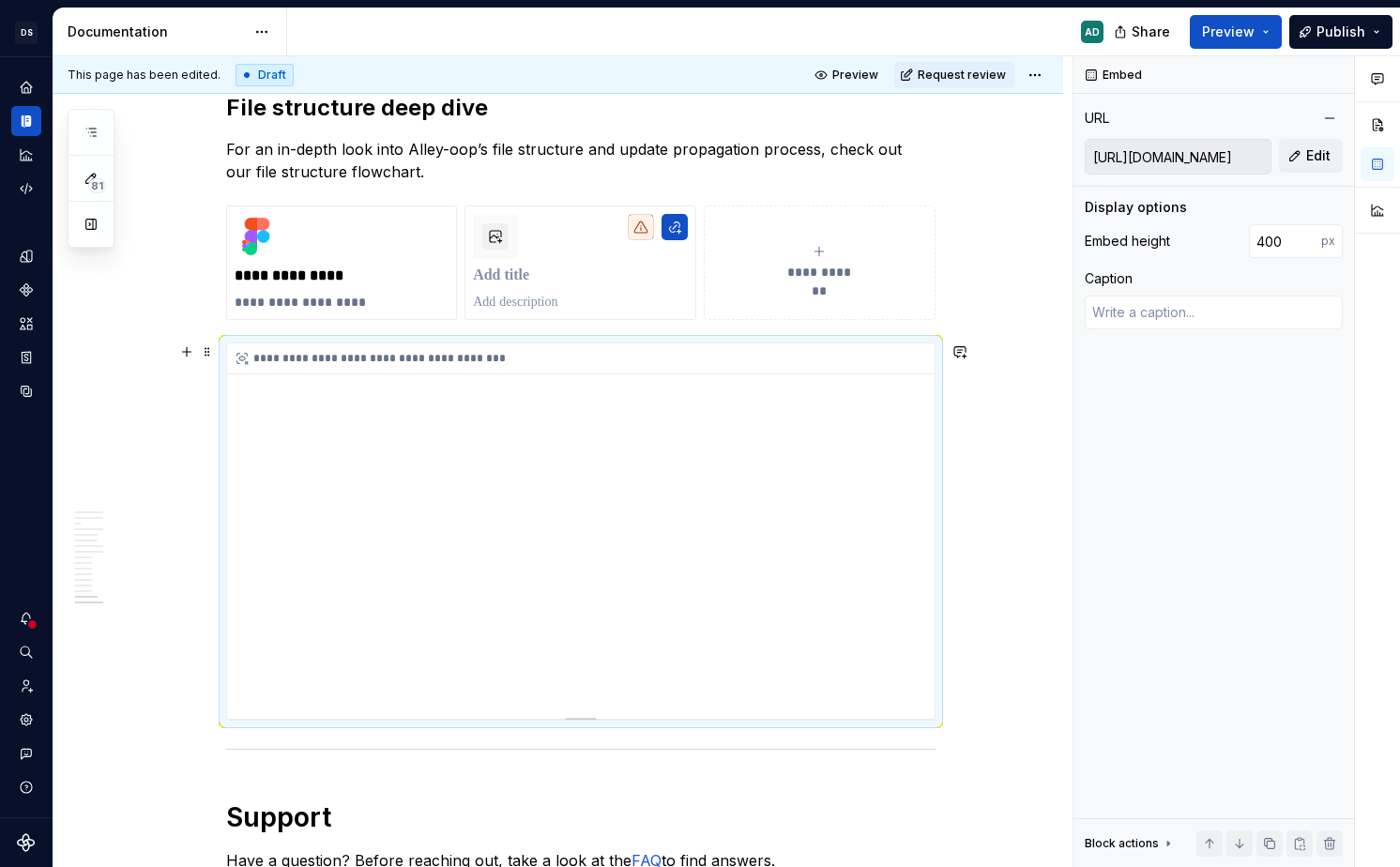click on "**********" at bounding box center [581, 531] 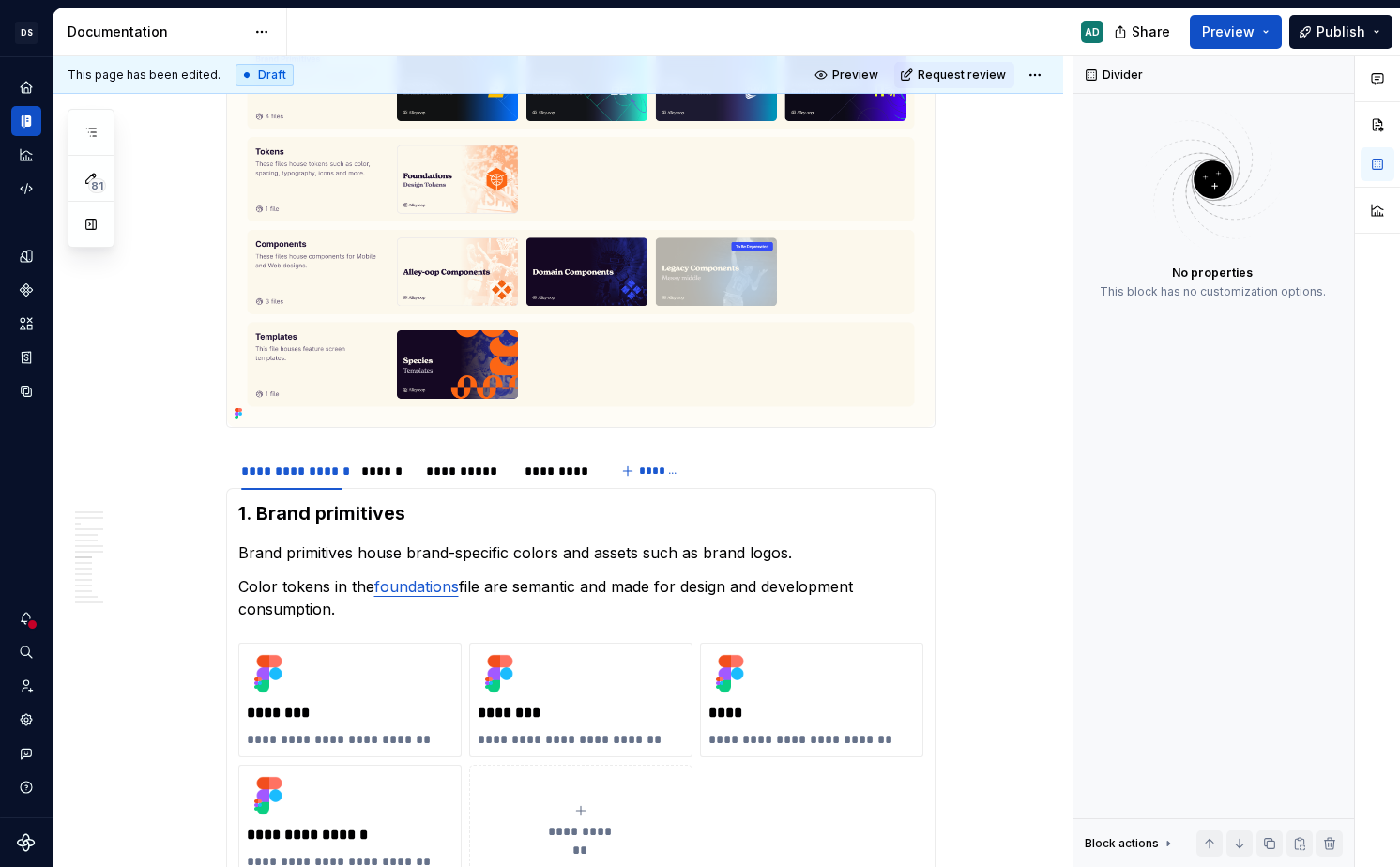 scroll, scrollTop: 4108, scrollLeft: 0, axis: vertical 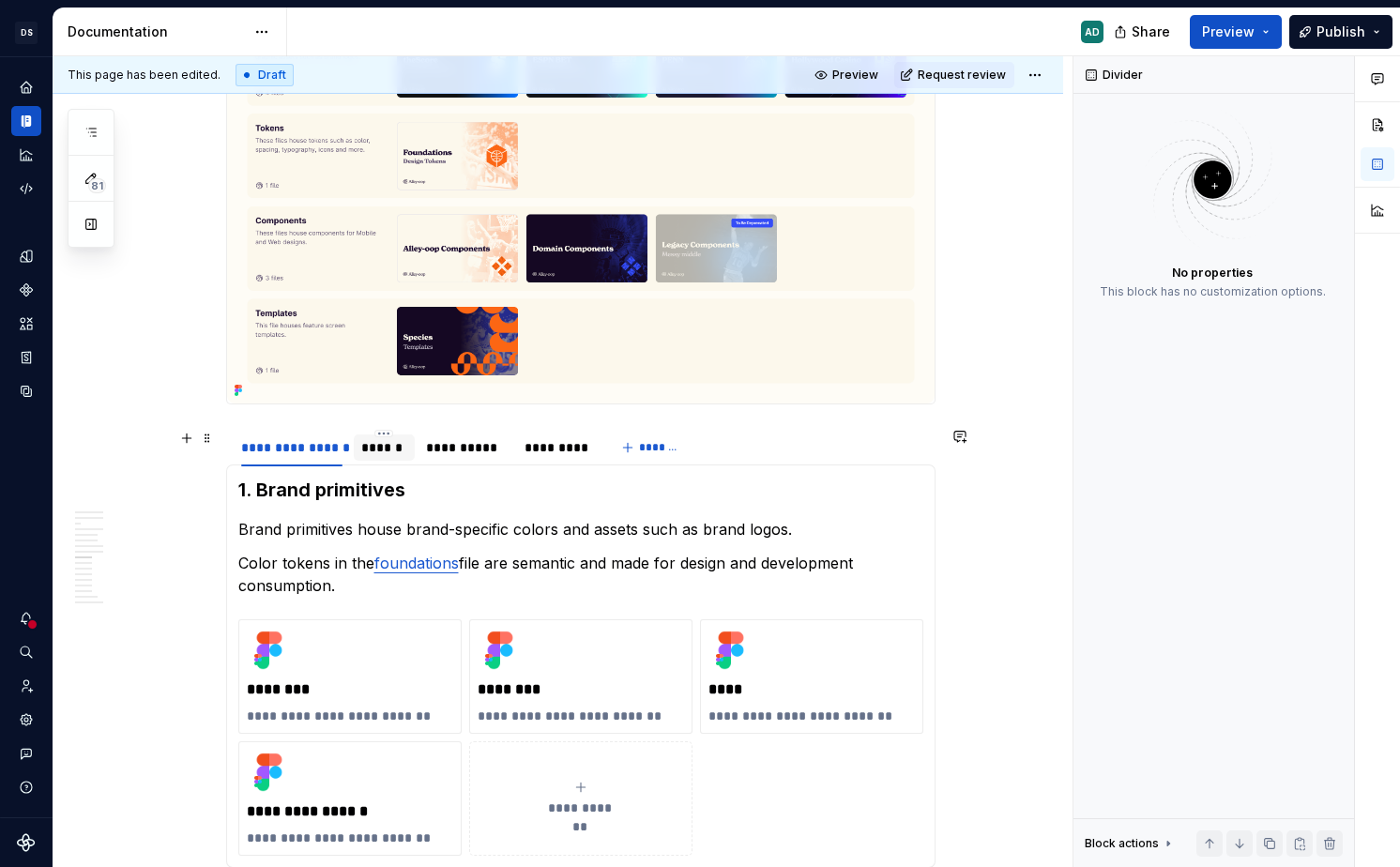 click on "******" at bounding box center (384, 448) 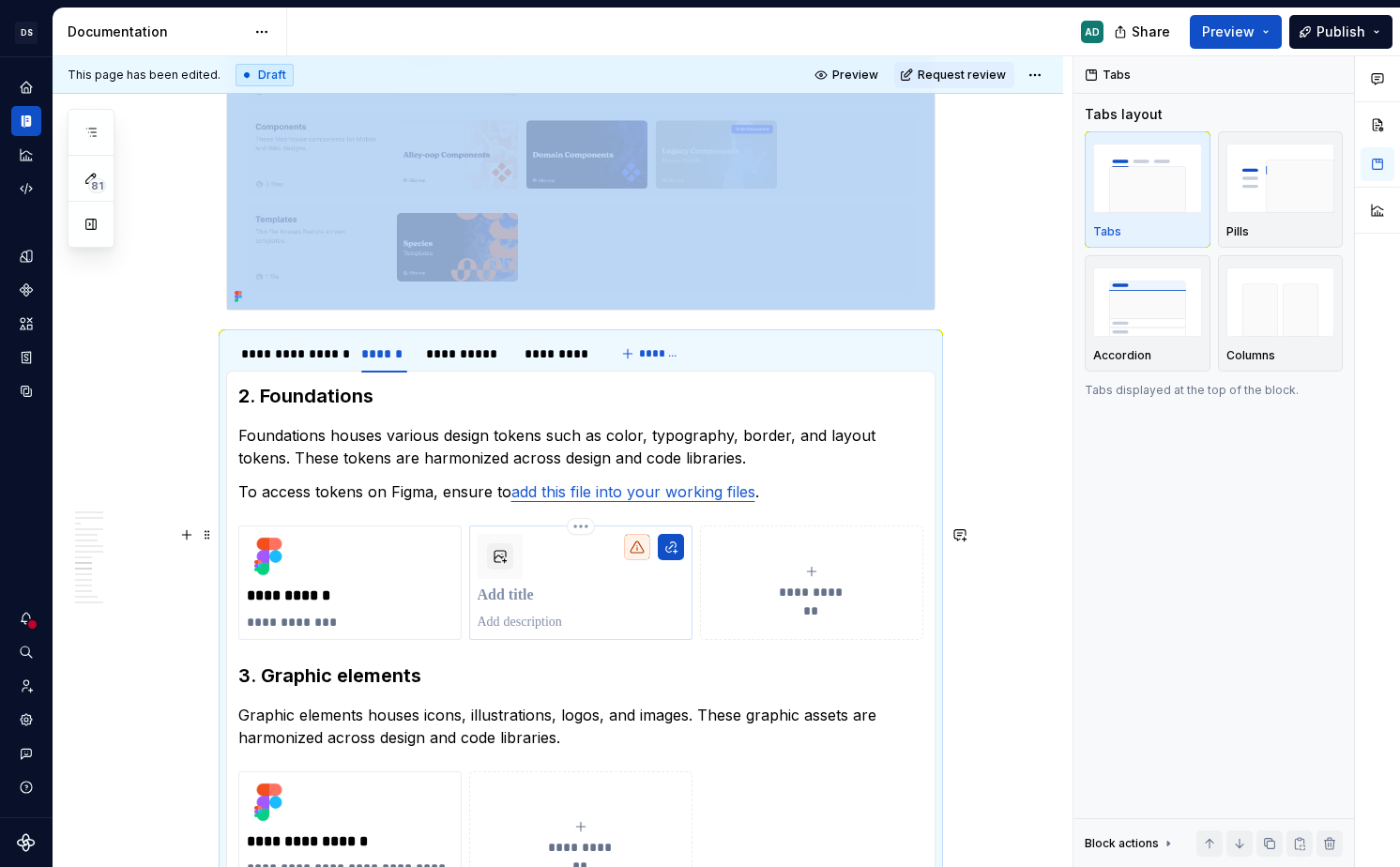 scroll, scrollTop: 4302, scrollLeft: 0, axis: vertical 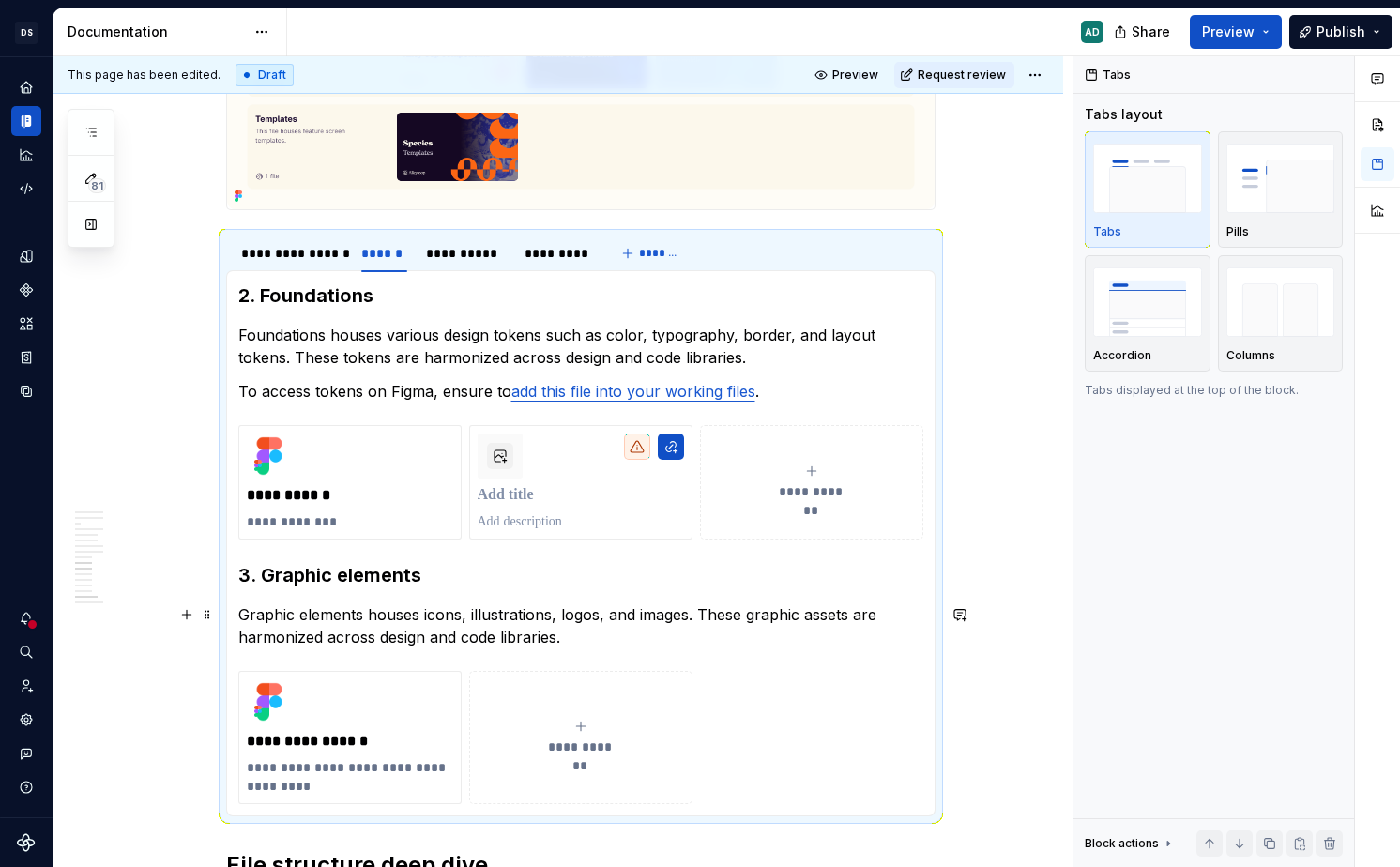 click on "Graphic elements houses icons, illustrations, logos, and images. These graphic assets are harmonized across design and code libraries." at bounding box center [581, 626] 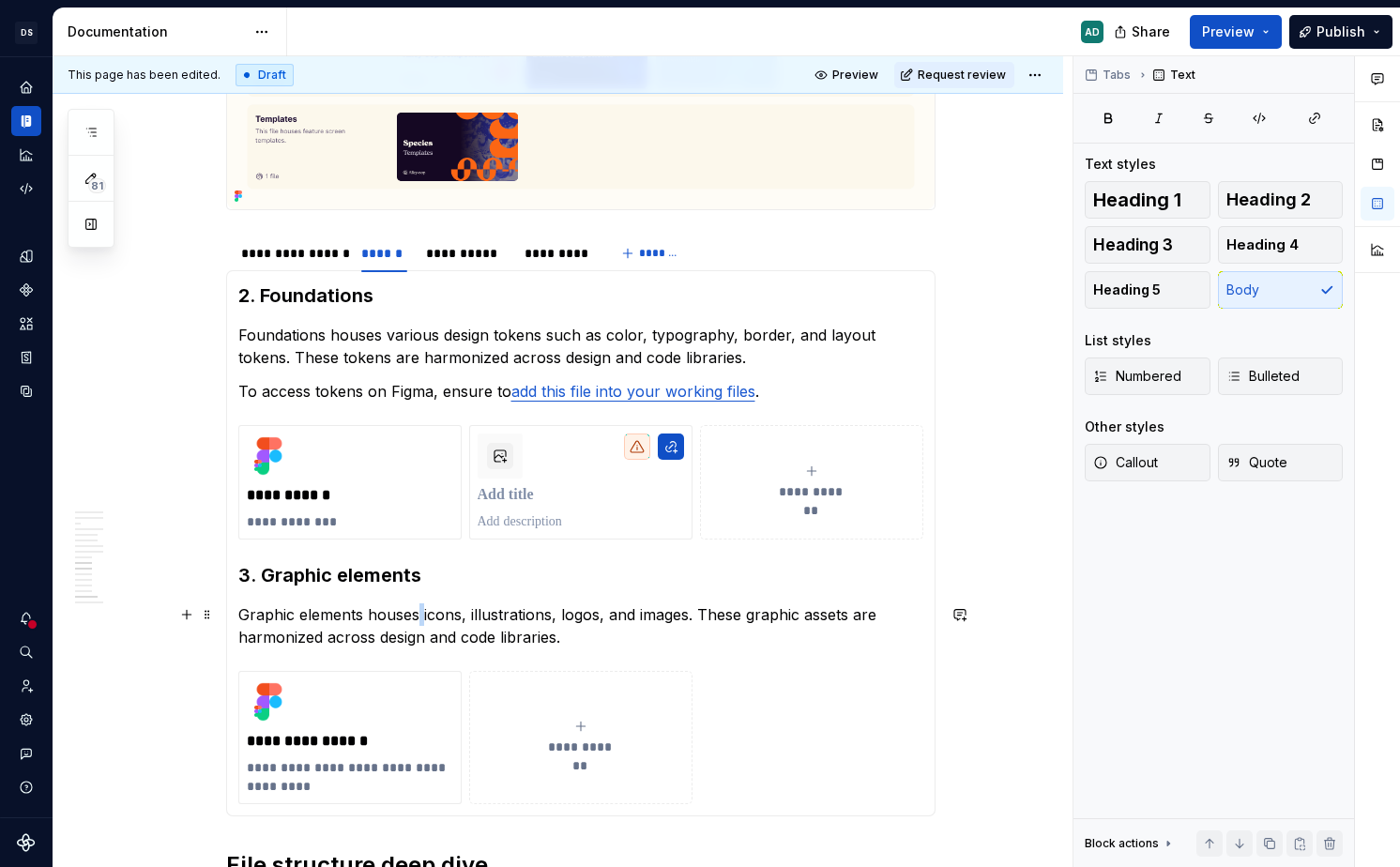 click on "Graphic elements houses icons, illustrations, logos, and images. These graphic assets are harmonized across design and code libraries." at bounding box center [581, 626] 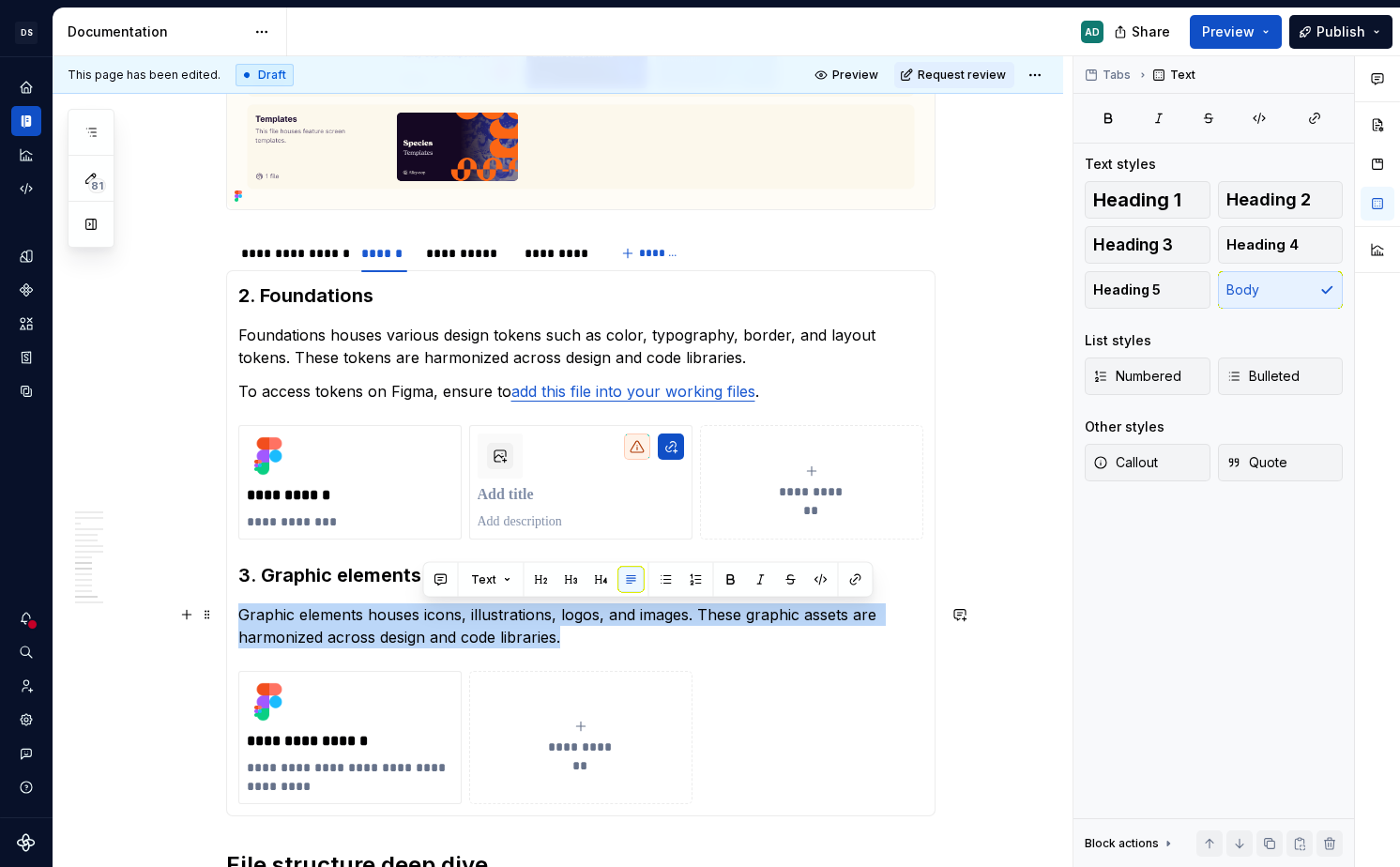 click on "Graphic elements houses icons, illustrations, logos, and images. These graphic assets are harmonized across design and code libraries." at bounding box center [581, 626] 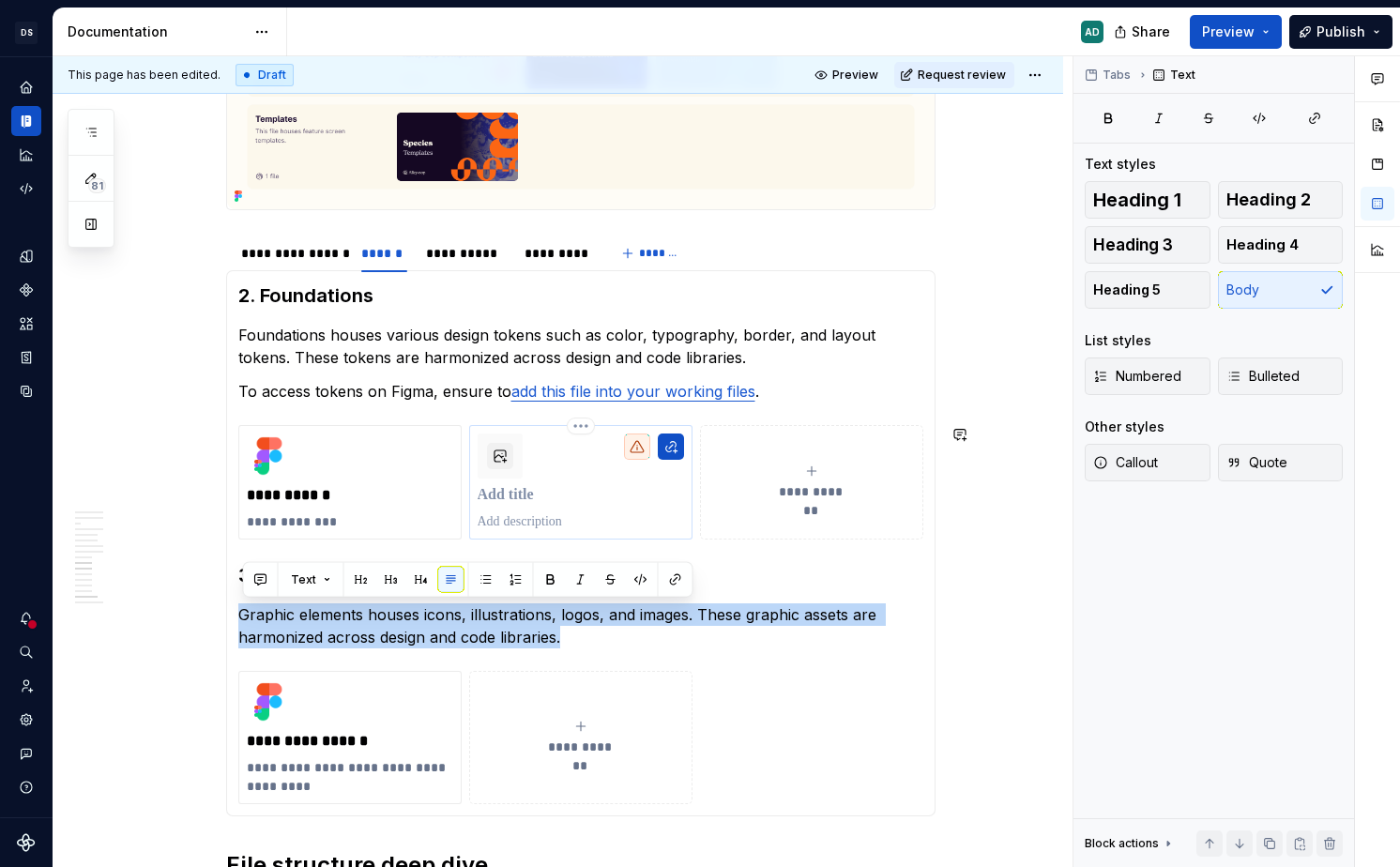 copy on "Graphic elements houses icons, illustrations, logos, and images. These graphic assets are harmonized across design and code libraries." 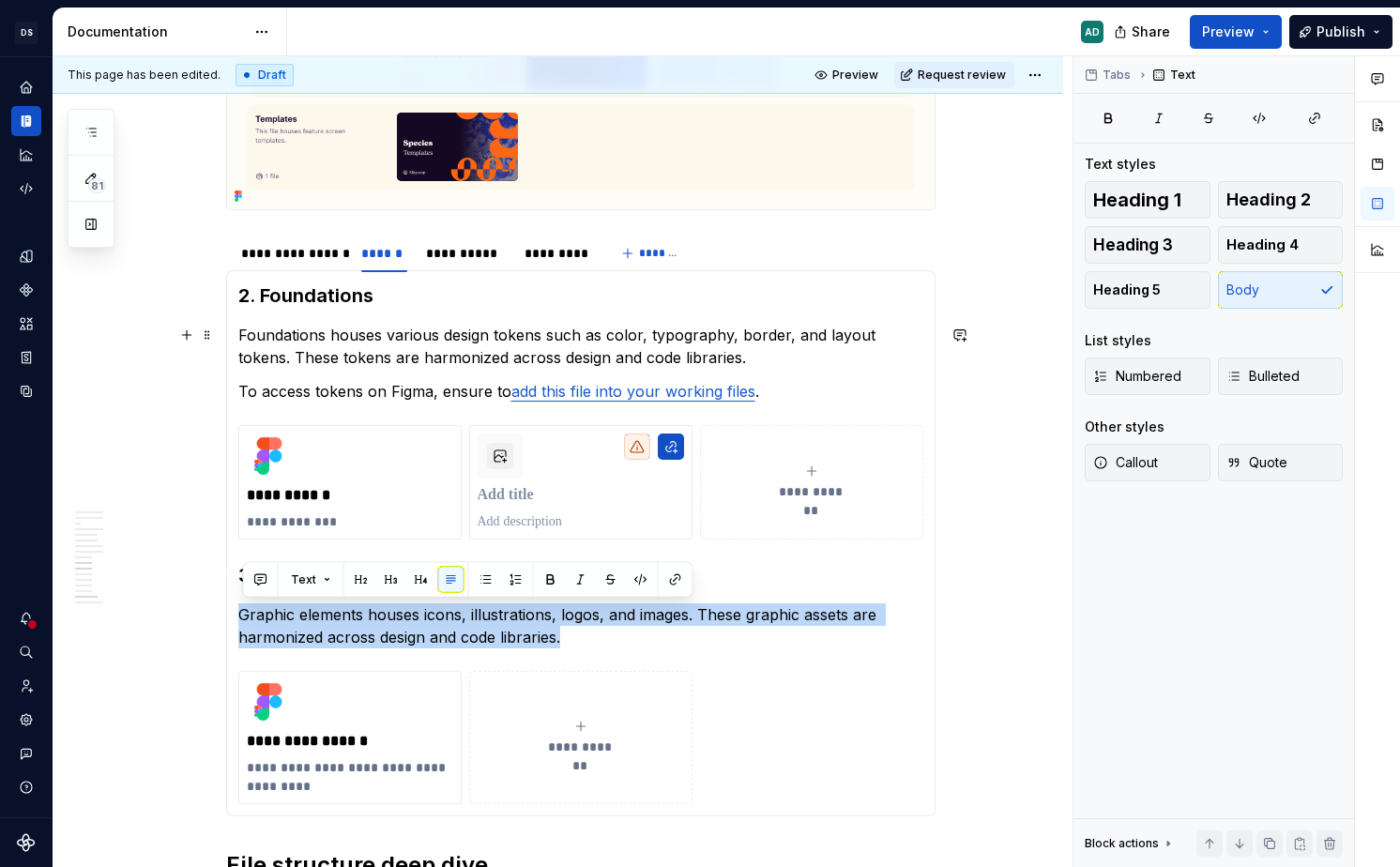 scroll, scrollTop: 4277, scrollLeft: 0, axis: vertical 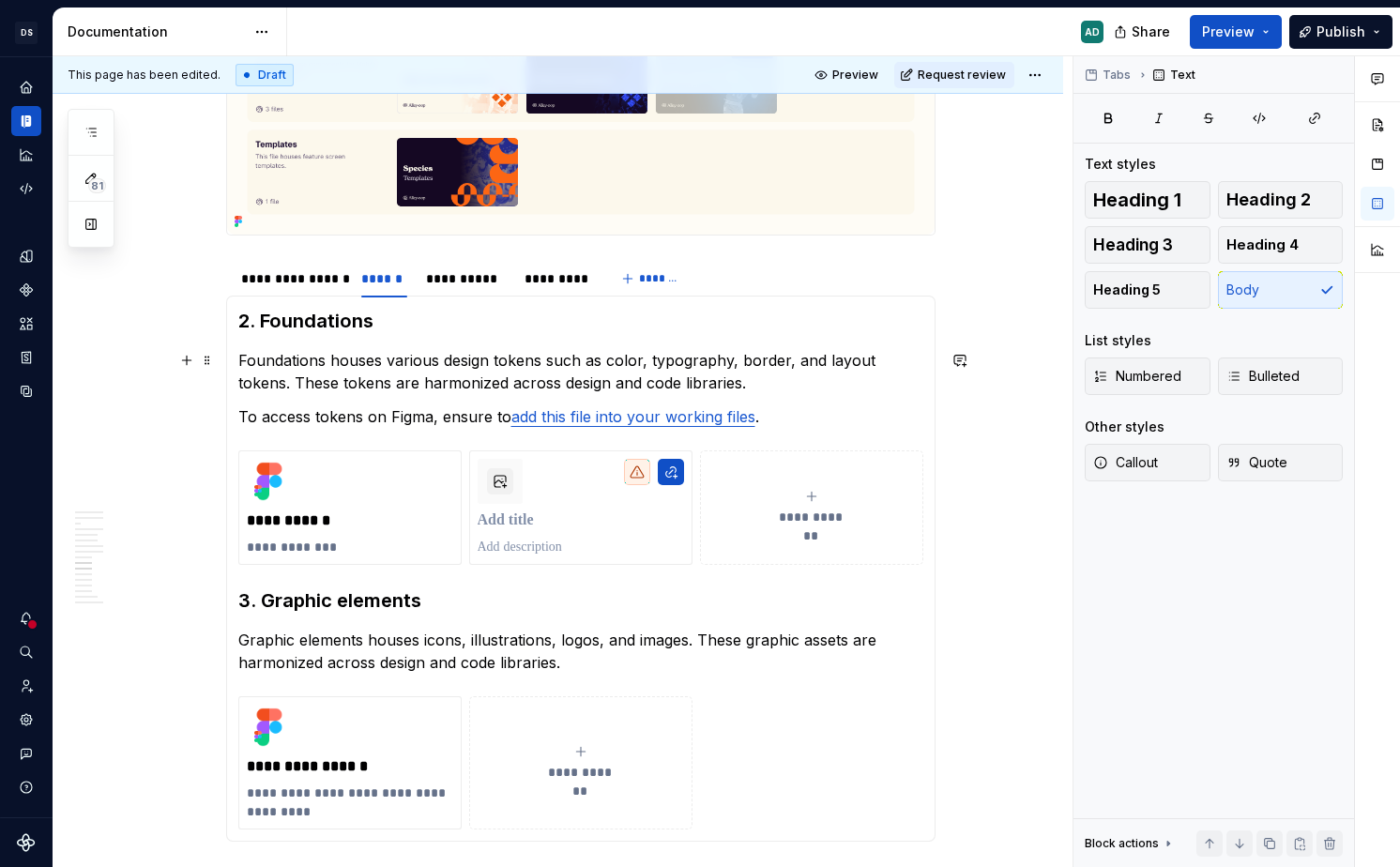 click on "Foundations houses various design tokens such as color, typography, border, and layout tokens. These tokens are harmonized across design and code libraries." at bounding box center [581, 372] 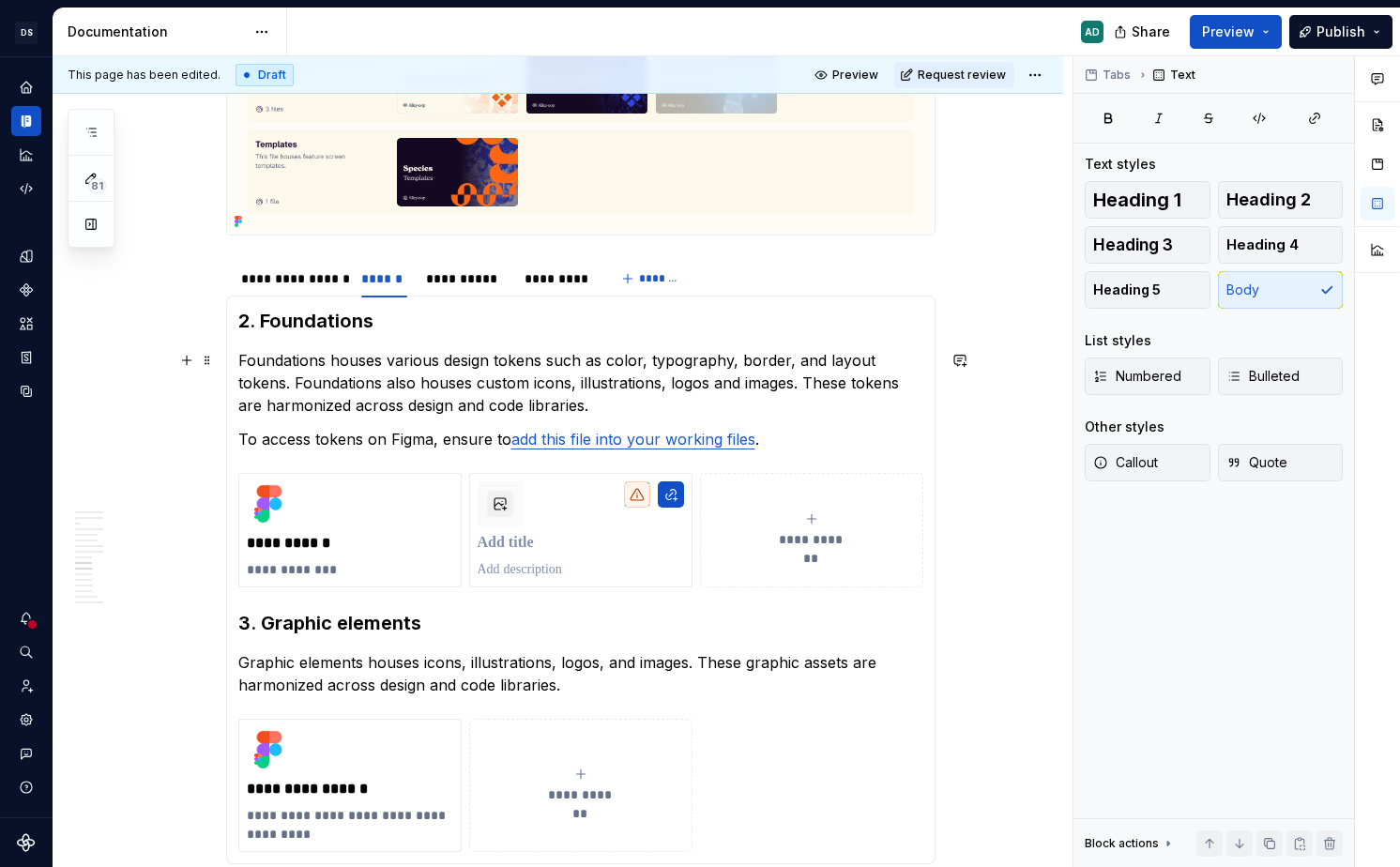 click on "Foundations houses various design tokens such as color, typography, border, and layout tokens. Foundations also houses custom icons, illustrations, logos and images. These tokens are harmonized across design and code libraries." at bounding box center [581, 383] 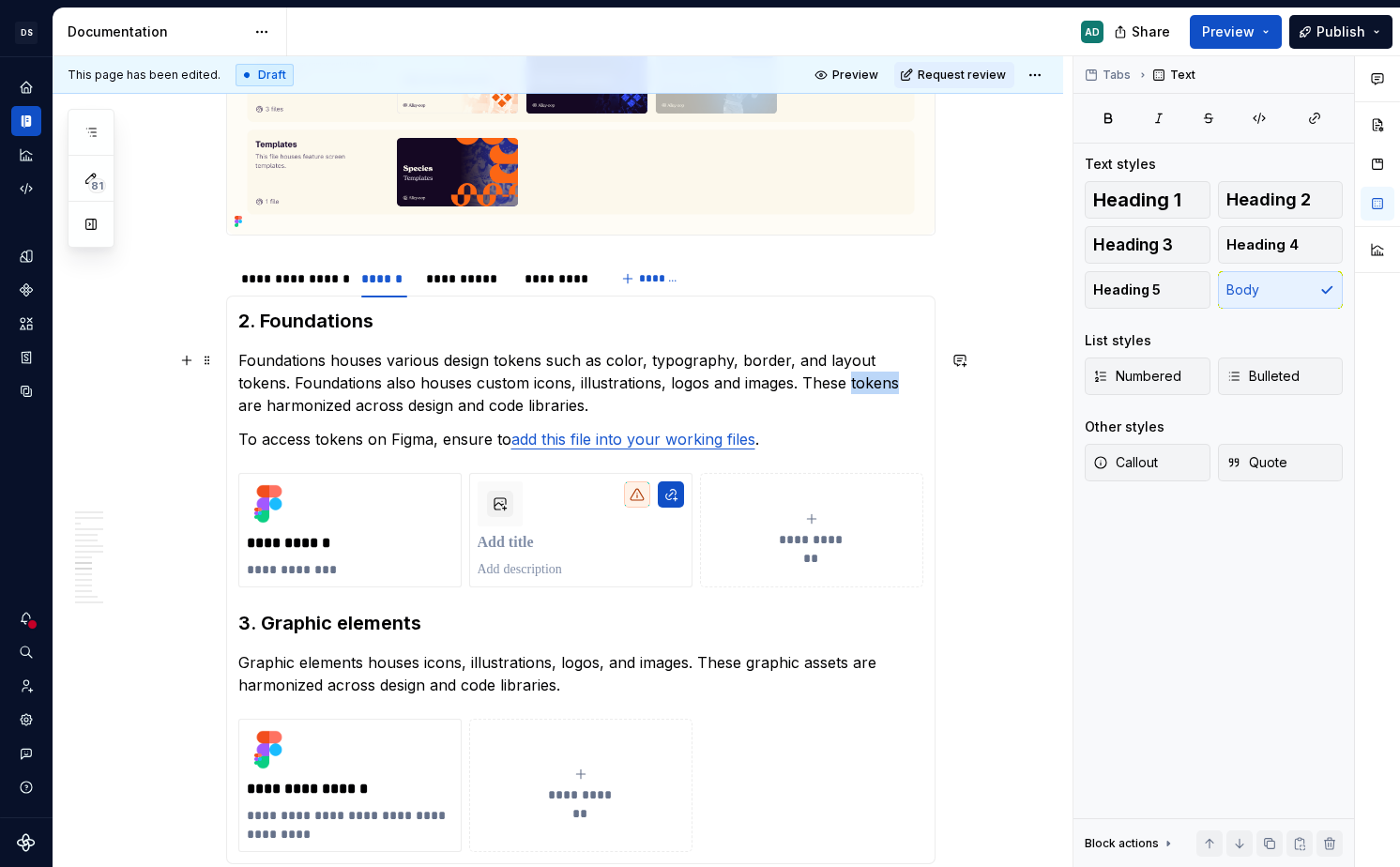 click on "Foundations houses various design tokens such as color, typography, border, and layout tokens. Foundations also houses custom icons, illustrations, logos and images. These tokens are harmonized across design and code libraries." at bounding box center (581, 383) 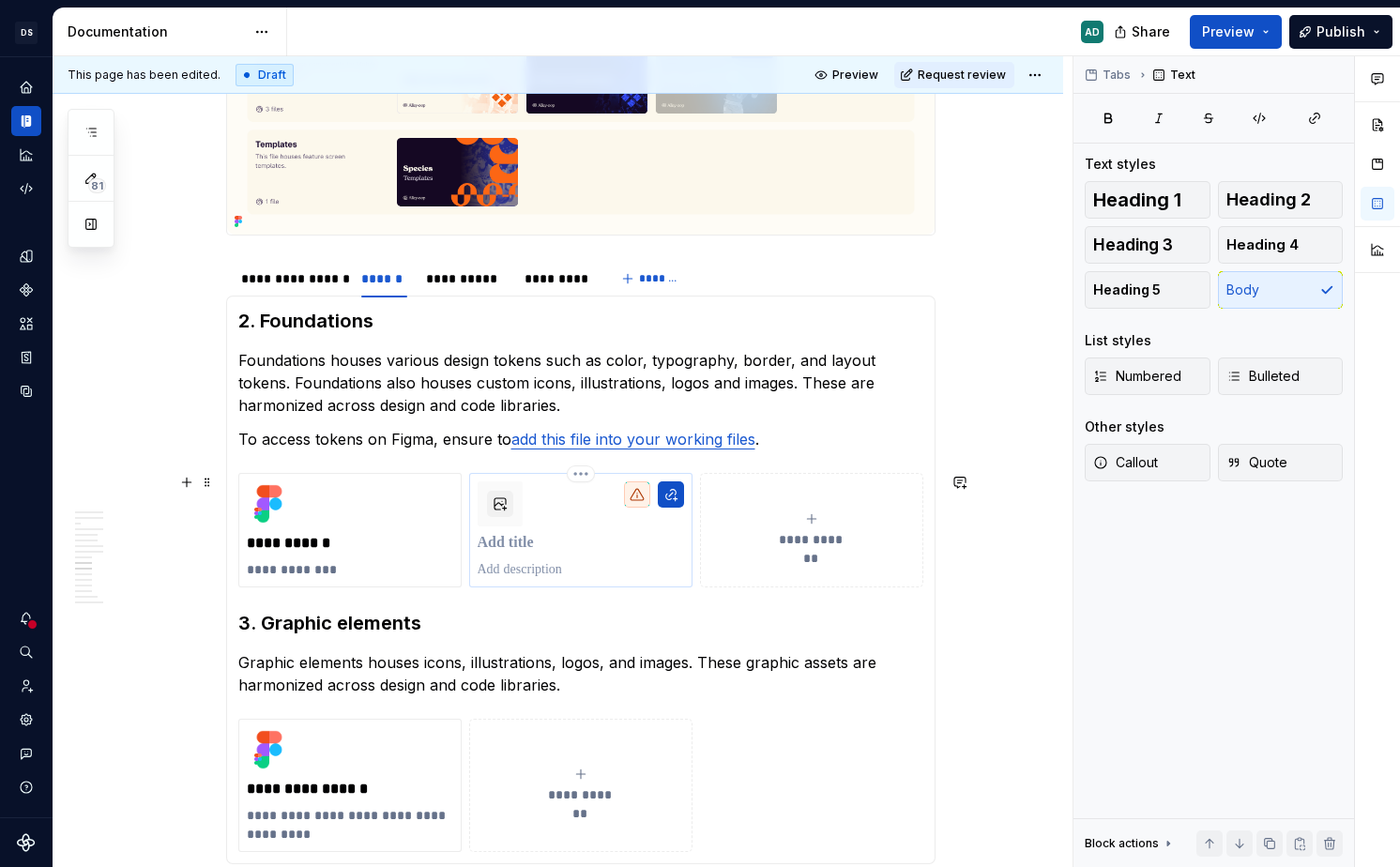 click at bounding box center [581, 543] 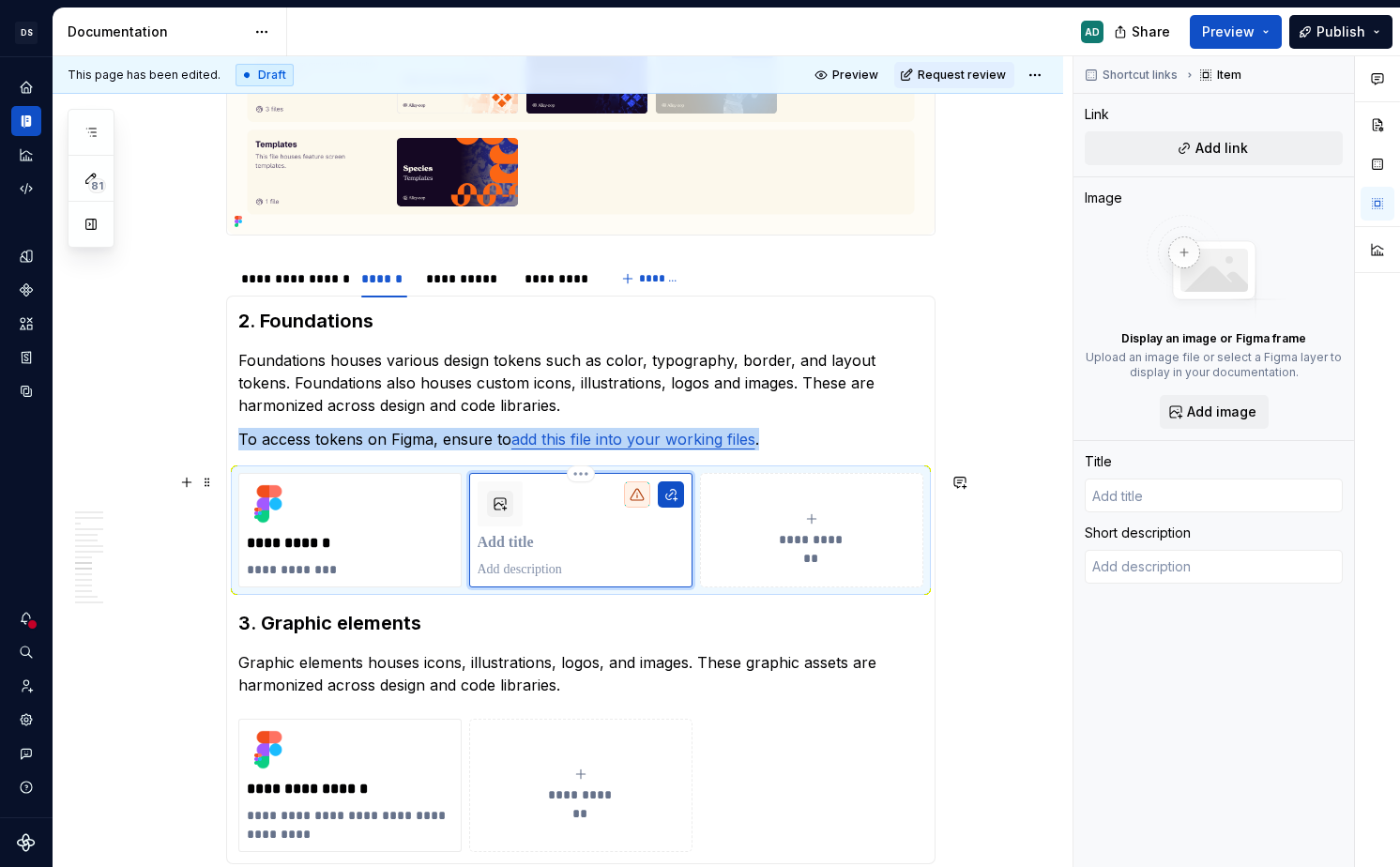 click at bounding box center (581, 530) 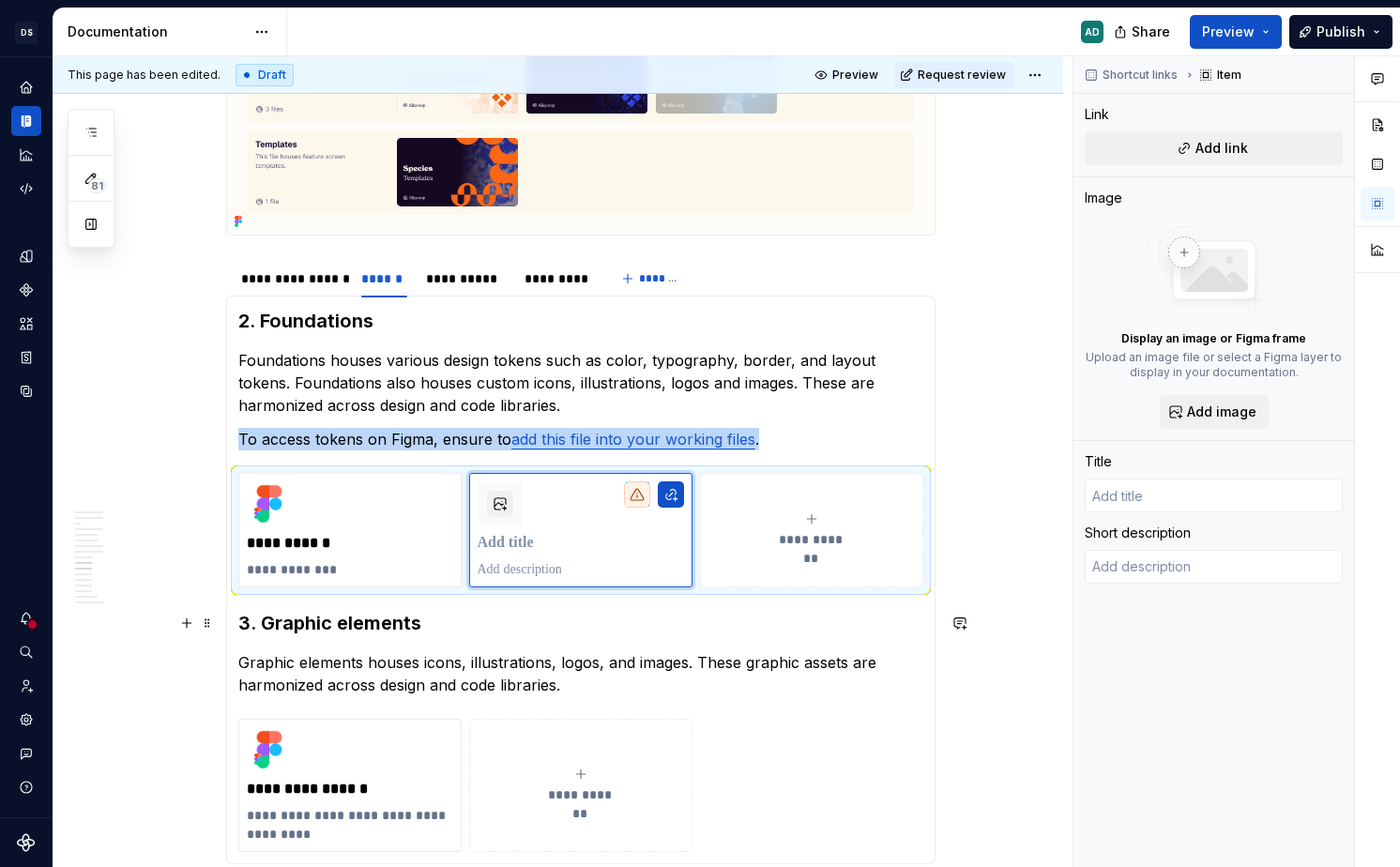 click on "**********" at bounding box center [581, 580] 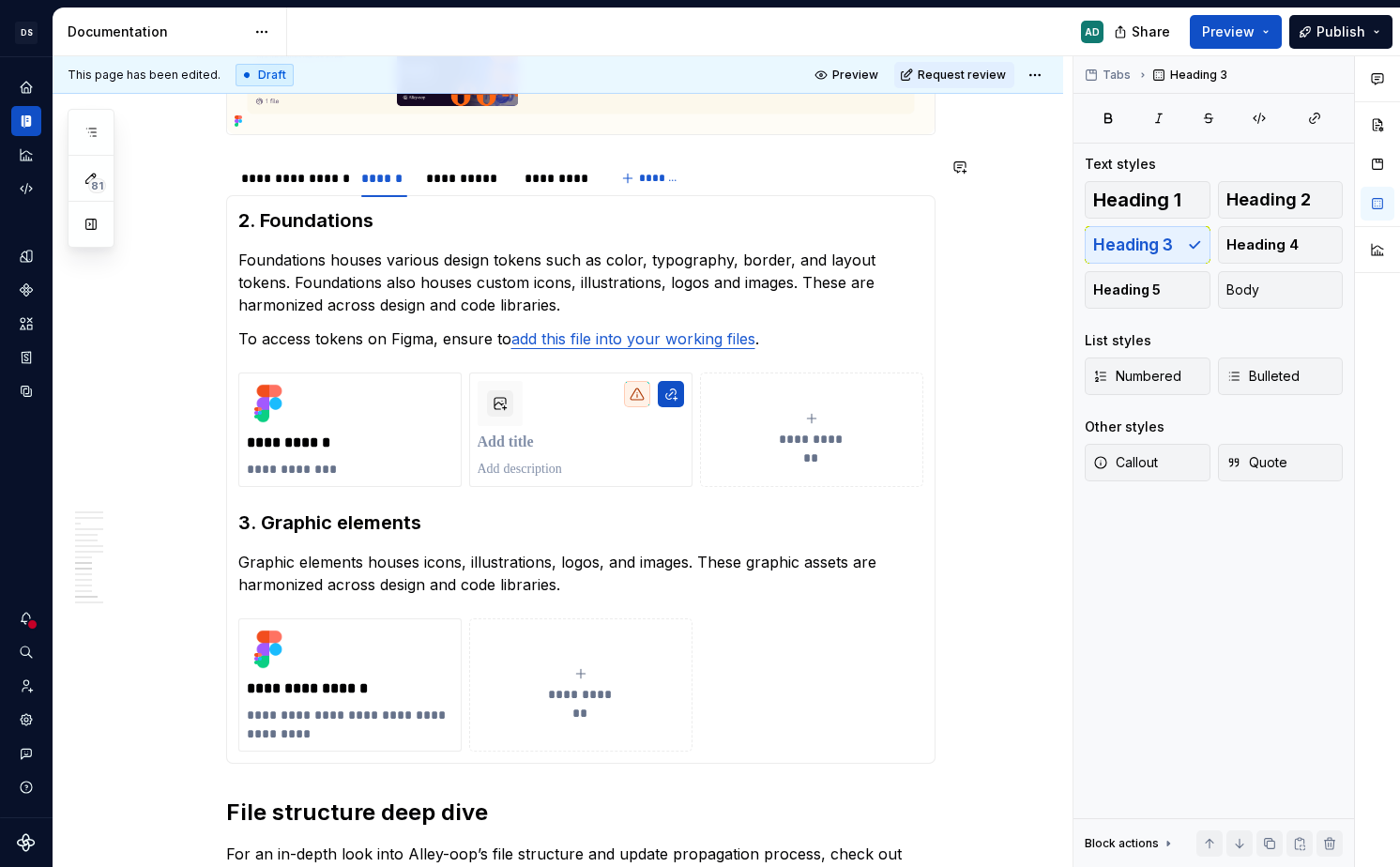 scroll, scrollTop: 4383, scrollLeft: 0, axis: vertical 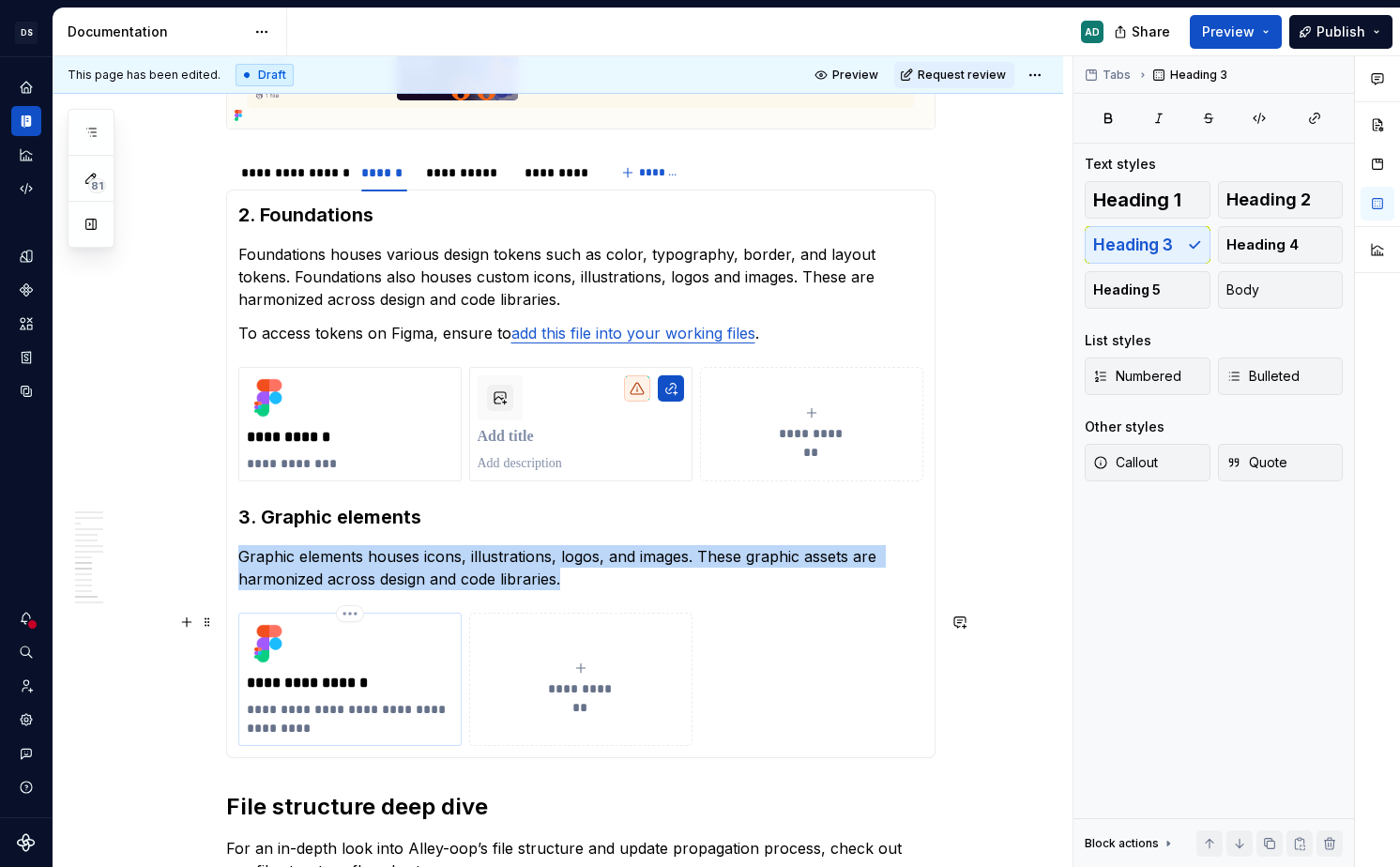 click on "**********" at bounding box center (350, 679) 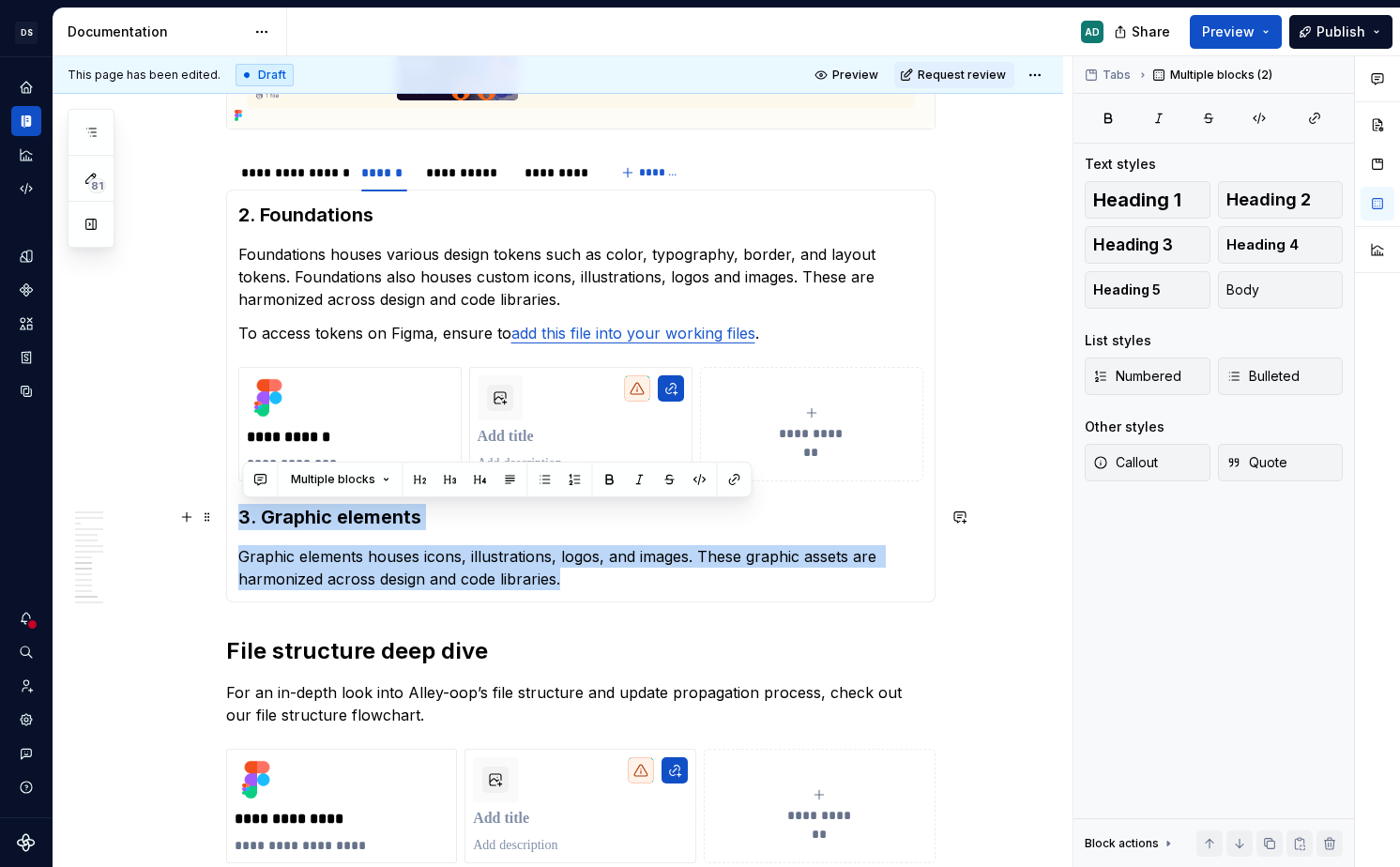 drag, startPoint x: 574, startPoint y: 579, endPoint x: 230, endPoint y: 508, distance: 351.25062 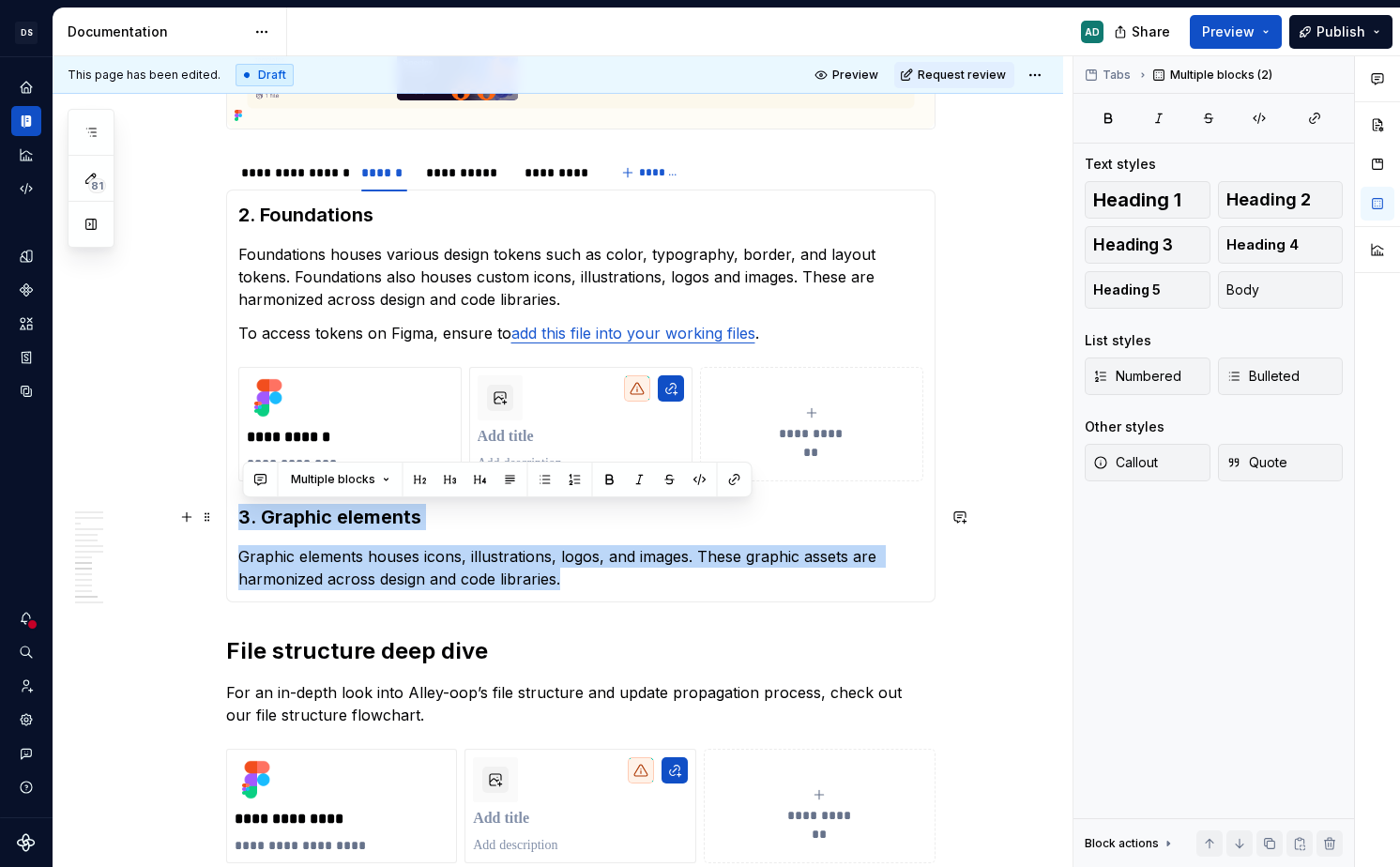 click on "**********" at bounding box center (581, 396) 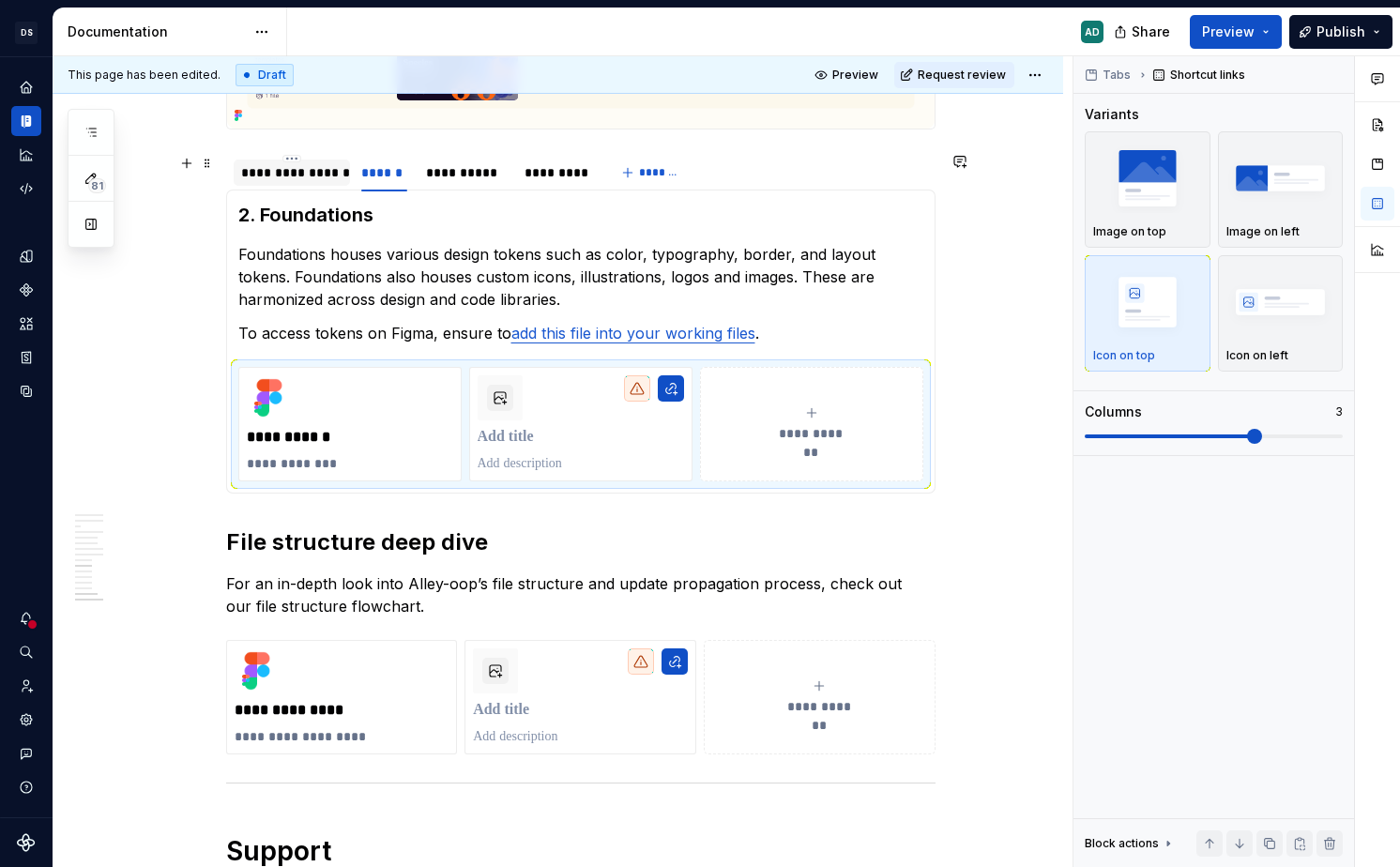 click on "**********" at bounding box center (292, 173) 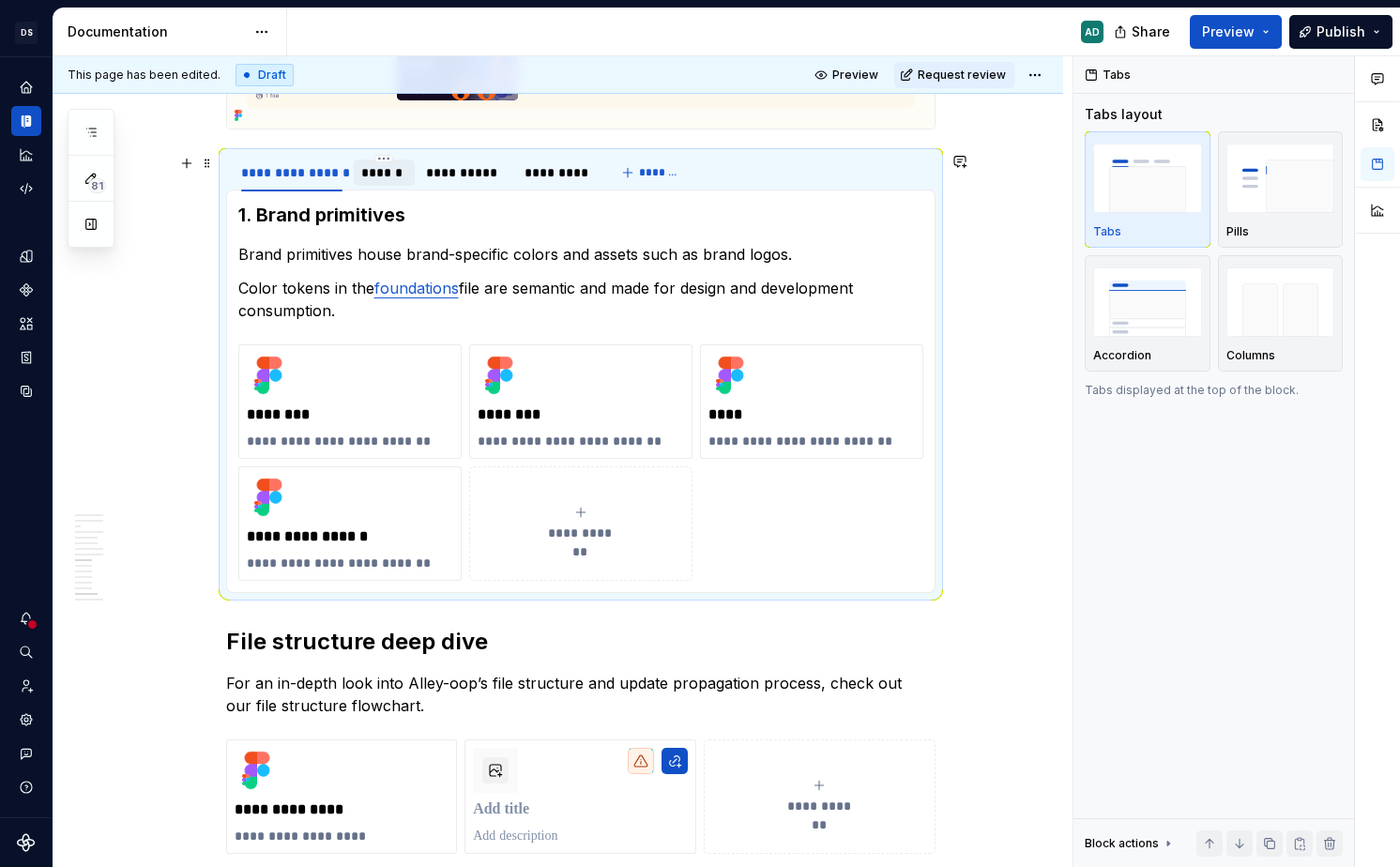 click on "******" at bounding box center [384, 173] 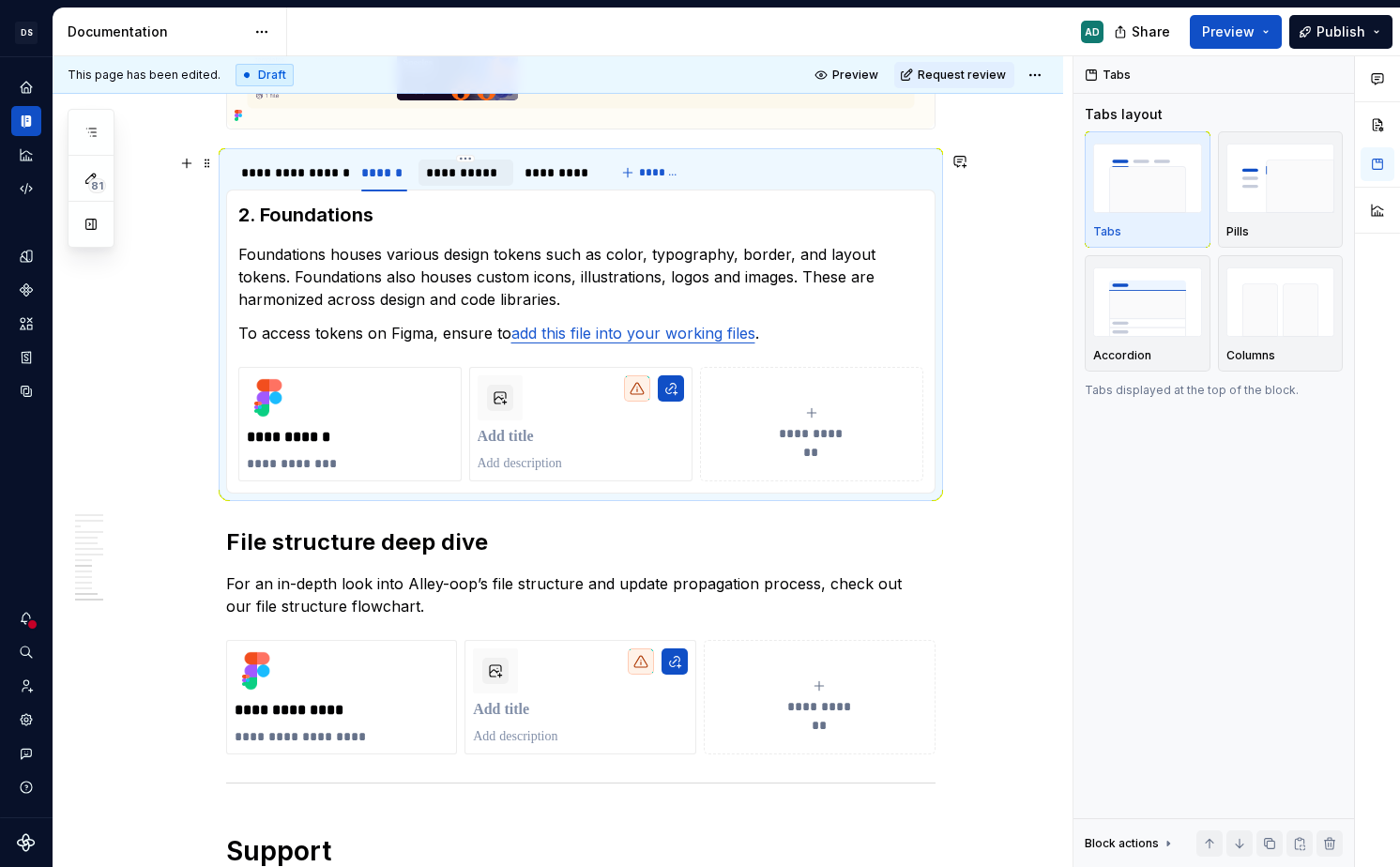 click on "**********" at bounding box center (466, 173) 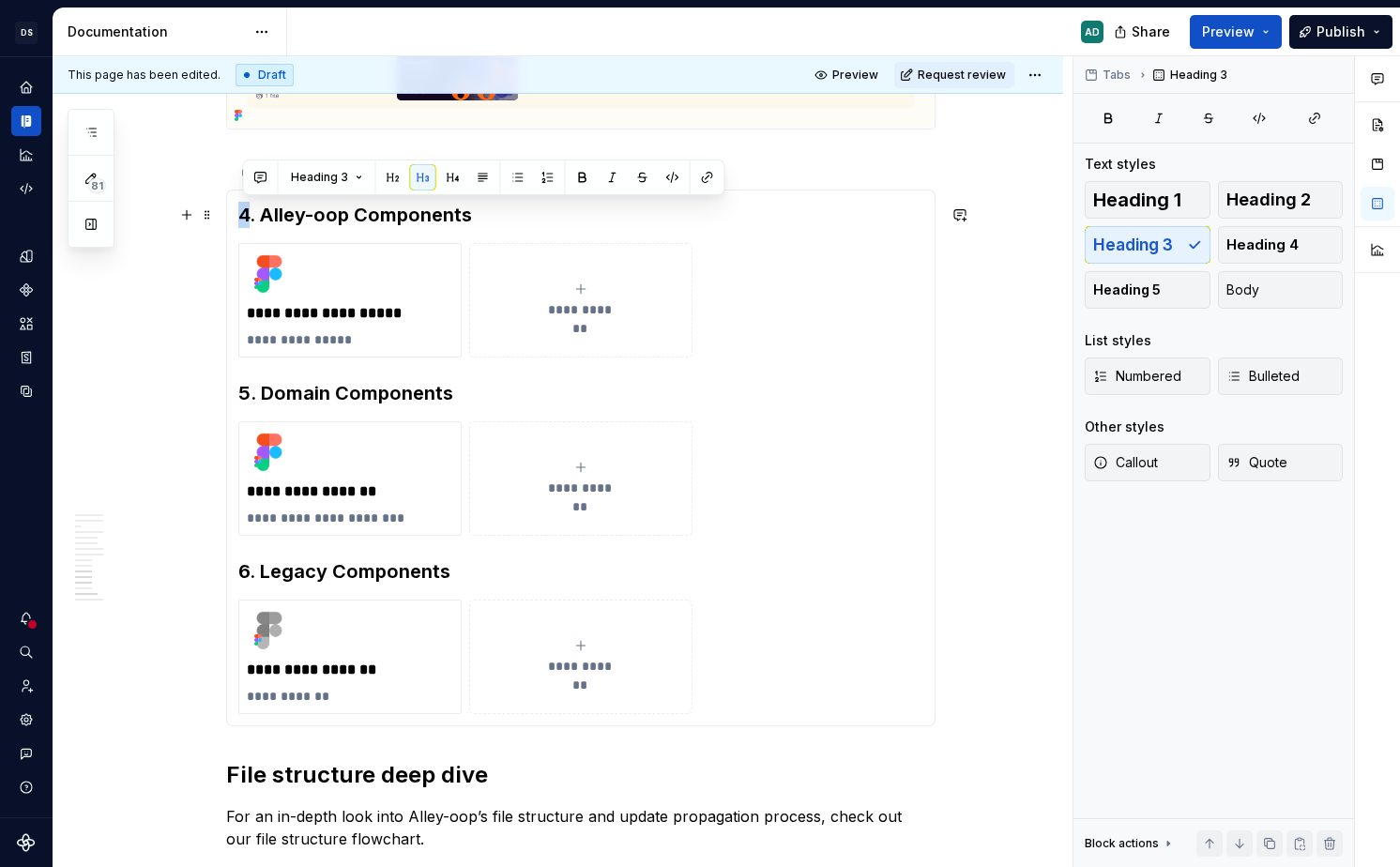 click on "4. Alley-oop Components" at bounding box center [581, 215] 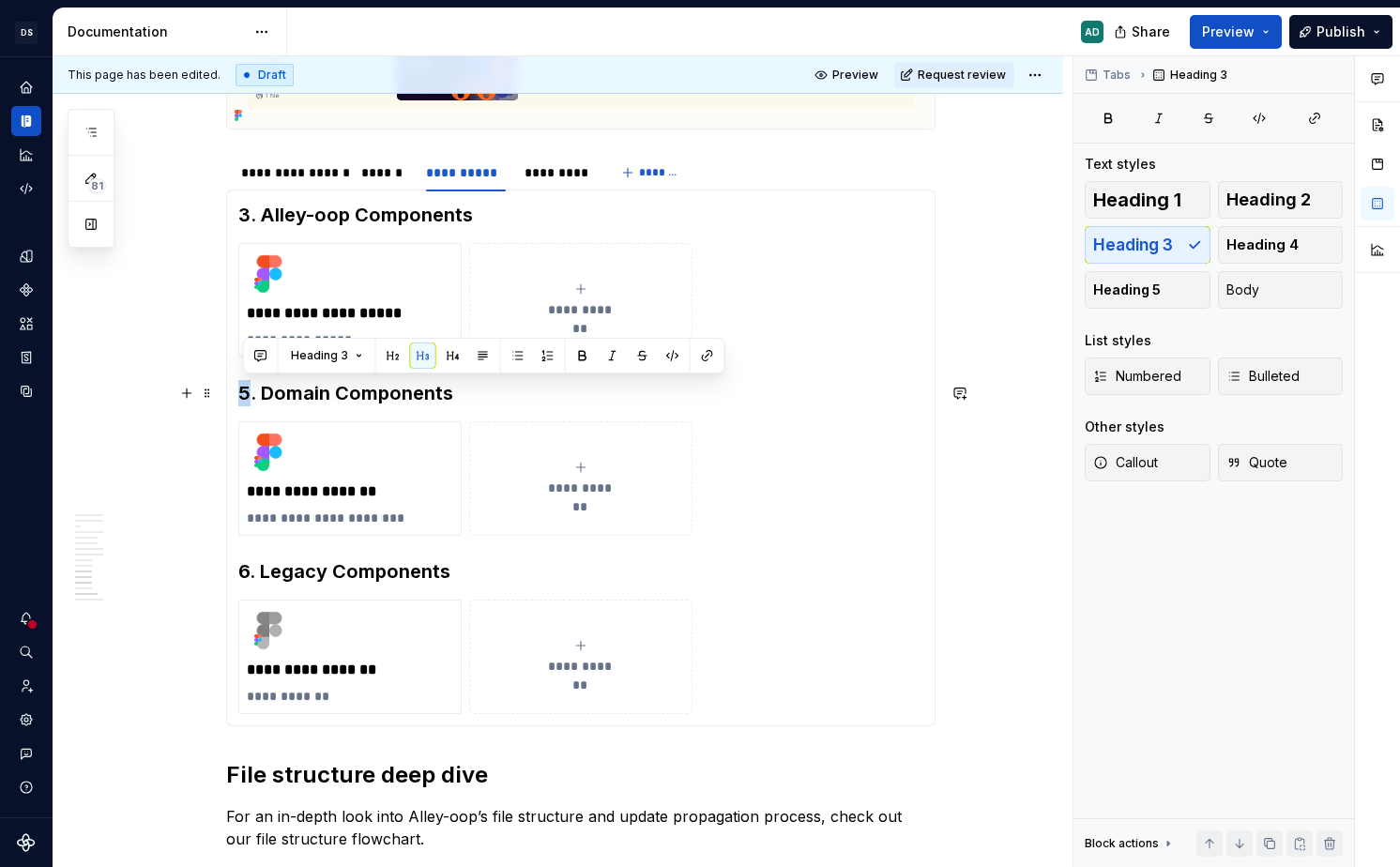 drag, startPoint x: 250, startPoint y: 388, endPoint x: 239, endPoint y: 388, distance: 11 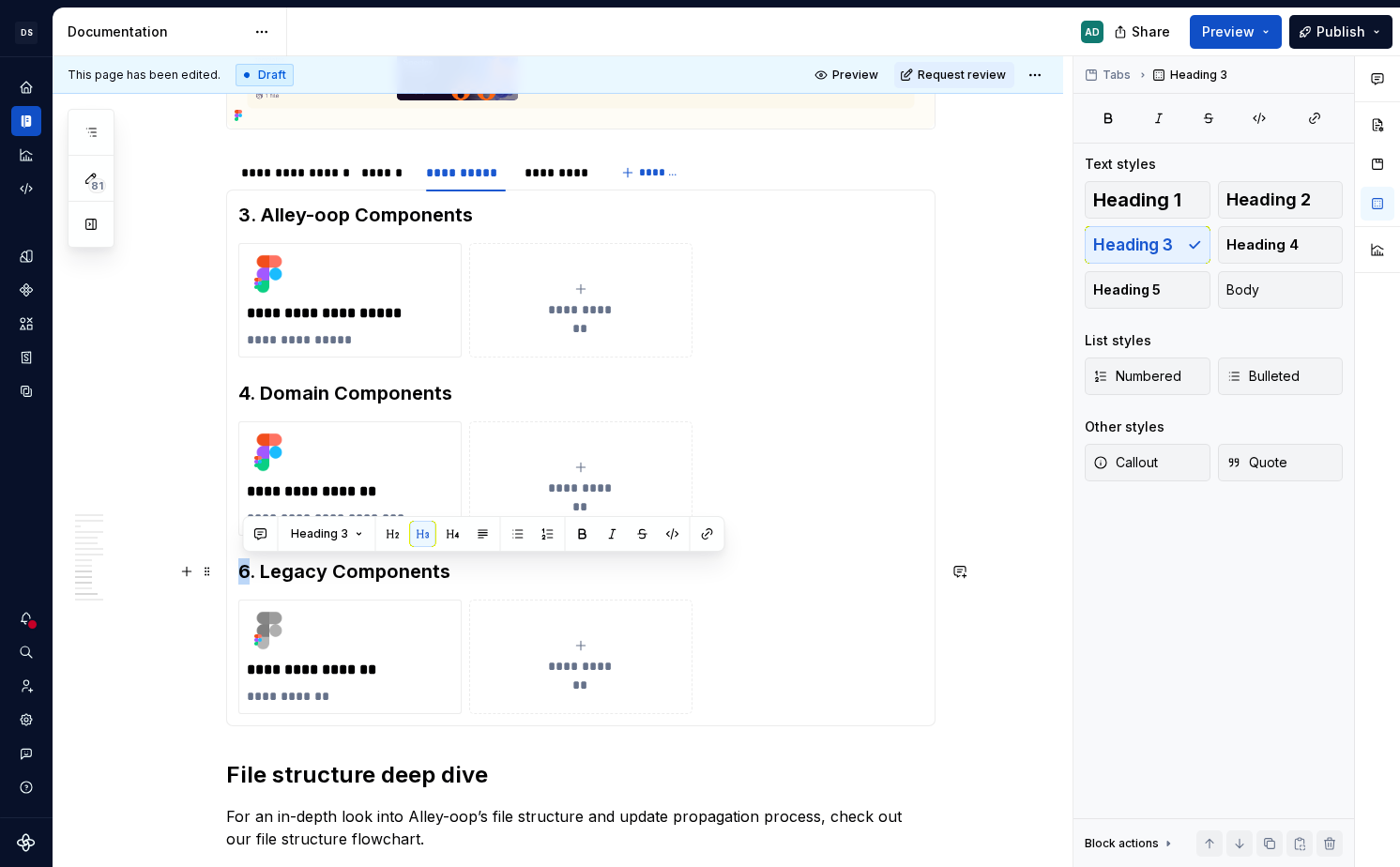 drag, startPoint x: 255, startPoint y: 572, endPoint x: 243, endPoint y: 574, distance: 12.165525 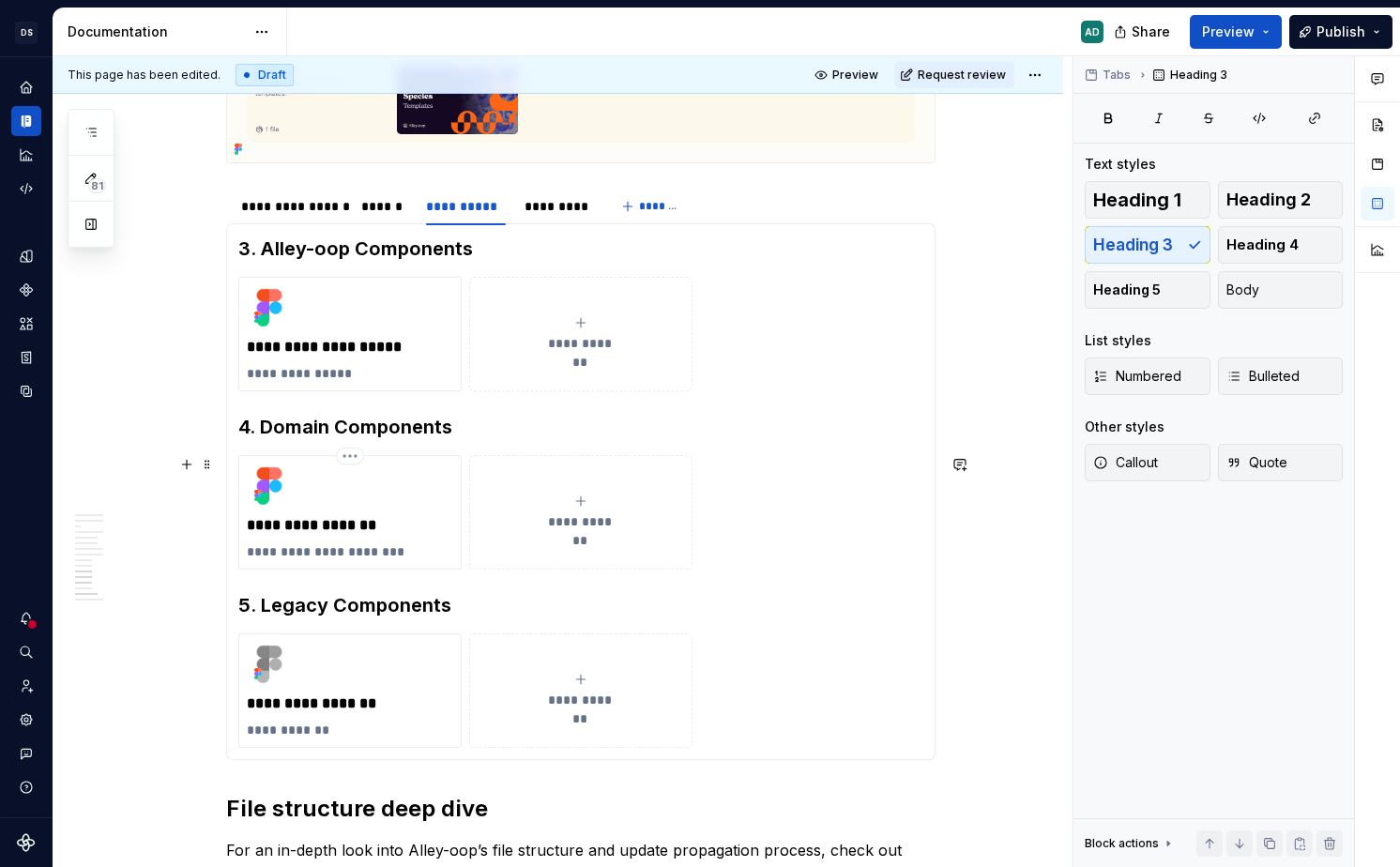 scroll, scrollTop: 4347, scrollLeft: 0, axis: vertical 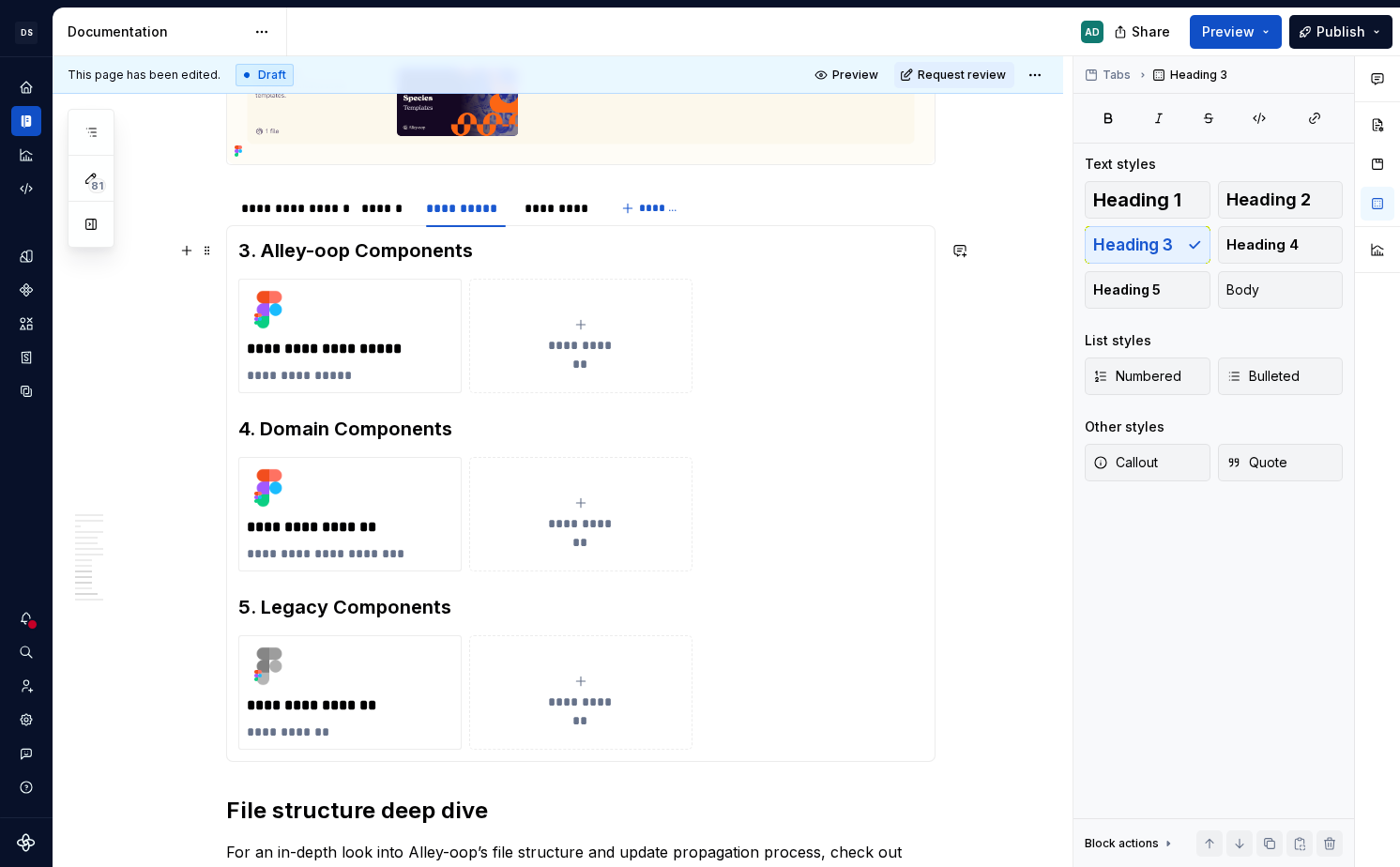 click on "3. Alley-oop Components" at bounding box center [581, 251] 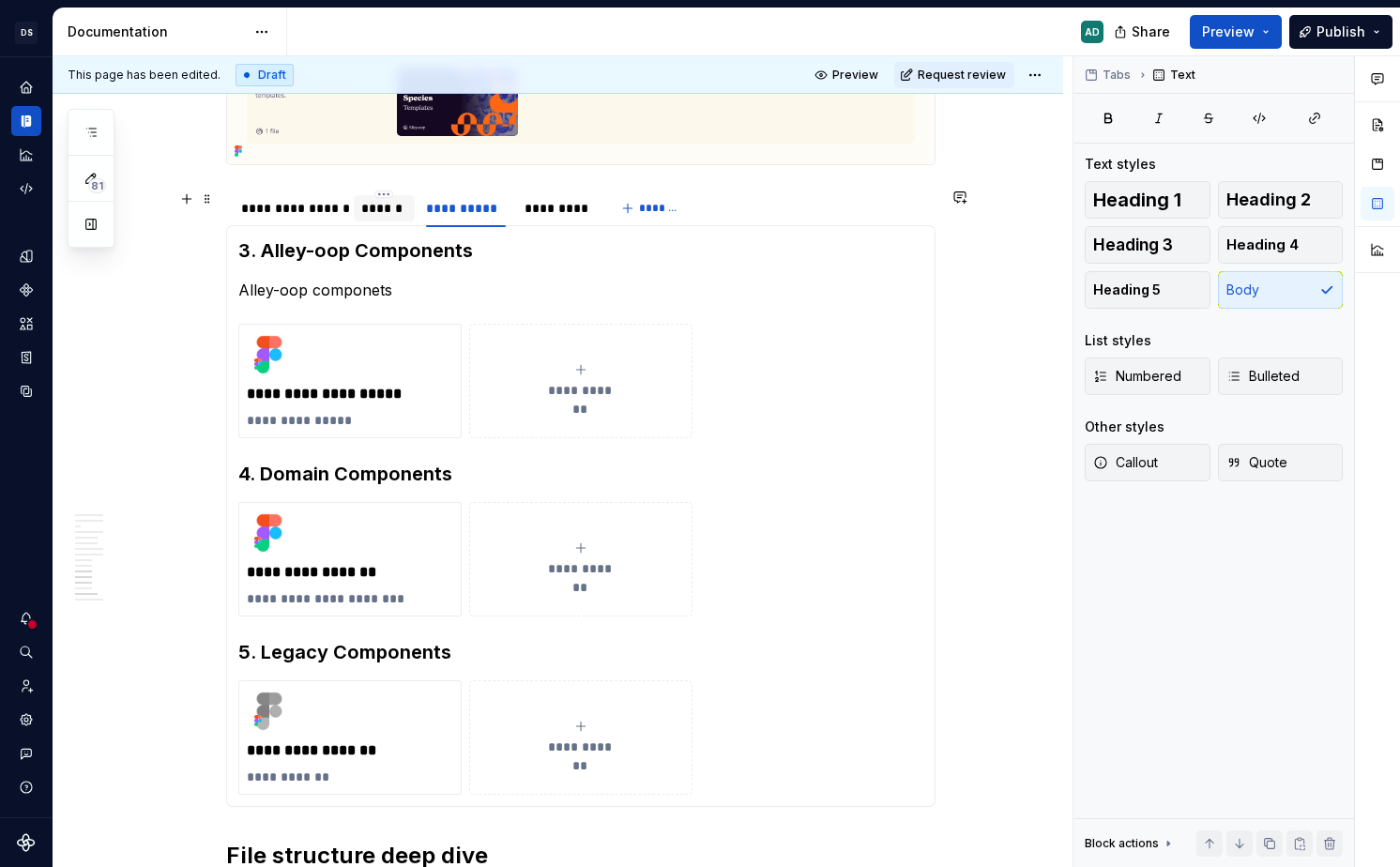 click on "******" at bounding box center (384, 208) 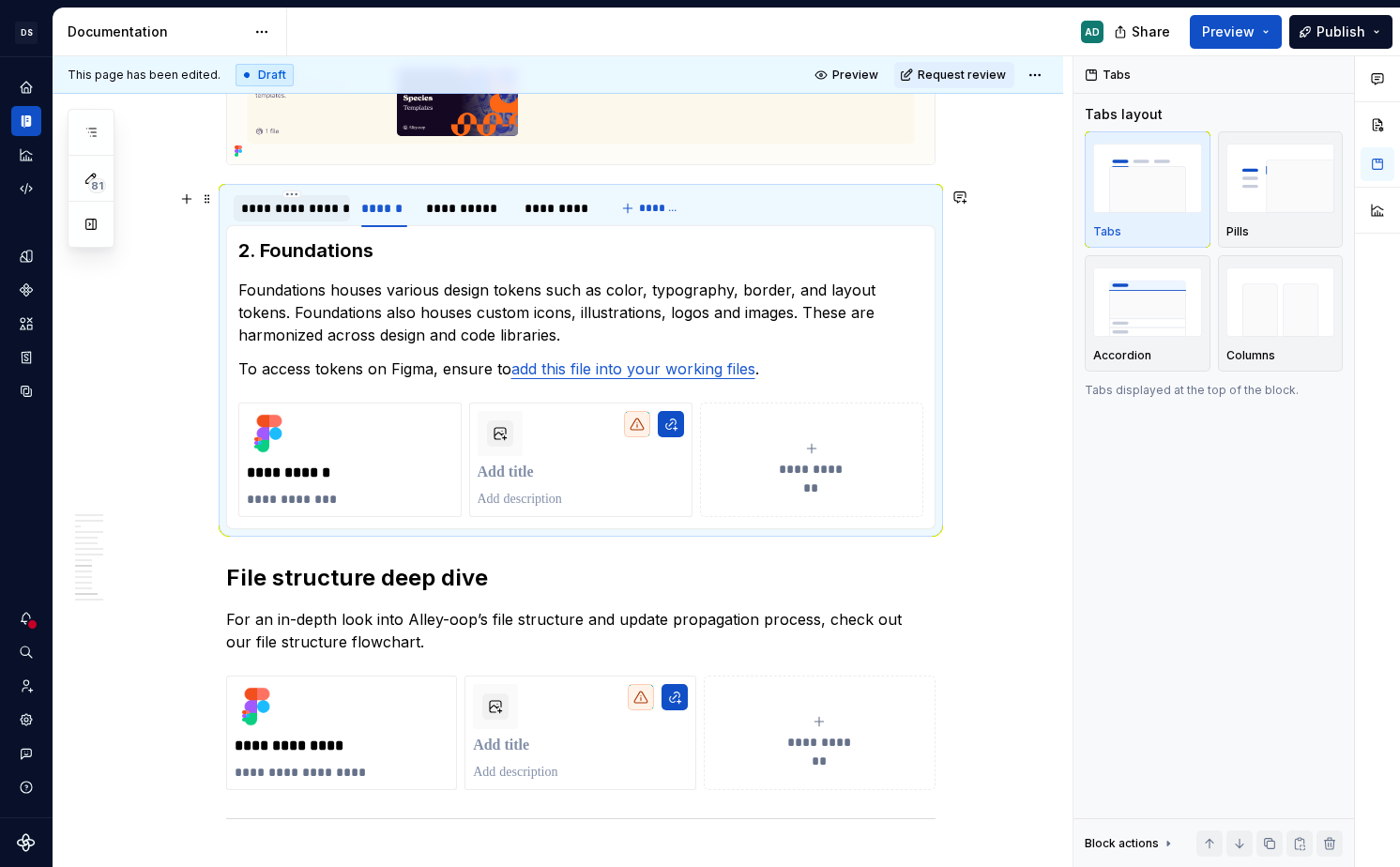 click on "**********" at bounding box center (292, 208) 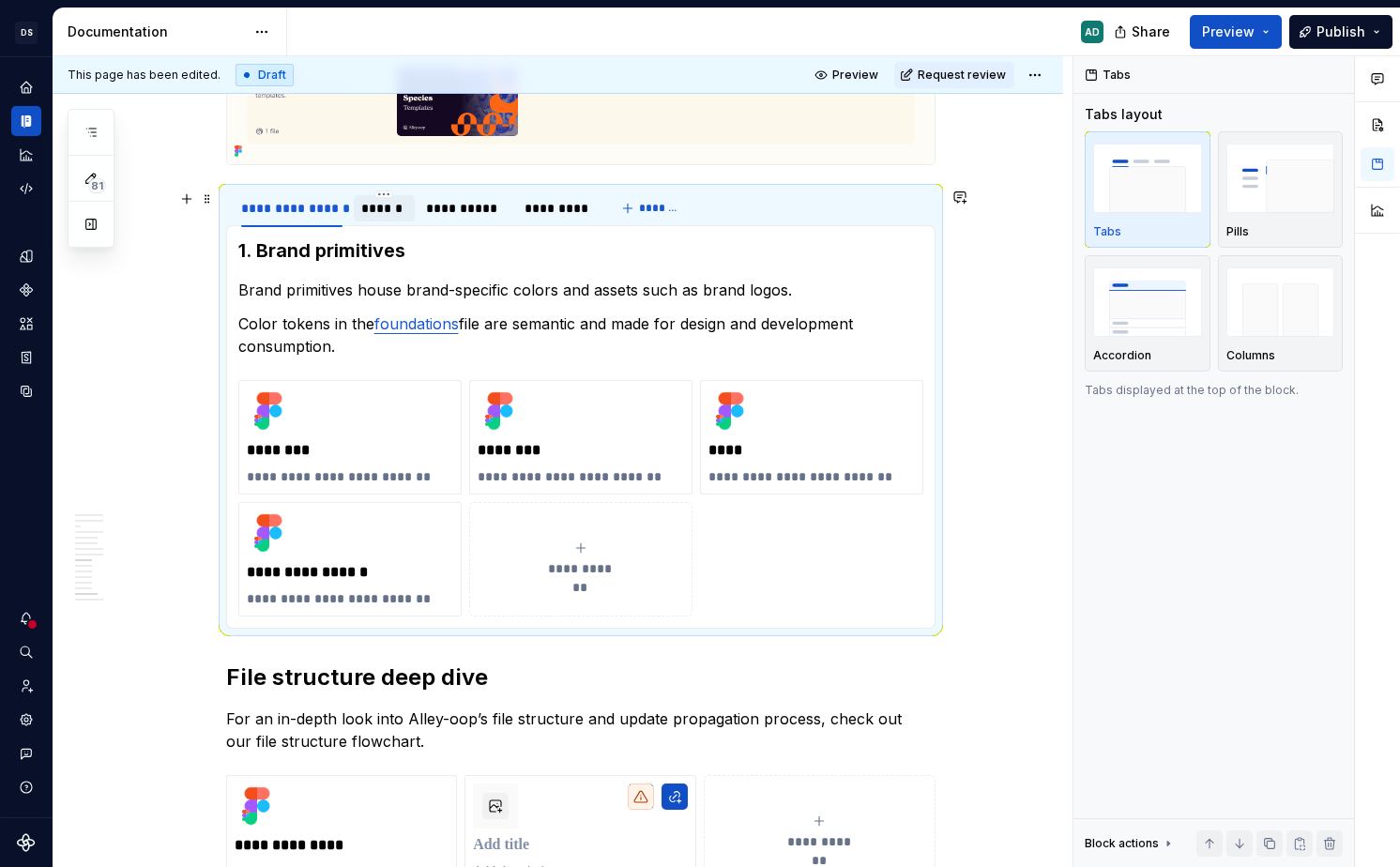 click on "******" at bounding box center (384, 208) 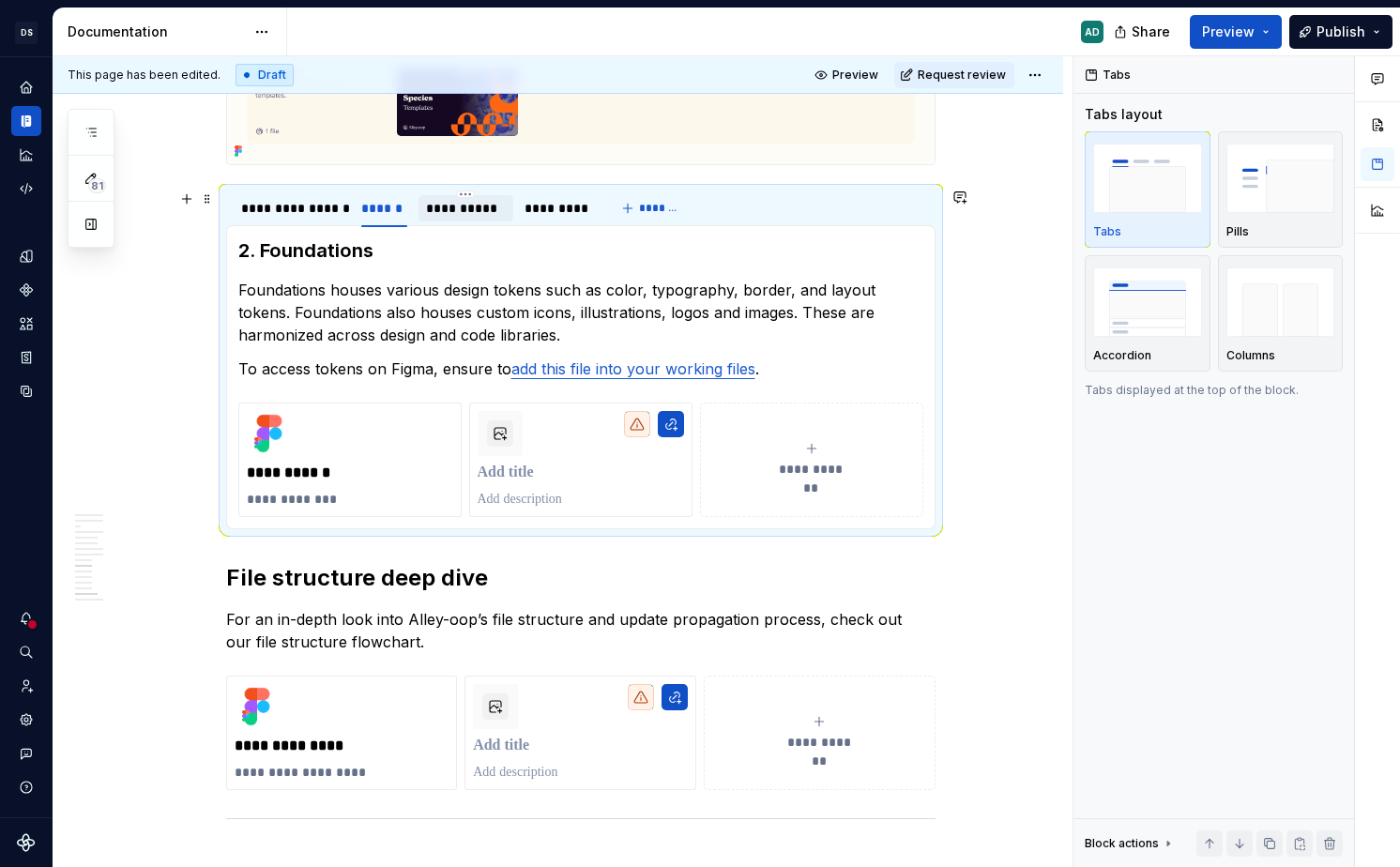 click on "**********" at bounding box center (466, 208) 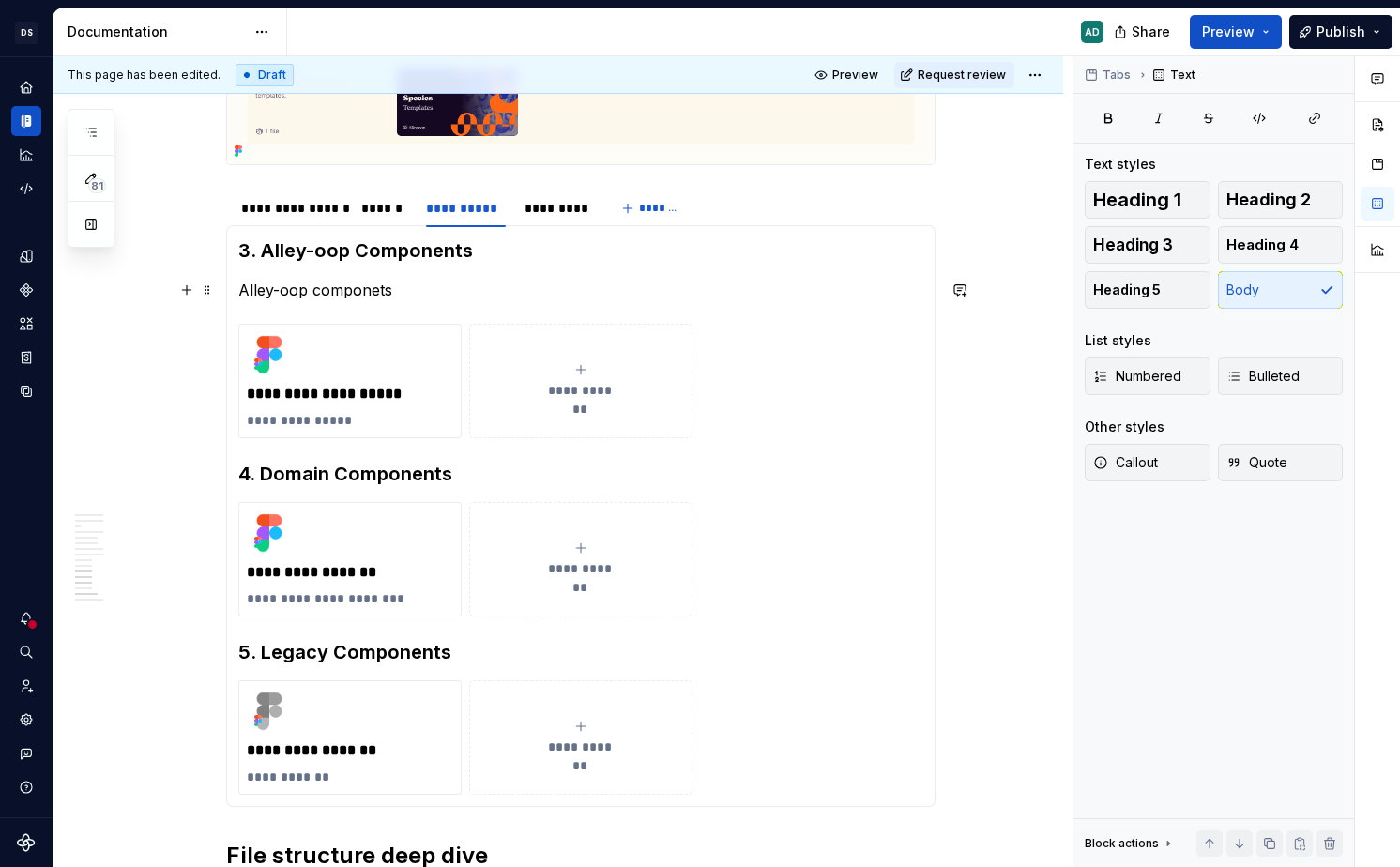 click on "Alley-oop componets" at bounding box center (581, 290) 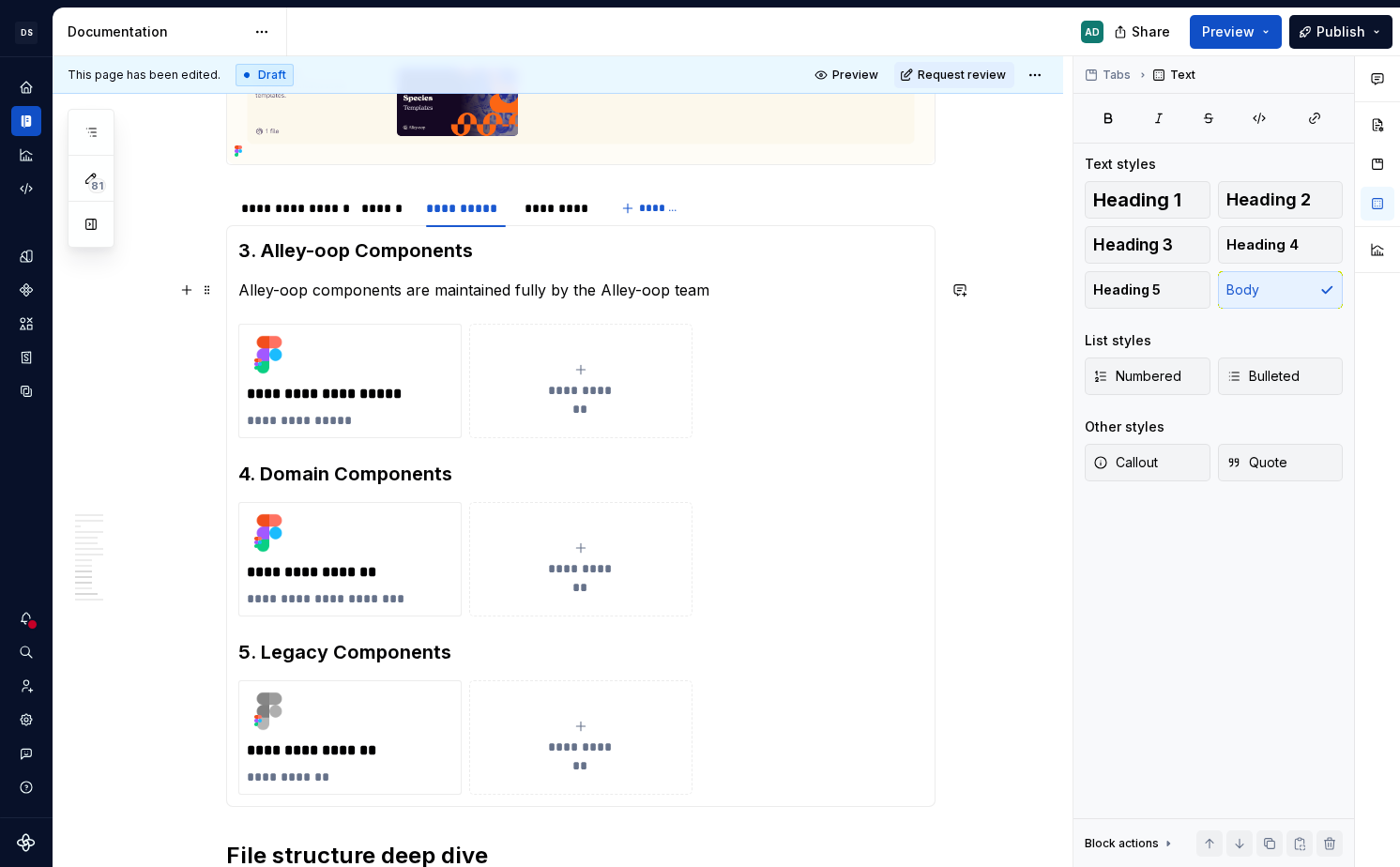 click on "Alley-oop components are maintained fully by the Alley-oop team" at bounding box center [581, 290] 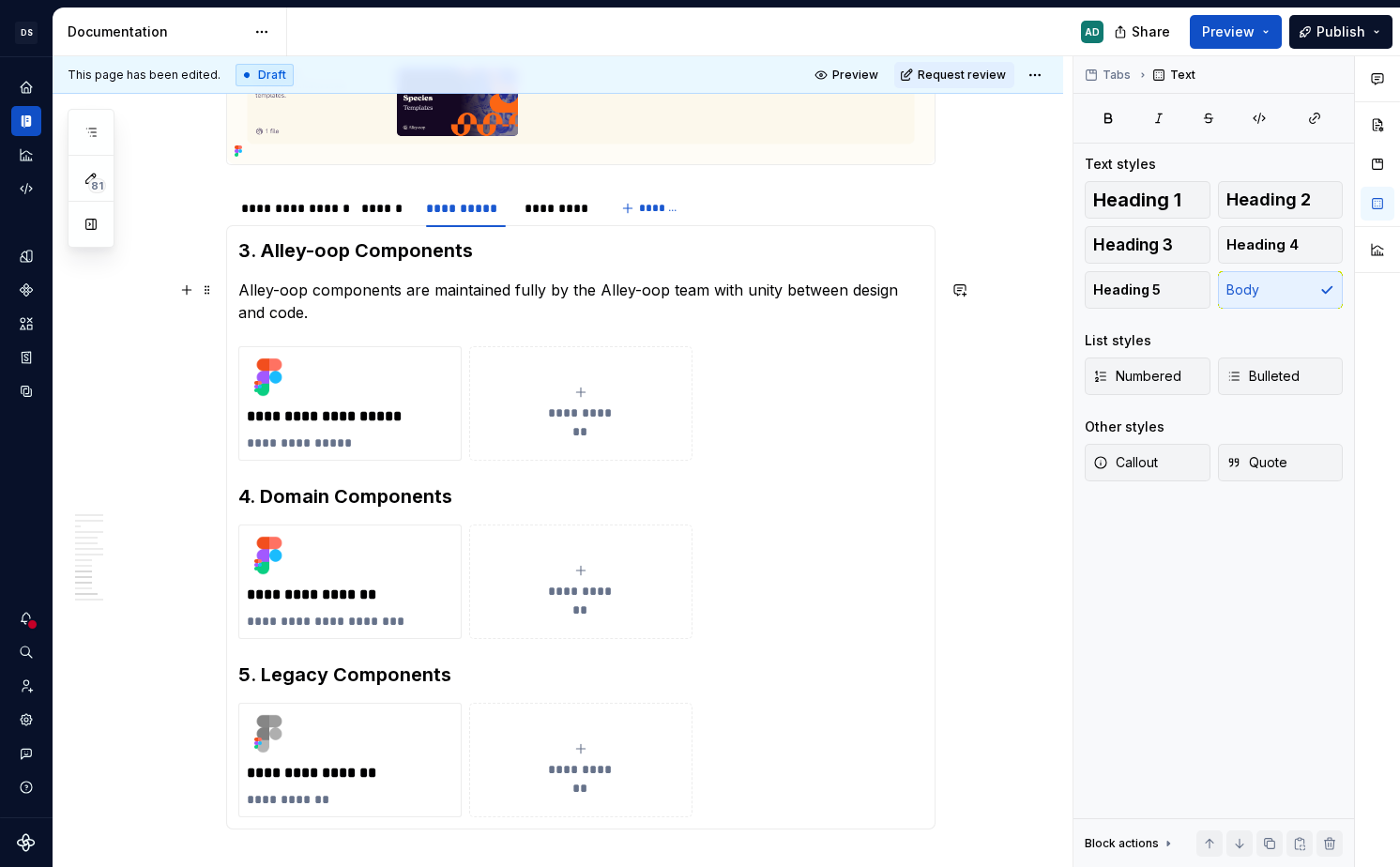 click on "Alley-oop components are maintained fully by the Alley-oop team with unity between design and code." at bounding box center (581, 301) 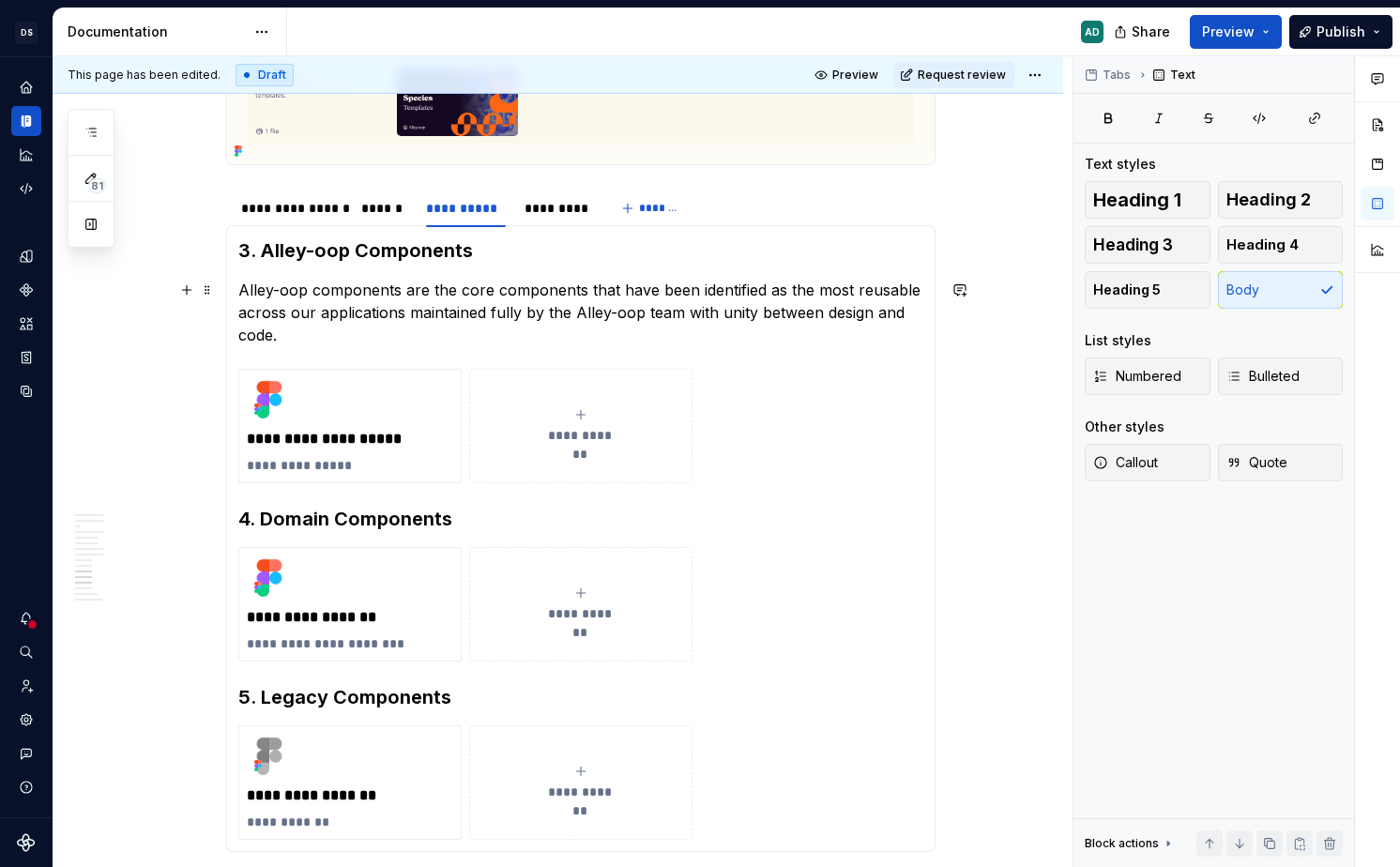 click on "Alley-oop components are the core components that have been identified as the most reusable across our applications maintained fully by the Alley-oop team with unity between design and code." at bounding box center [581, 312] 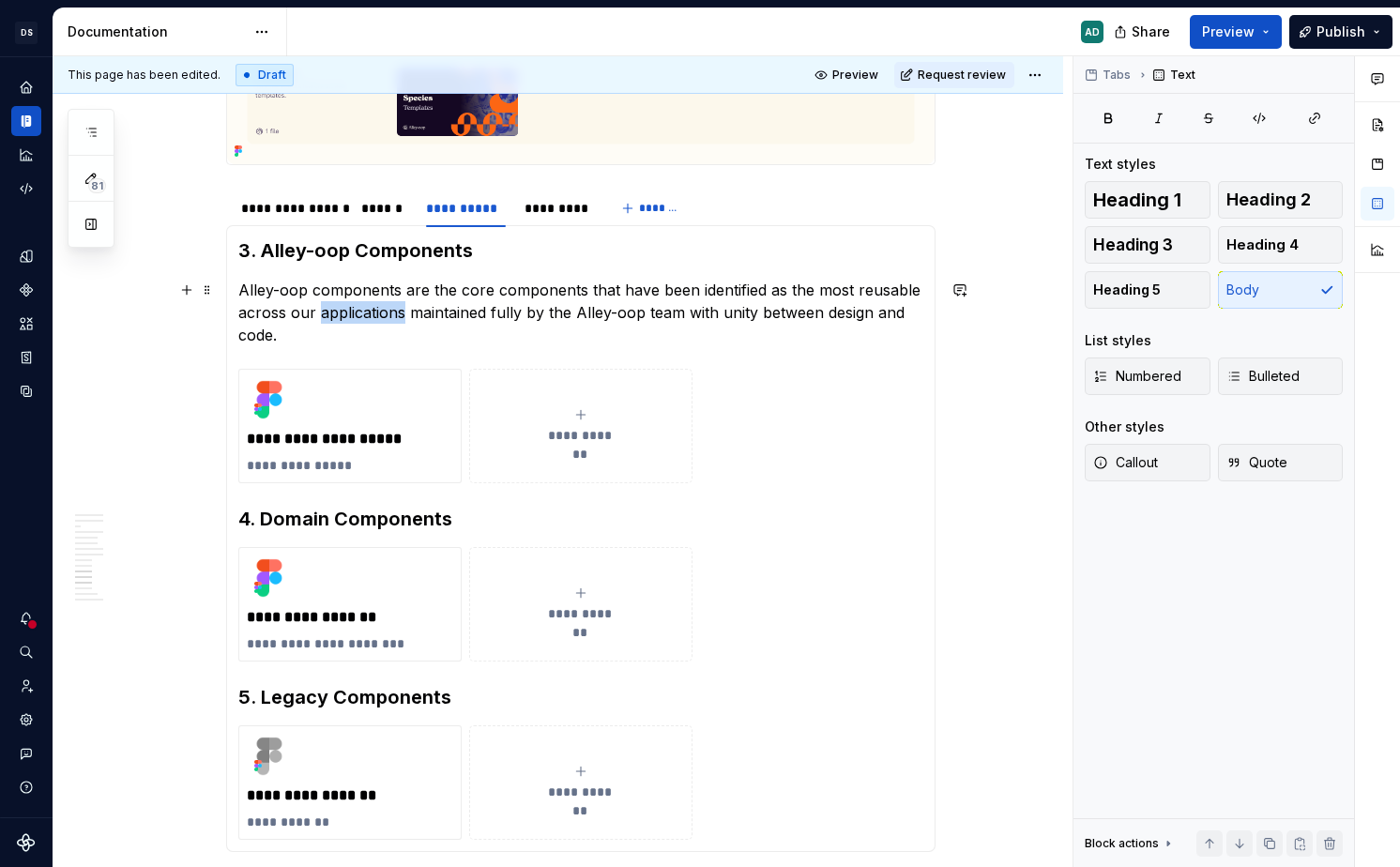 click on "Alley-oop components are the core components that have been identified as the most reusable across our applications maintained fully by the Alley-oop team with unity between design and code." at bounding box center [581, 312] 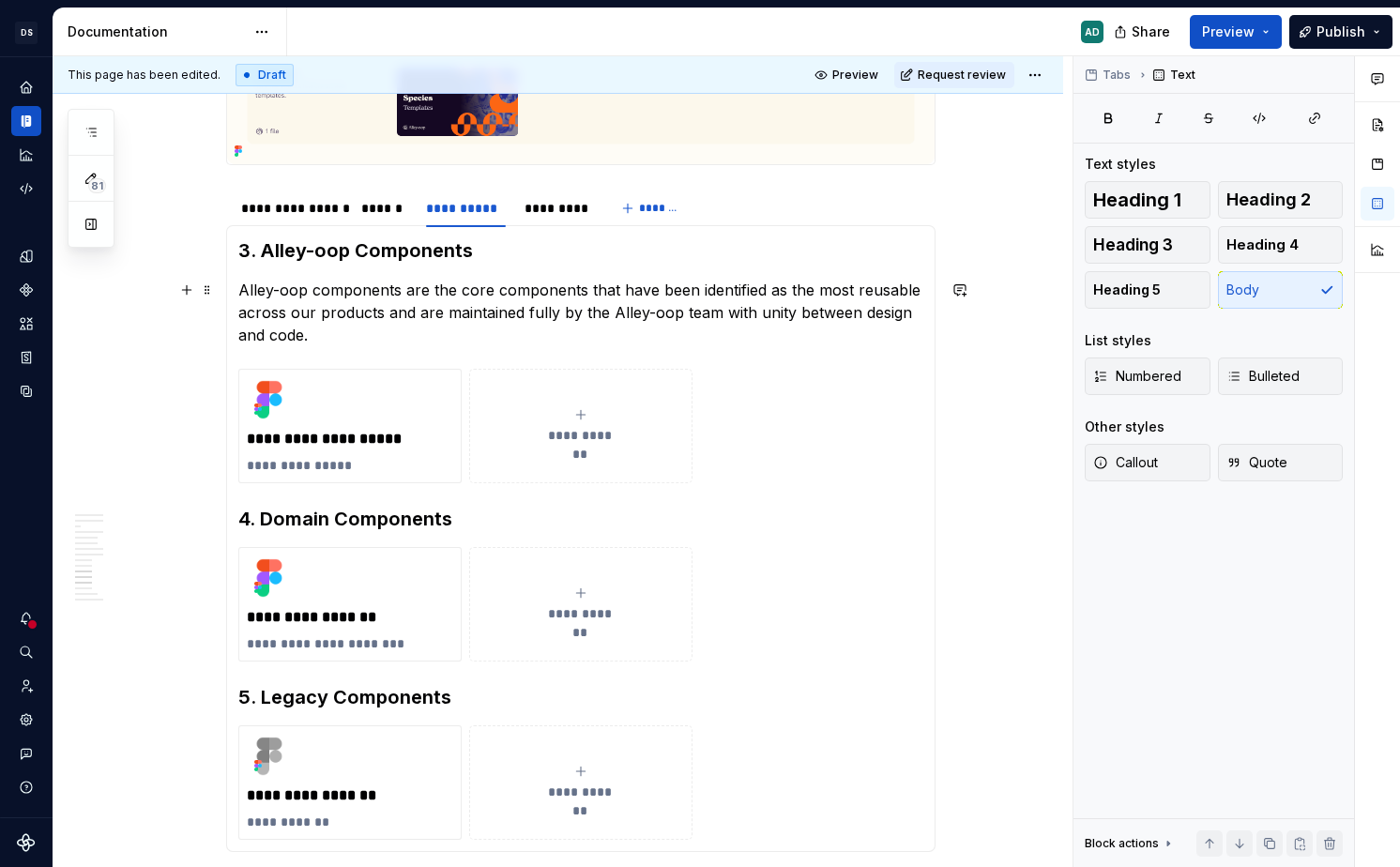 click on "Alley-oop components are the core components that have been identified as the most reusable across our products and are maintained fully by the Alley-oop team with unity between design and code." at bounding box center (581, 312) 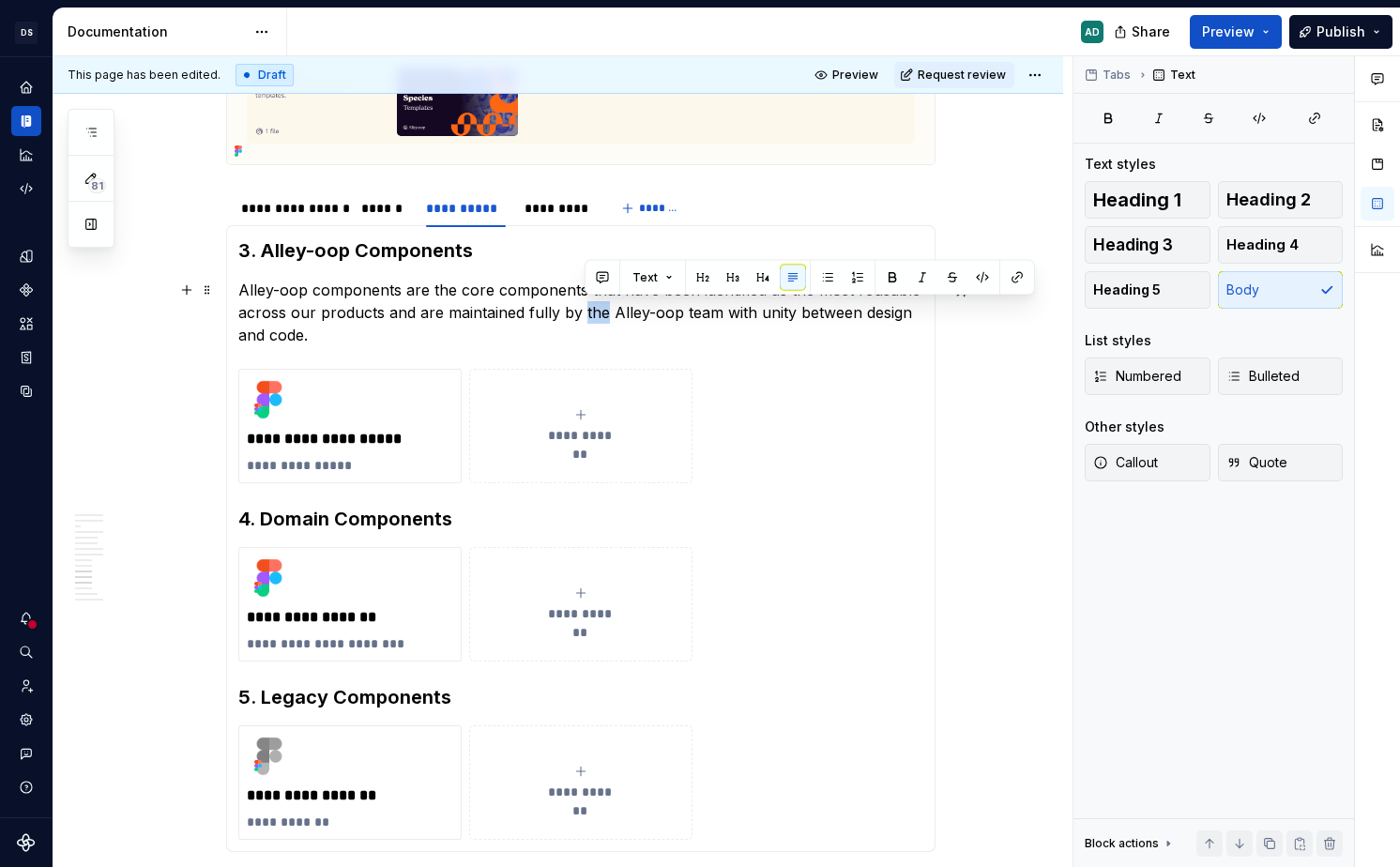 click on "Alley-oop components are the core components that have been identified as the most reusable across our products and are maintained fully by the Alley-oop team with unity between design and code." at bounding box center [581, 312] 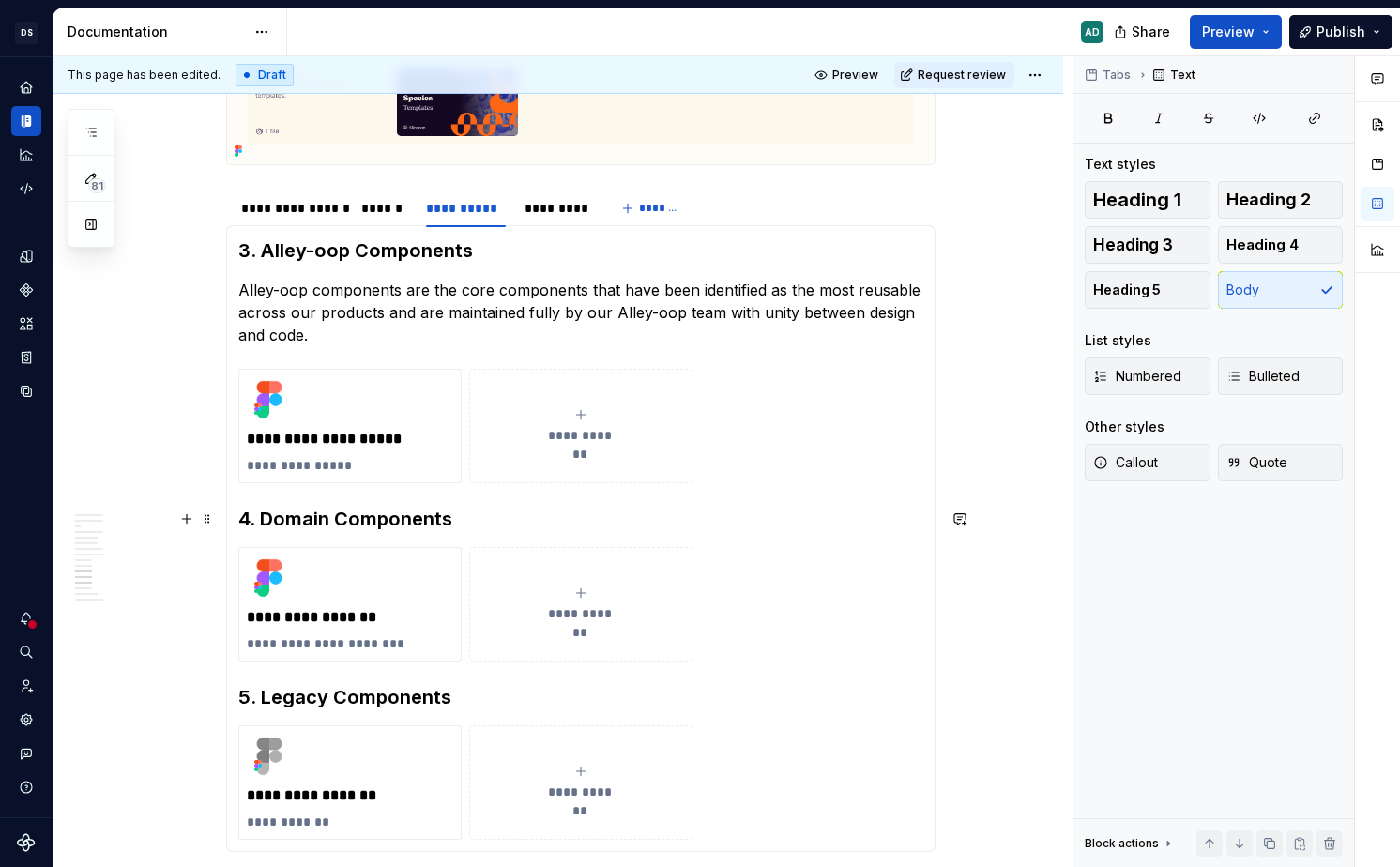 click on "4. Domain Components" at bounding box center (581, 519) 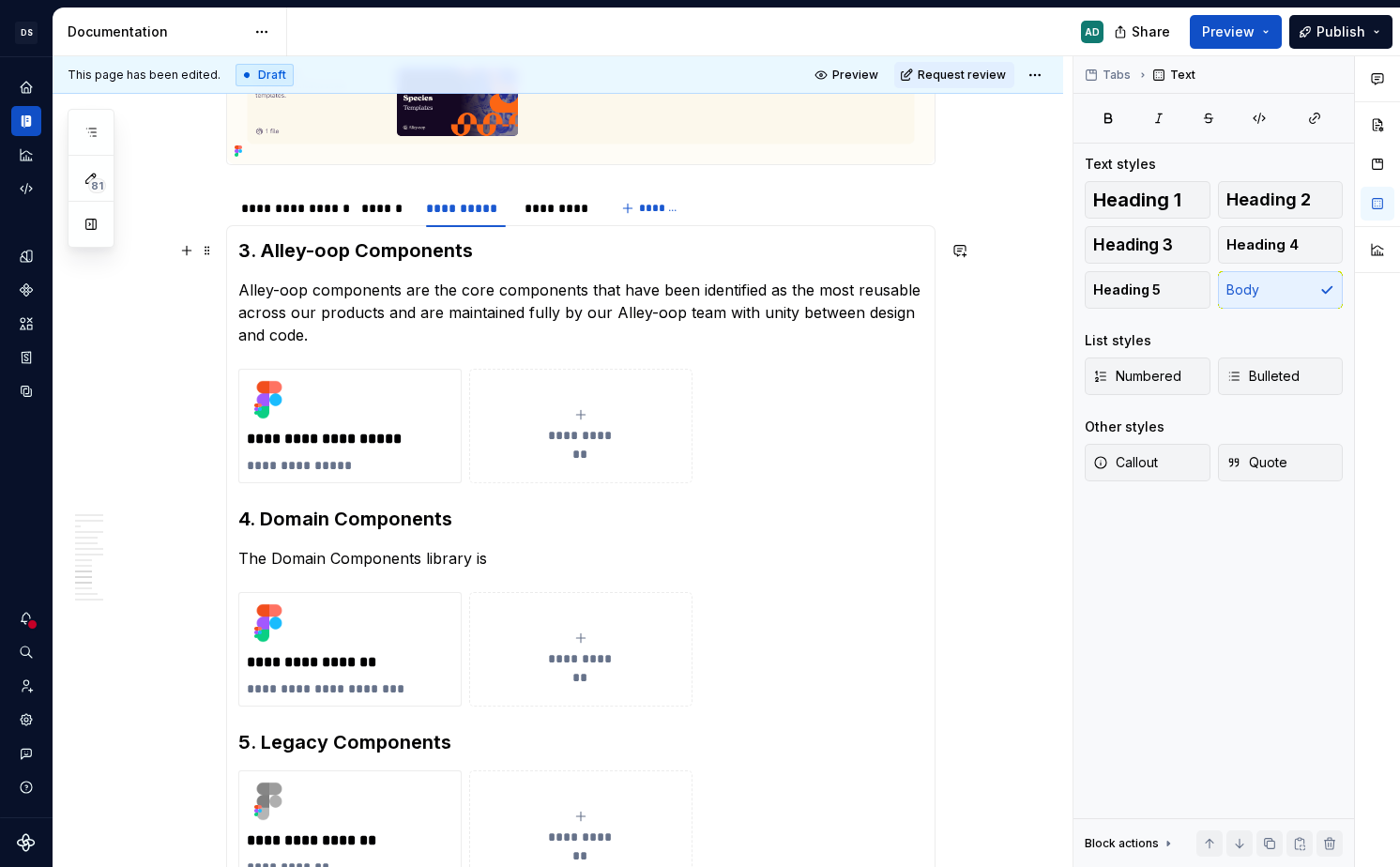 click on "3. Alley-oop Components" at bounding box center [581, 251] 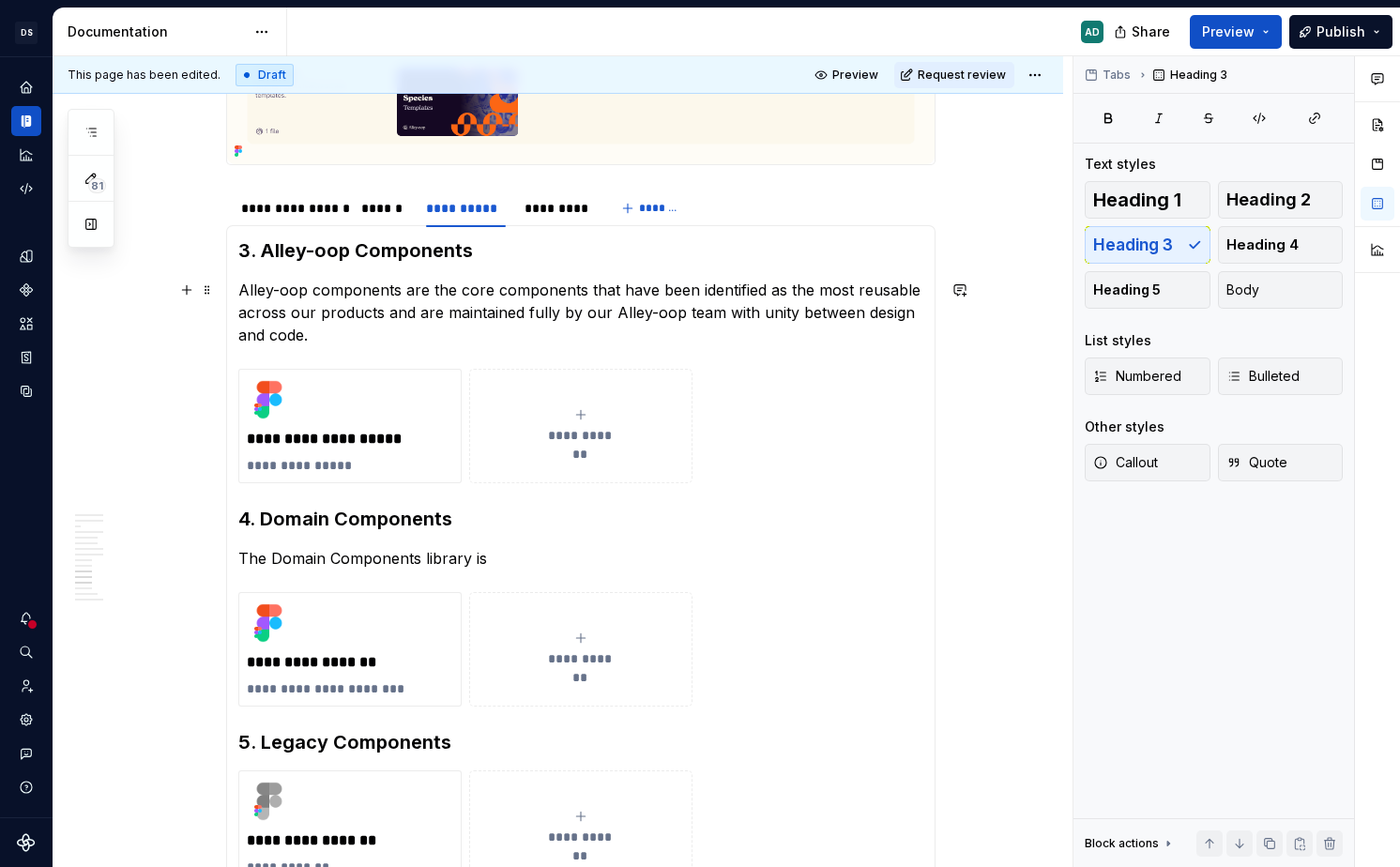 click on "Alley-oop components are the core components that have been identified as the most reusable across our products and are maintained fully by our Alley-oop team with unity between design and code." at bounding box center [581, 312] 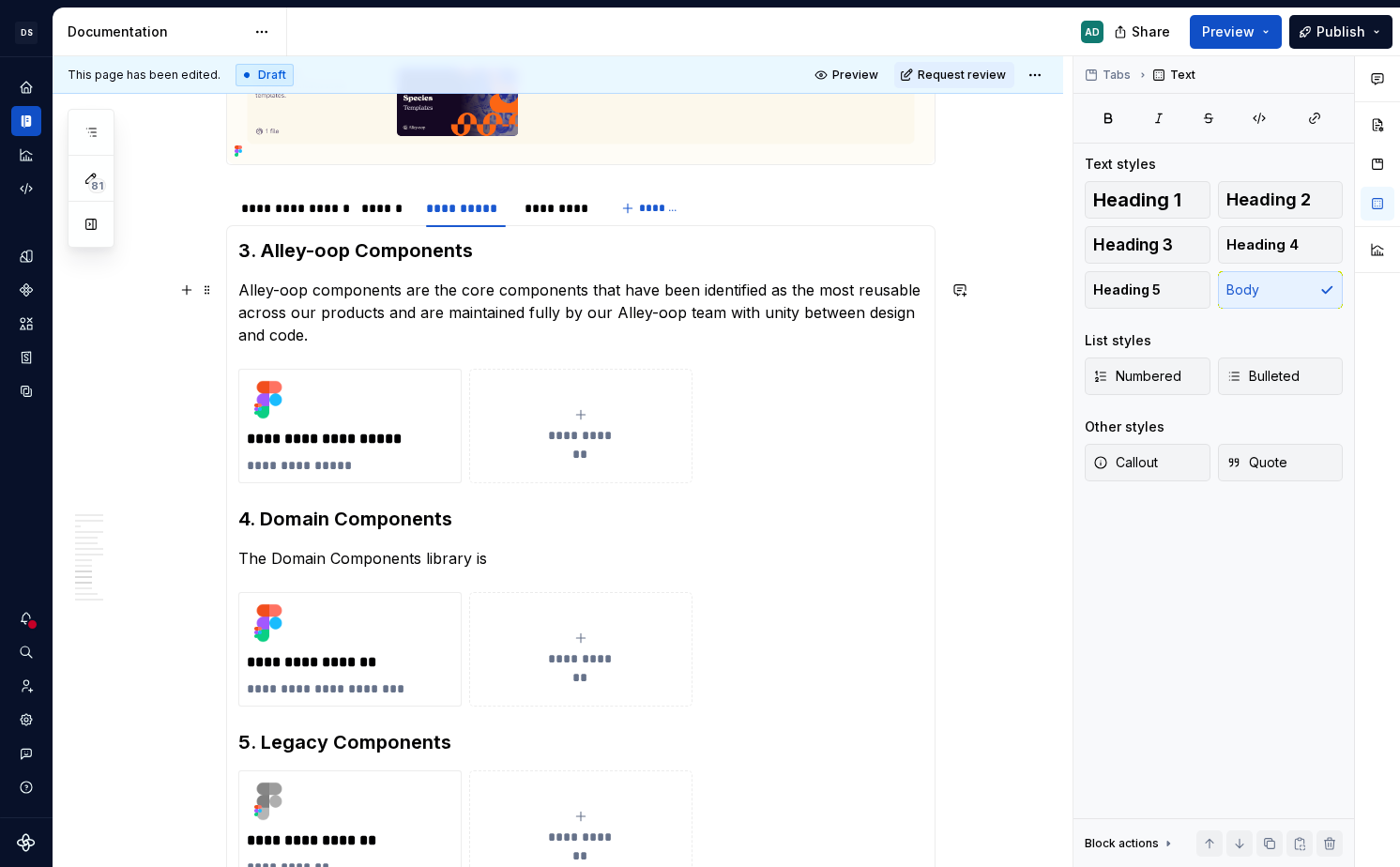 click on "Alley-oop components are the core components that have been identified as the most reusable across our products and are maintained fully by our Alley-oop team with unity between design and code." at bounding box center [581, 312] 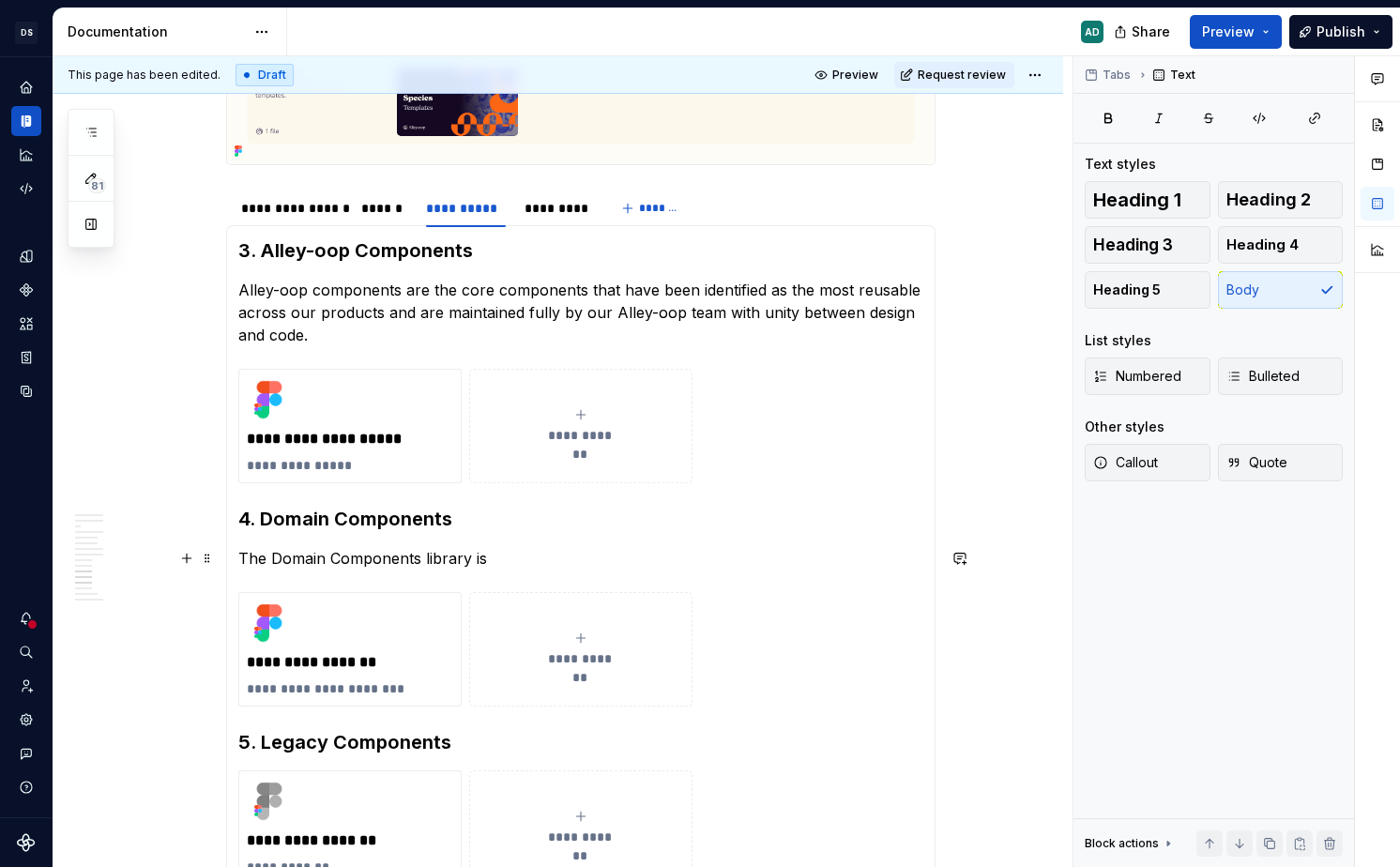 click on "The Domain Components library is" at bounding box center [581, 558] 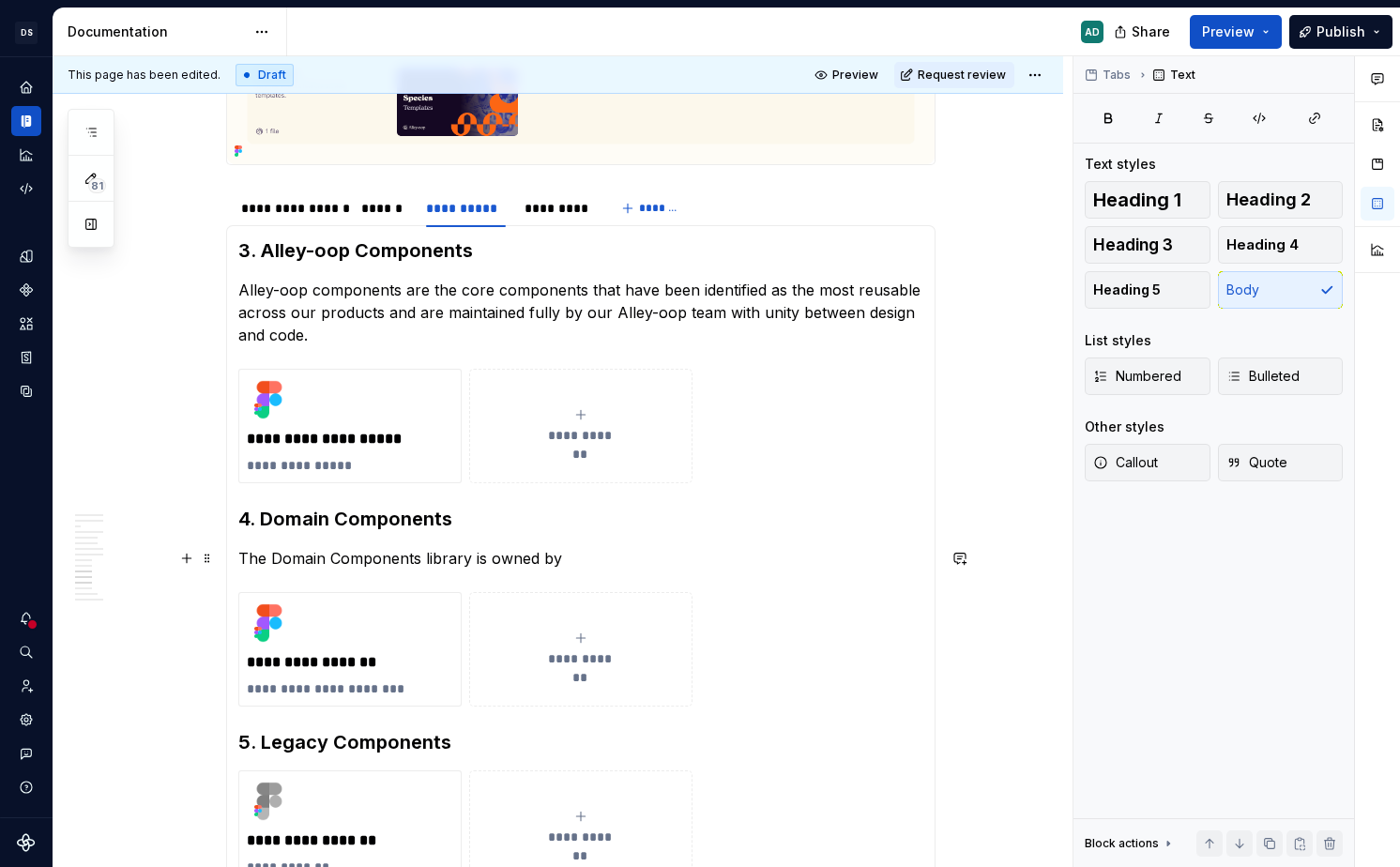 click on "The Domain Components library is owned by" at bounding box center (581, 558) 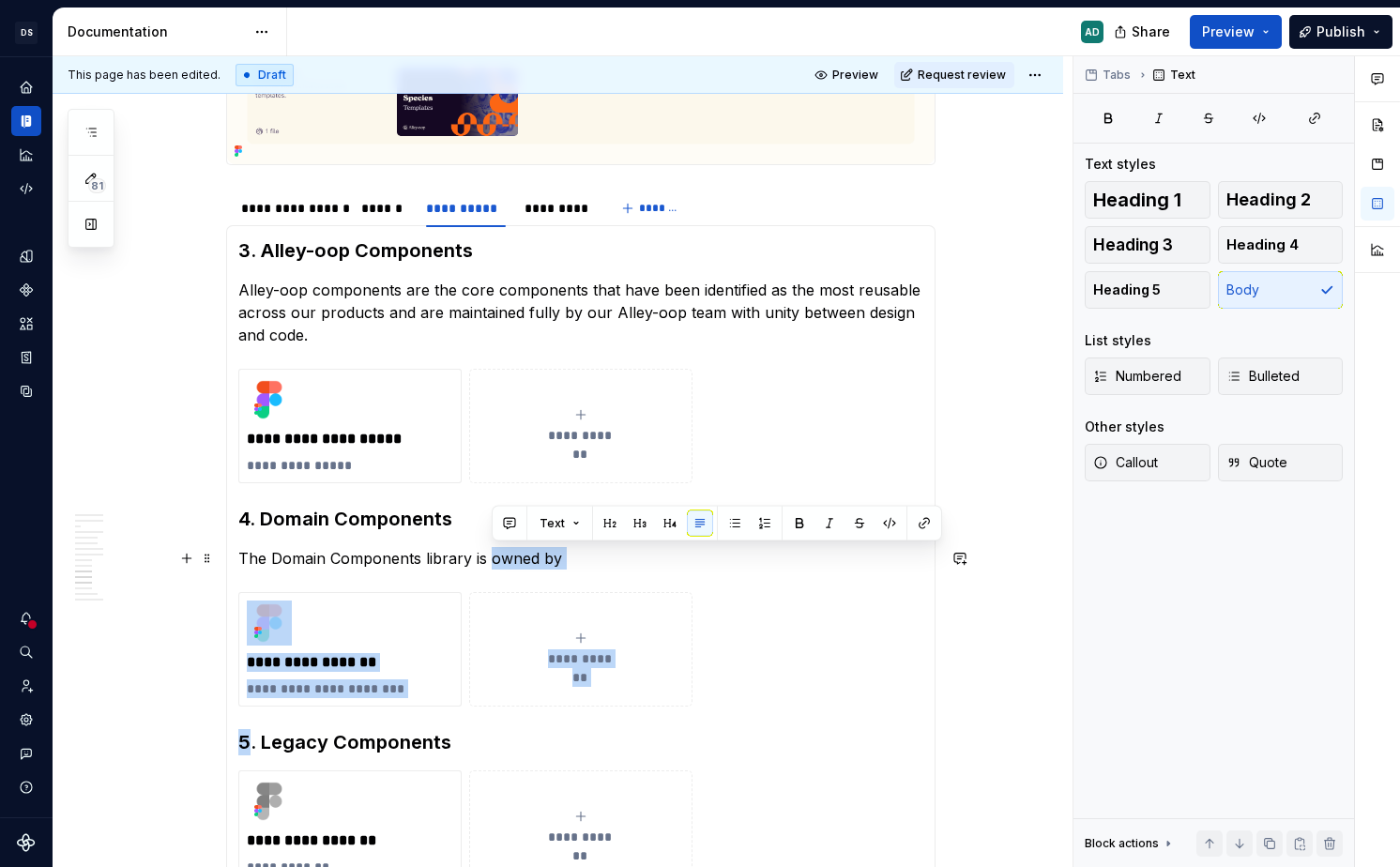 drag, startPoint x: 495, startPoint y: 562, endPoint x: 637, endPoint y: 582, distance: 143.40153 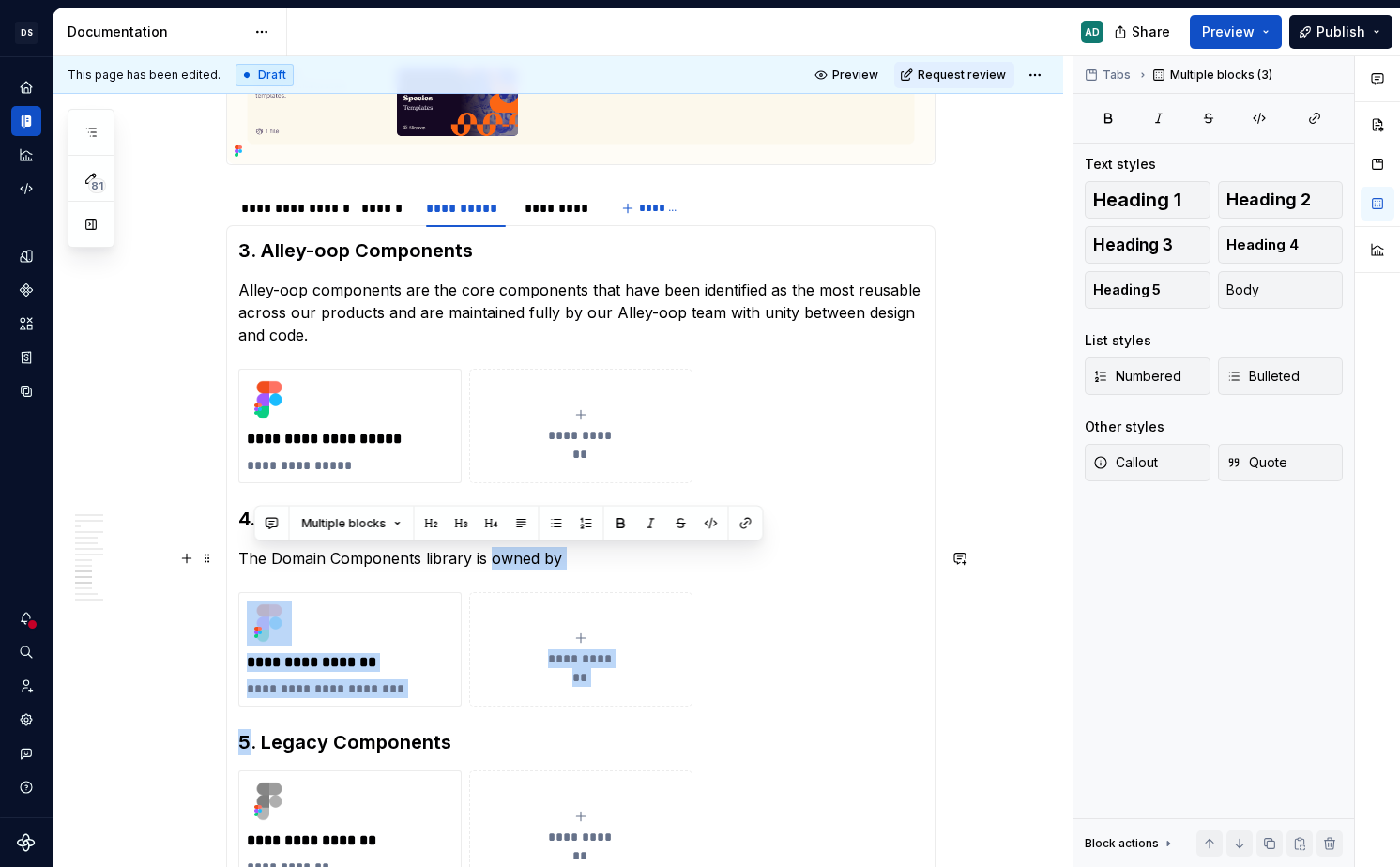 click on "The Domain Components library is owned by" at bounding box center (581, 558) 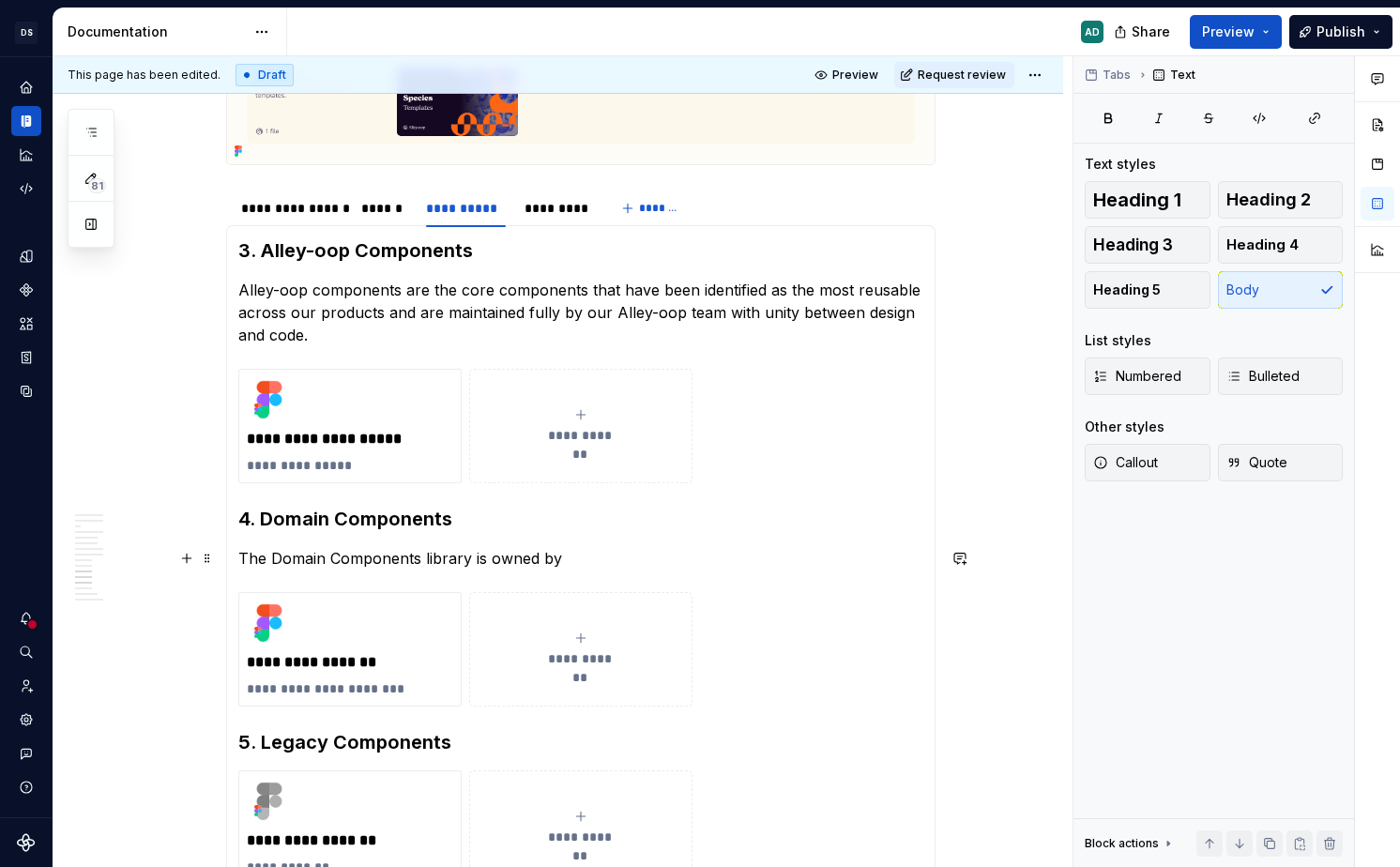 click on "The Domain Components library is owned by" at bounding box center (581, 558) 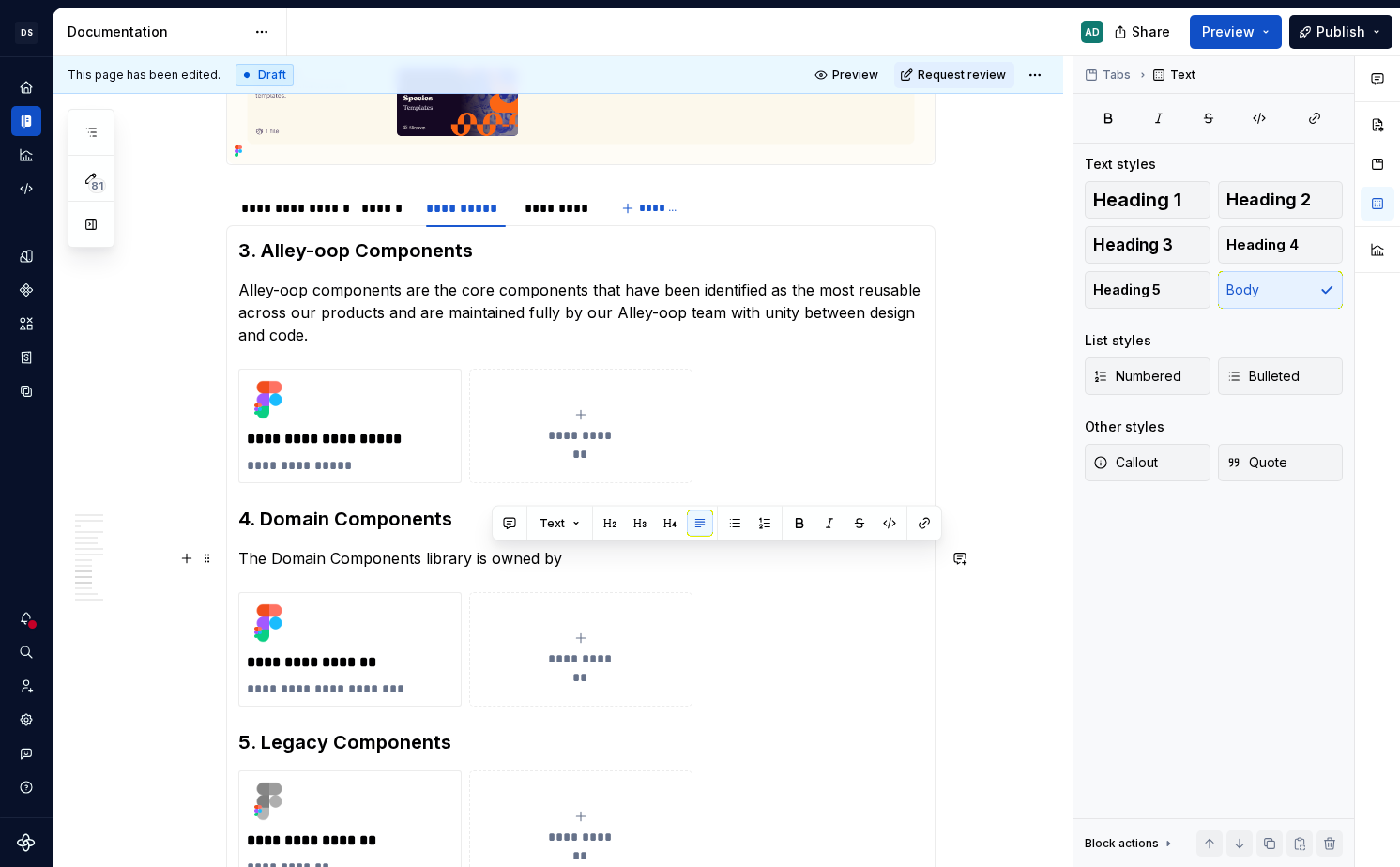 drag, startPoint x: 529, startPoint y: 556, endPoint x: 560, endPoint y: 556, distance: 31 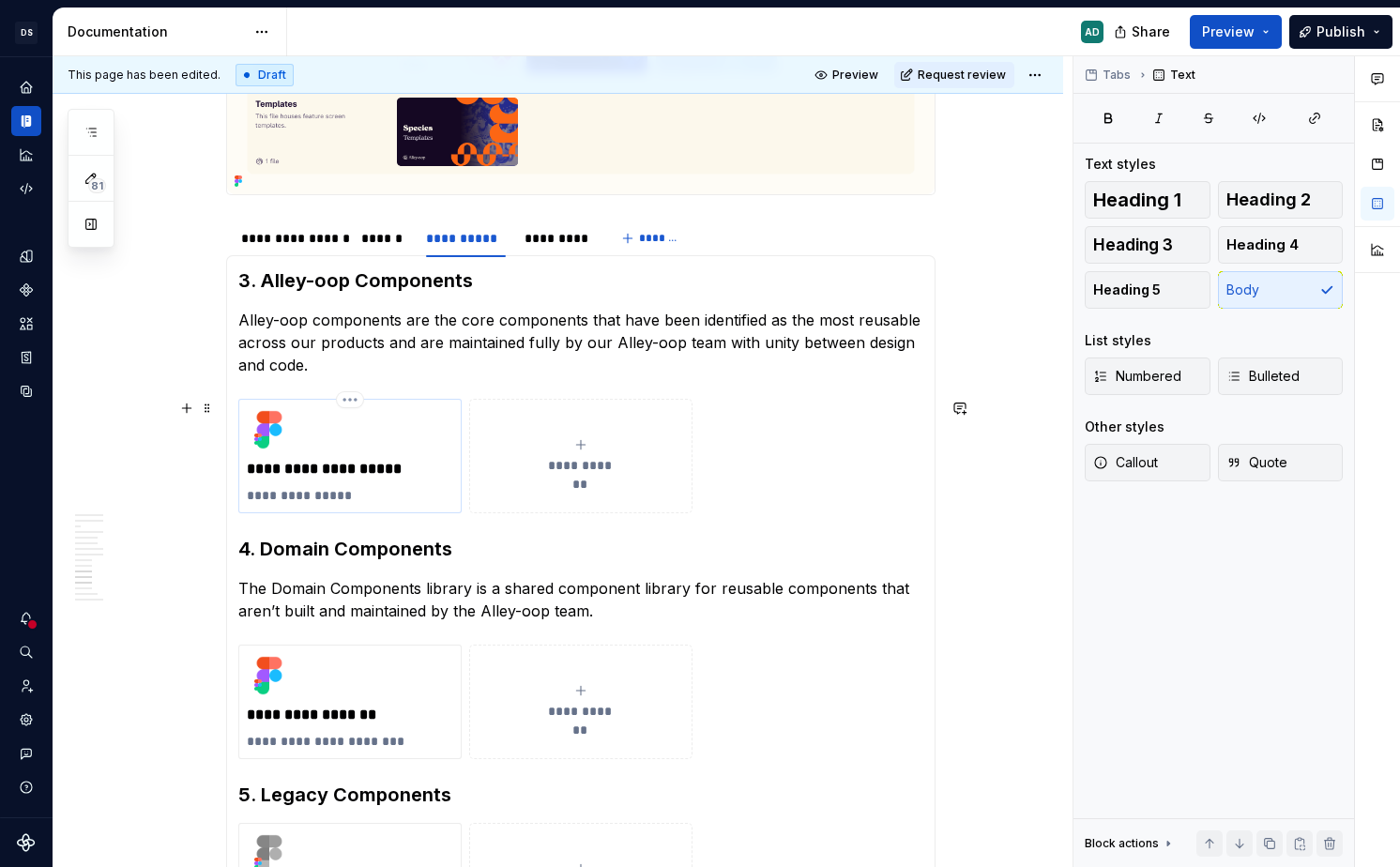 scroll, scrollTop: 4309, scrollLeft: 0, axis: vertical 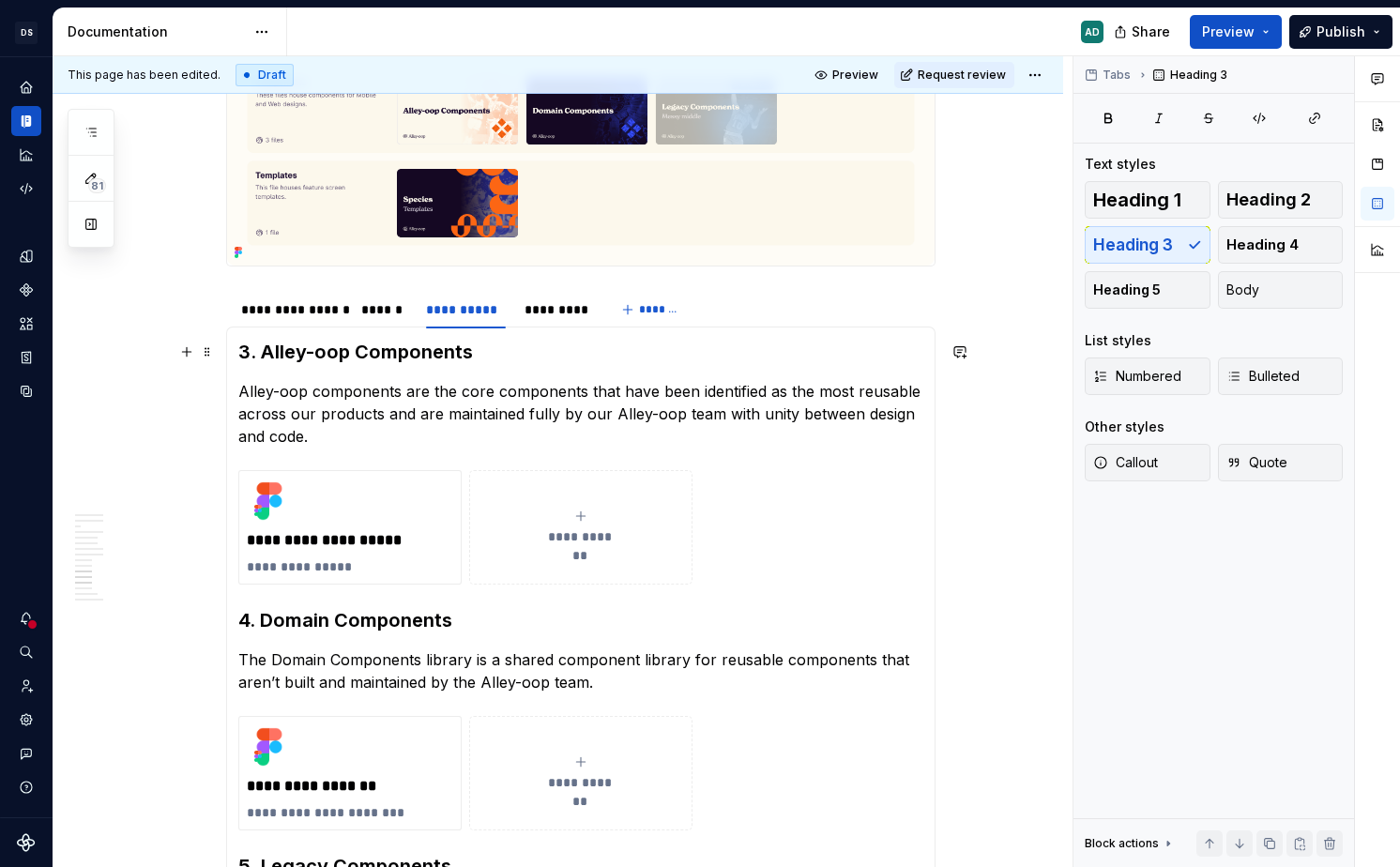 click on "3. Alley-oop Components" at bounding box center [581, 352] 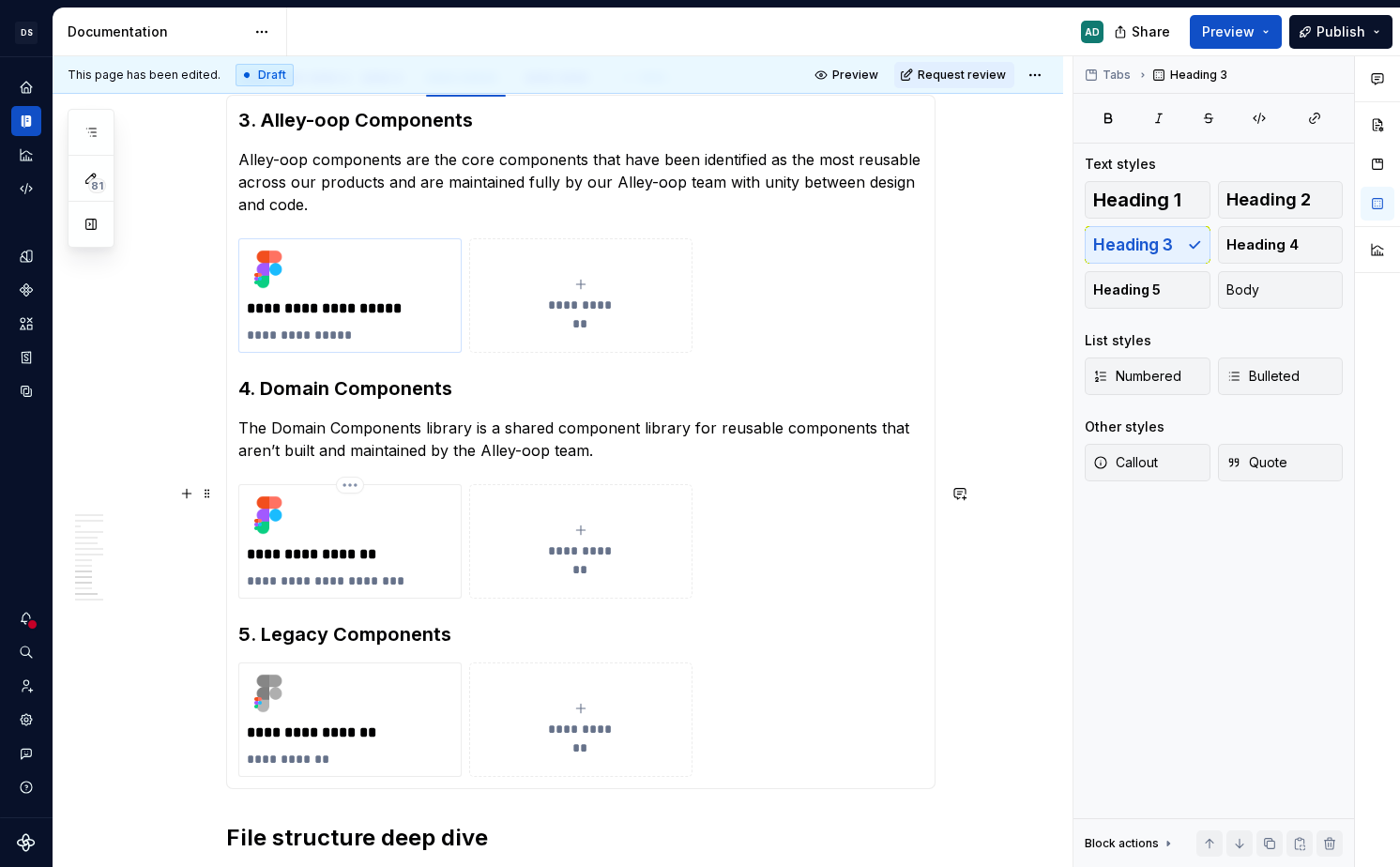 scroll, scrollTop: 4479, scrollLeft: 0, axis: vertical 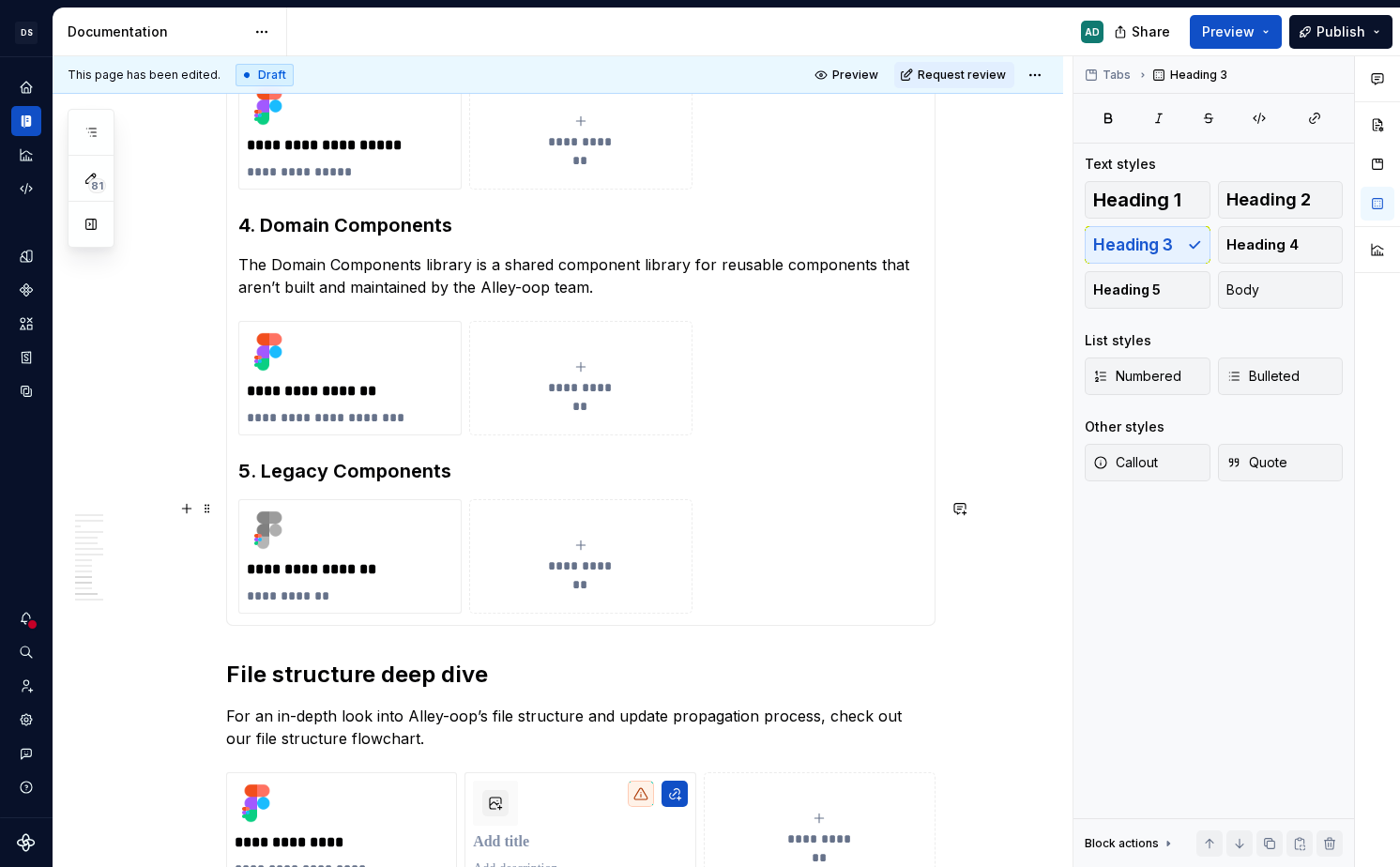 click on "**********" at bounding box center (581, 556) 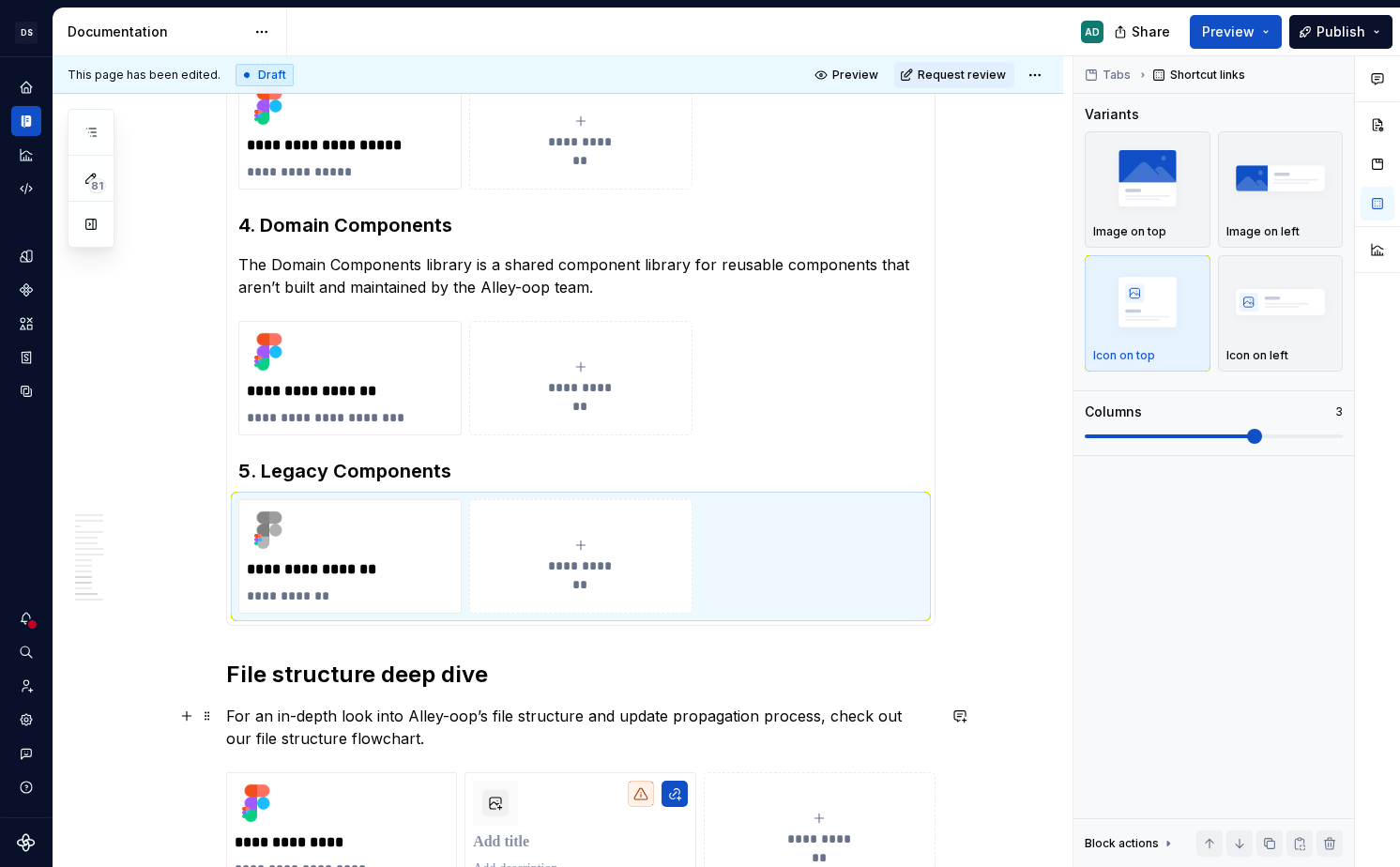 click on "For an in-depth look into Alley-oop’s file structure and update propagation process, check out our file structure flowchart." at bounding box center (581, 727) 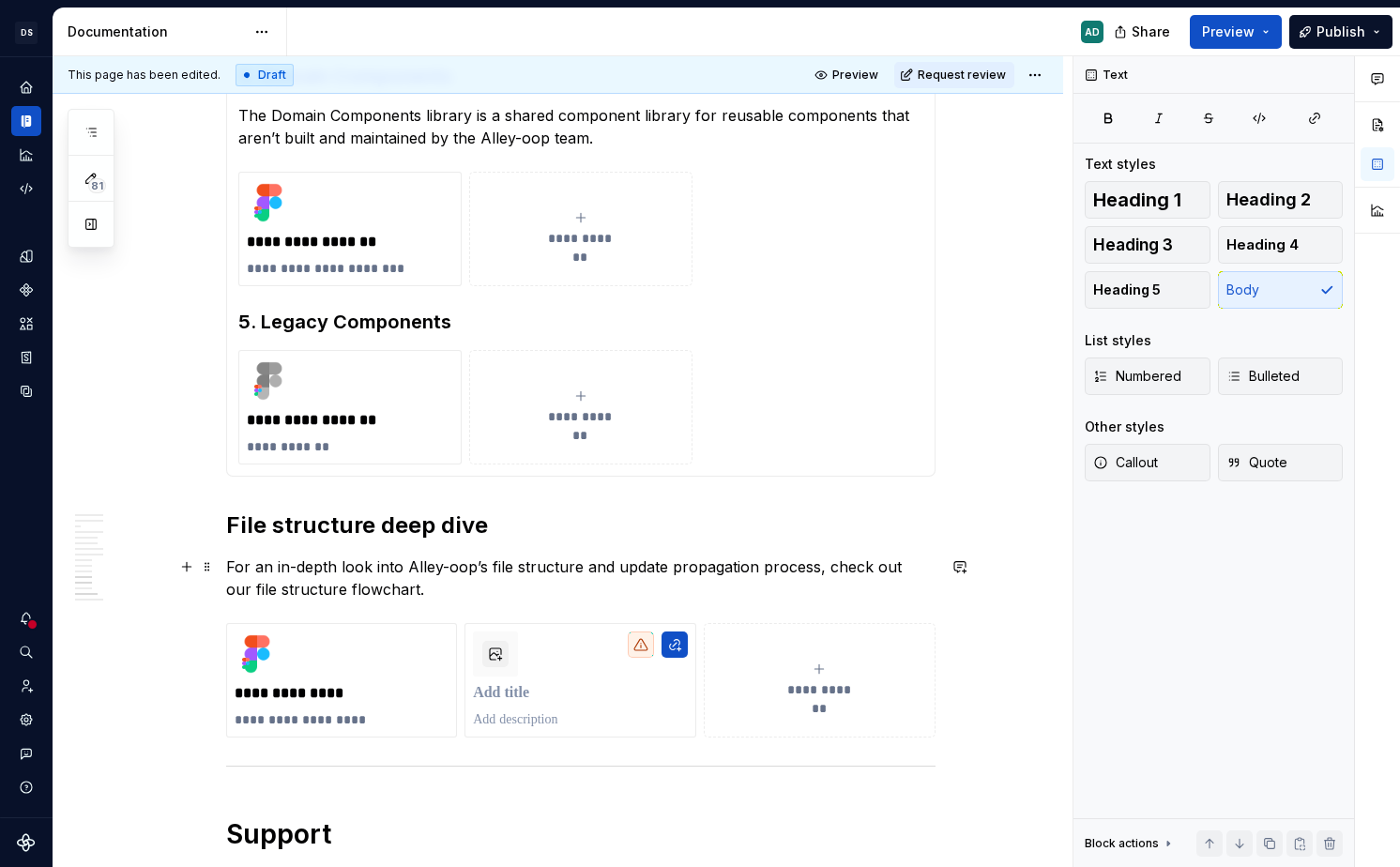 scroll, scrollTop: 4793, scrollLeft: 0, axis: vertical 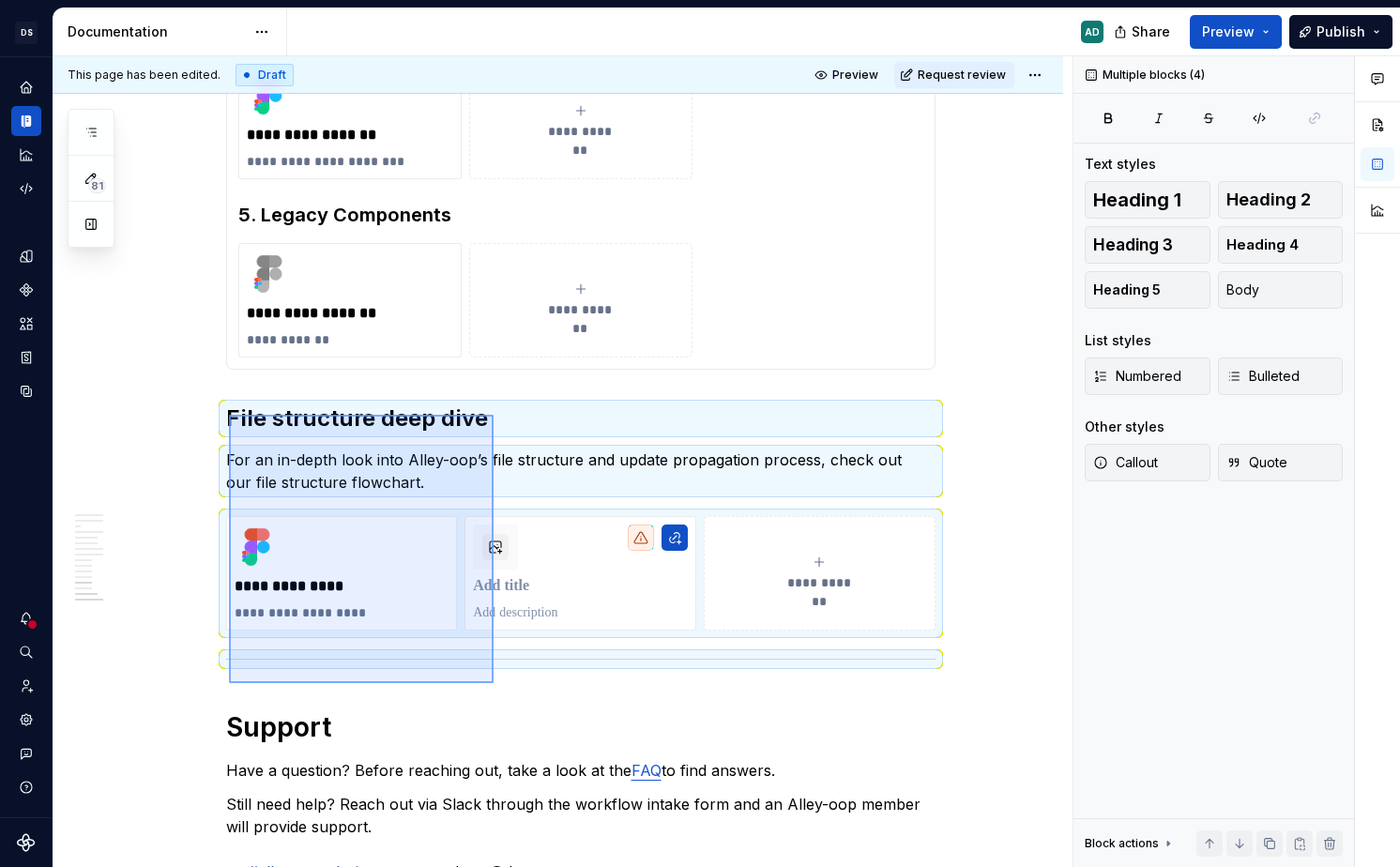 drag, startPoint x: 229, startPoint y: 519, endPoint x: 494, endPoint y: 683, distance: 311.64242 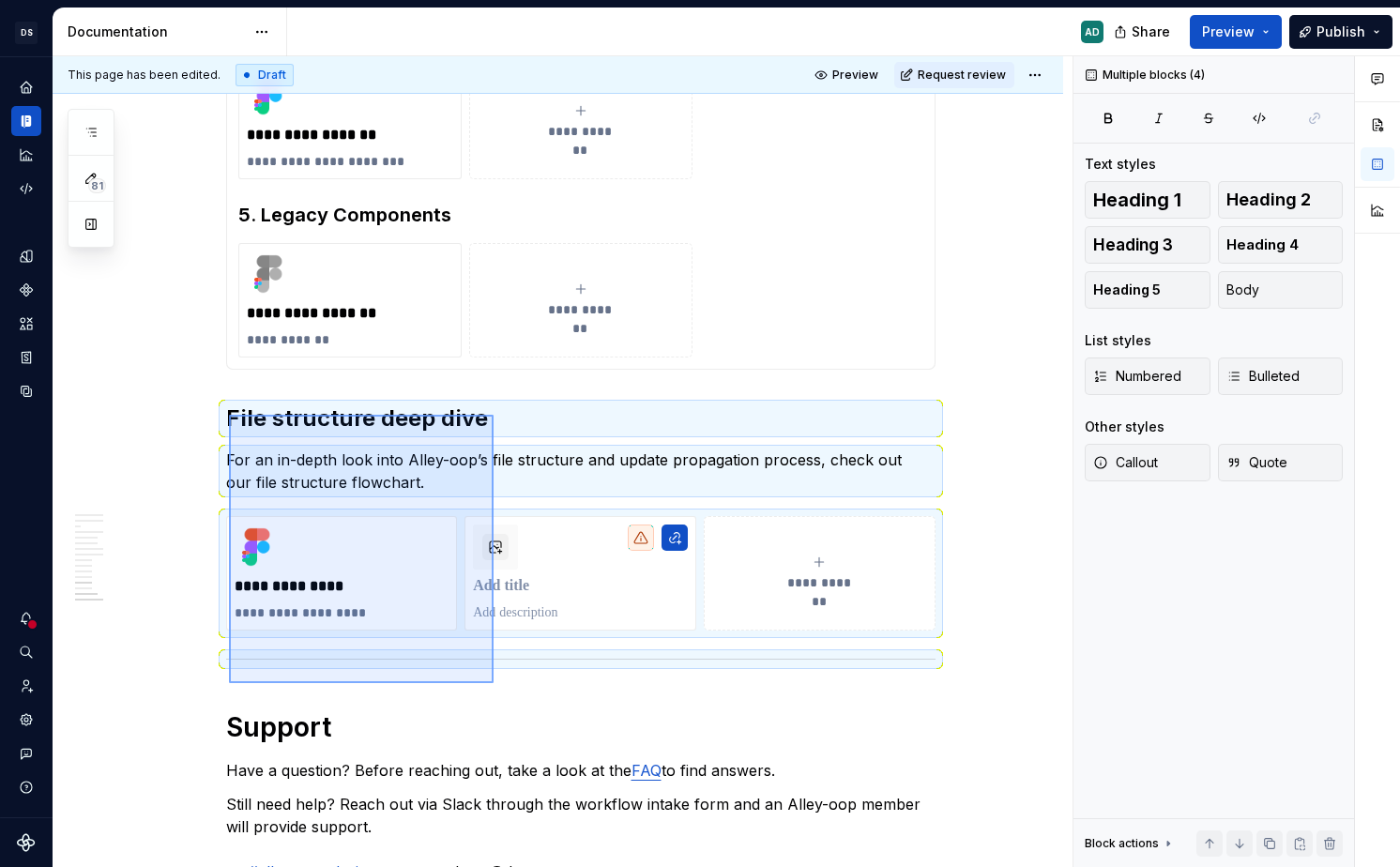 click on "**********" at bounding box center [562, 462] 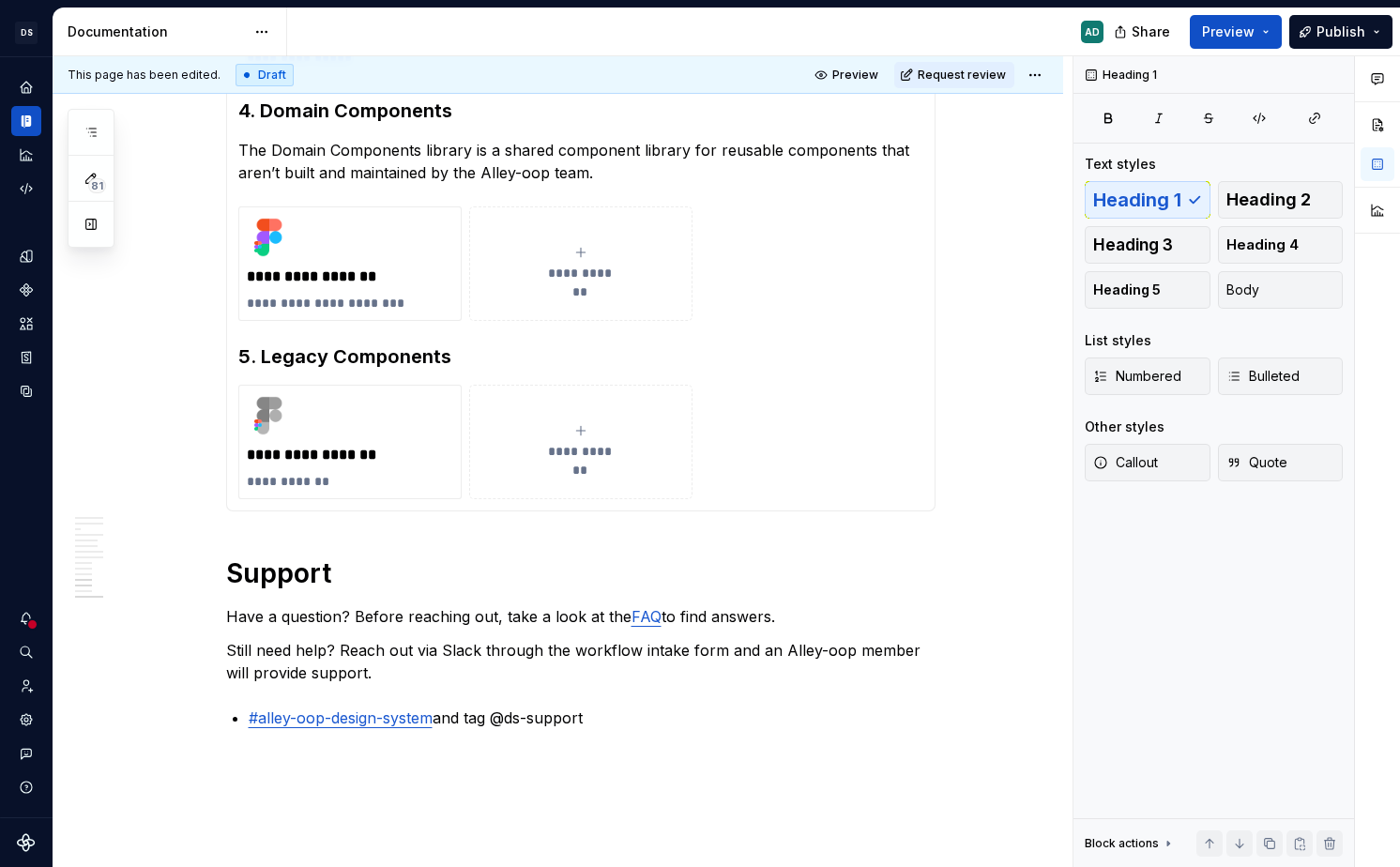scroll, scrollTop: 4773, scrollLeft: 0, axis: vertical 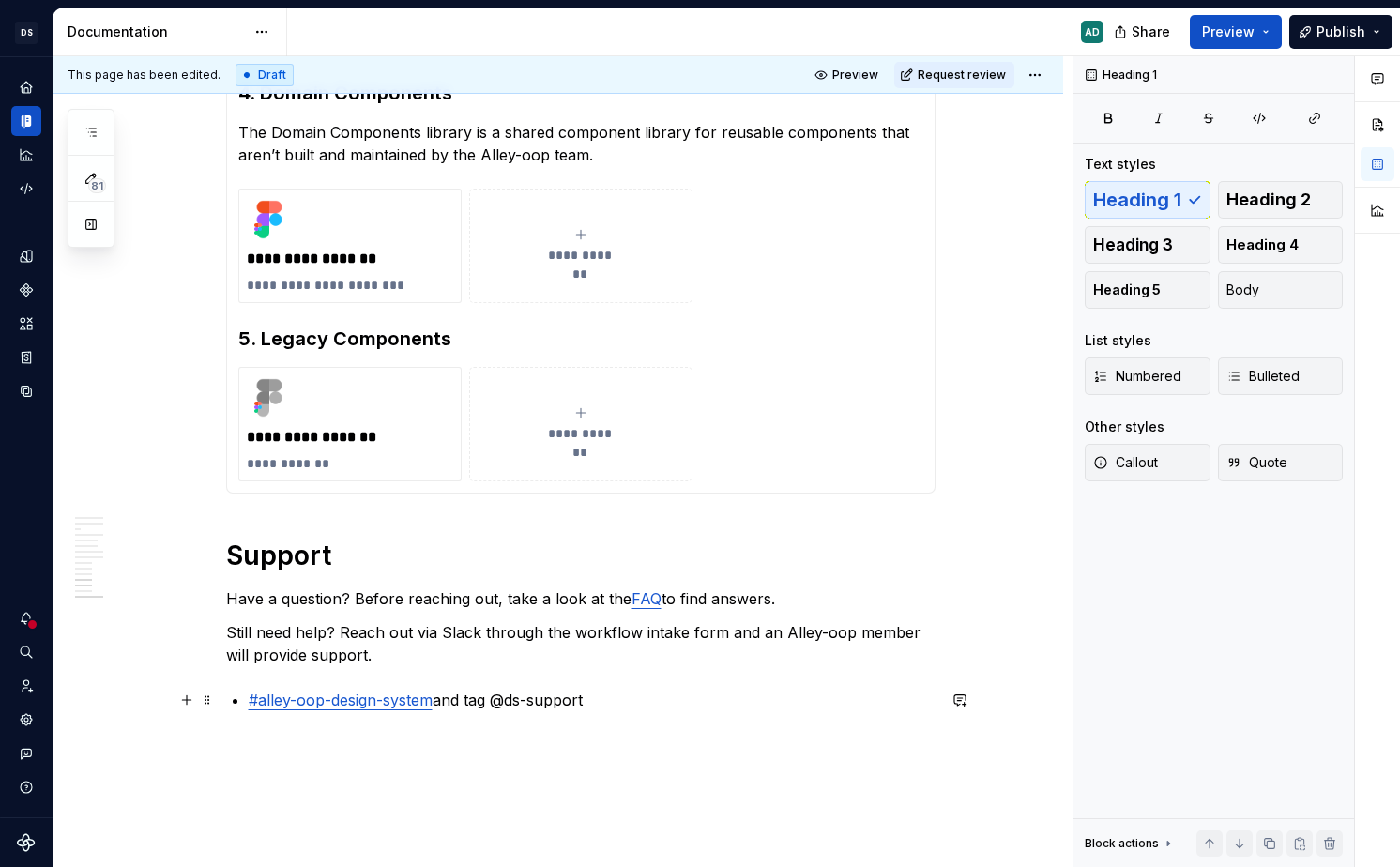 click on "#alley-oop-design-system  and tag @ds-support" at bounding box center [592, 700] 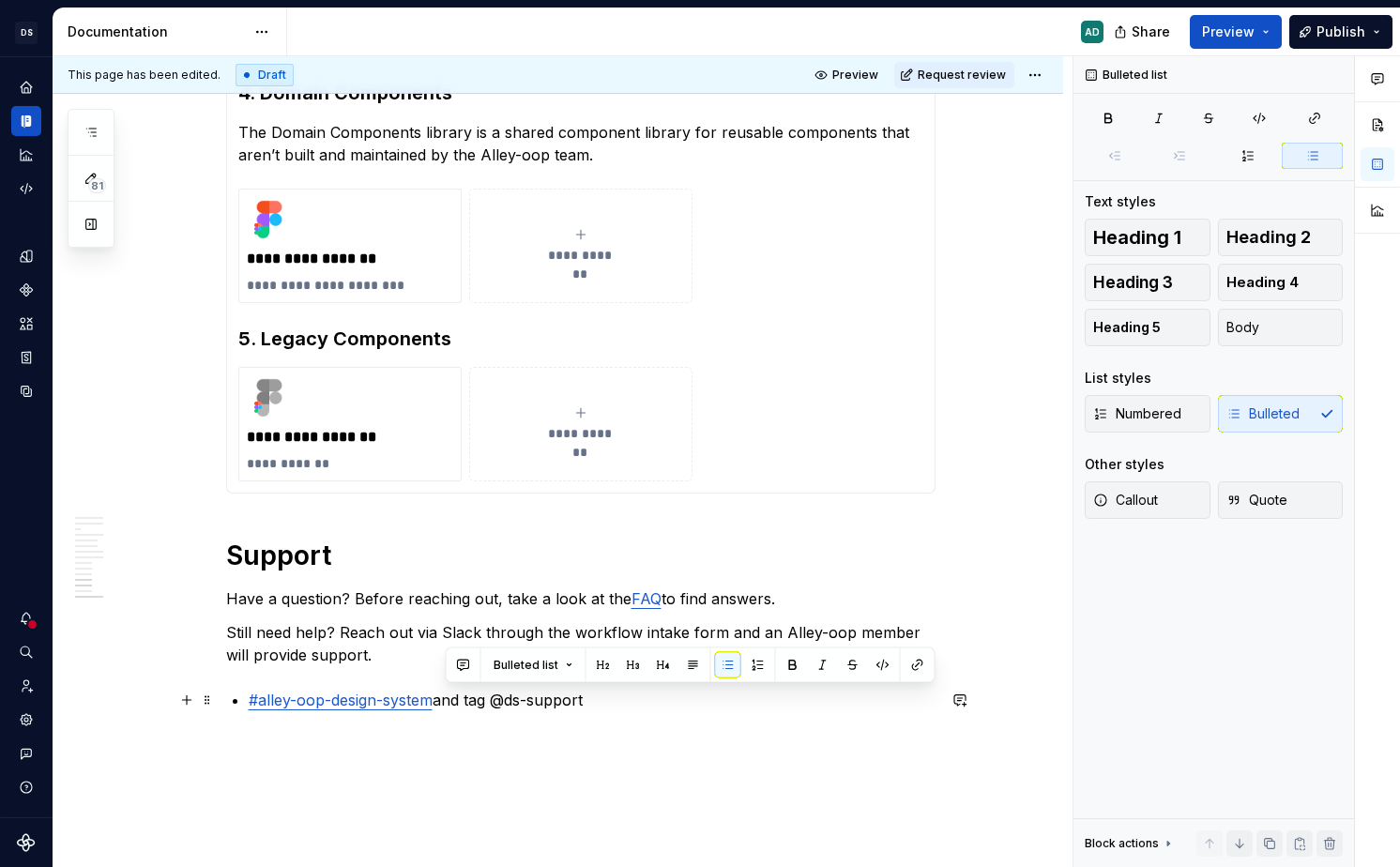 drag, startPoint x: 618, startPoint y: 698, endPoint x: 445, endPoint y: 693, distance: 173.07224 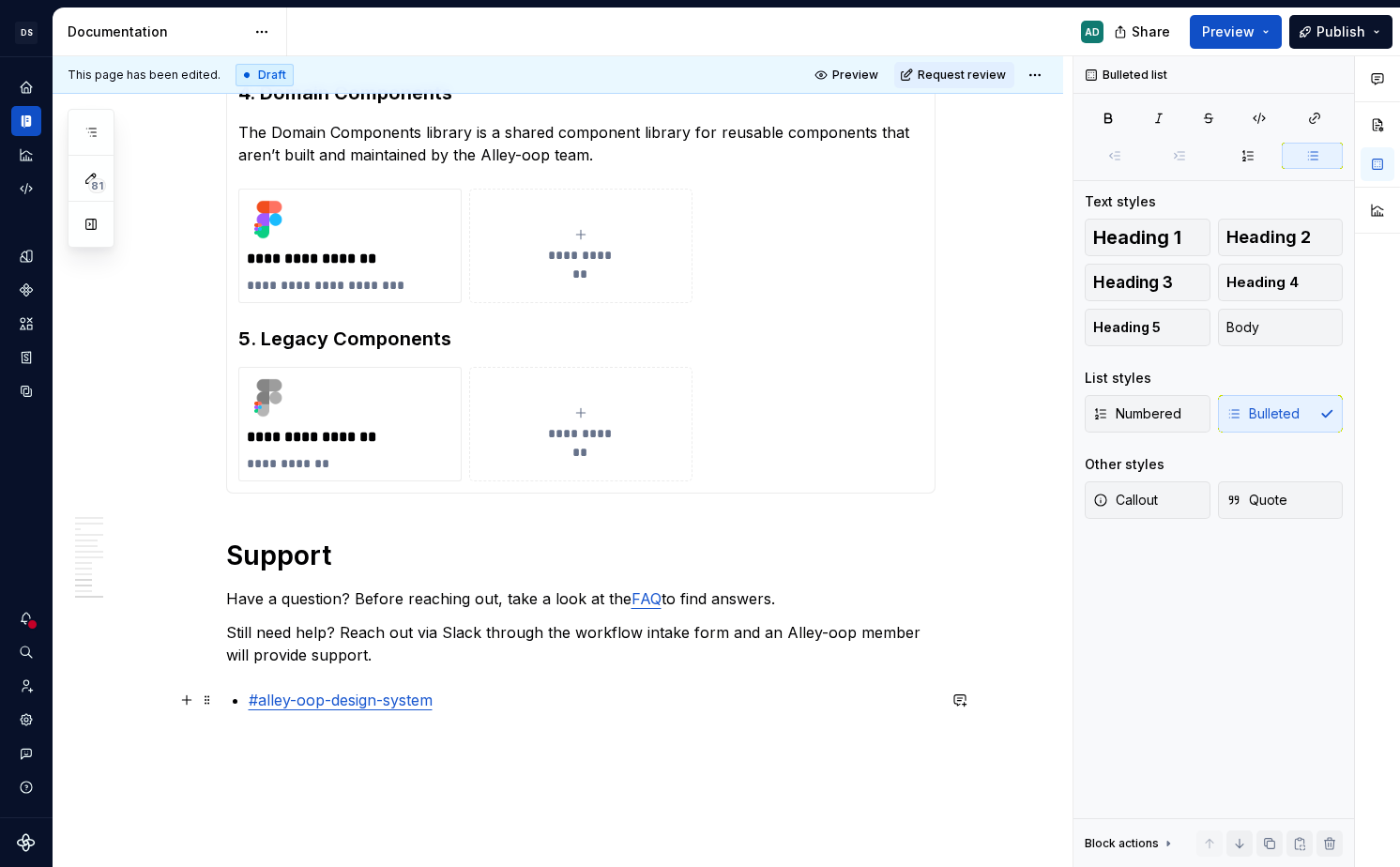 click on "**********" at bounding box center (581, -1848) 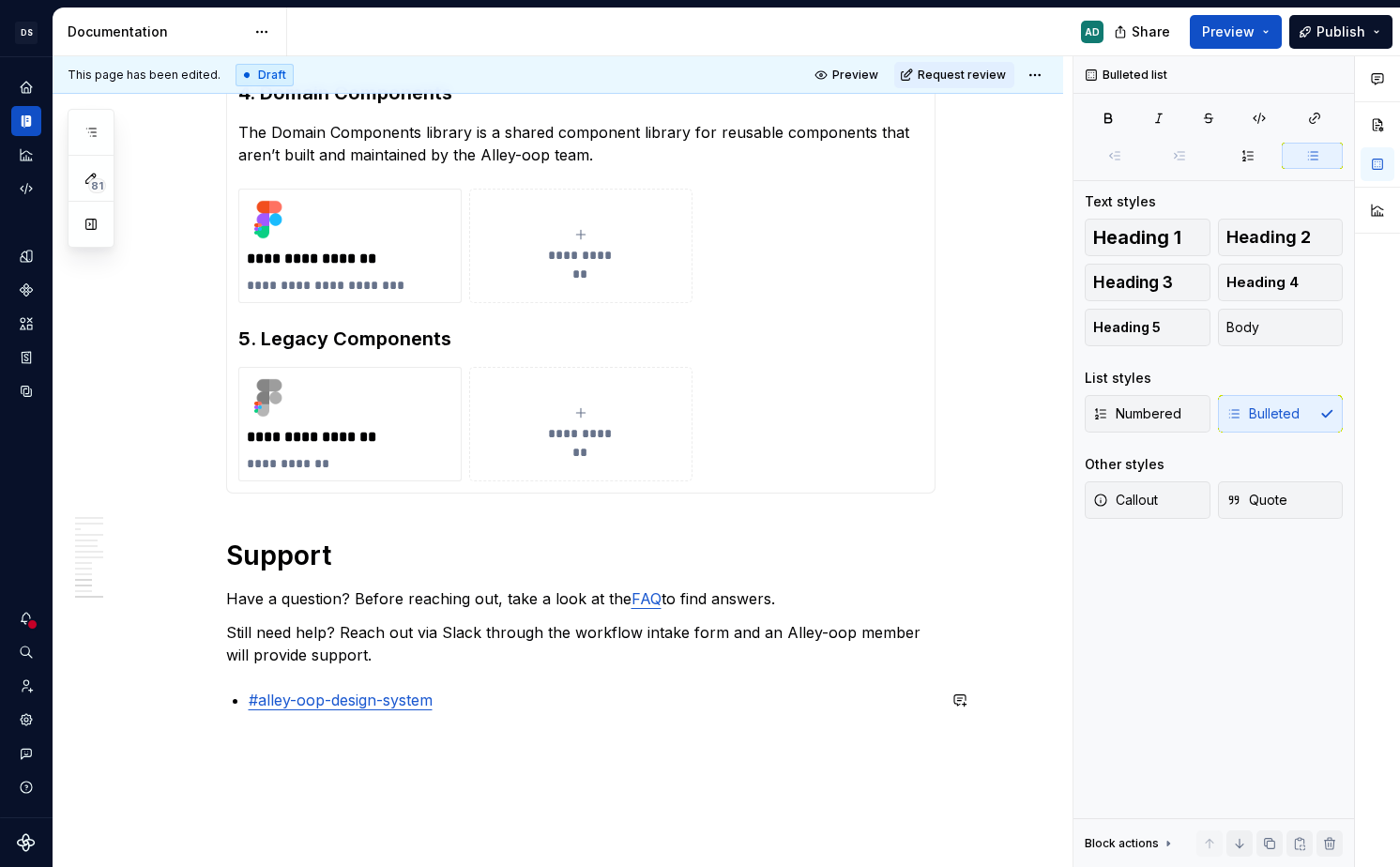 click on "**********" at bounding box center (581, -1837) 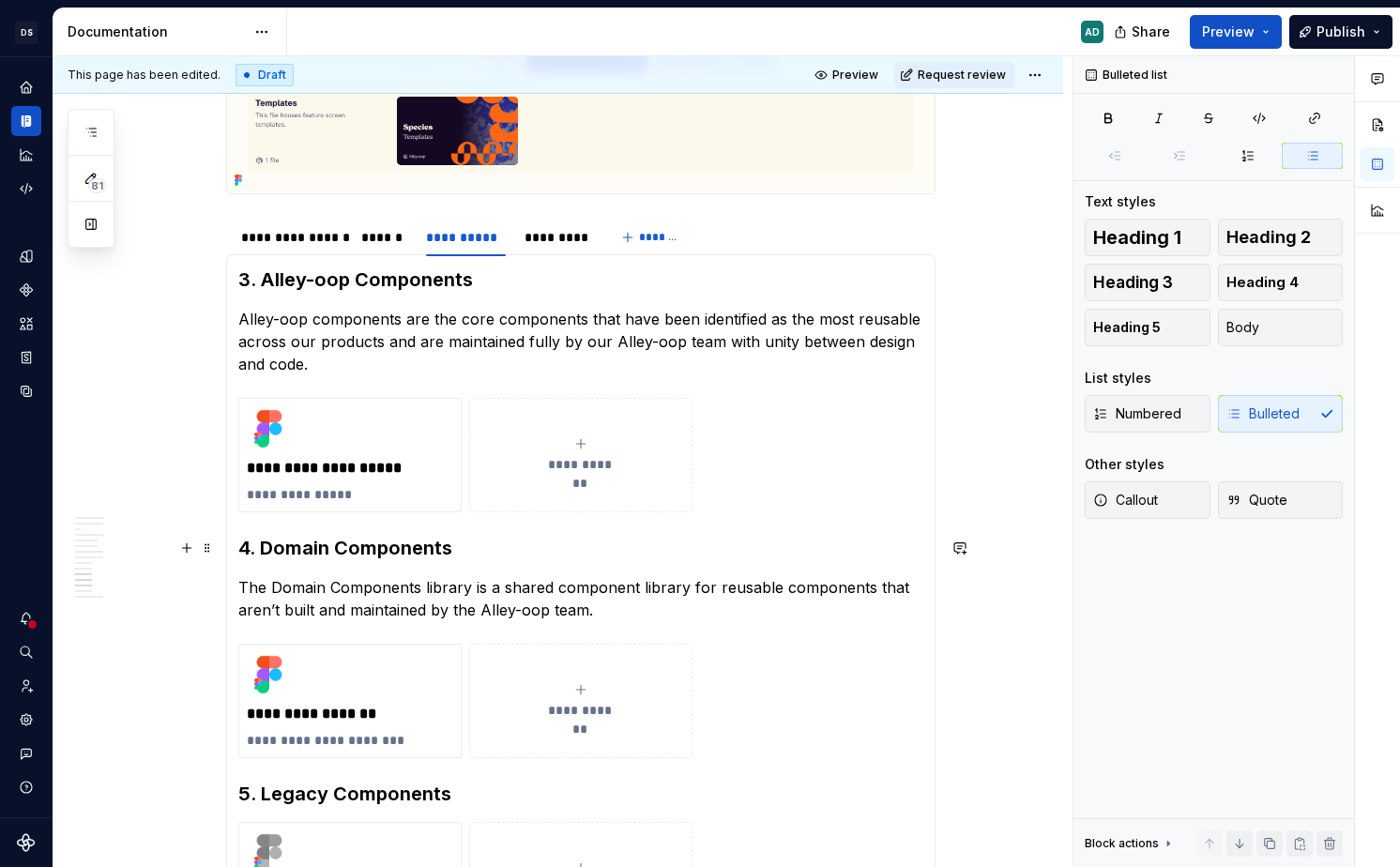 scroll, scrollTop: 4320, scrollLeft: 0, axis: vertical 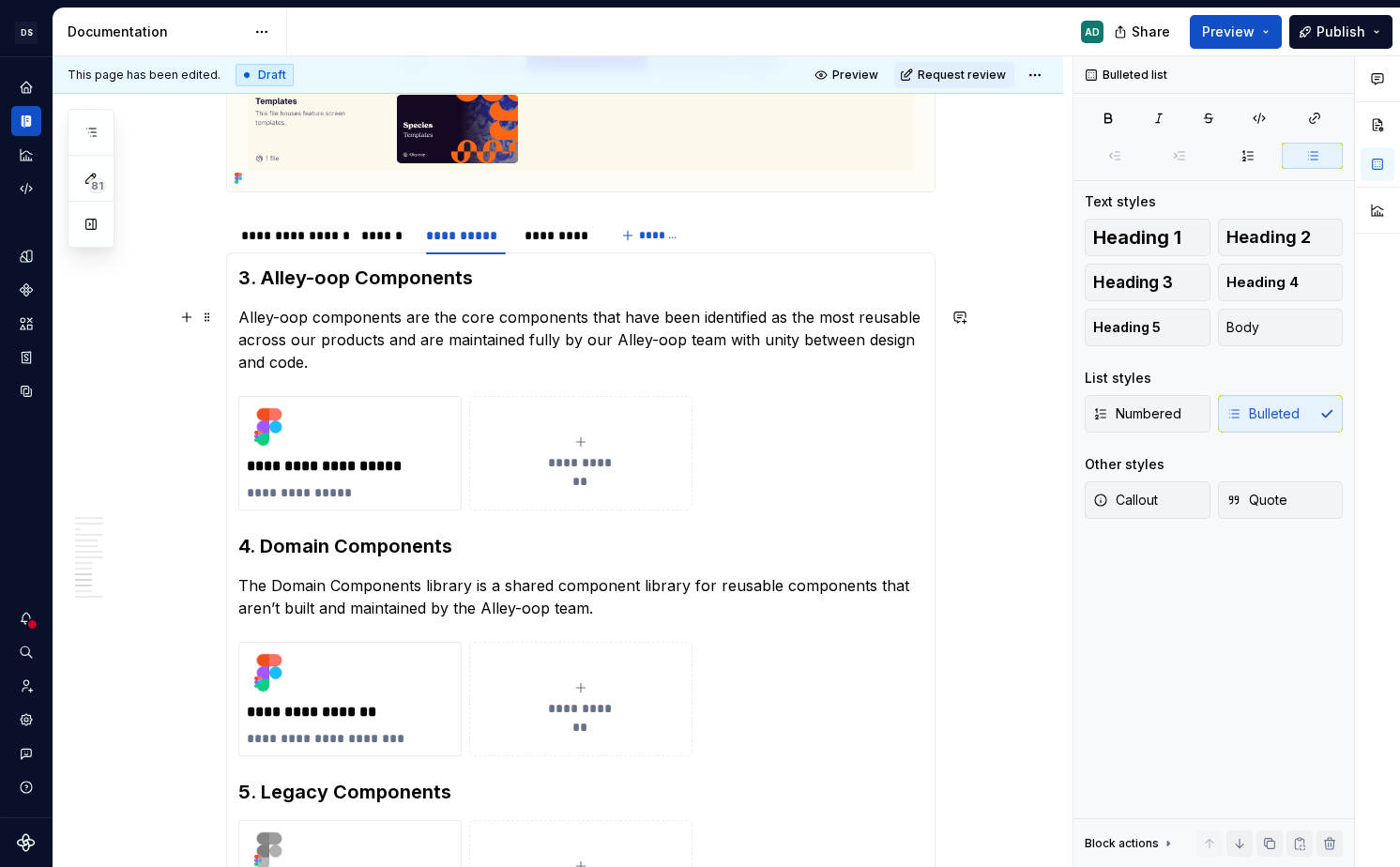 click on "Alley-oop components are the core components that have been identified as the most reusable across our products and are maintained fully by our Alley-oop team with unity between design and code." at bounding box center (581, 340) 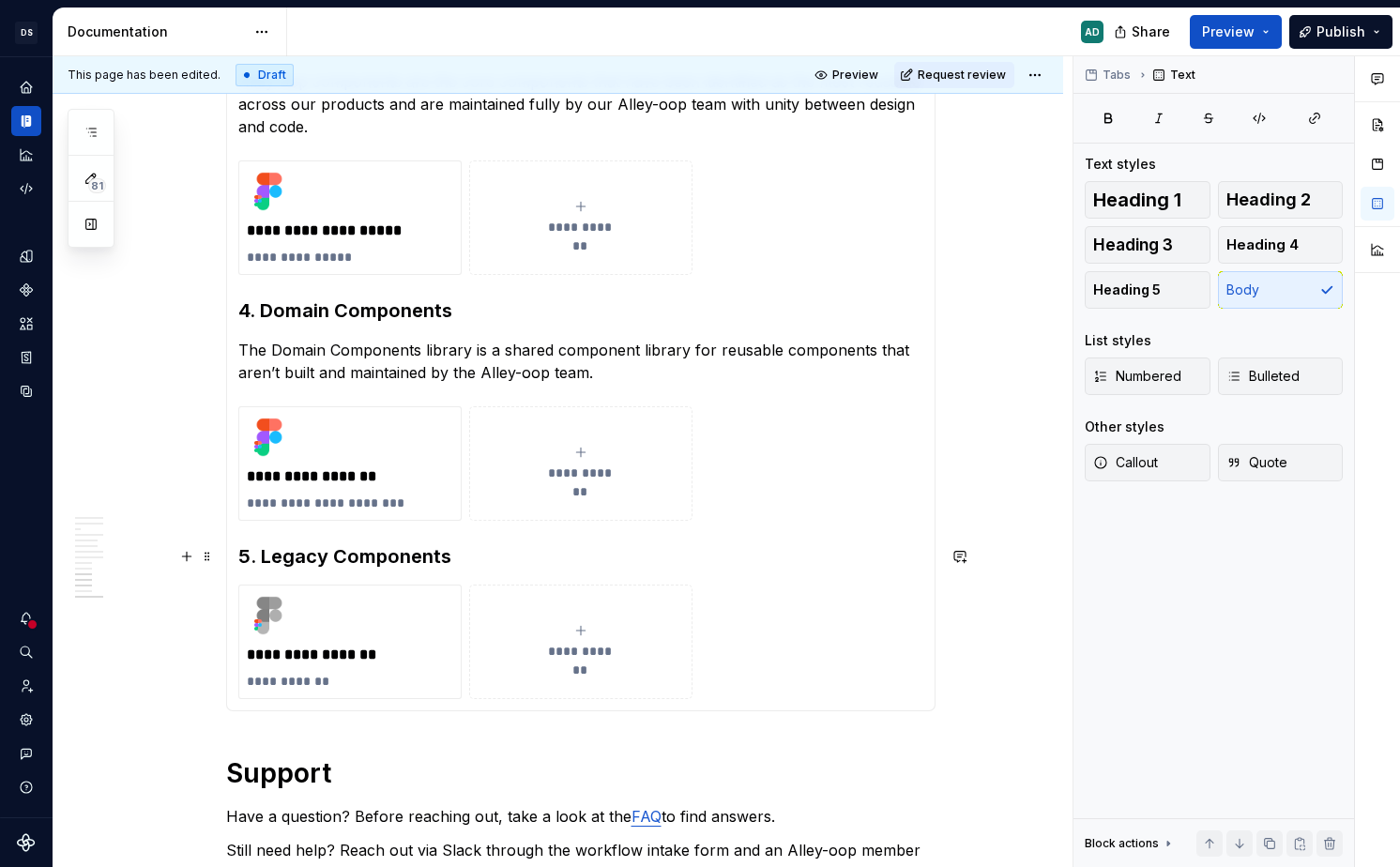 scroll, scrollTop: 4558, scrollLeft: 0, axis: vertical 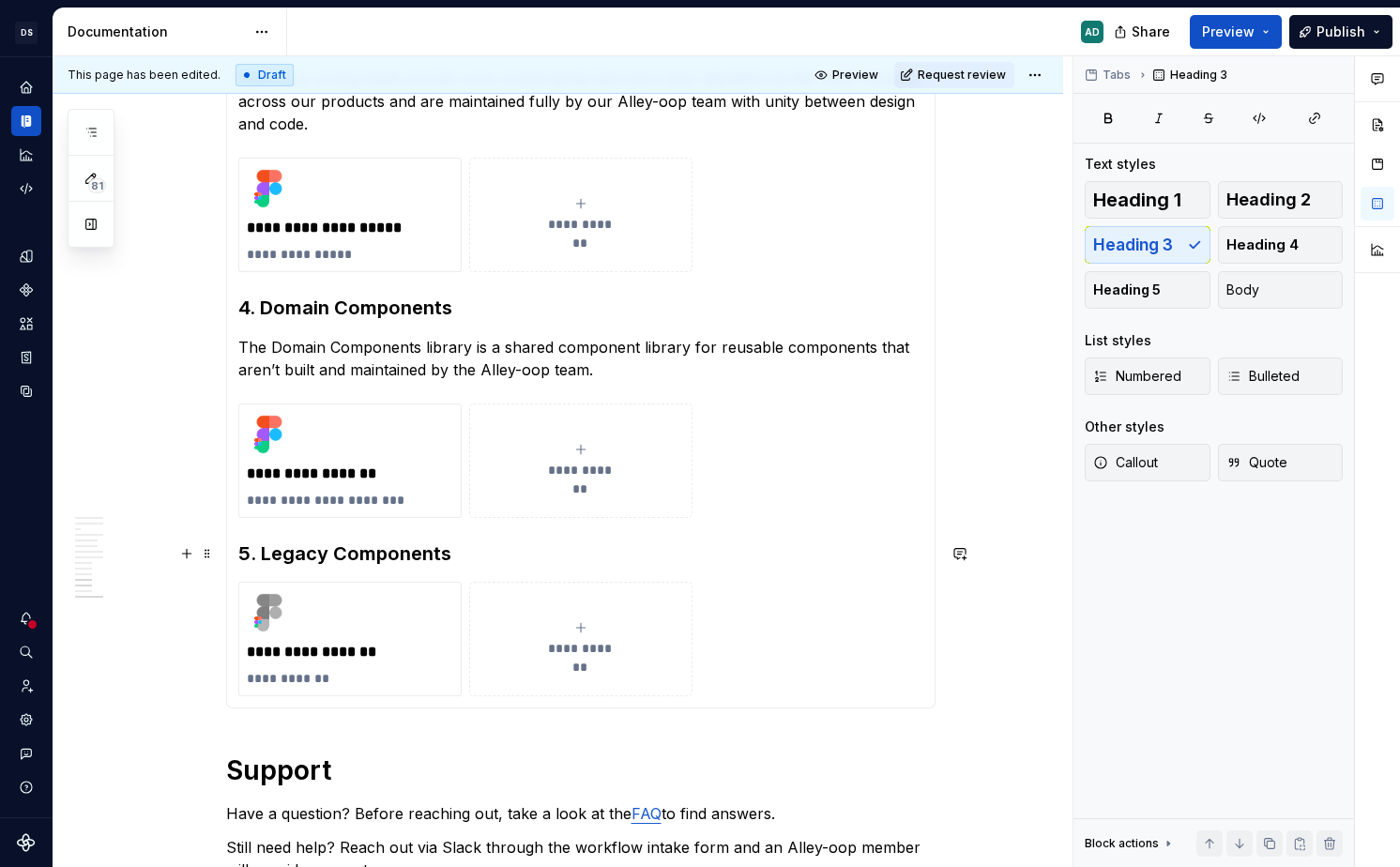 click on "5. Legacy Components" at bounding box center [581, 554] 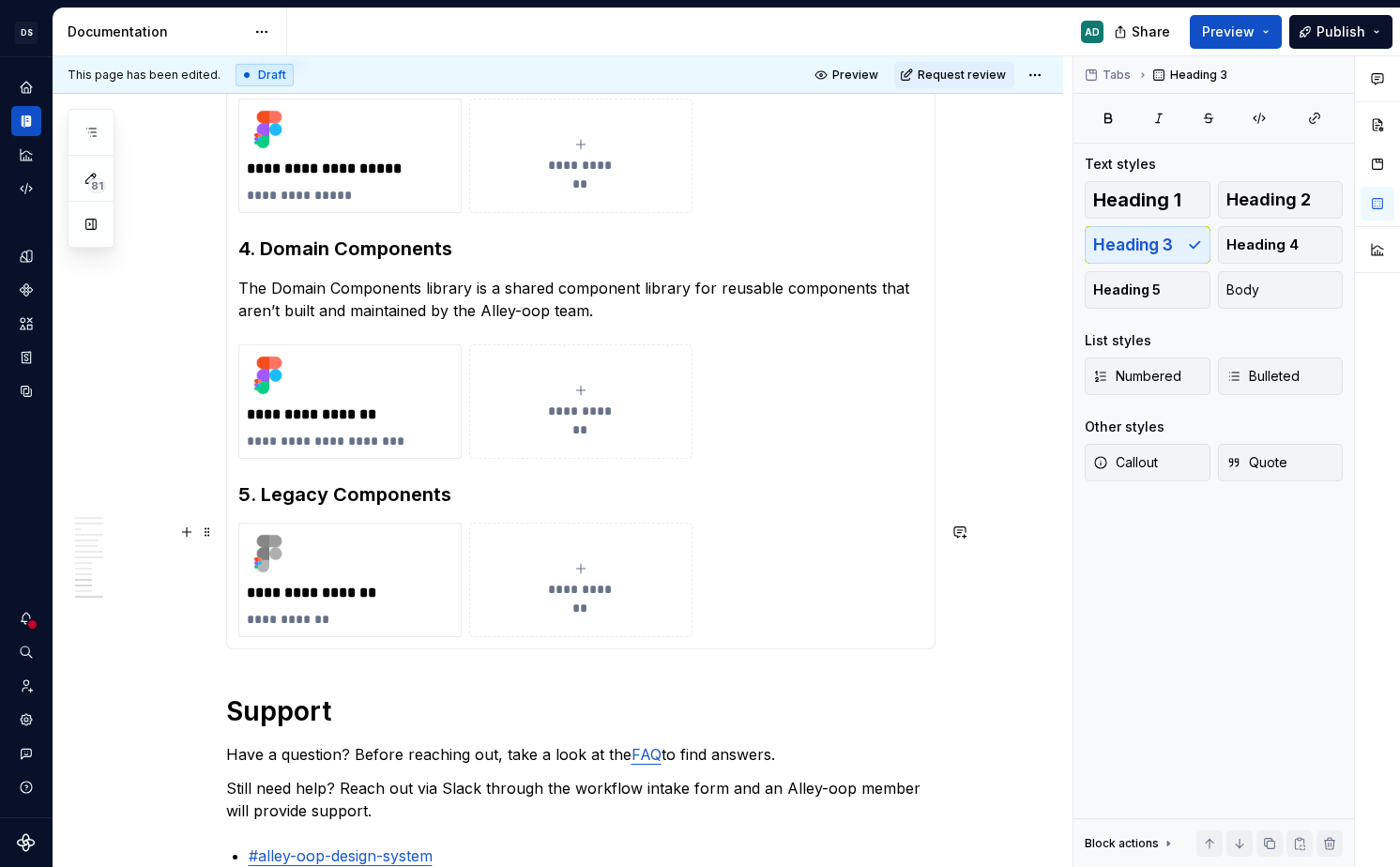 scroll, scrollTop: 4622, scrollLeft: 0, axis: vertical 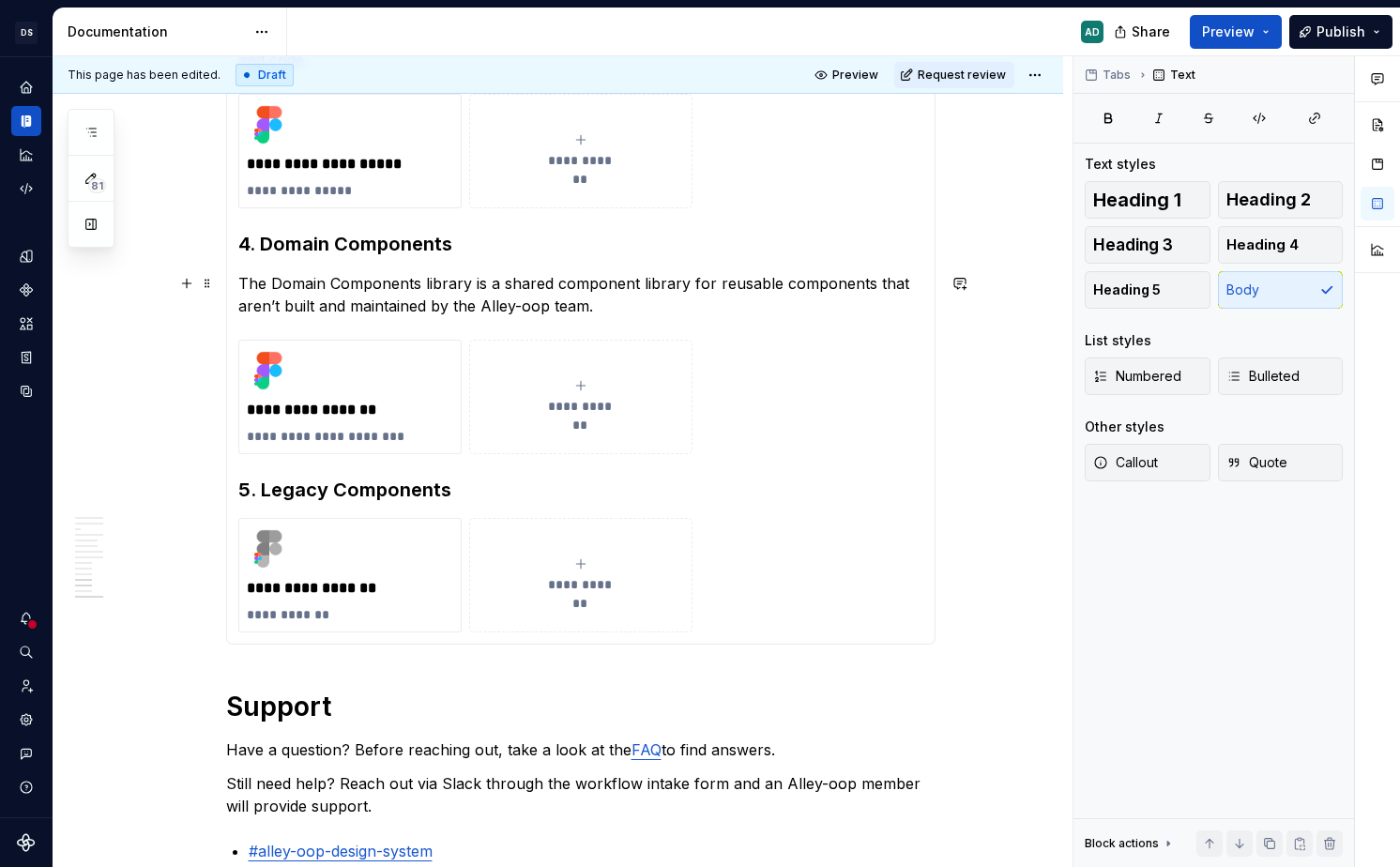 click on "The Domain Components library is a shared component library for reusable components that aren’t built and maintained by the Alley-oop team." at bounding box center [581, 295] 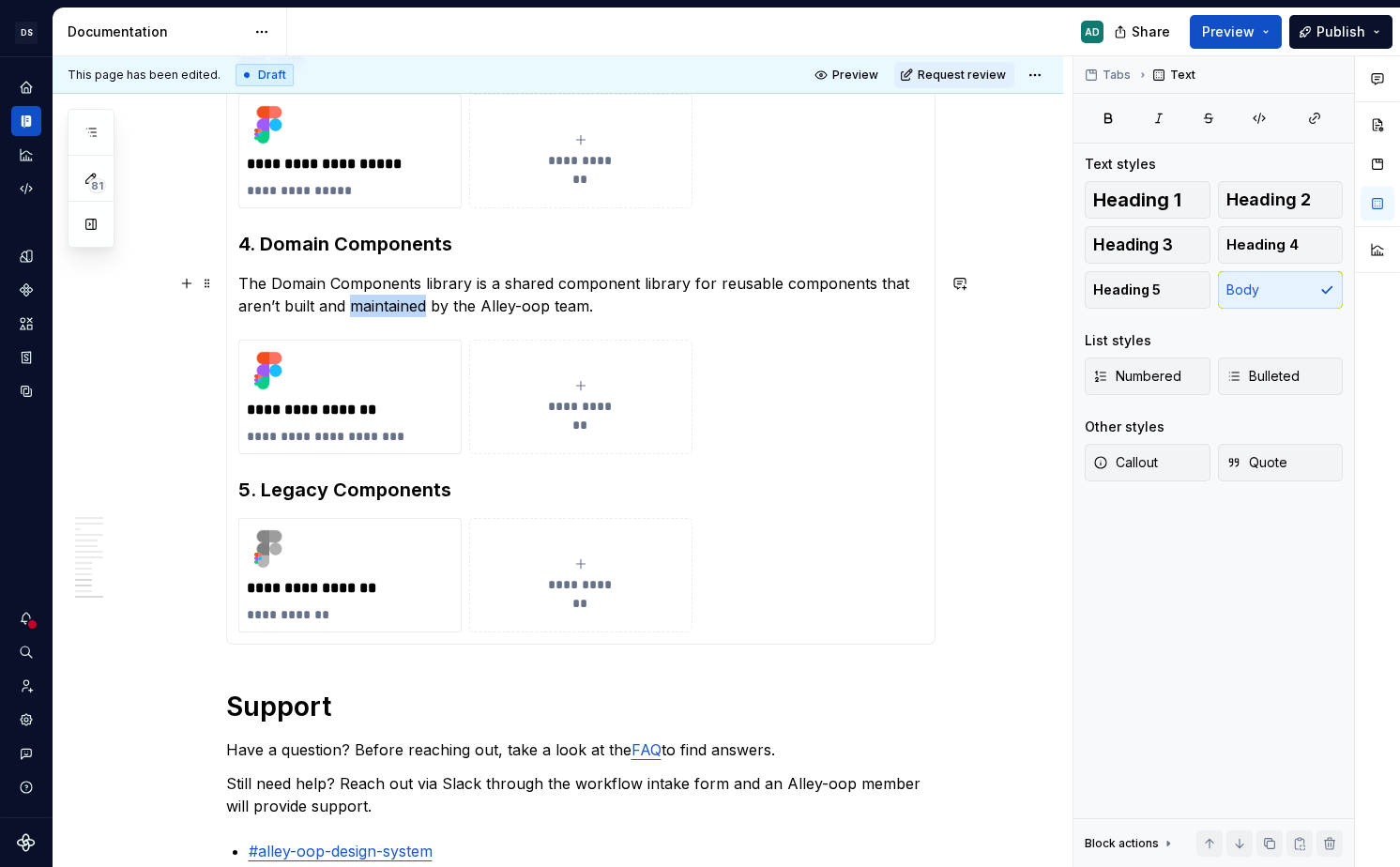 click on "The Domain Components library is a shared component library for reusable components that aren’t built and maintained by the Alley-oop team." at bounding box center [581, 295] 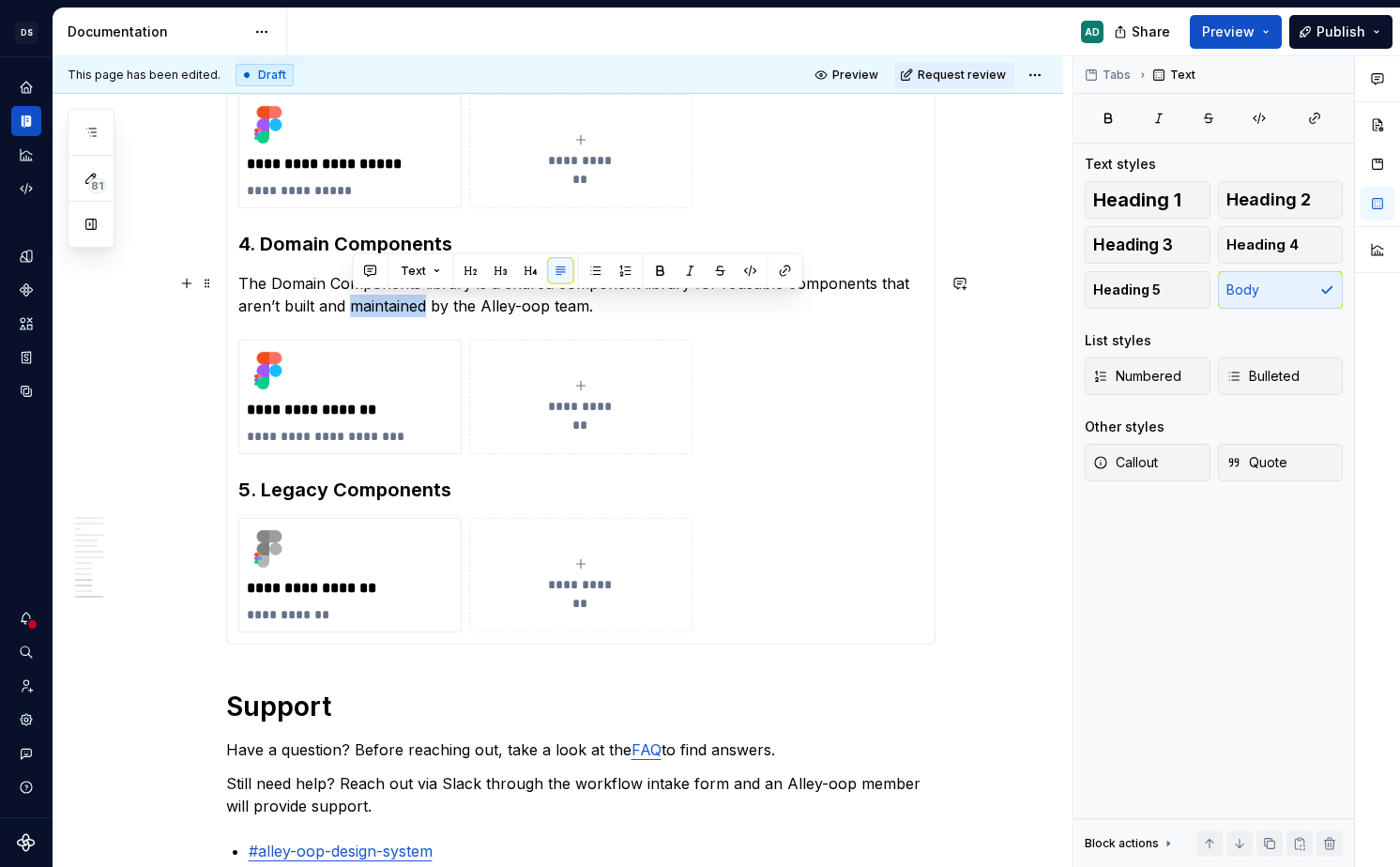 click on "The Domain Components library is a shared component library for reusable components that aren’t built and maintained by the Alley-oop team." at bounding box center [581, 295] 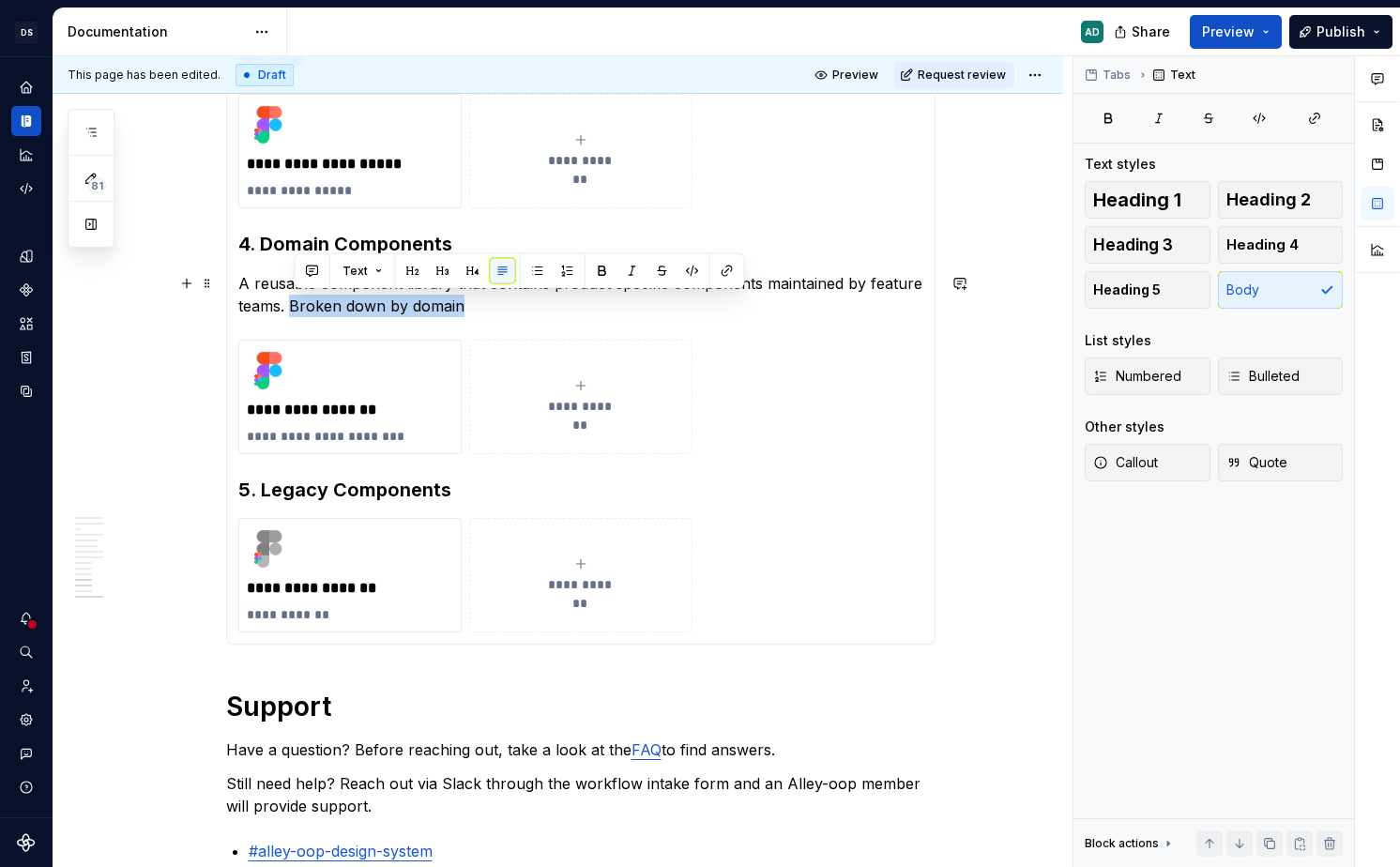 drag, startPoint x: 470, startPoint y: 304, endPoint x: 295, endPoint y: 303, distance: 175.00286 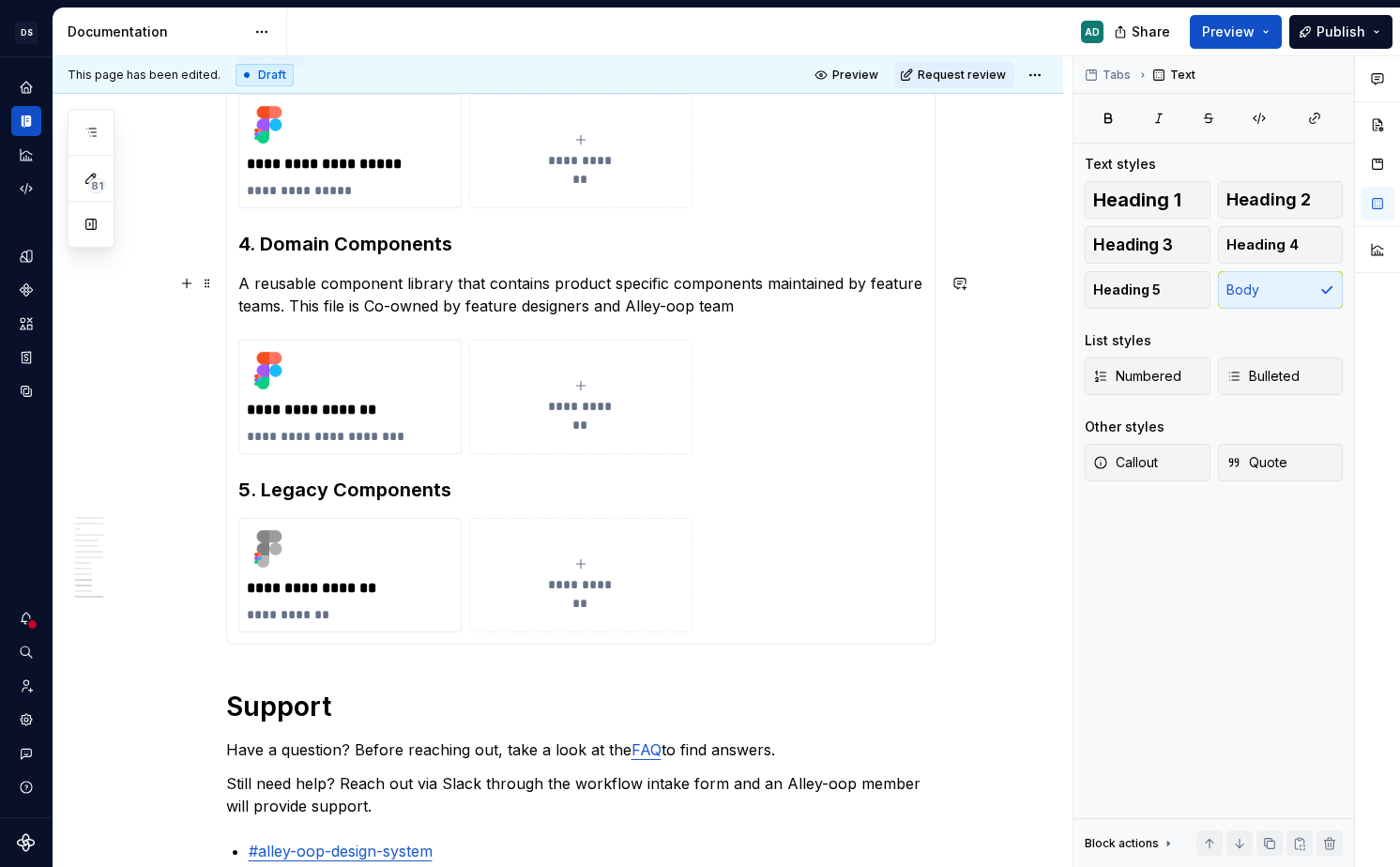 click on "A reusable component library that contains product specific components maintained by feature teams. This file is Co-owned by feature designers and Alley-oop team" at bounding box center (581, 295) 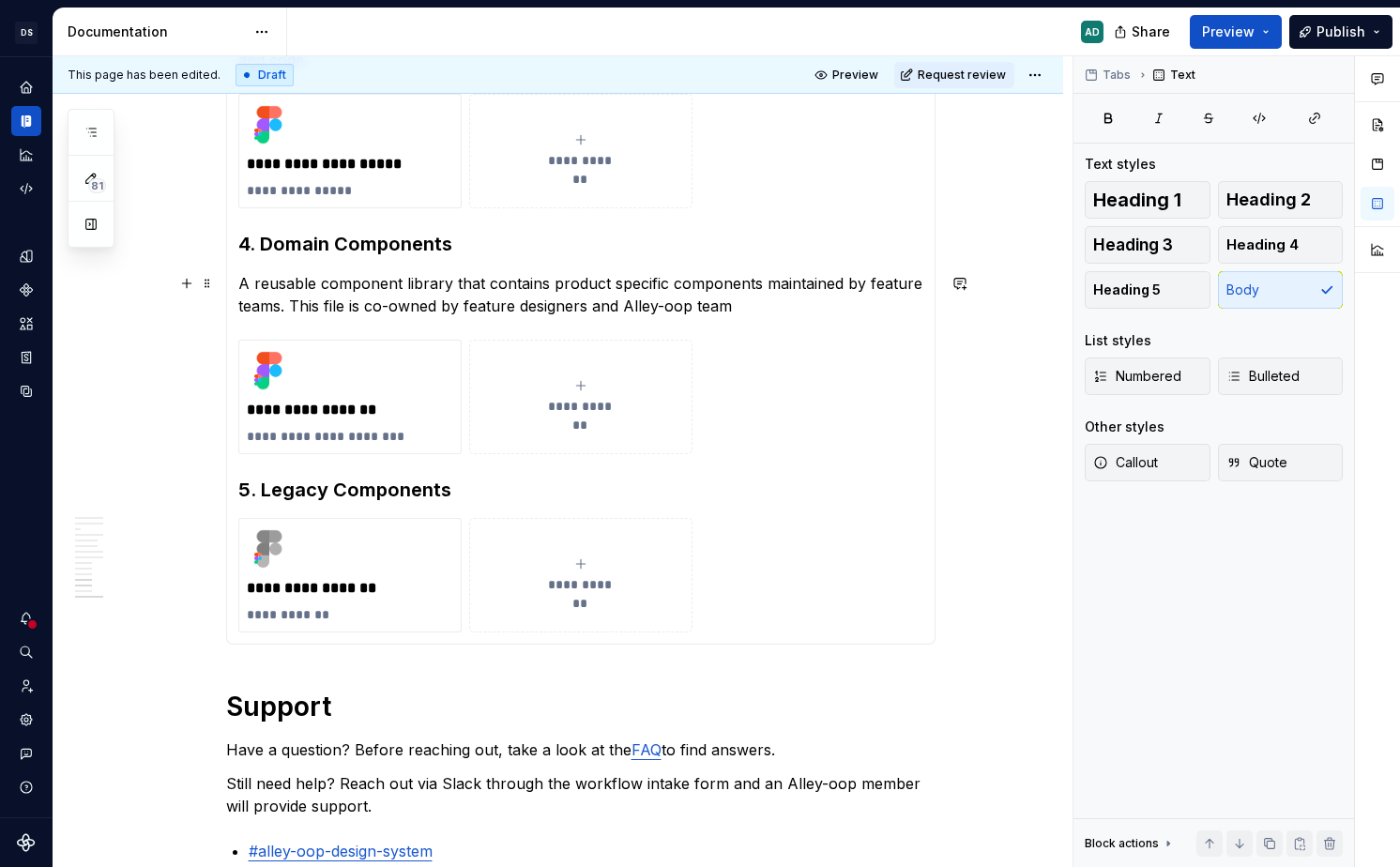 click on "A reusable component library that contains product specific components maintained by feature teams. This file is co-owned by feature designers and Alley-oop team" at bounding box center [581, 295] 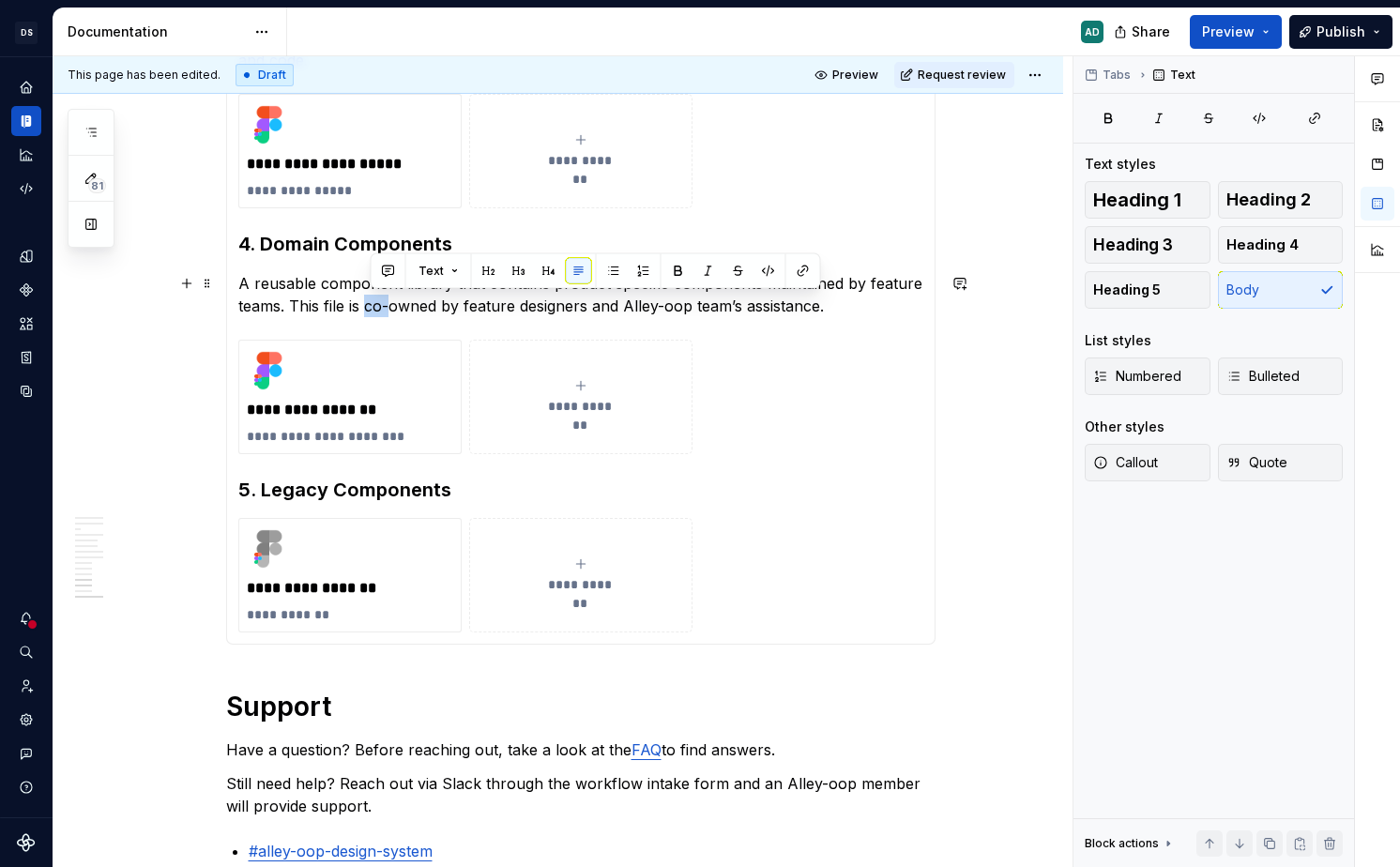 drag, startPoint x: 393, startPoint y: 309, endPoint x: 372, endPoint y: 309, distance: 21 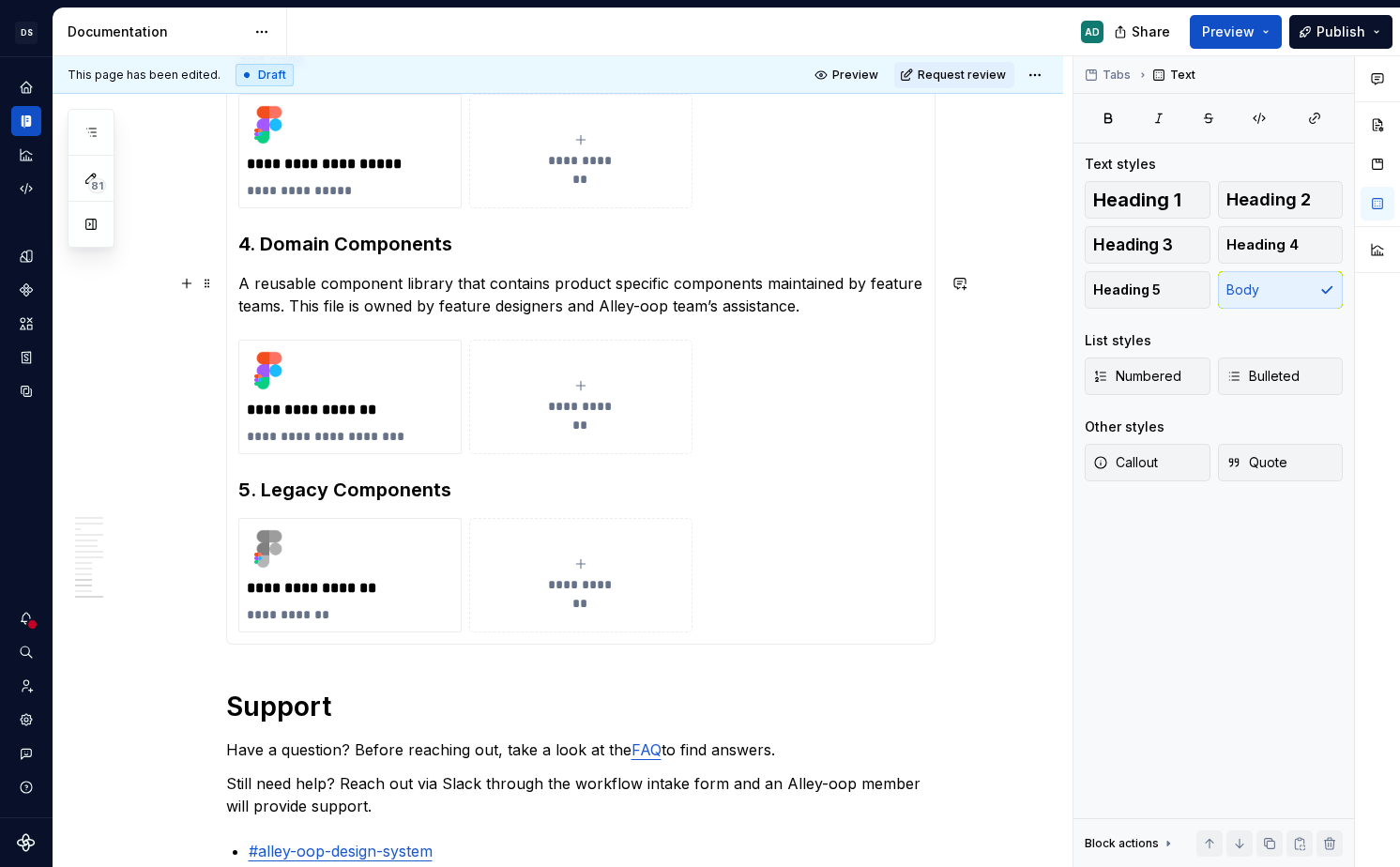 click on "A reusable component library that contains product specific components maintained by feature teams. This file is owned by feature designers and Alley-oop team’s assistance." at bounding box center (581, 295) 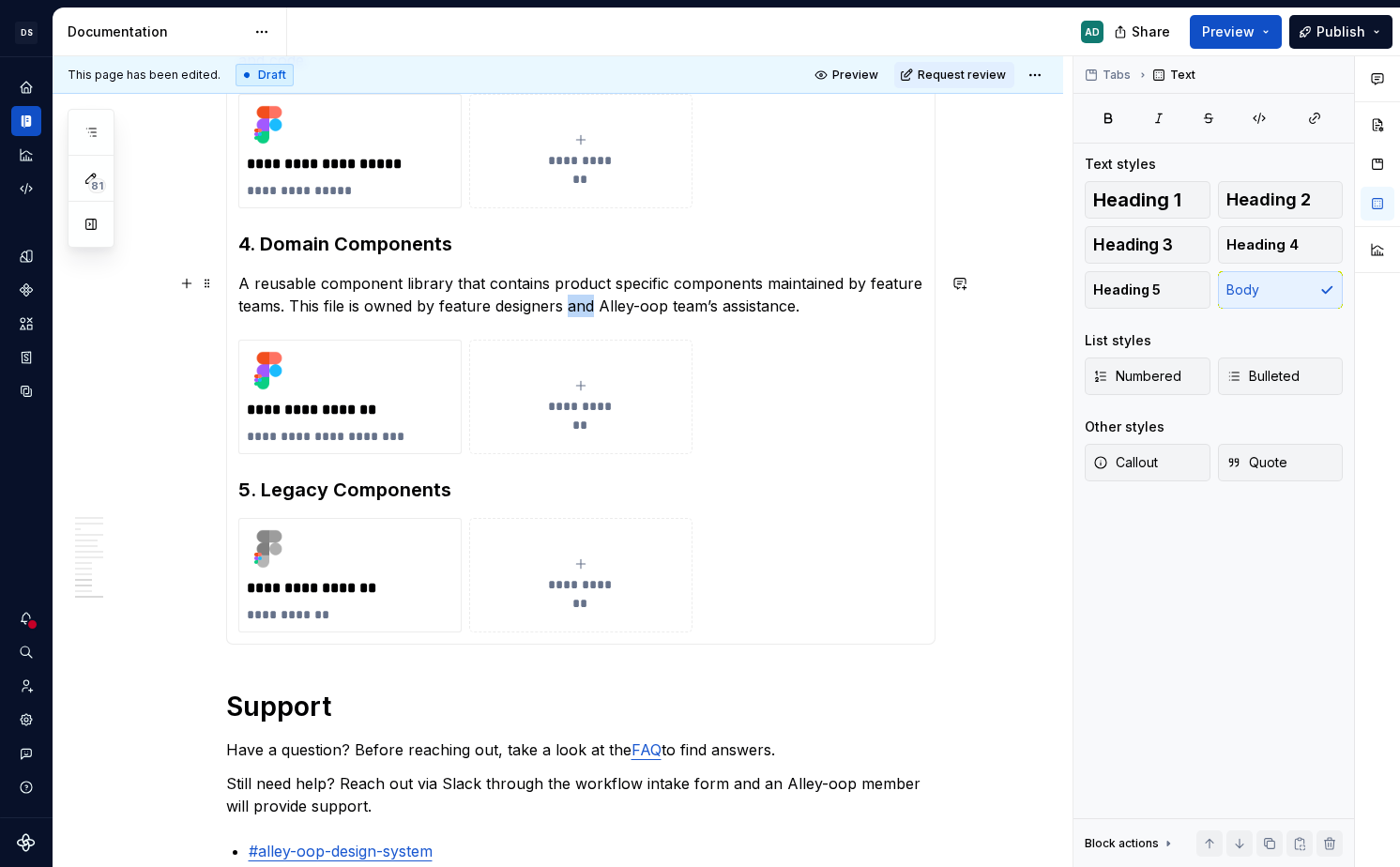 click on "A reusable component library that contains product specific components maintained by feature teams. This file is owned by feature designers and Alley-oop team’s assistance." at bounding box center [581, 295] 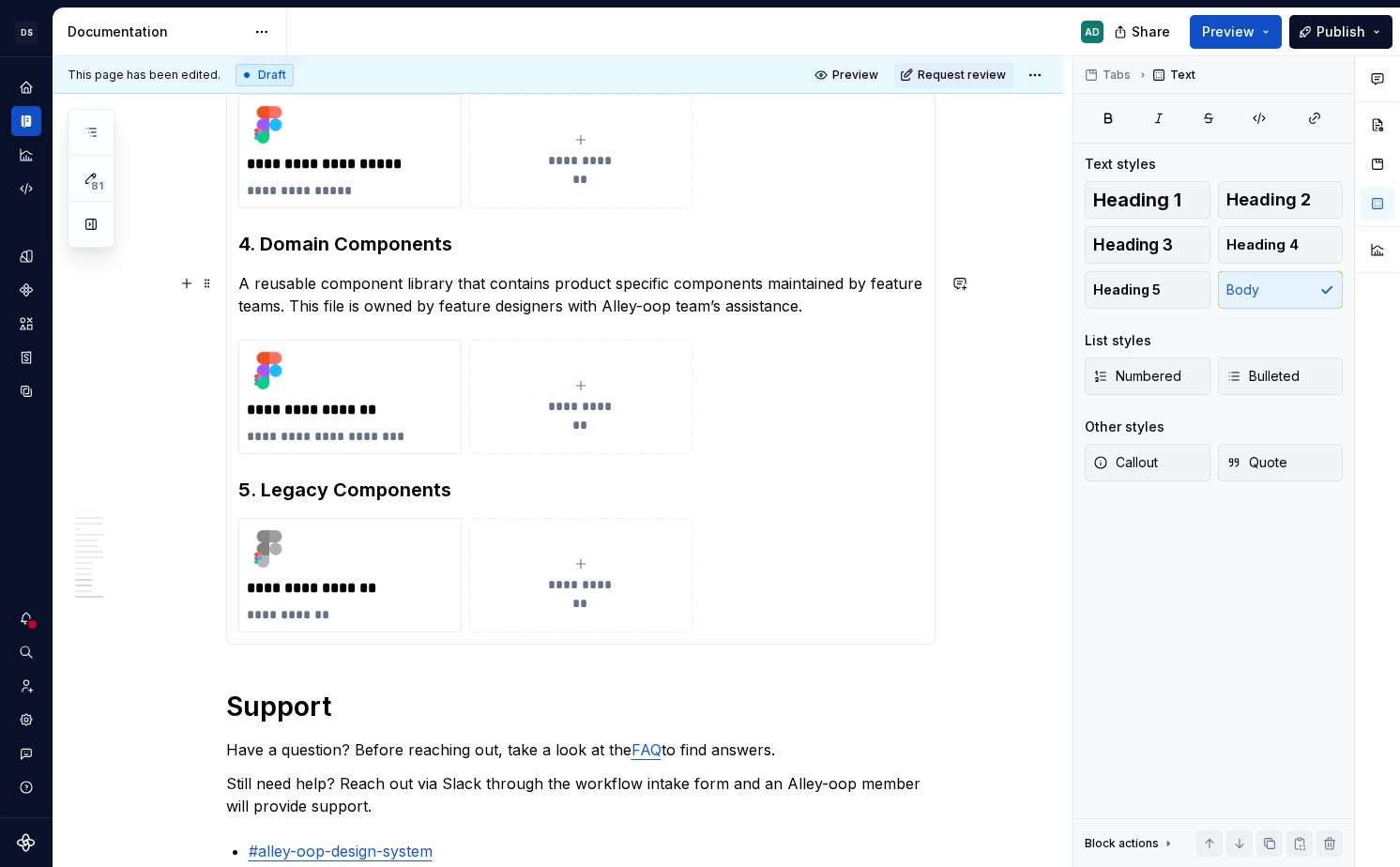 click on "A reusable component library that contains product specific components maintained by feature teams. This file is owned by feature designers with Alley-oop team’s assistance." at bounding box center [581, 295] 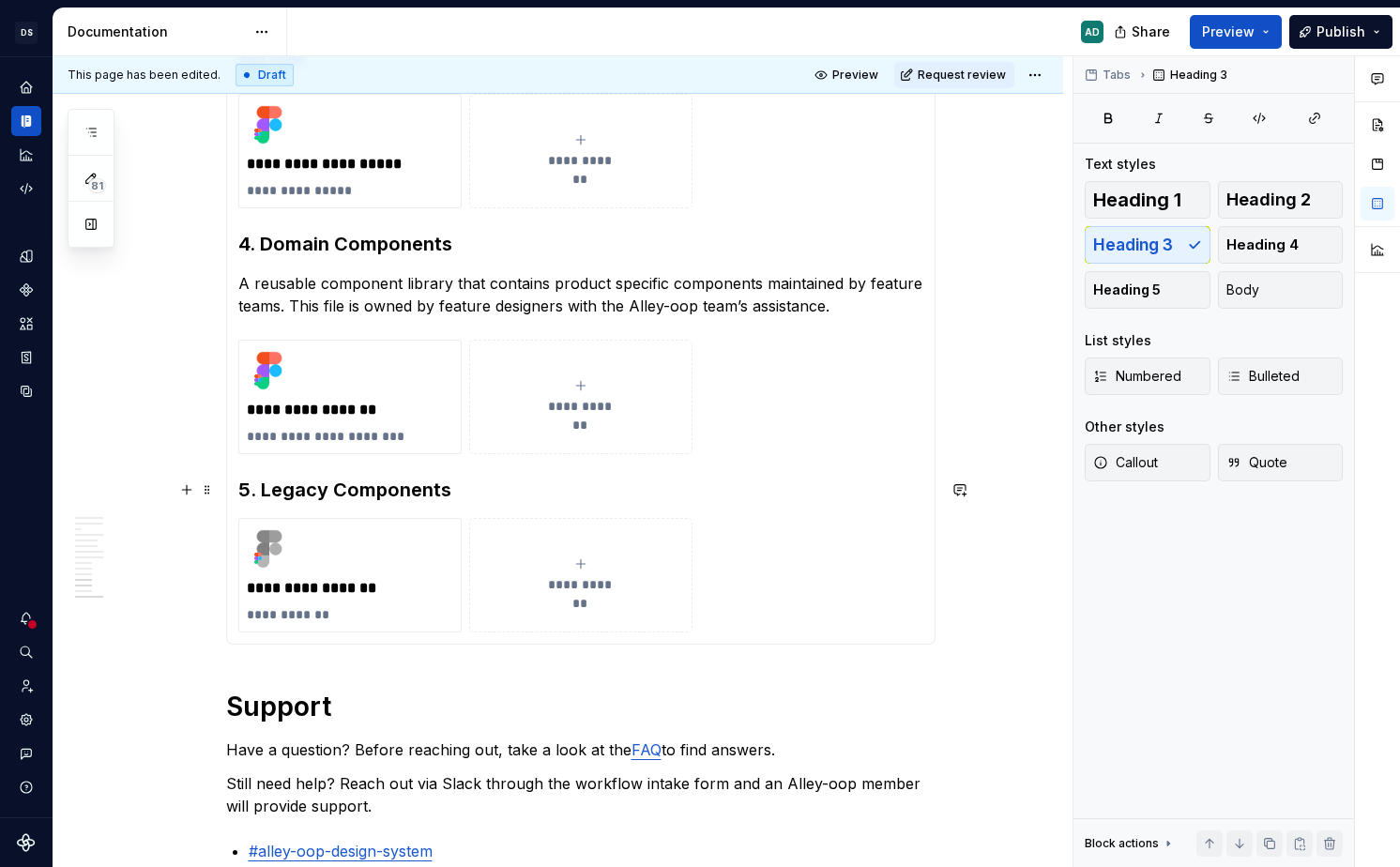 click on "5. Legacy Components" at bounding box center [581, 490] 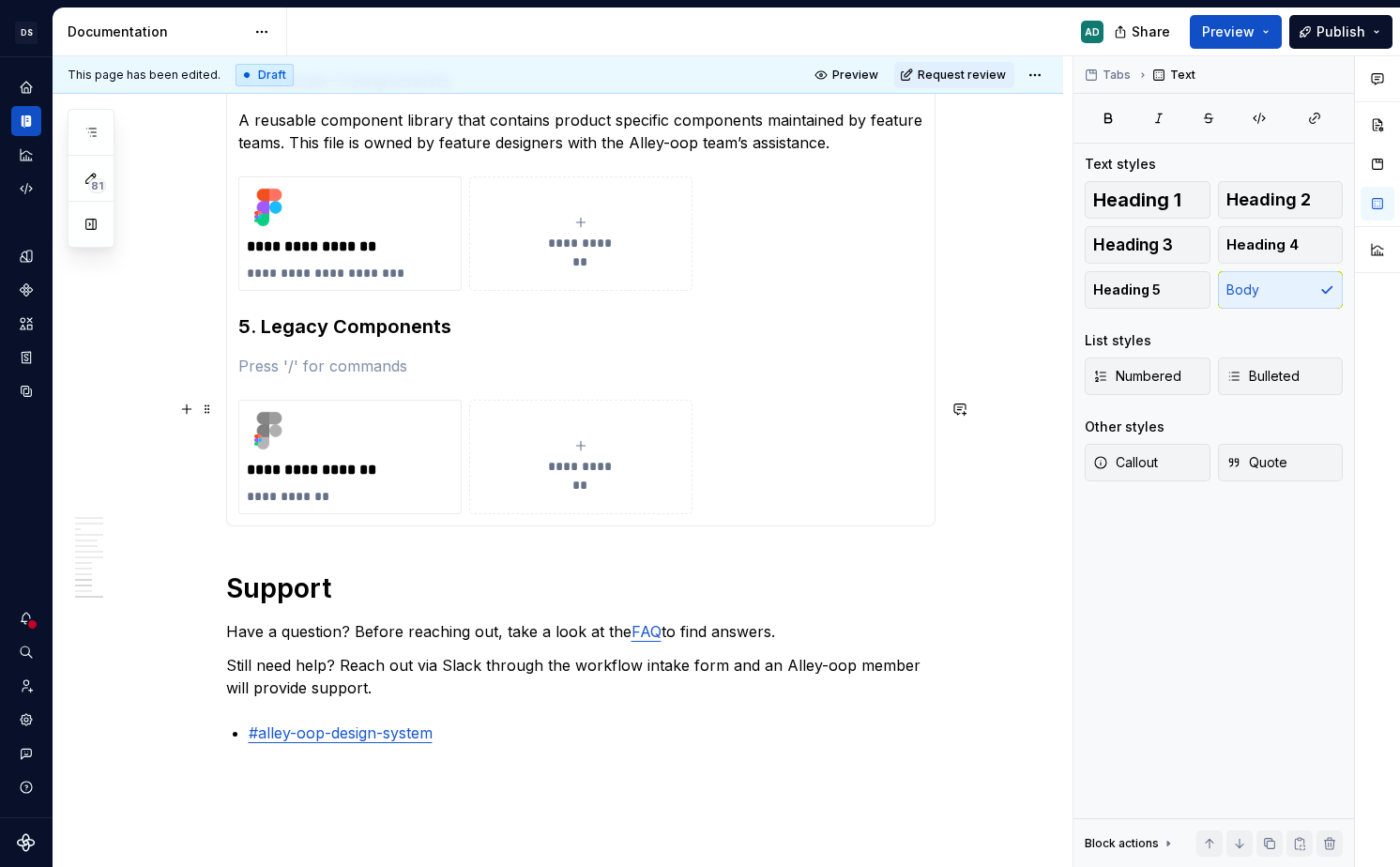 scroll, scrollTop: 4789, scrollLeft: 0, axis: vertical 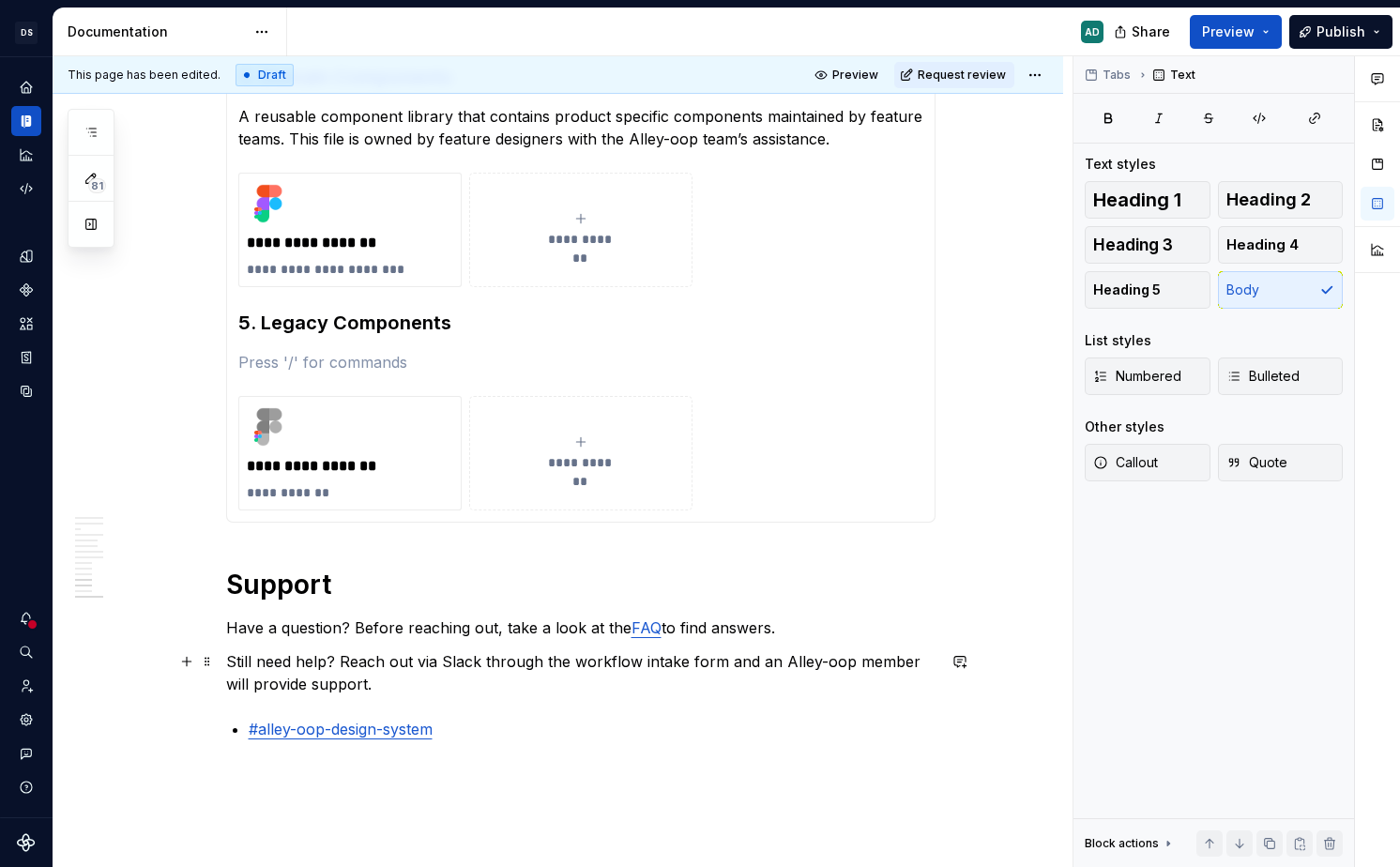 click on "Still need help? Reach out via Slack through the workflow intake form and an Alley-oop member will provide support." at bounding box center [581, 673] 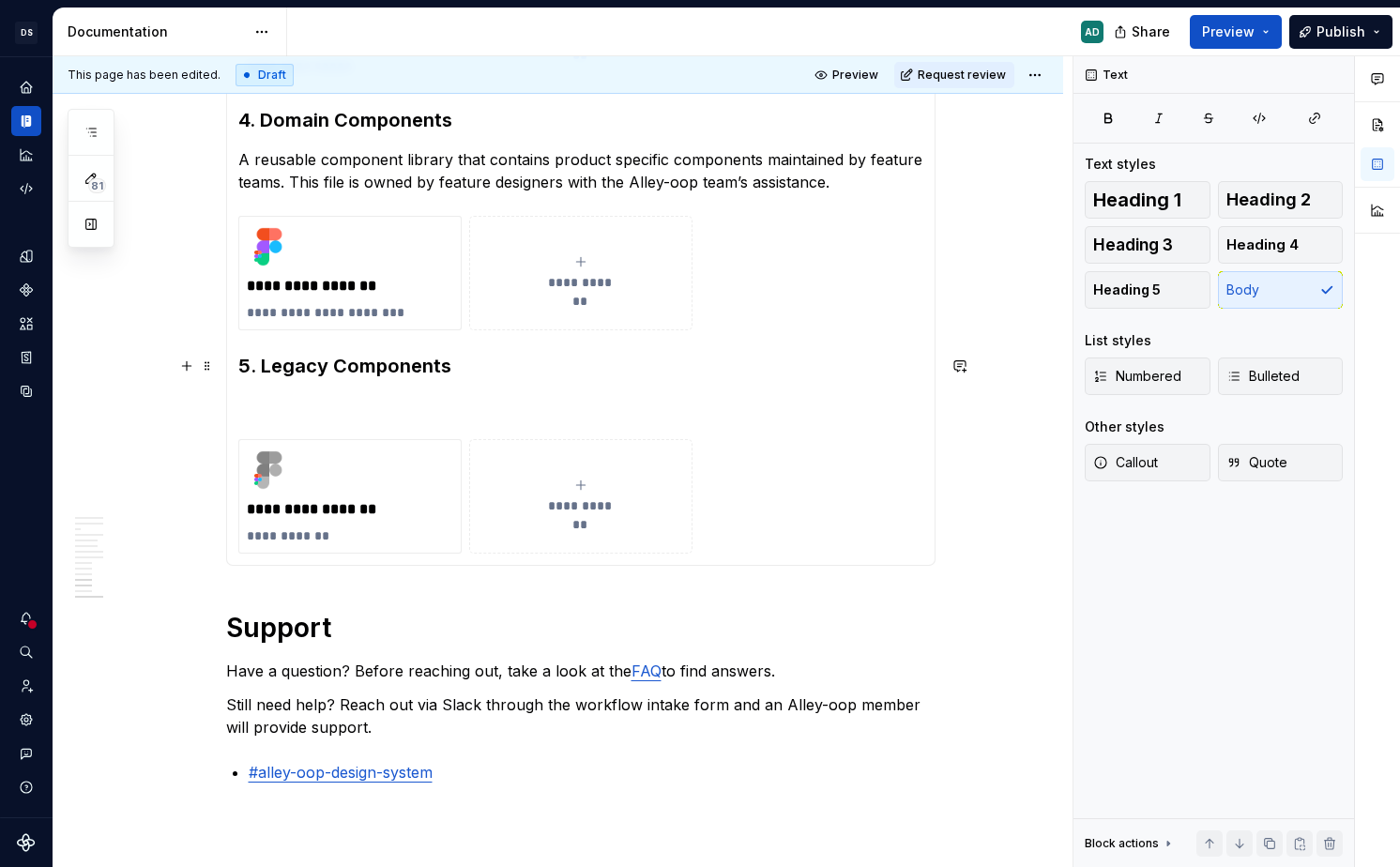 scroll, scrollTop: 4747, scrollLeft: 0, axis: vertical 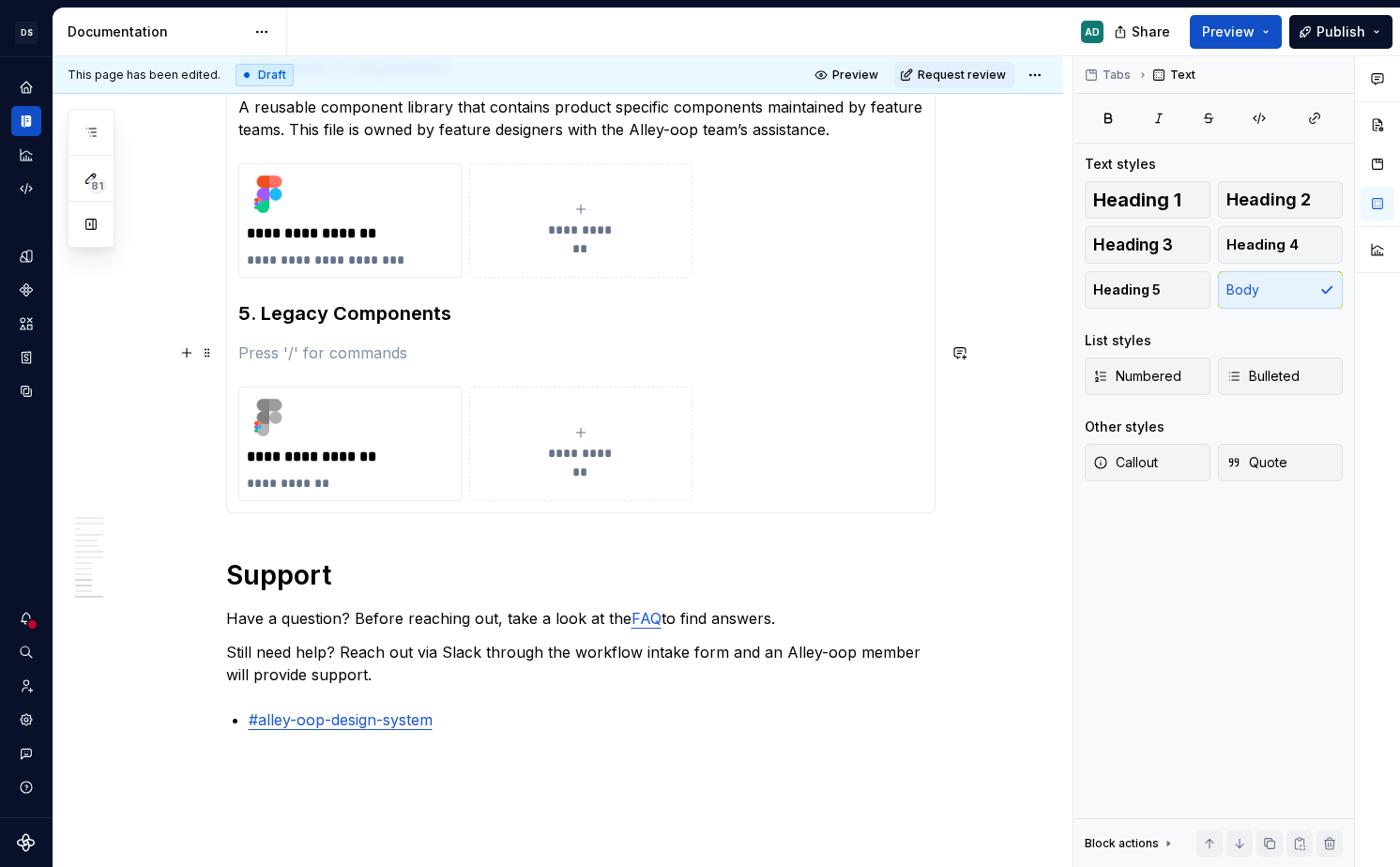 click on "**********" at bounding box center (581, 144) 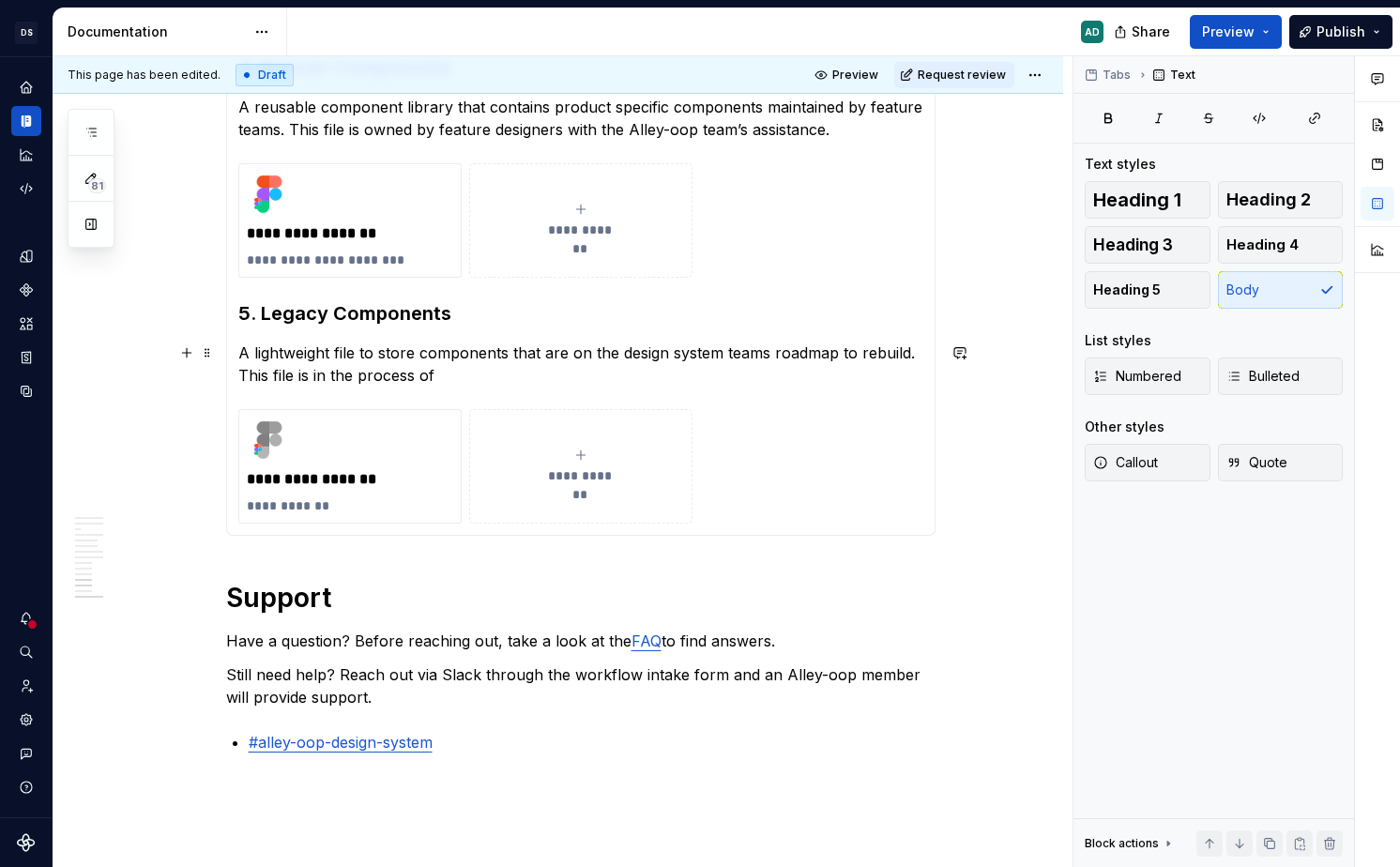 click on "A lightweight file to store components that are on the design system teams roadmap to rebuild. This file is in the process of" at bounding box center (581, 364) 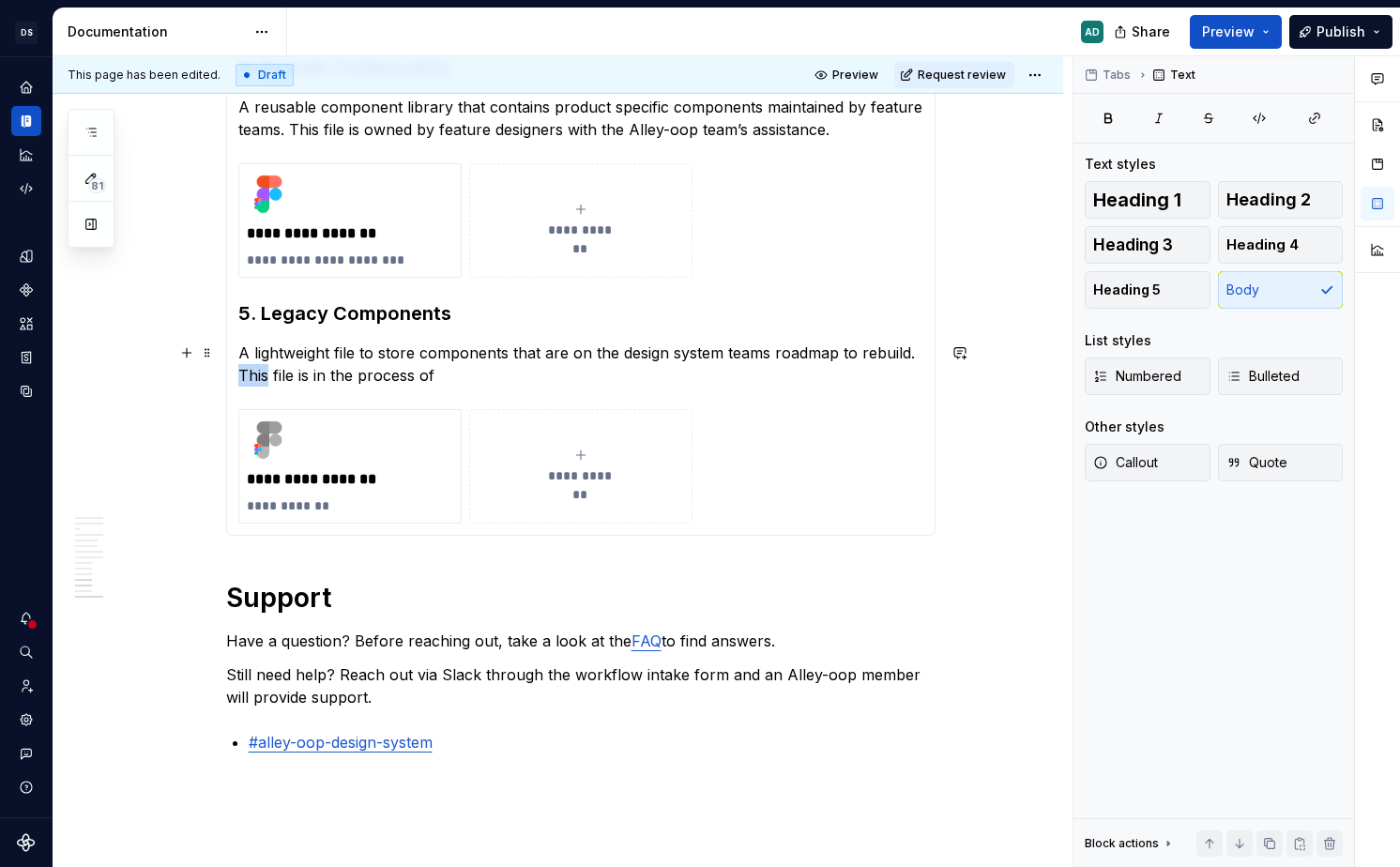 click on "A lightweight file to store components that are on the design system teams roadmap to rebuild. This file is in the process of" at bounding box center [581, 364] 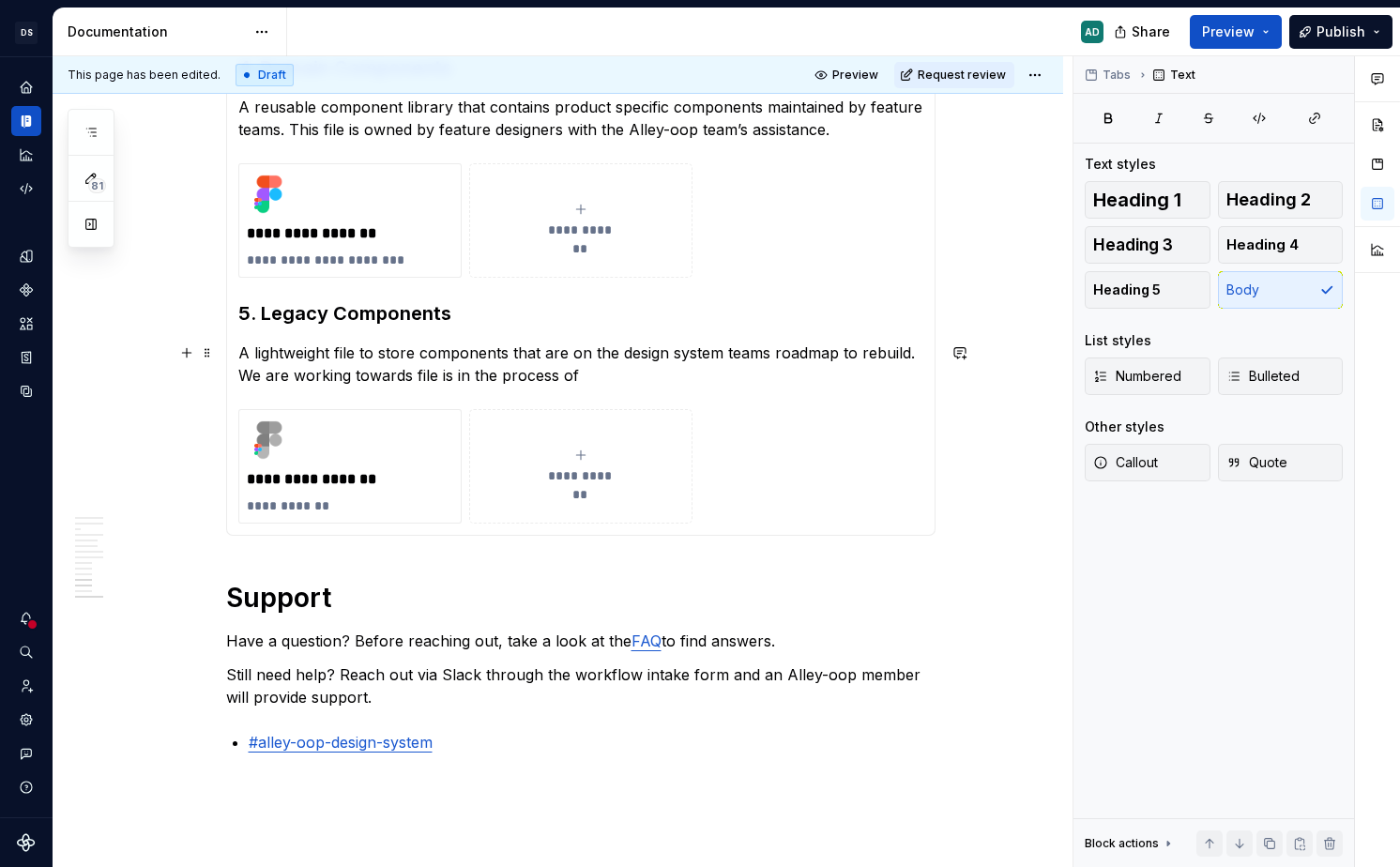 click on "A lightweight file to store components that are on the design system teams roadmap to rebuild. We are working towards file is in the process of" at bounding box center (581, 364) 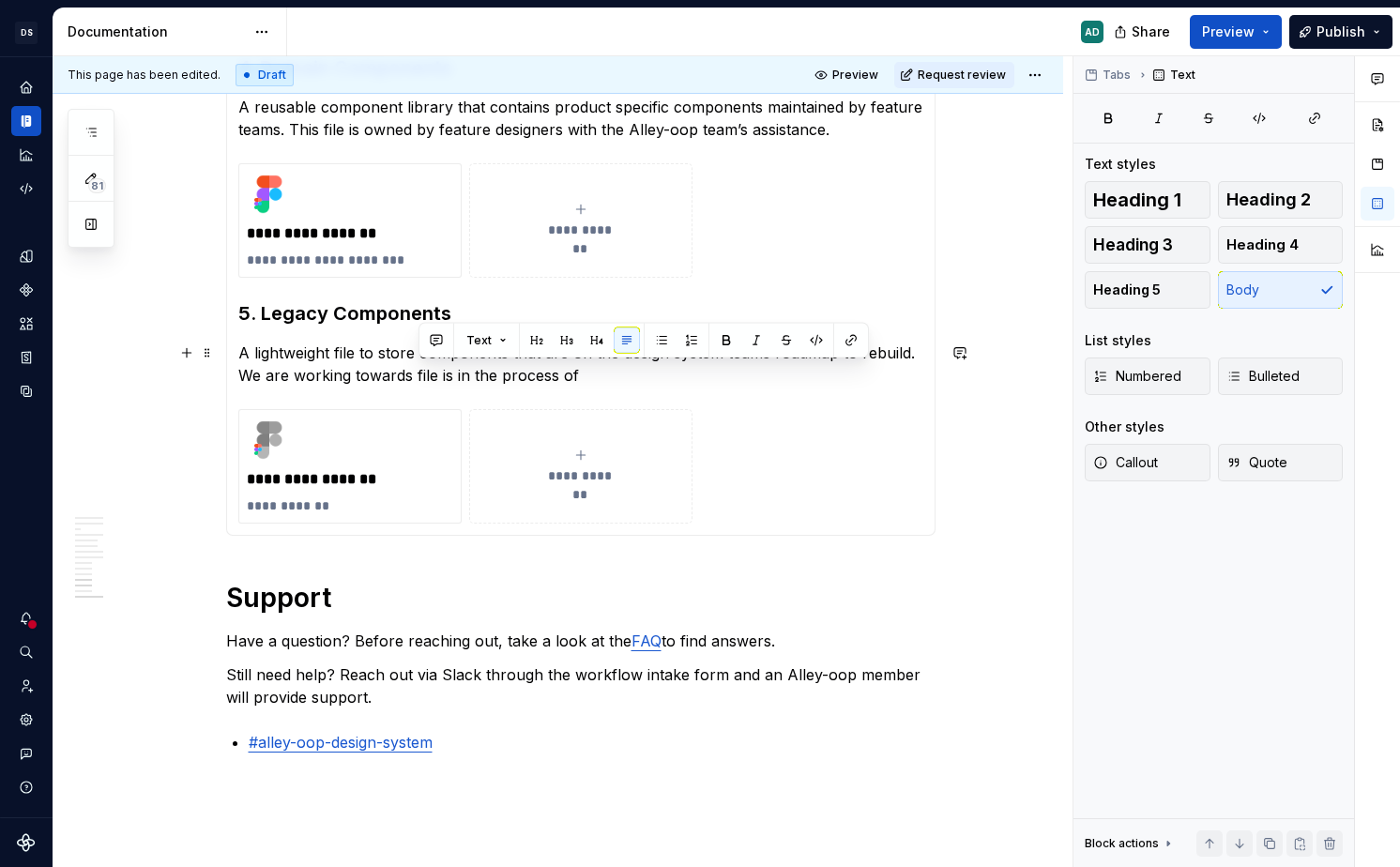drag, startPoint x: 418, startPoint y: 379, endPoint x: 586, endPoint y: 381, distance: 168.0119 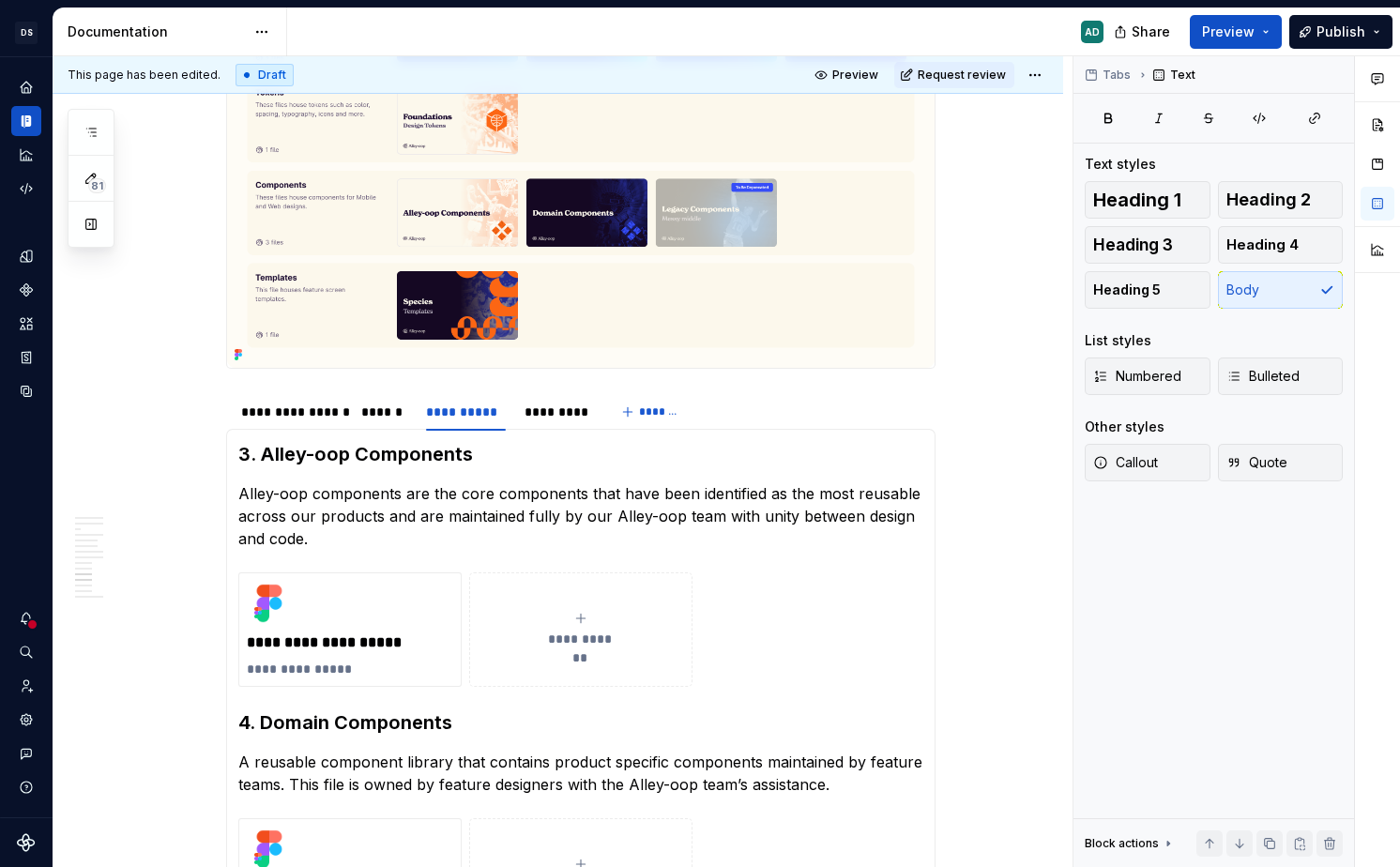 scroll, scrollTop: 4135, scrollLeft: 0, axis: vertical 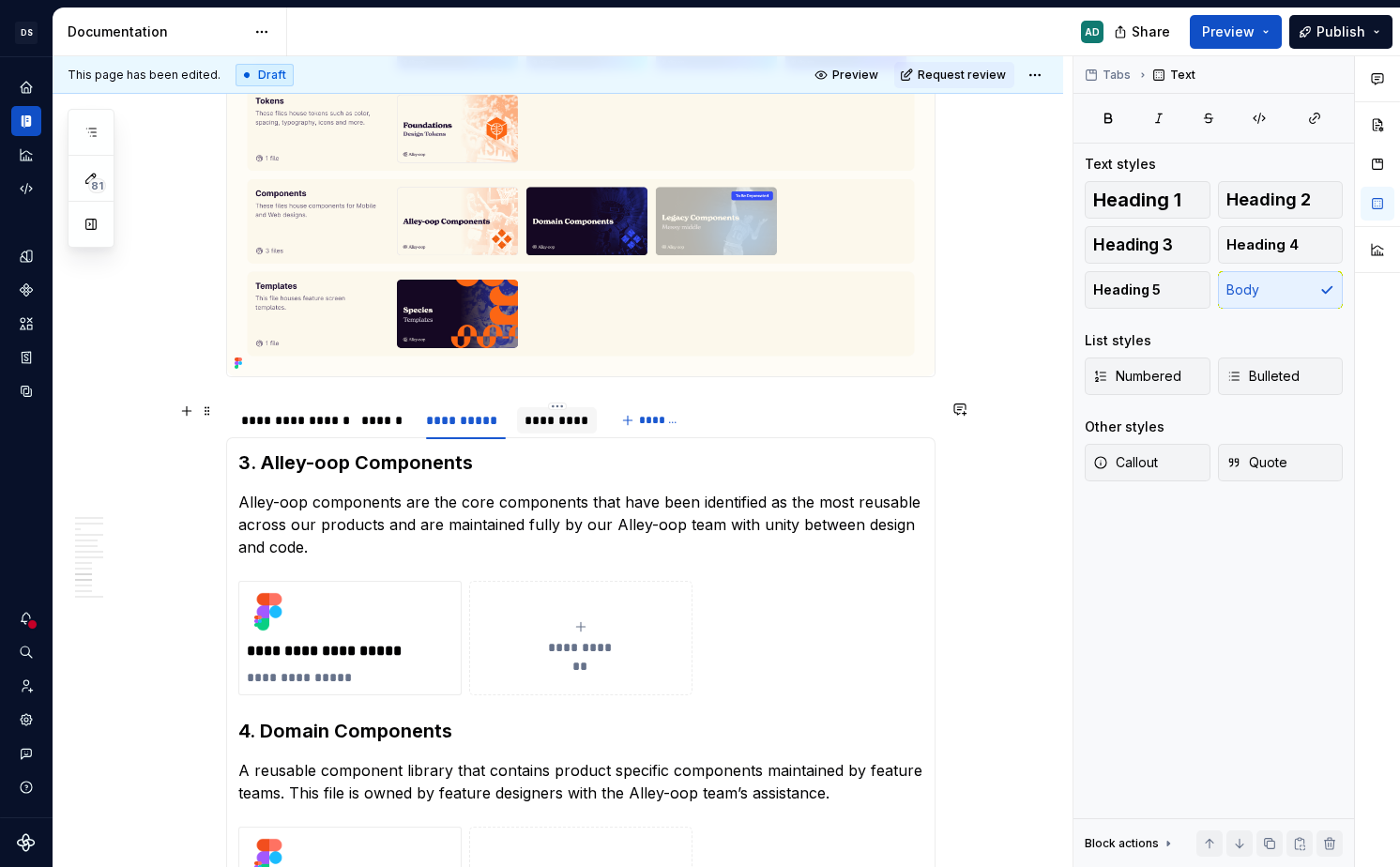 click on "*********" at bounding box center [556, 420] 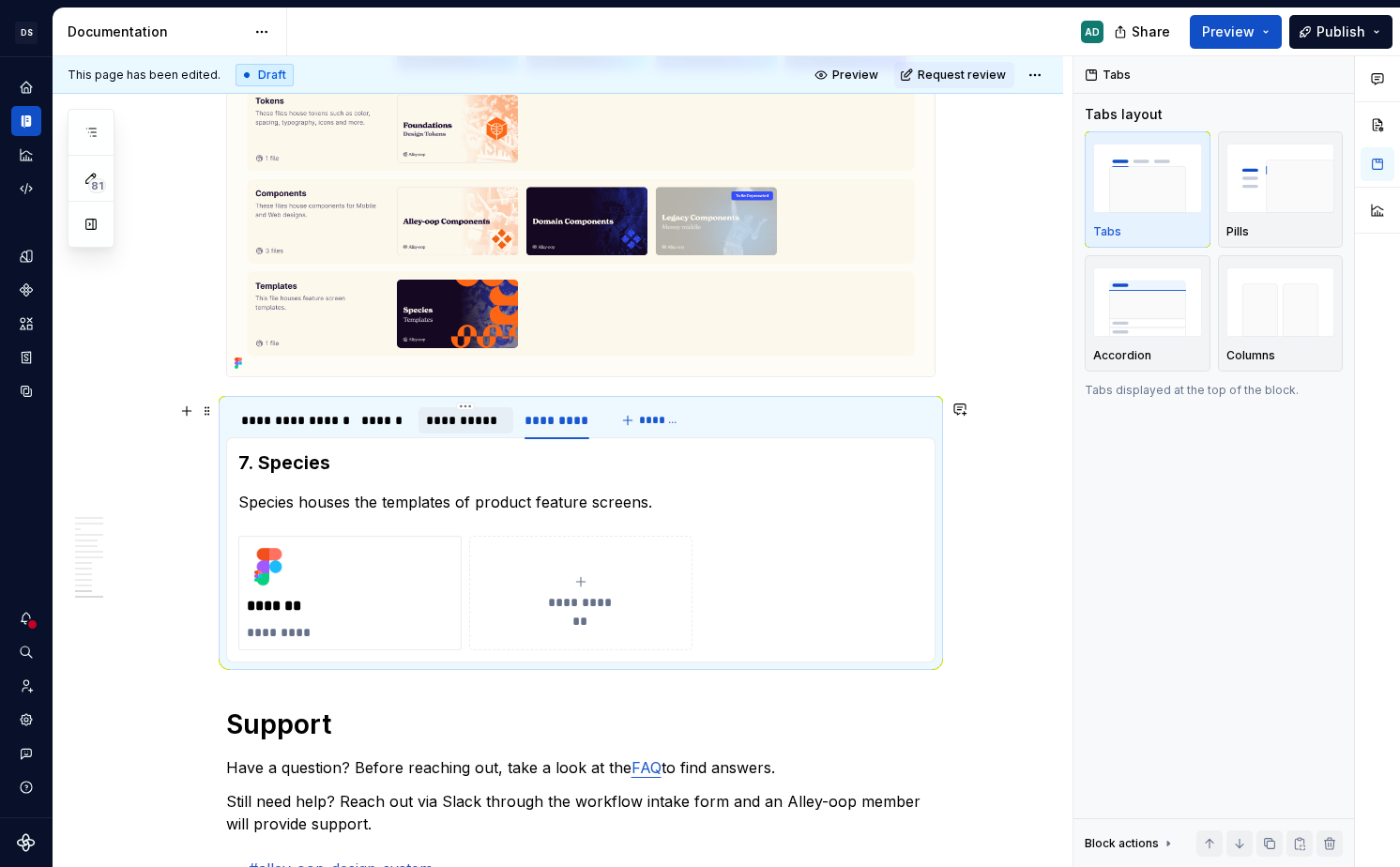 click on "**********" at bounding box center [466, 420] 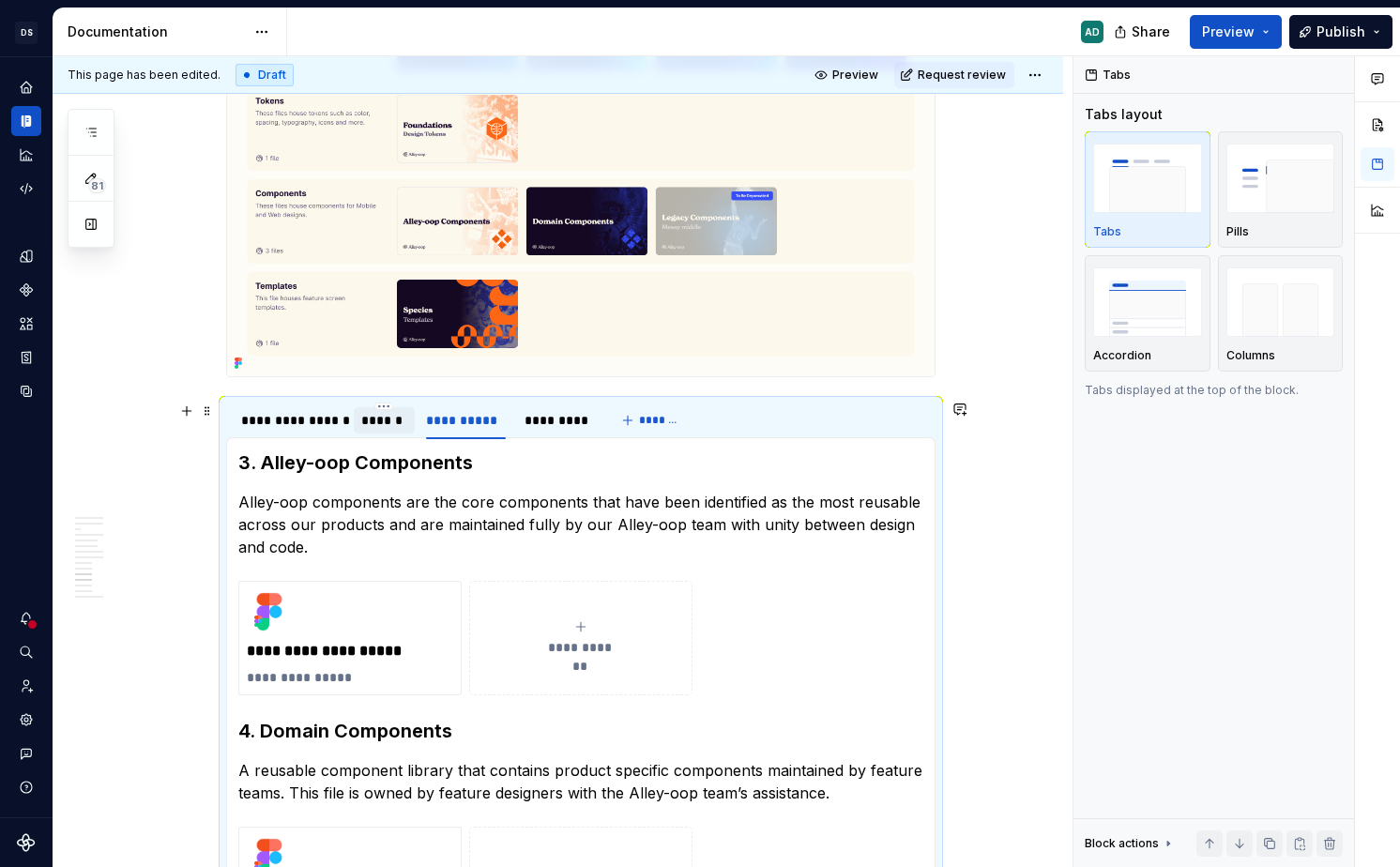 click on "******" at bounding box center (384, 420) 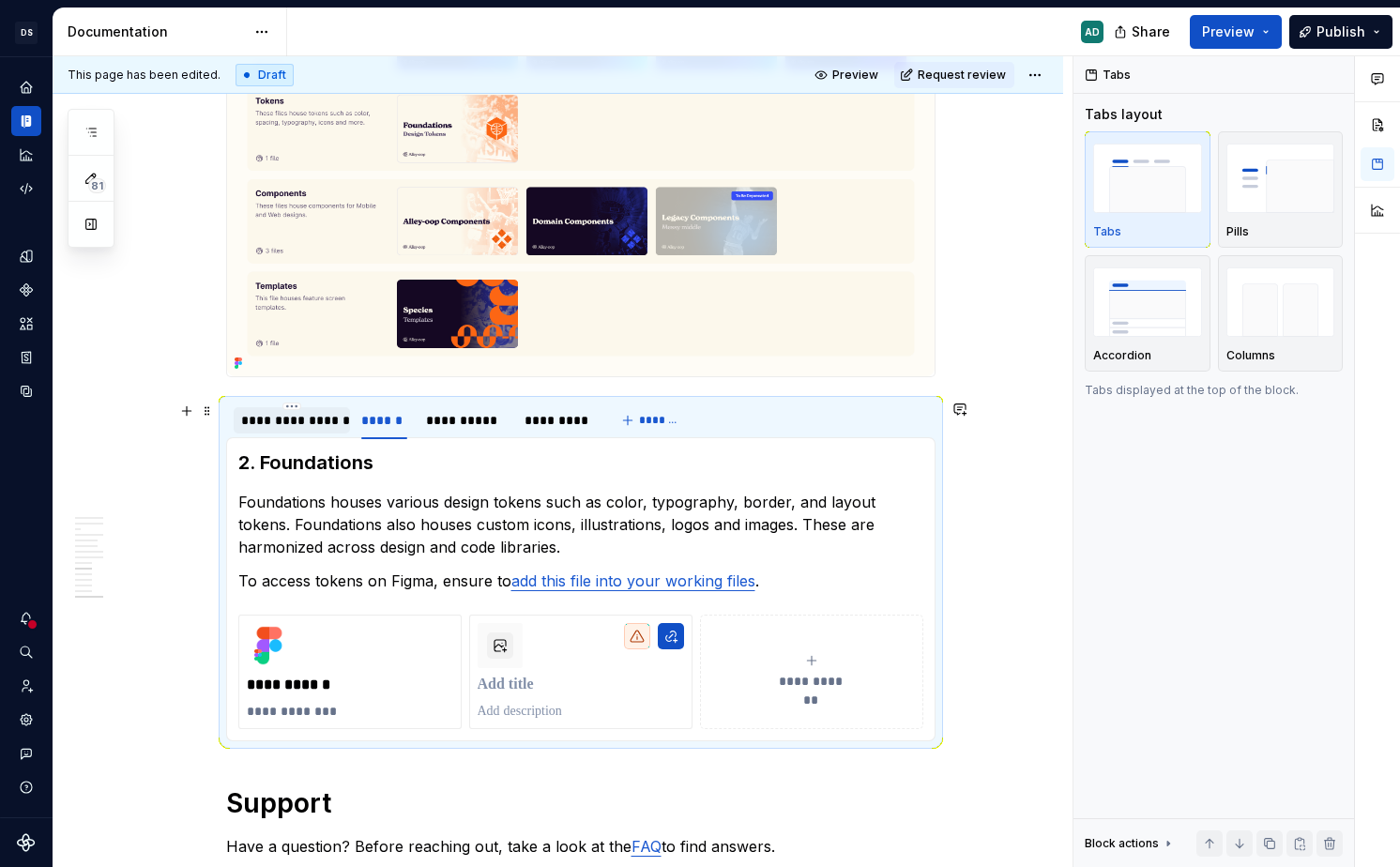click on "**********" at bounding box center (292, 420) 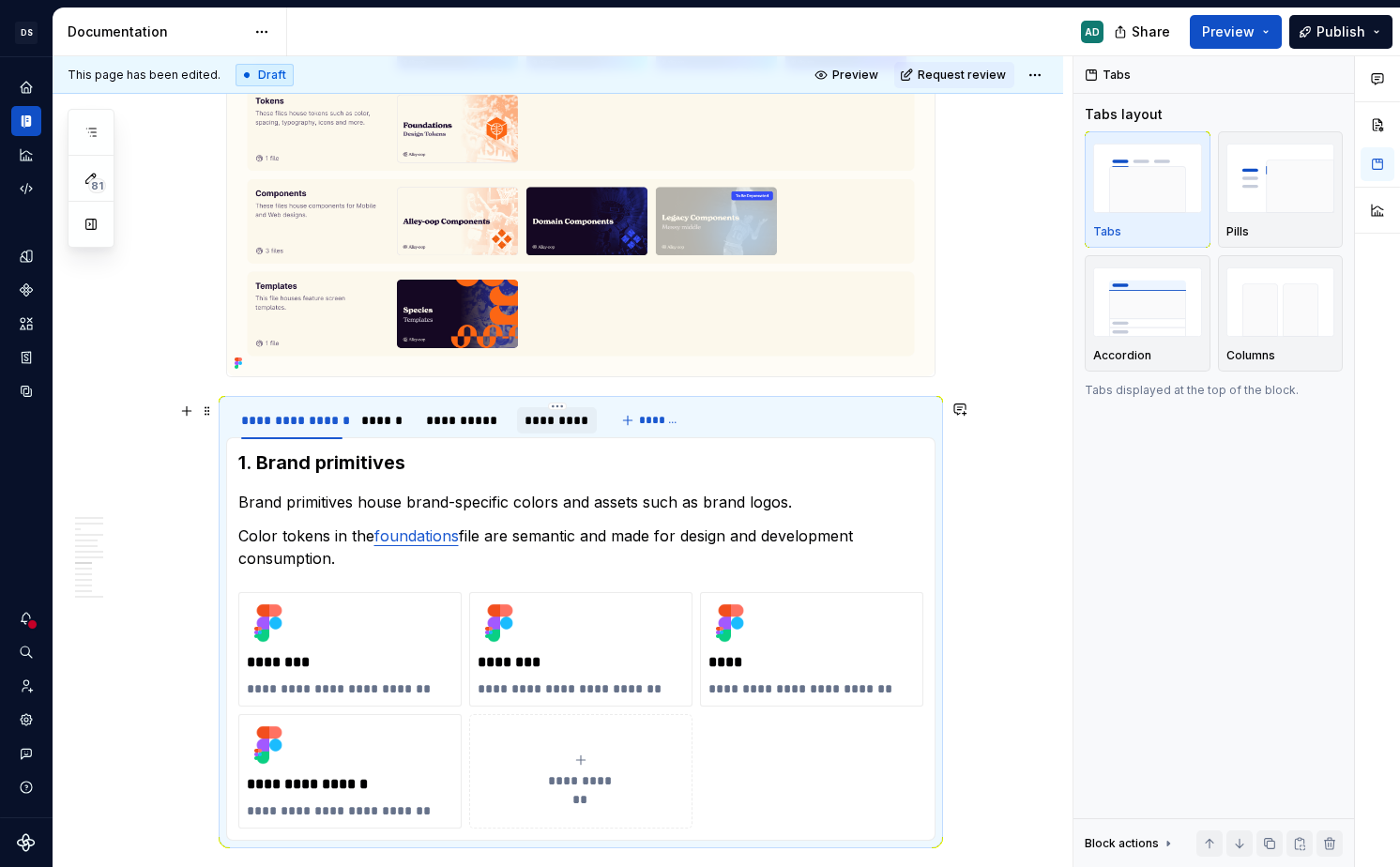 click on "*********" at bounding box center [556, 420] 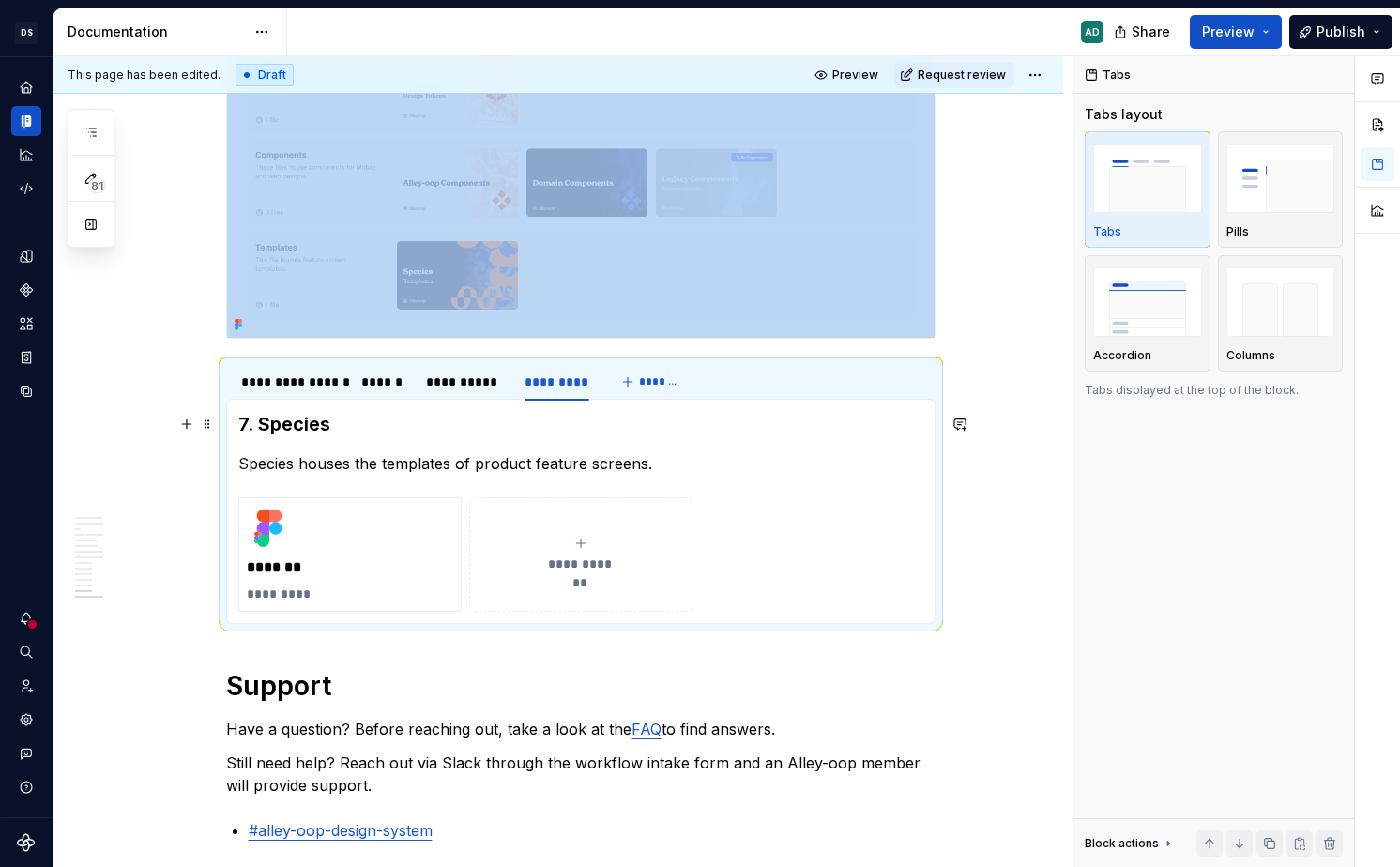 scroll, scrollTop: 4176, scrollLeft: 0, axis: vertical 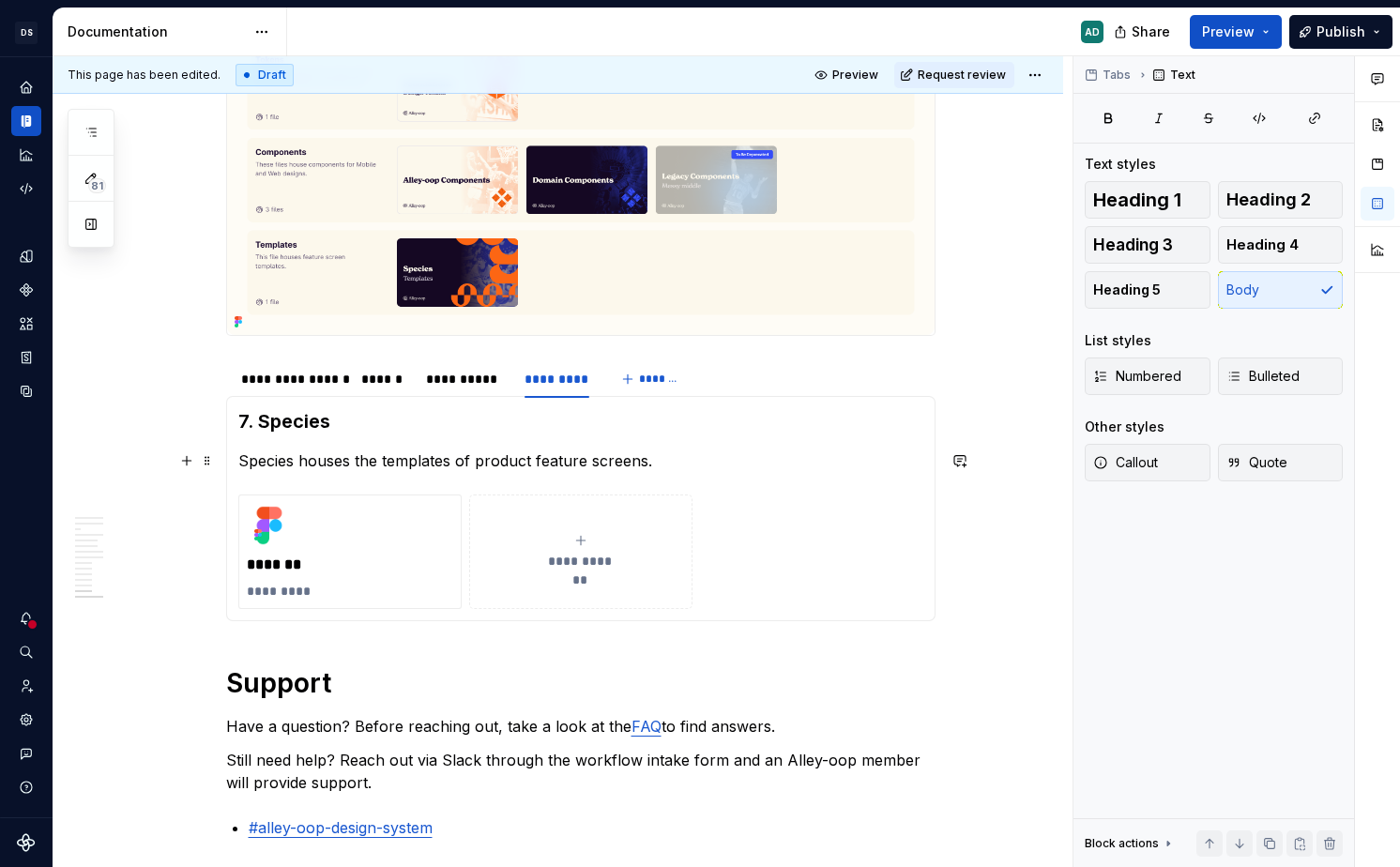 click on "Species houses the templates of product feature screens." at bounding box center [581, 461] 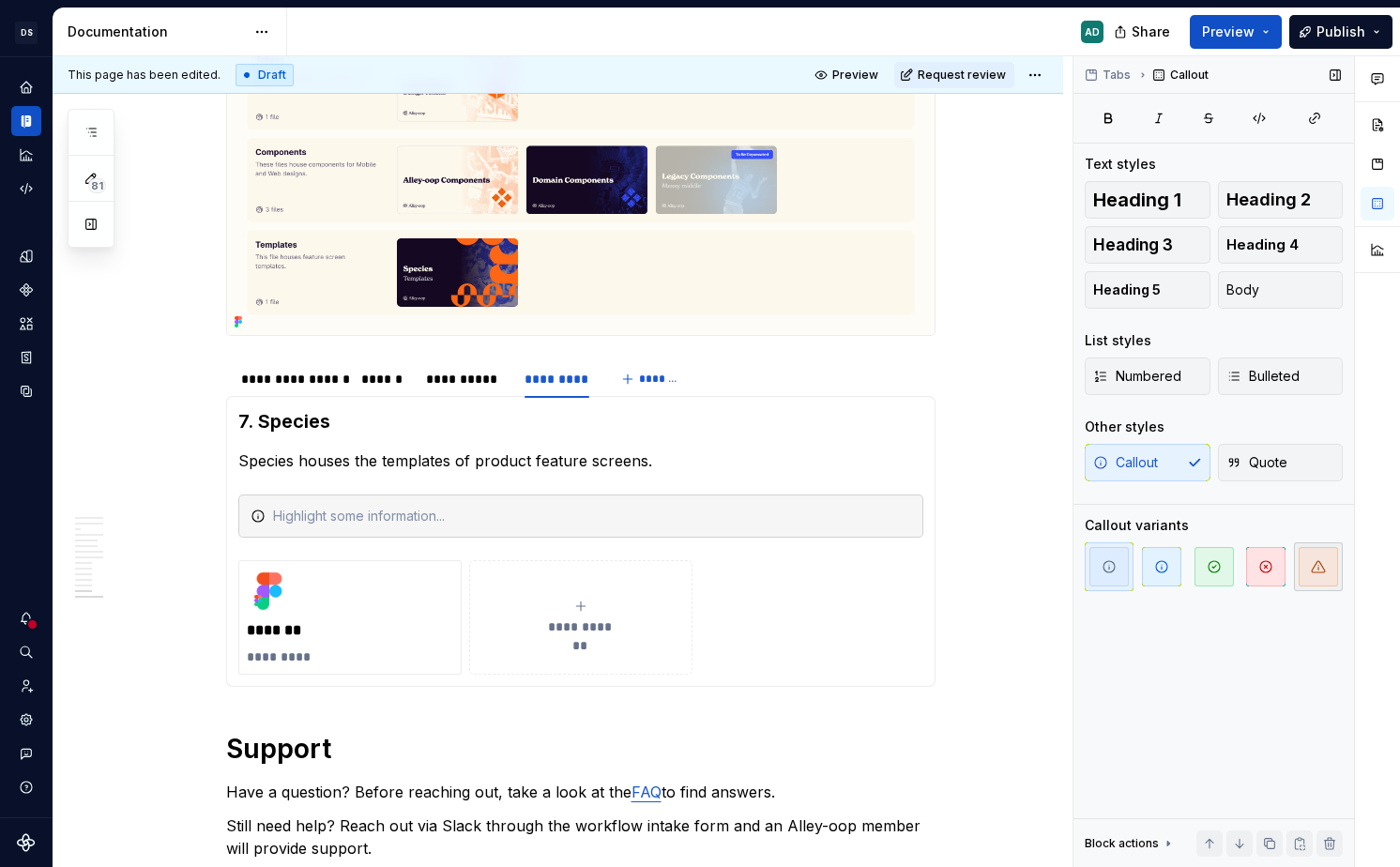 click 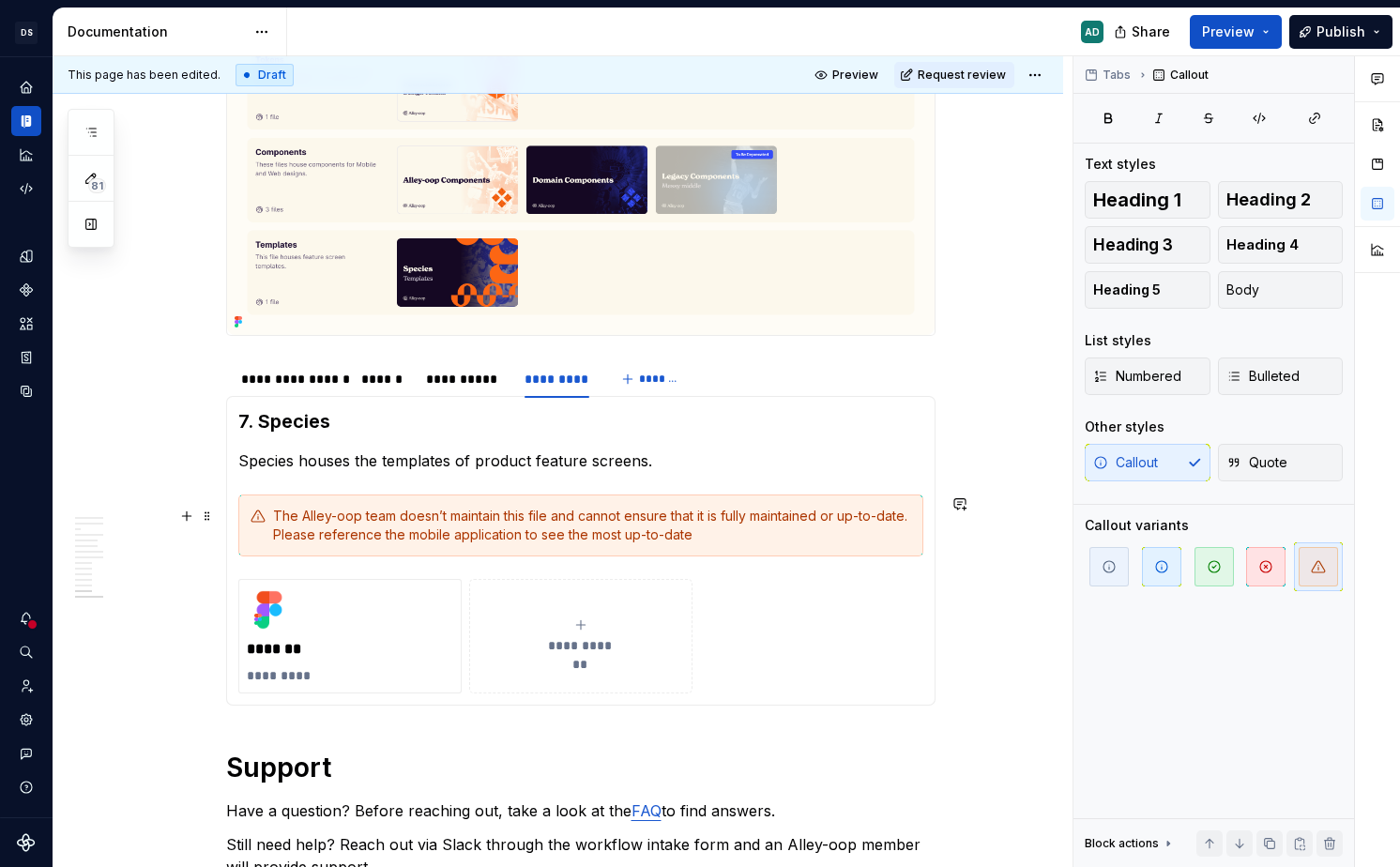 click on "The Alley-oop team doesn’t maintain this file and cannot ensure that it is fully maintained or up-to-date. Please reference the mobile application to see the most up-to-date" at bounding box center [592, 525] 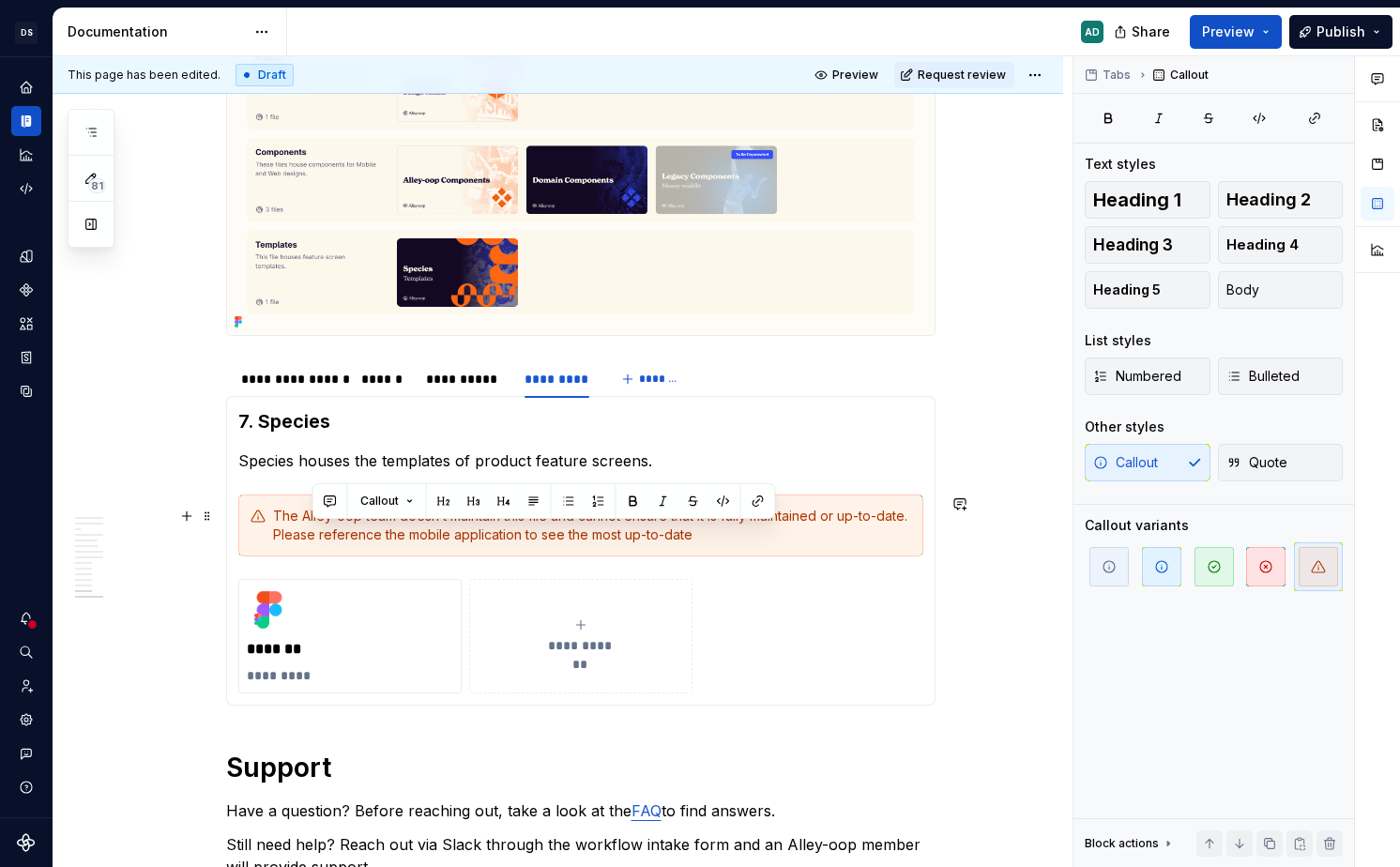 drag, startPoint x: 331, startPoint y: 538, endPoint x: 780, endPoint y: 533, distance: 449.02784 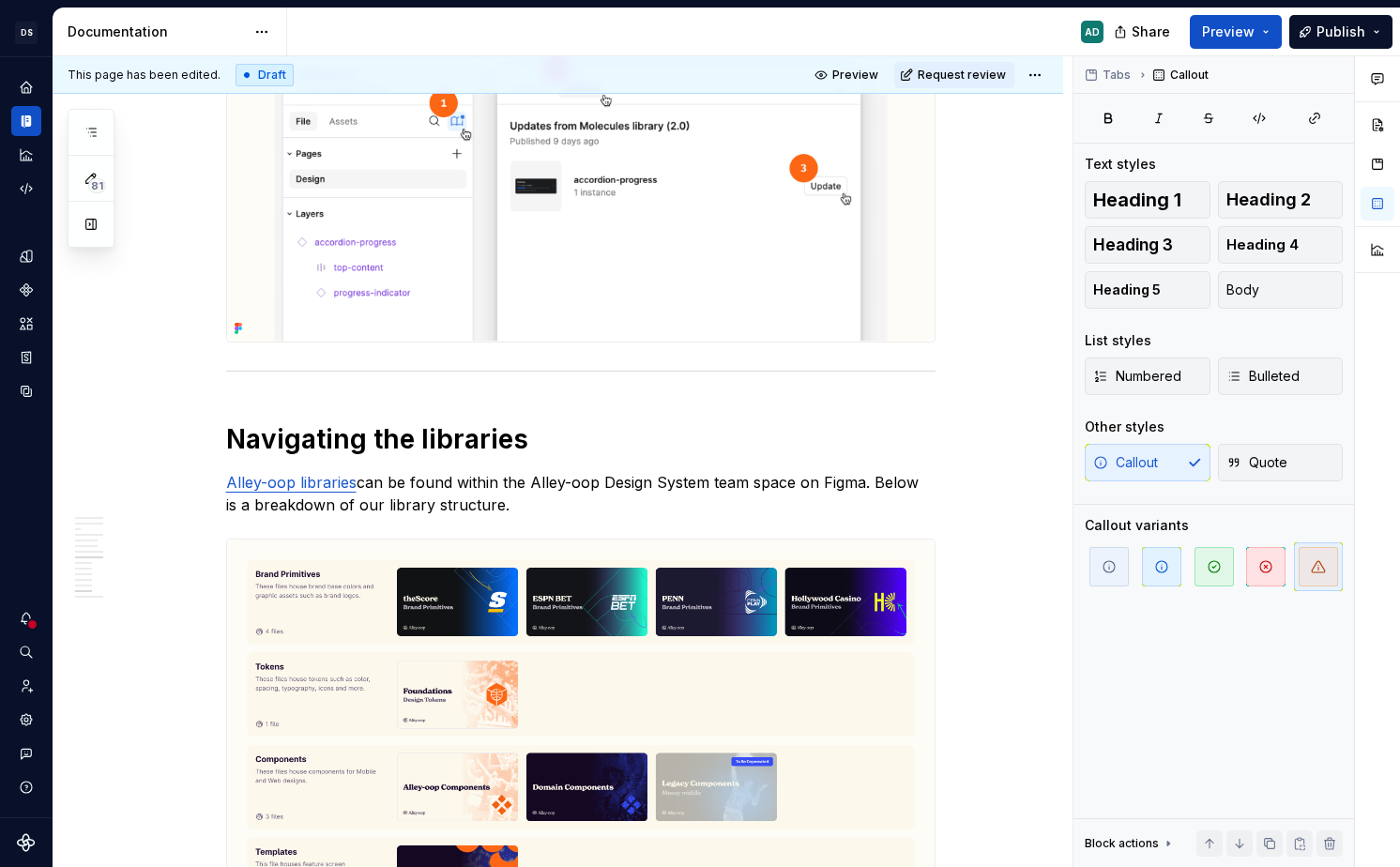 scroll, scrollTop: 4515, scrollLeft: 0, axis: vertical 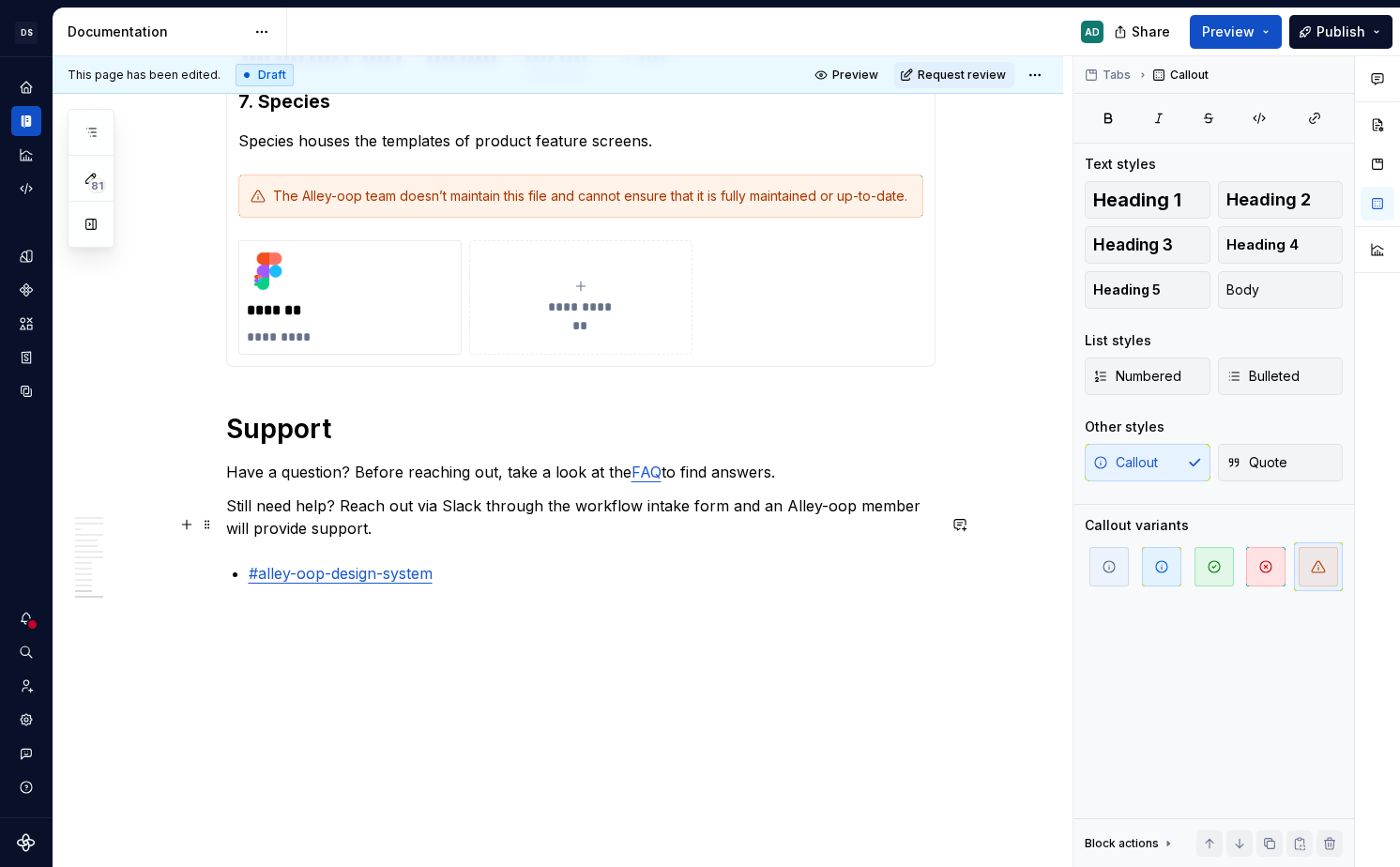 click on "Still need help? Reach out via Slack through the workflow intake form and an Alley-oop member will provide support." at bounding box center [581, 517] 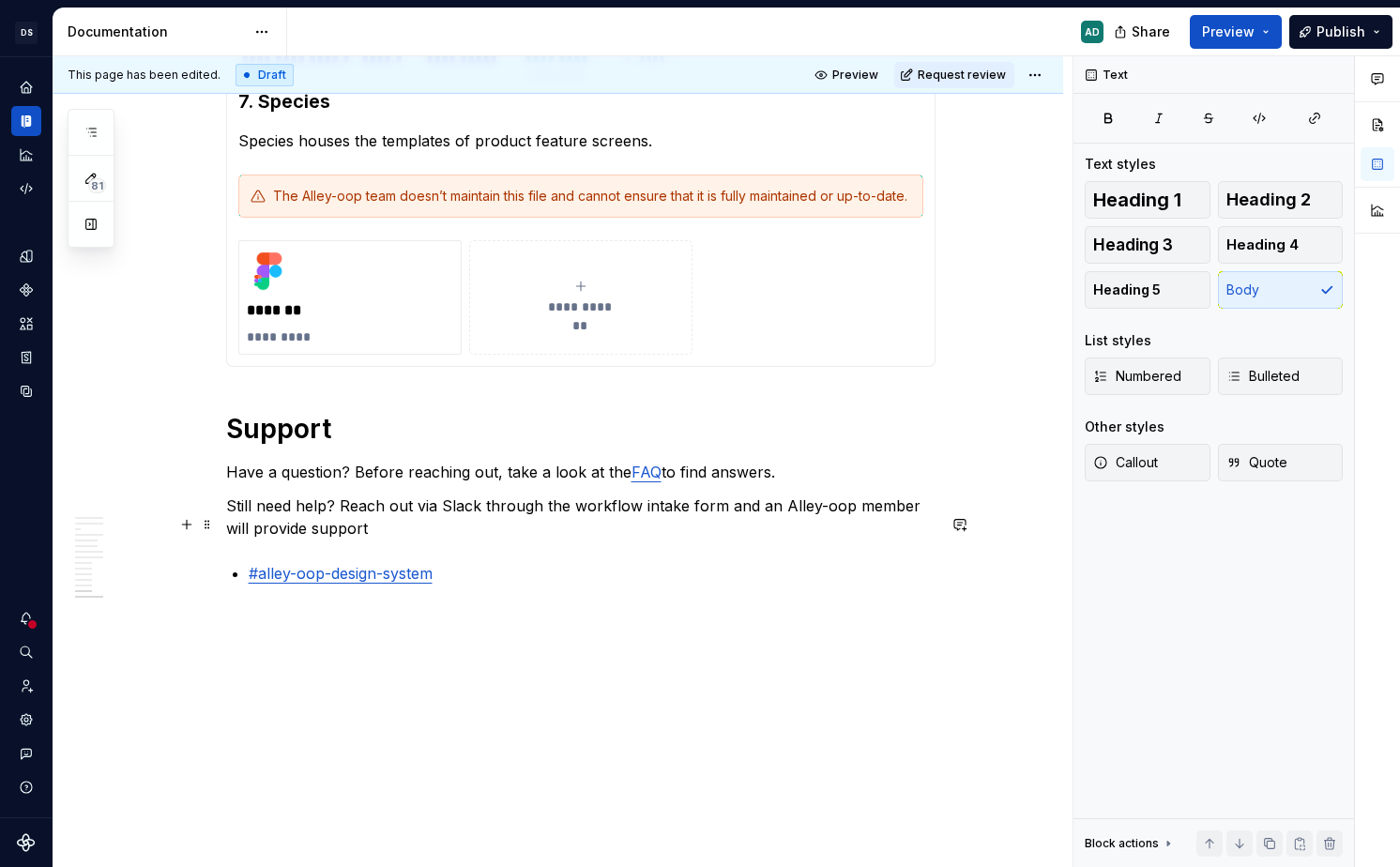 click on "Still need help? Reach out via Slack through the workflow intake form and an Alley-oop member will provide support" at bounding box center (581, 517) 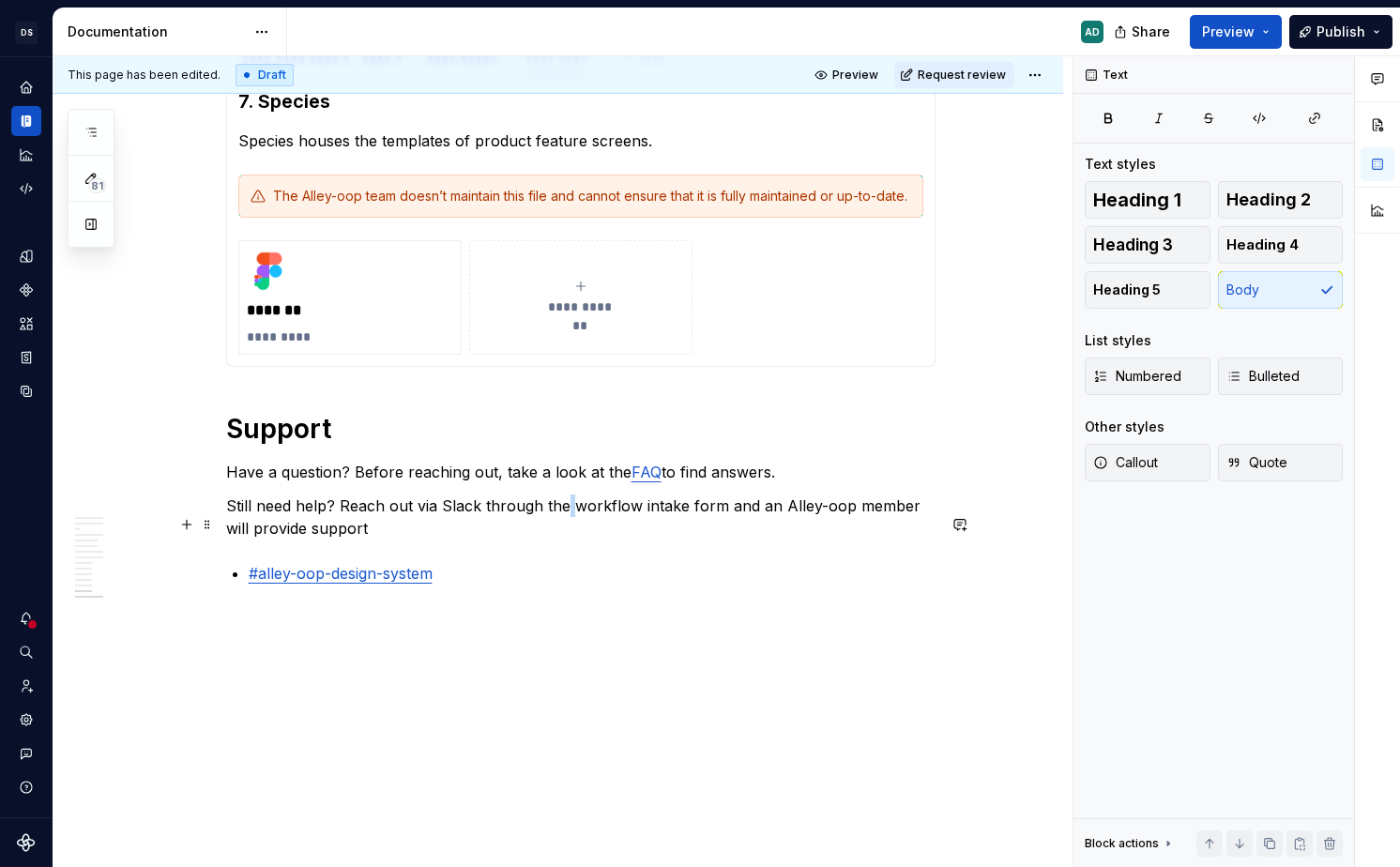 click on "Still need help? Reach out via Slack through the workflow intake form and an Alley-oop member will provide support" at bounding box center (581, 517) 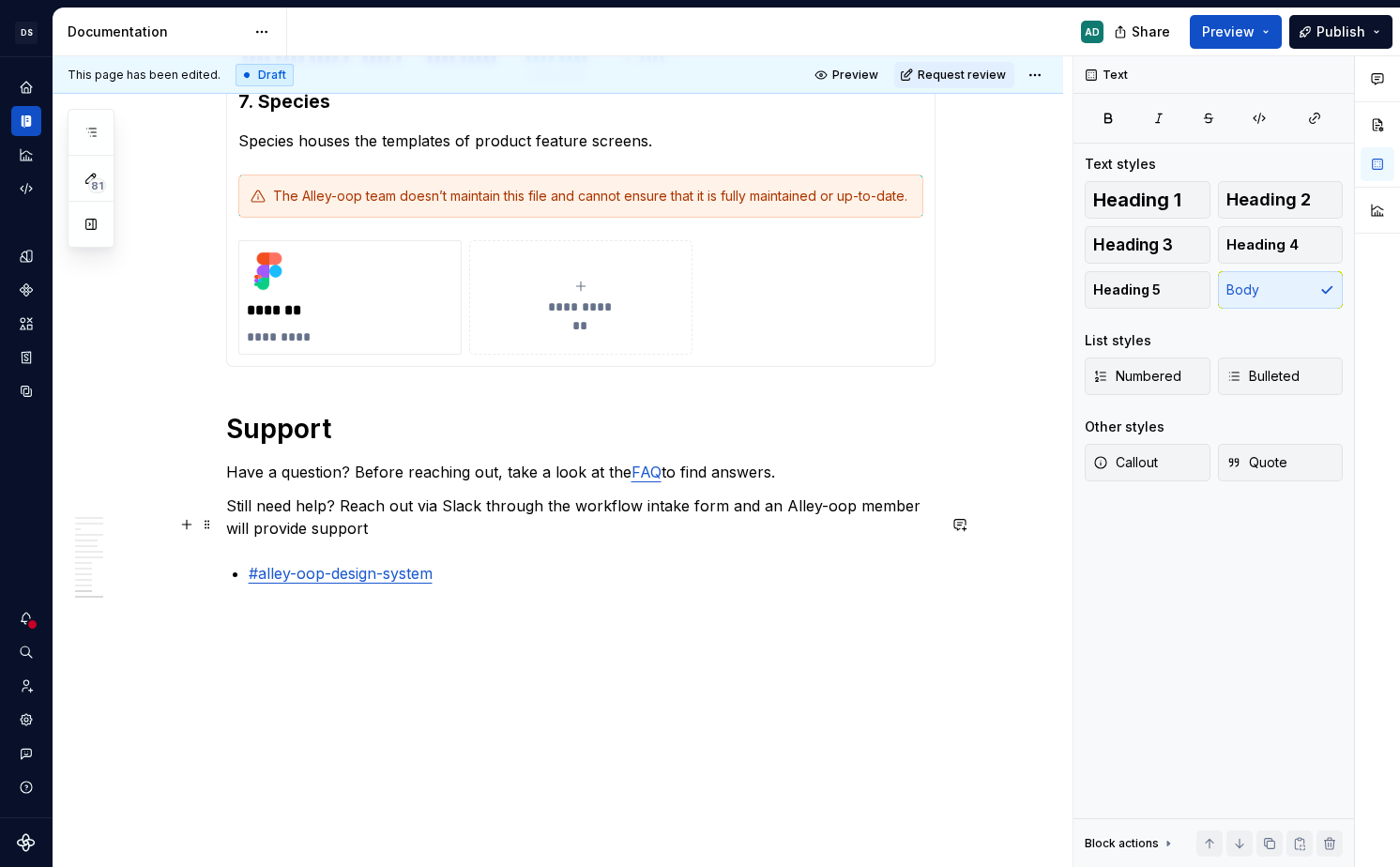 click on "Still need help? Reach out via Slack through the workflow intake form and an Alley-oop member will provide support" at bounding box center [581, 517] 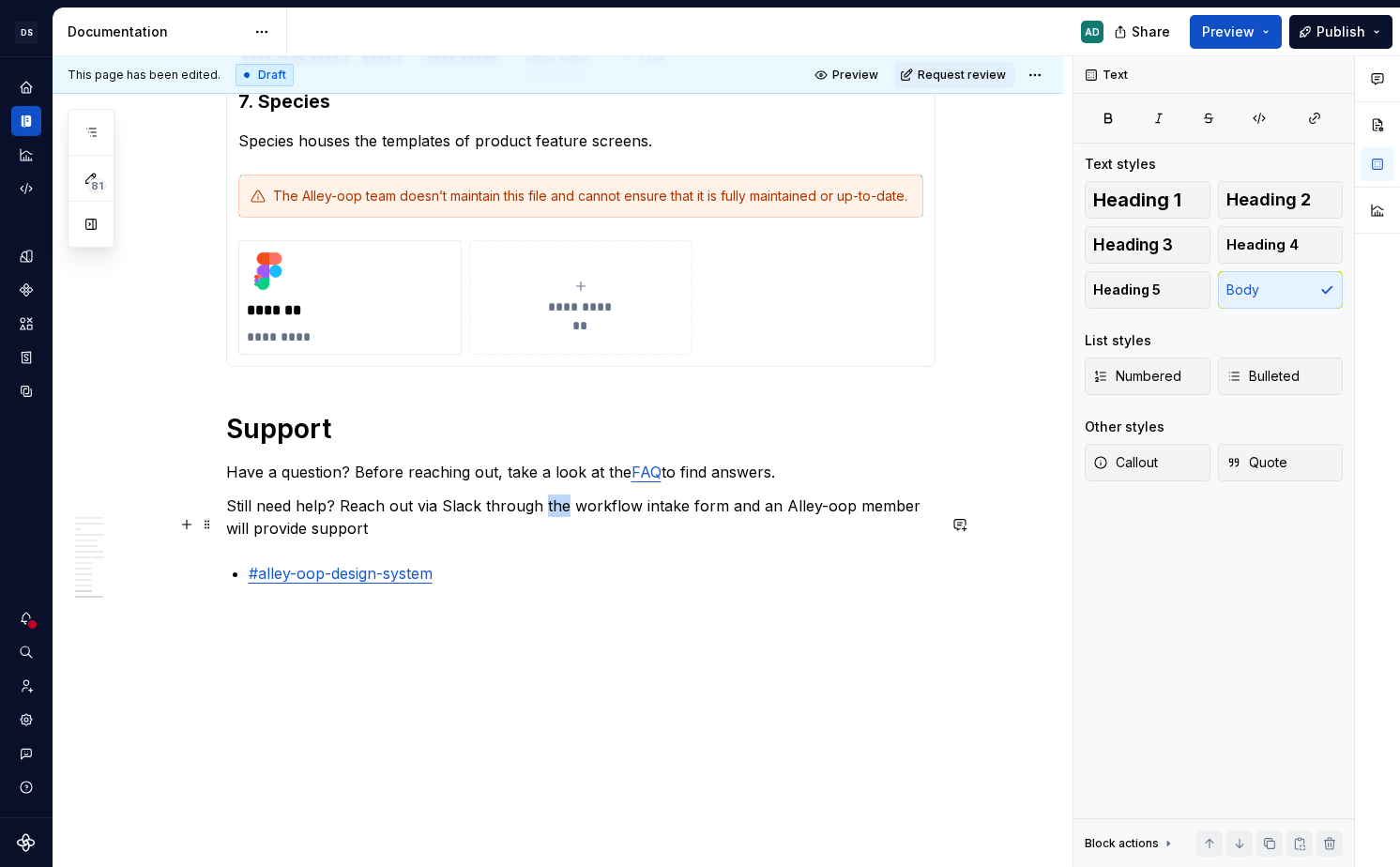 click on "Still need help? Reach out via Slack through the workflow intake form and an Alley-oop member will provide support" at bounding box center (581, 517) 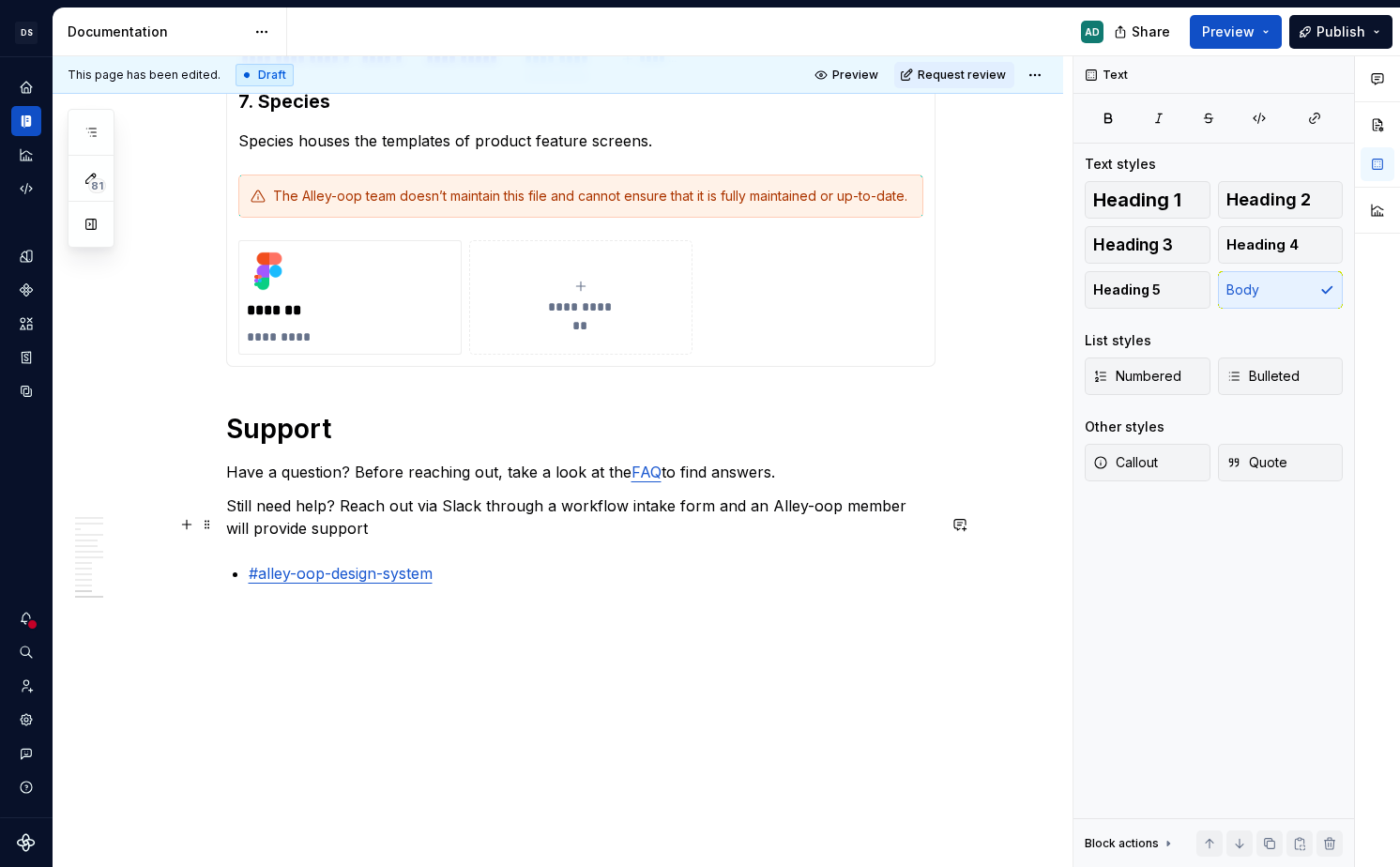 click on "Still need help? Reach out via Slack through a workflow intake form and an Alley-oop member will provide support" at bounding box center (581, 517) 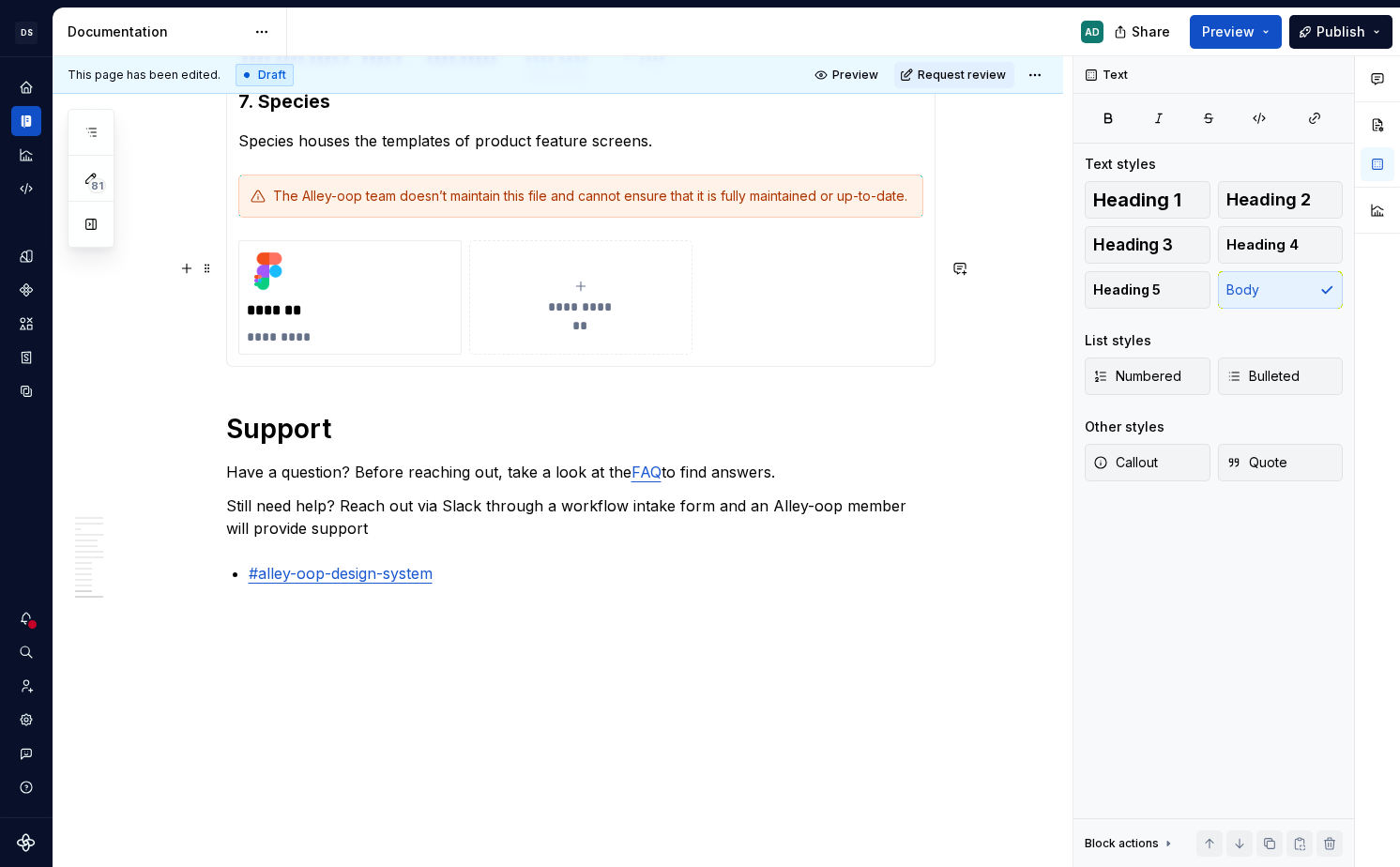 scroll, scrollTop: 4498, scrollLeft: 0, axis: vertical 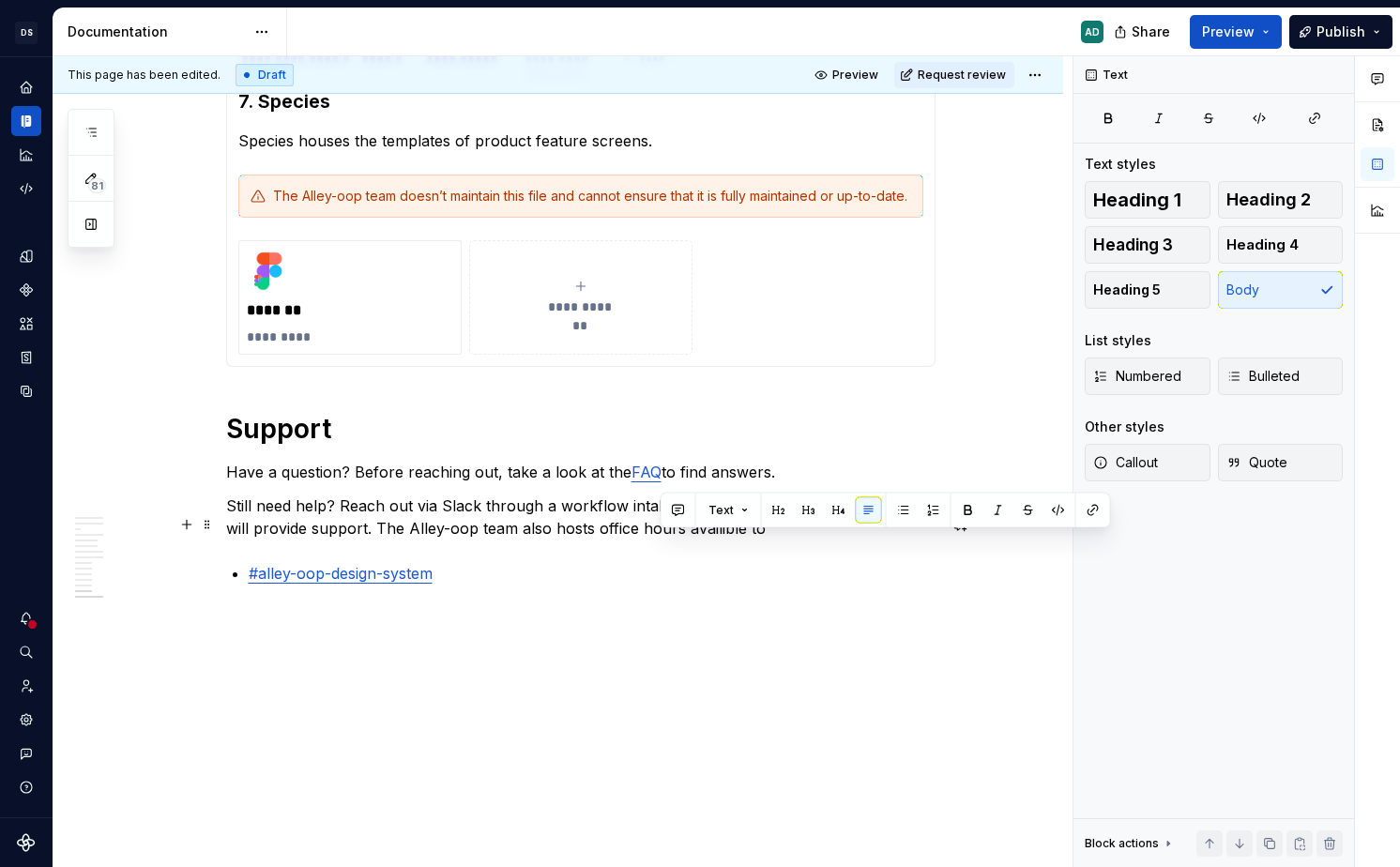 click on "Still need help? Reach out via Slack through a workflow intake form and an Alley-oop member will provide support. The Alley-oop team also hosts office hours availible to" at bounding box center (581, 517) 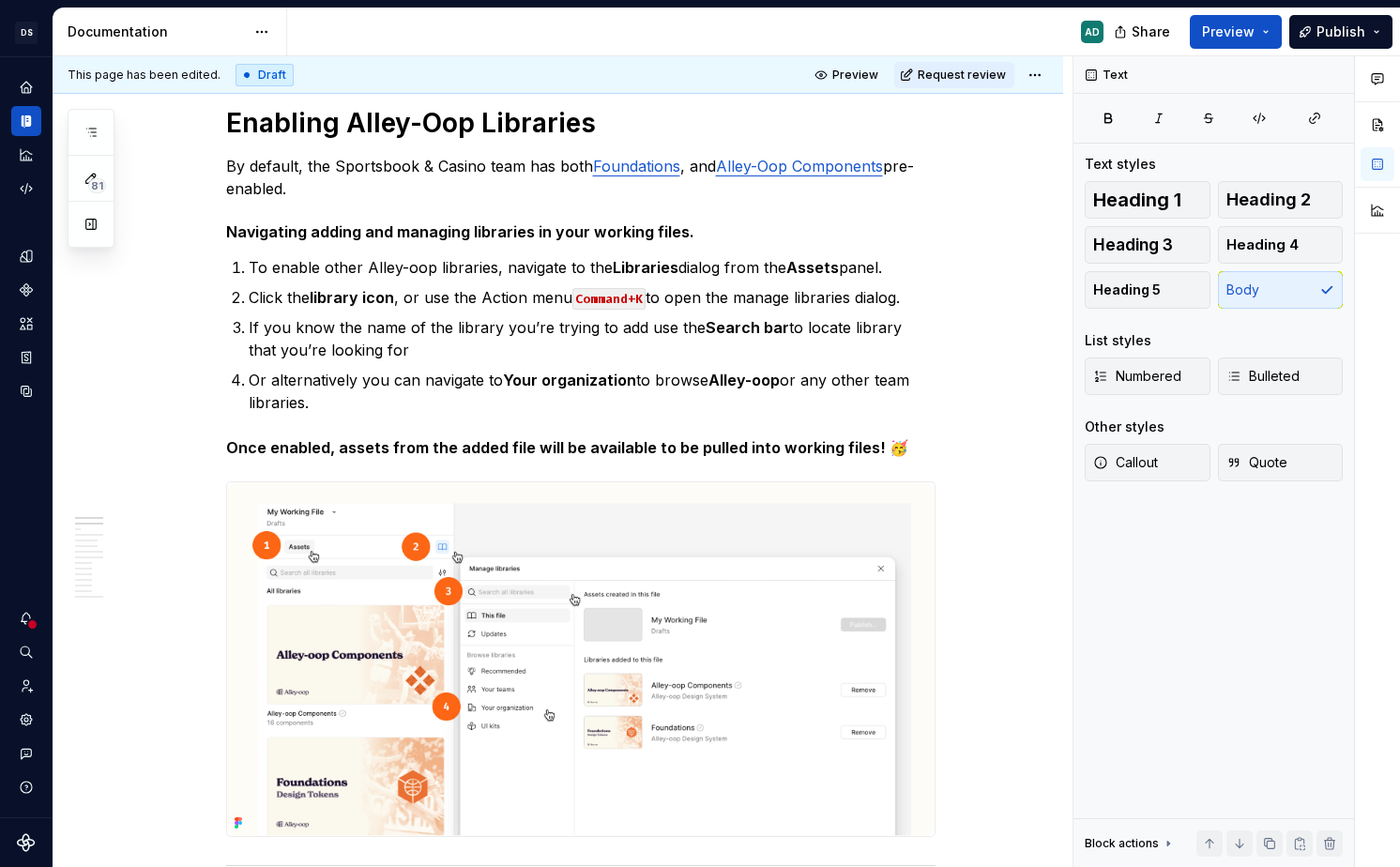 scroll, scrollTop: 0, scrollLeft: 0, axis: both 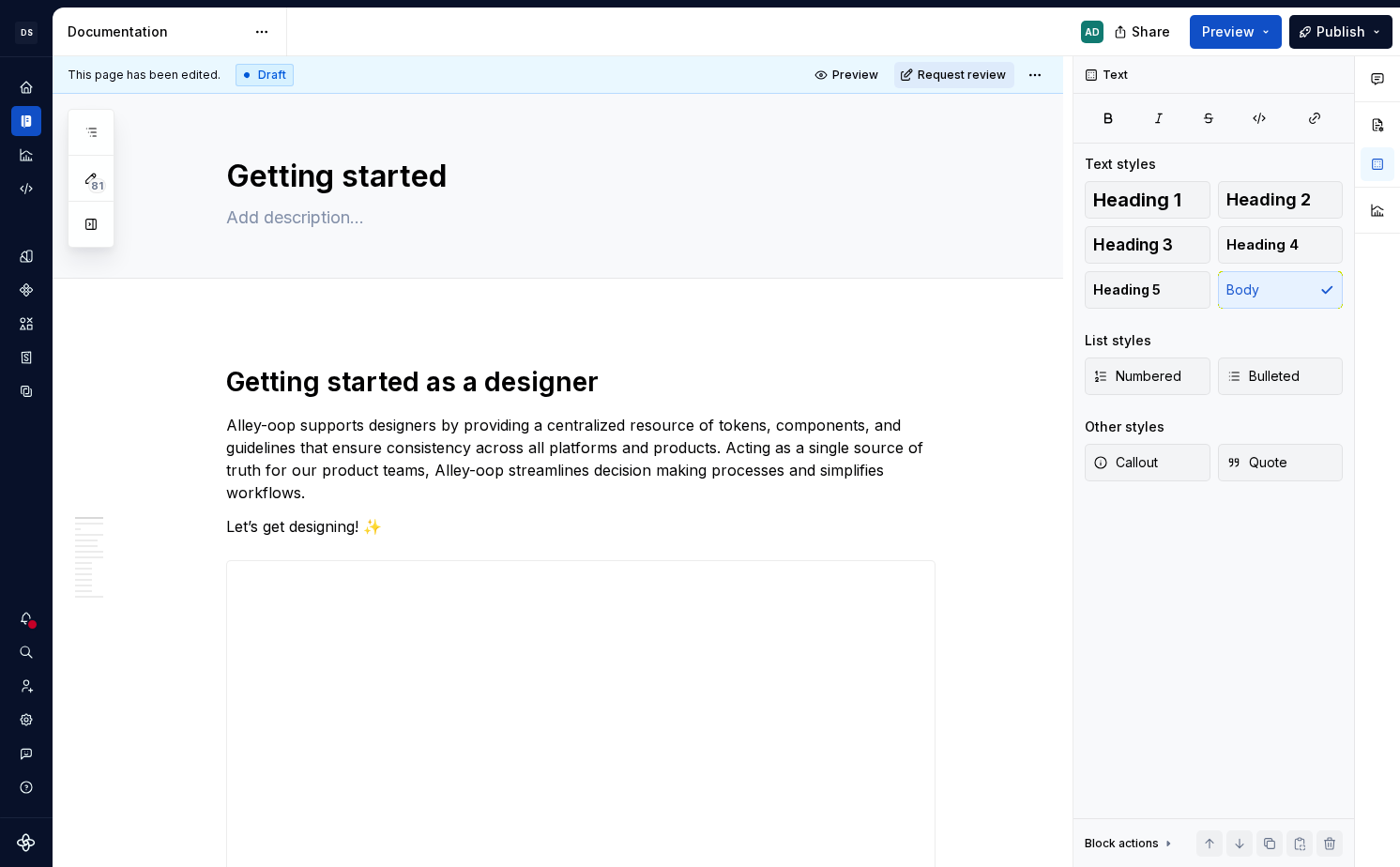 click on "Request review" at bounding box center (962, 75) 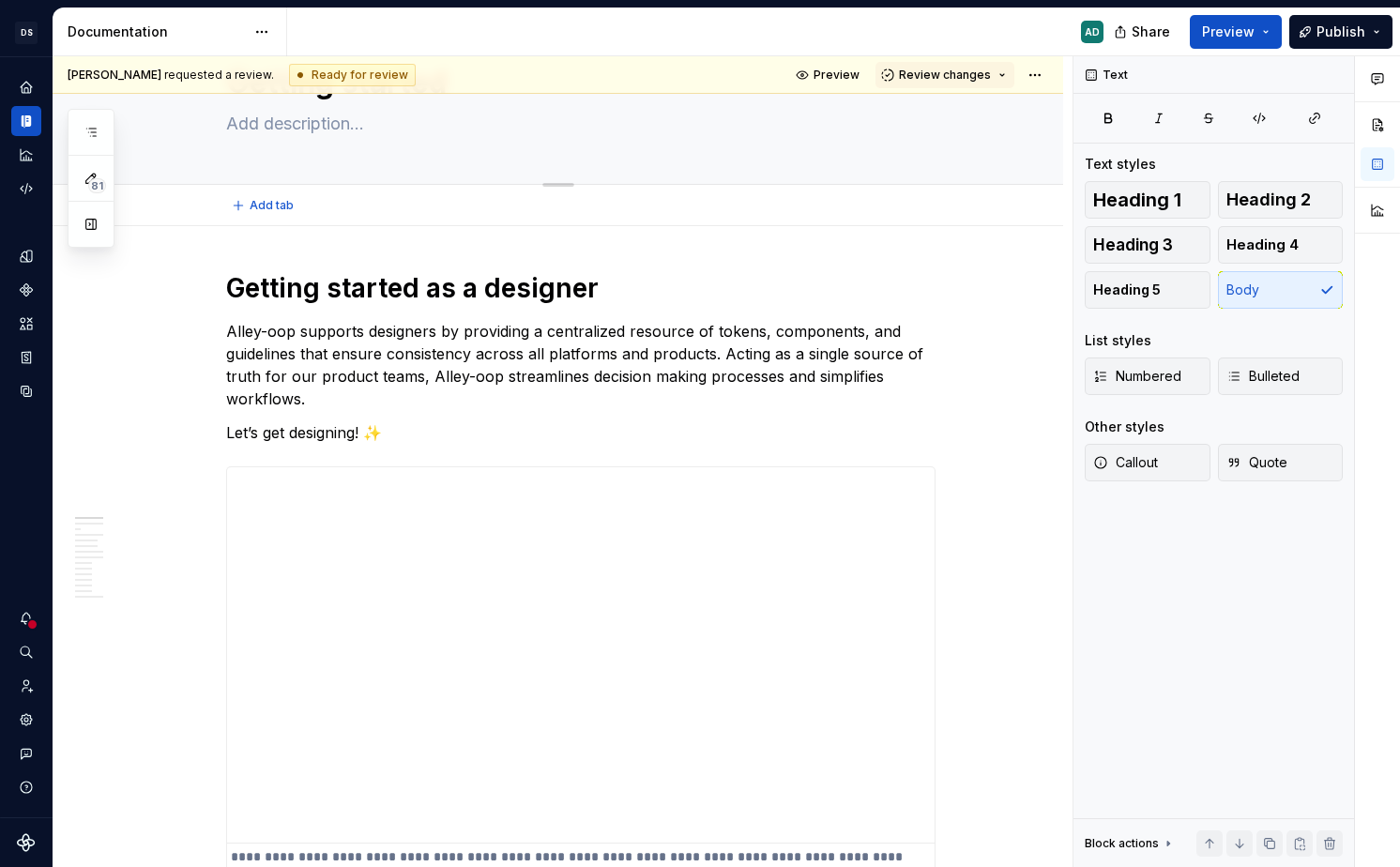 scroll, scrollTop: 0, scrollLeft: 0, axis: both 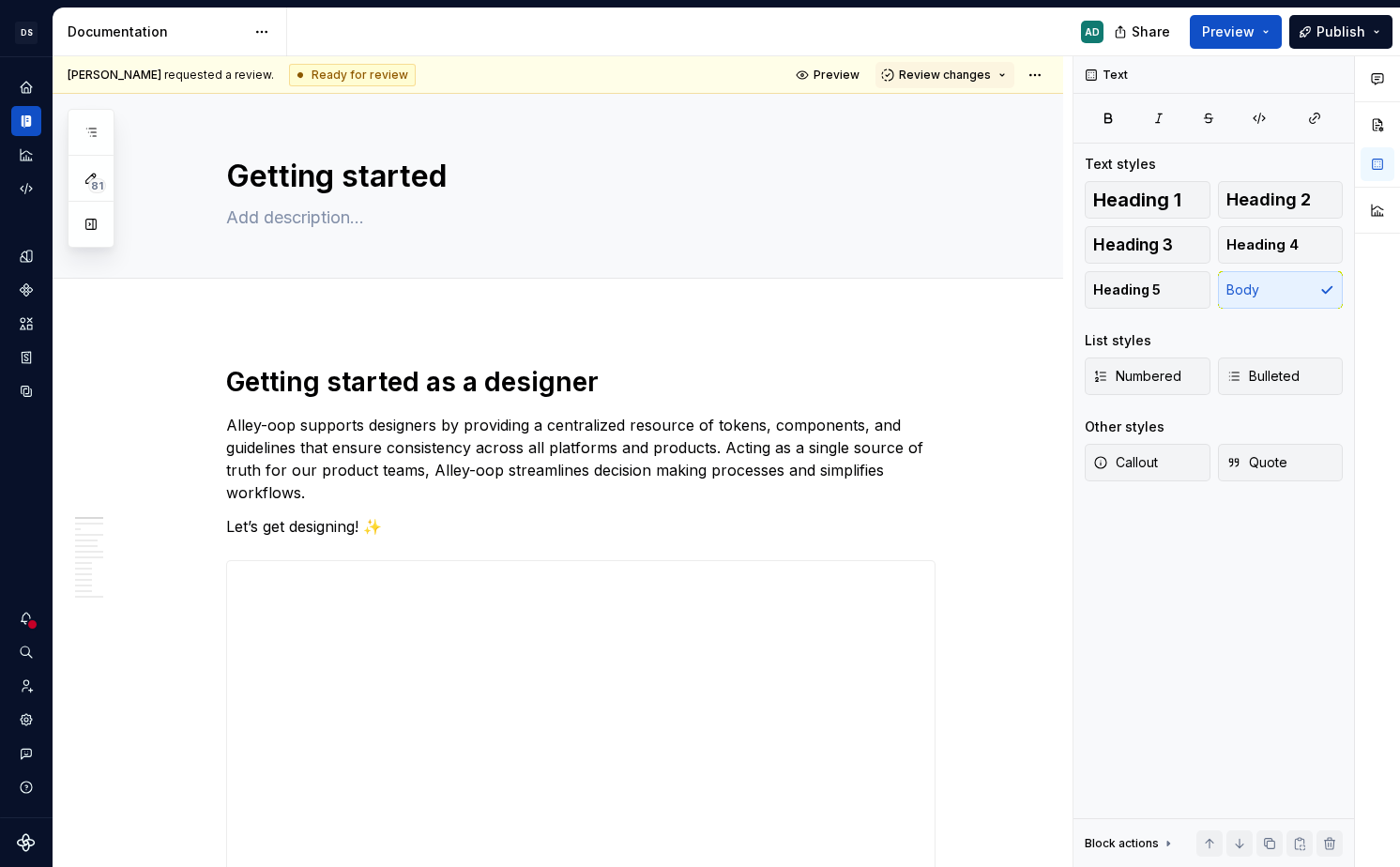 click on "Share Preview Publish" at bounding box center [1259, 31] 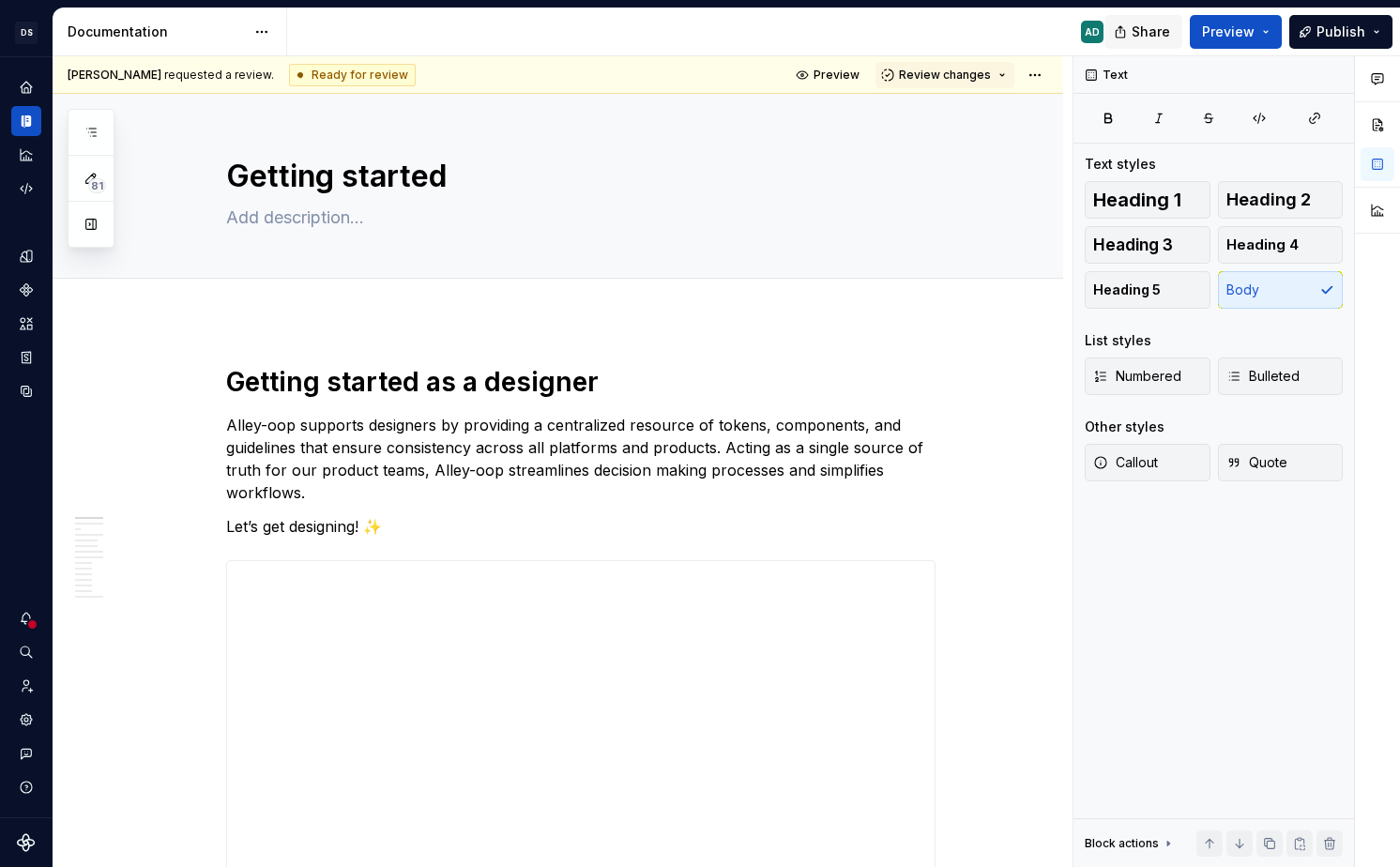 click on "Share" at bounding box center (1150, 32) 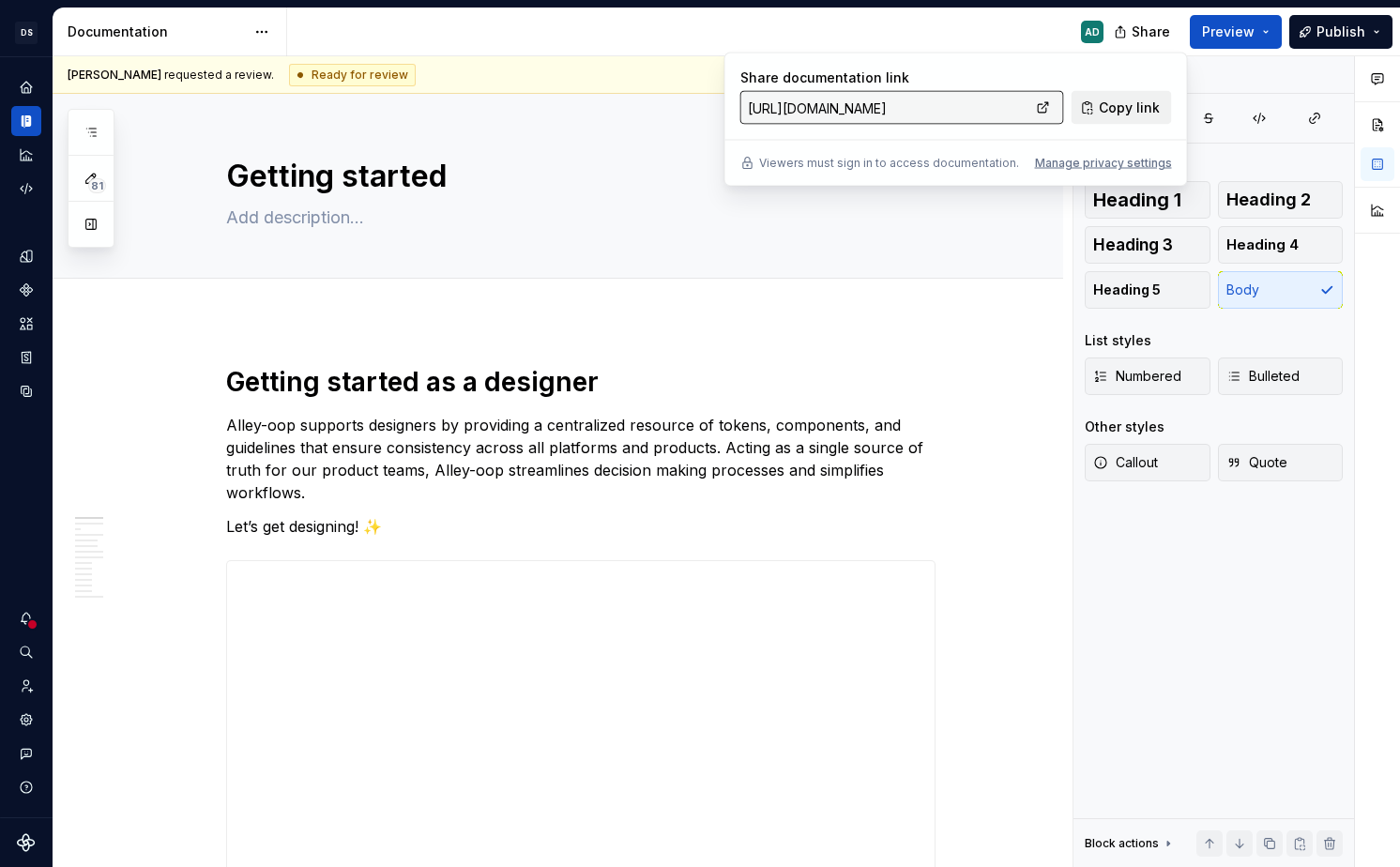 click on "Copy link" at bounding box center (1129, 108) 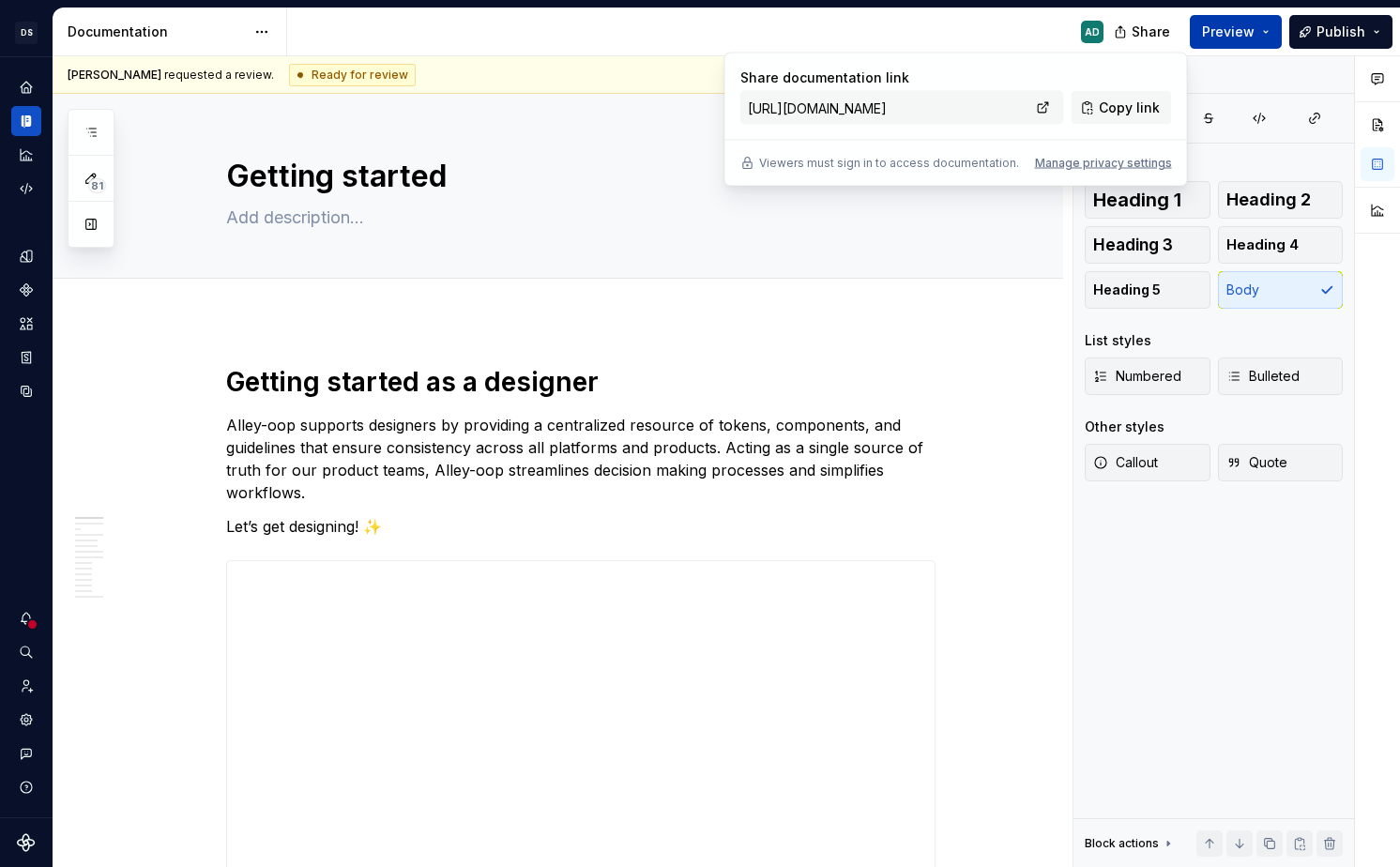 click on "Preview" at bounding box center (1228, 32) 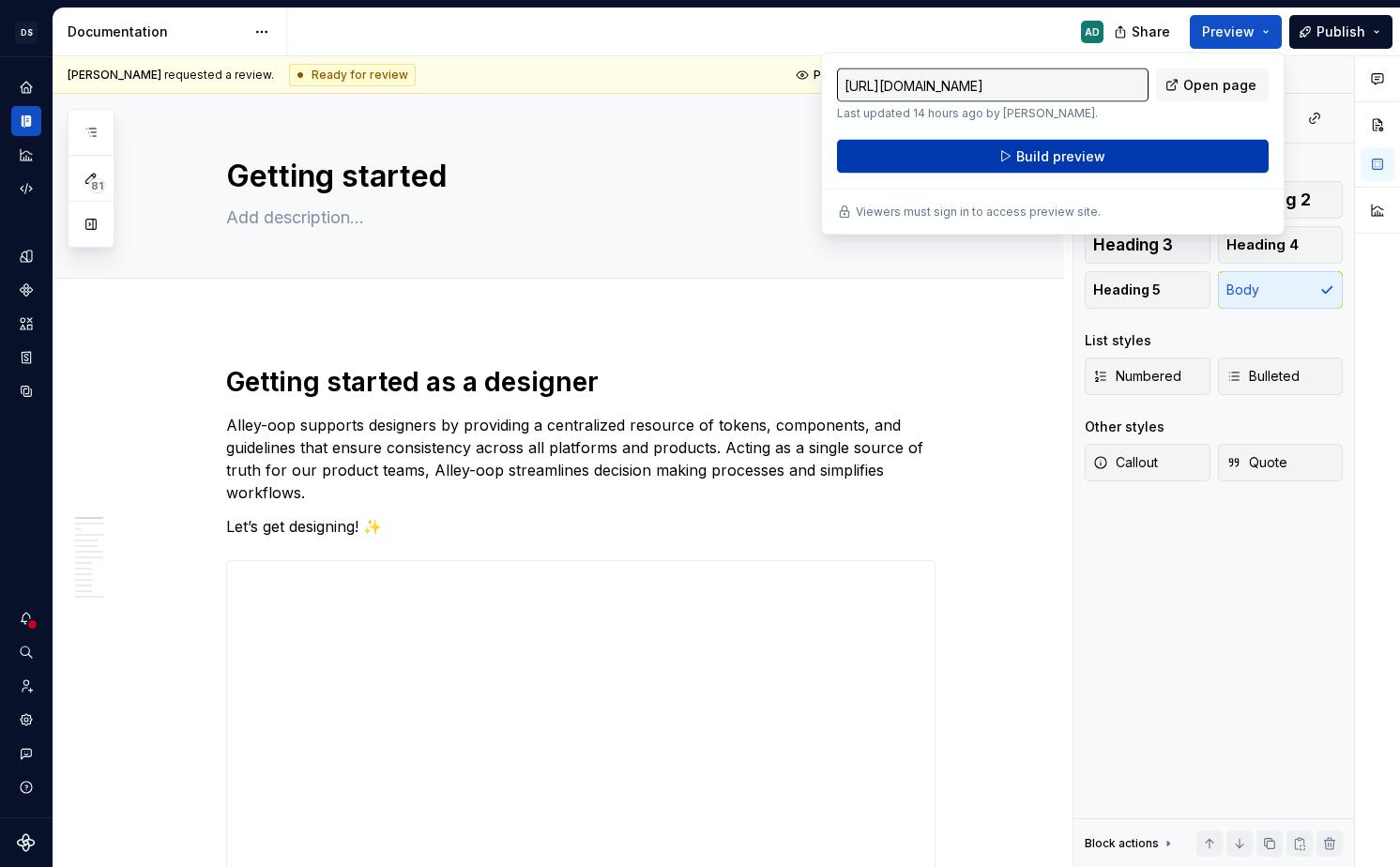 click on "Build preview" at bounding box center (1060, 157) 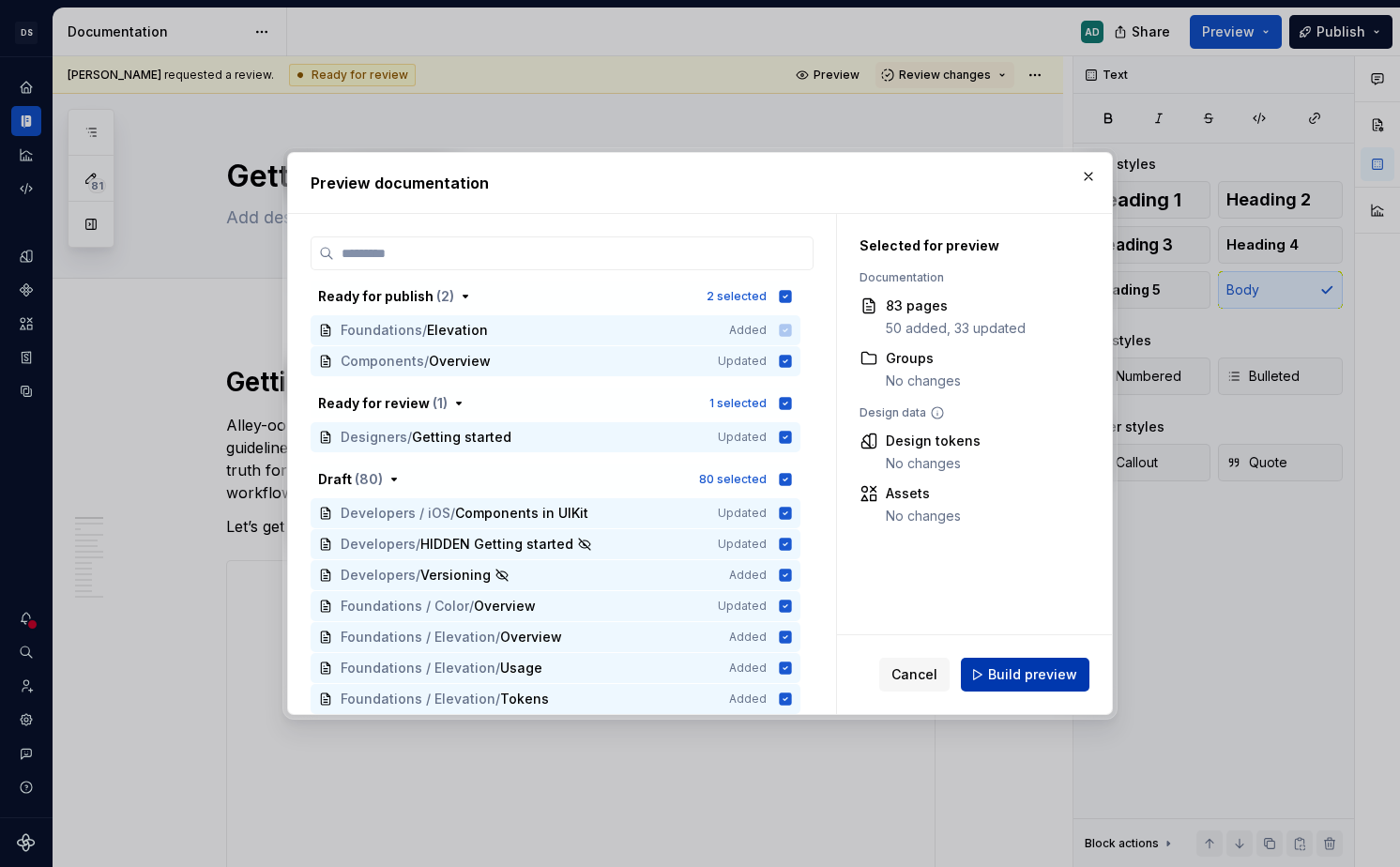 click on "Build preview" at bounding box center [1032, 675] 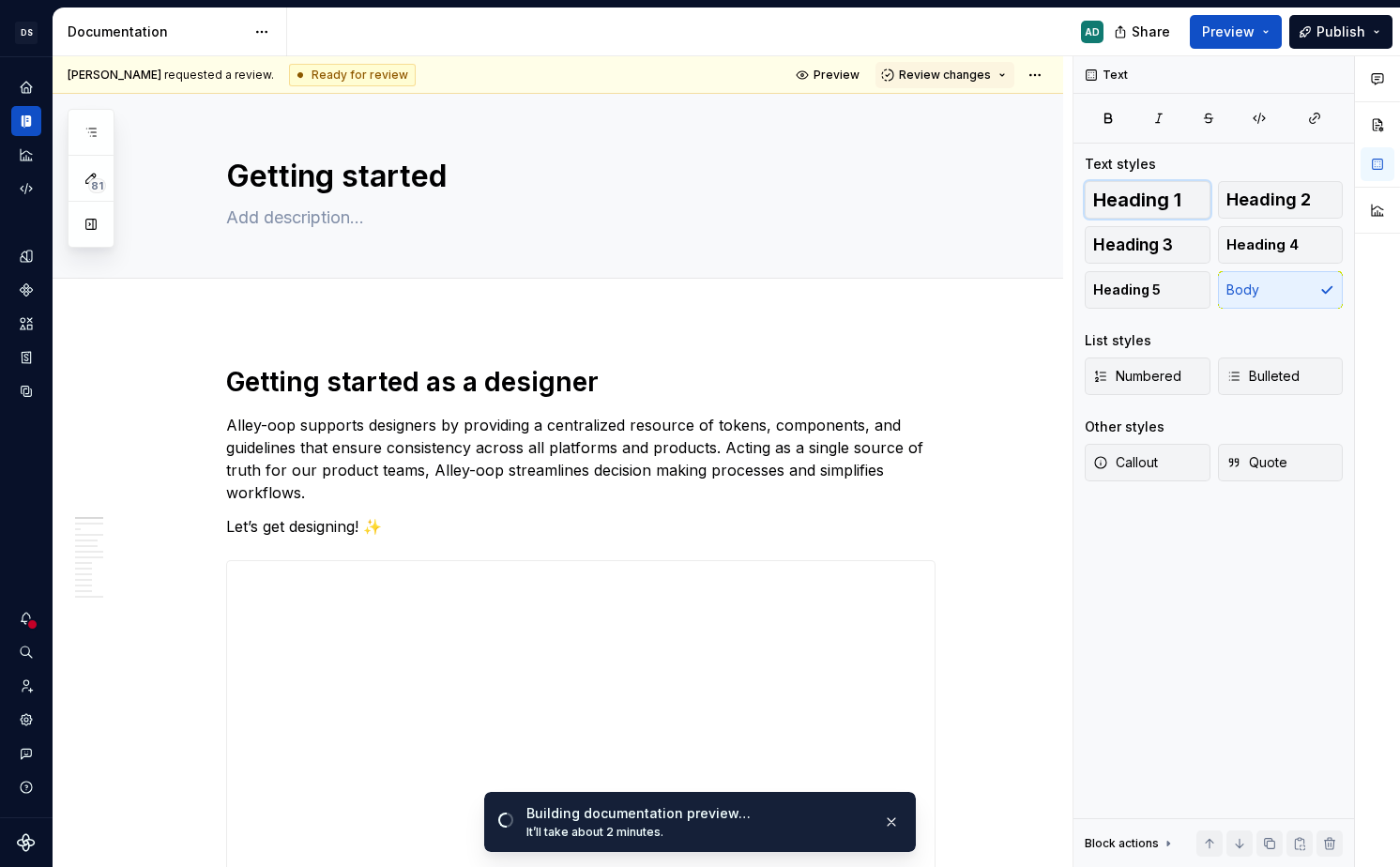 click on "Heading 1" at bounding box center (1137, 200) 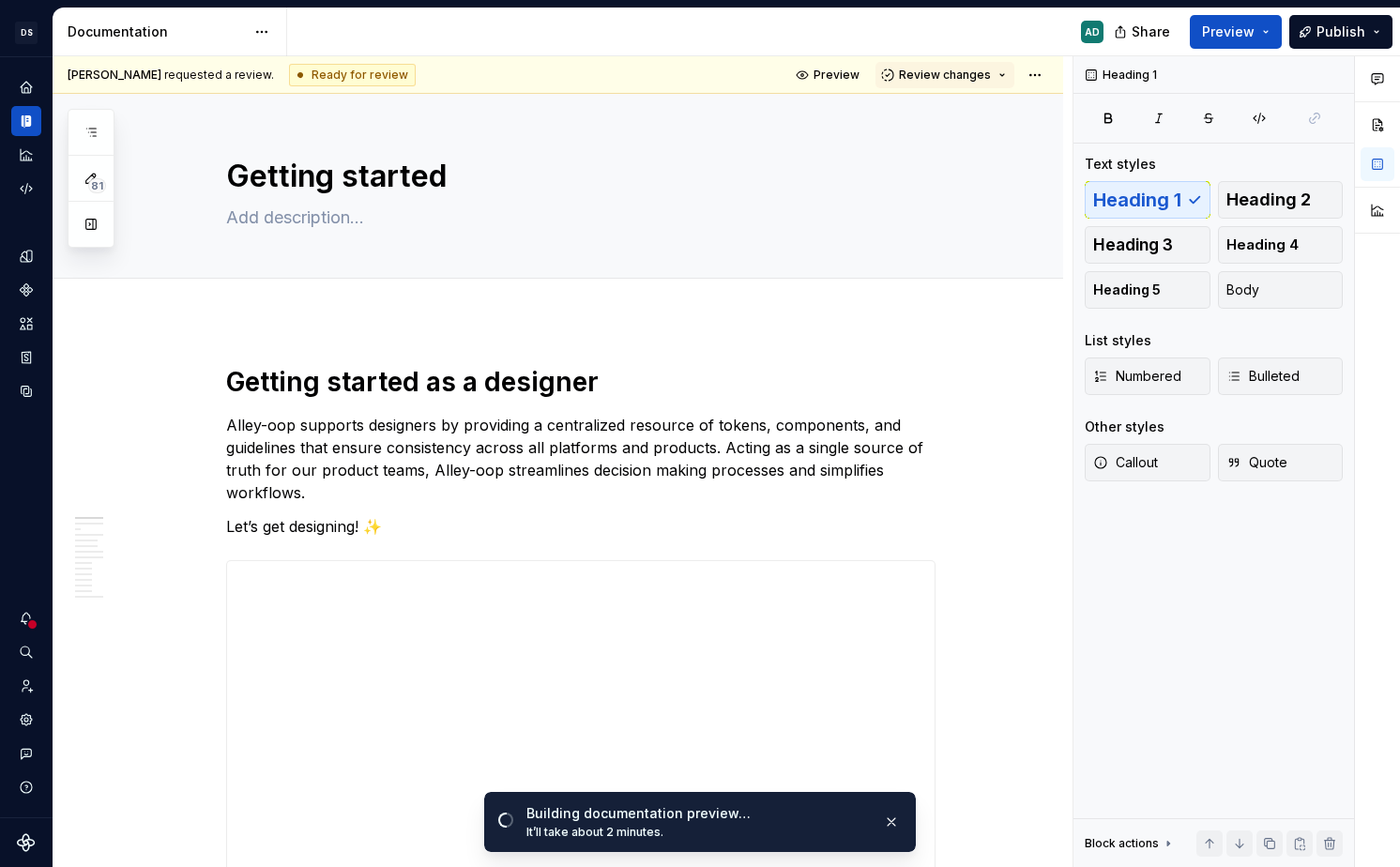 scroll, scrollTop: 4311, scrollLeft: 0, axis: vertical 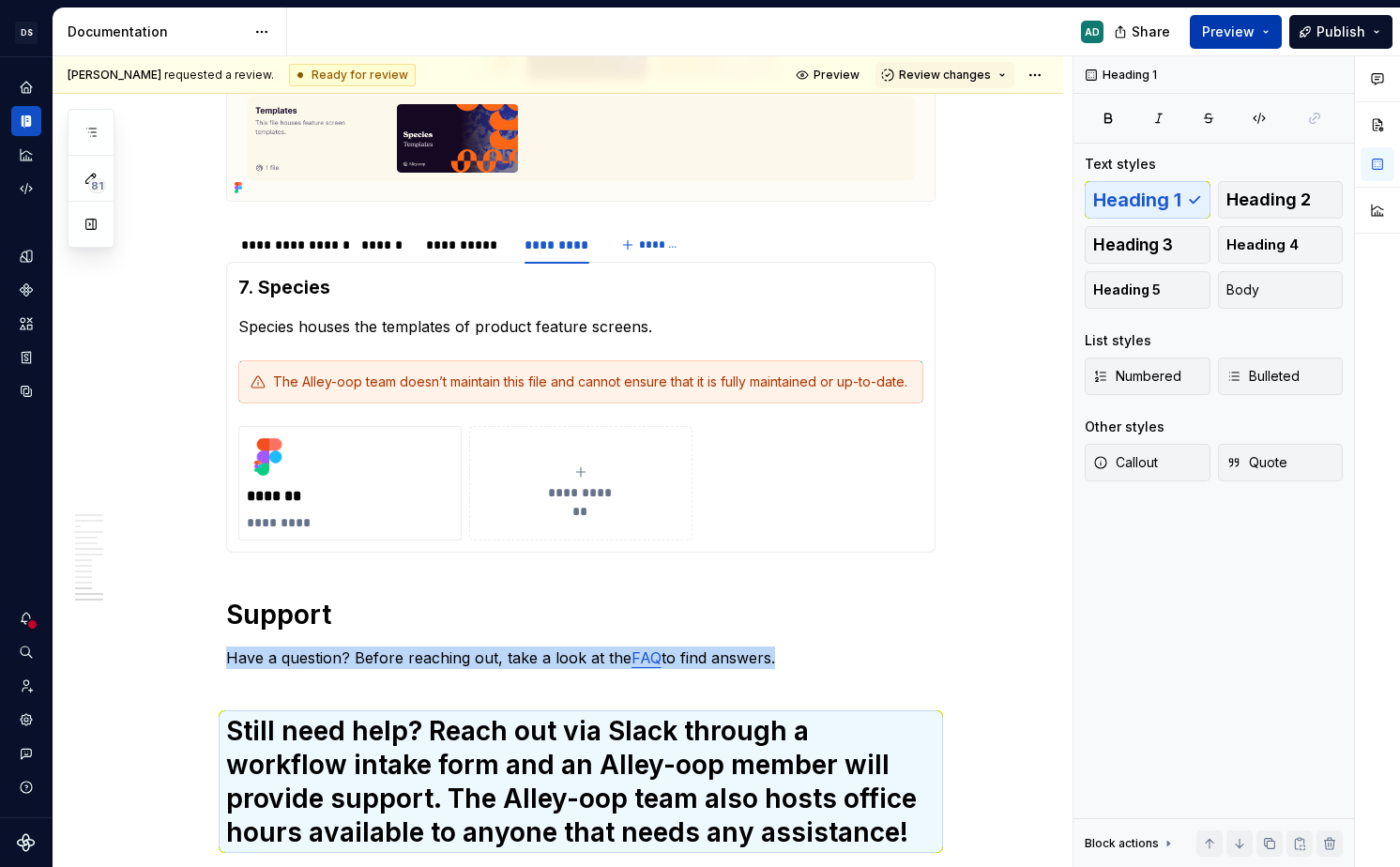 click on "Preview" at bounding box center (1236, 32) 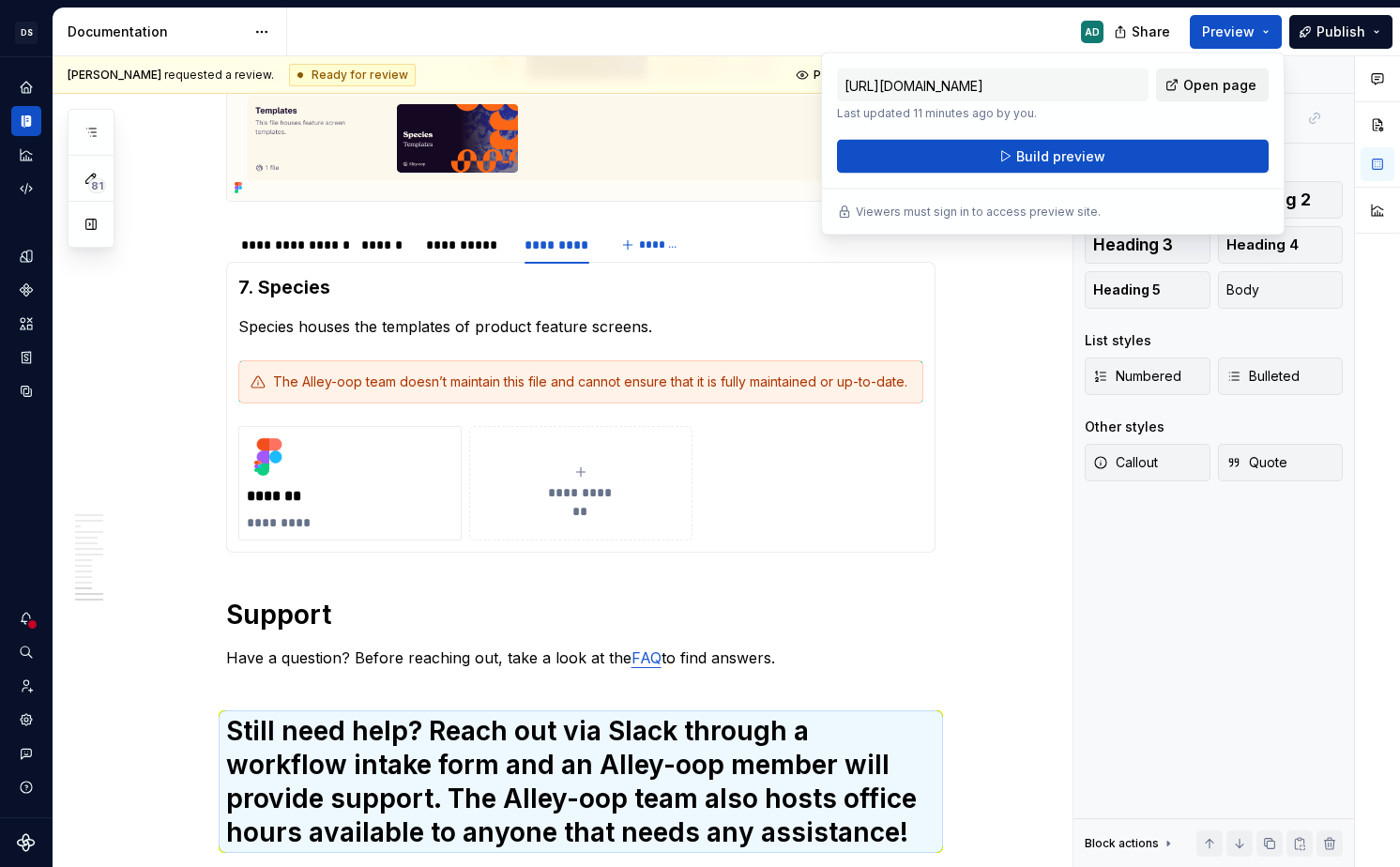 click on "Open page" at bounding box center [1220, 85] 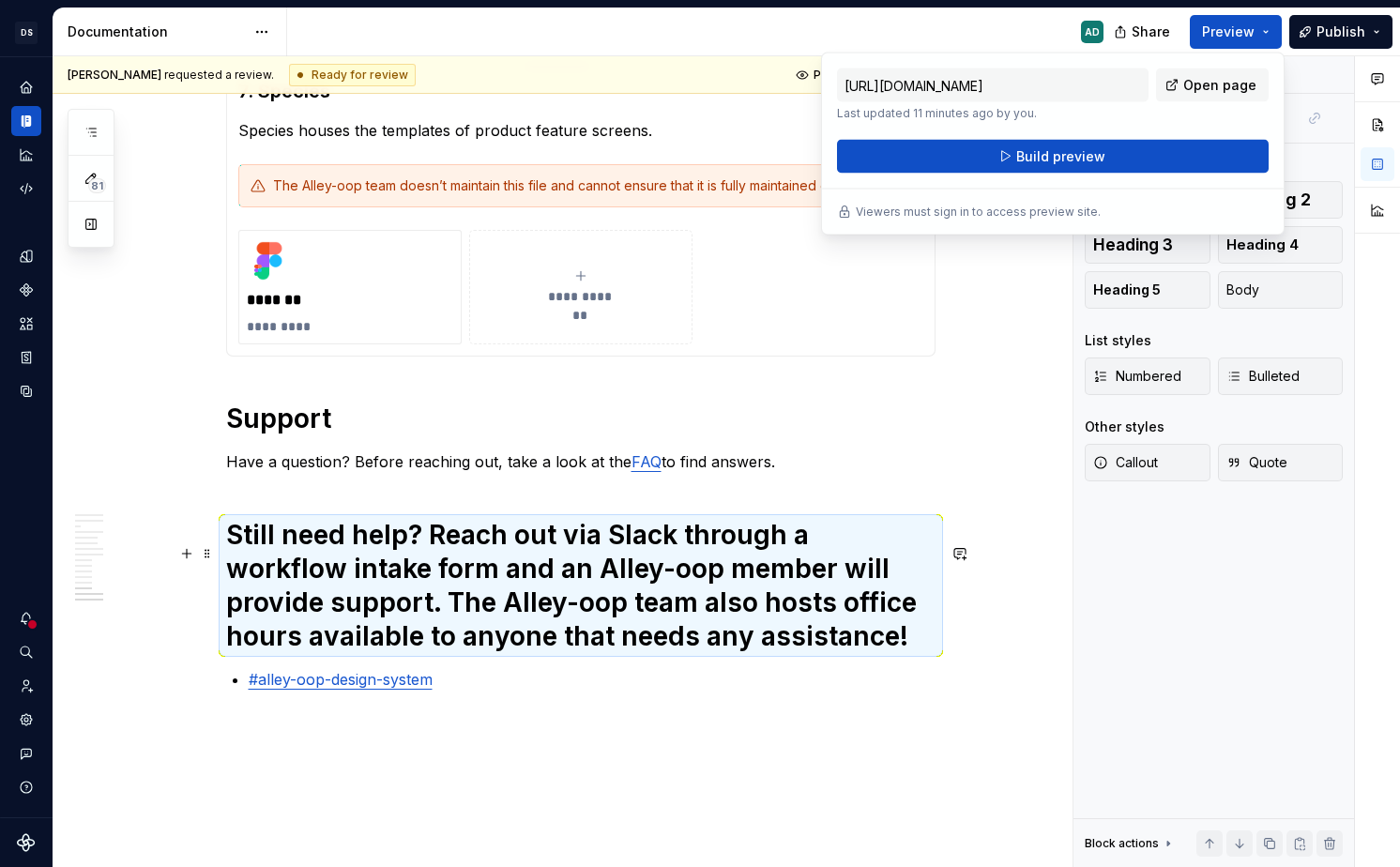 scroll, scrollTop: 4515, scrollLeft: 0, axis: vertical 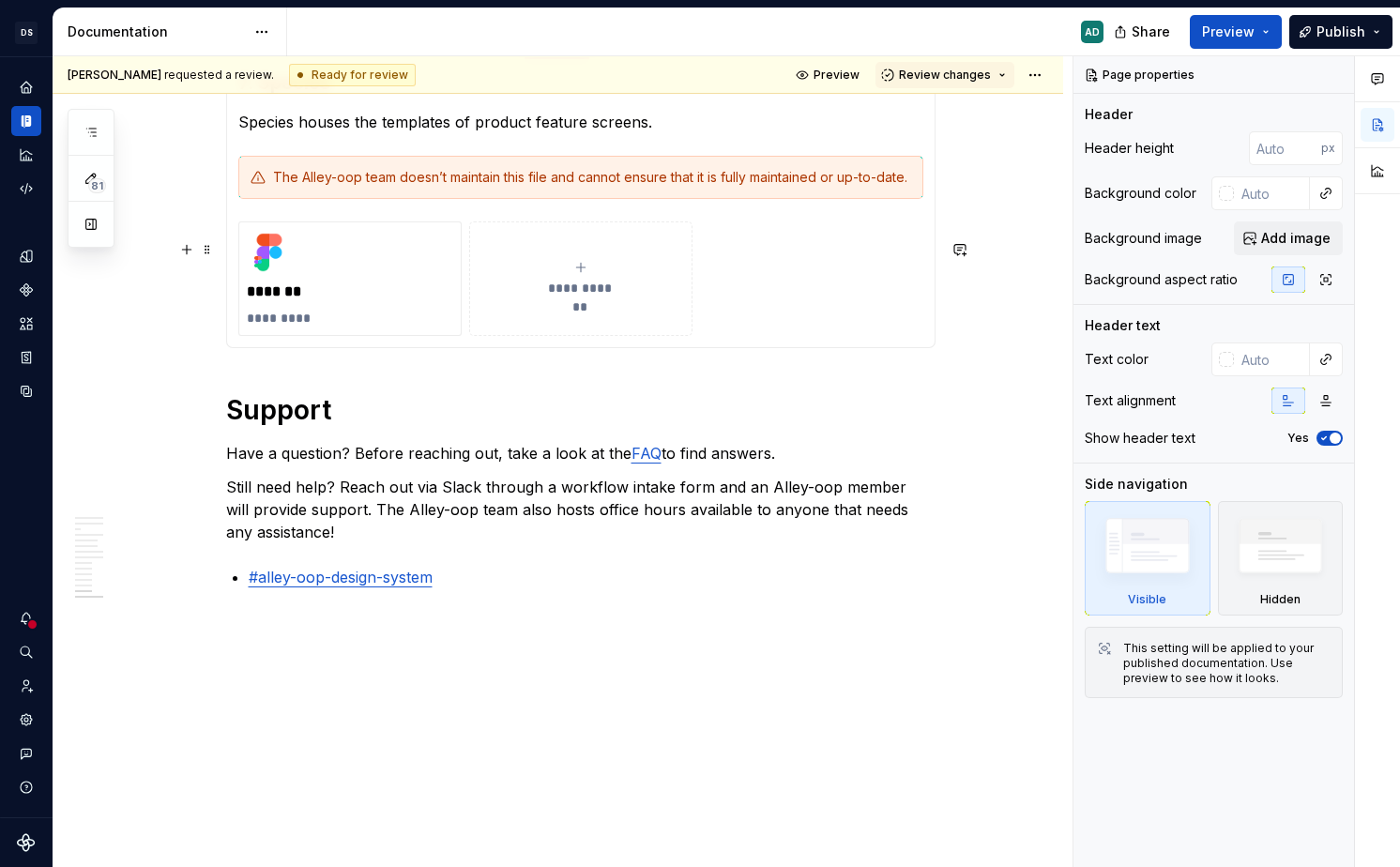 click on "**********" at bounding box center [581, 279] 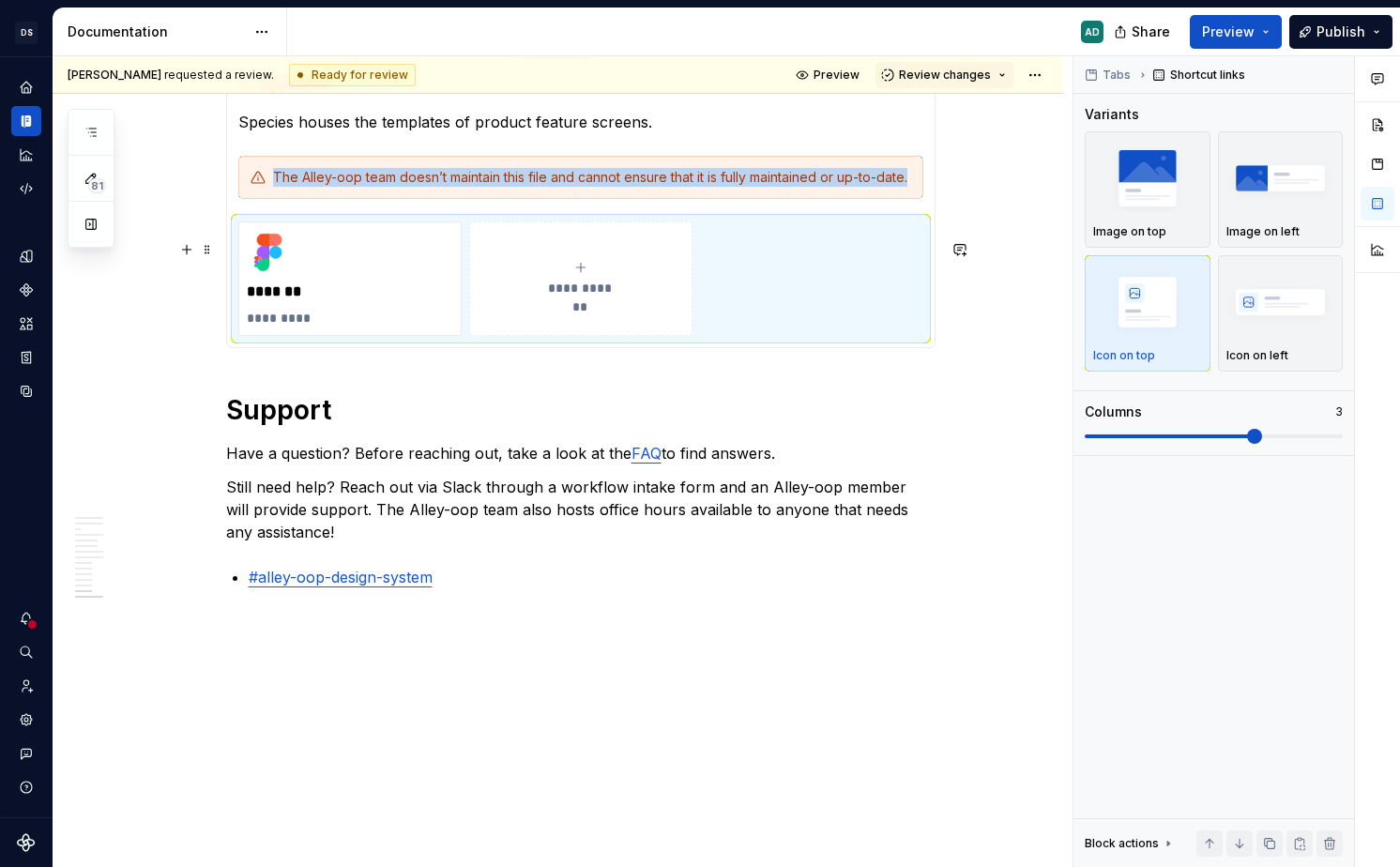 click on "**********" at bounding box center (557, -1663) 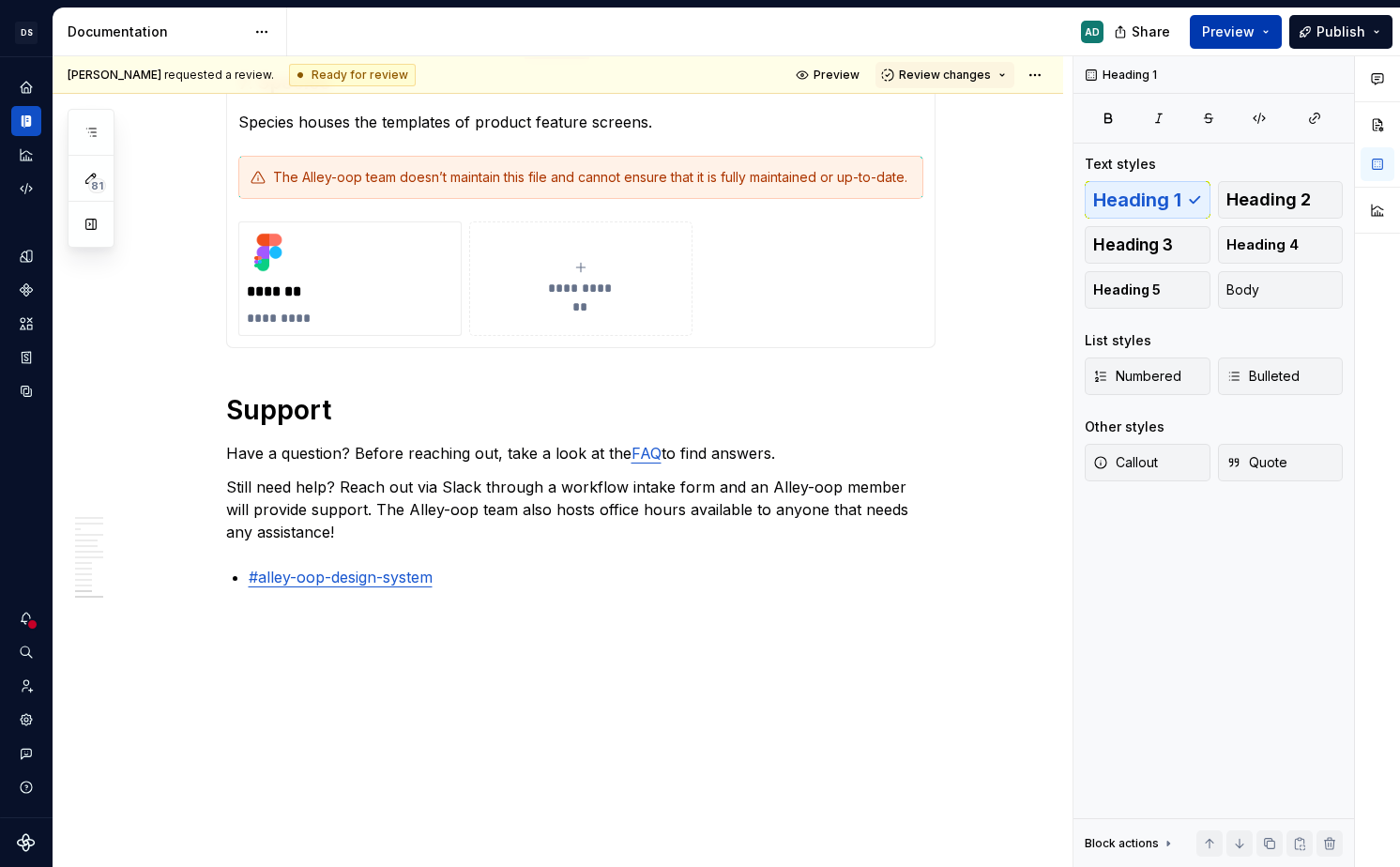 click on "Preview" at bounding box center [1228, 32] 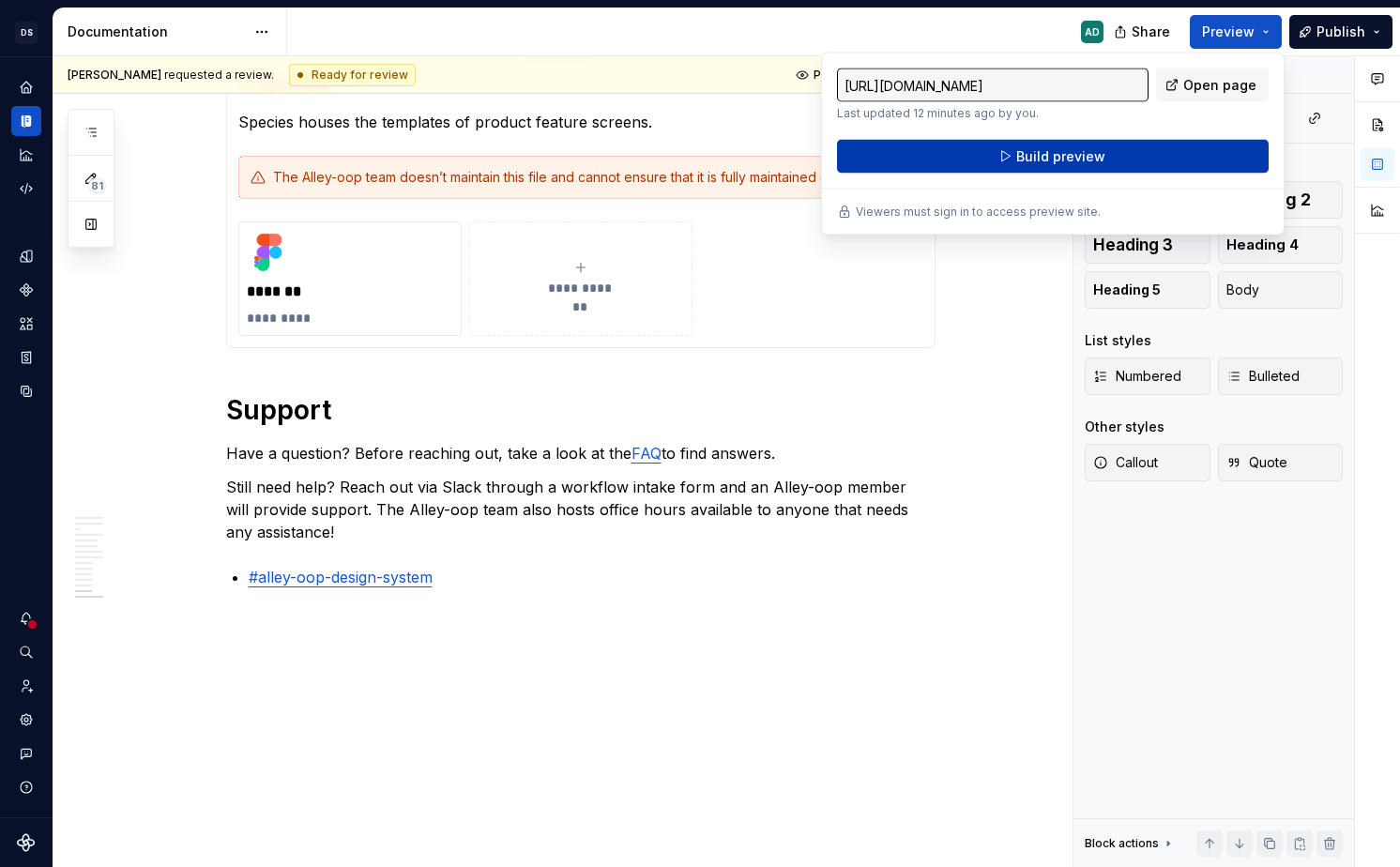 click on "Build preview" at bounding box center [1060, 157] 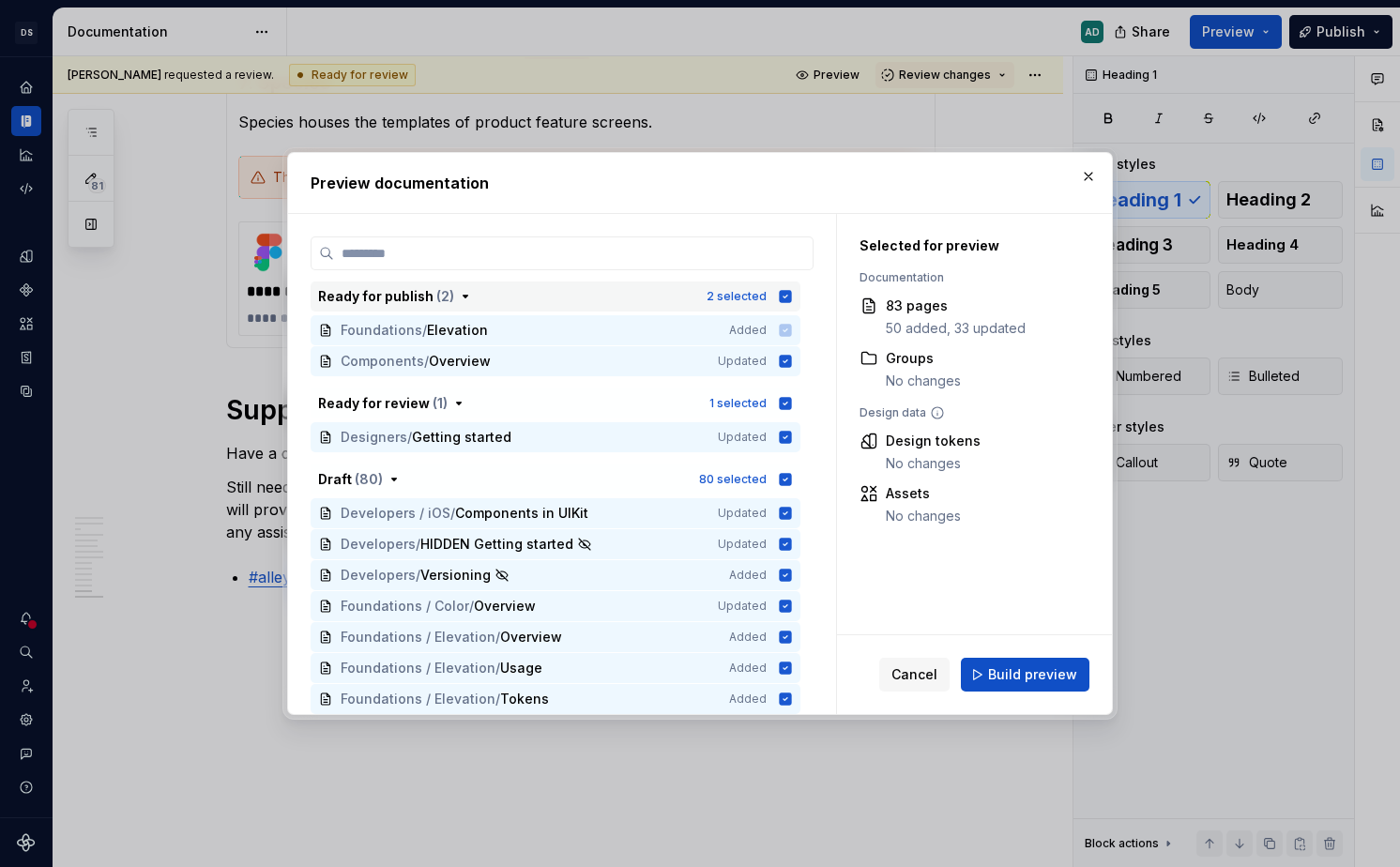 click 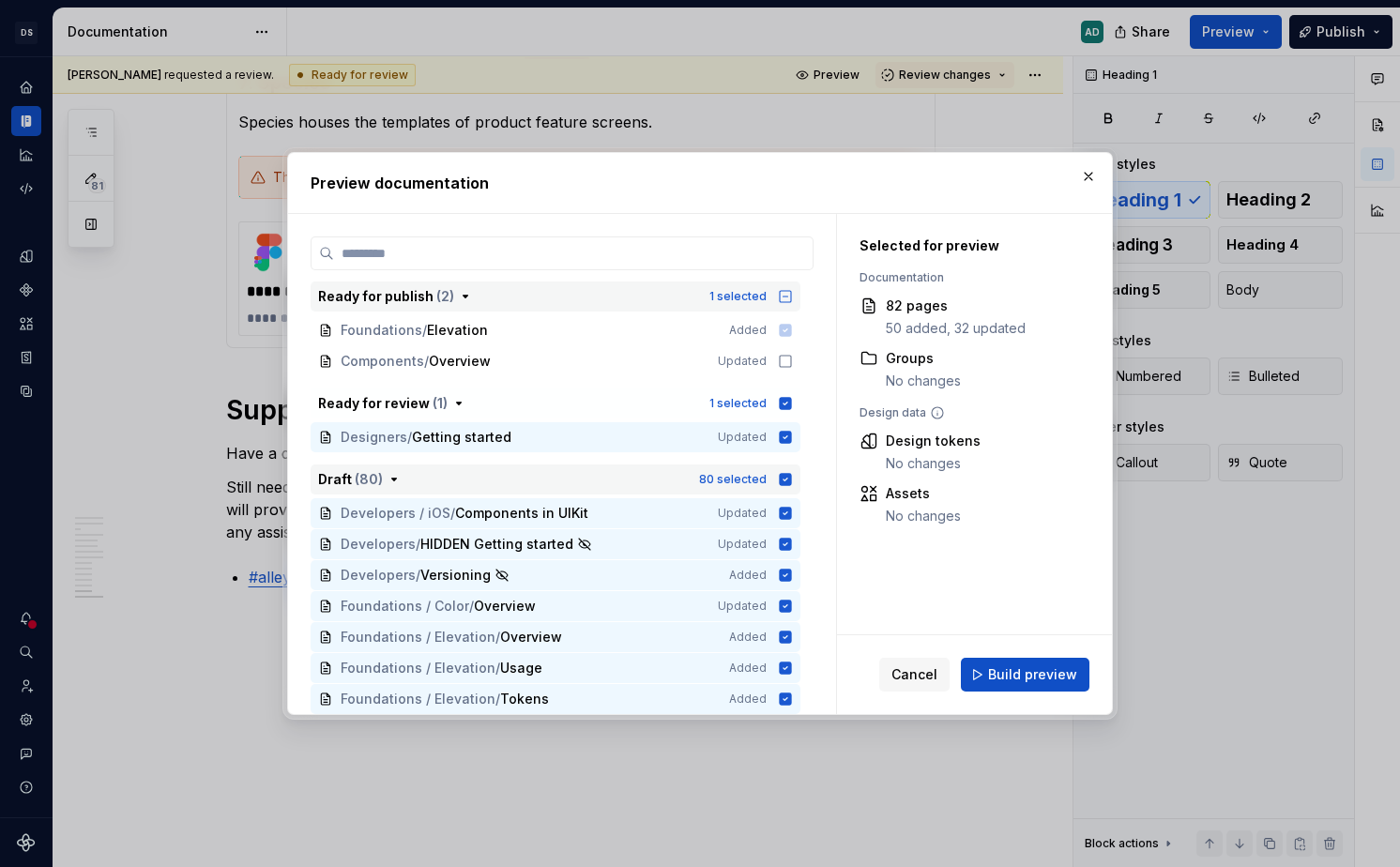click 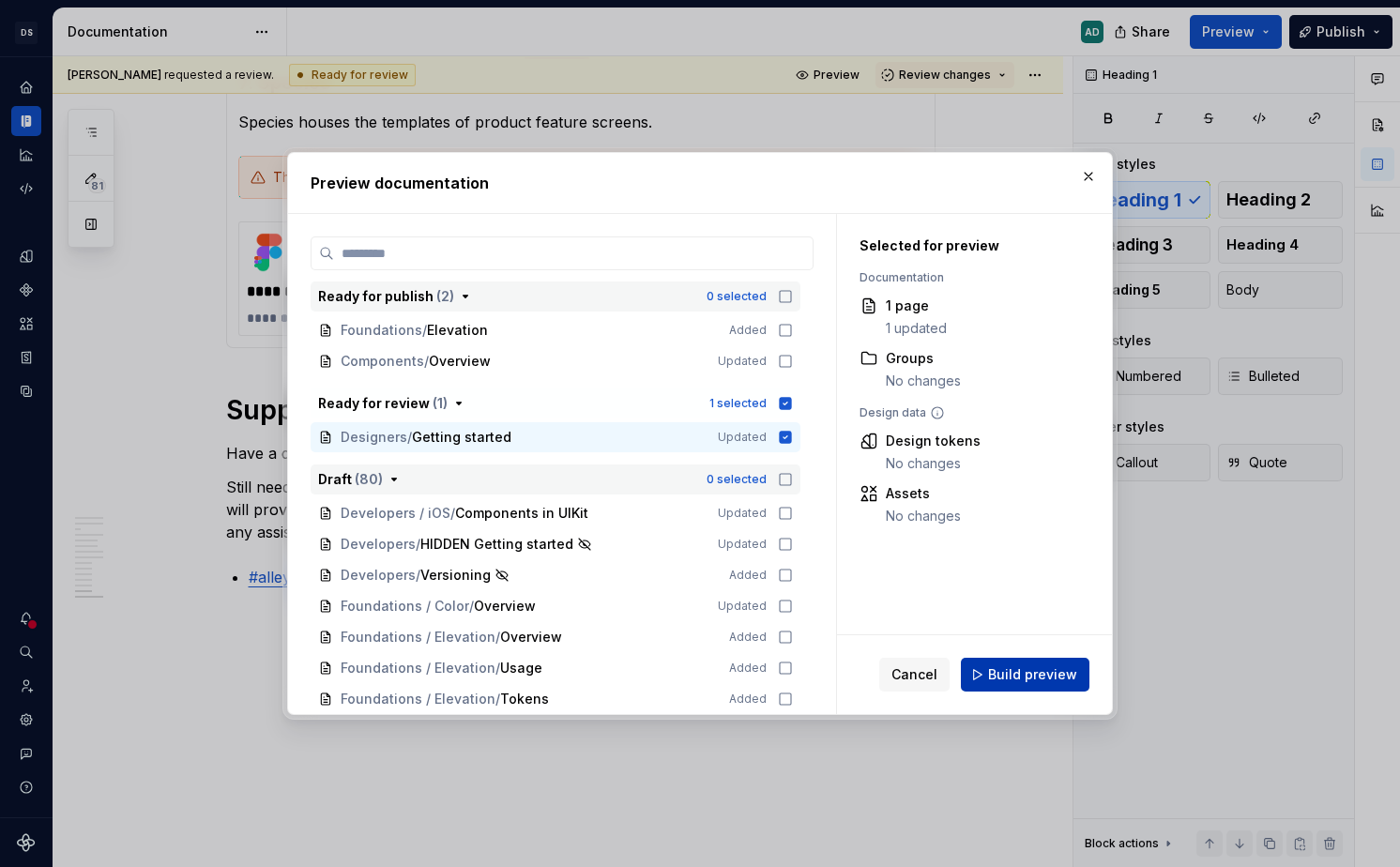 click on "Build preview" at bounding box center (1032, 675) 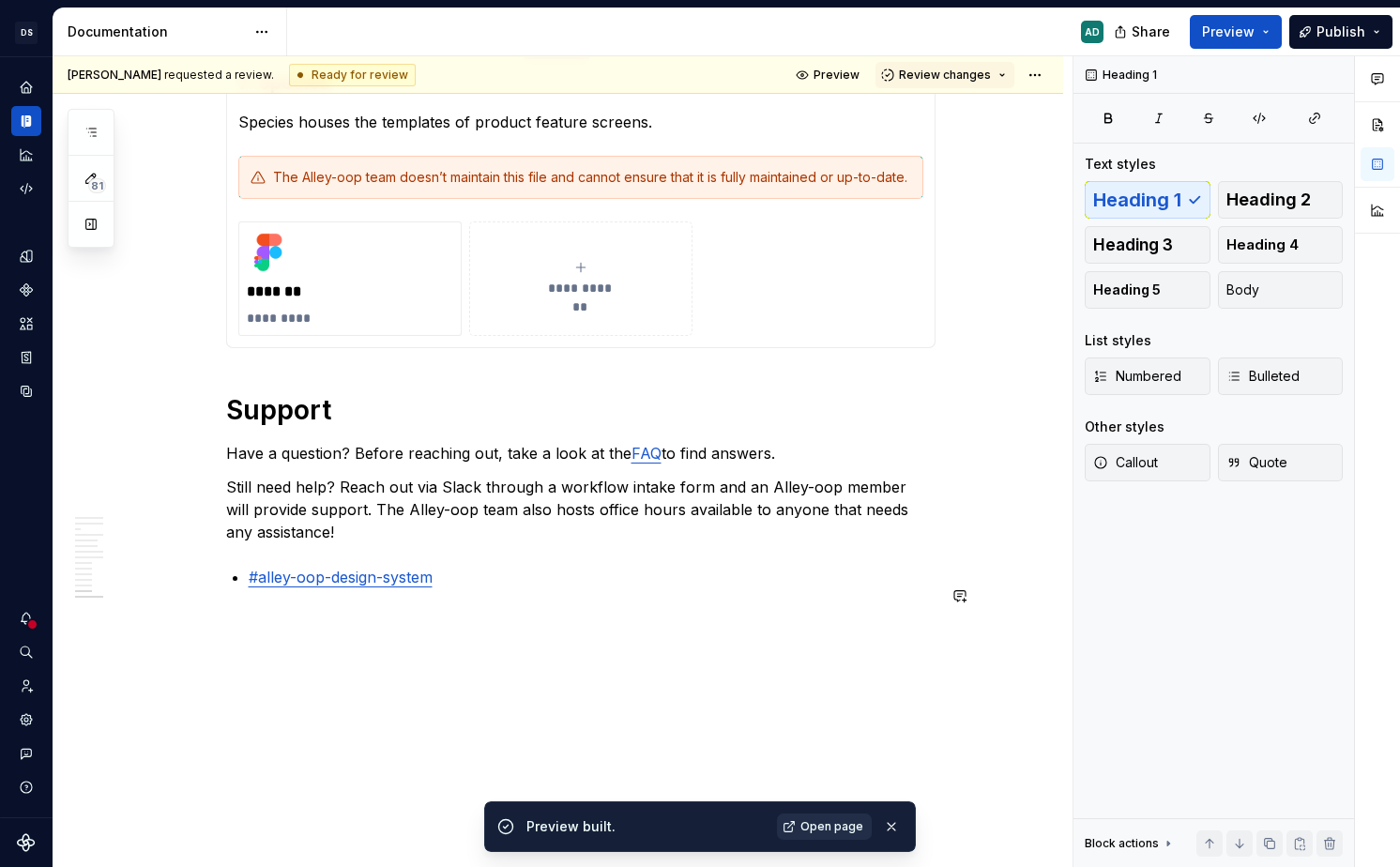 click on "Open page" at bounding box center [824, 827] 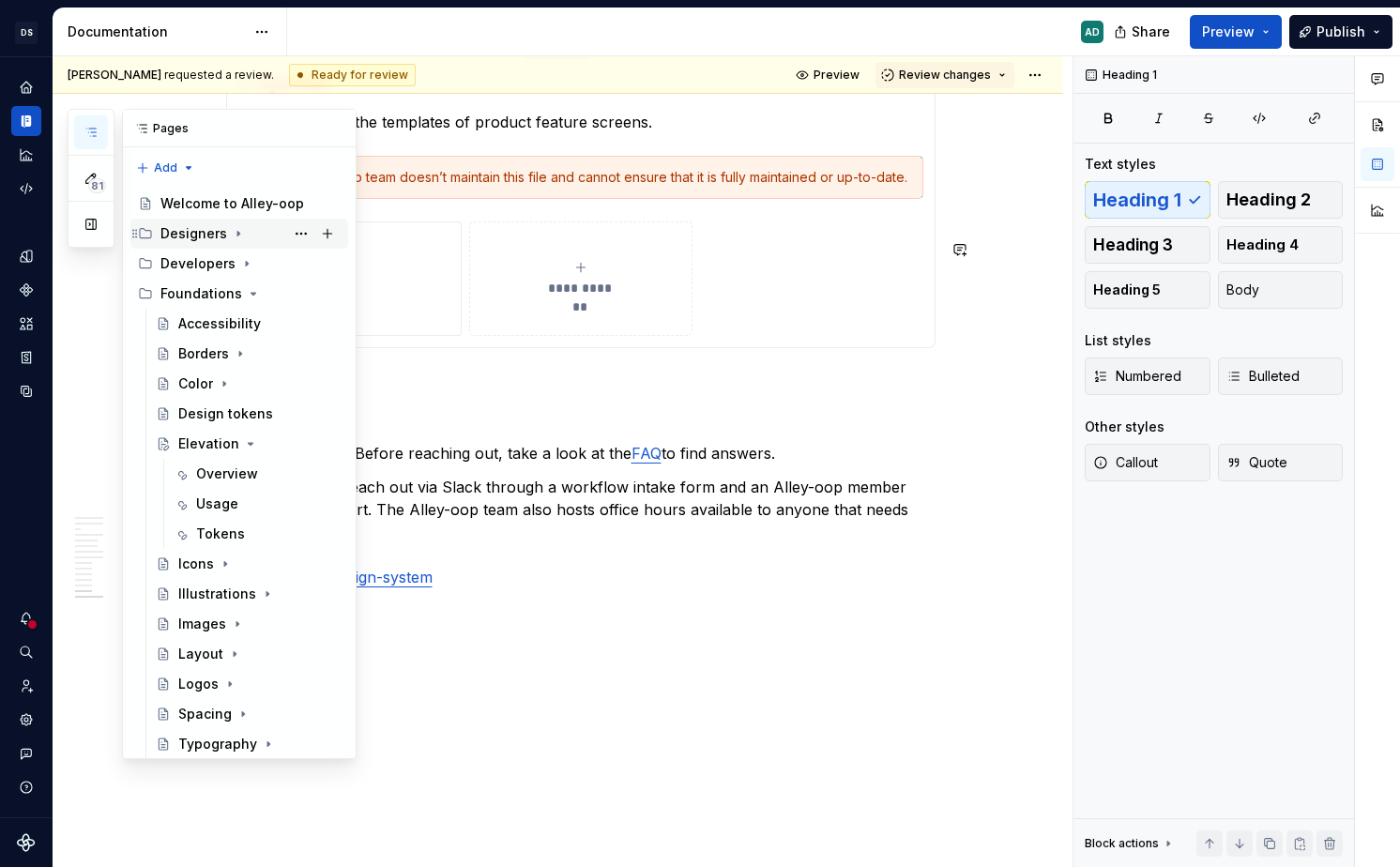 click on "Designers" at bounding box center [193, 234] 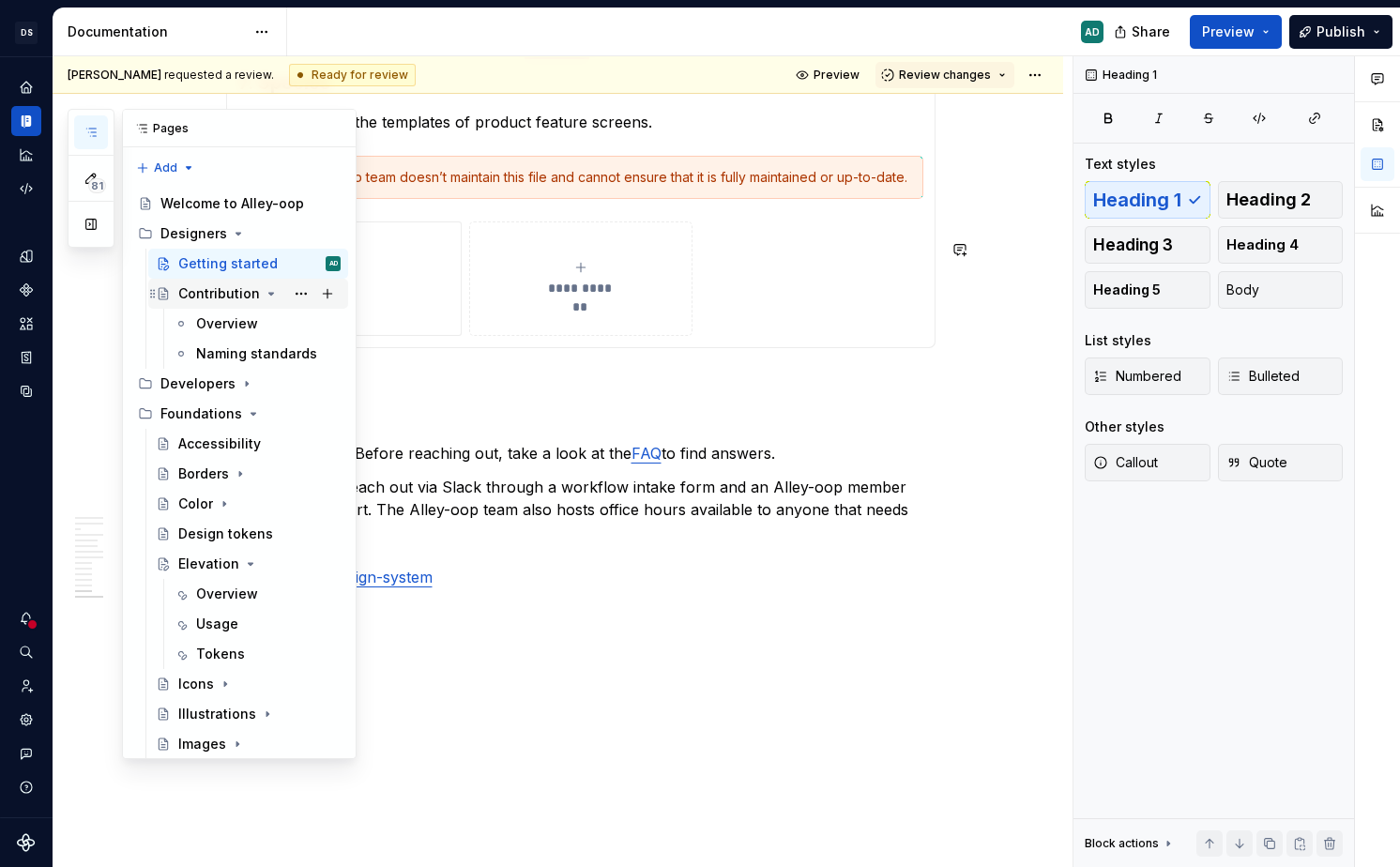 click on "Contribution" at bounding box center [219, 294] 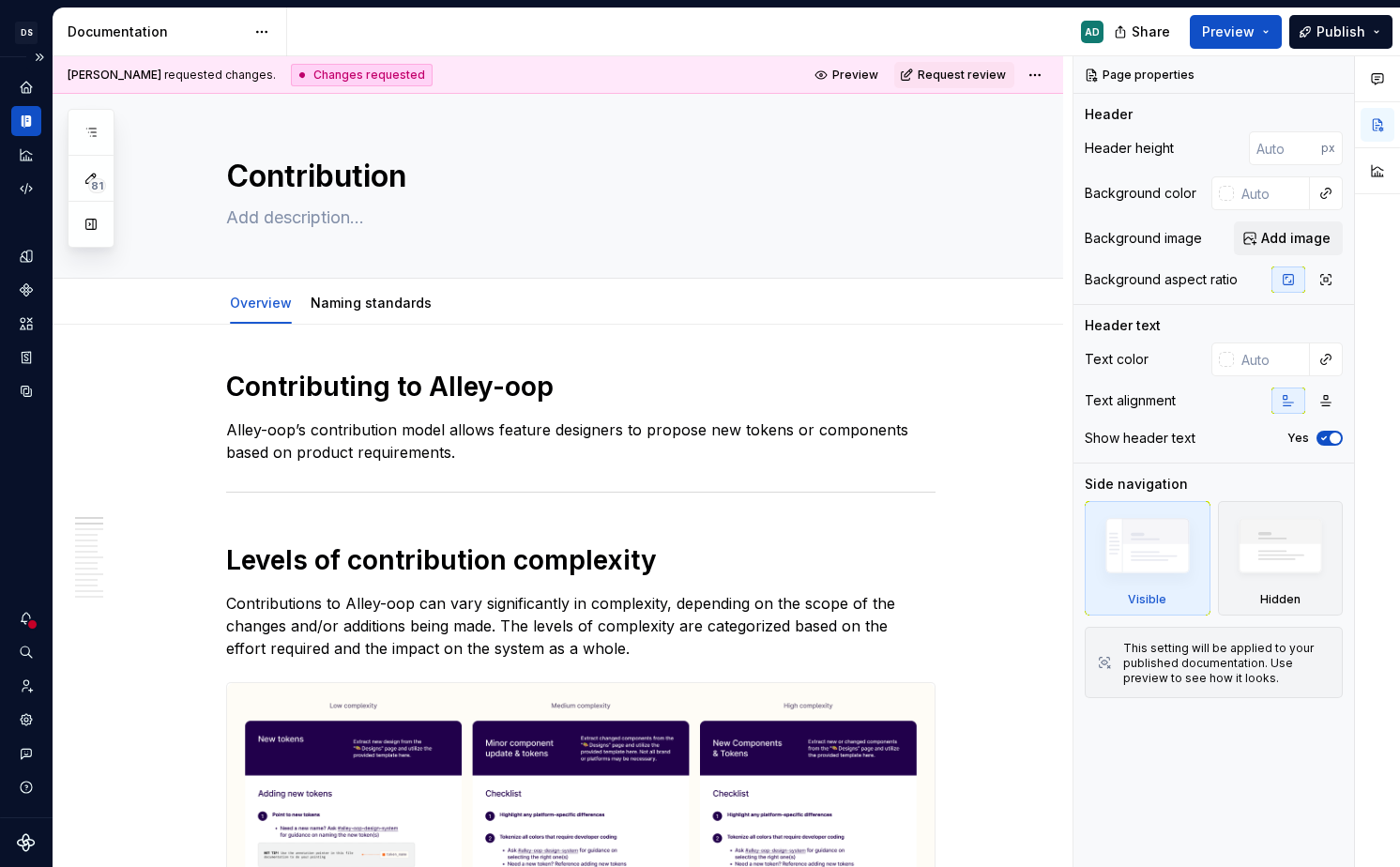 click at bounding box center (32, 624) 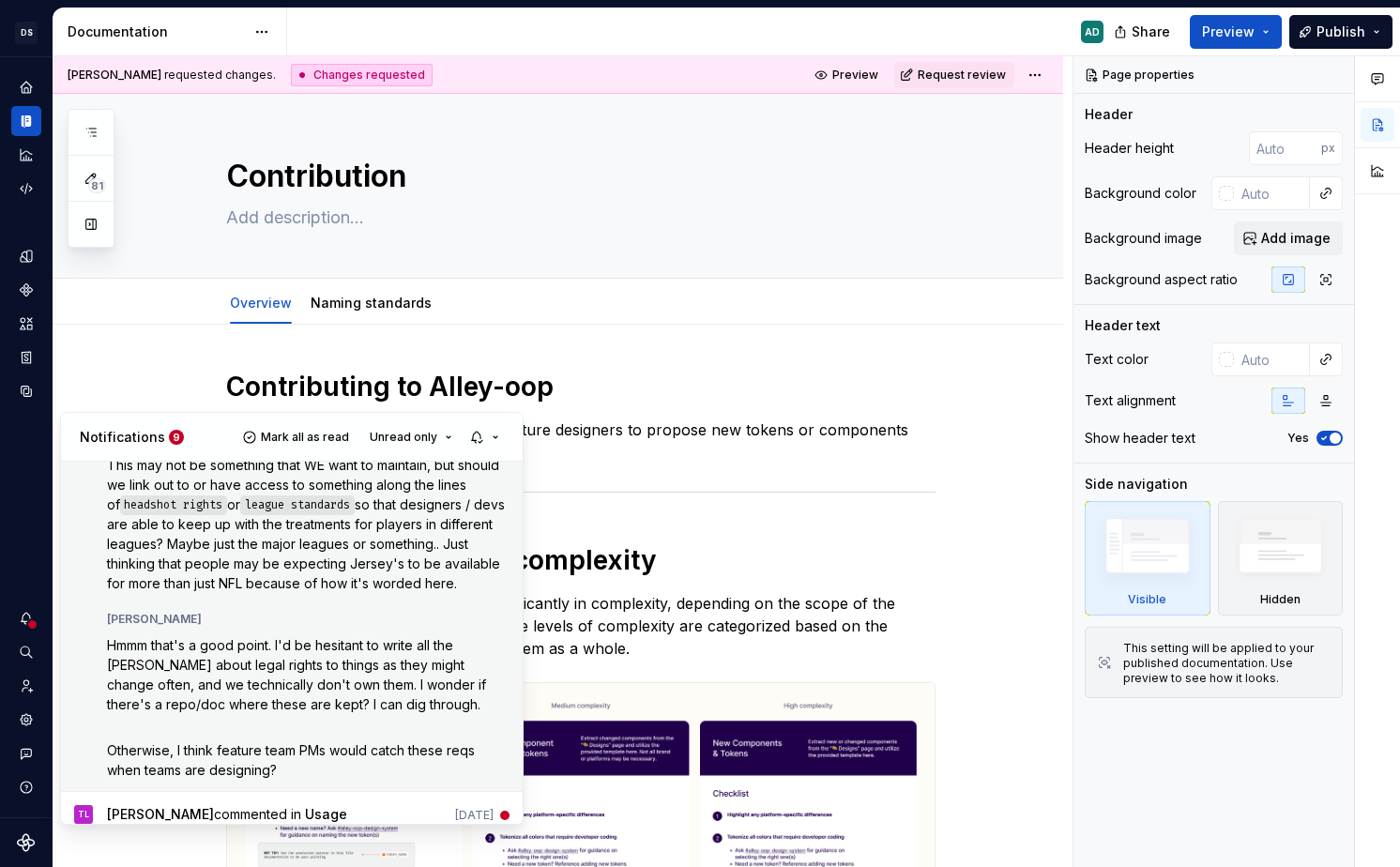 scroll, scrollTop: 93, scrollLeft: 0, axis: vertical 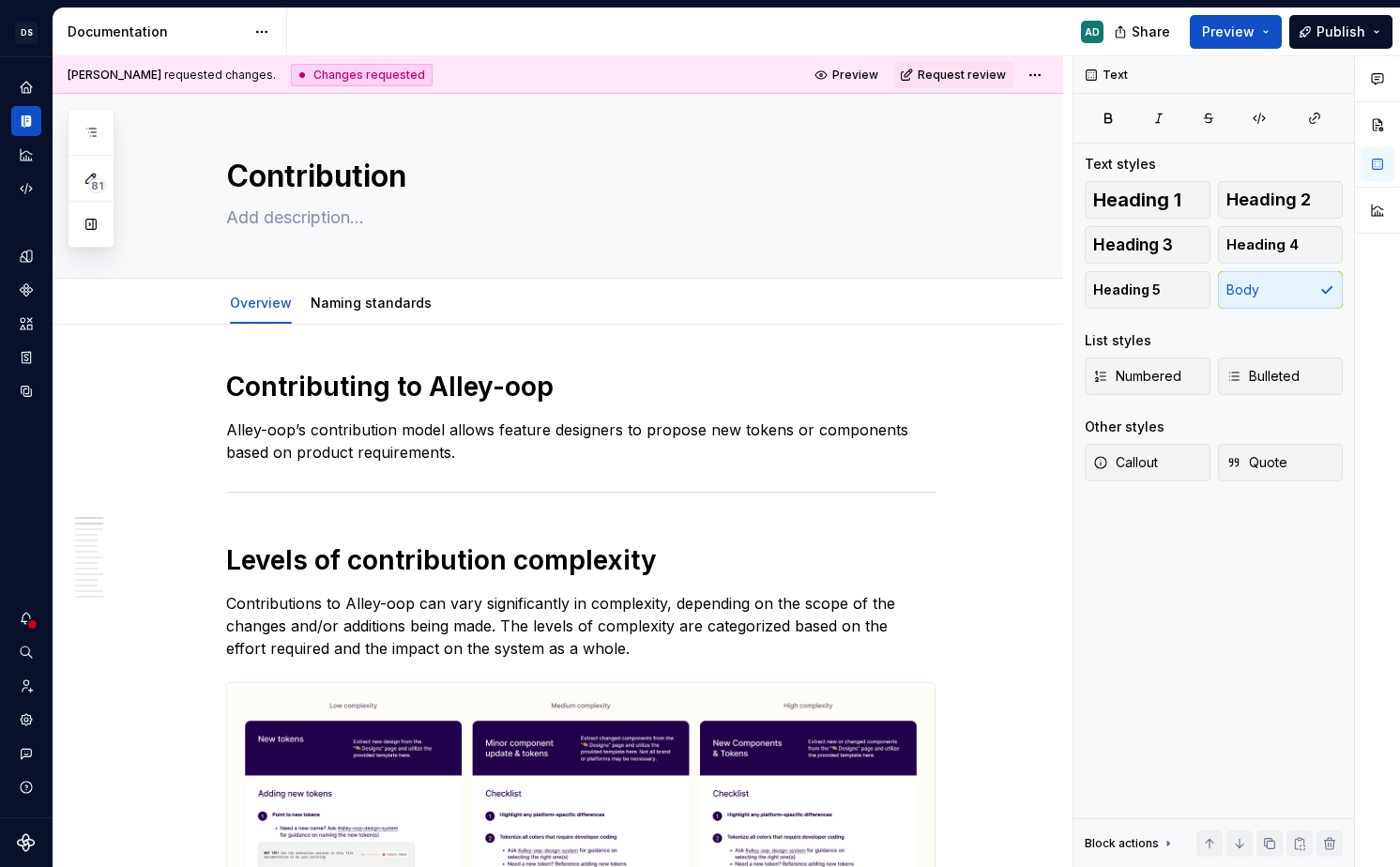 click on "DS Alley-oop AD Dataset baseline Documentation AD Share Preview Publish 81 Pages Add
Accessibility guide for tree Page tree.
Navigate the tree with the arrow keys. Common tree hotkeys apply. Further keybindings are available:
enter to execute primary action on focused item
f2 to start renaming the focused item
escape to abort renaming an item
control+d to start dragging selected items
Welcome to Alley-oop Designers Getting started Contribution Overview AD Naming standards Developers Foundations Accessibility Borders Color Design tokens Elevation Overview Usage Tokens Icons Illustrations Images Layout Logos Spacing Typography Components Resources FAQ What's new? Playground Icons-illustrated-archive Ted - brand exploration Tab name 1 Tab name 2 Developers Typography page Welcome to Alley-oop Coming soon Components Design tokens Contribution Icon button iOS [WIP] Metrics Changes Draft   ( 80 ) Developers / iOS  /  Components in UIKit  /" at bounding box center [700, 434] 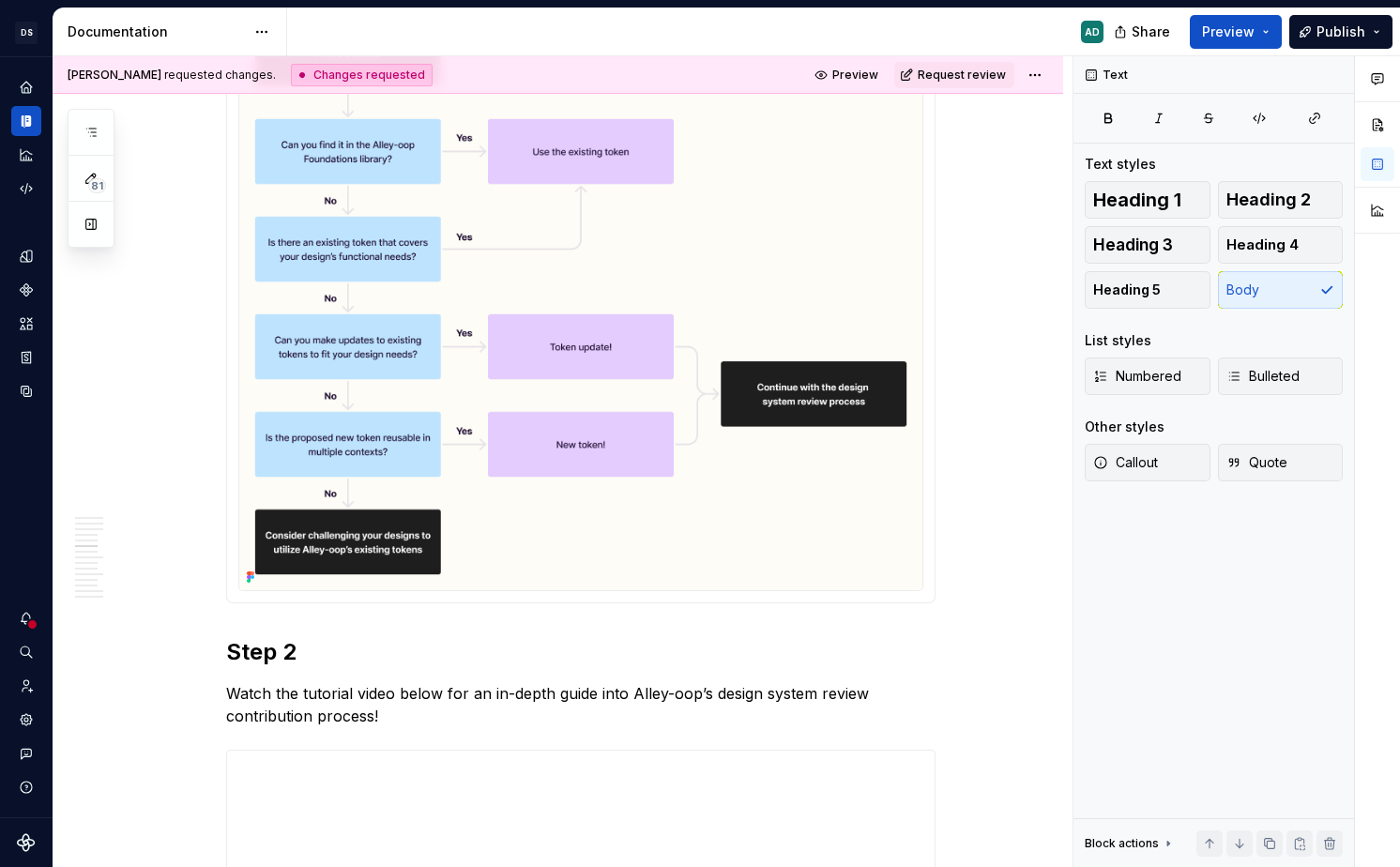 scroll, scrollTop: 2829, scrollLeft: 0, axis: vertical 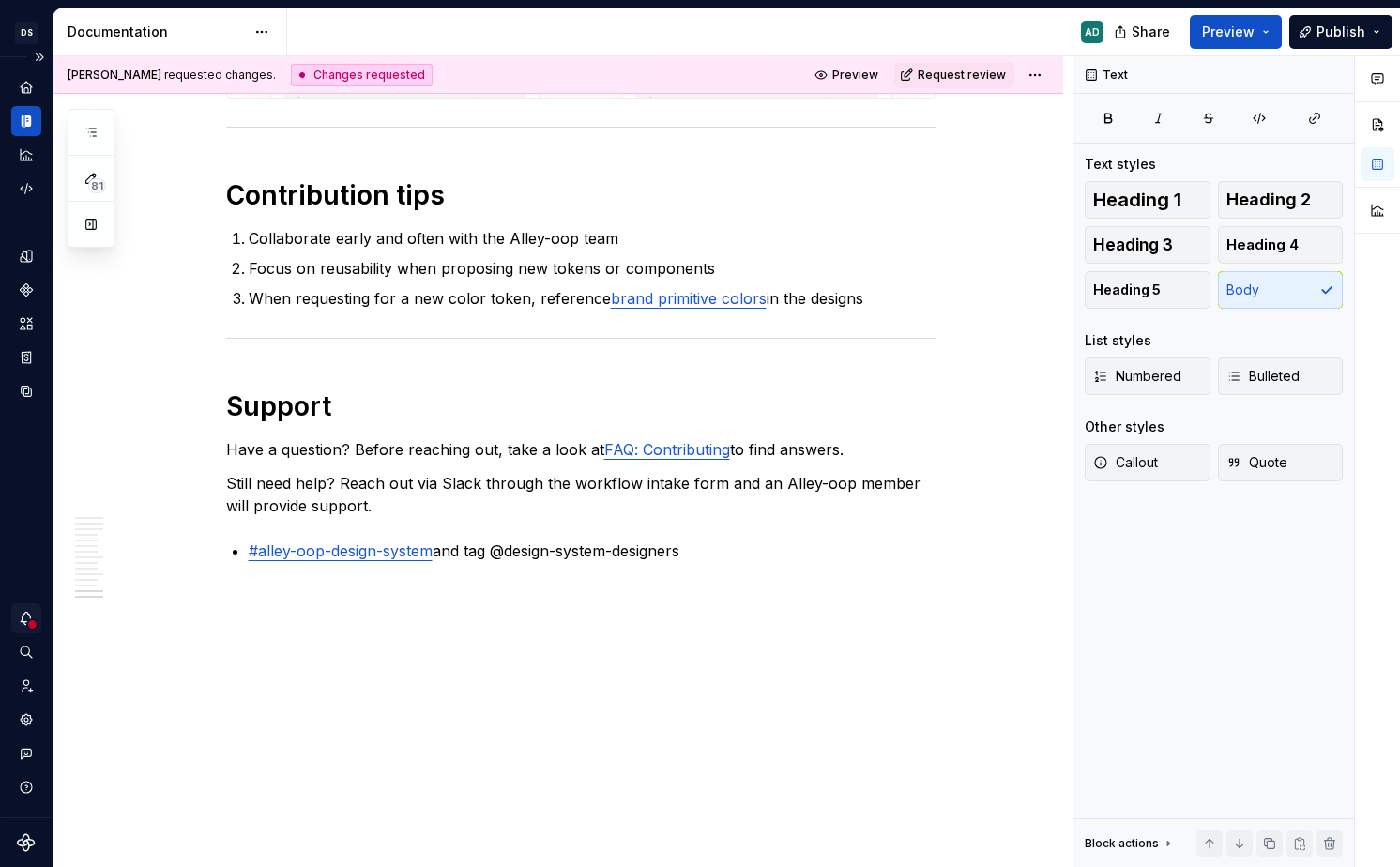click 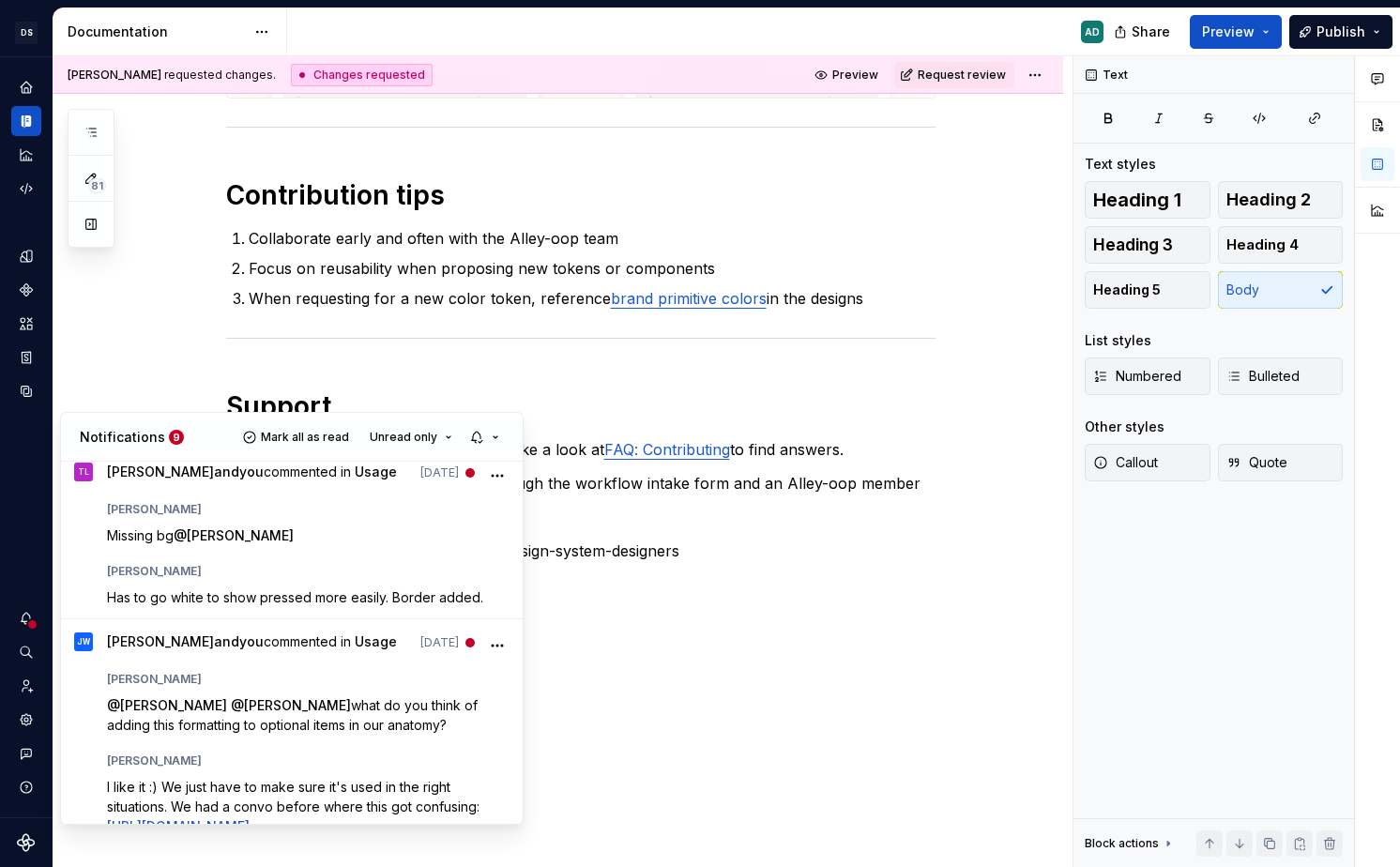scroll, scrollTop: 1509, scrollLeft: 0, axis: vertical 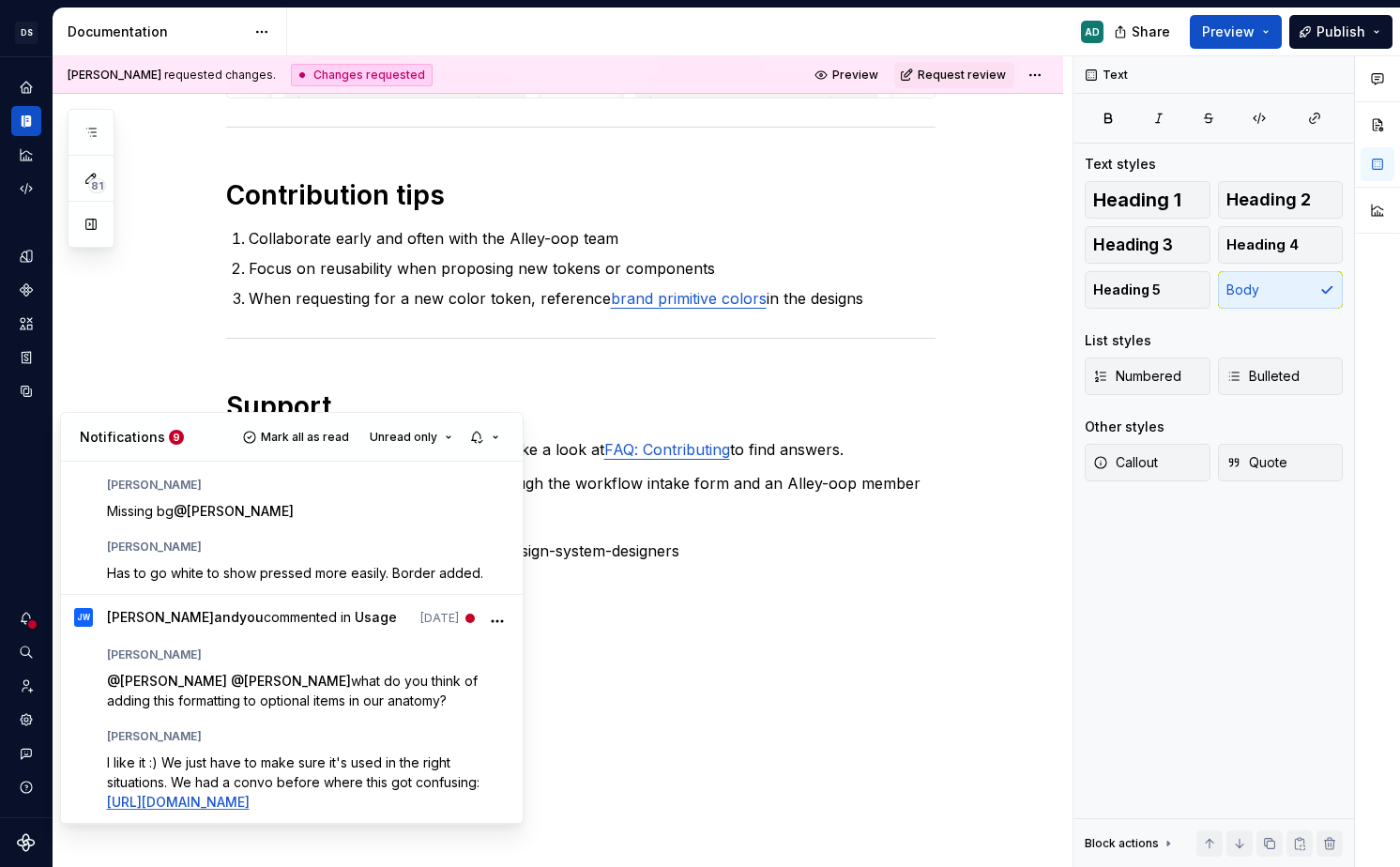 click on "DS Alley-oop AD Dataset baseline Documentation AD Share Preview Publish 81 Pages Add
Accessibility guide for tree Page tree.
Navigate the tree with the arrow keys. Common tree hotkeys apply. Further keybindings are available:
enter to execute primary action on focused item
f2 to start renaming the focused item
escape to abort renaming an item
control+d to start dragging selected items
Welcome to Alley-oop Designers Getting started Contribution Overview AD Naming standards Developers Foundations Accessibility Borders Color Design tokens Elevation Overview Usage Tokens Icons Illustrations Images Layout Logos Spacing Typography Components Resources FAQ MR What's new? Playground Icons-illustrated-archive Ted - brand exploration Tab name 1 Tab name 2 Developers Typography page Welcome to Alley-oop Coming soon Components Design tokens Contribution Icon button iOS [WIP] Metrics Changes Draft   ( 80 ) Developers / iOS  /  Components in UIKit" at bounding box center [700, 434] 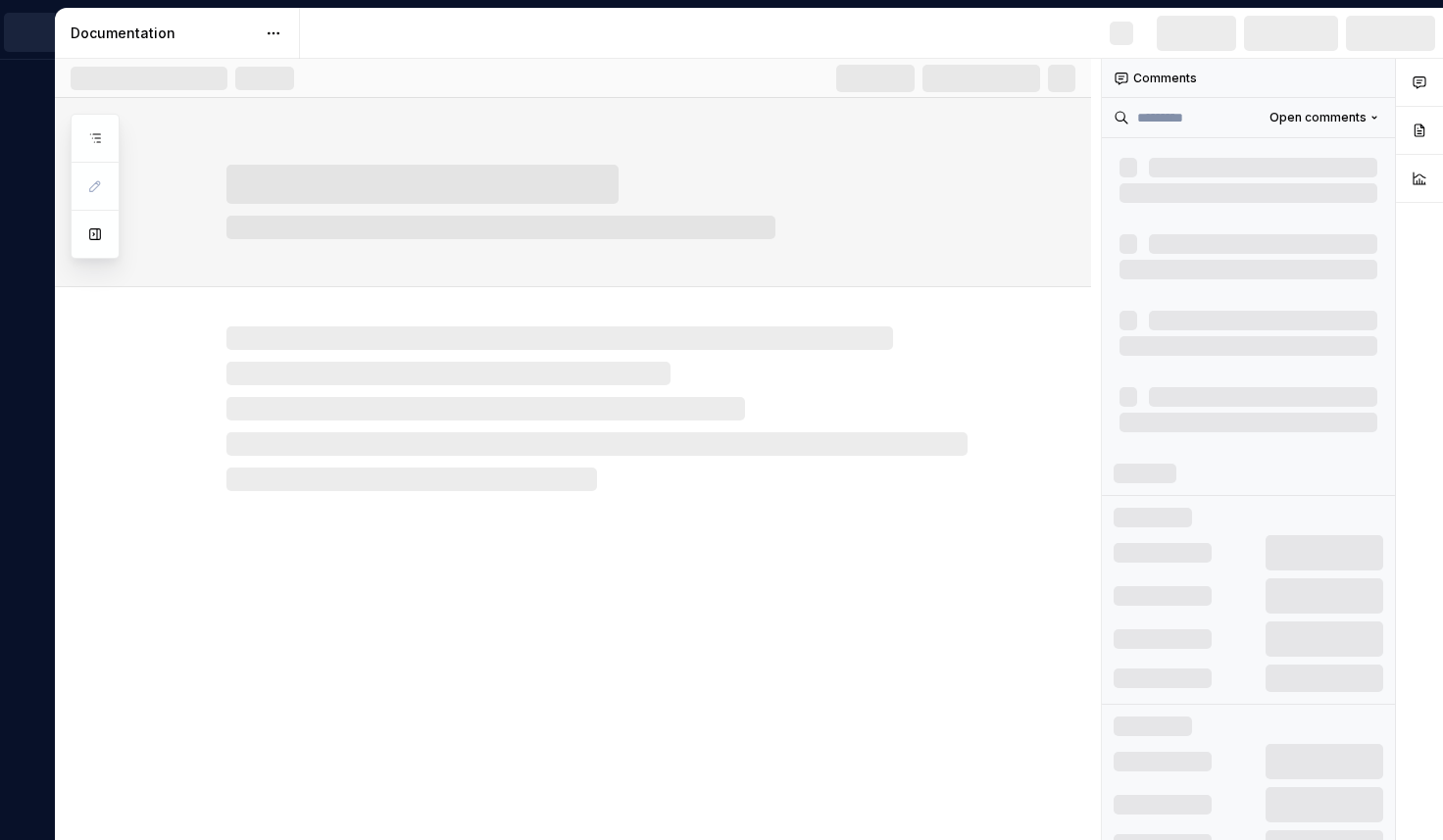 scroll, scrollTop: 0, scrollLeft: 0, axis: both 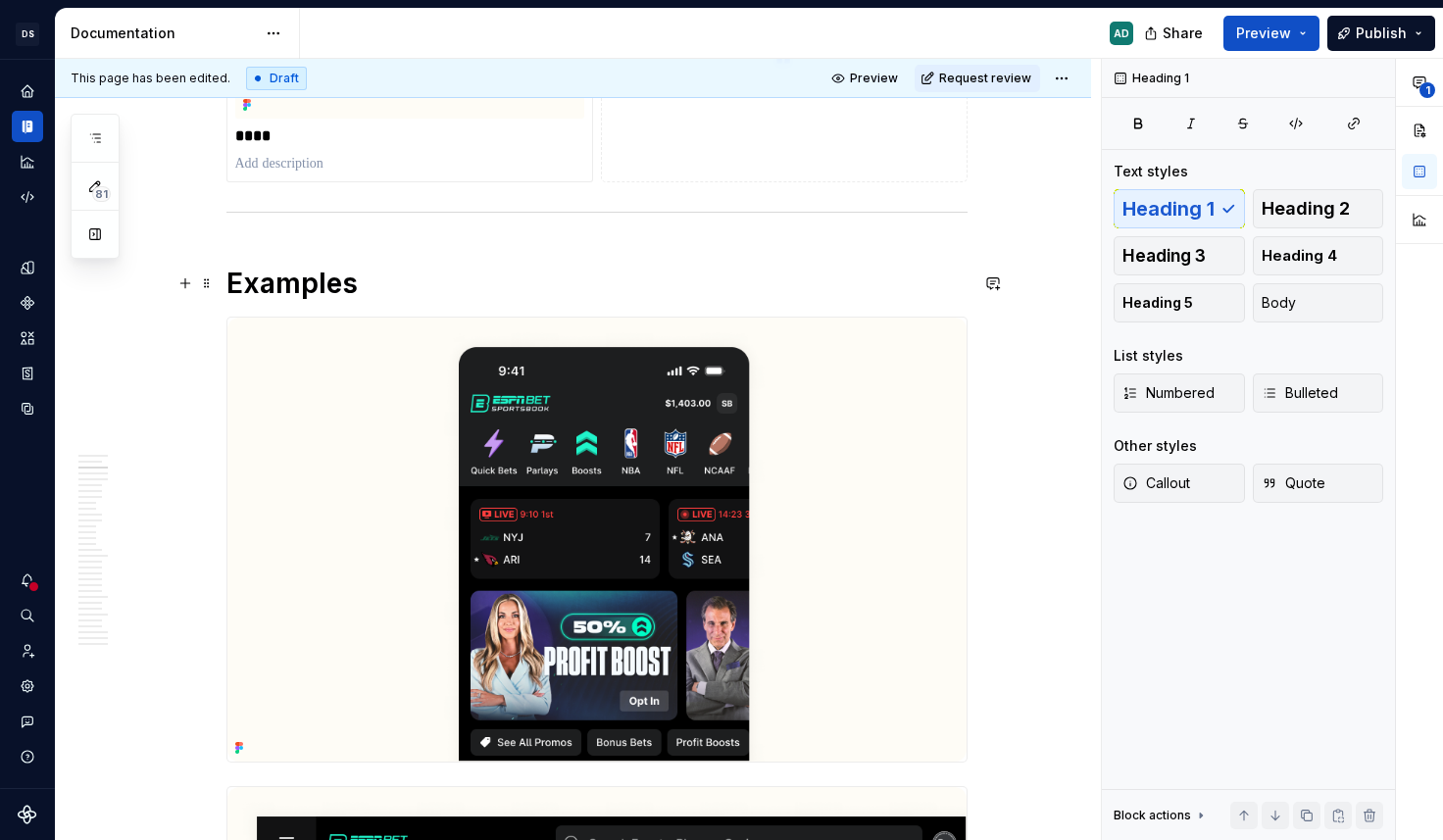 type on "*" 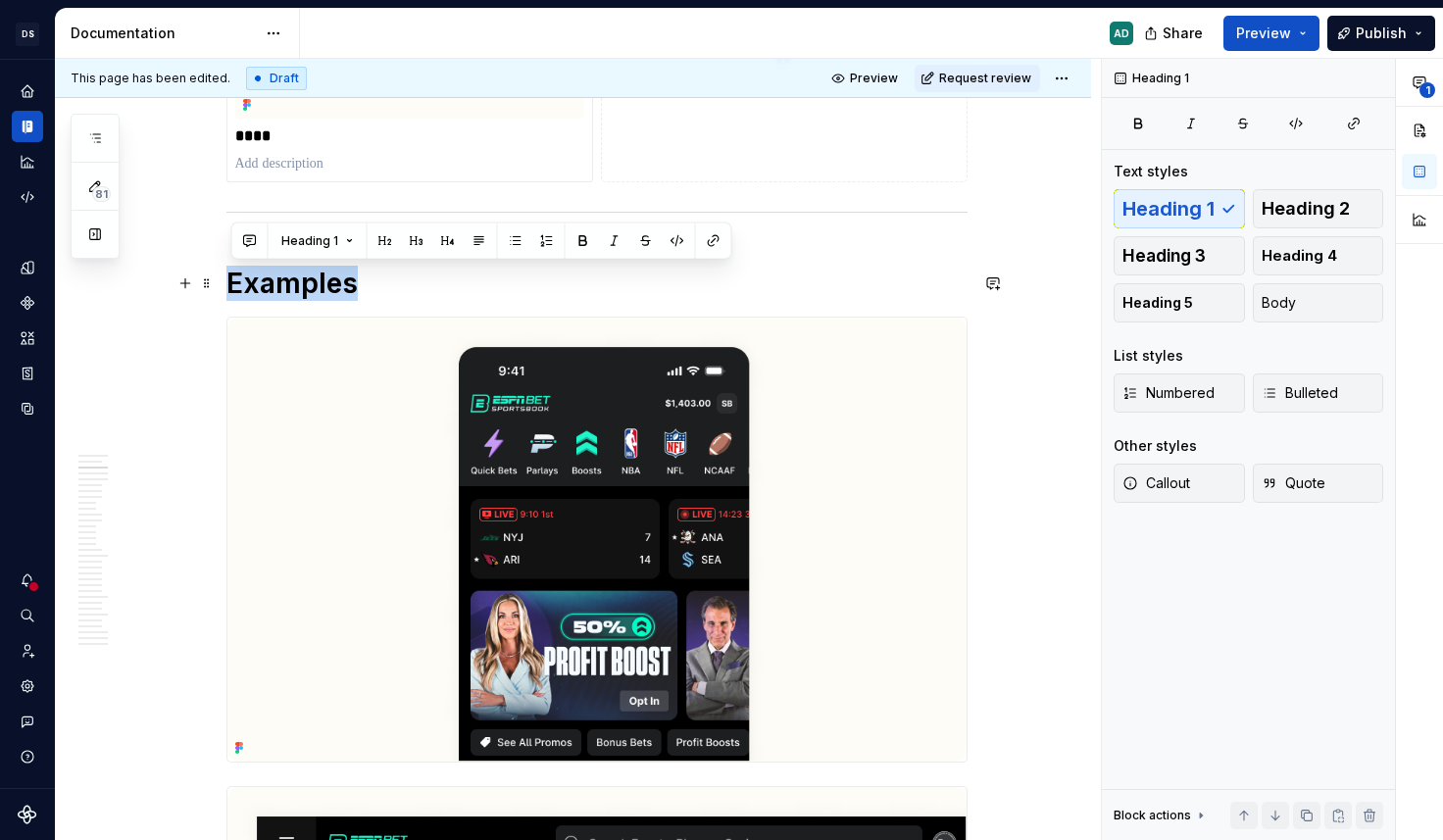 click on "Examples" at bounding box center (597, 283) 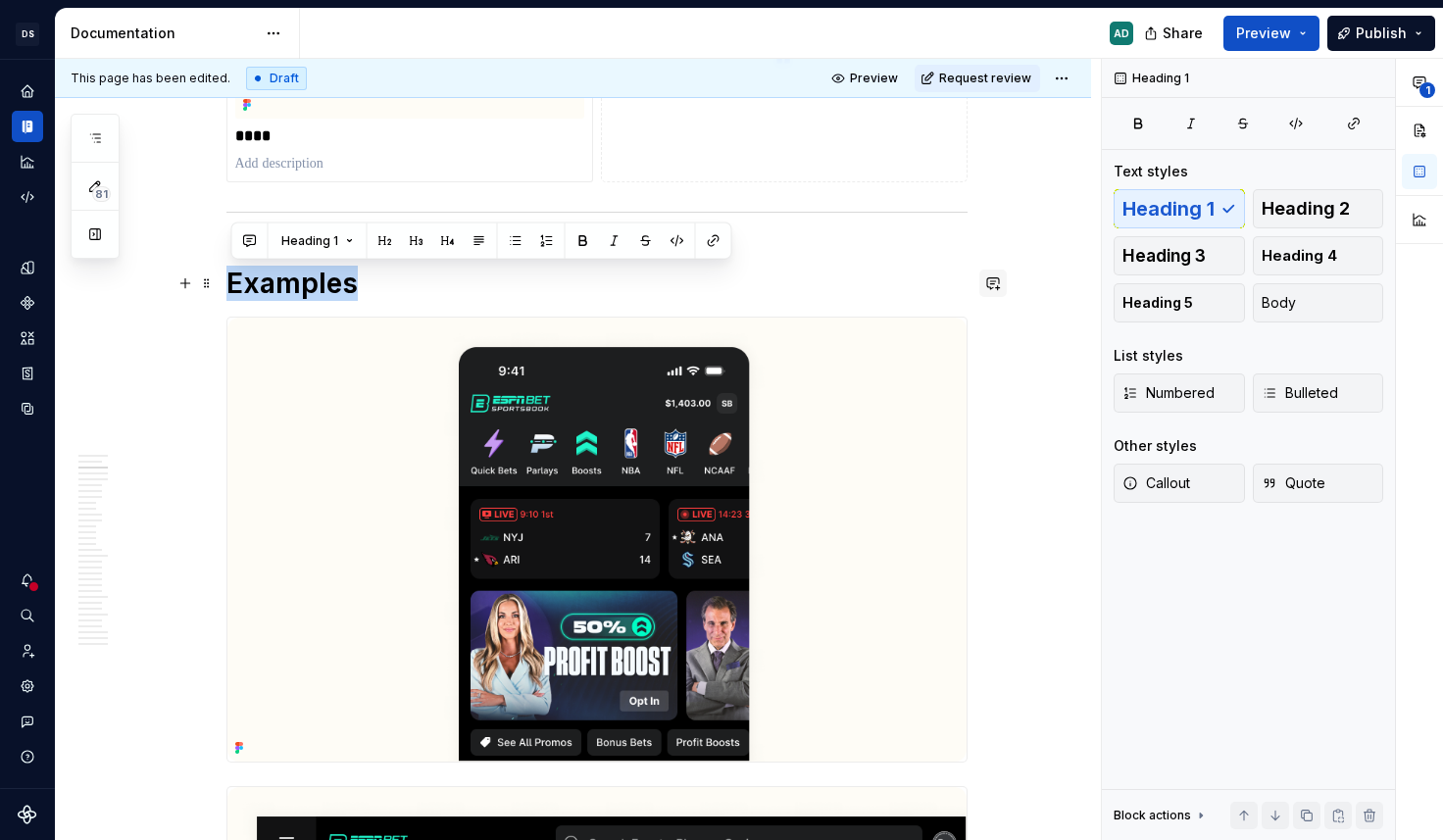 click at bounding box center [993, 283] 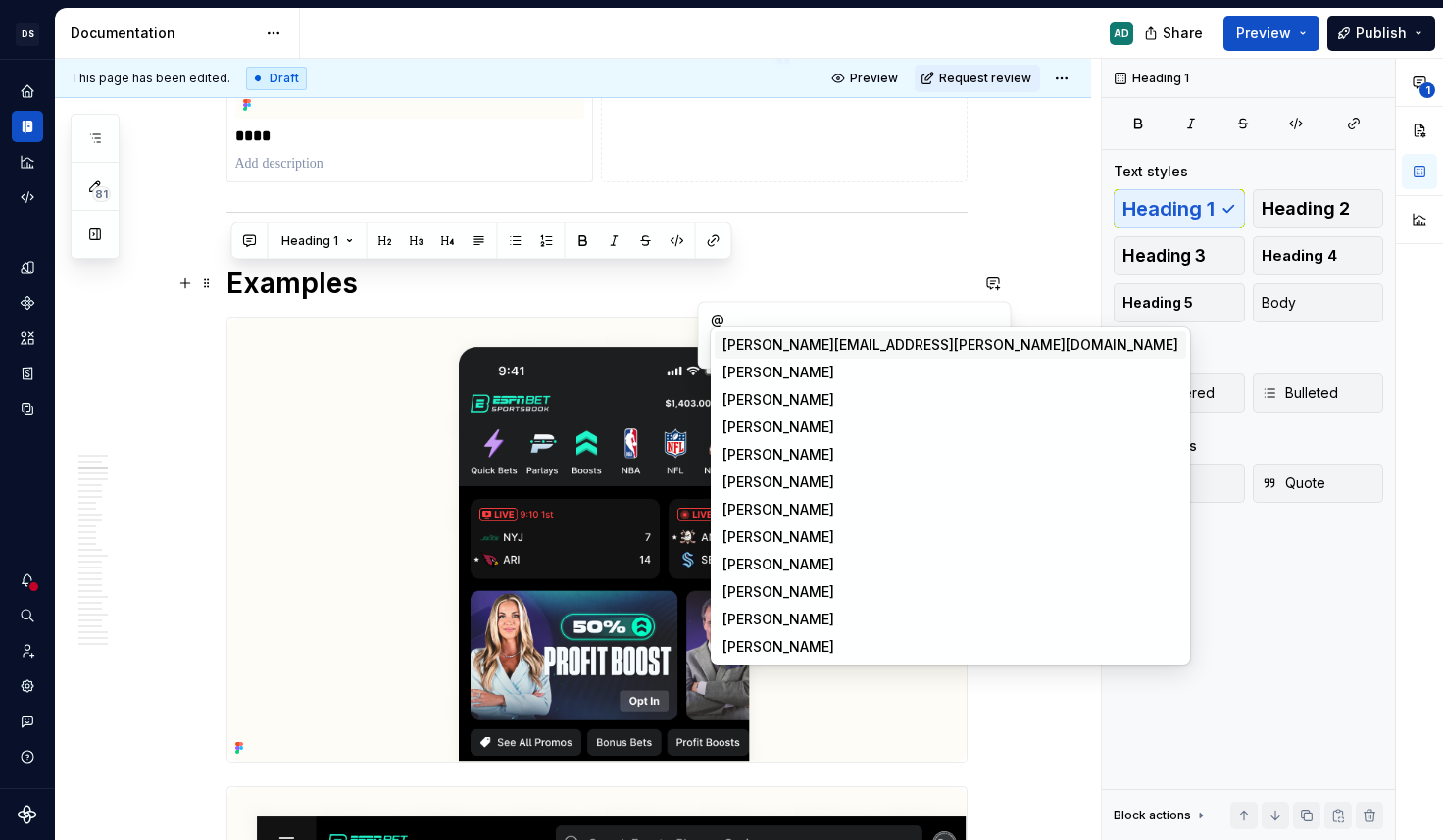 type 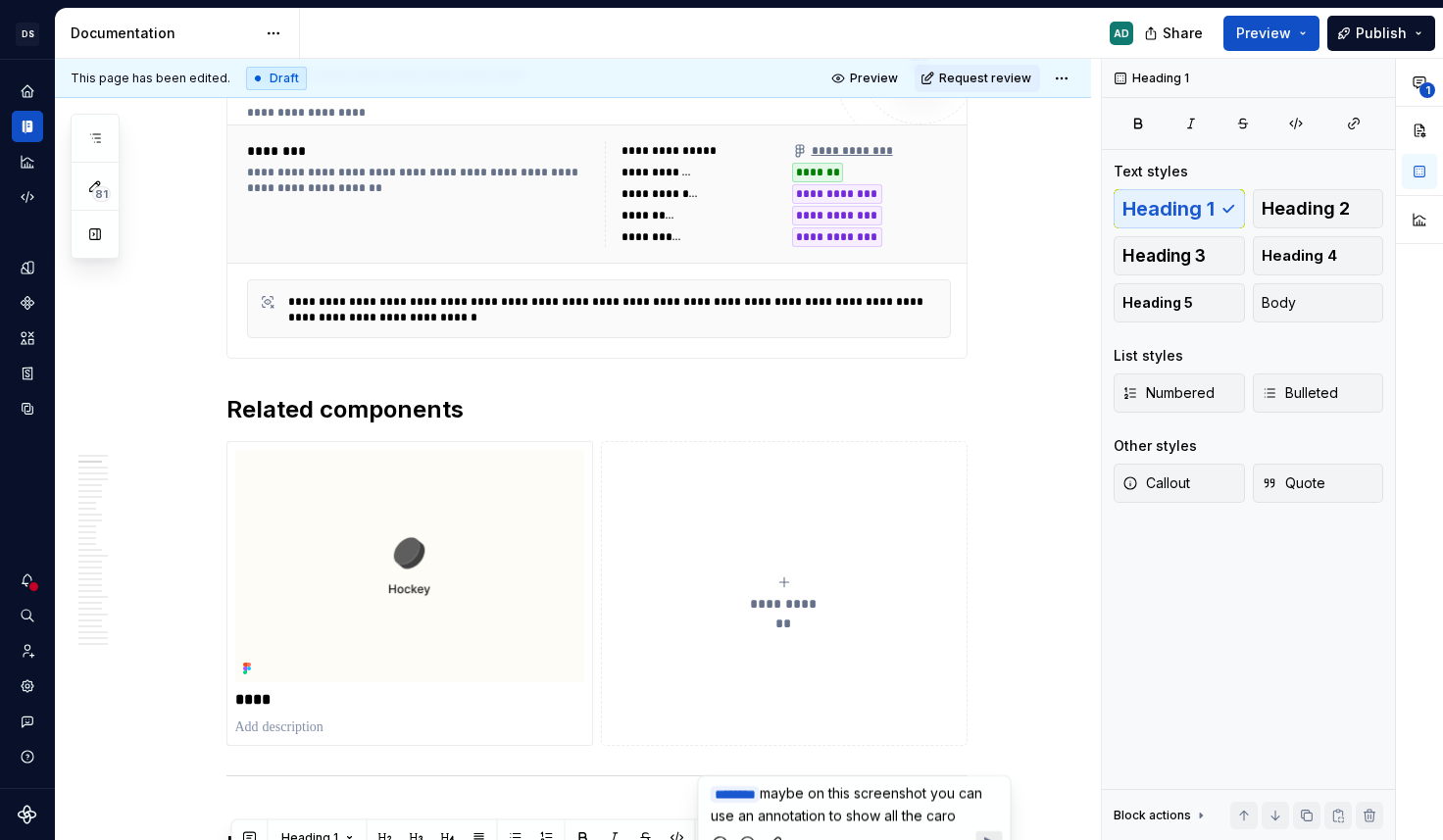 scroll, scrollTop: 912, scrollLeft: 0, axis: vertical 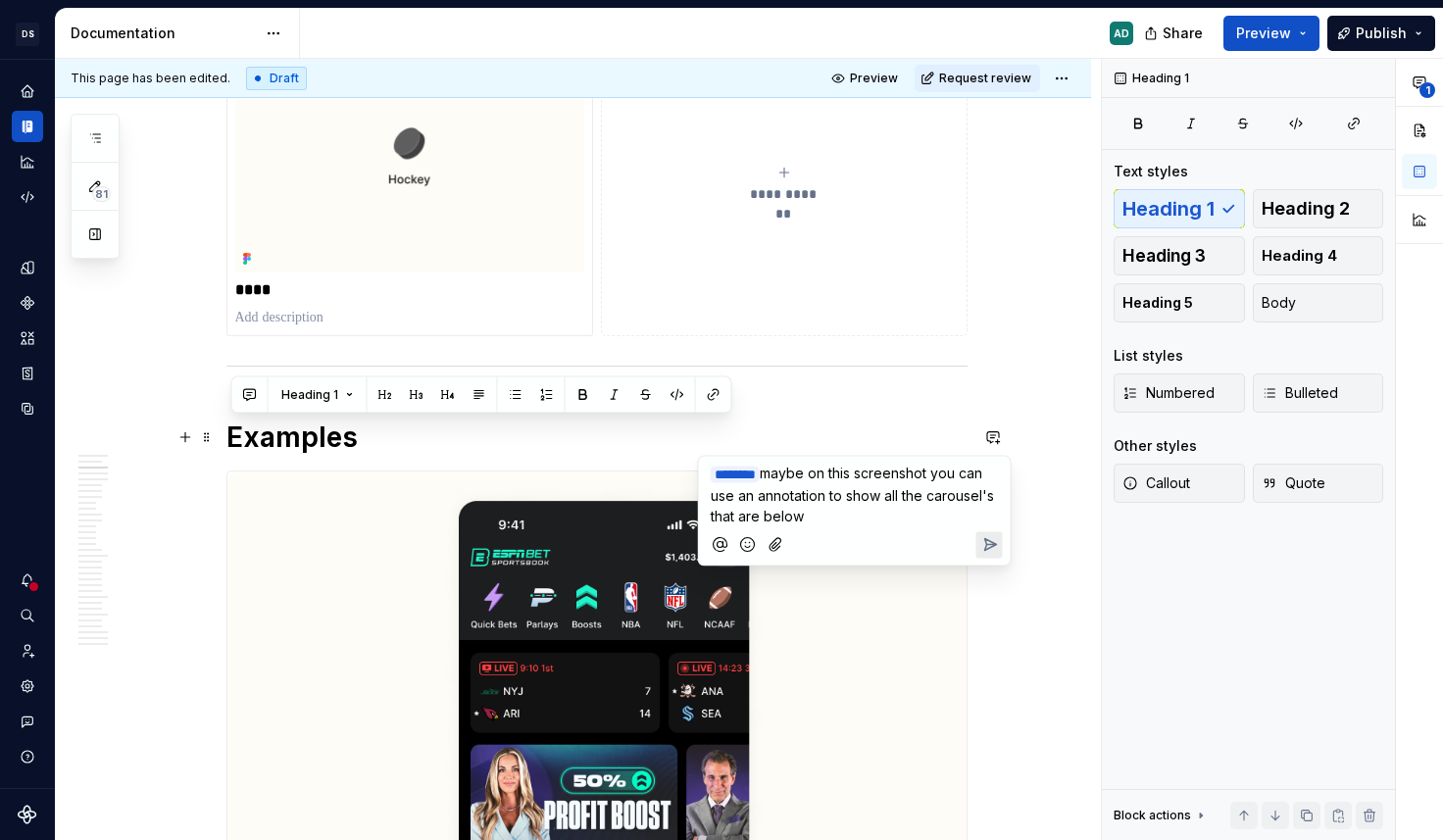 click on "maybe on this screenshot you can use an annotation to show all the carousel's that are below" at bounding box center [854, 494] 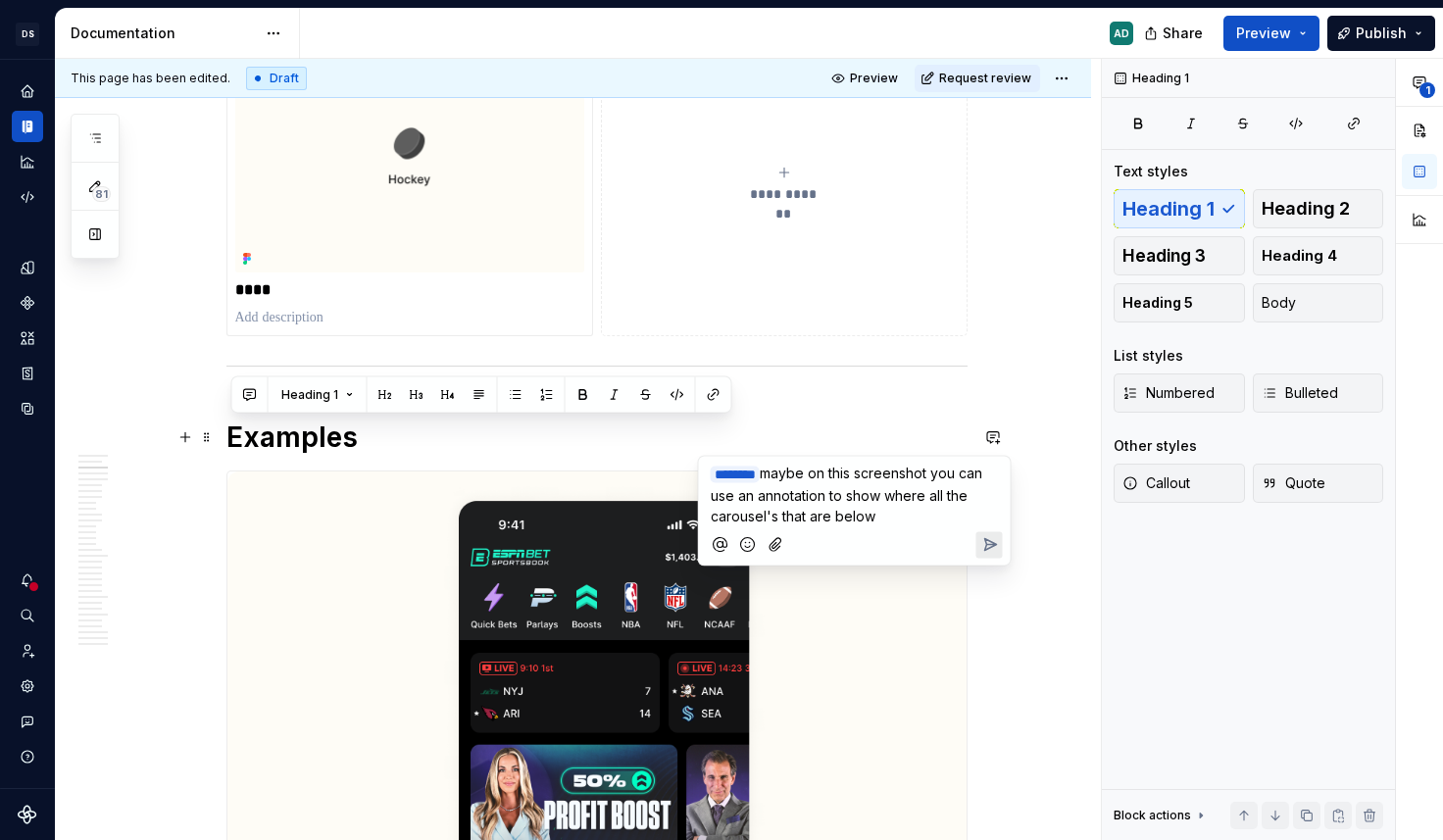 click on "maybe on this screenshot you can use an annotation to show where all the carousel's that are below" at bounding box center (848, 494) 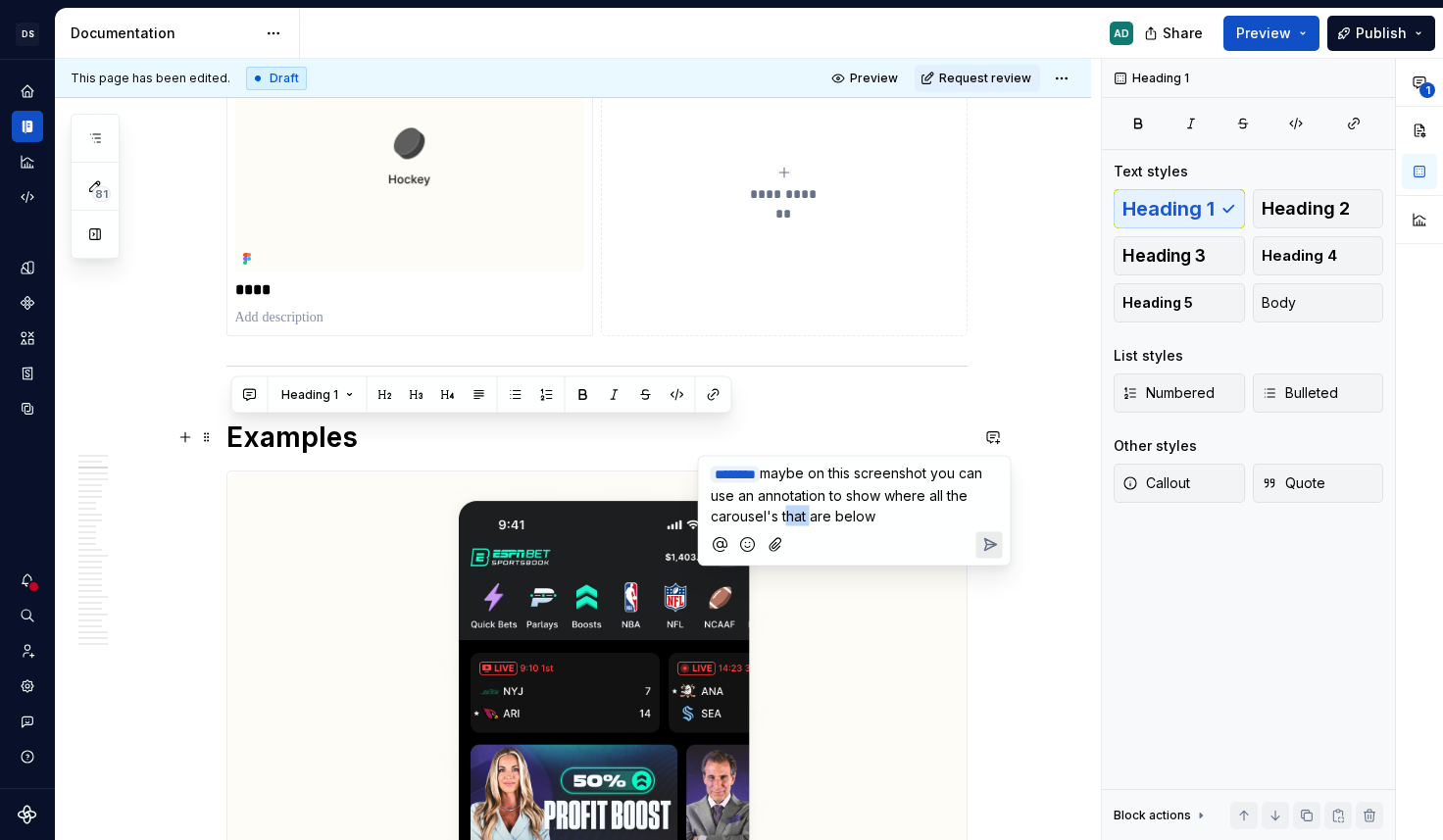 click on "maybe on this screenshot you can use an annotation to show where all the carousel's that are below" at bounding box center (848, 494) 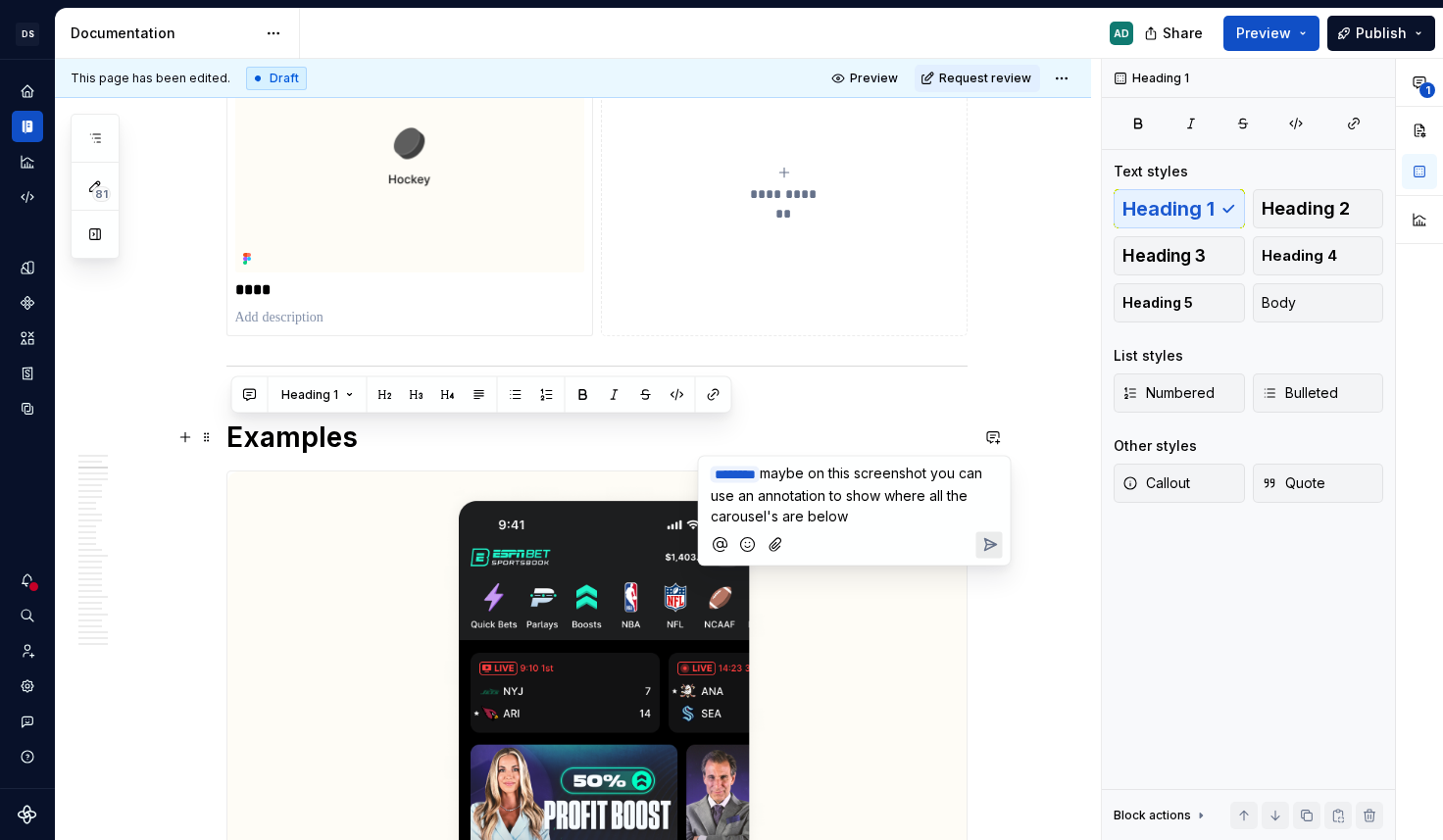 click on "maybe on this screenshot you can use an annotation to show where all the carousel's are below" at bounding box center [848, 494] 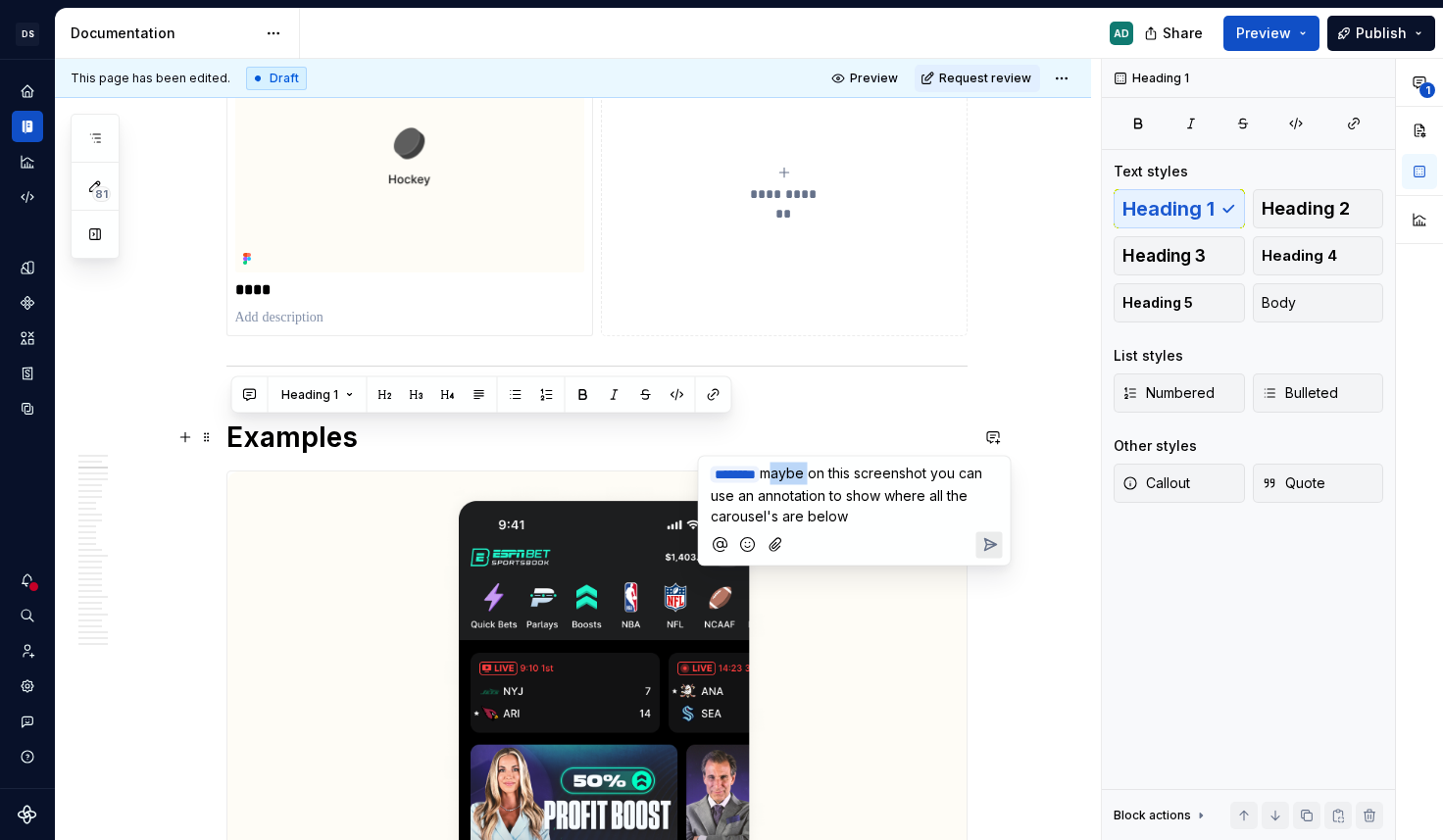 click on "maybe on this screenshot you can use an annotation to show where all the carousel's are below" at bounding box center (848, 494) 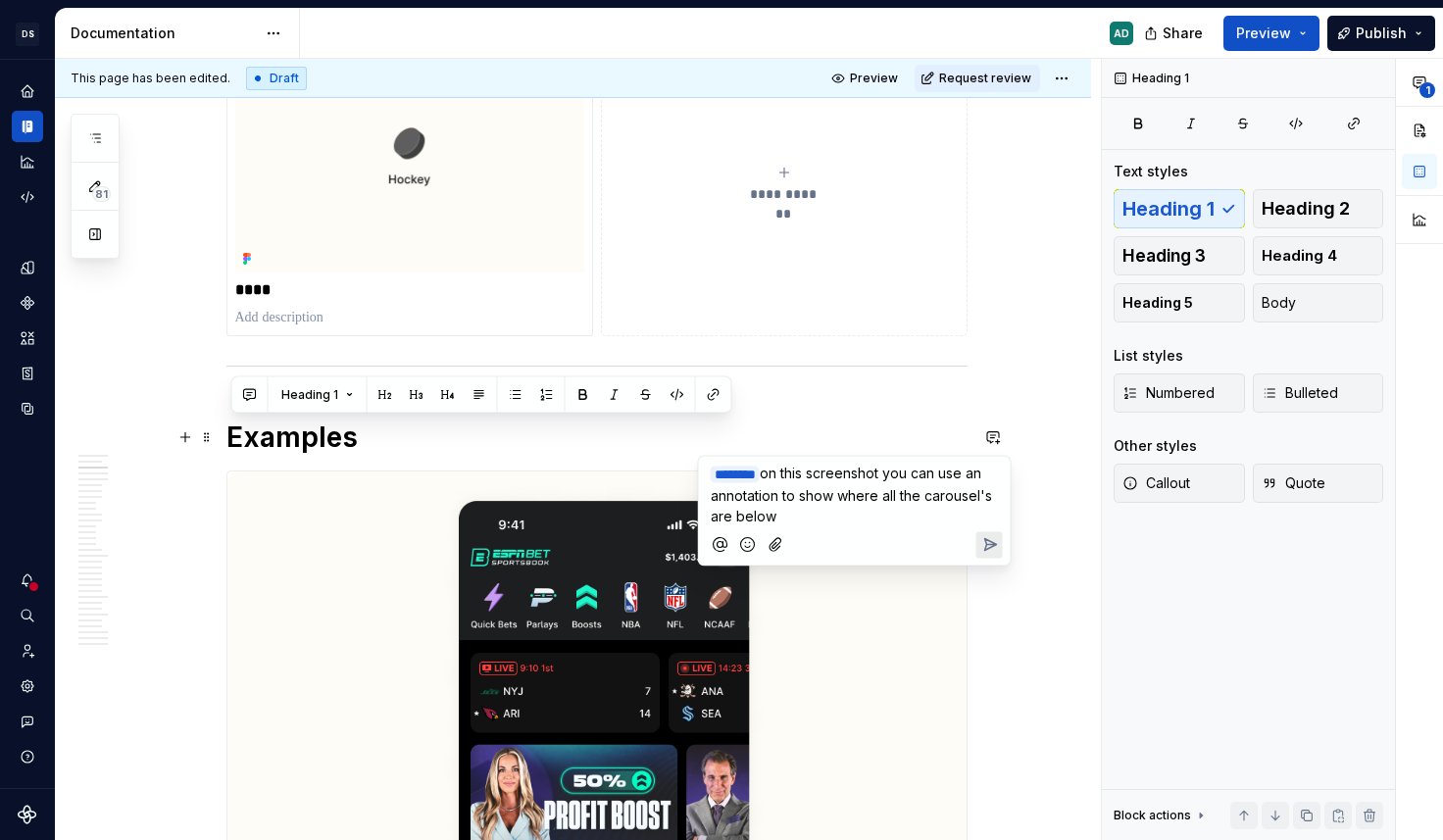 click on "on this screenshot you can use an annotation to show where all the carousel's are below" at bounding box center [853, 494] 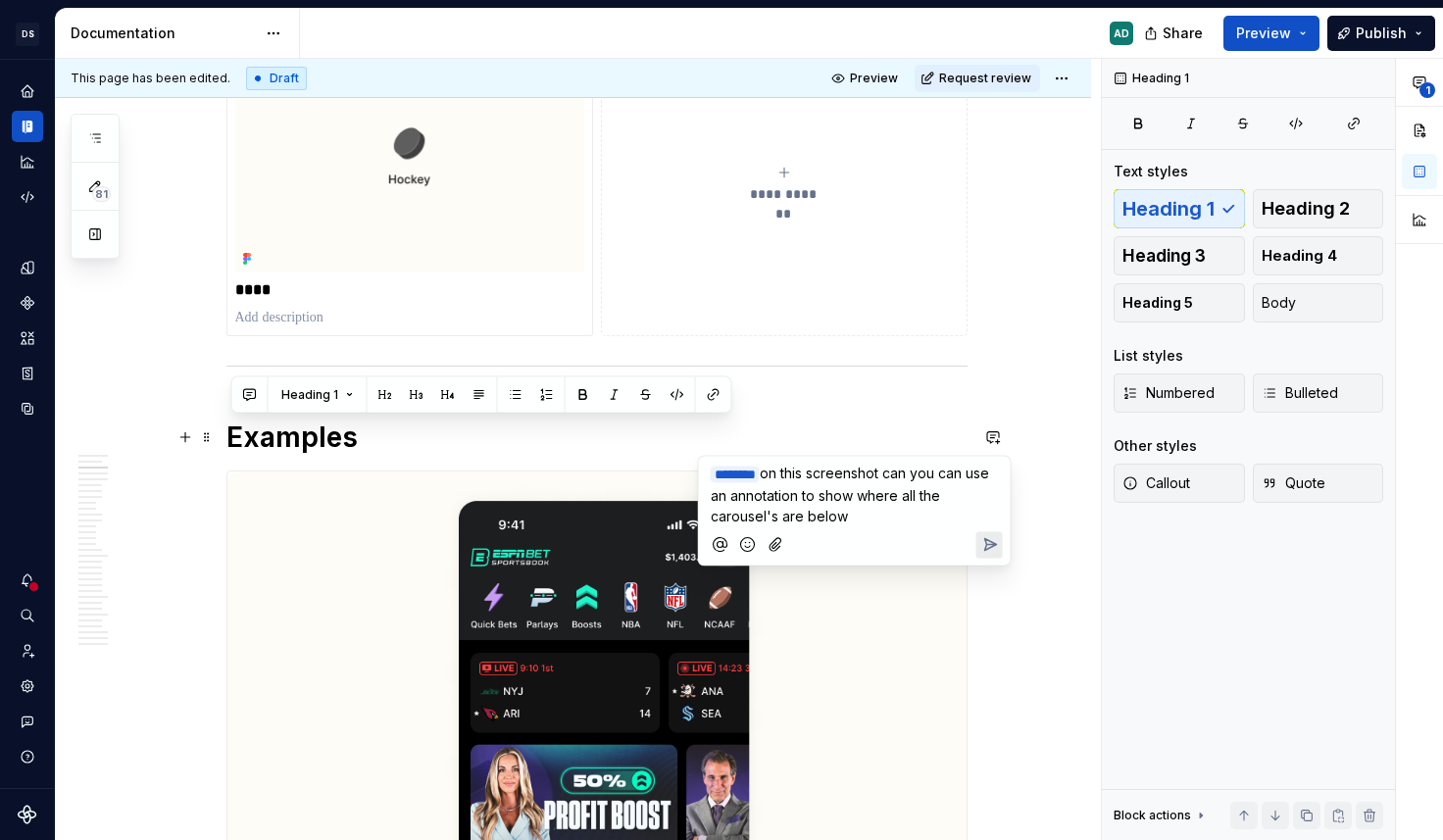 click on "﻿ * ******* ﻿  on this screenshot can you can use an annotation to show where all the carousel's are below" at bounding box center [855, 494] 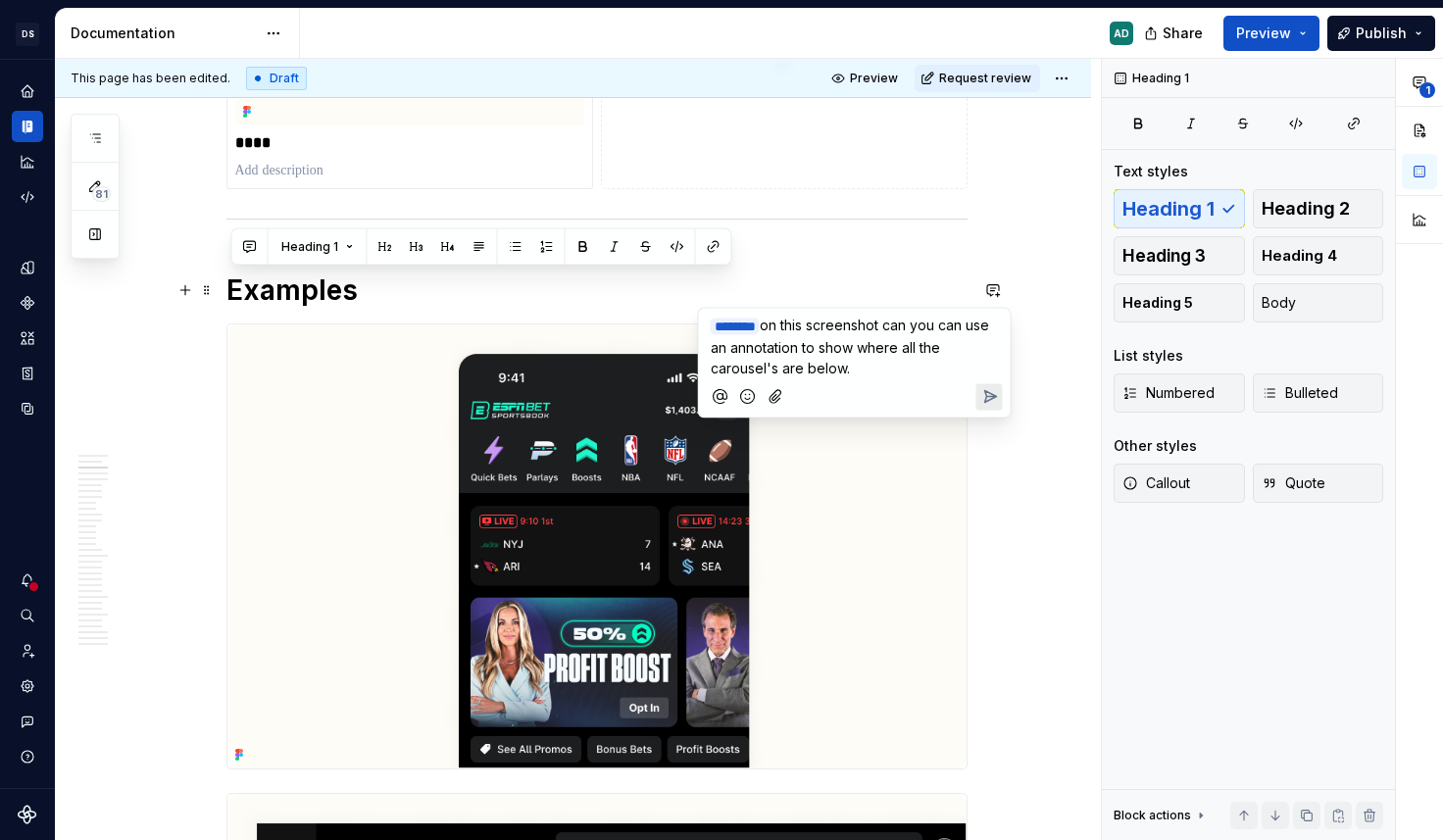 scroll, scrollTop: 1060, scrollLeft: 0, axis: vertical 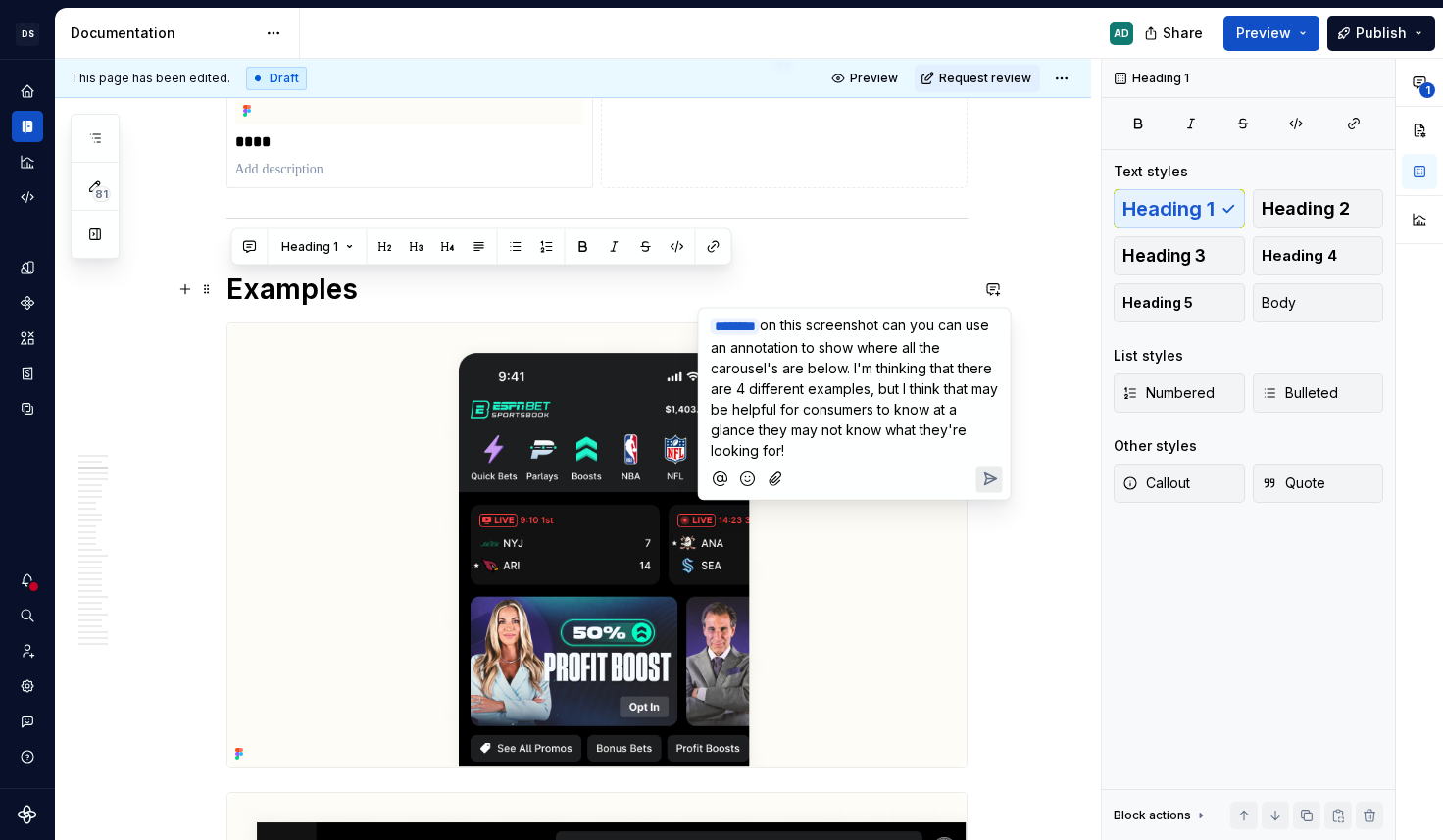 click on "on this screenshot can you can use an annotation to show where all the carousel's are below. I'm thinking that there are 4 different examples, but I think that may be helpful for consumers to know at a glance they may not know what they're looking for!" at bounding box center [856, 387] 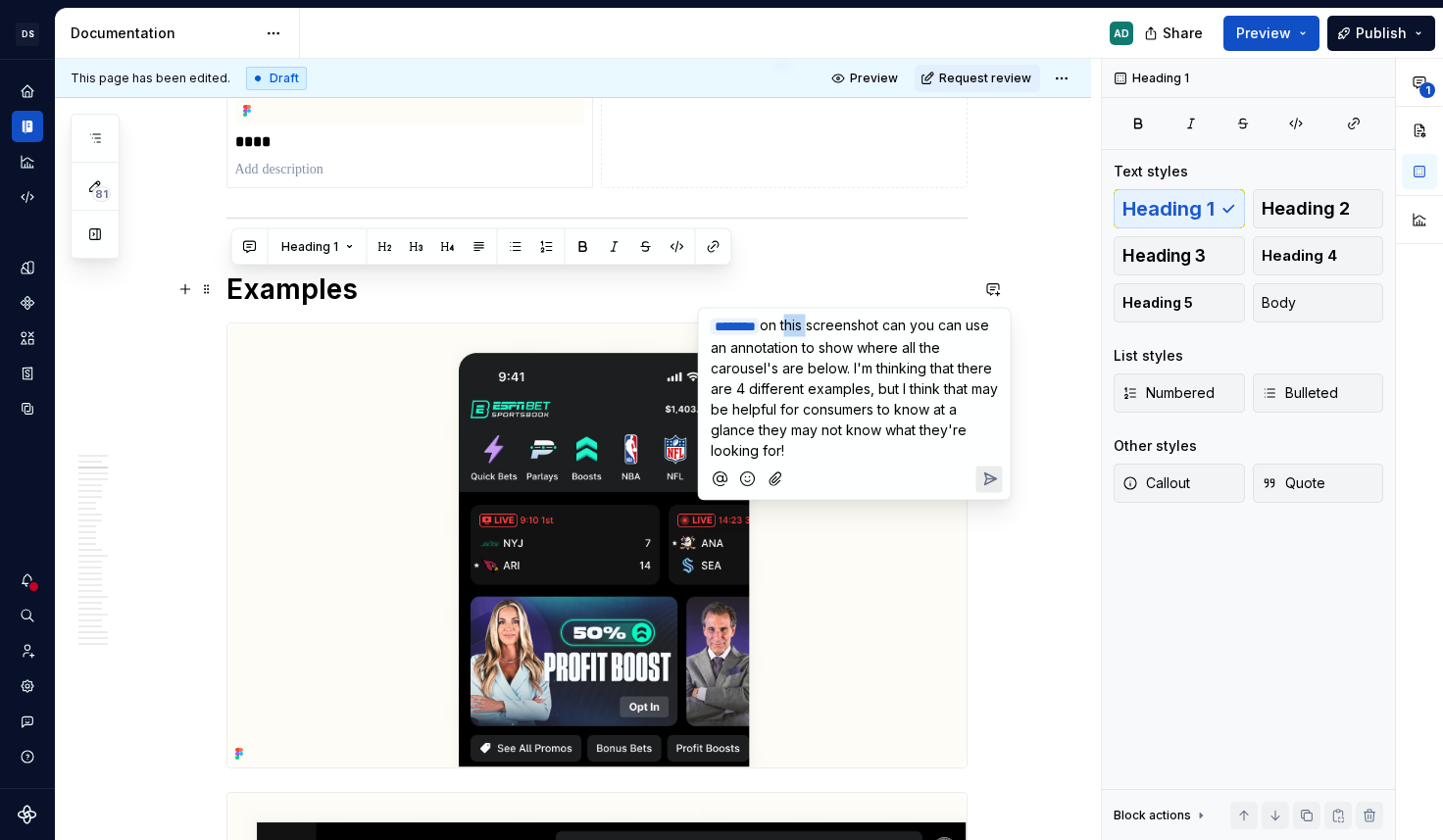 click on "on this screenshot can you can use an annotation to show where all the carousel's are below. I'm thinking that there are 4 different examples, but I think that may be helpful for consumers to know at a glance they may not know what they're looking for!" at bounding box center (856, 387) 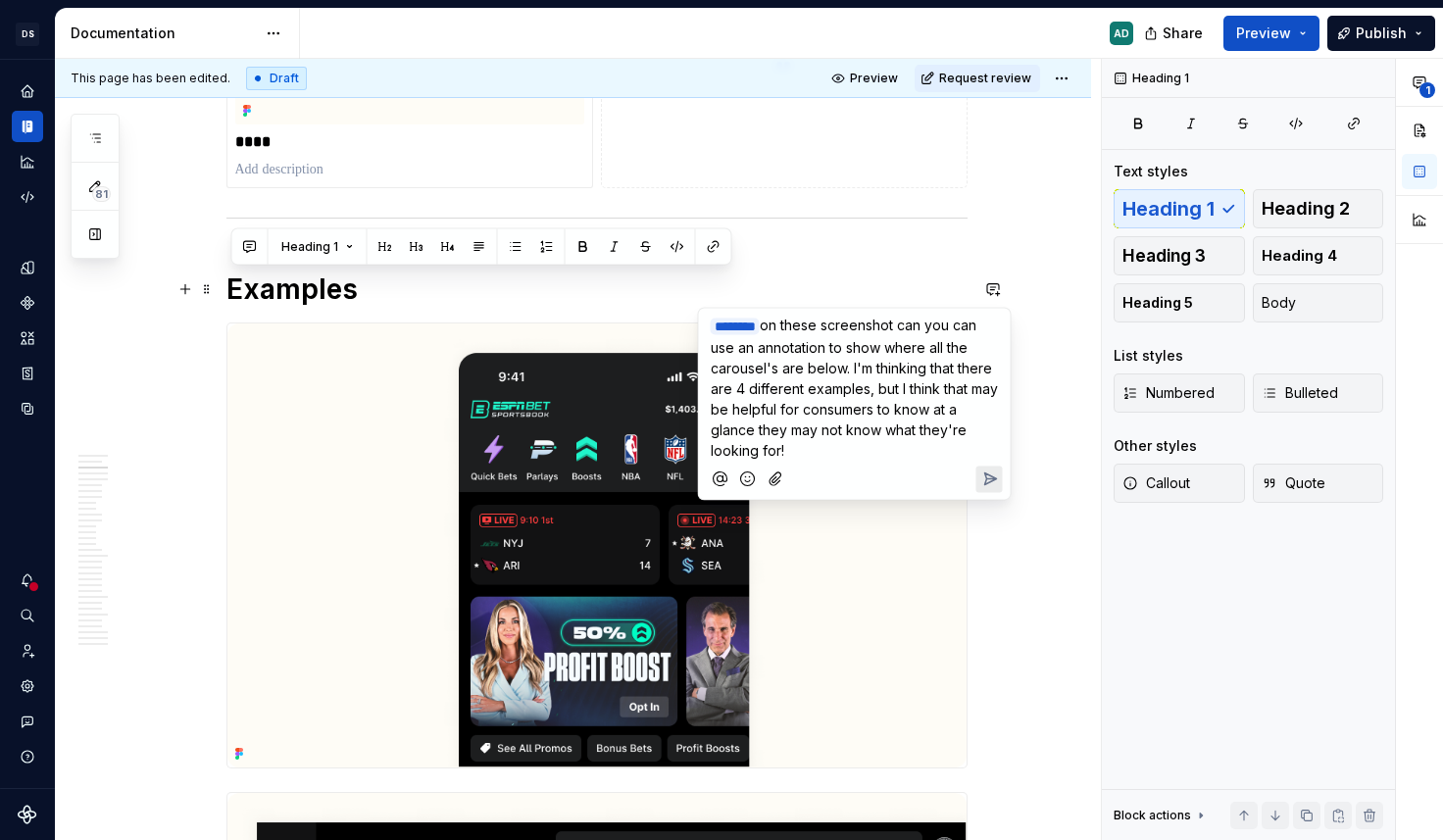 click on "on these screenshot can you can use an annotation to show where all the carousel's are below. I'm thinking that there are 4 different examples, but I think that may be helpful for consumers to know at a glance they may not know what they're looking for!" at bounding box center [856, 387] 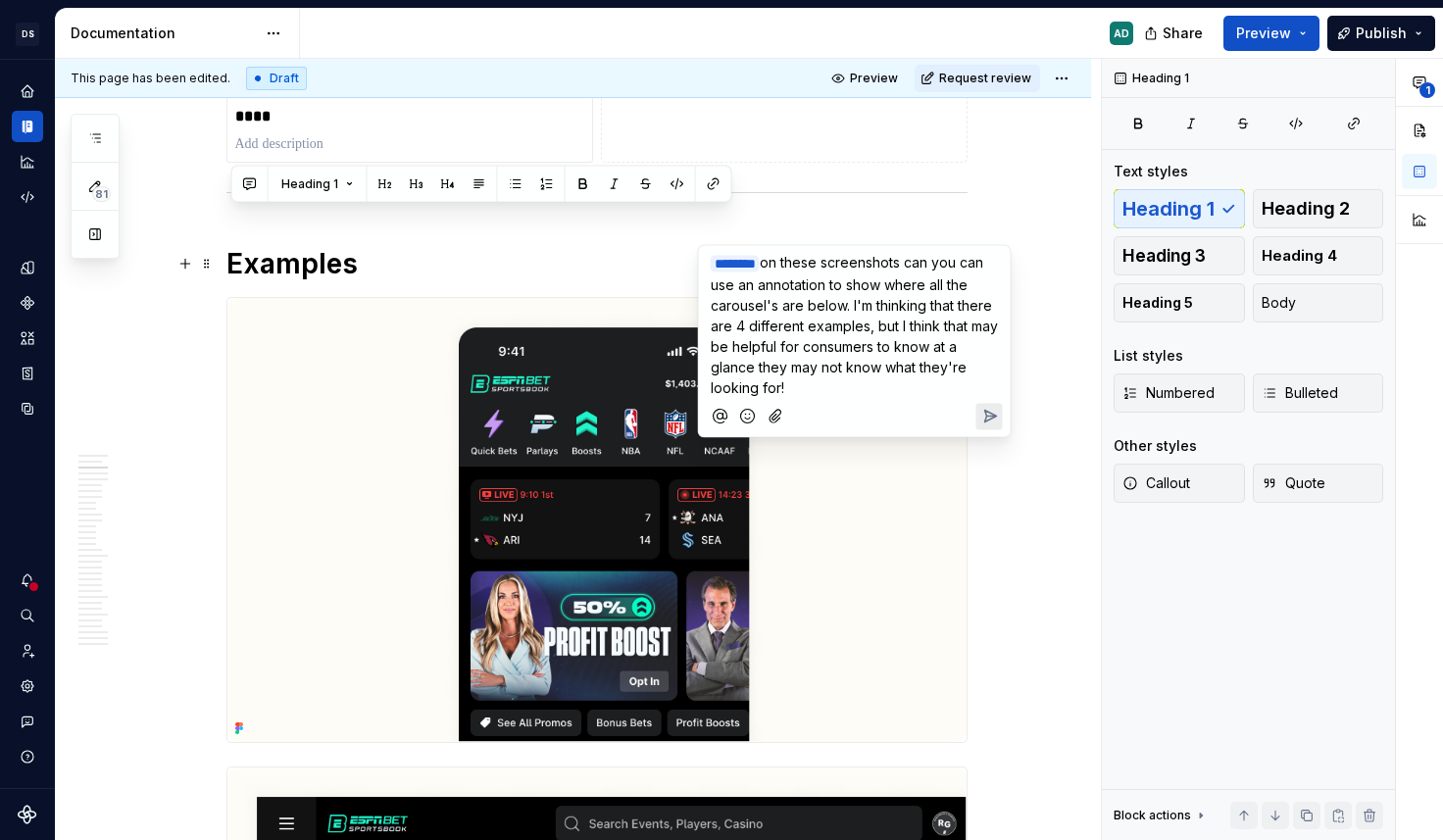 scroll, scrollTop: 1044, scrollLeft: 0, axis: vertical 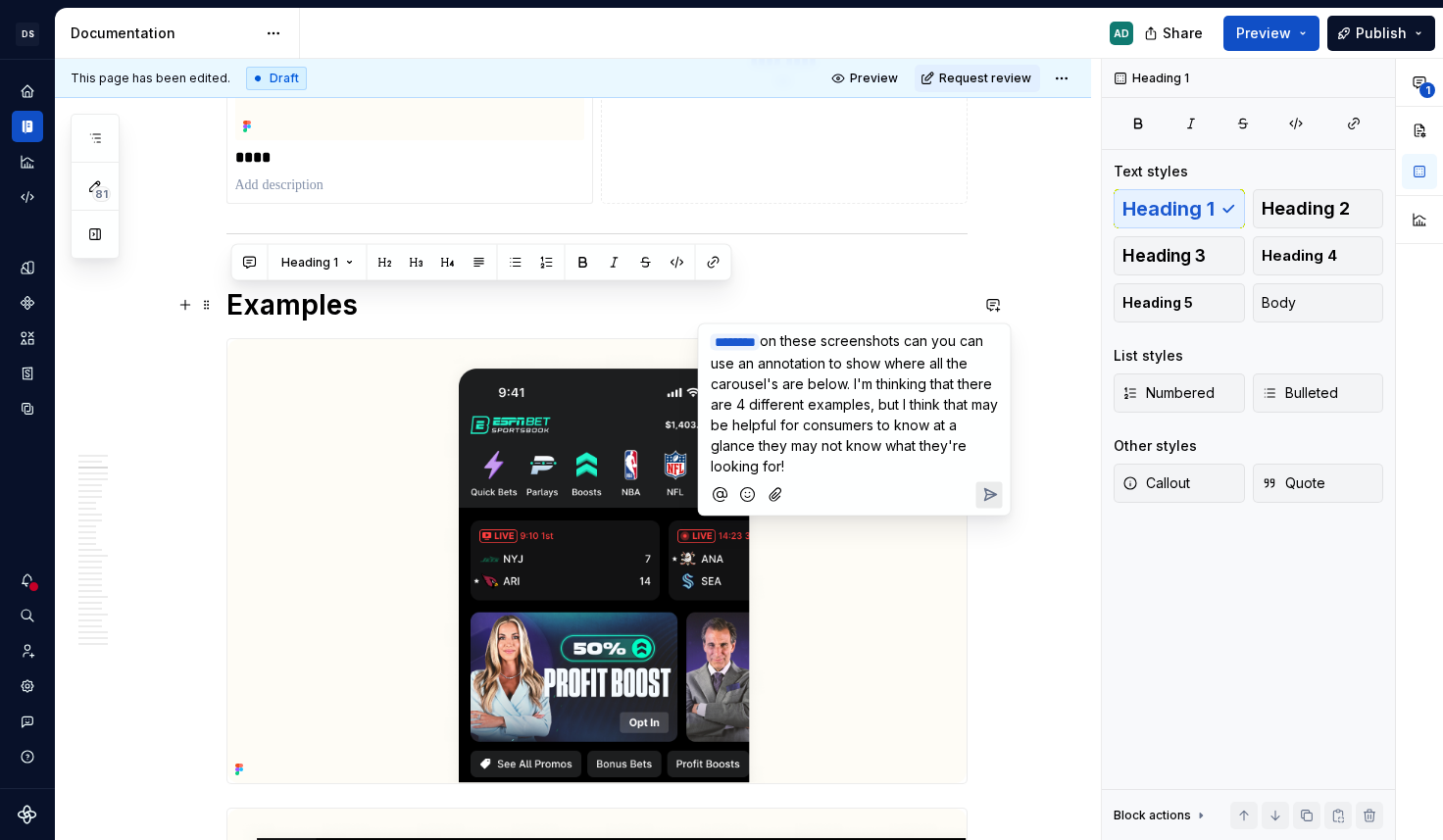 click on "on these screenshots can you can use an annotation to show where all the carousel's are below. I'm thinking that there are 4 different examples, but I think that may be helpful for consumers to know at a glance they may not know what they're looking for!" at bounding box center (856, 403) 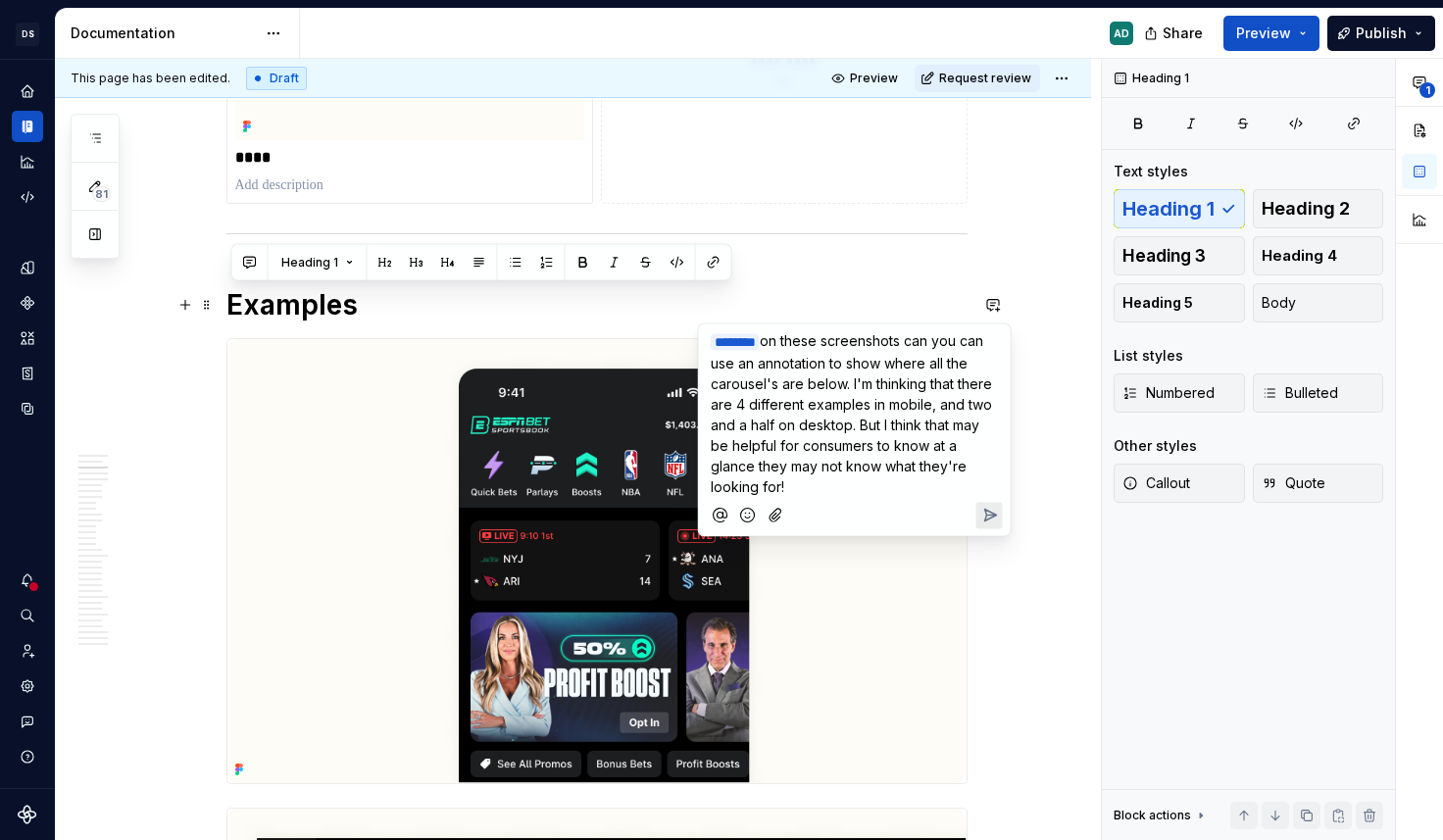 click on "on these screenshots can you can use an annotation to show where all the carousel's are below. I'm thinking that there are 4 different examples in mobile, and two and a half on desktop. But I think that may be helpful for consumers to know at a glance they may not know what they're looking for!" at bounding box center [853, 414] 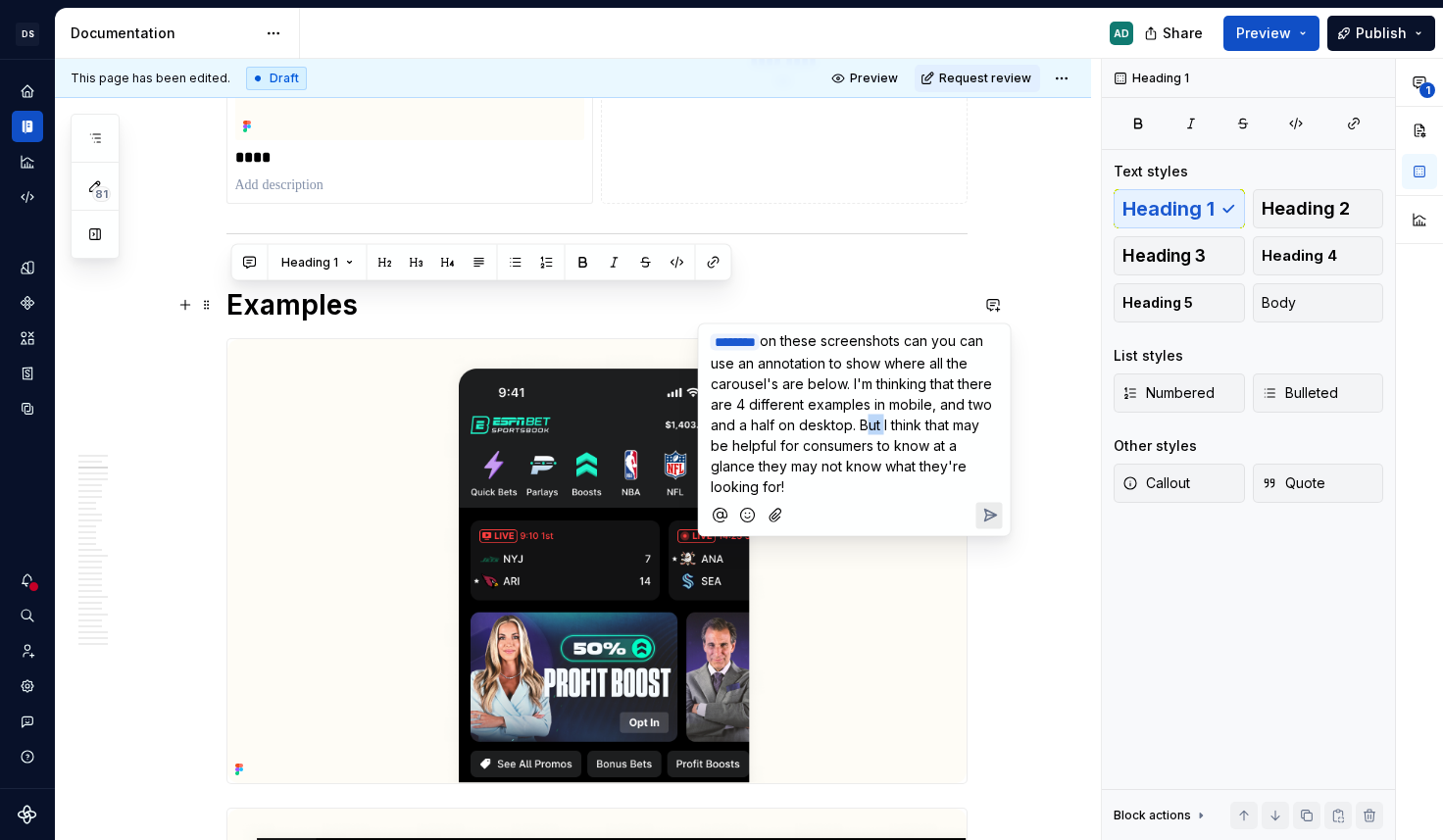 click on "on these screenshots can you can use an annotation to show where all the carousel's are below. I'm thinking that there are 4 different examples in mobile, and two and a half on desktop. But I think that may be helpful for consumers to know at a glance they may not know what they're looking for!" at bounding box center [853, 414] 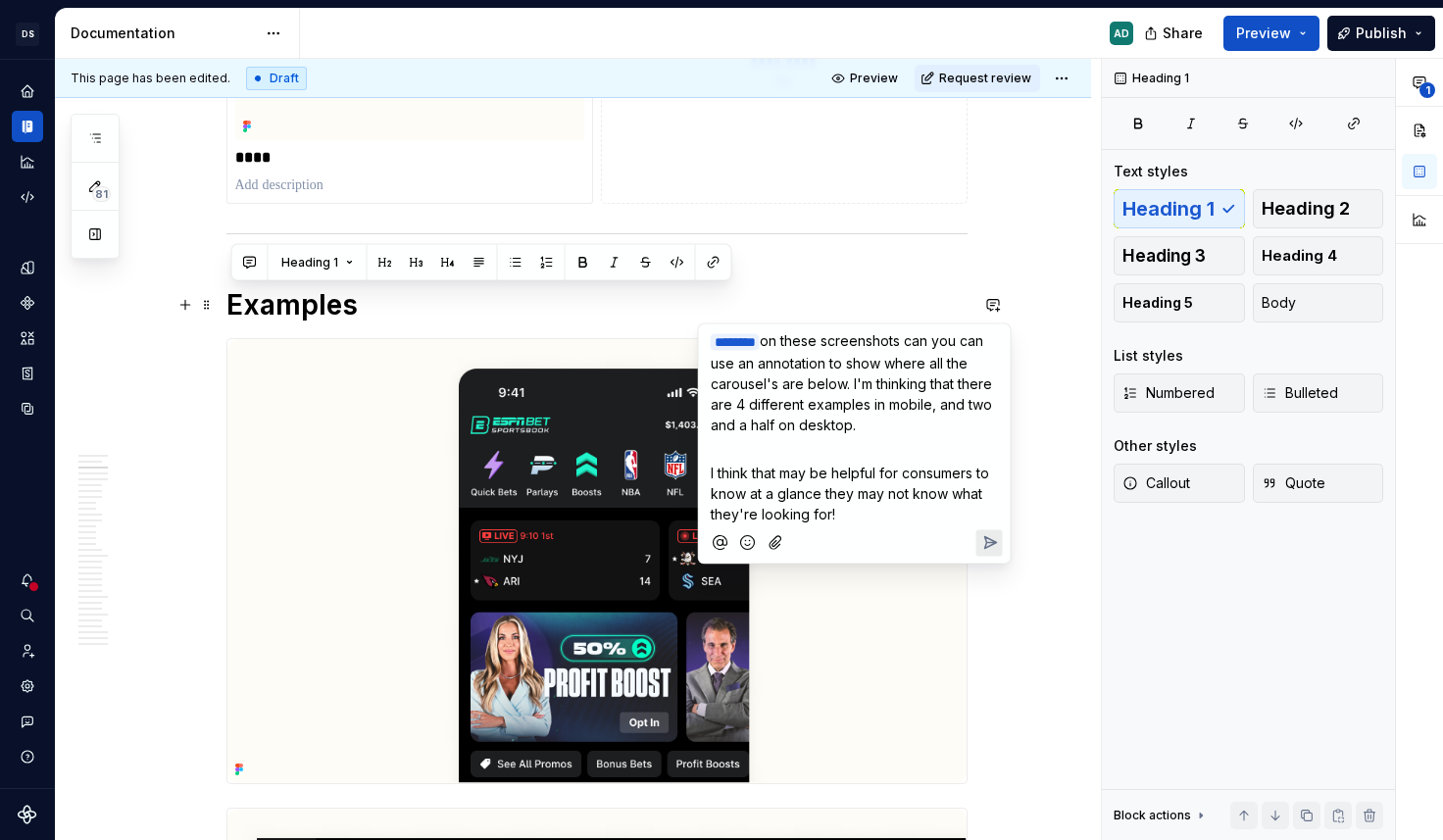 click 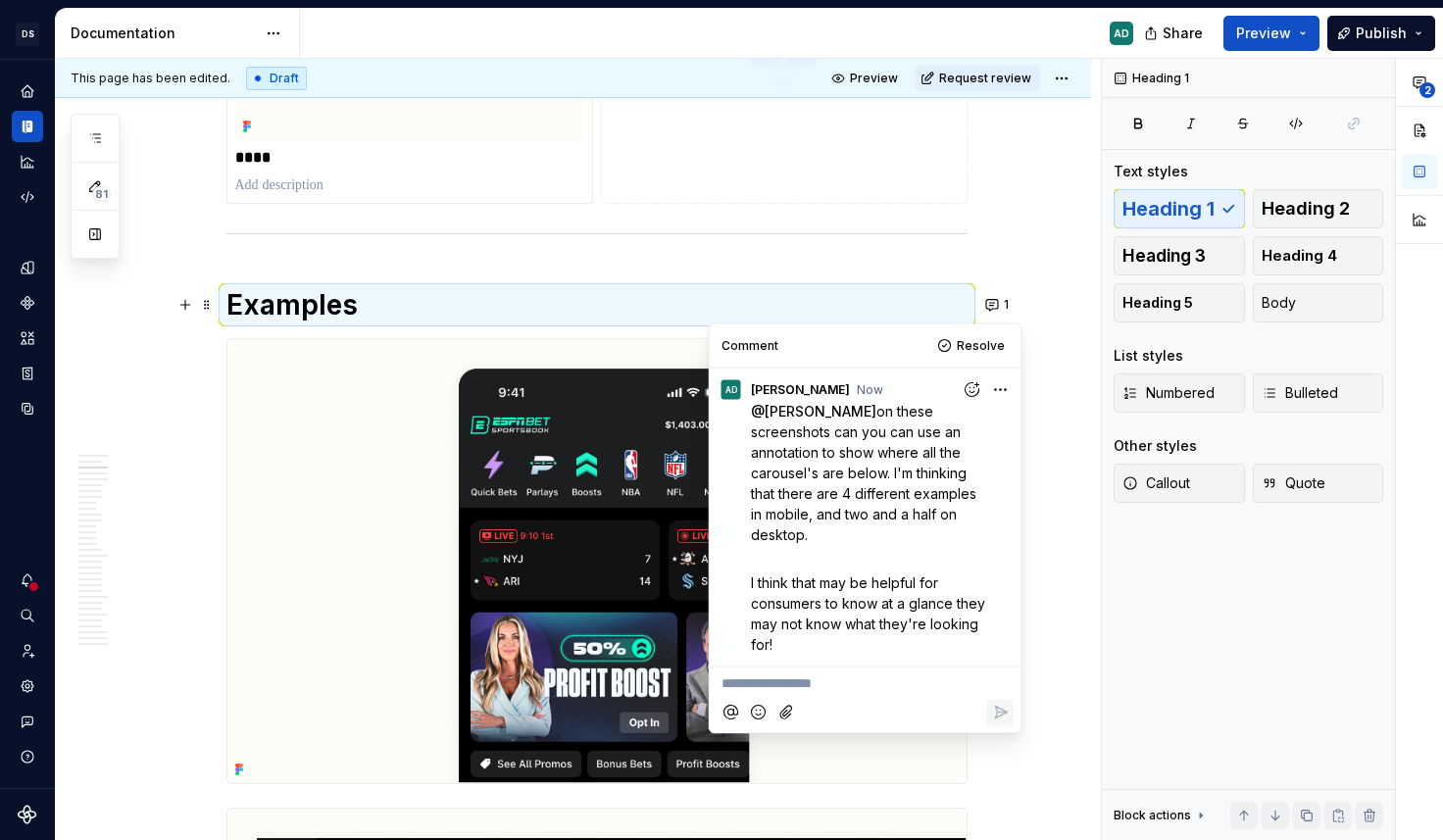 type on "*" 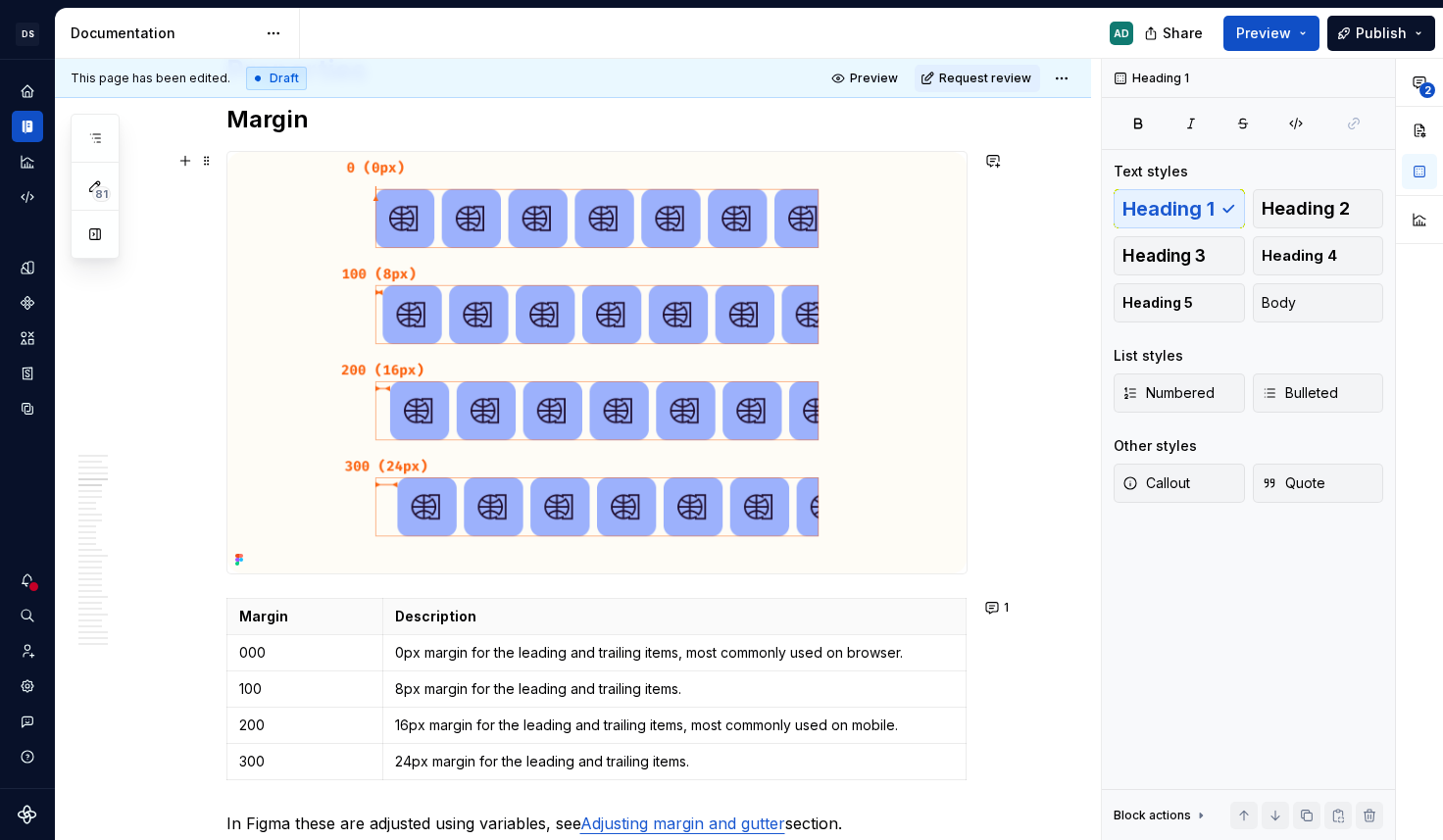 scroll, scrollTop: 3095, scrollLeft: 0, axis: vertical 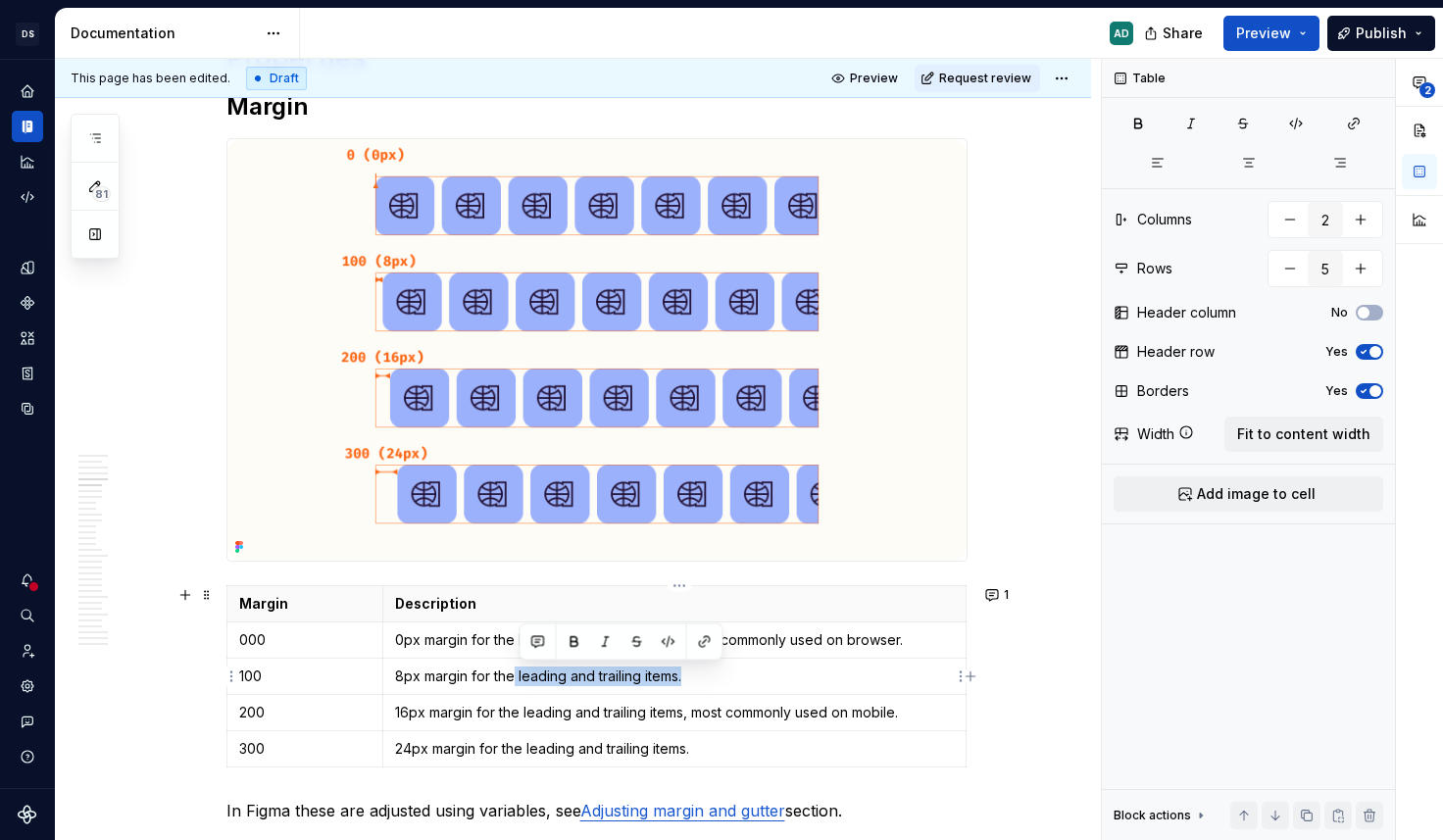 drag, startPoint x: 521, startPoint y: 679, endPoint x: 728, endPoint y: 681, distance: 207.00966 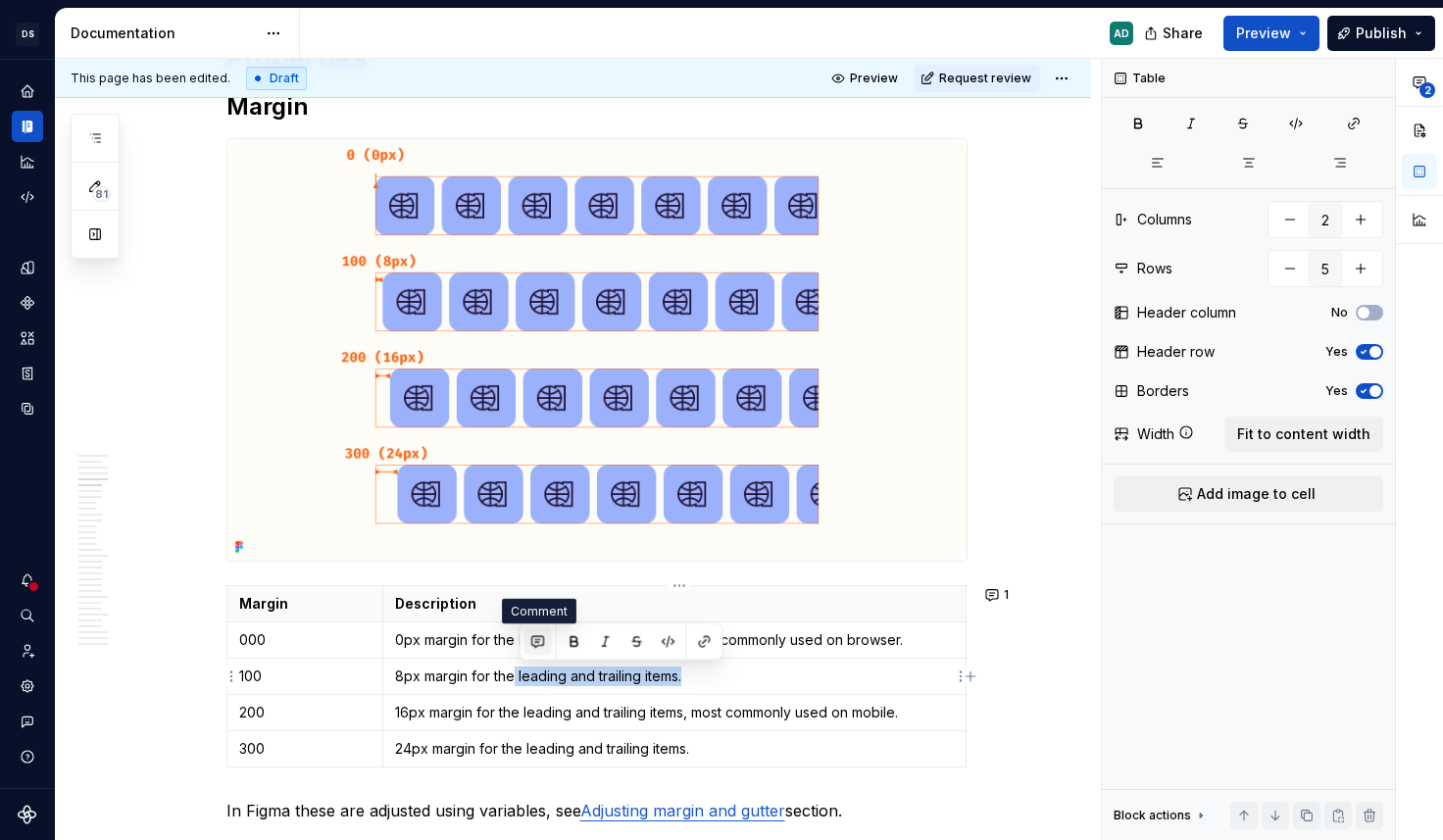 click at bounding box center (538, 642) 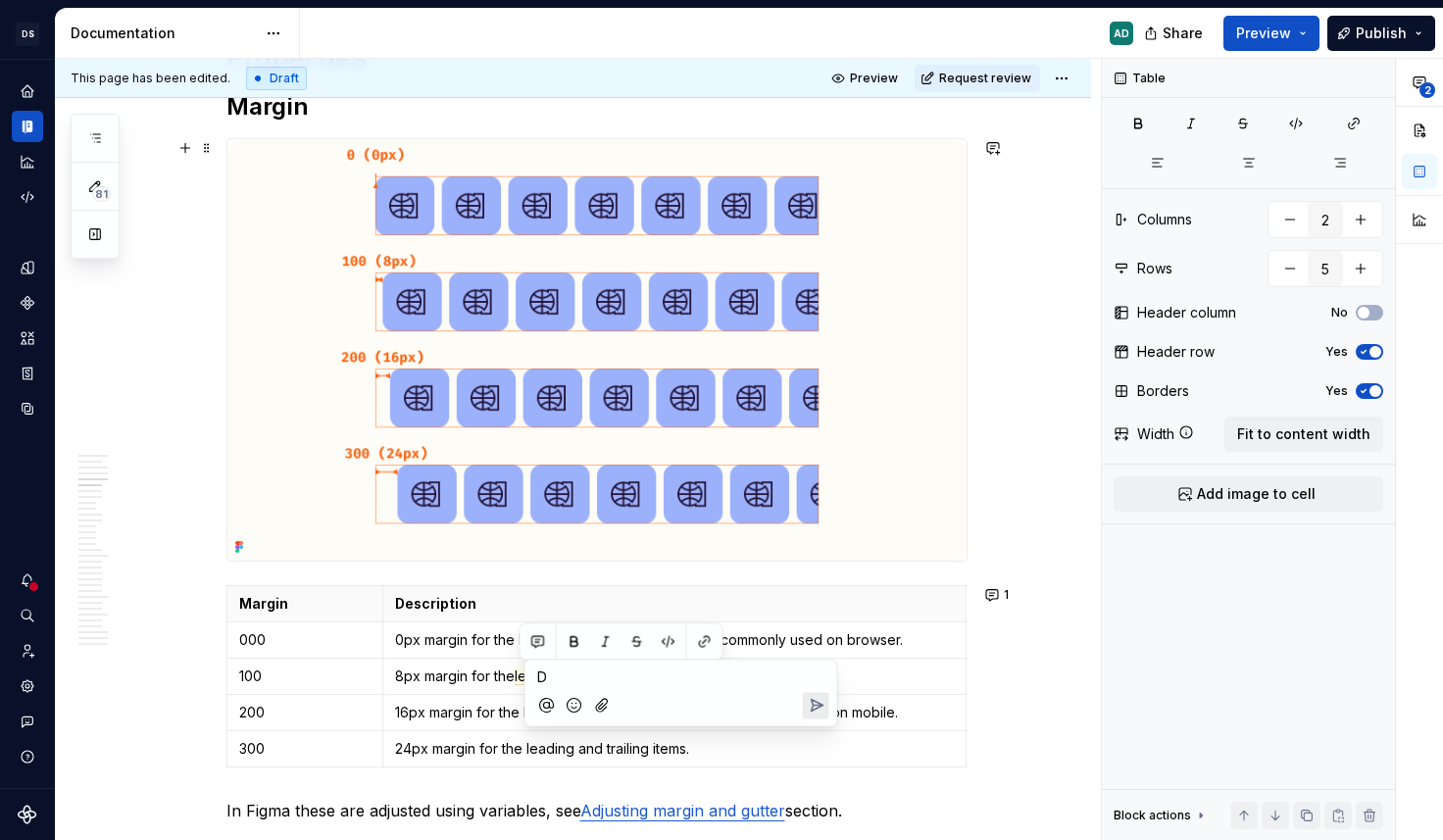 type 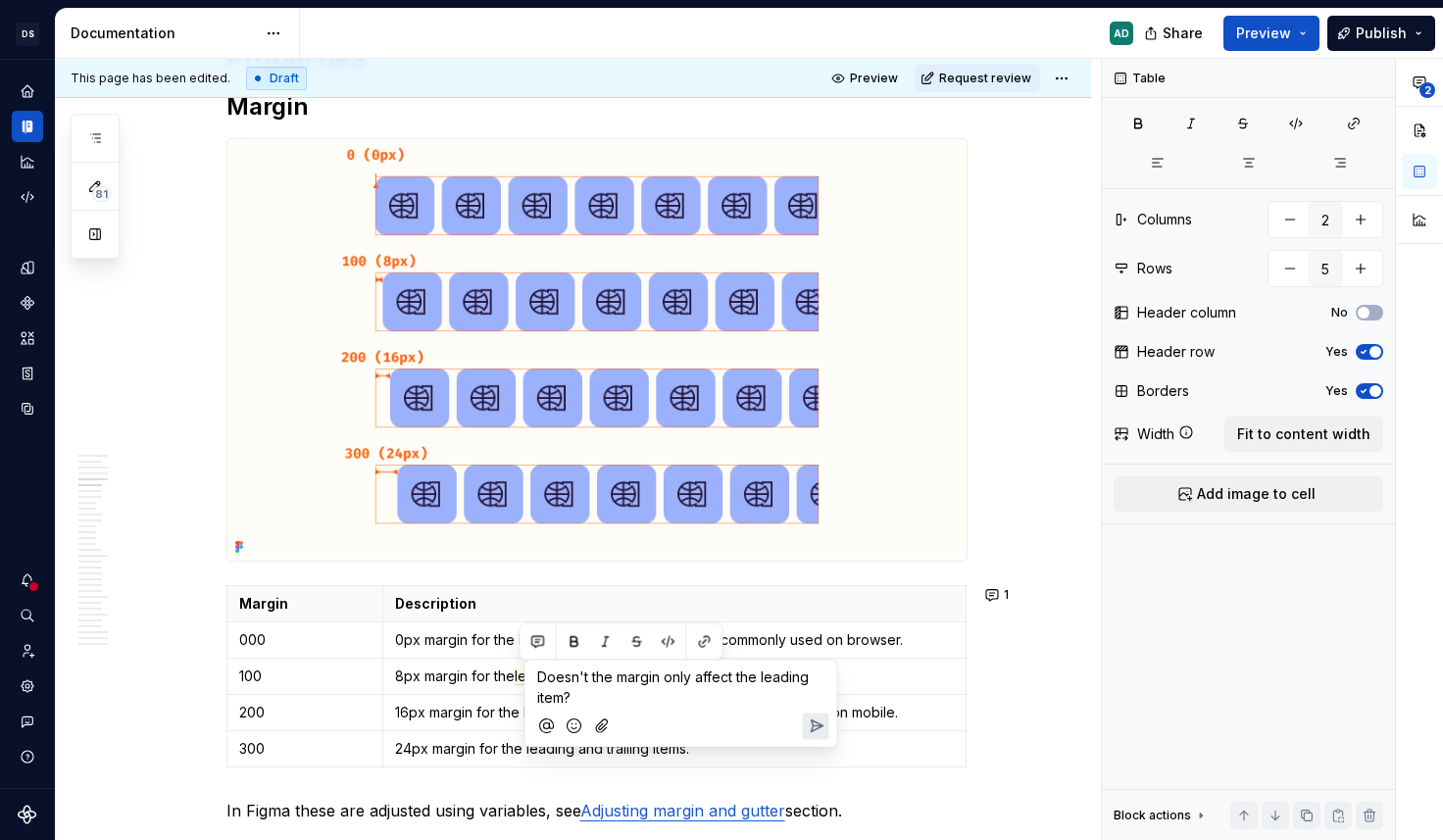 click 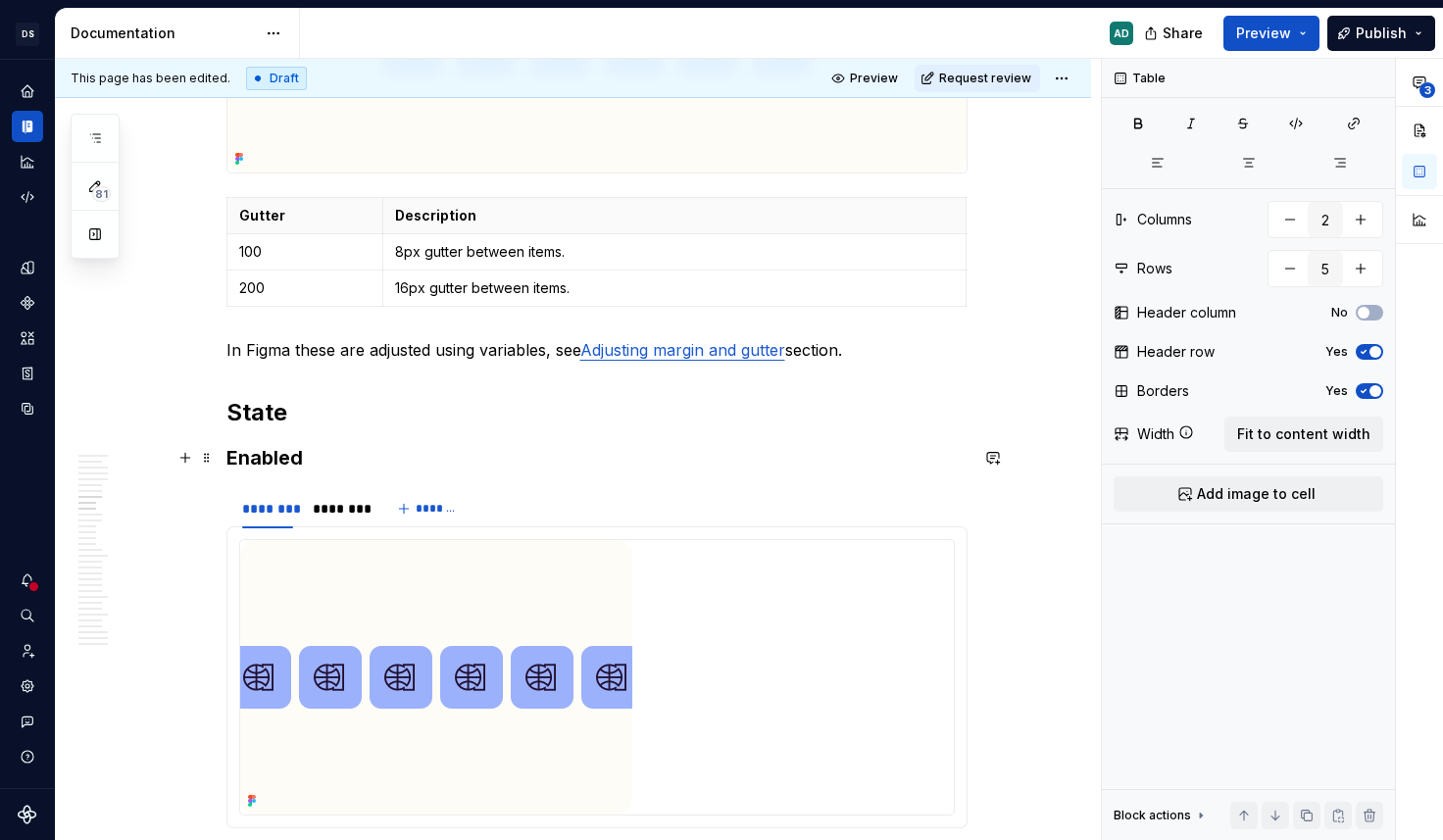 scroll, scrollTop: 4311, scrollLeft: 0, axis: vertical 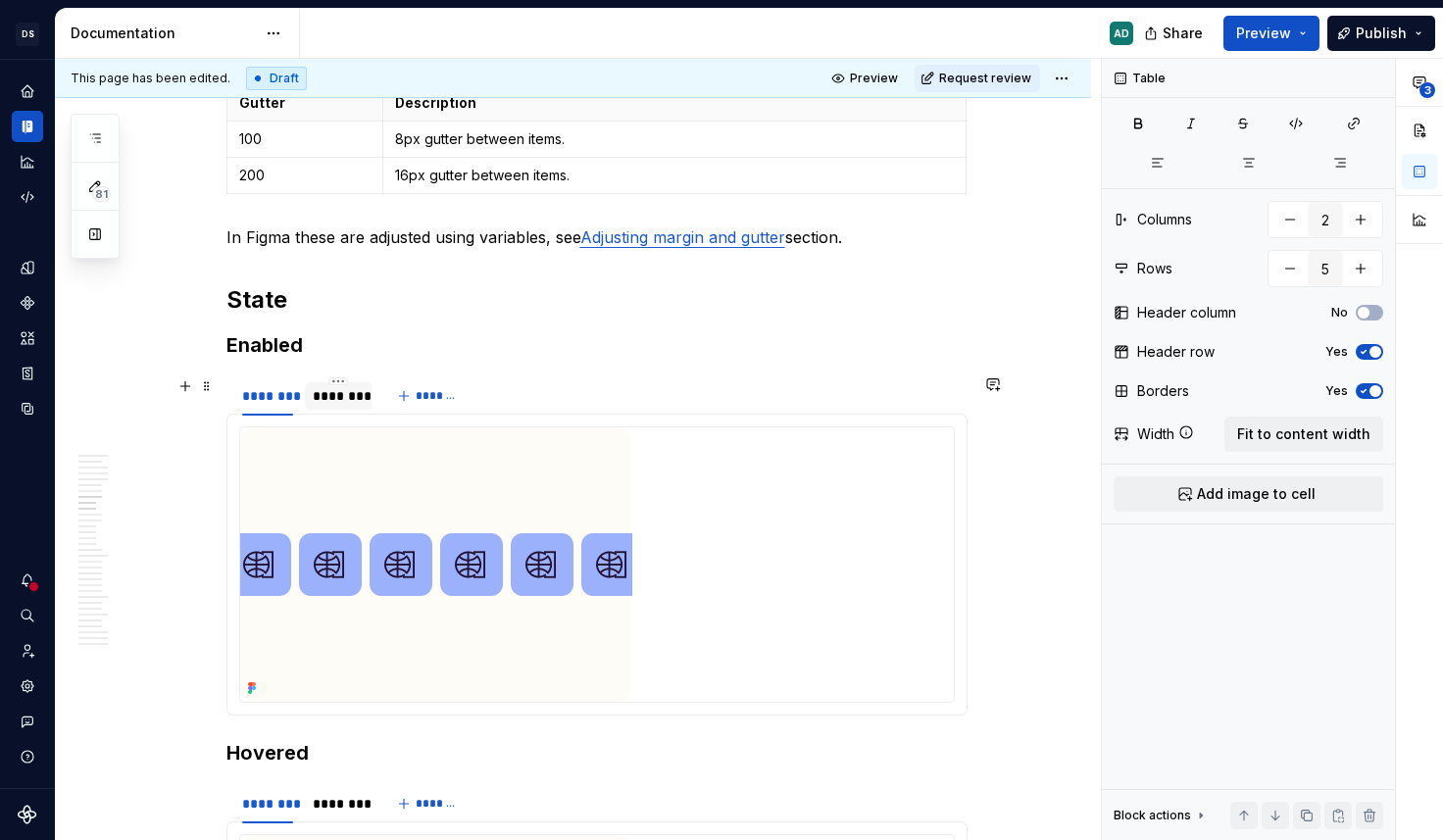 click on "********" at bounding box center (338, 396) 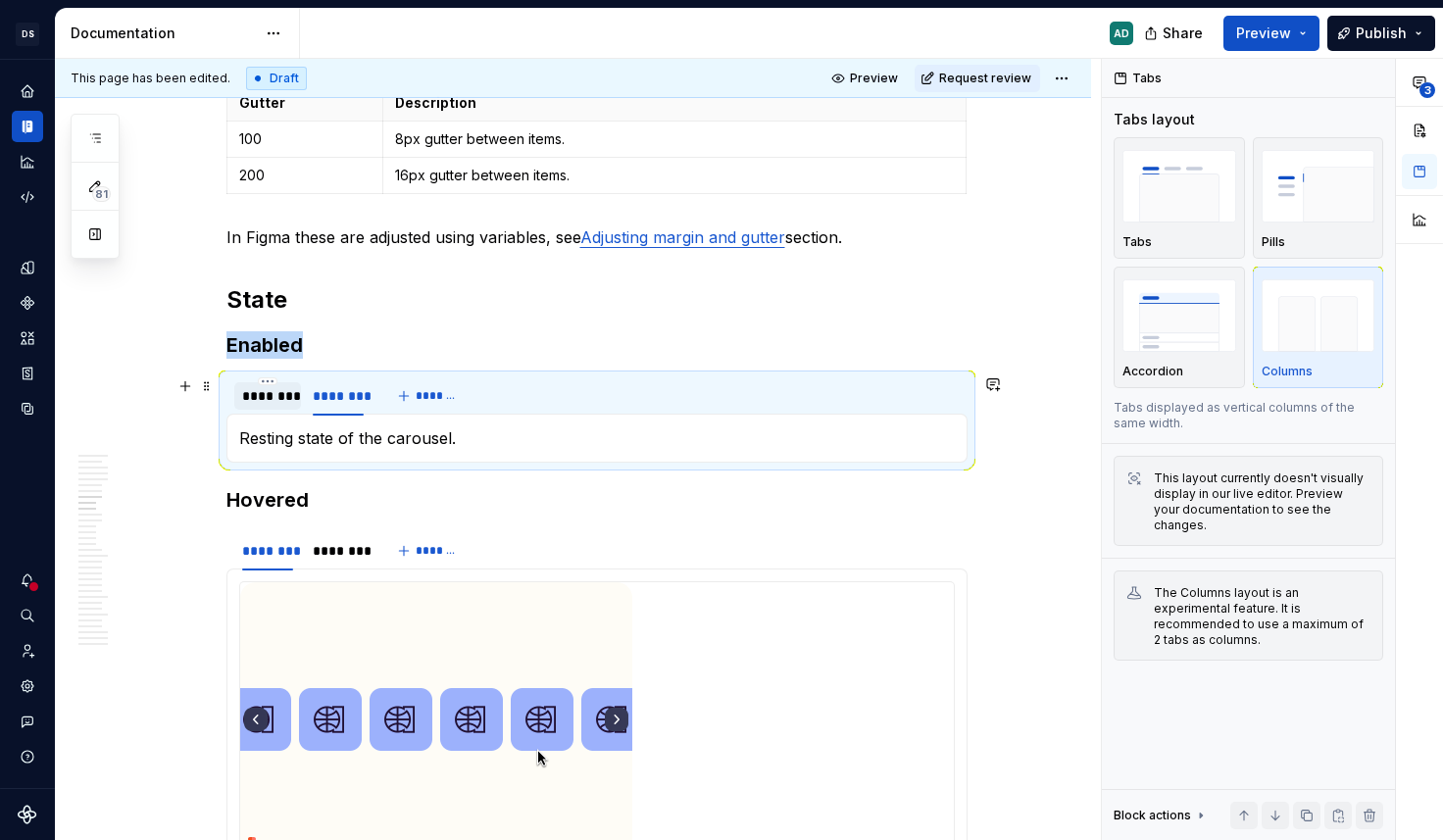 click on "********" at bounding box center [268, 396] 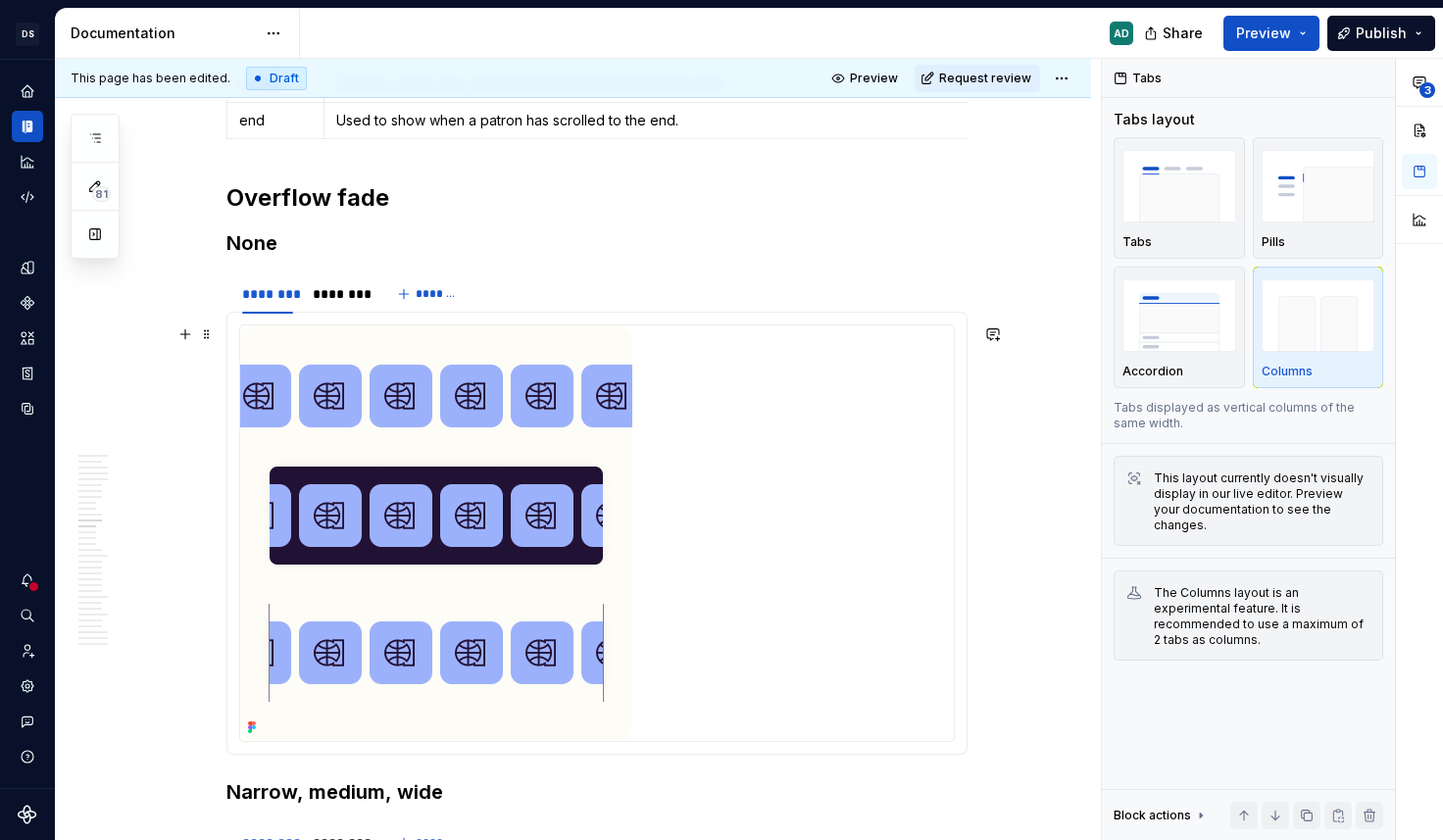 scroll, scrollTop: 5882, scrollLeft: 0, axis: vertical 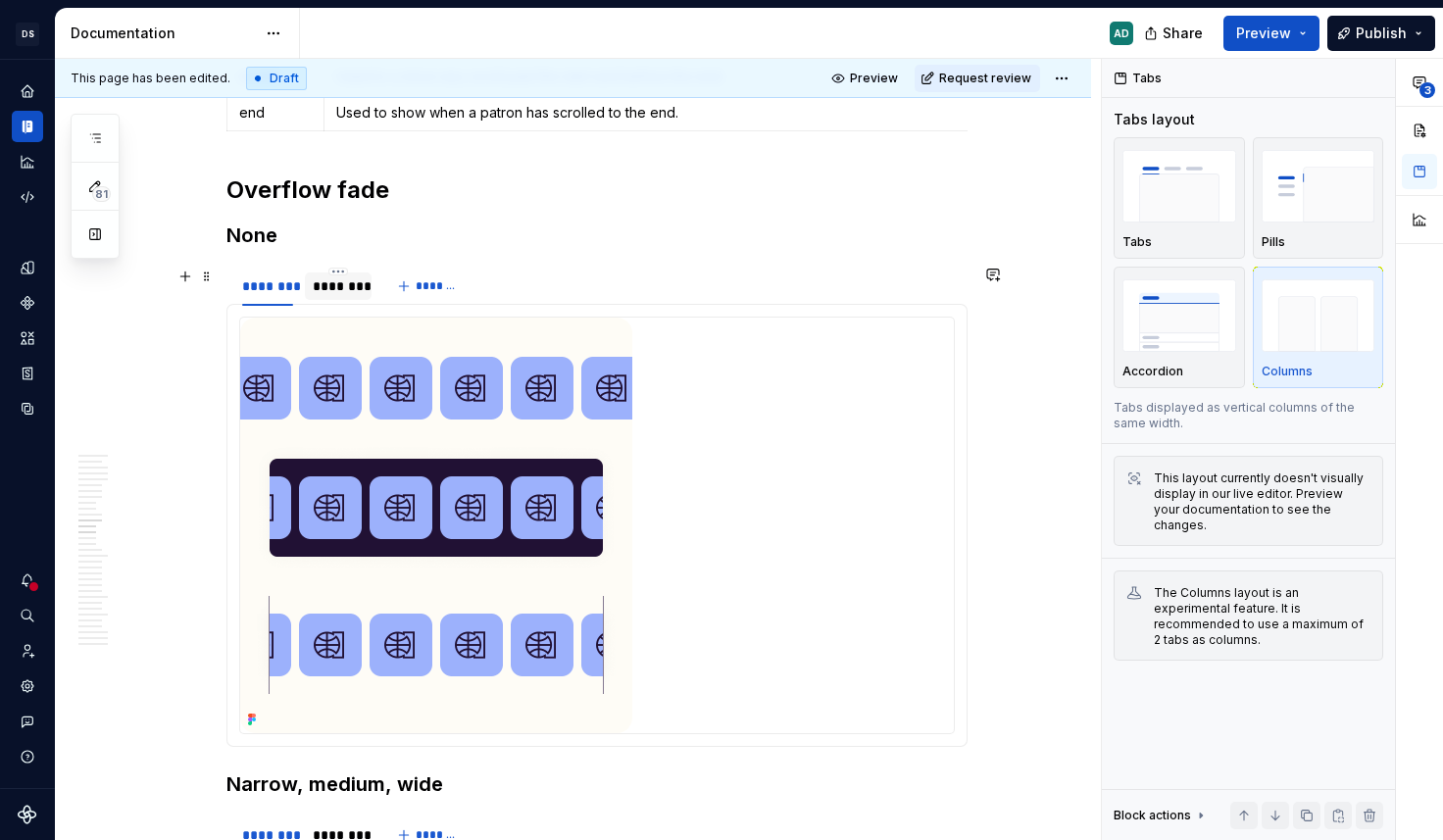 click on "********" at bounding box center [338, 286] 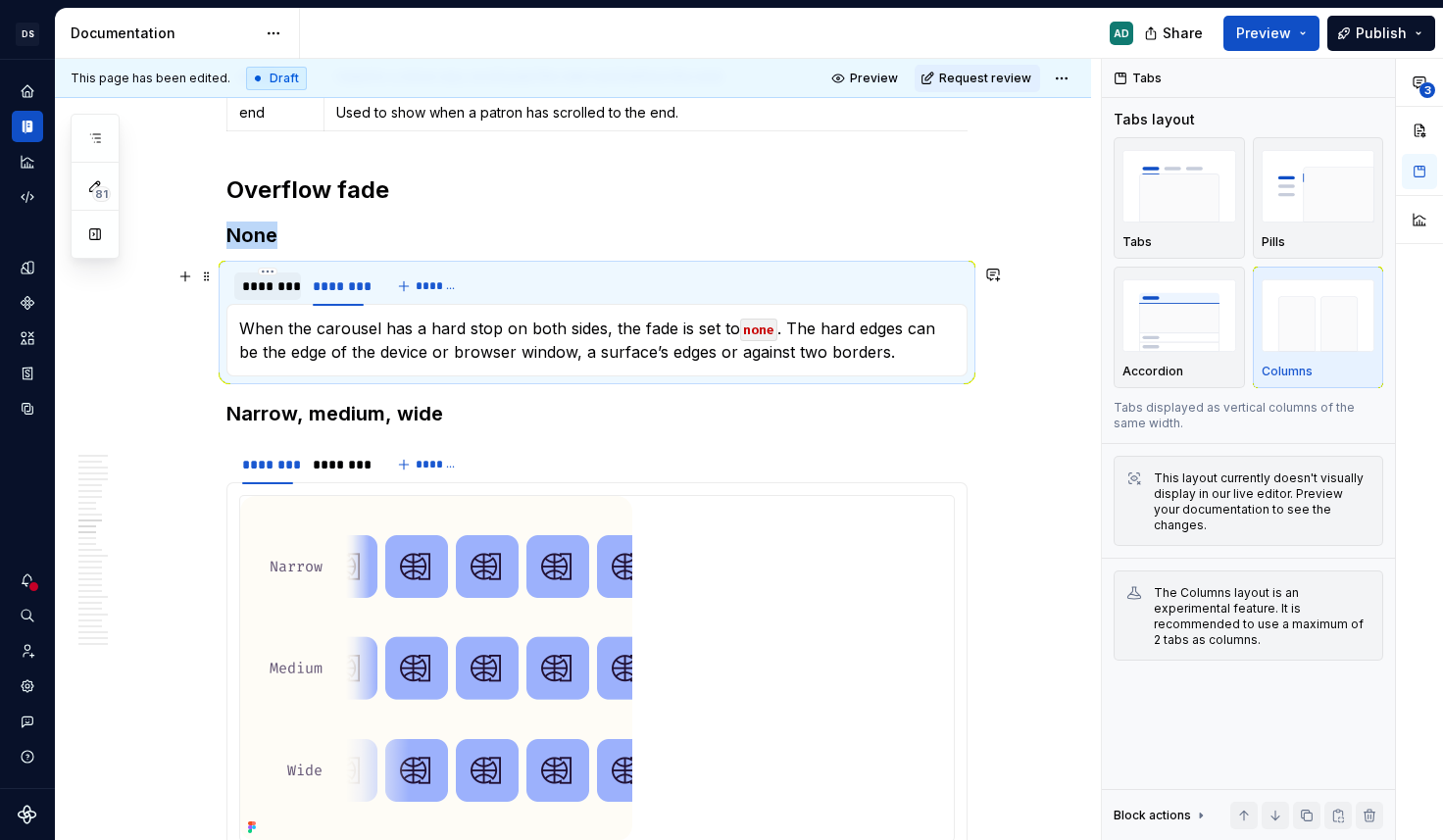 click on "********" at bounding box center [268, 286] 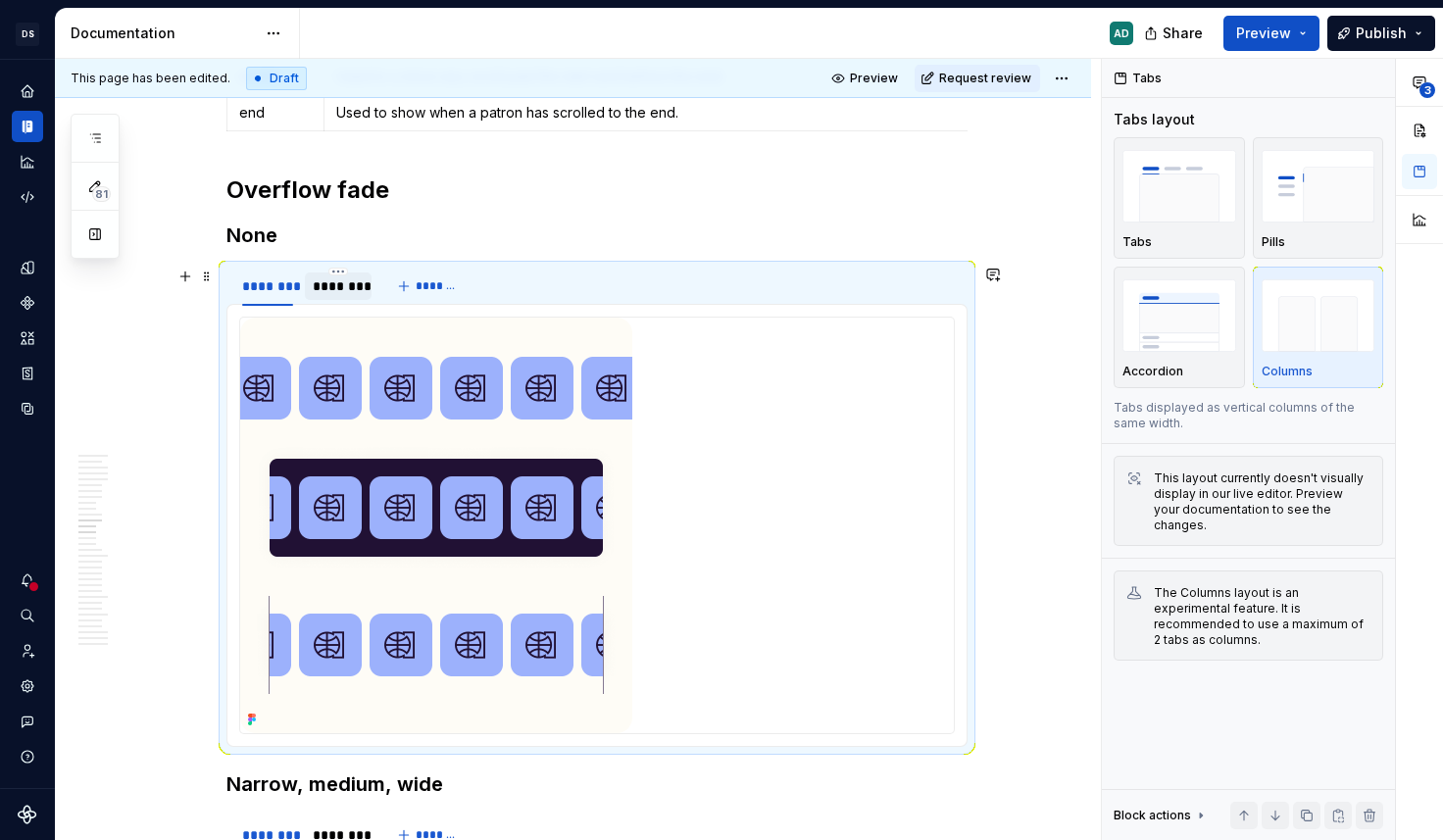 click on "********" at bounding box center (338, 286) 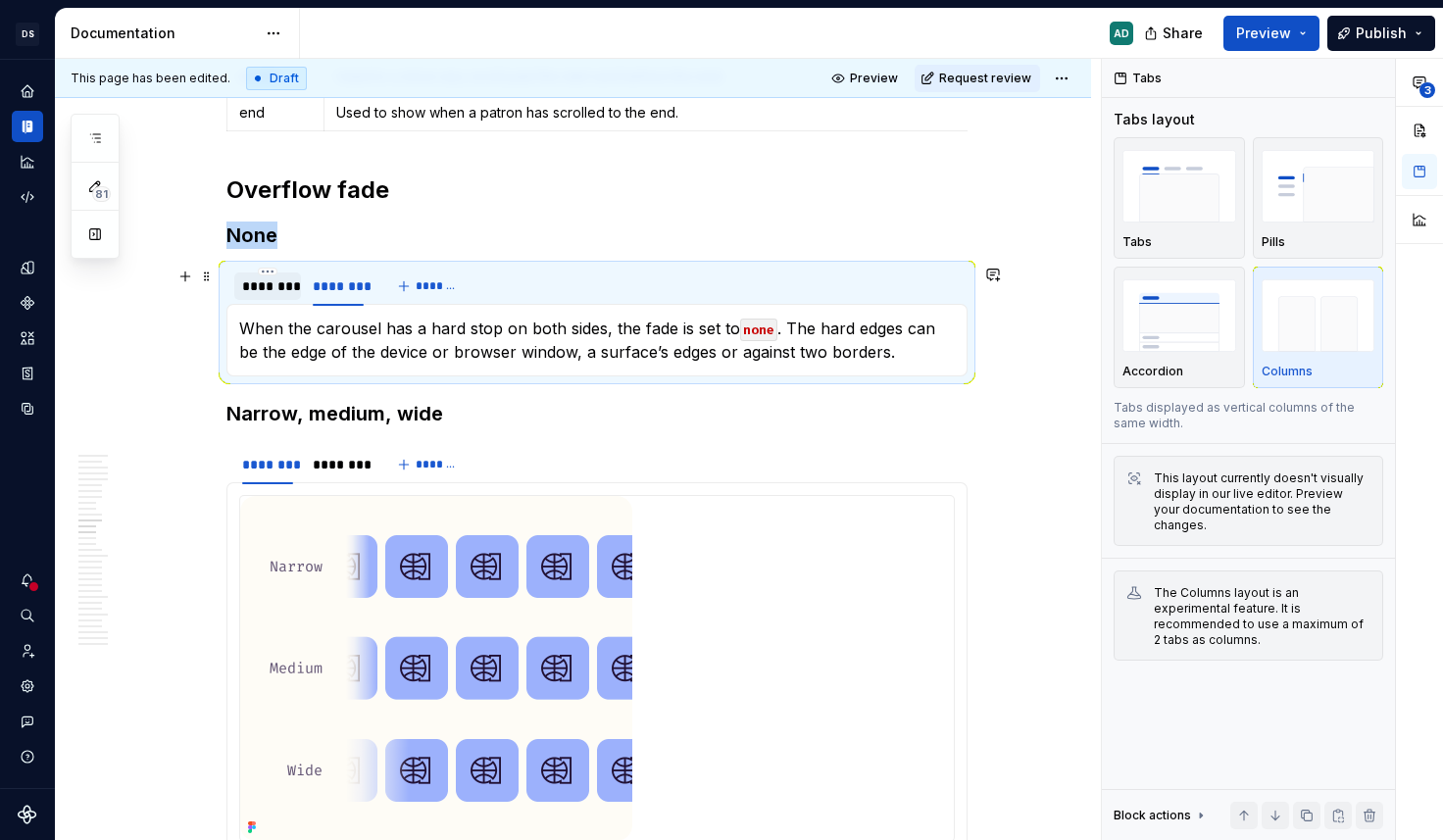 click on "********" at bounding box center [268, 286] 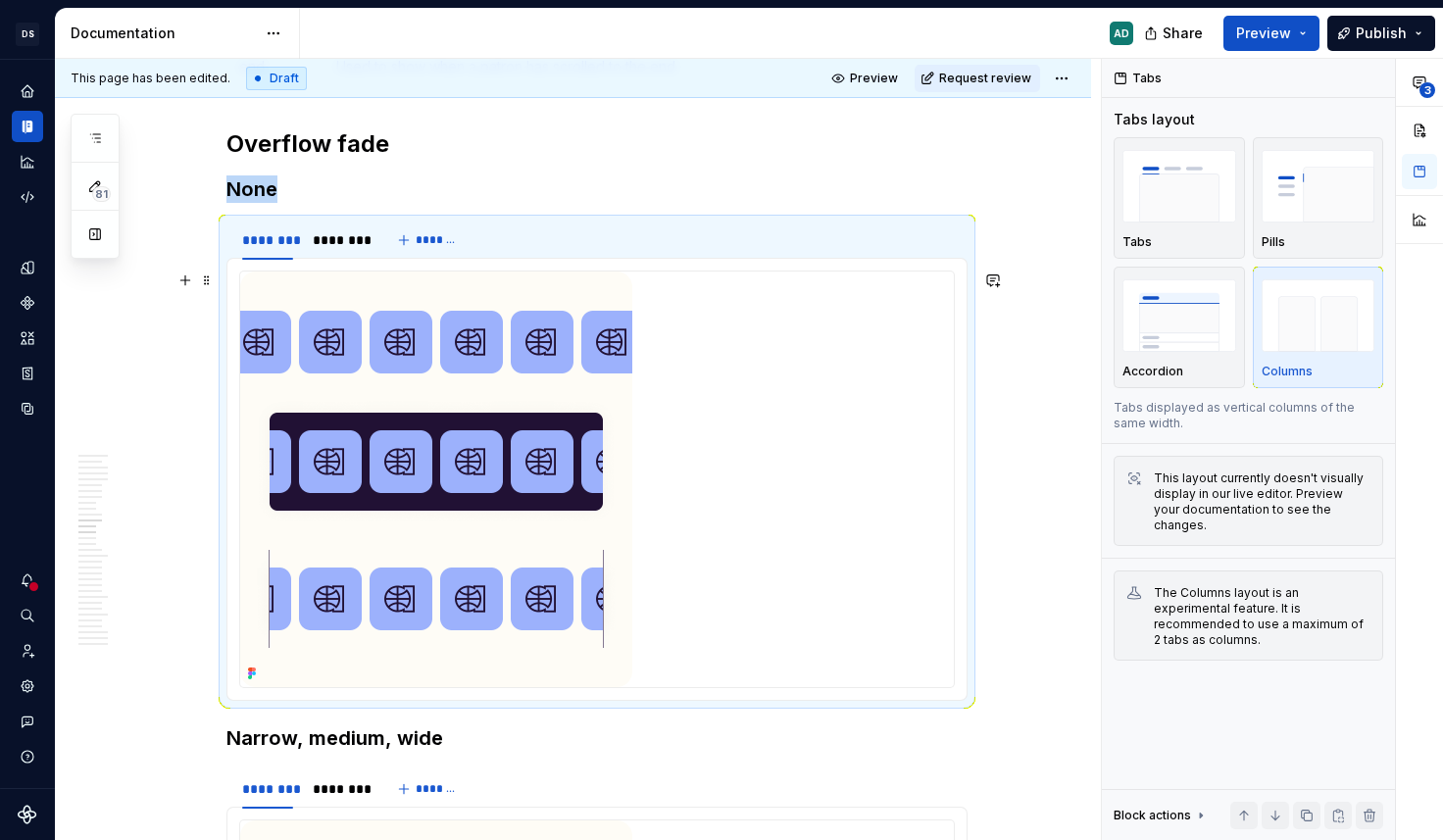 scroll, scrollTop: 6006, scrollLeft: 0, axis: vertical 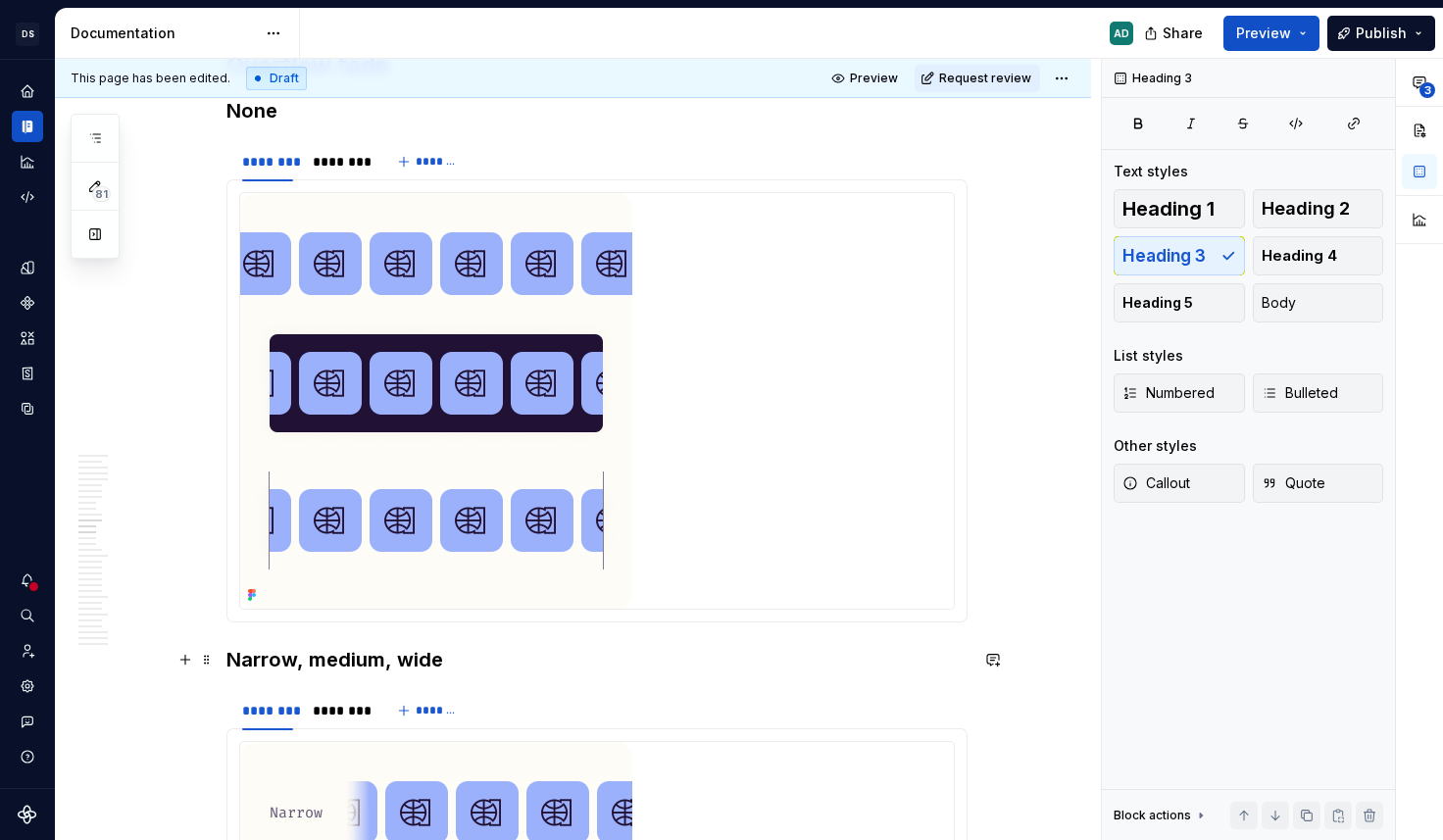 click on "Narrow, medium, wide" at bounding box center [597, 660] 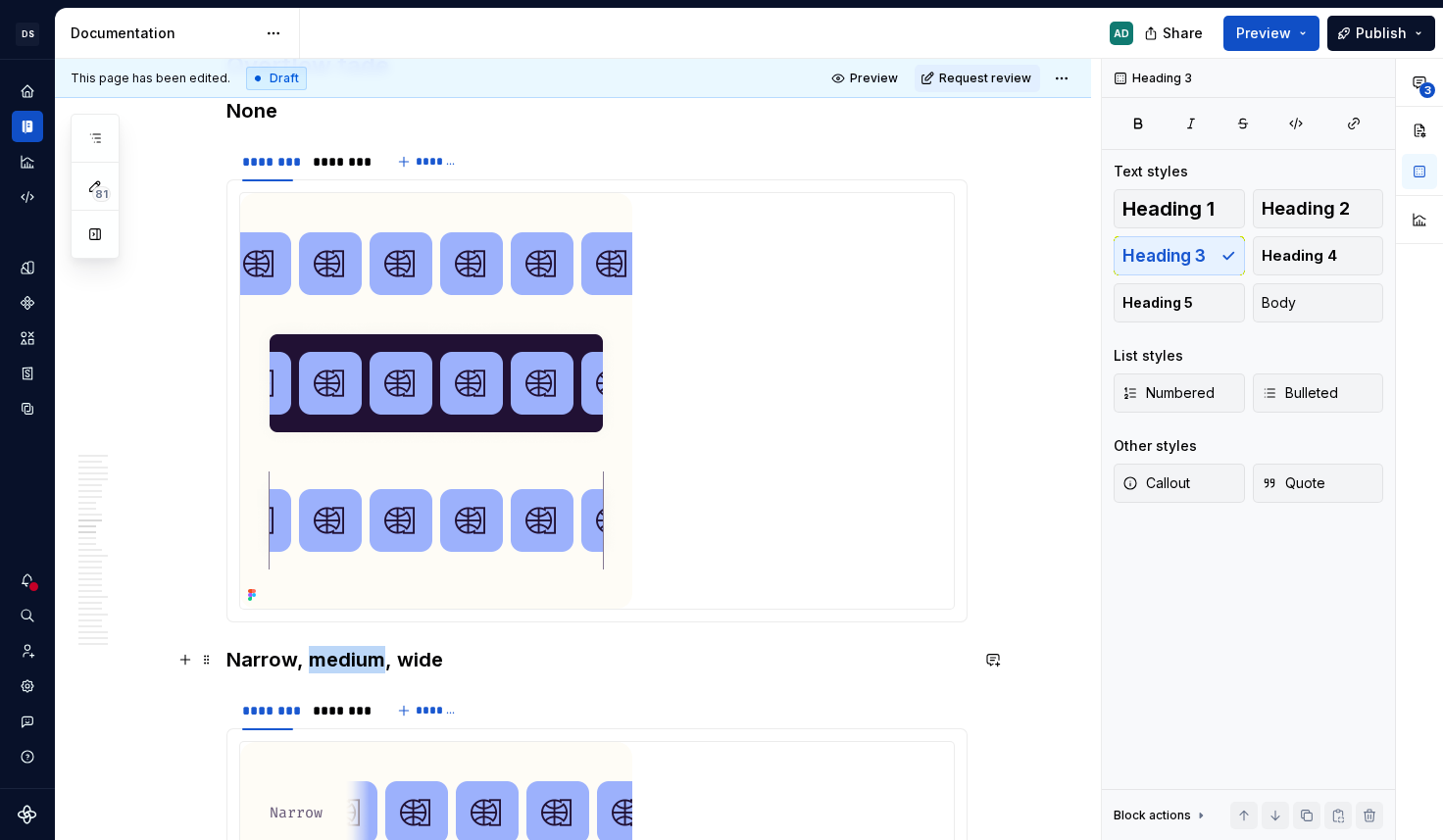 click on "Narrow, medium, wide" at bounding box center (597, 660) 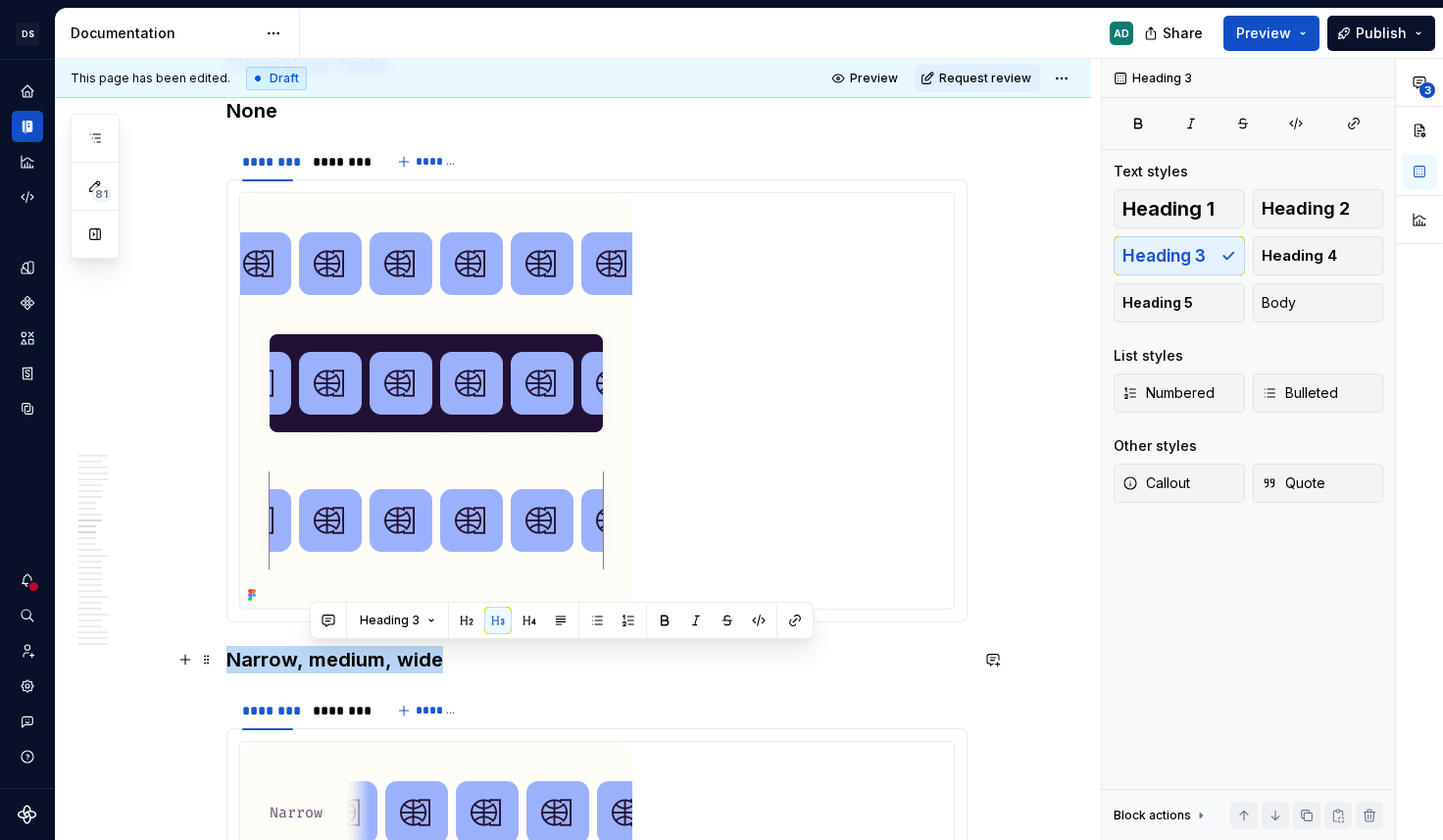 click on "Narrow, medium, wide" at bounding box center [597, 660] 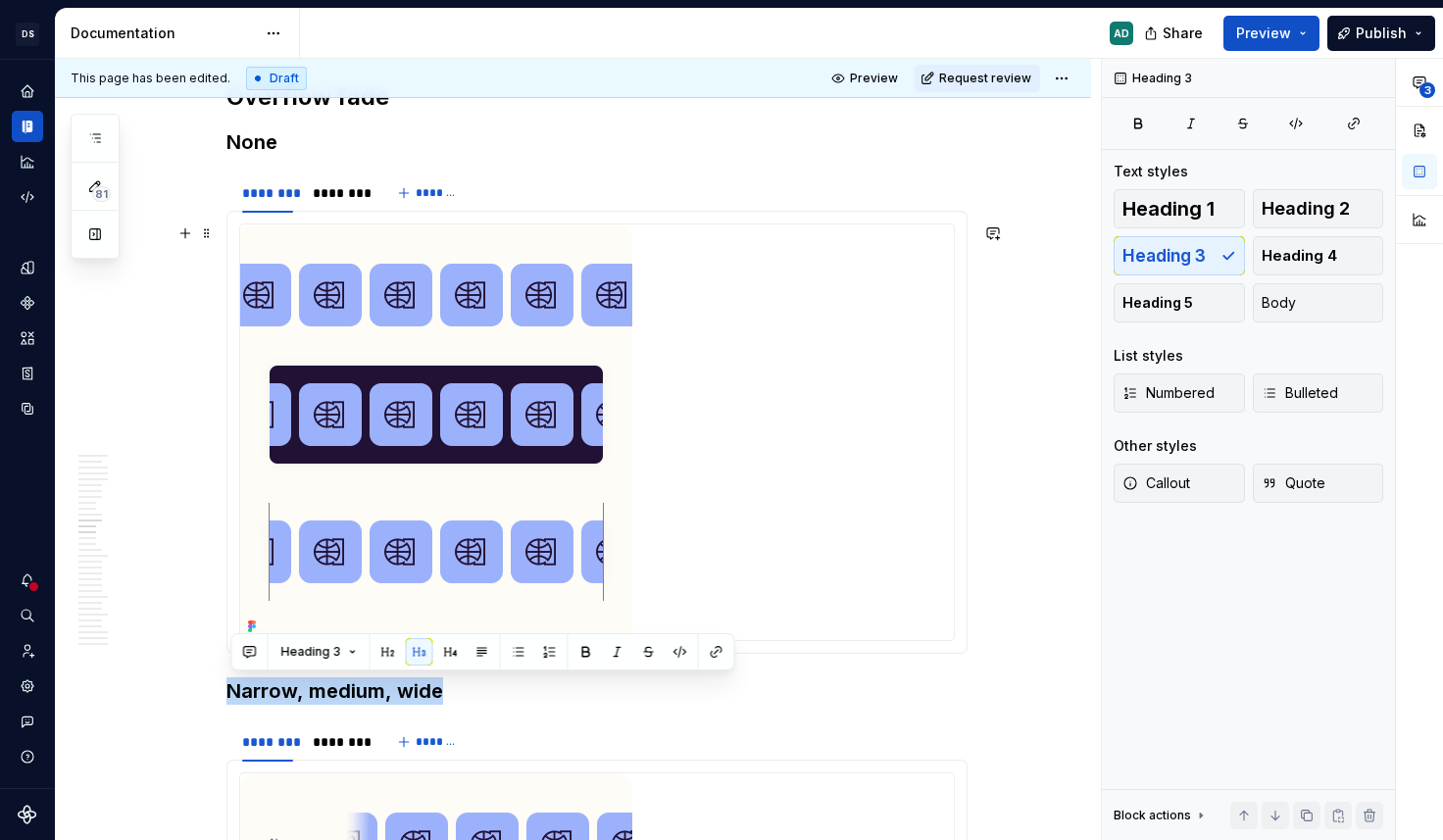 scroll, scrollTop: 5976, scrollLeft: 0, axis: vertical 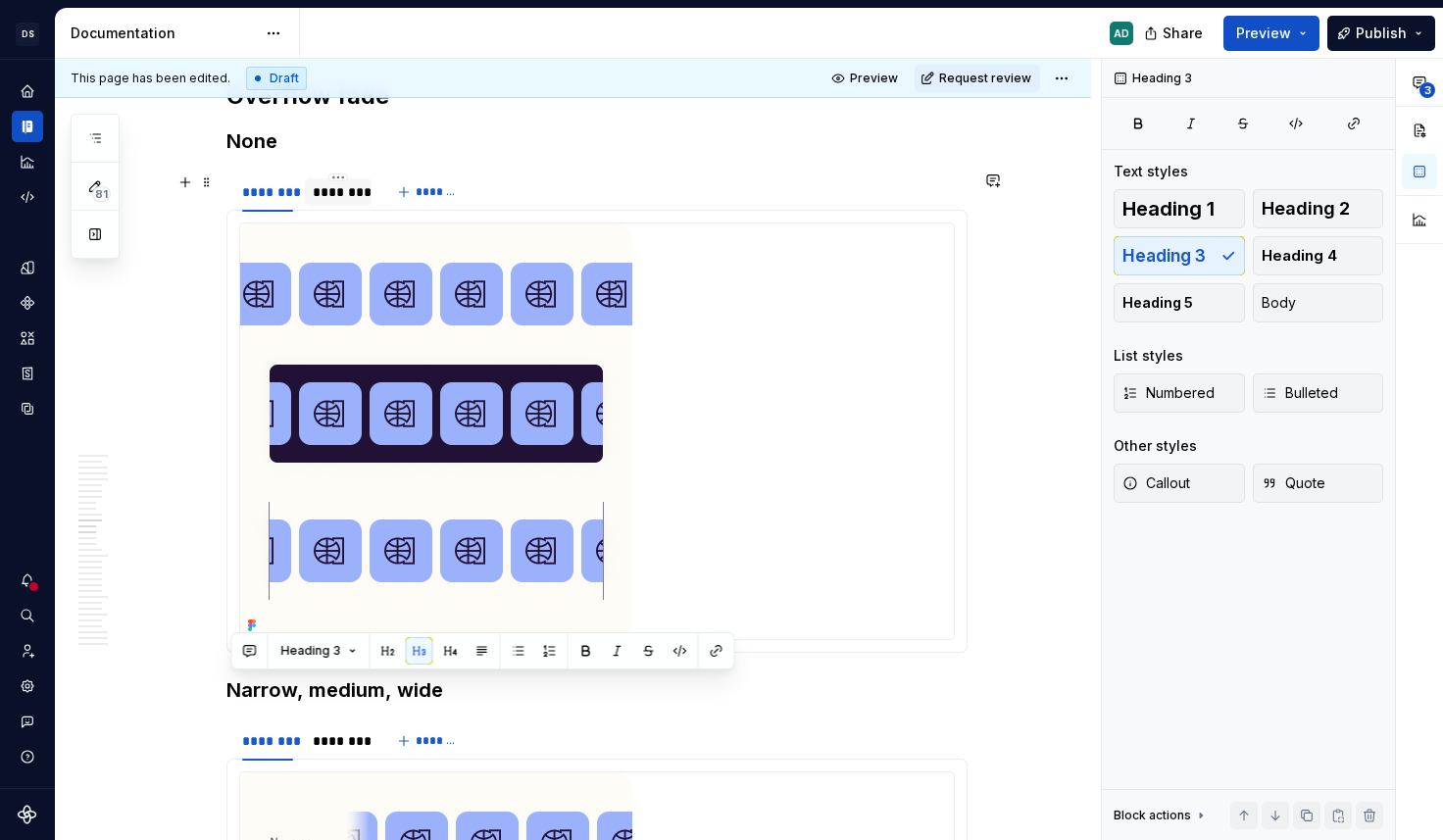 click on "********" at bounding box center (338, 192) 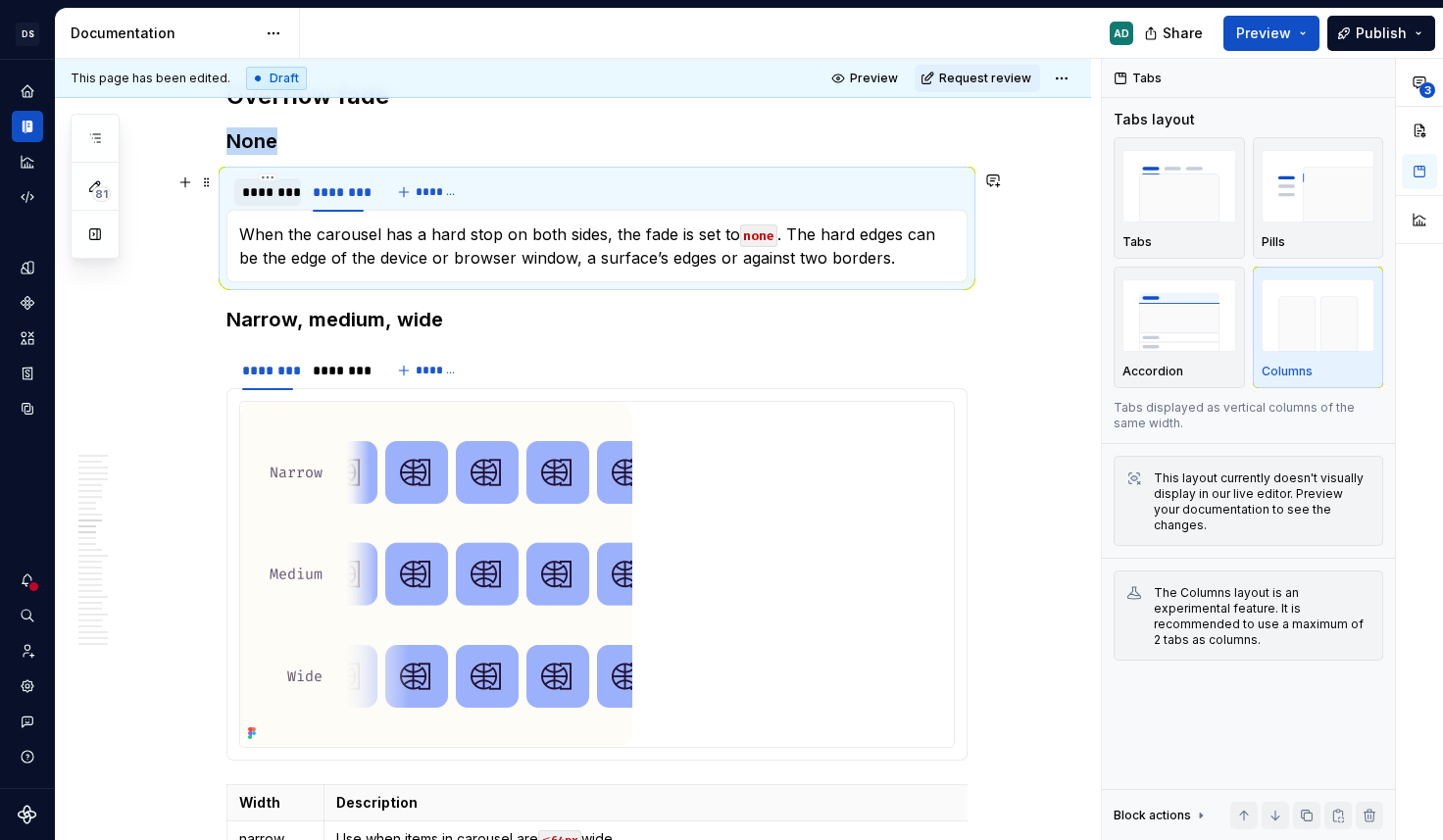 click on "********" at bounding box center [268, 192] 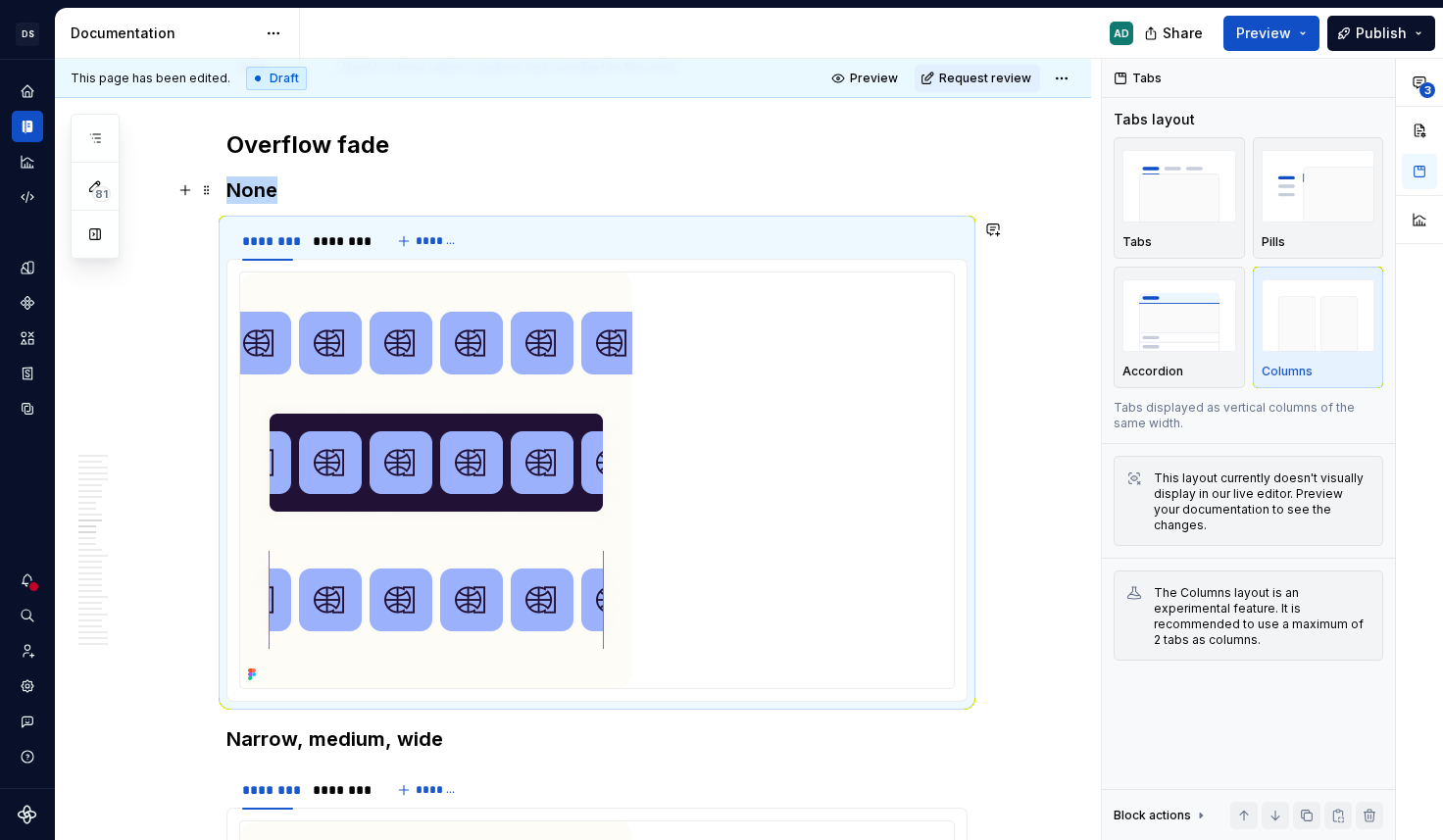 scroll, scrollTop: 5843, scrollLeft: 0, axis: vertical 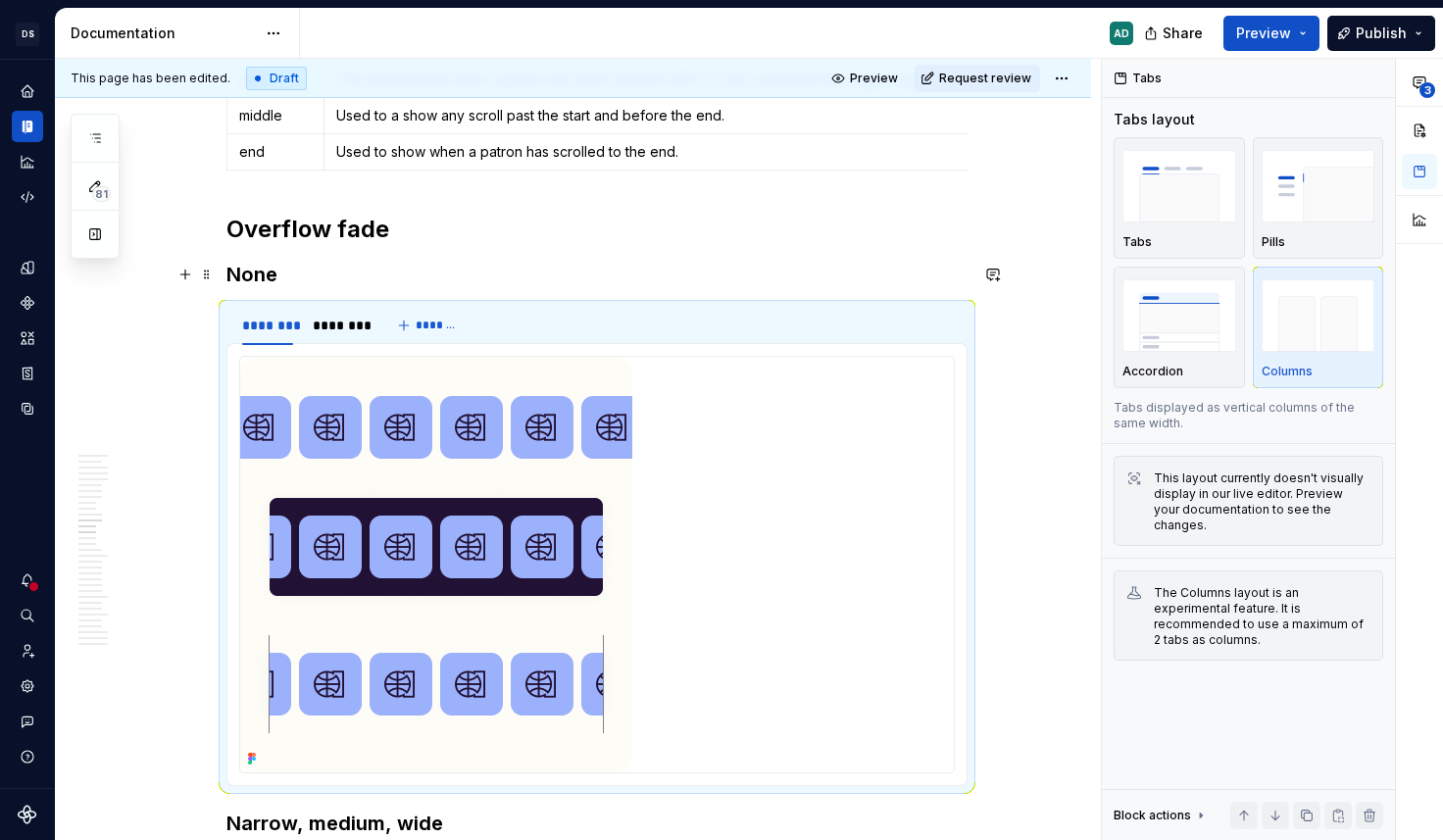 click on "None" at bounding box center [597, 274] 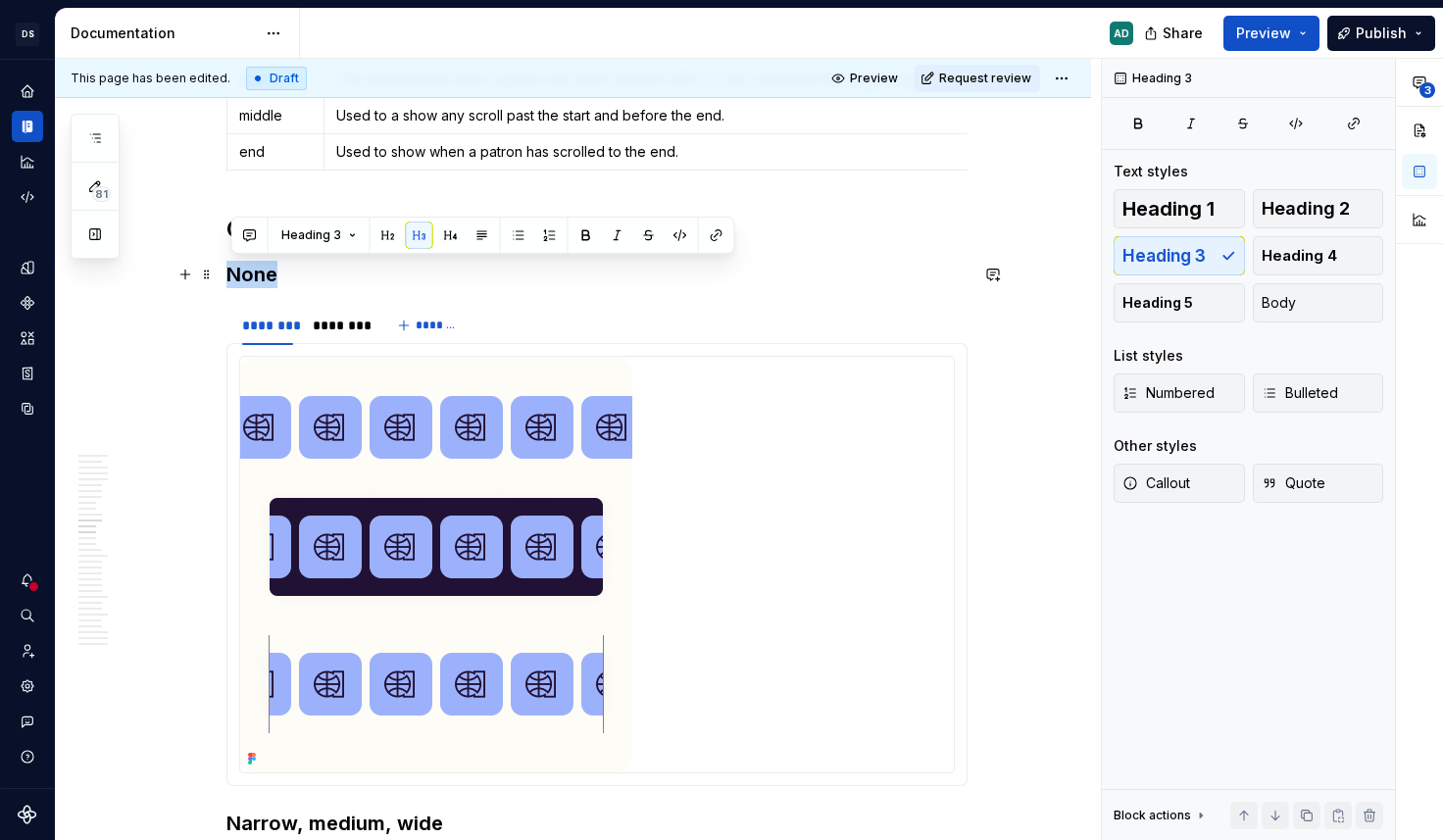 click on "None" at bounding box center [597, 274] 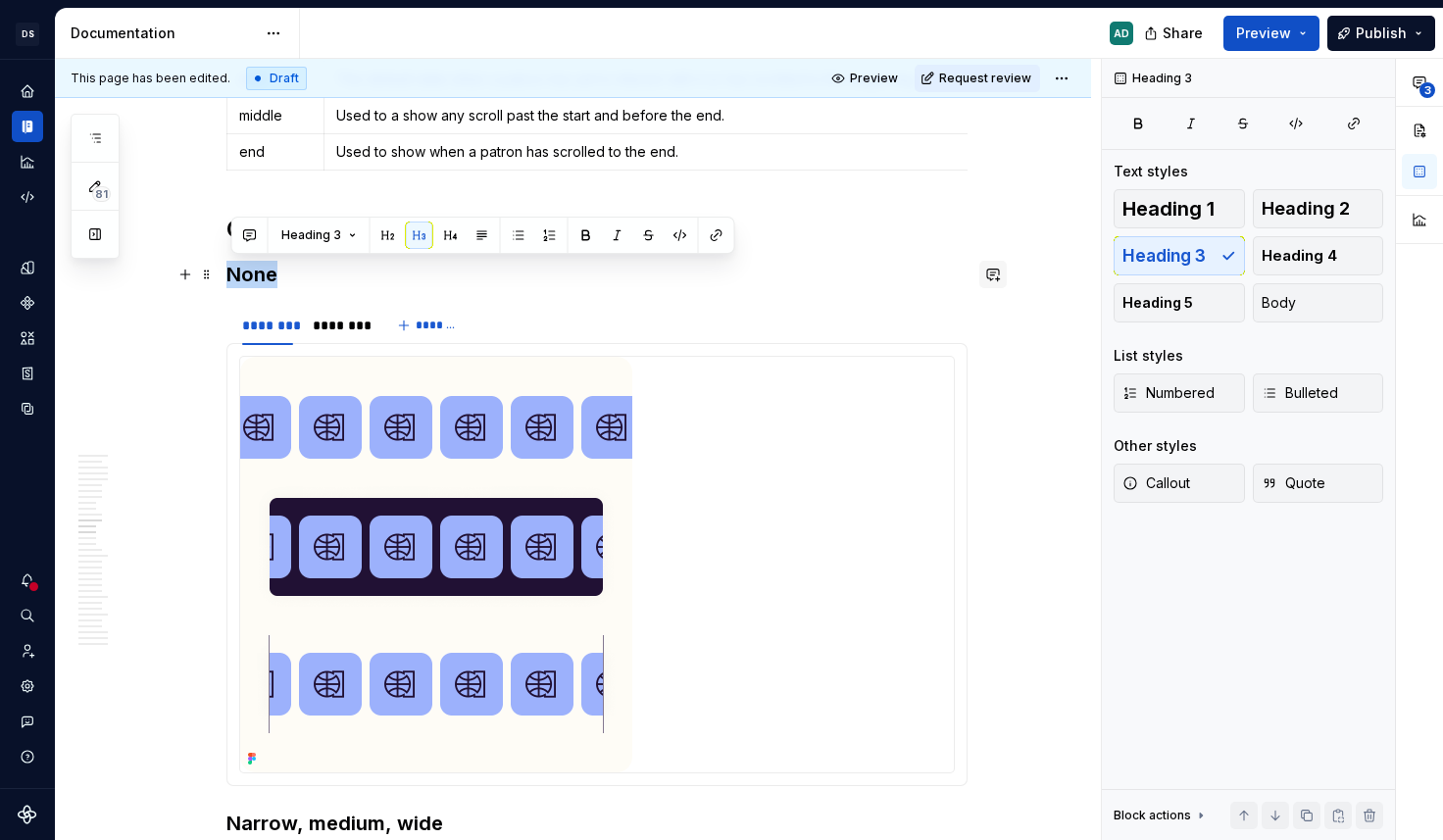 click at bounding box center [993, 274] 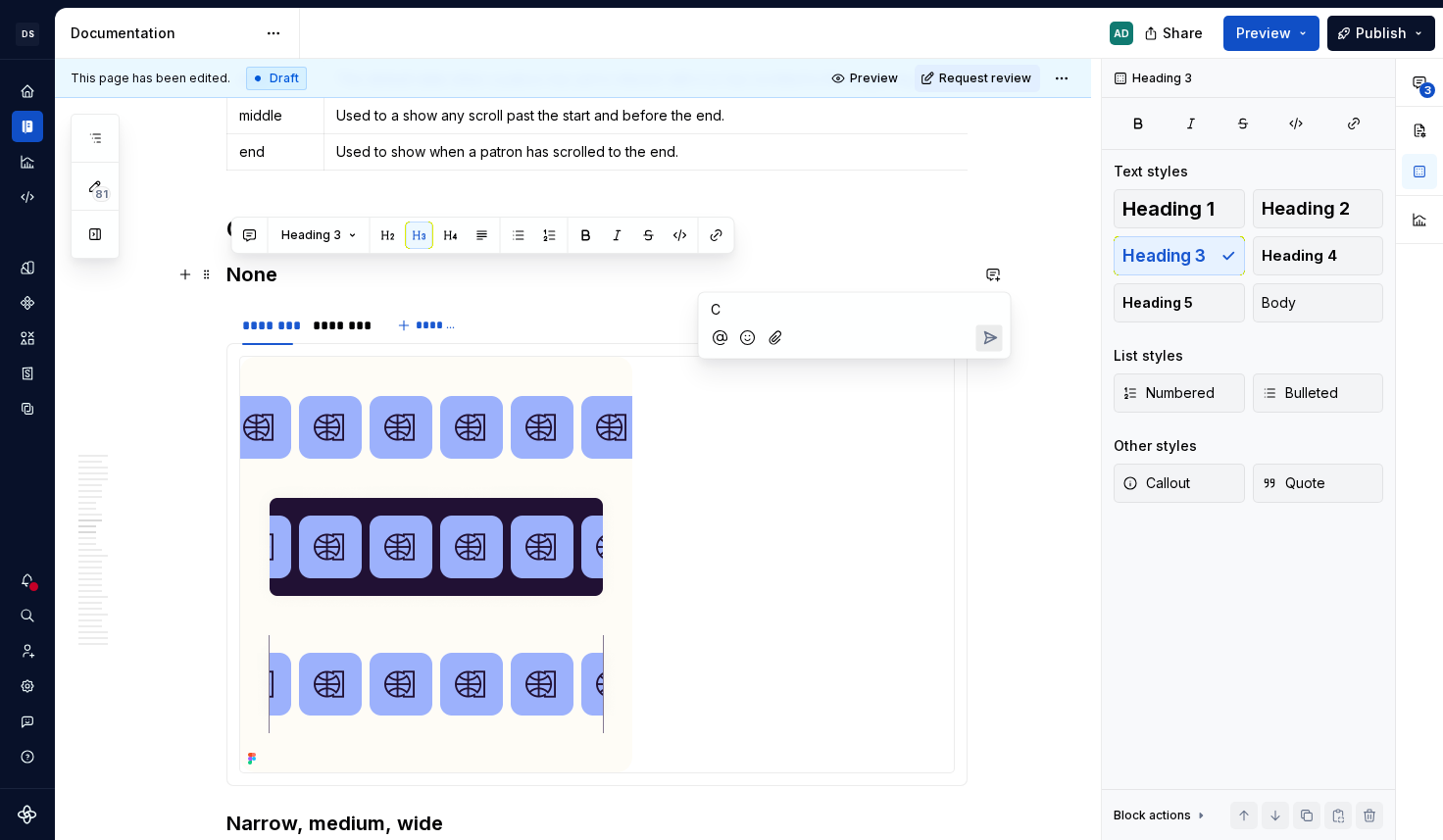 type 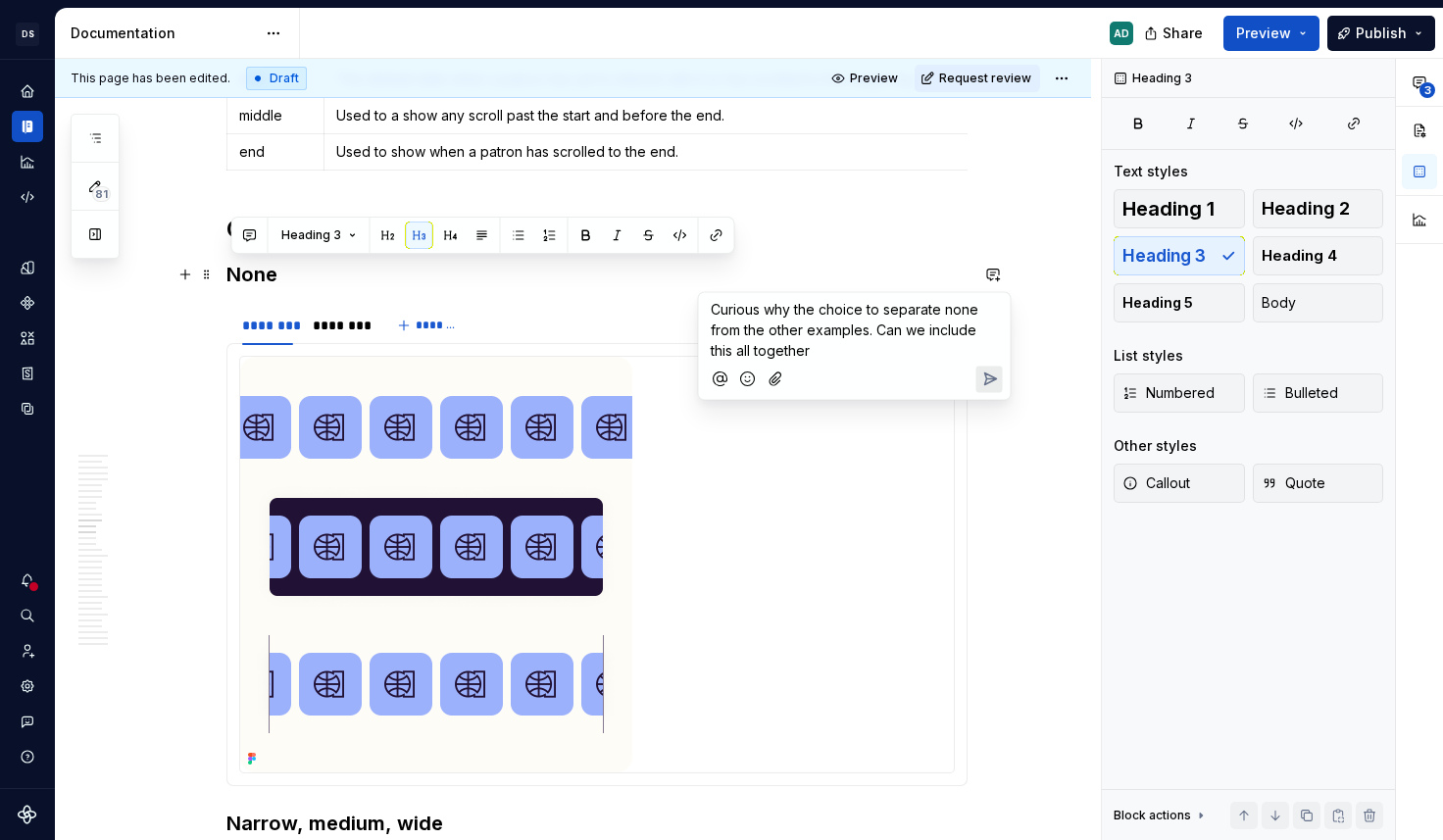 click on "Curious why the choice to separate none from the other examples. Can we include this all together" at bounding box center (846, 329) 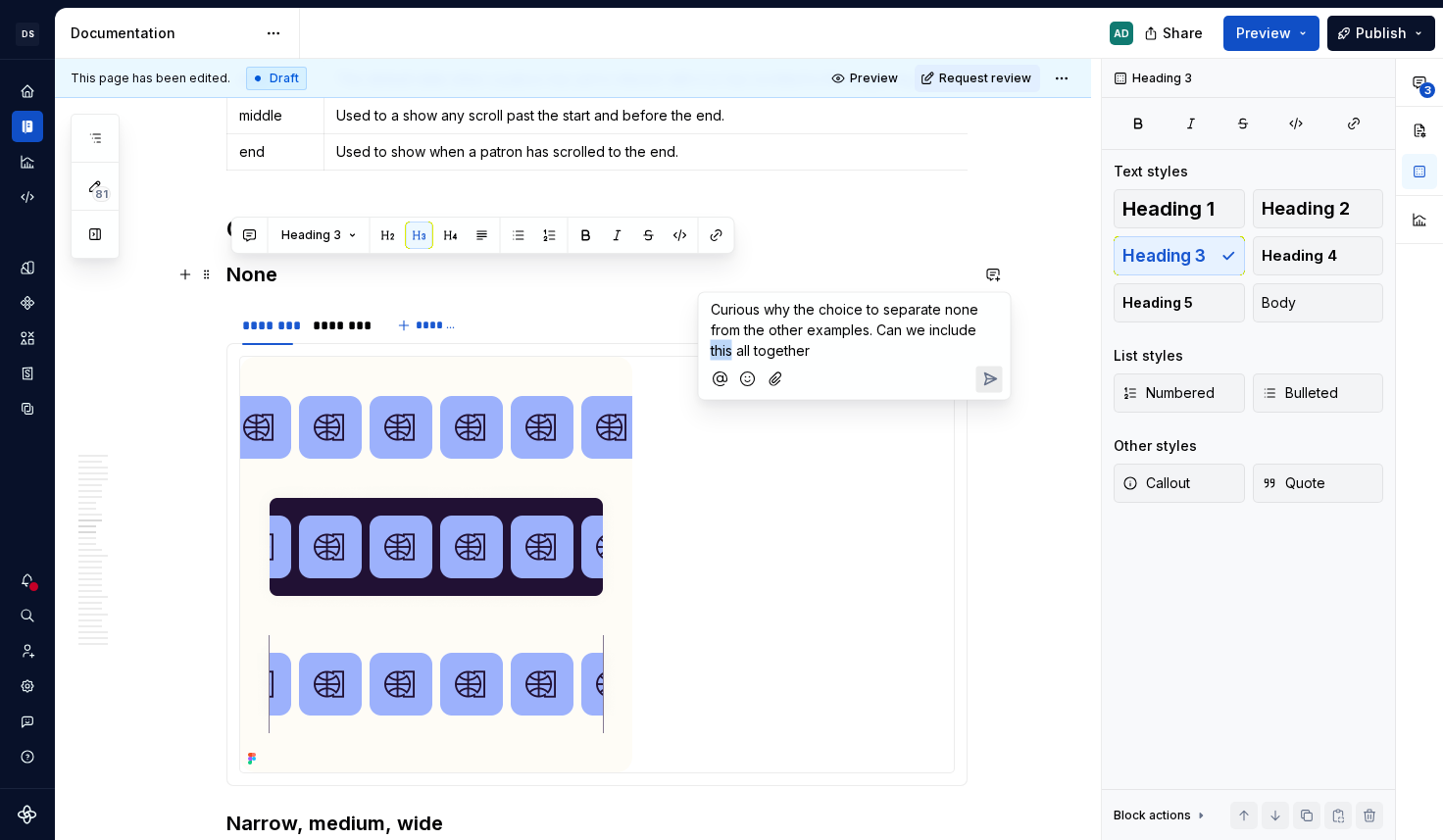 click on "Curious why the choice to separate none from the other examples. Can we include this all together" at bounding box center [846, 329] 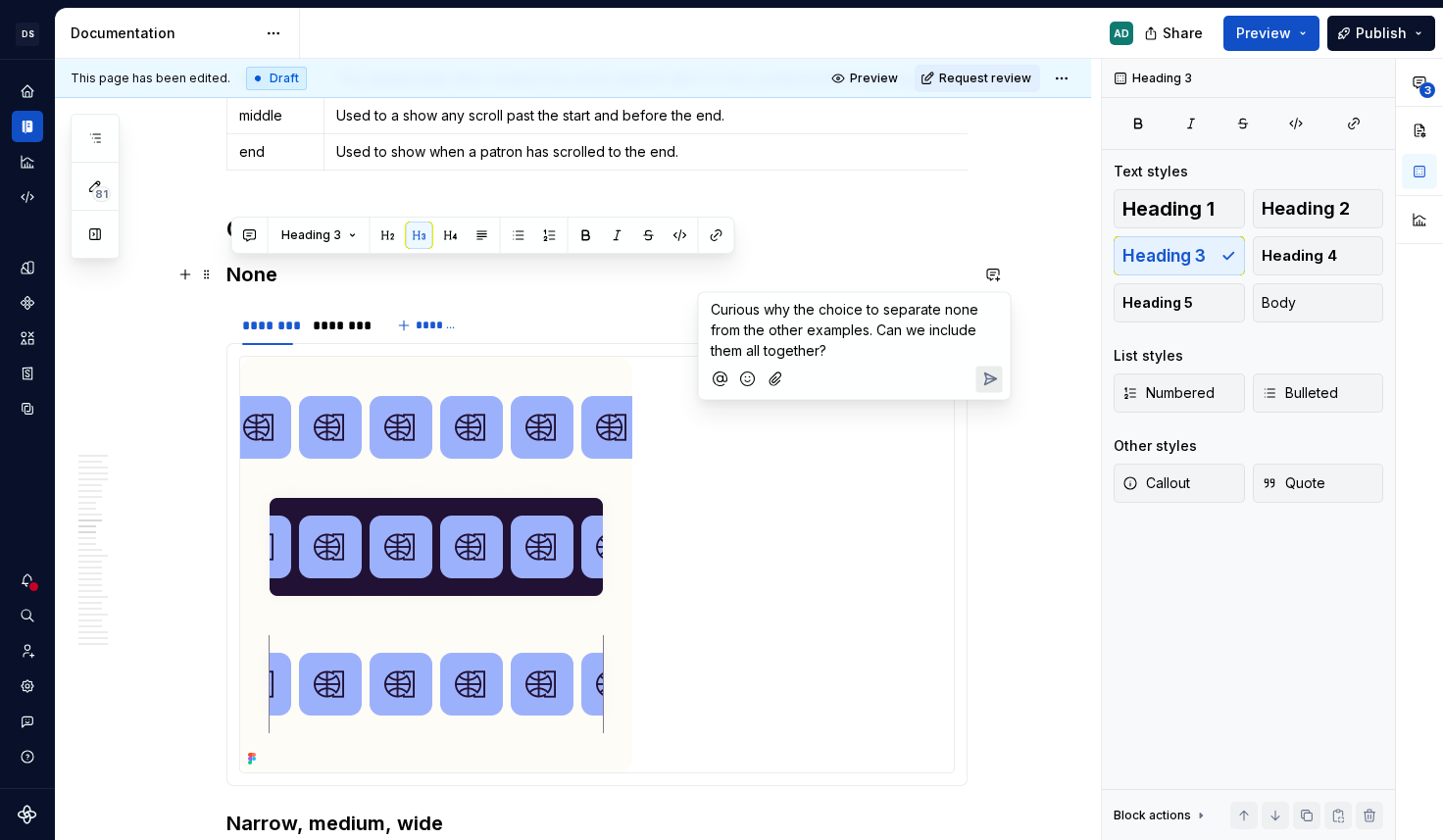 click 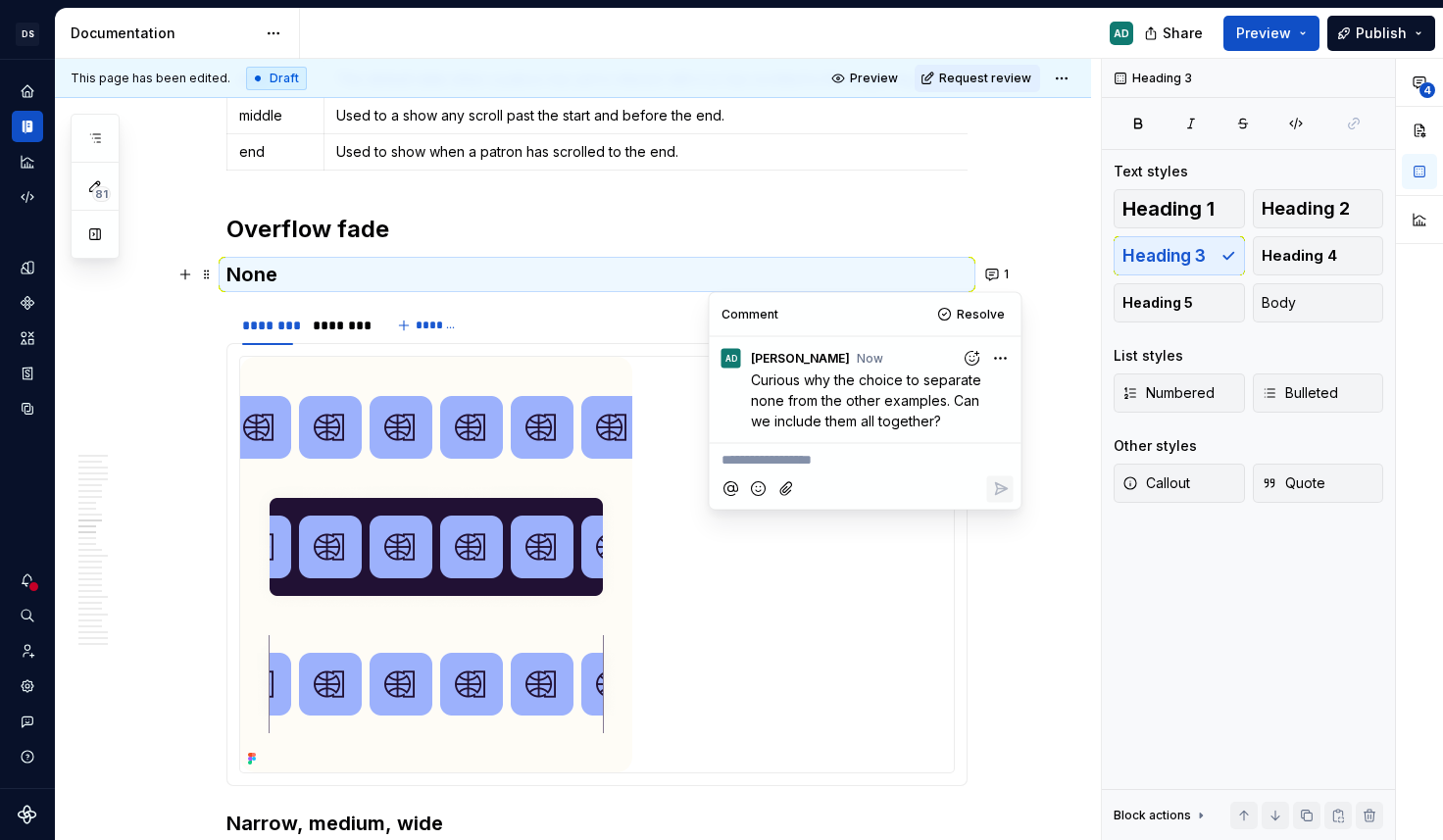 type on "*" 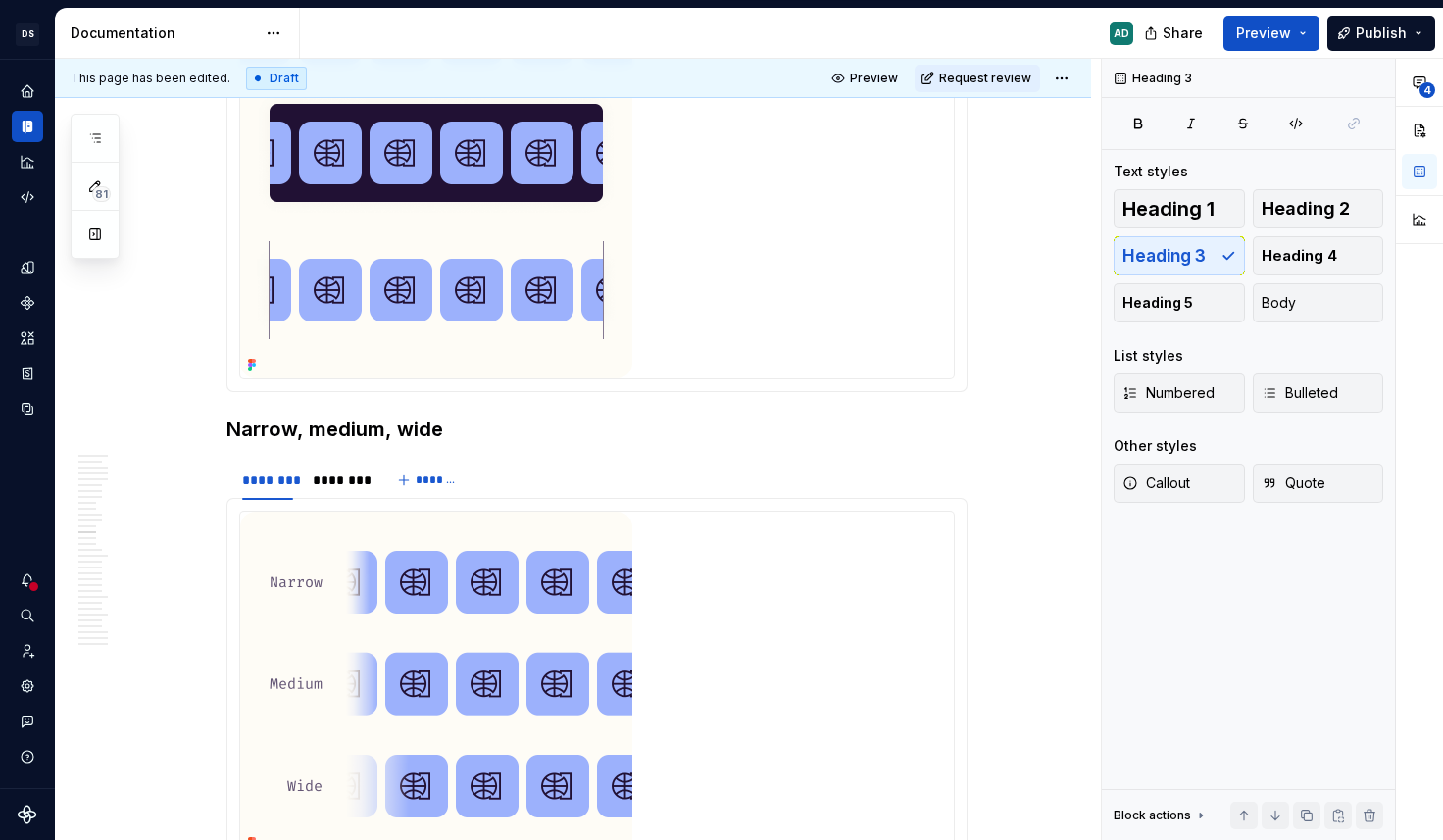 scroll, scrollTop: 6542, scrollLeft: 0, axis: vertical 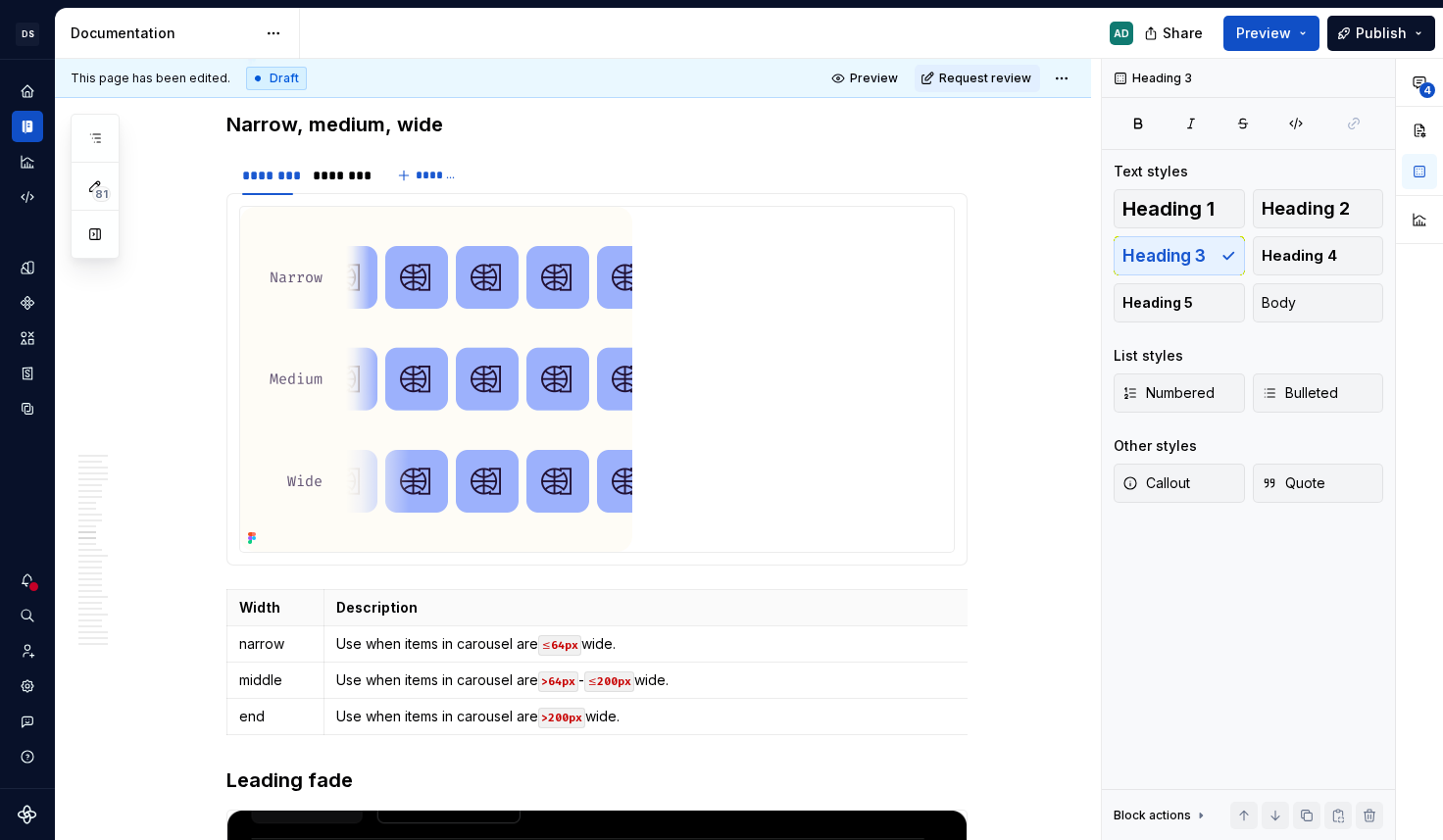 click on "Use when items in carousel are  ≤64px   wide." at bounding box center [645, 644] 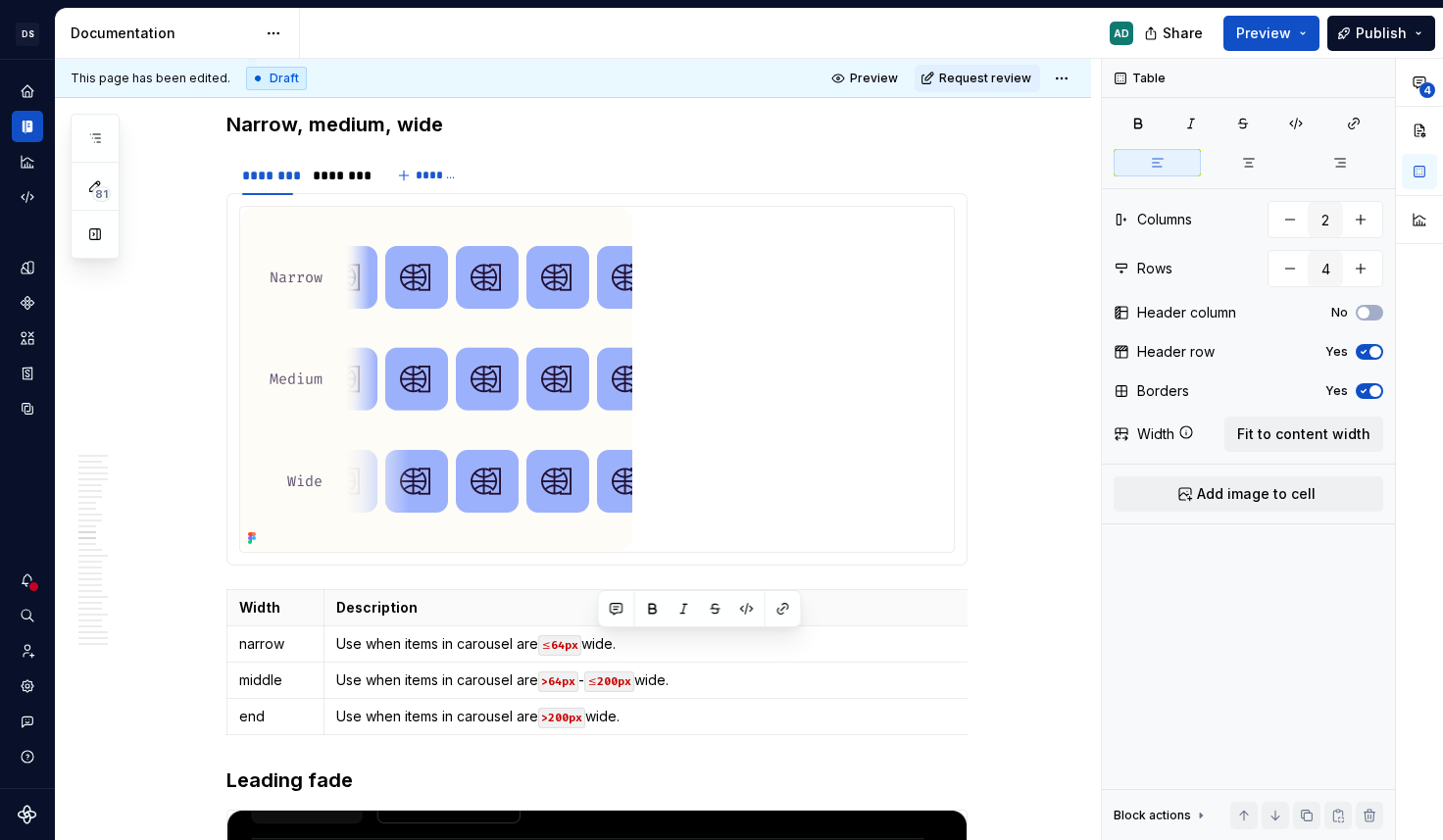 click on "Use when items in carousel are  ≤64px   wide." at bounding box center [645, 644] 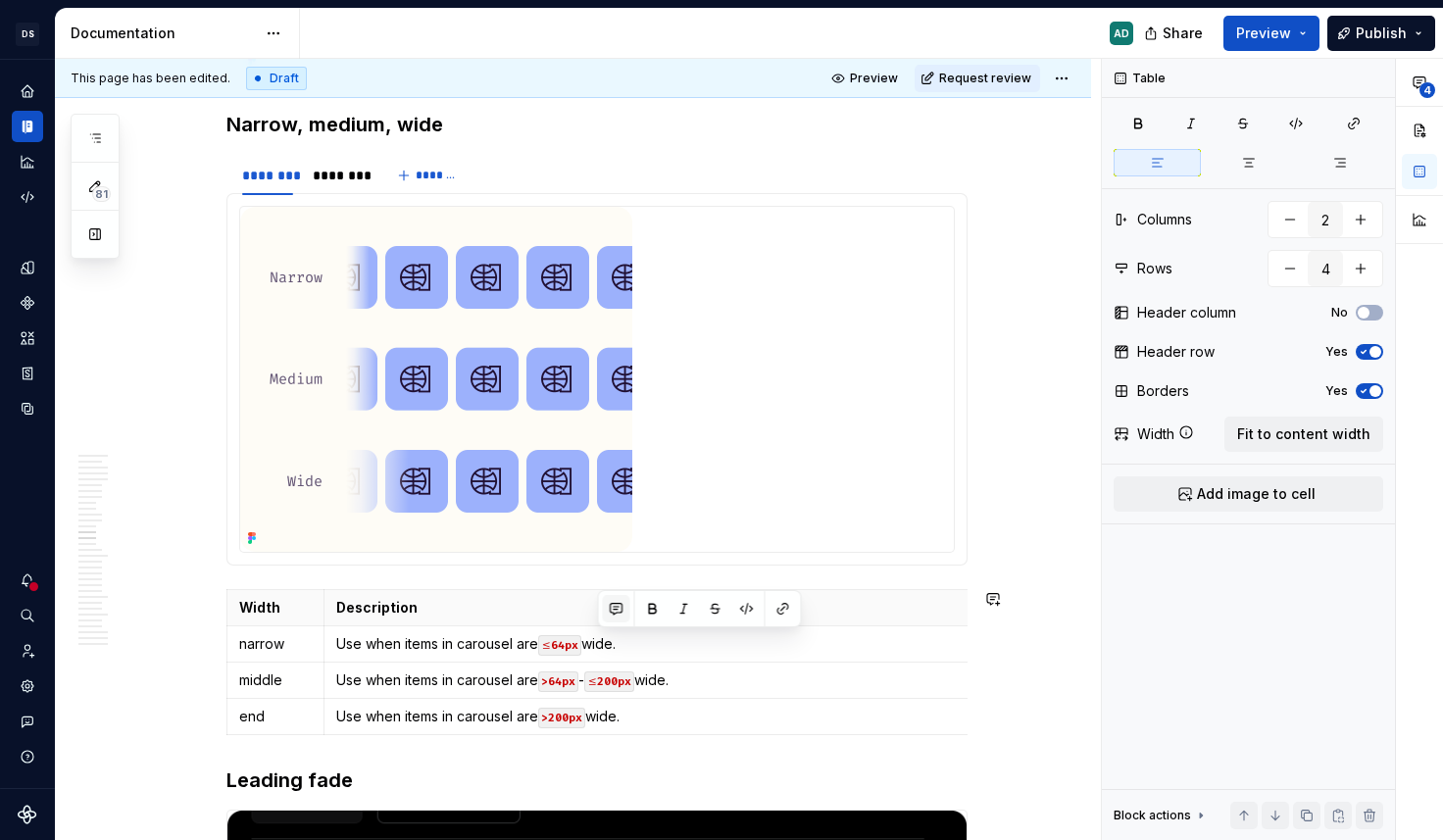 click at bounding box center [617, 609] 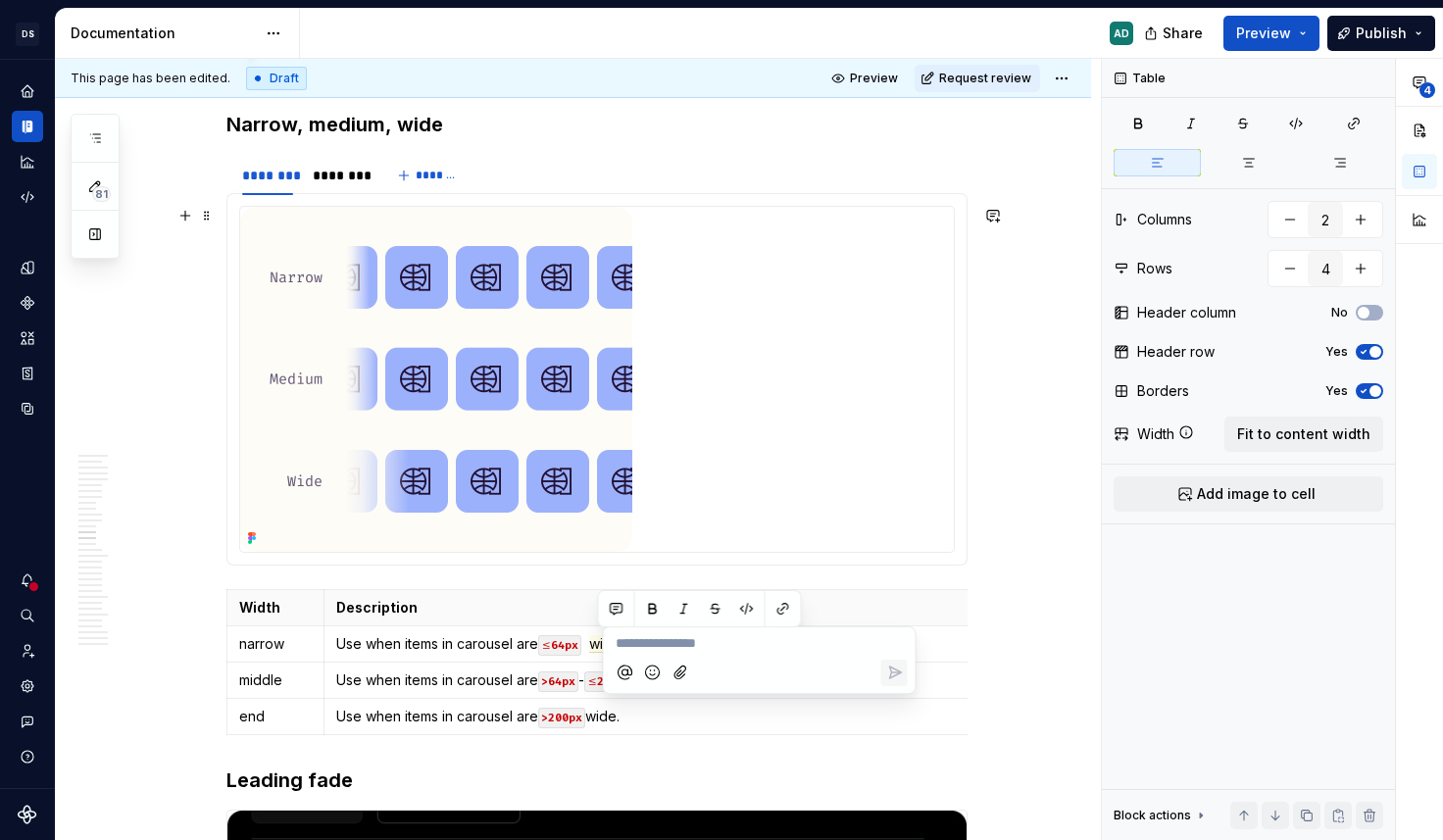 type 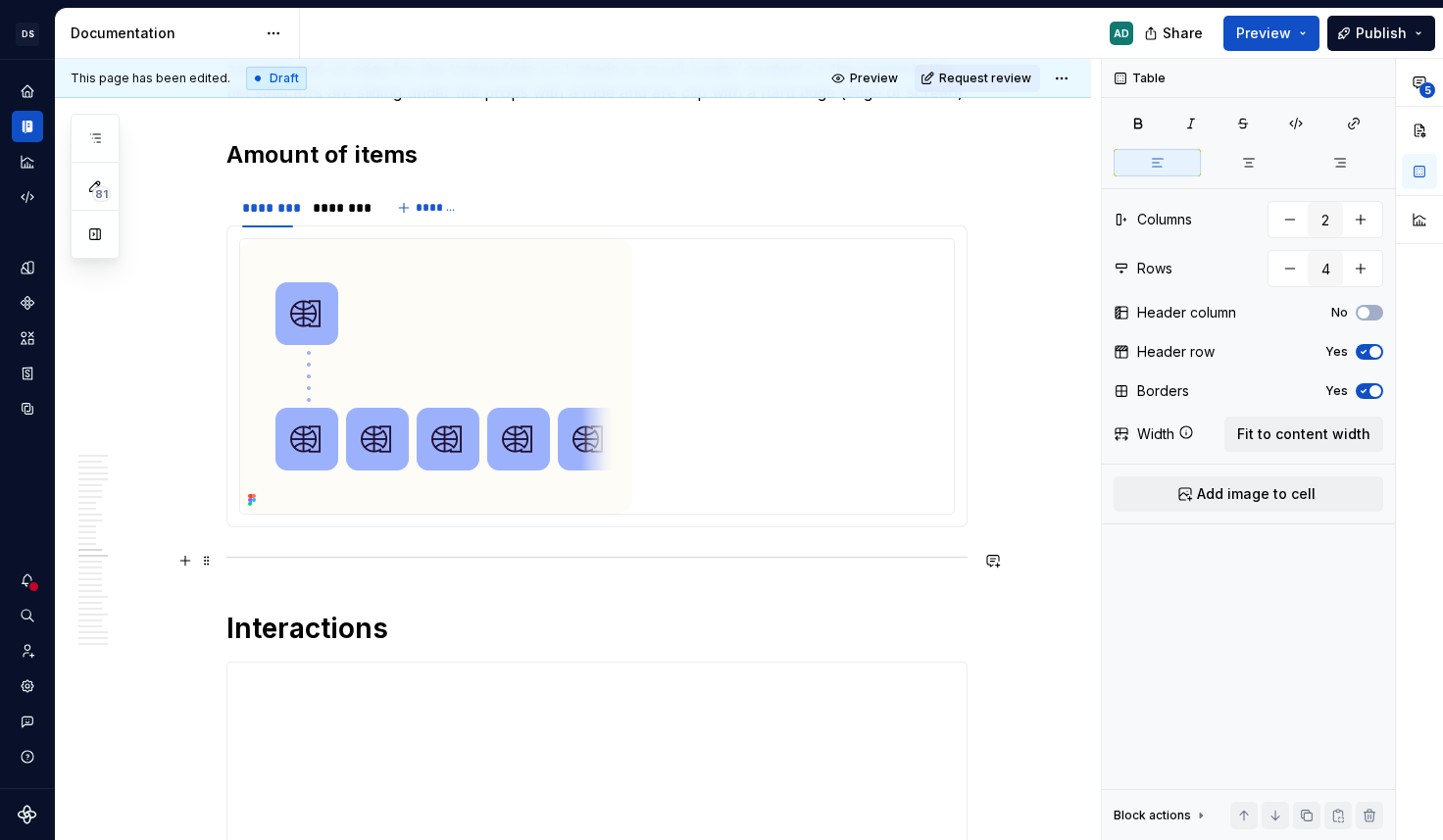 scroll, scrollTop: 8254, scrollLeft: 0, axis: vertical 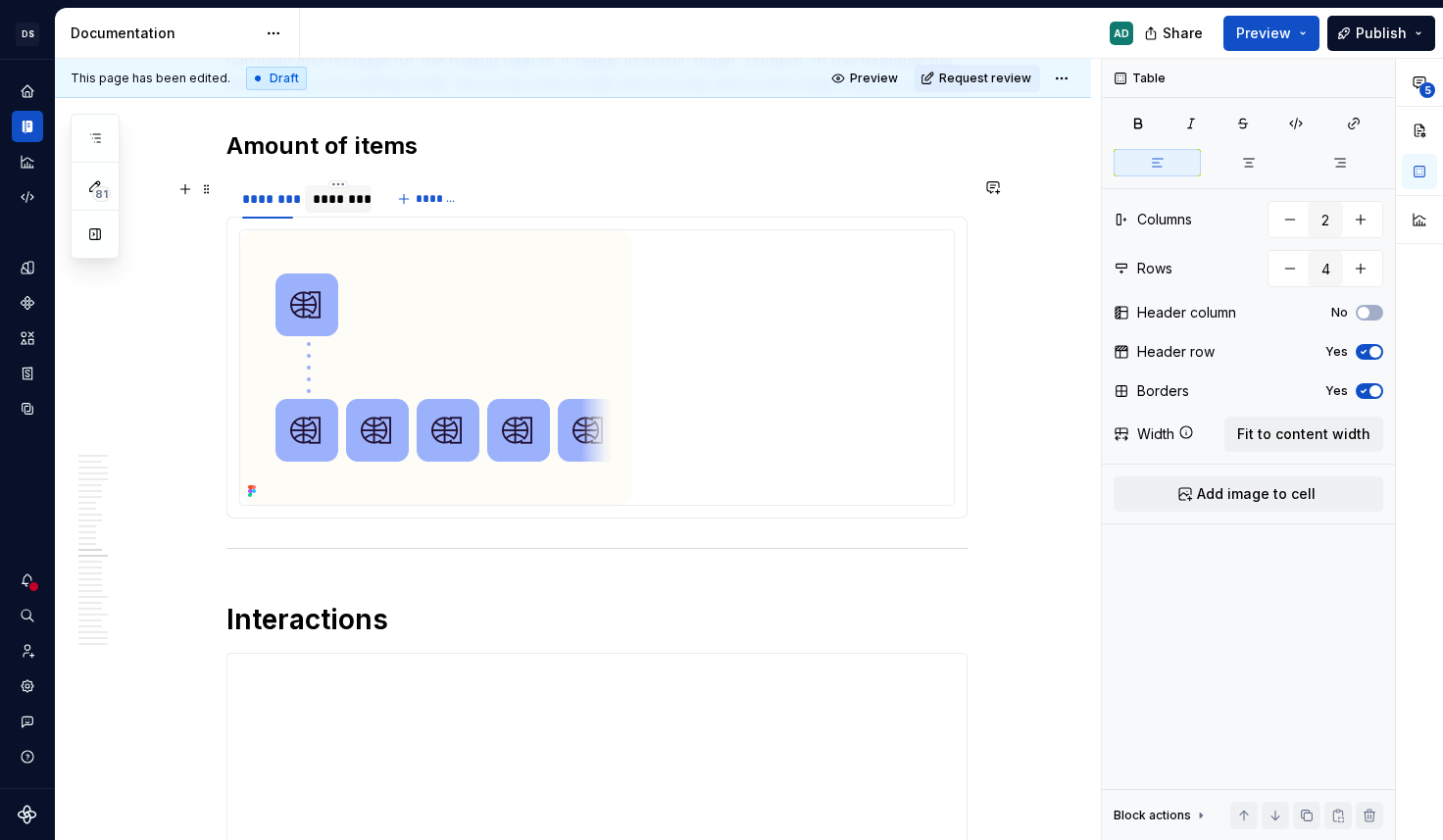 click on "********" at bounding box center [338, 199] 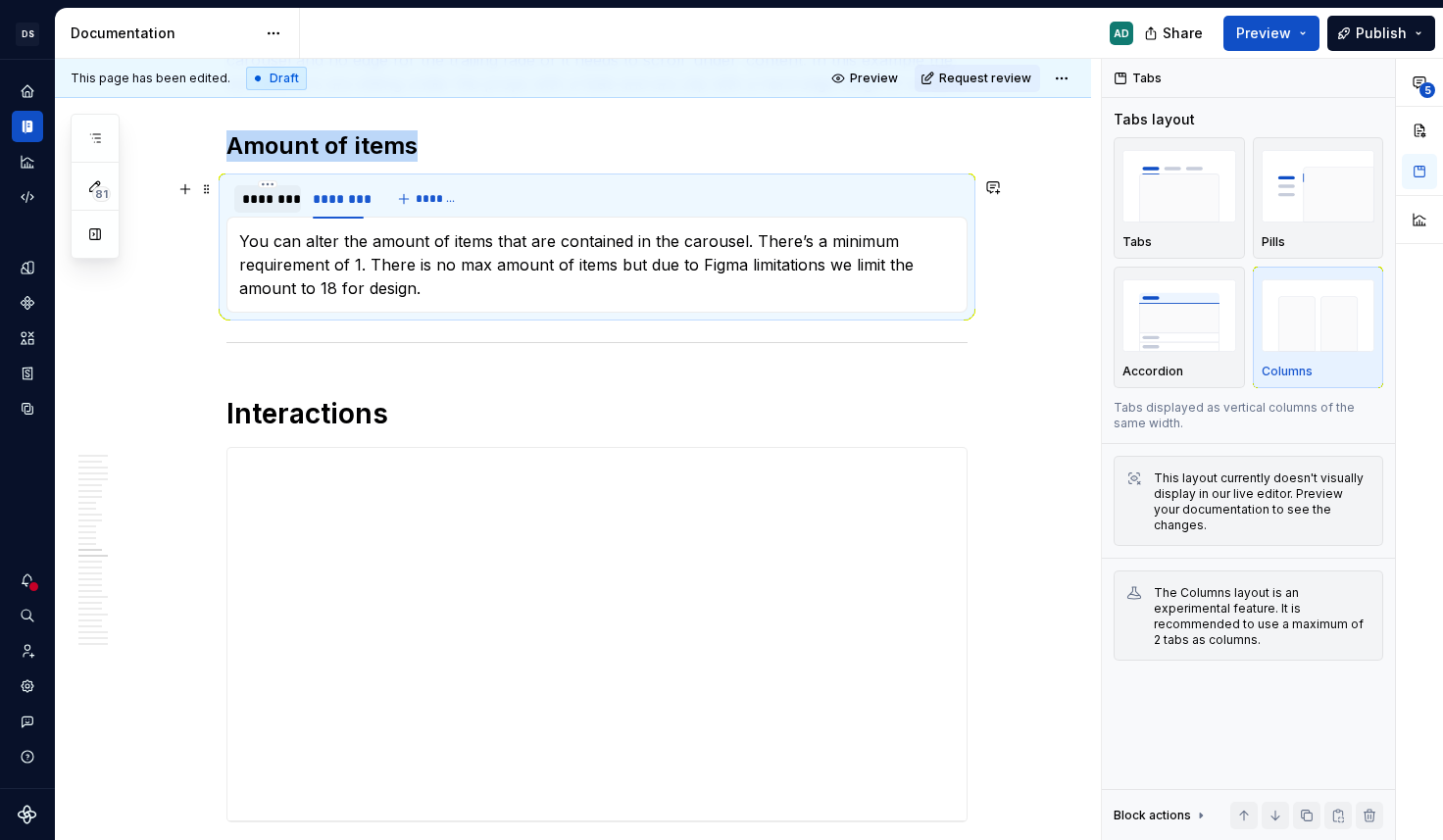 click on "********" at bounding box center (268, 199) 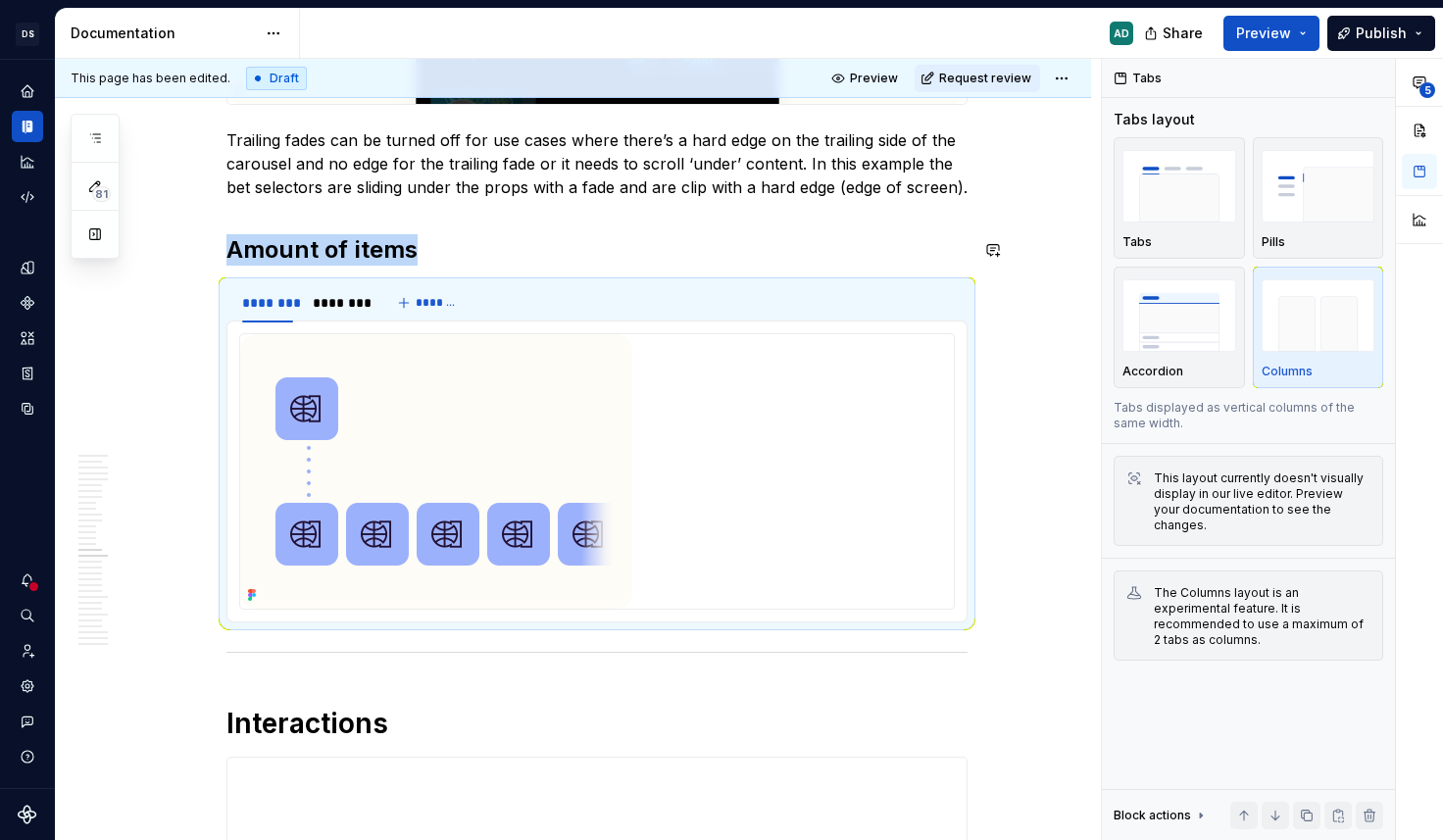 scroll, scrollTop: 8124, scrollLeft: 0, axis: vertical 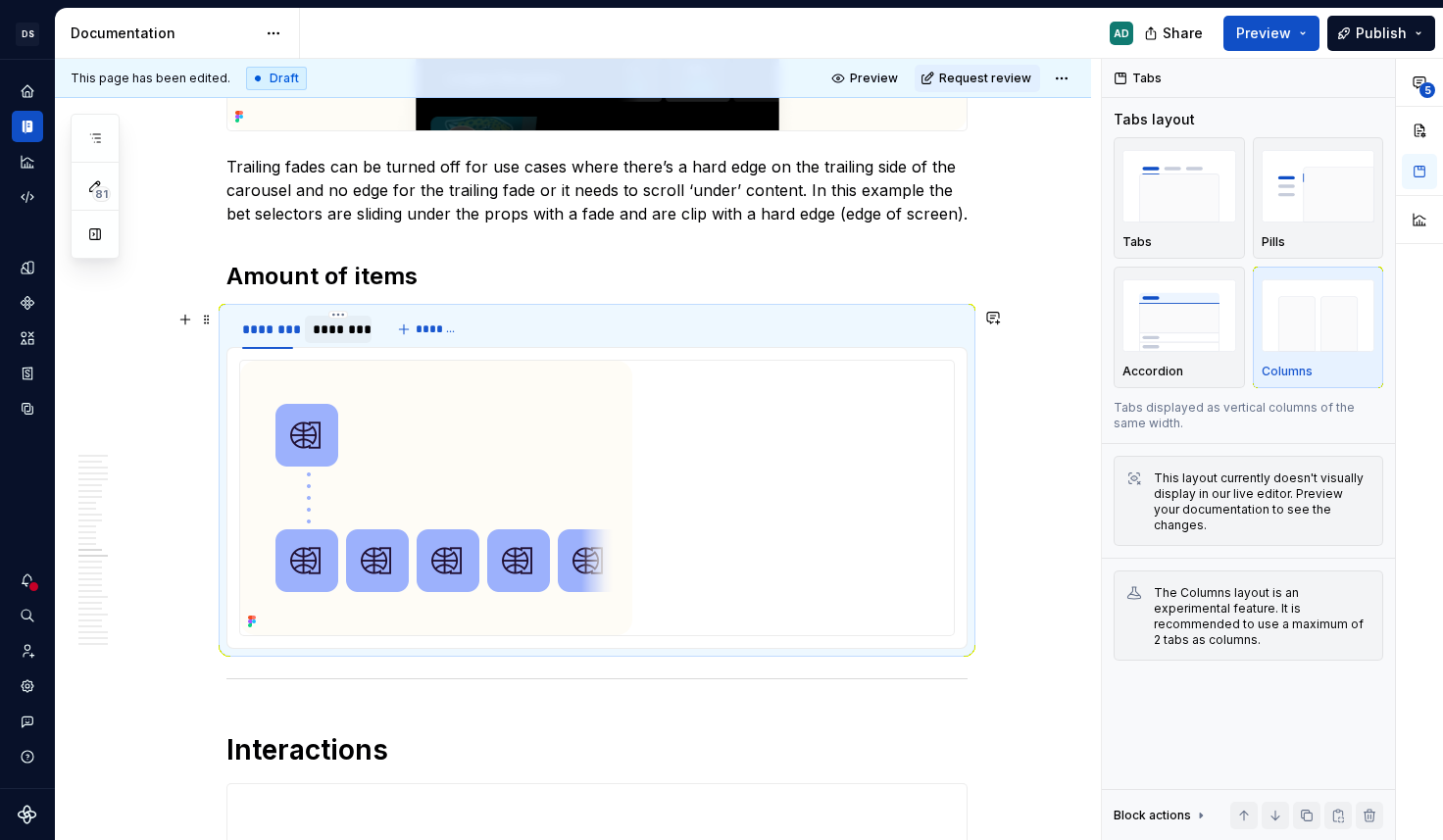 click on "********" at bounding box center (338, 329) 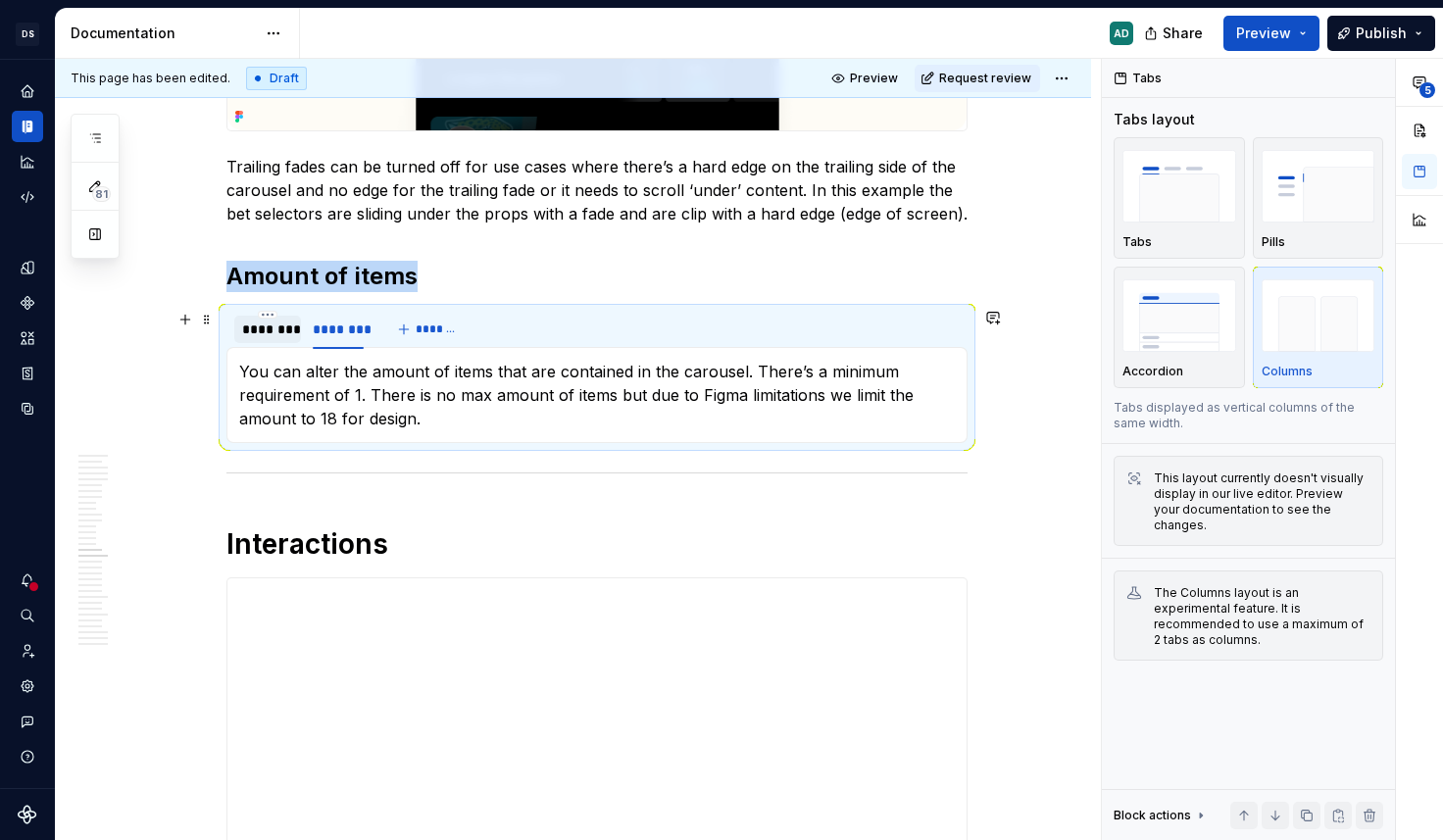click on "********" at bounding box center (268, 329) 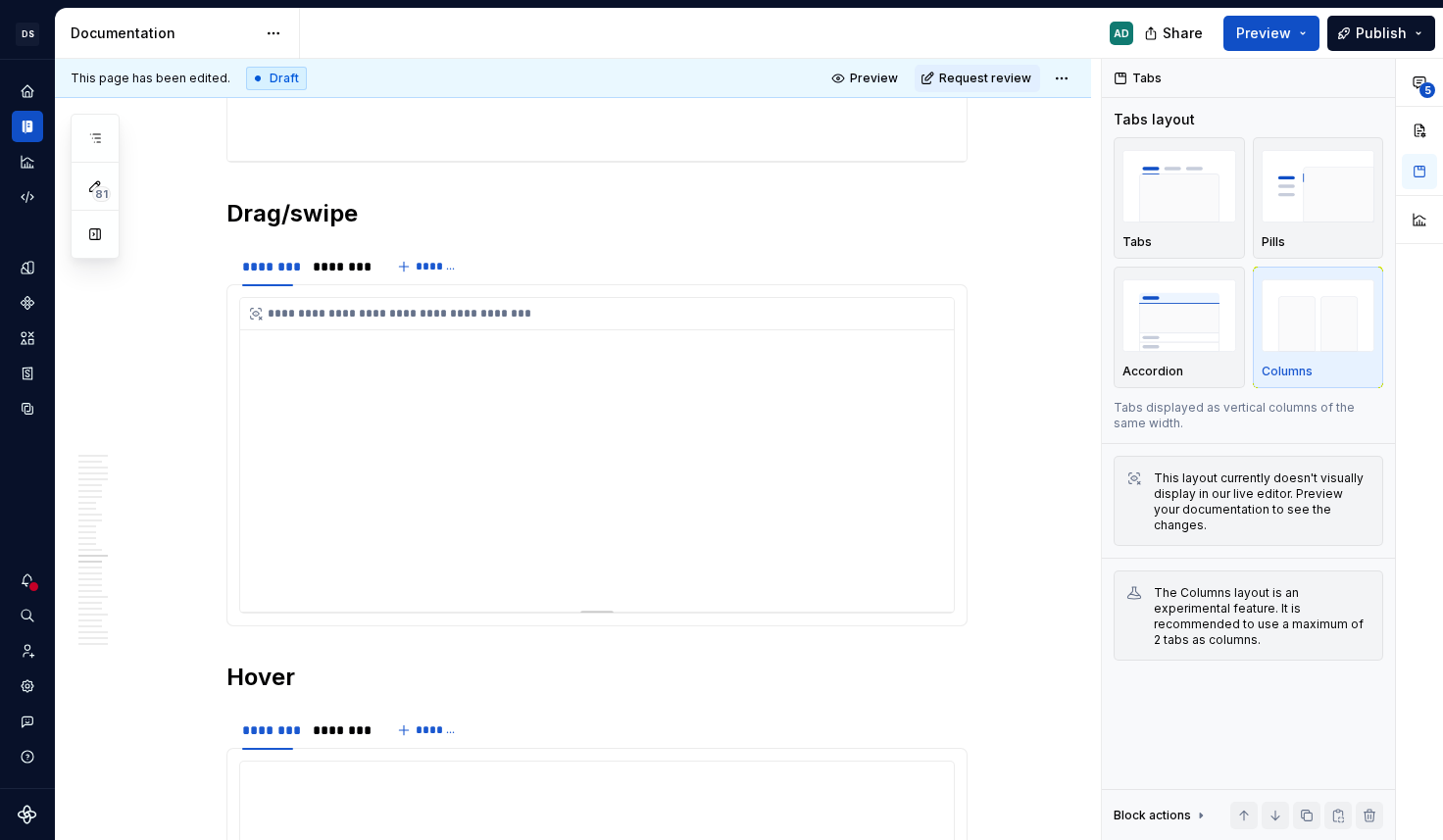 scroll, scrollTop: 9146, scrollLeft: 0, axis: vertical 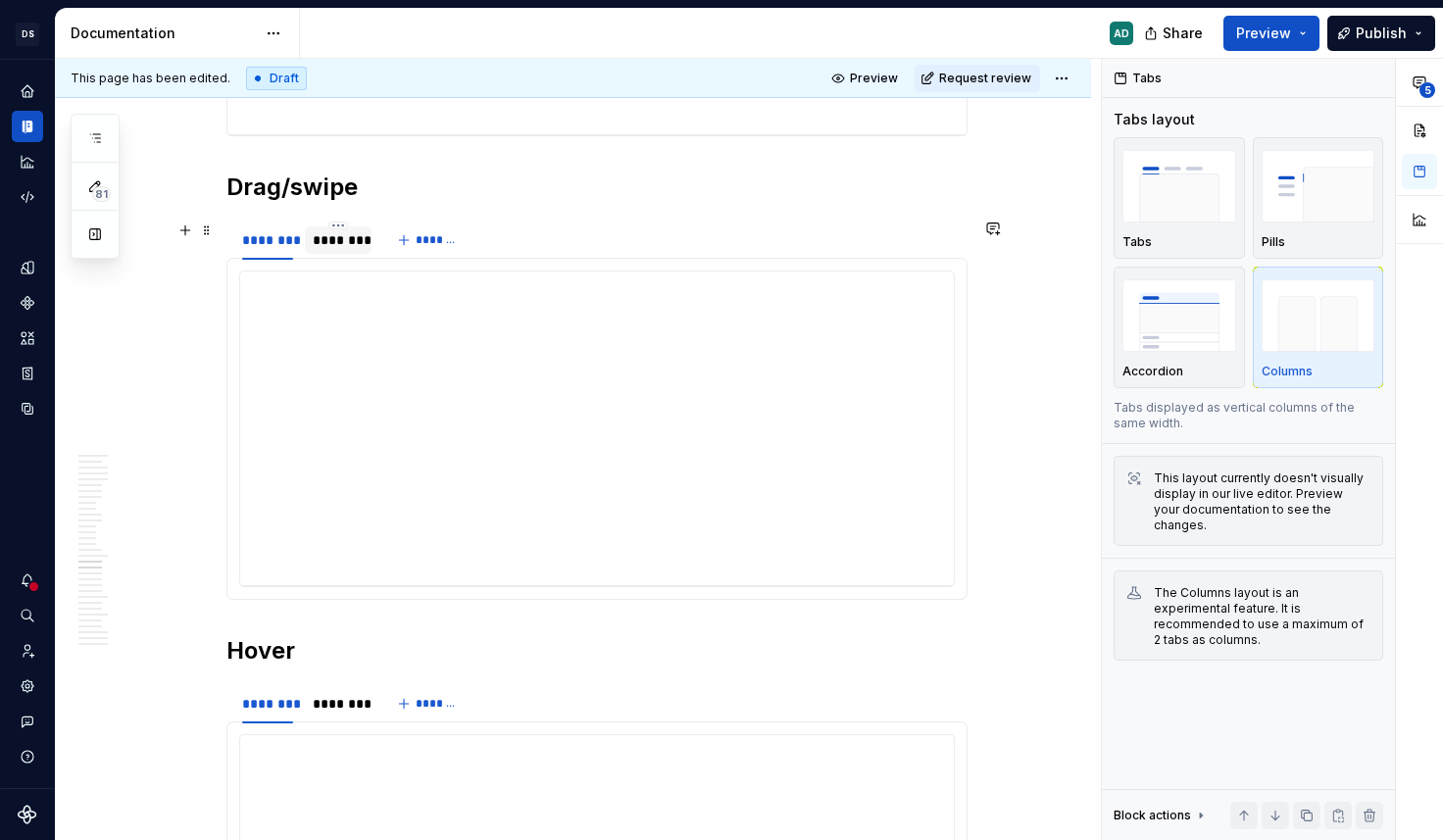 click at bounding box center (338, 257) 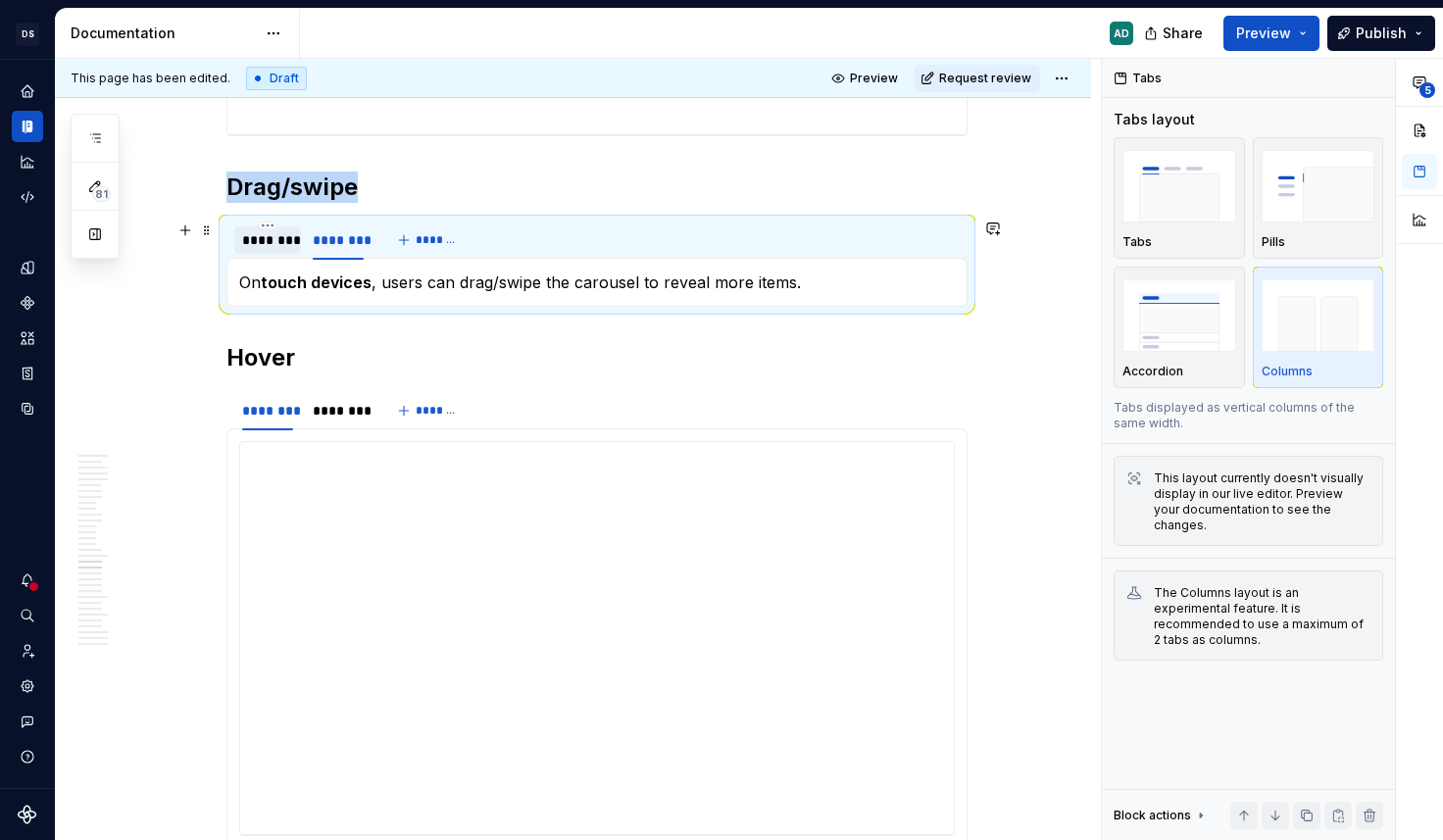 click on "********" at bounding box center (268, 240) 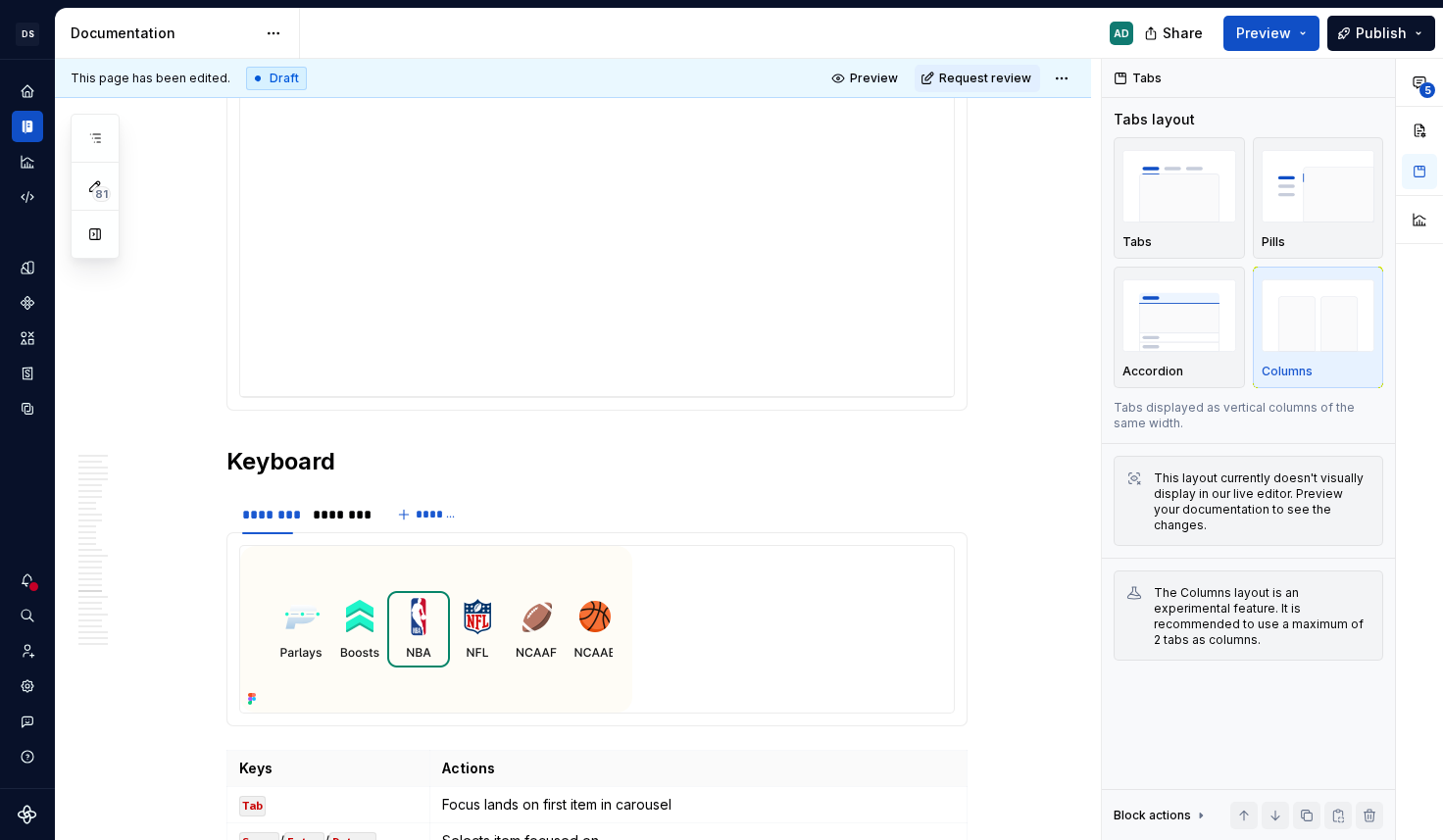 scroll, scrollTop: 11486, scrollLeft: 0, axis: vertical 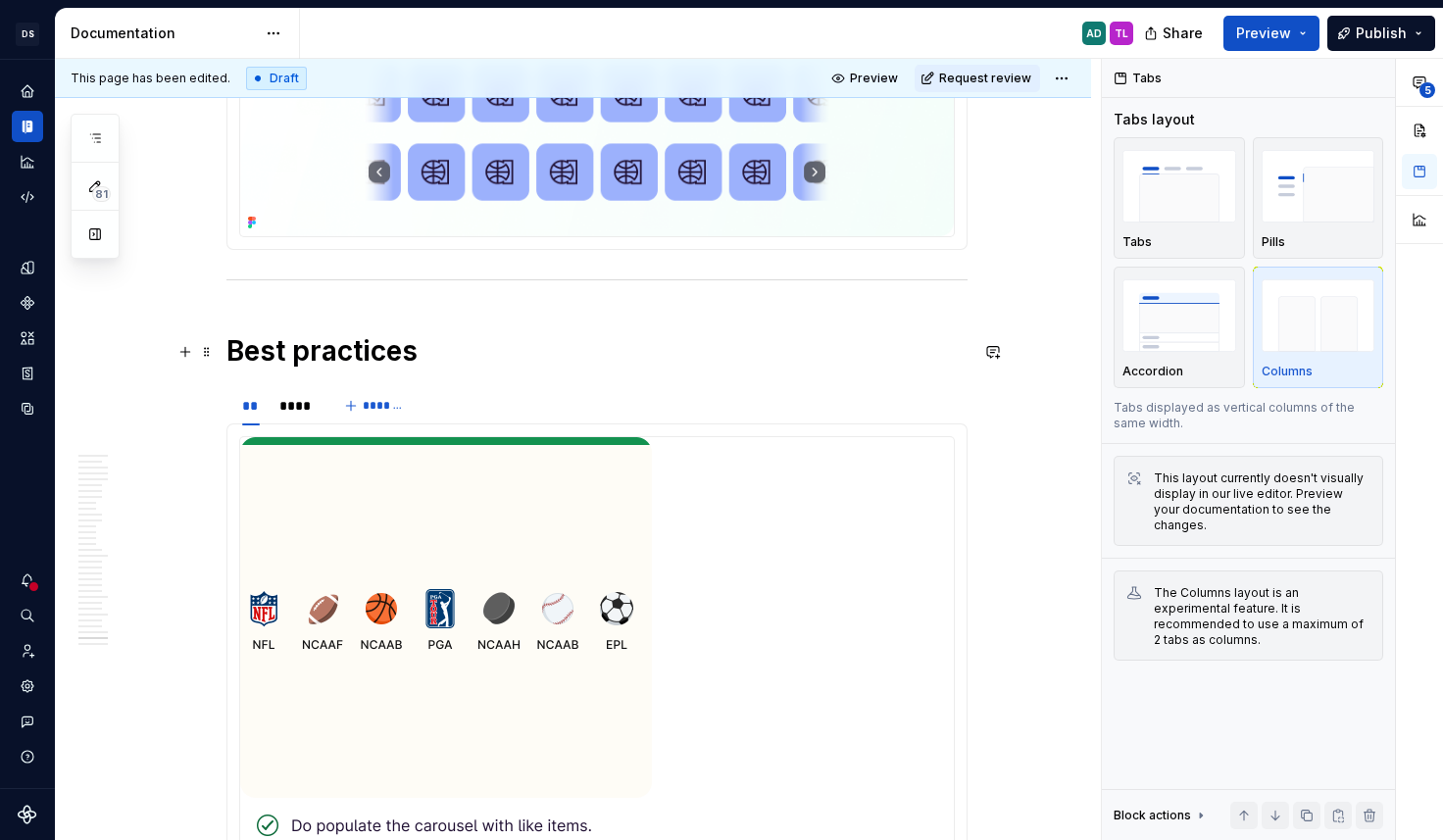 click on "Best practices" at bounding box center [597, 351] 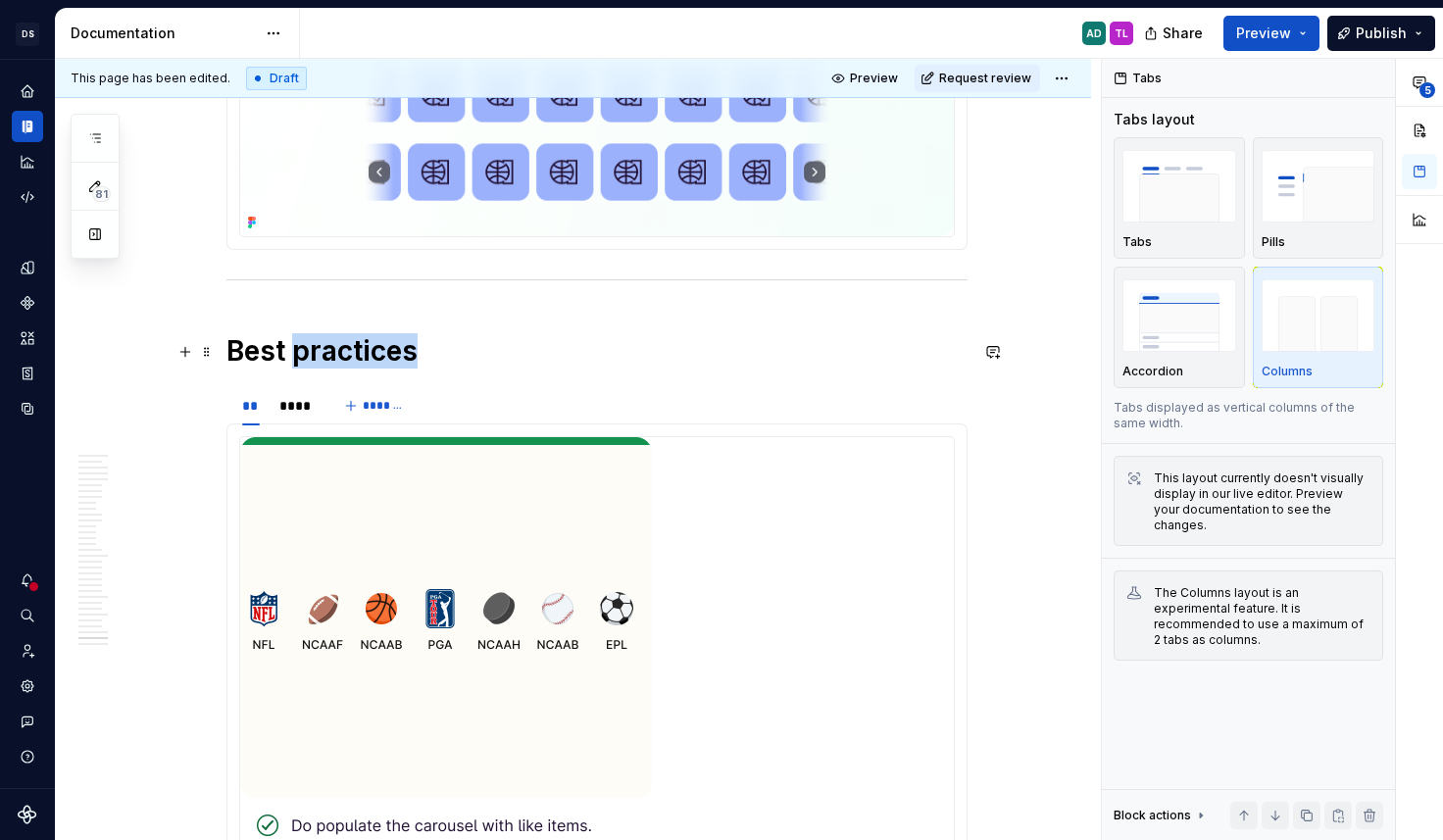 click on "Best practices" at bounding box center [597, 351] 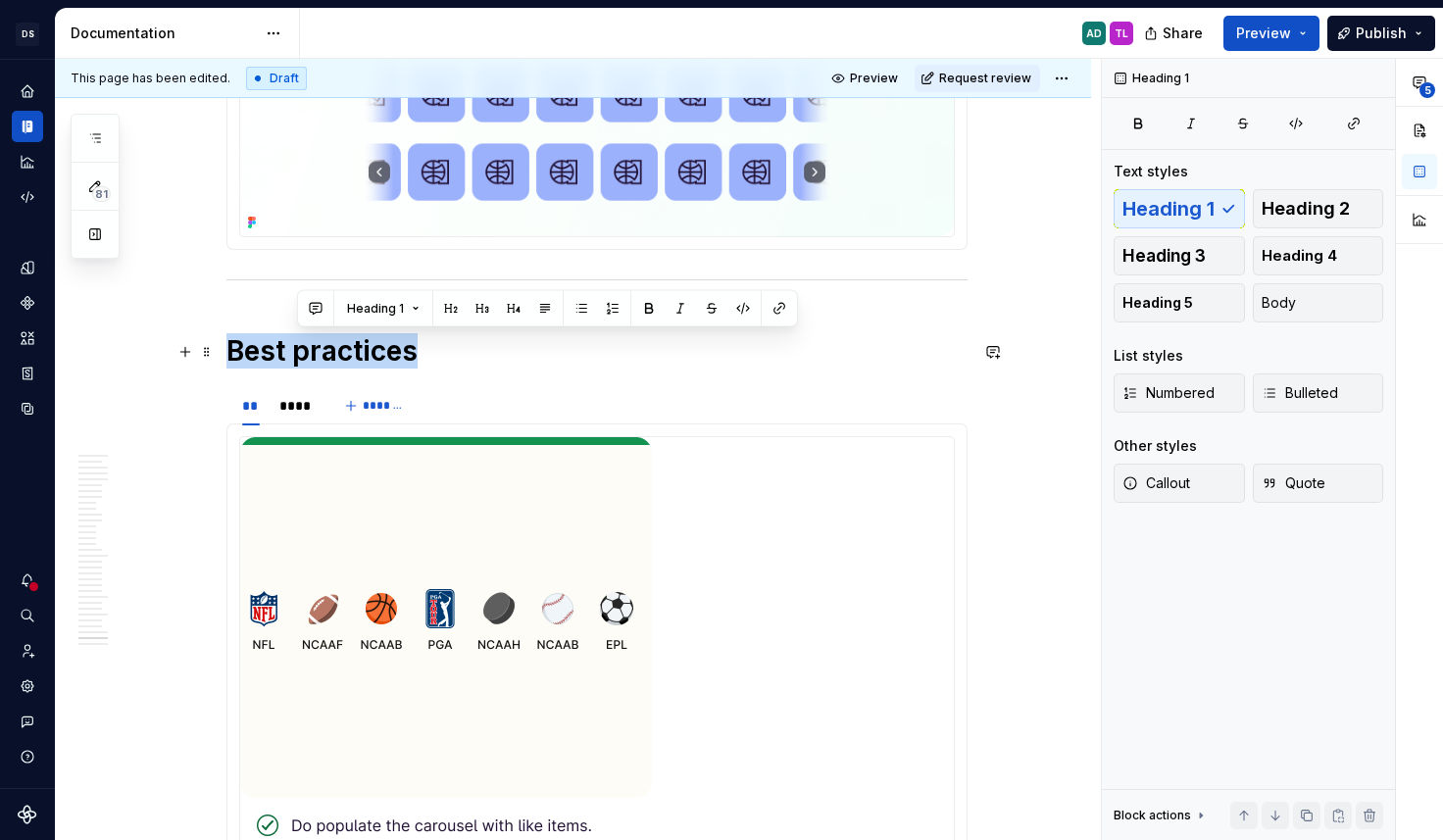 click on "Best practices" at bounding box center (597, 351) 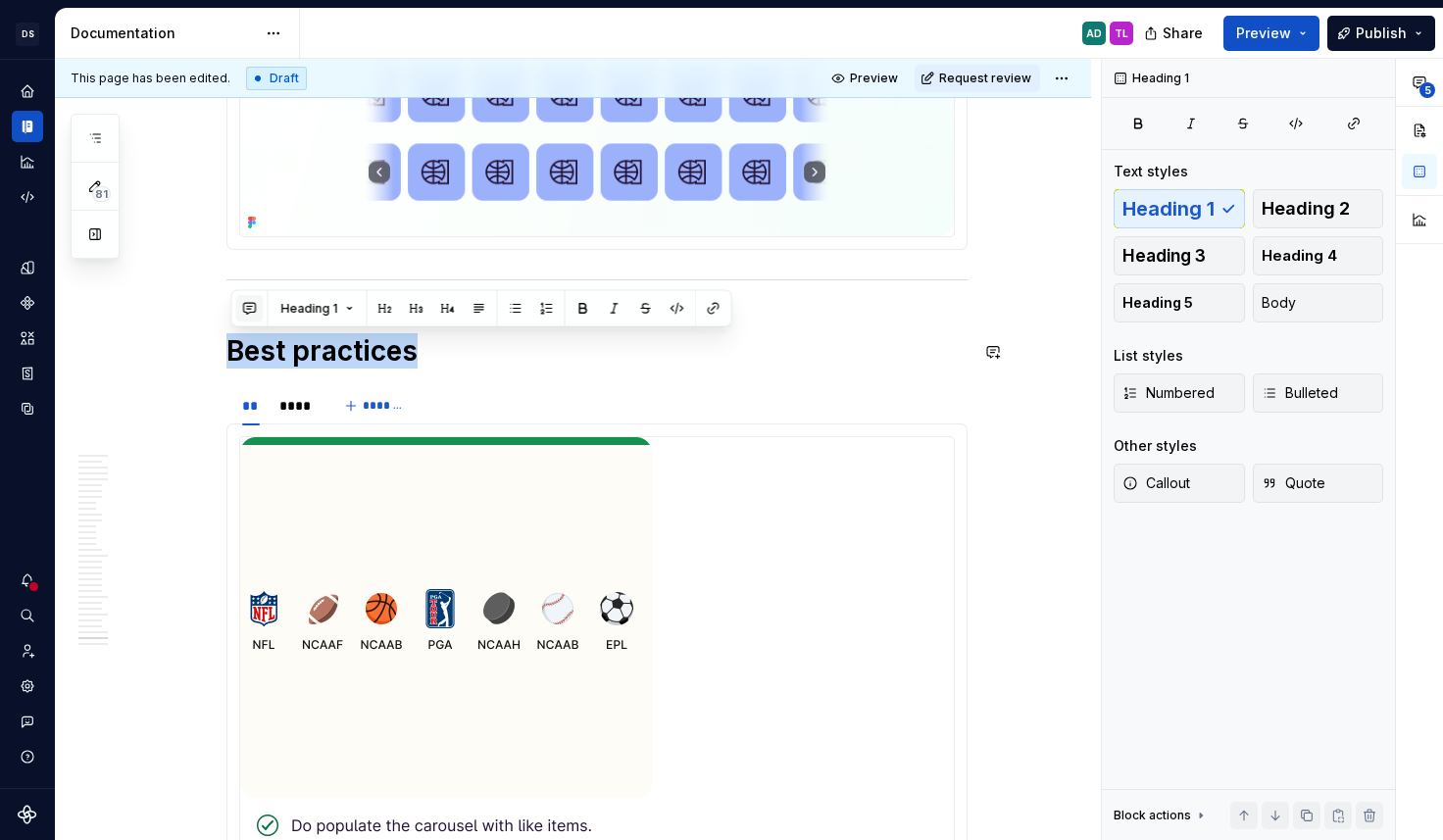 click at bounding box center (250, 309) 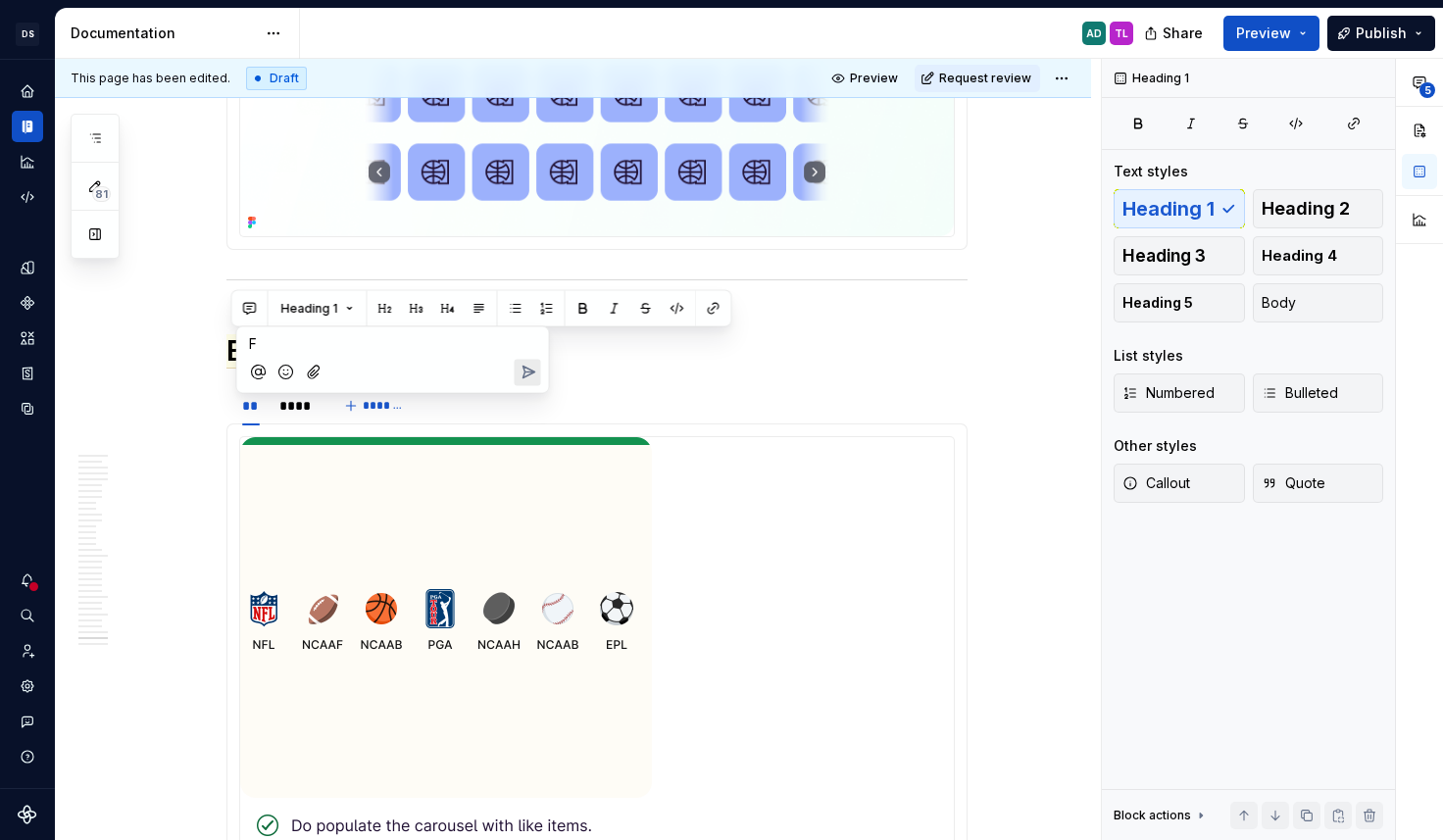 type 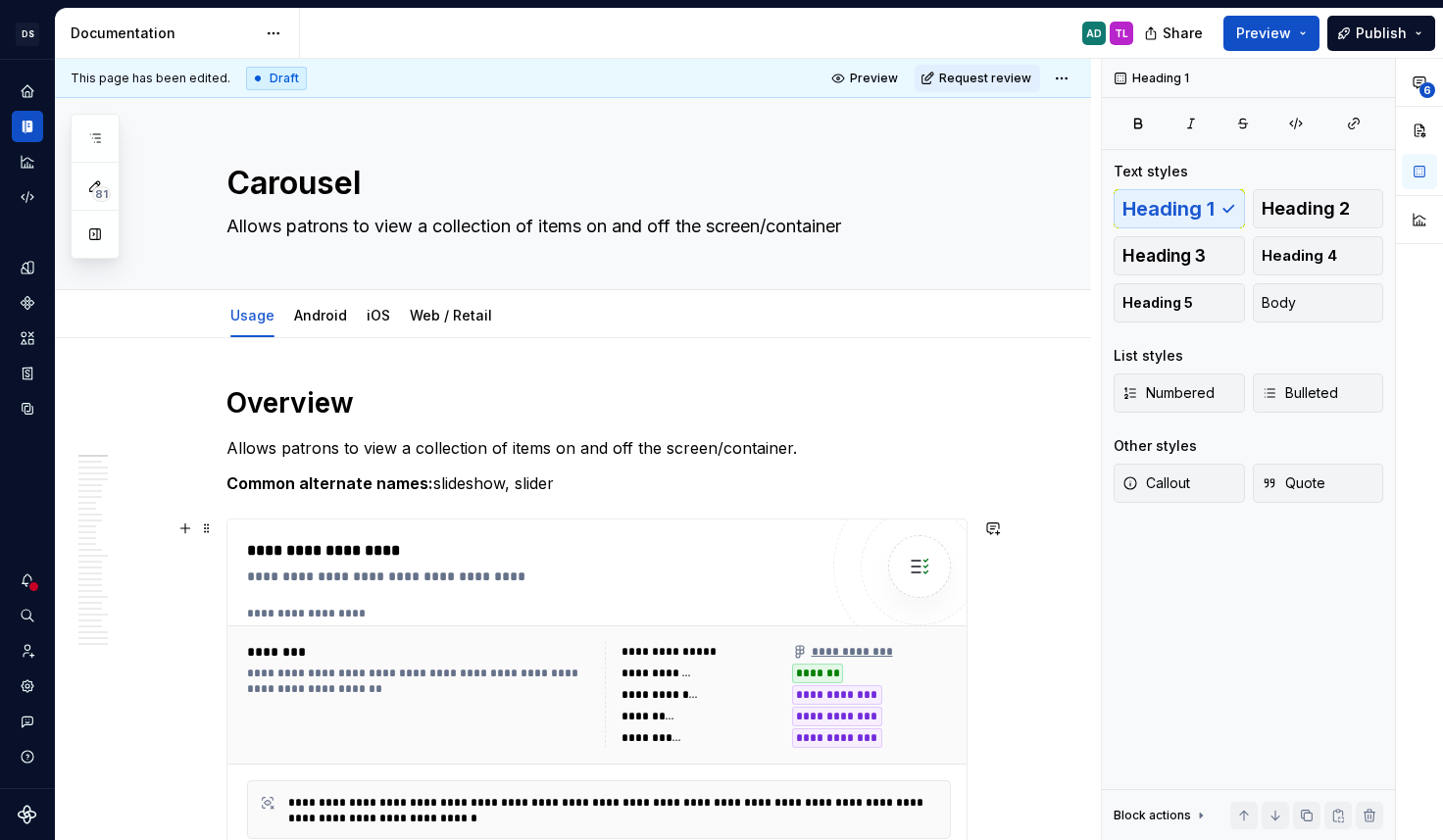 scroll, scrollTop: 0, scrollLeft: 0, axis: both 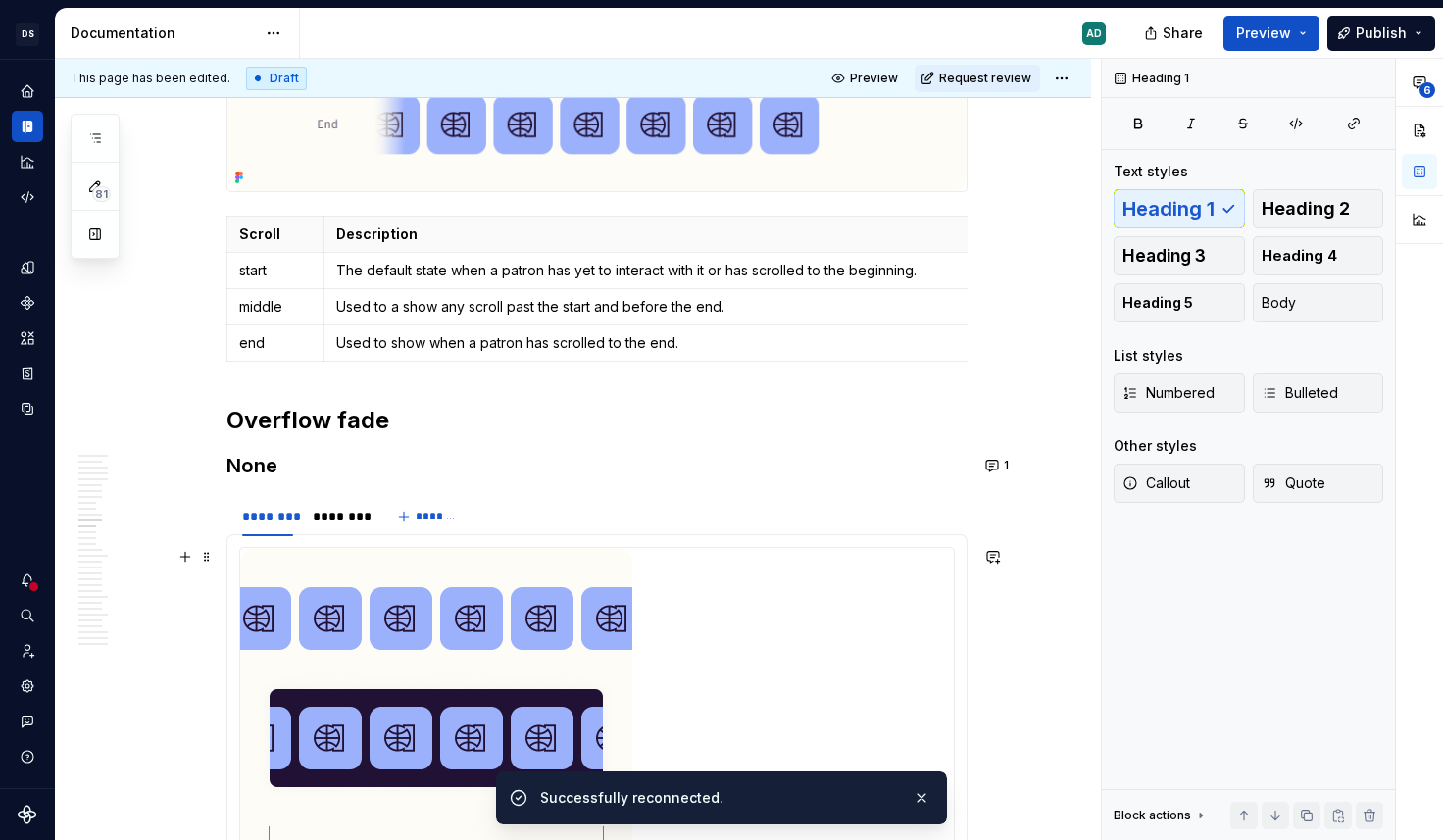 type on "*" 